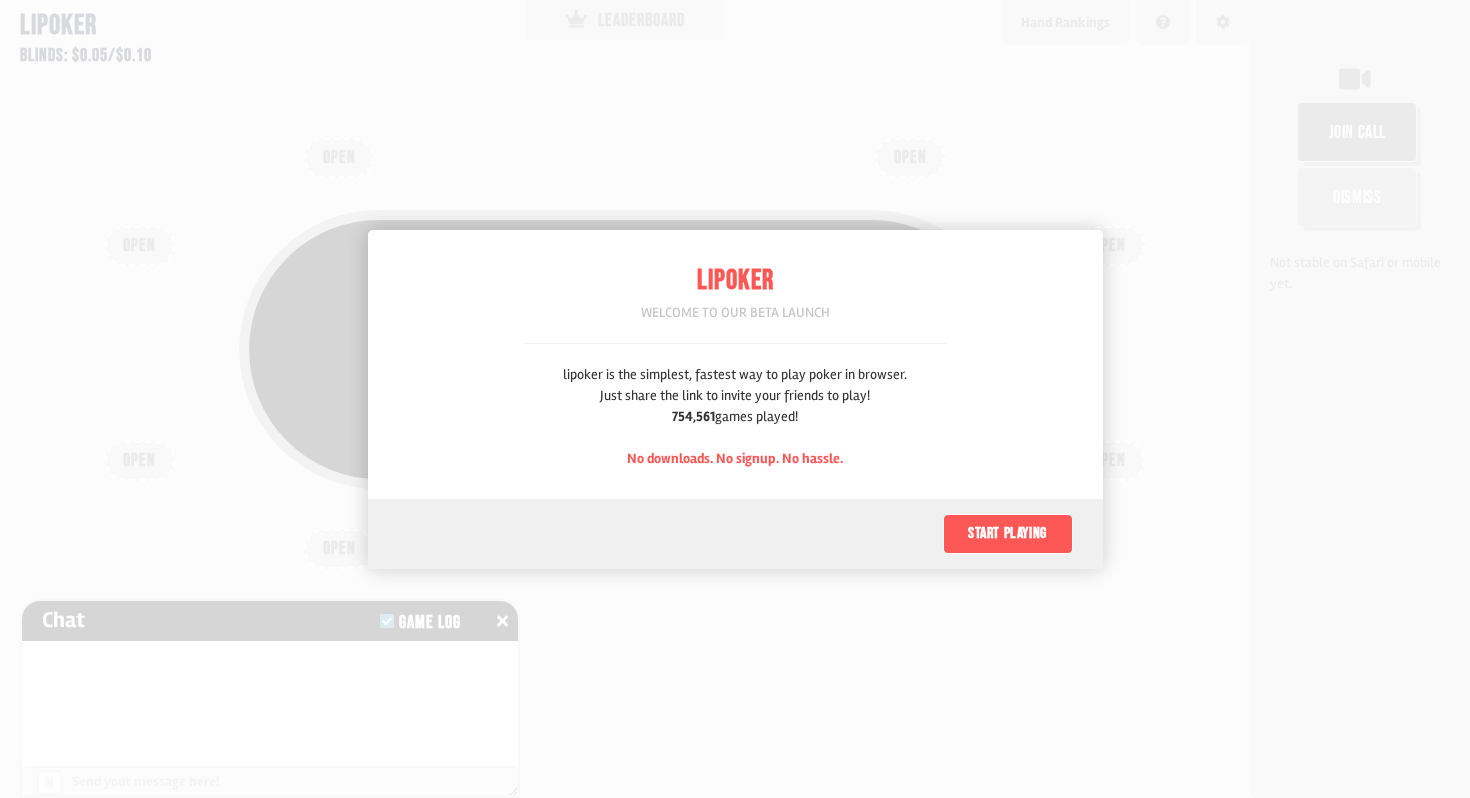 scroll, scrollTop: 0, scrollLeft: 0, axis: both 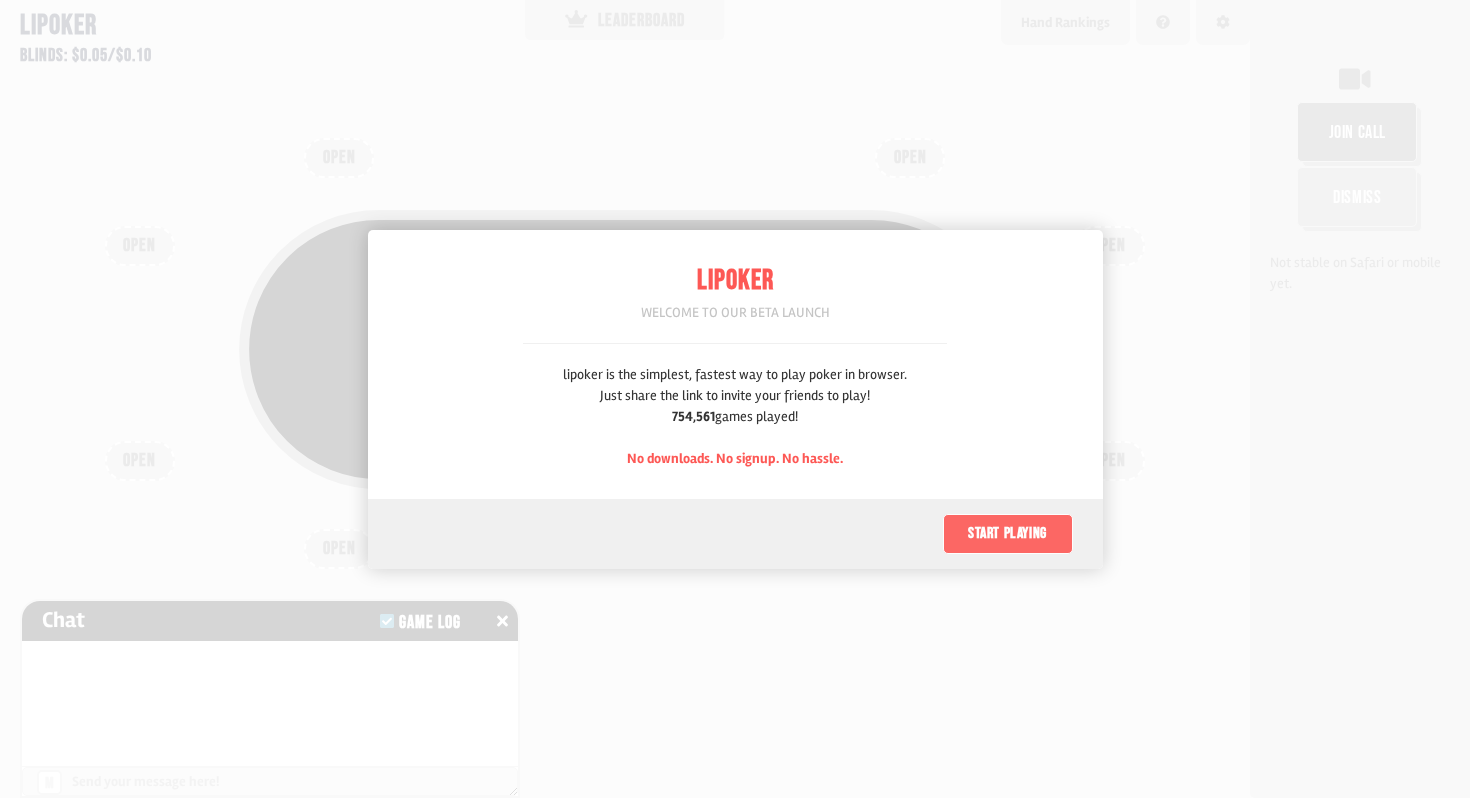 click on "Start playing" at bounding box center (1008, 534) 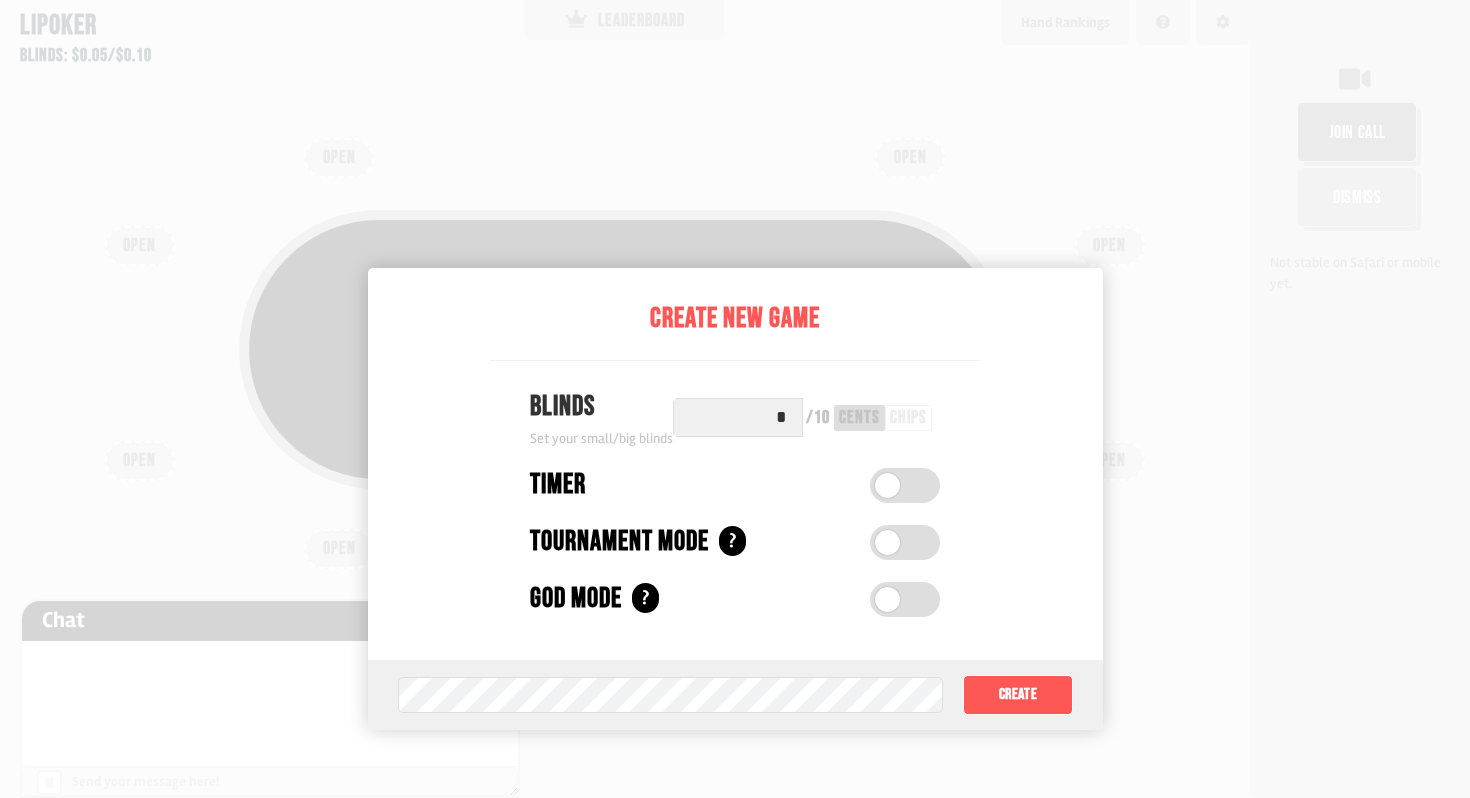 scroll, scrollTop: 100, scrollLeft: 0, axis: vertical 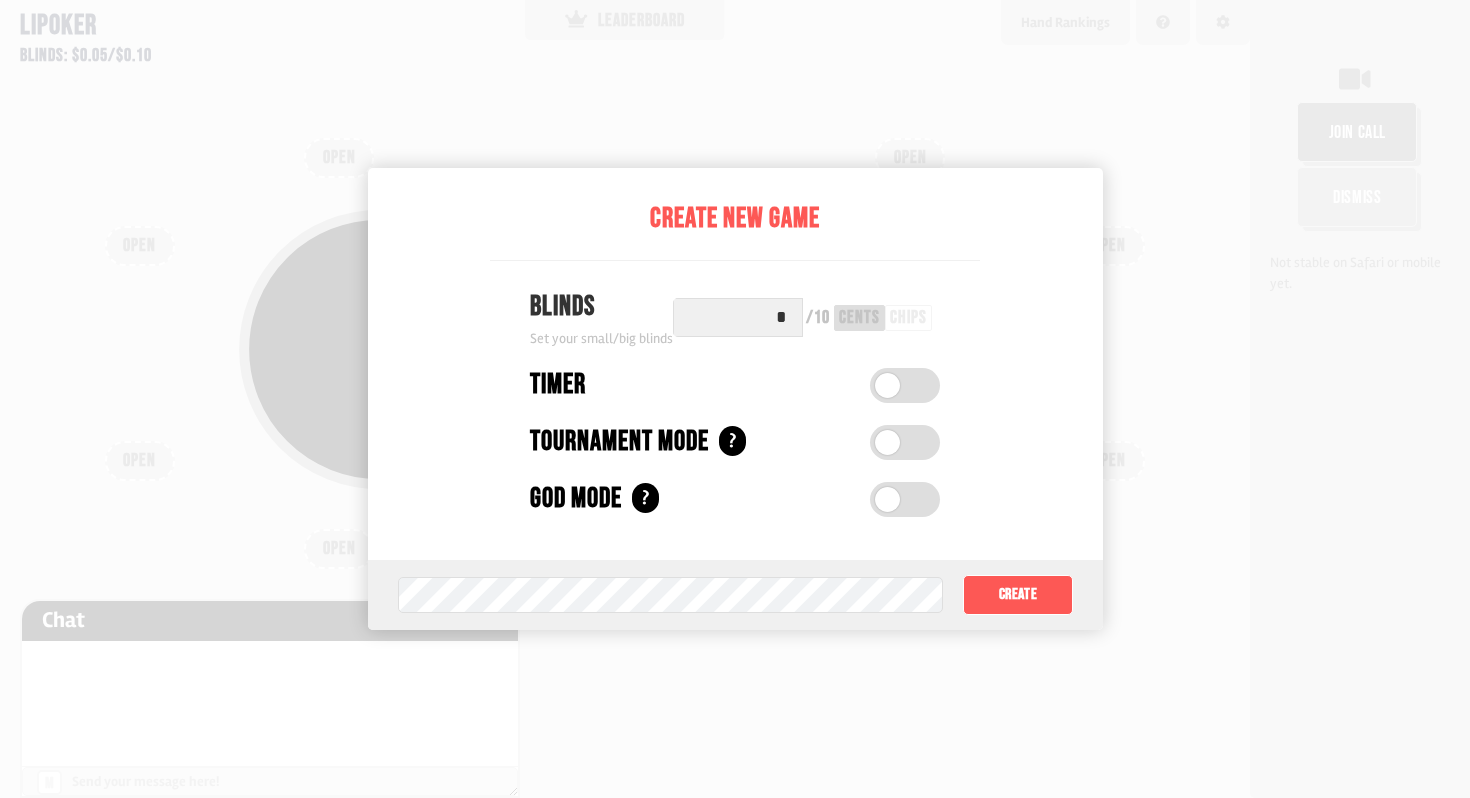 click on "chips" at bounding box center (908, 318) 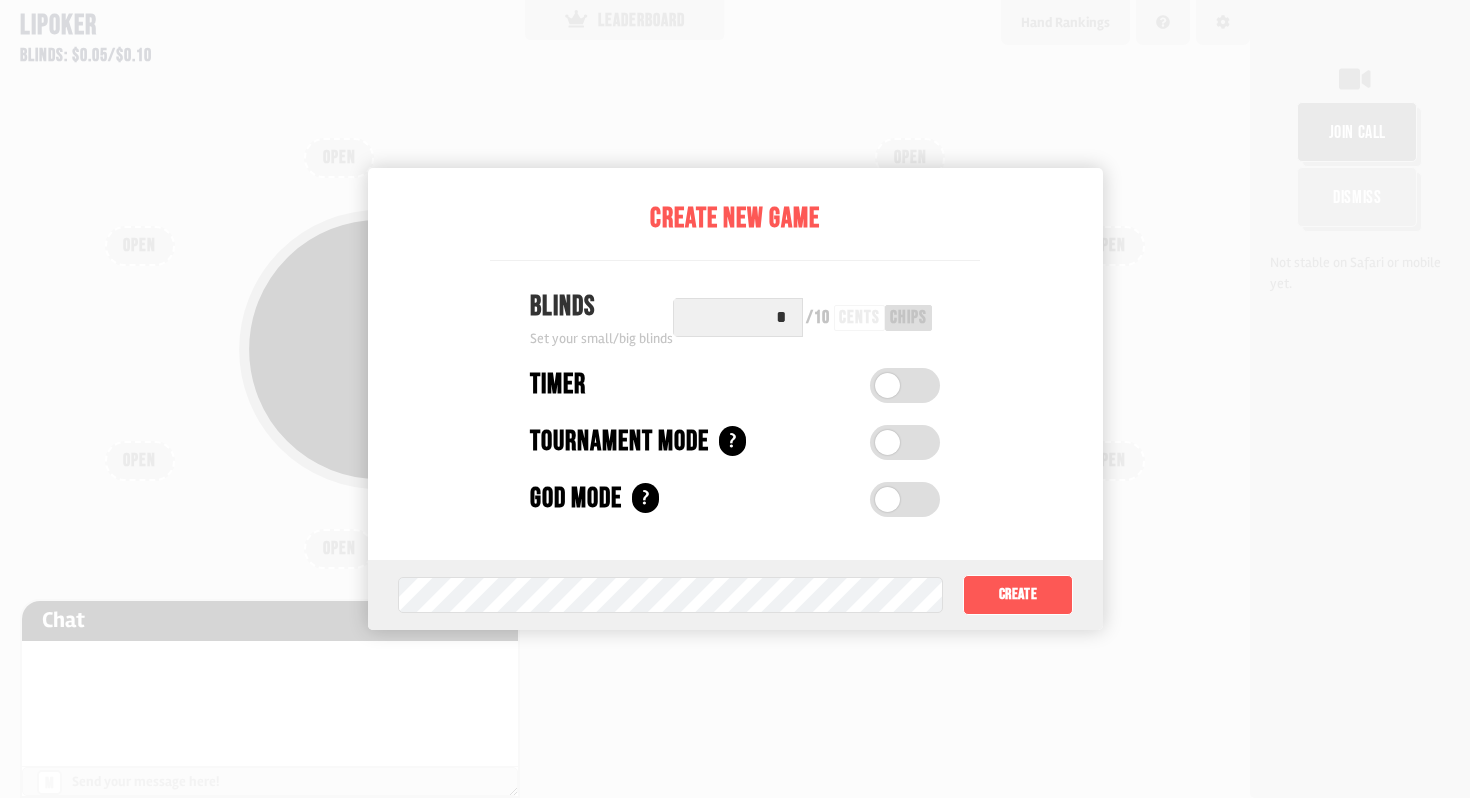 click on "*" at bounding box center [738, 317] 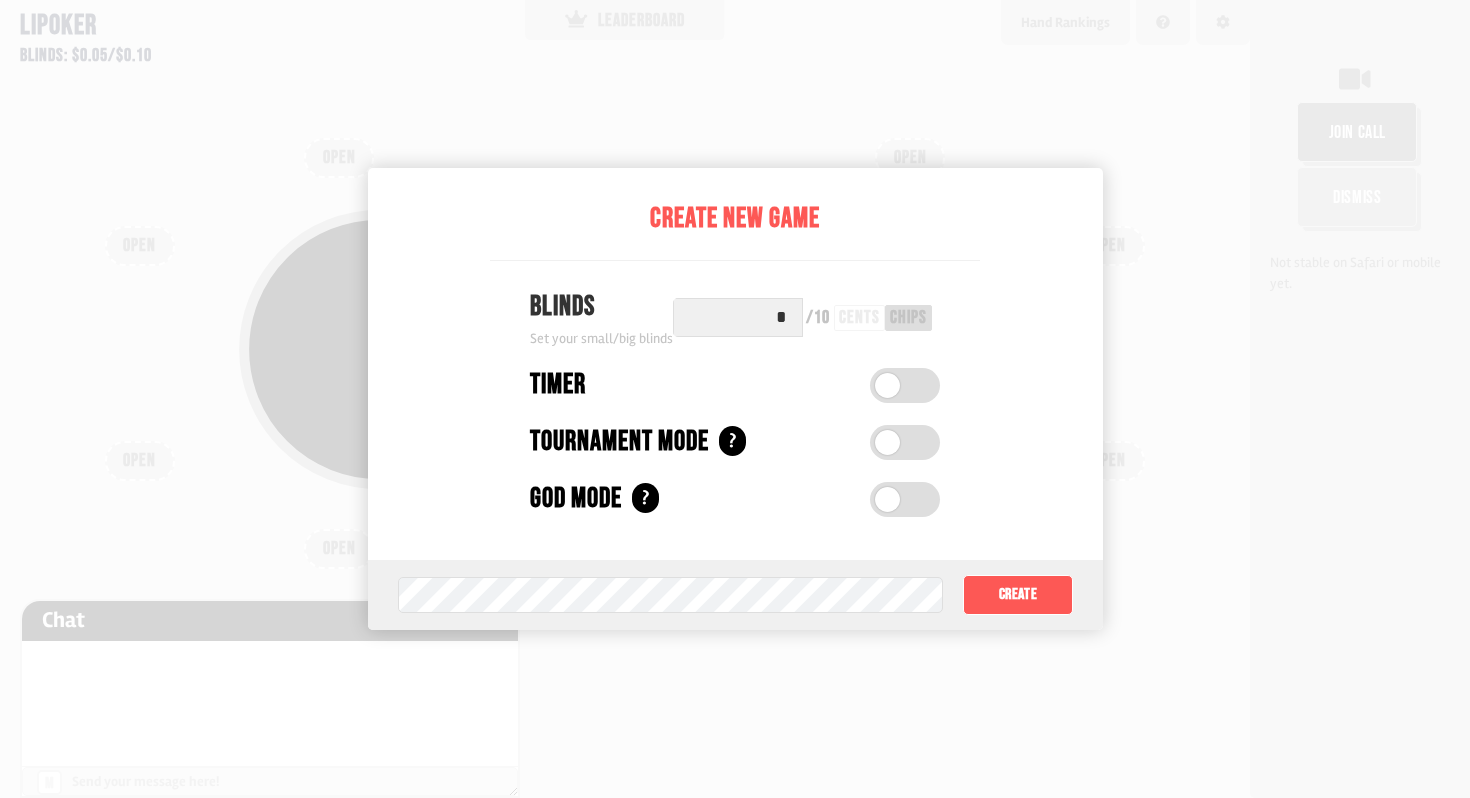 click on "*" at bounding box center (738, 317) 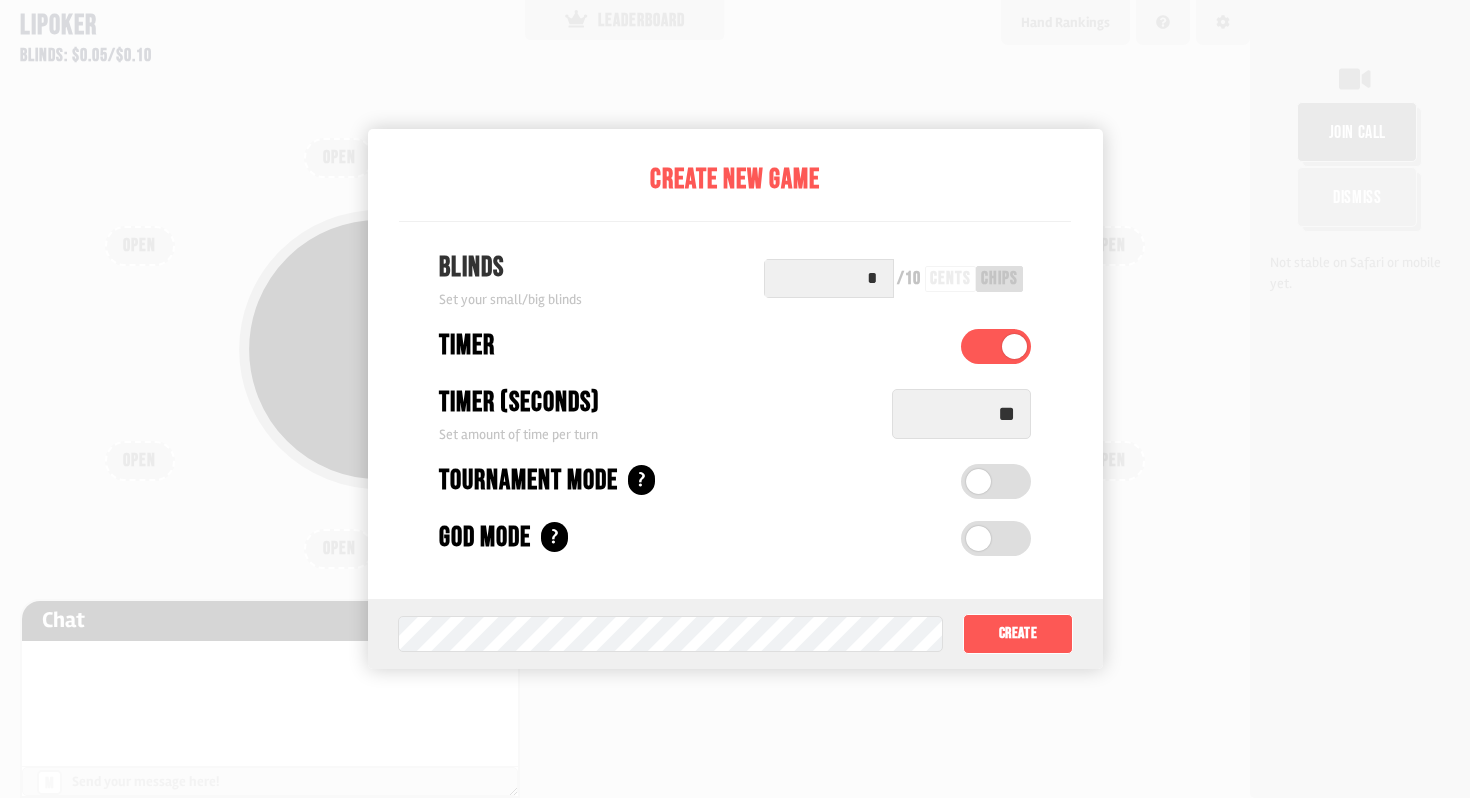 click on "**" at bounding box center (961, 414) 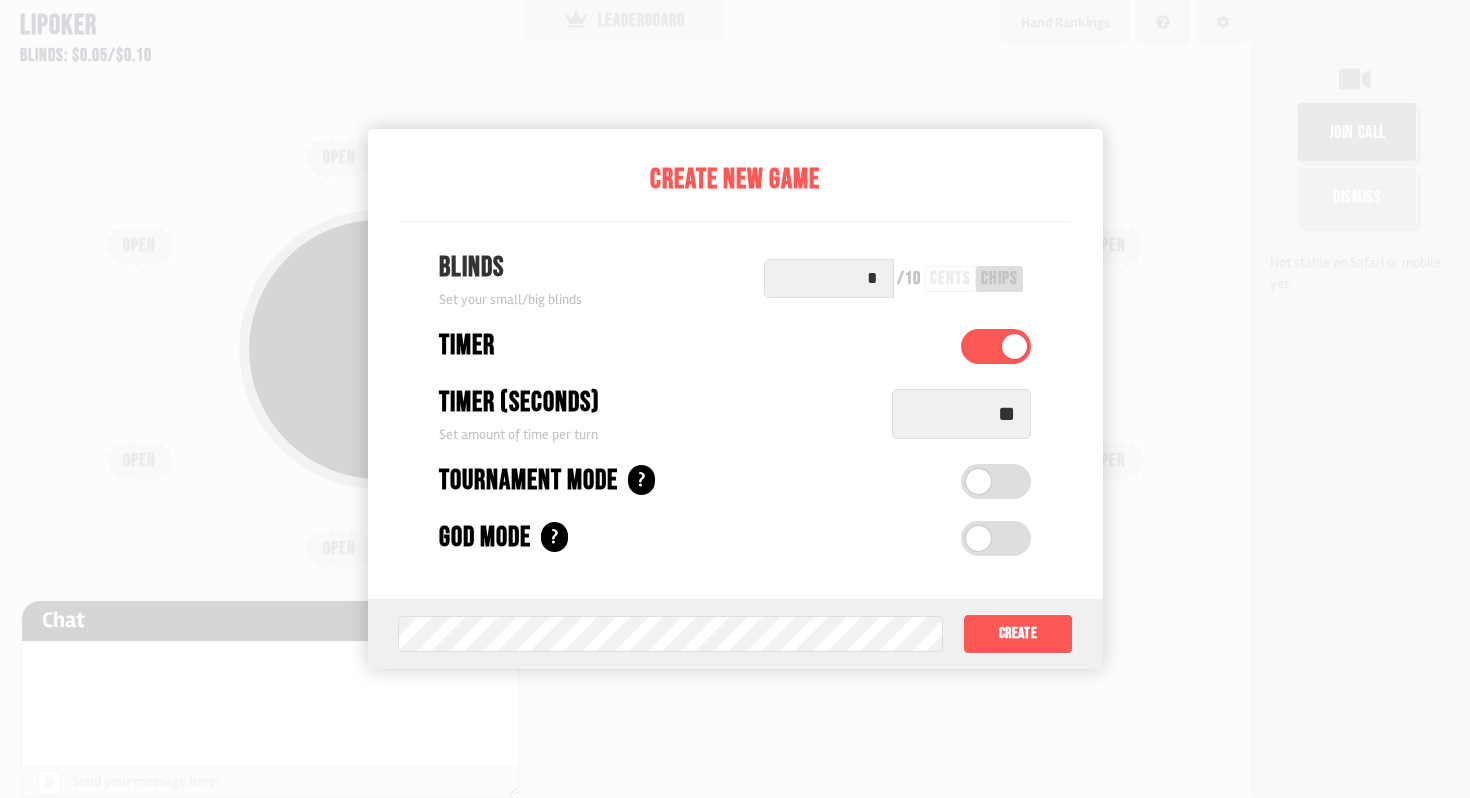 type on "*" 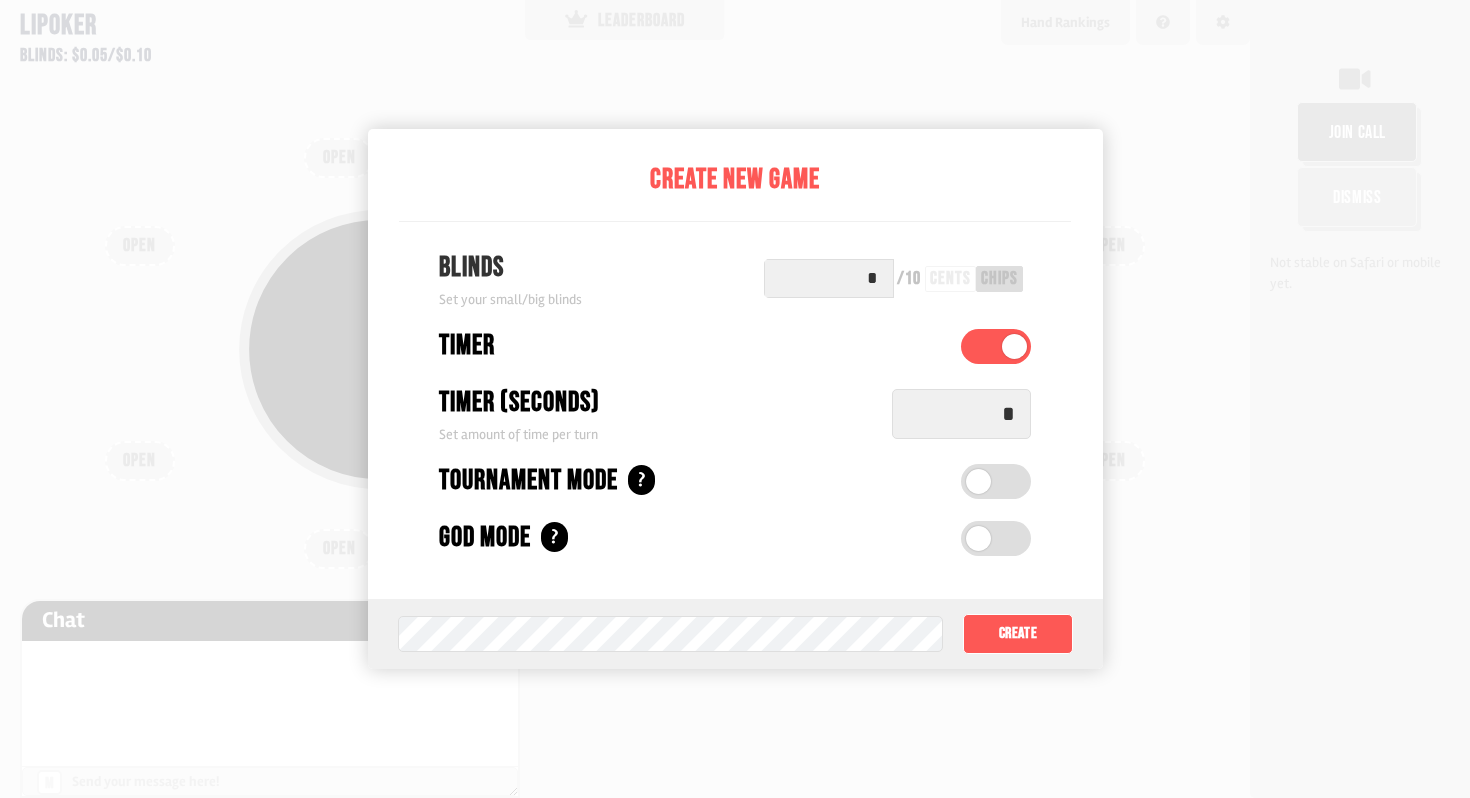 type on "**" 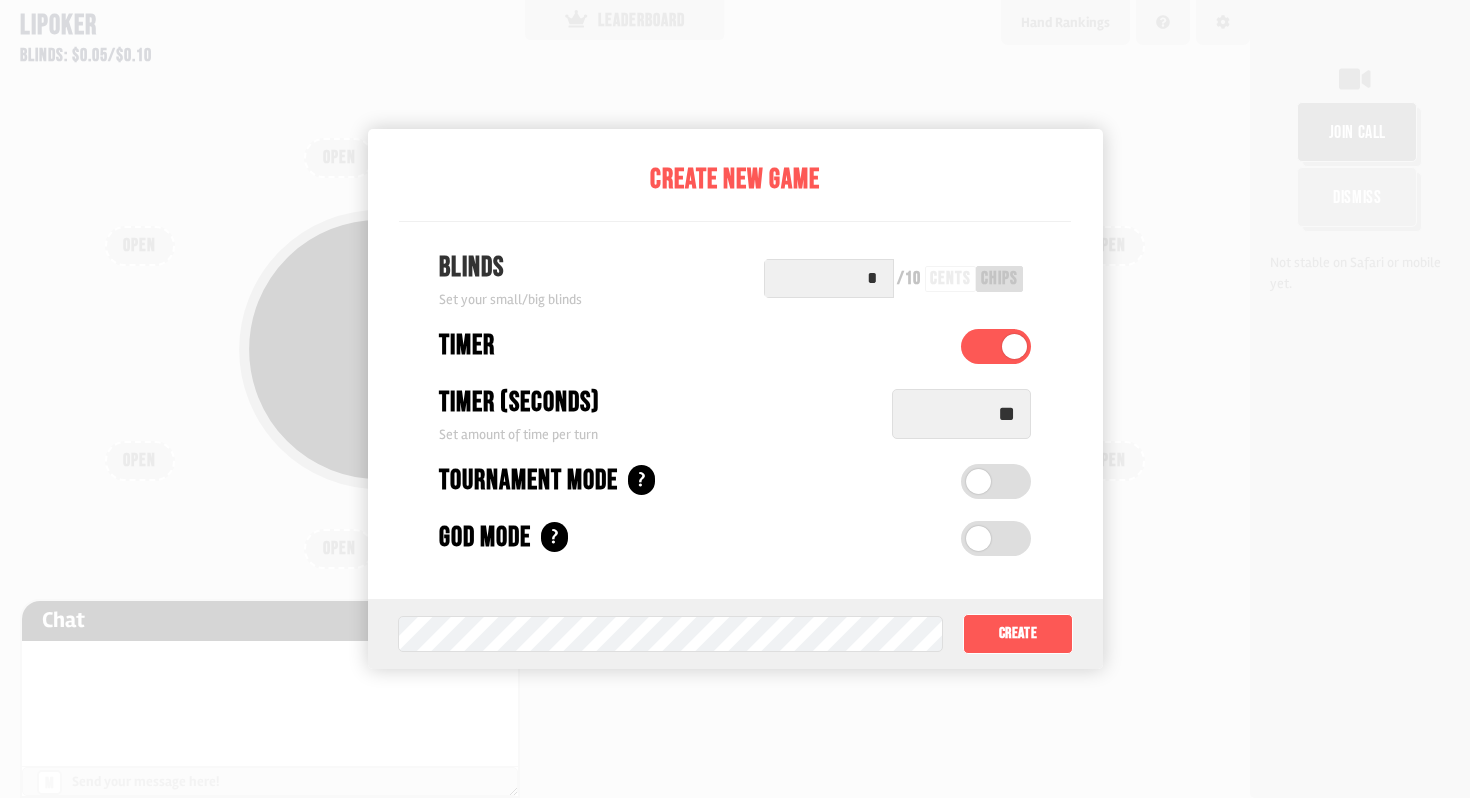 click on "*" at bounding box center (829, 278) 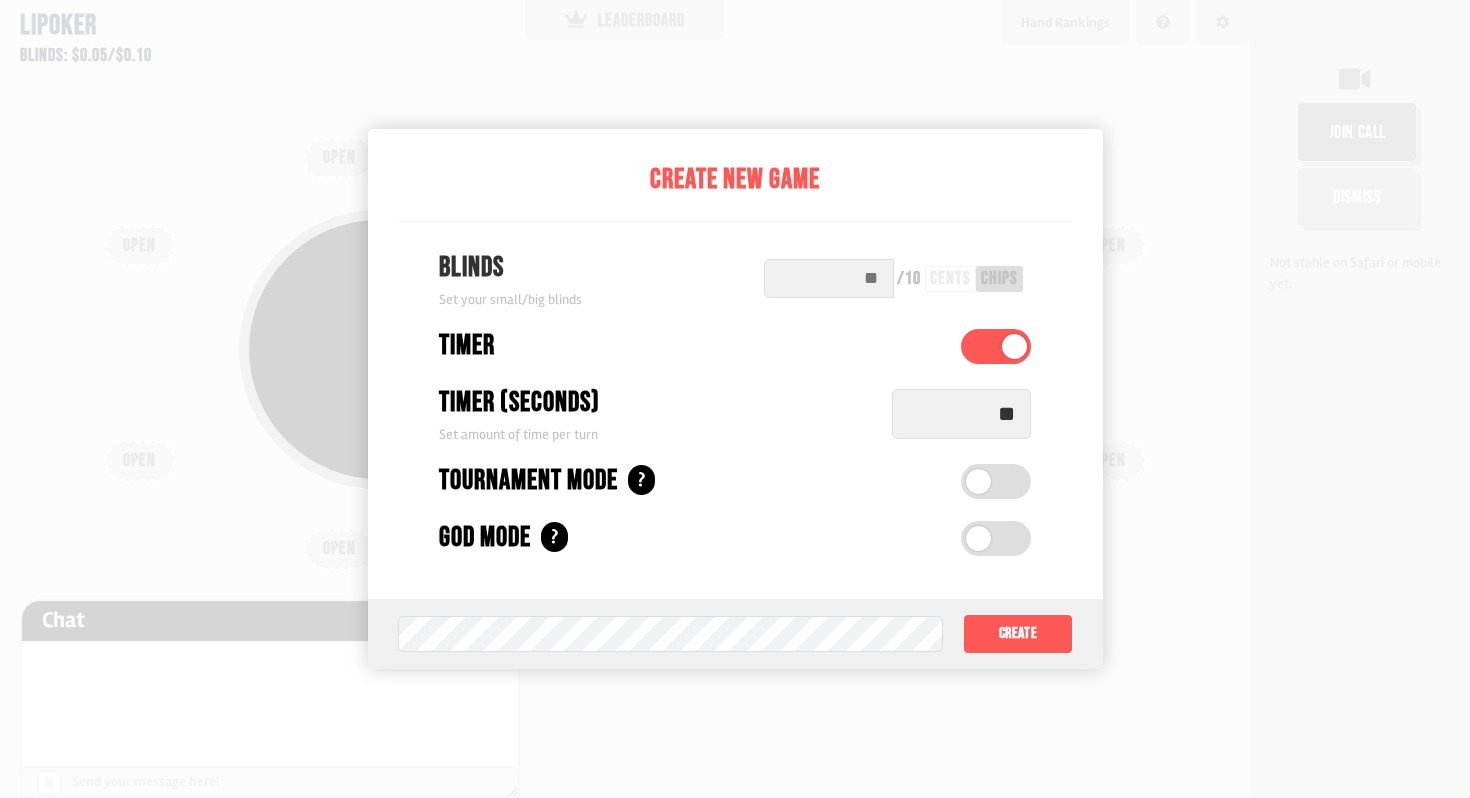 click on "cents" at bounding box center [950, 279] 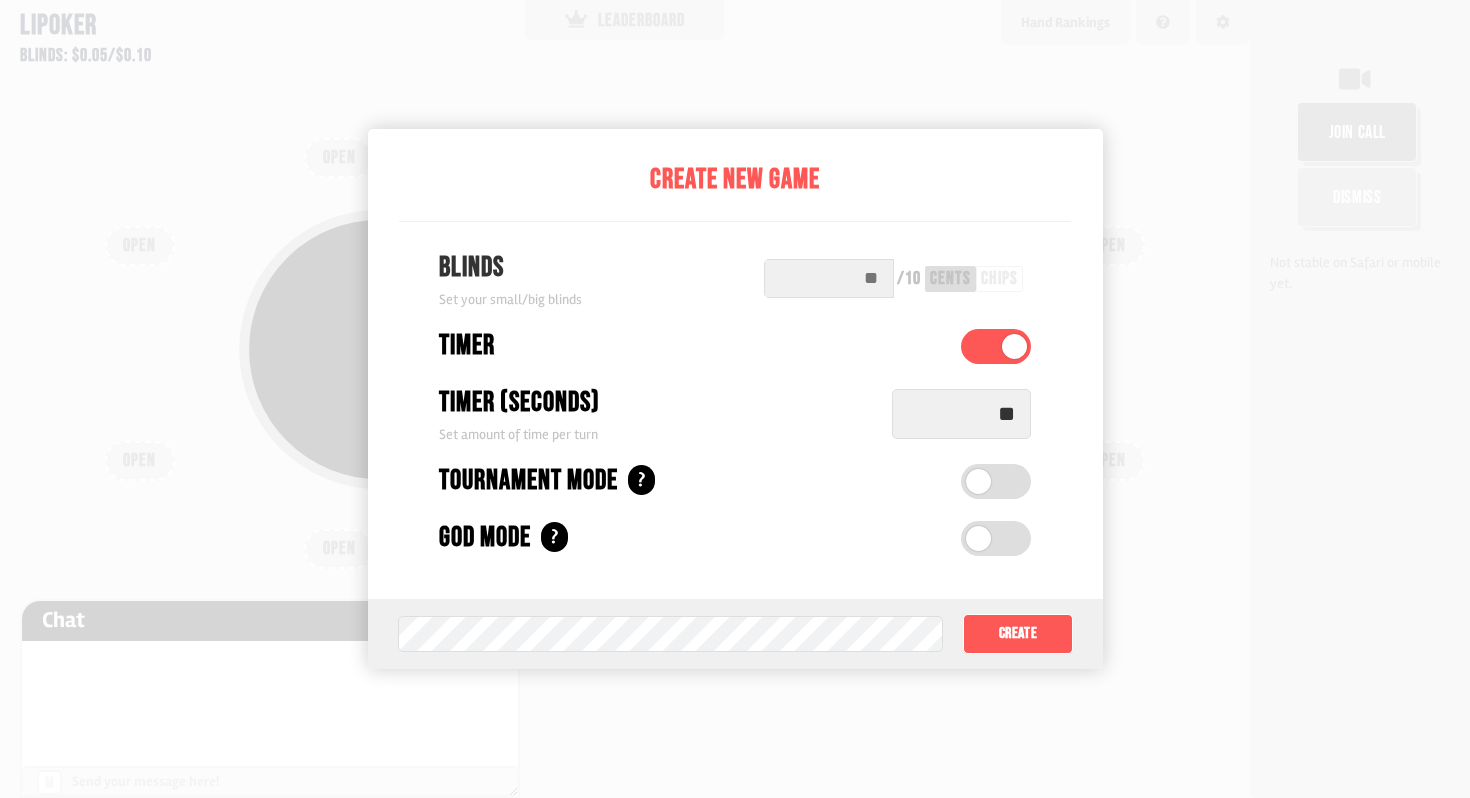 click on "chips" at bounding box center (999, 279) 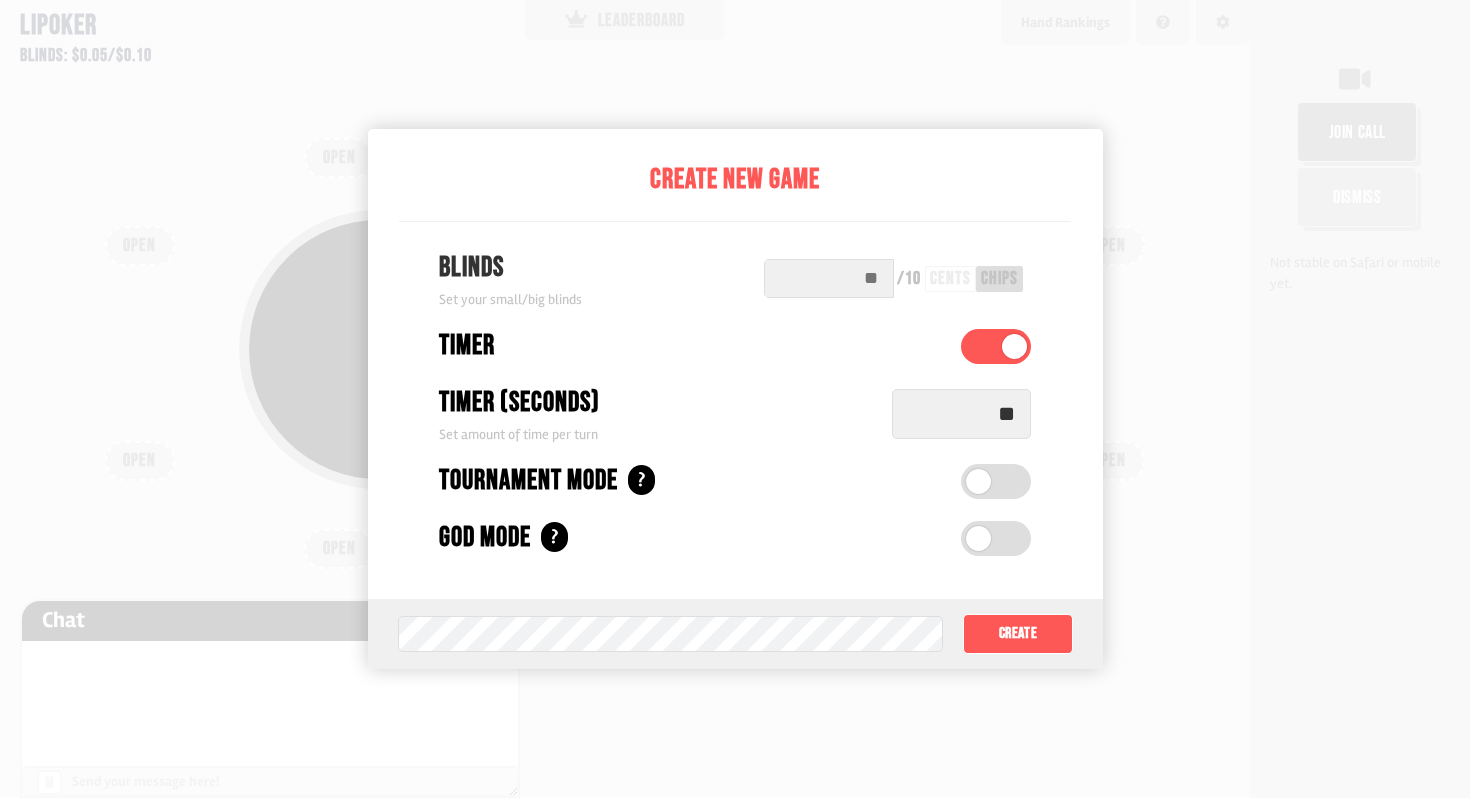 click at bounding box center (829, 278) 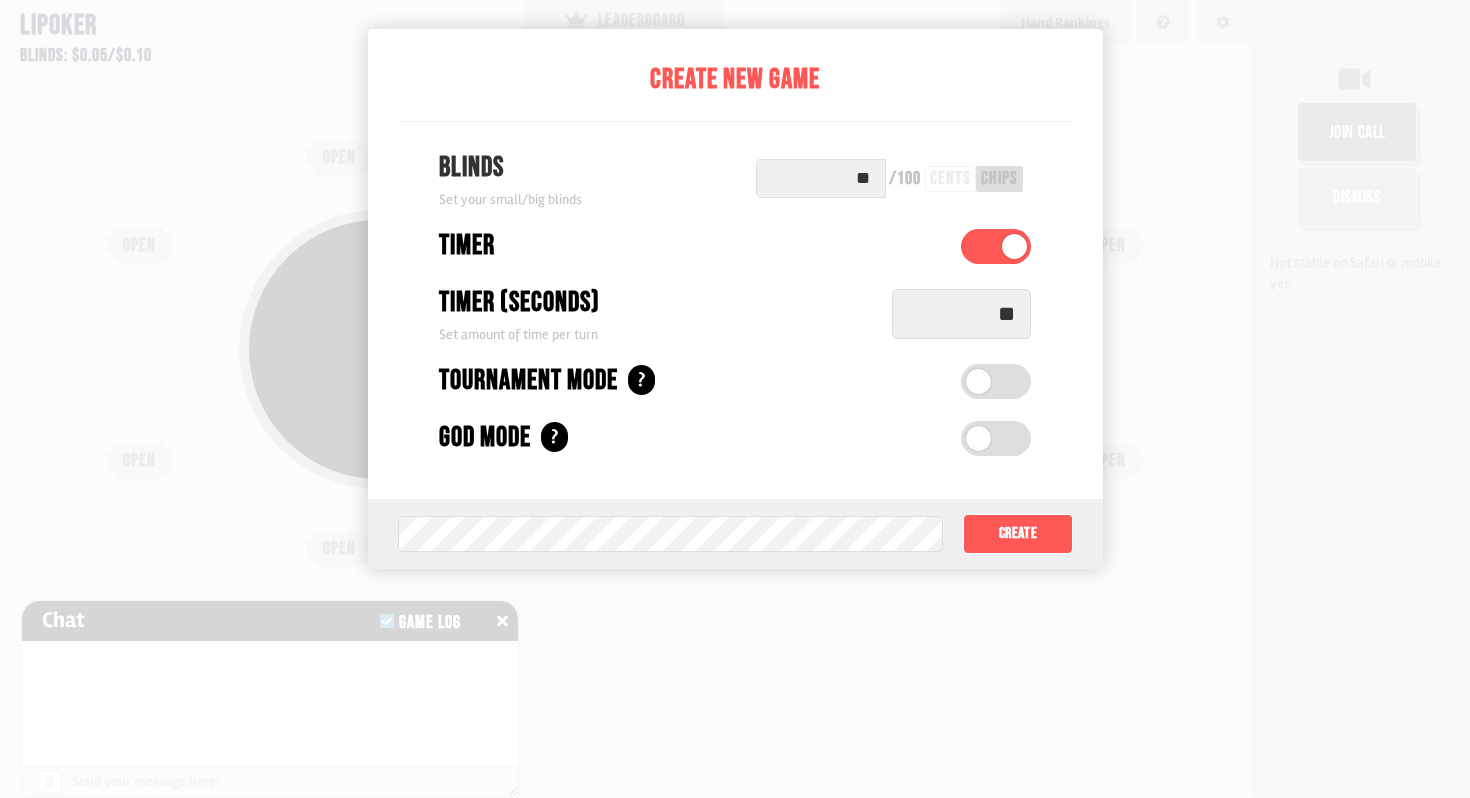 scroll, scrollTop: 134, scrollLeft: 0, axis: vertical 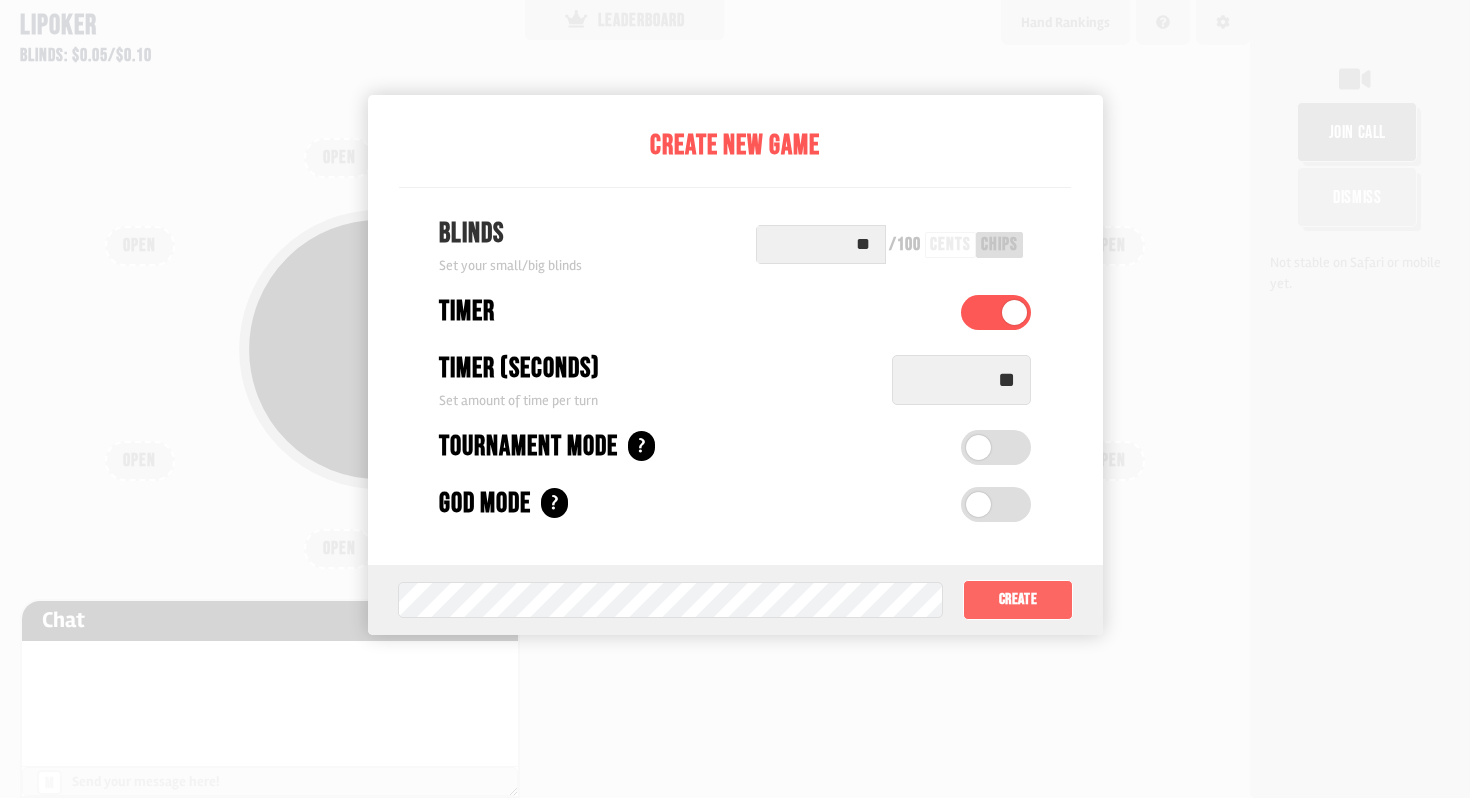type on "**" 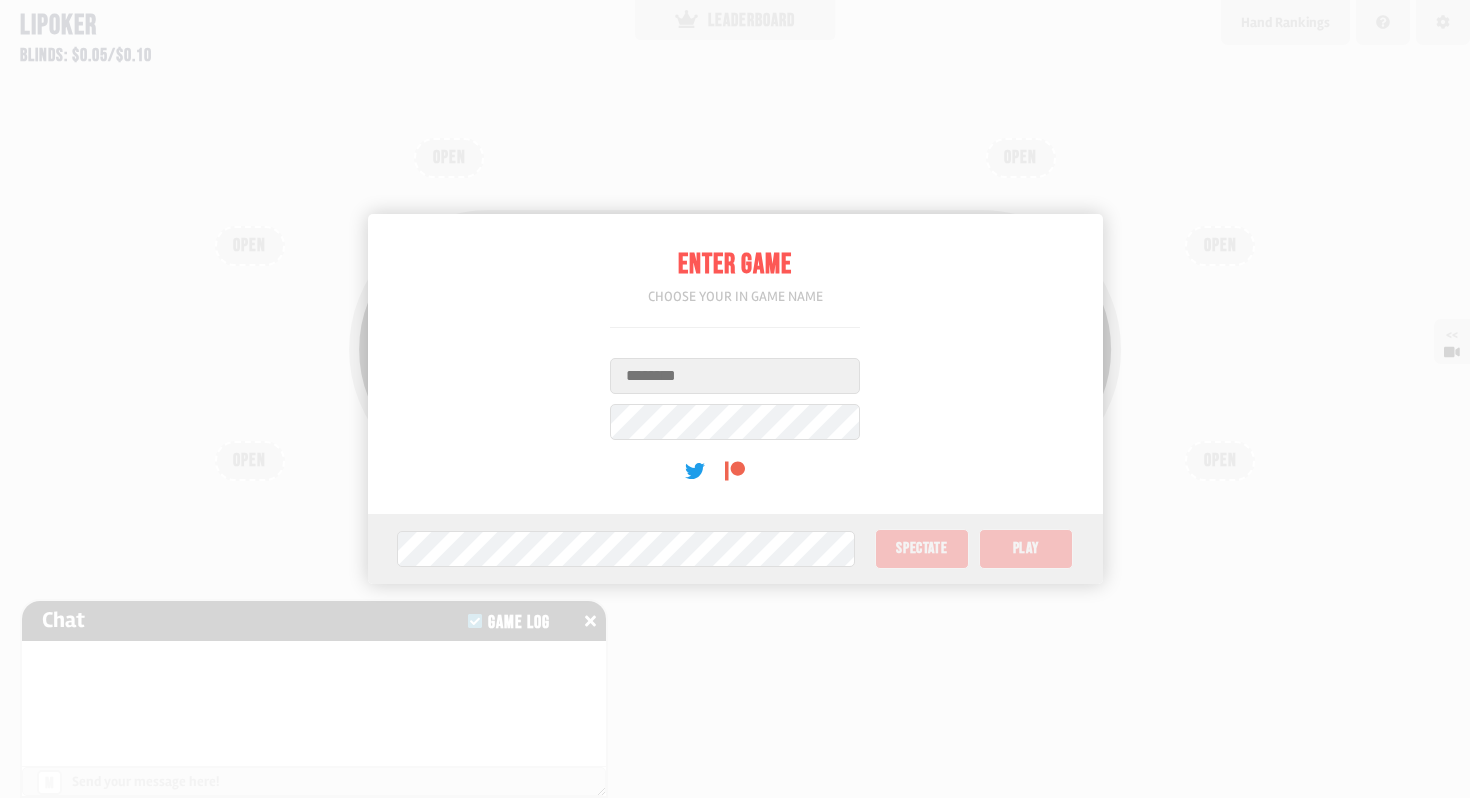 scroll, scrollTop: 0, scrollLeft: 0, axis: both 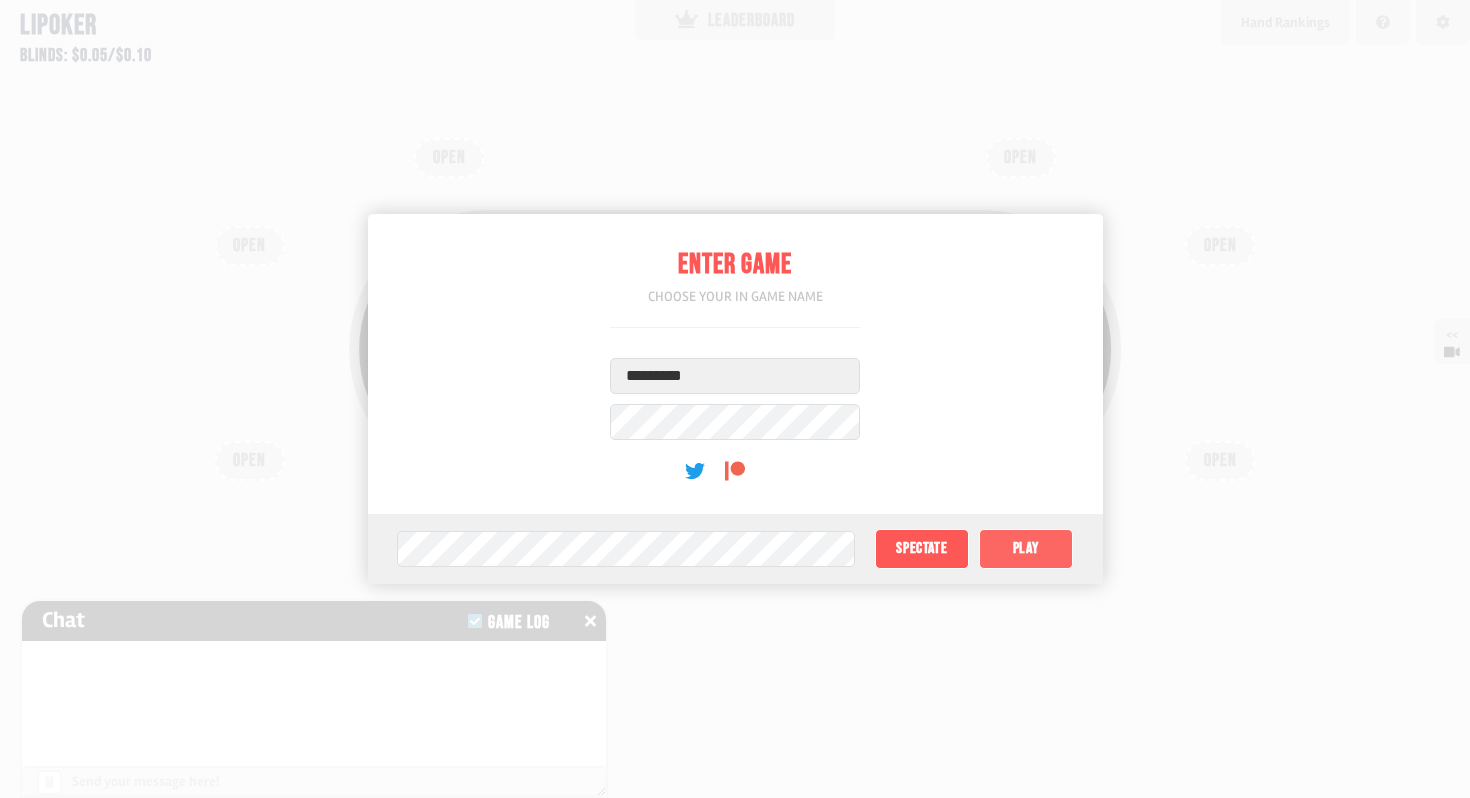click on "Play" at bounding box center [1026, 549] 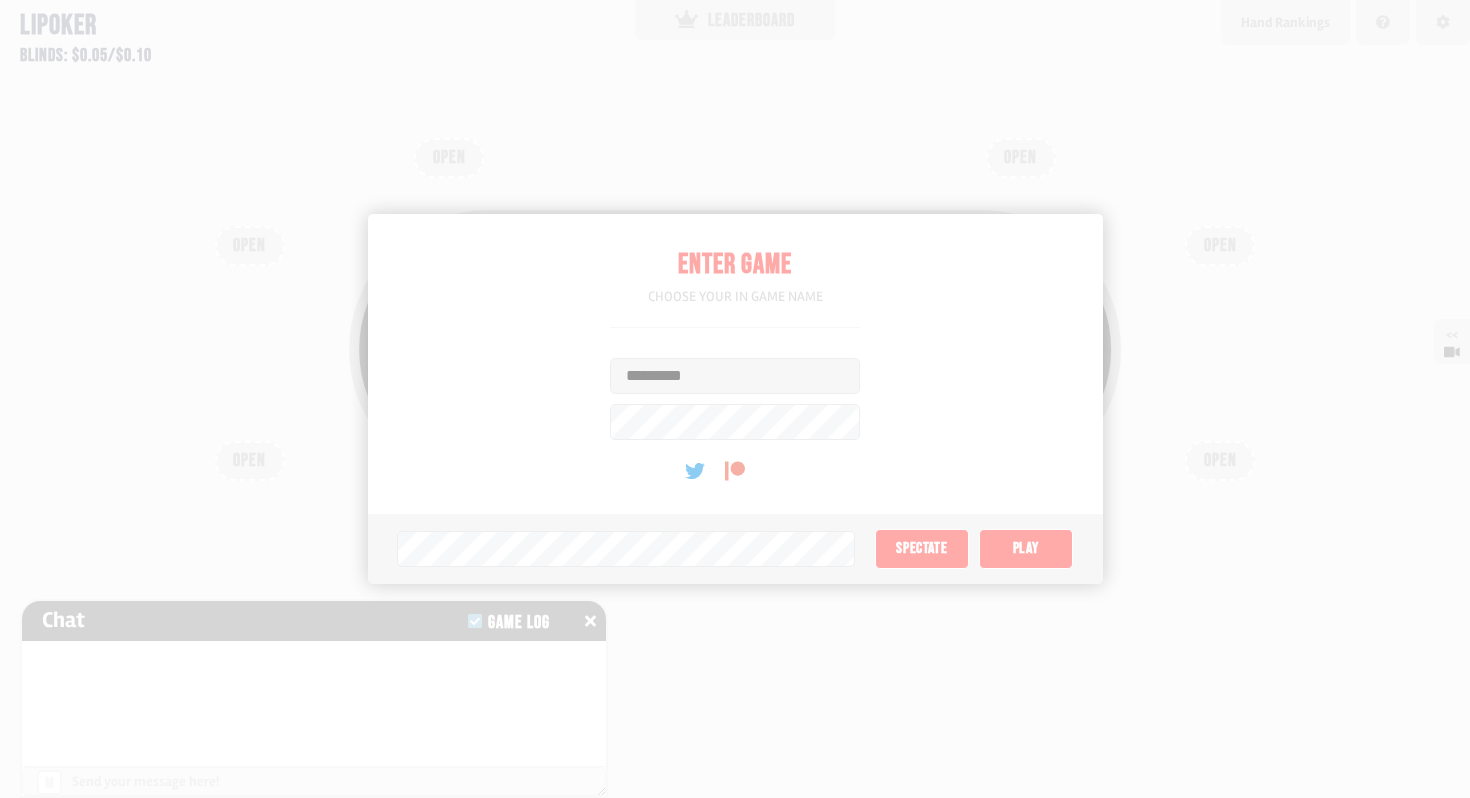 type on "**" 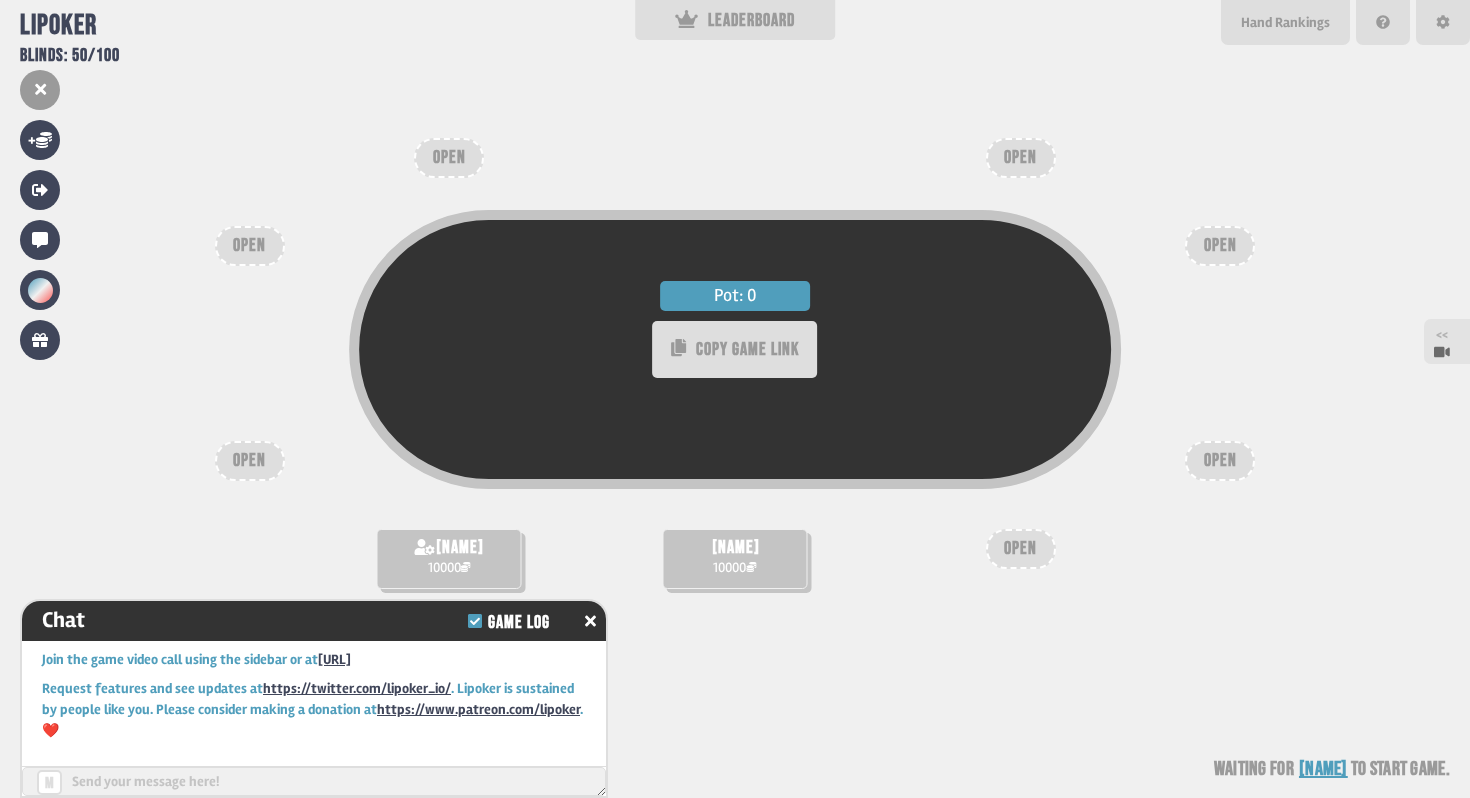 click 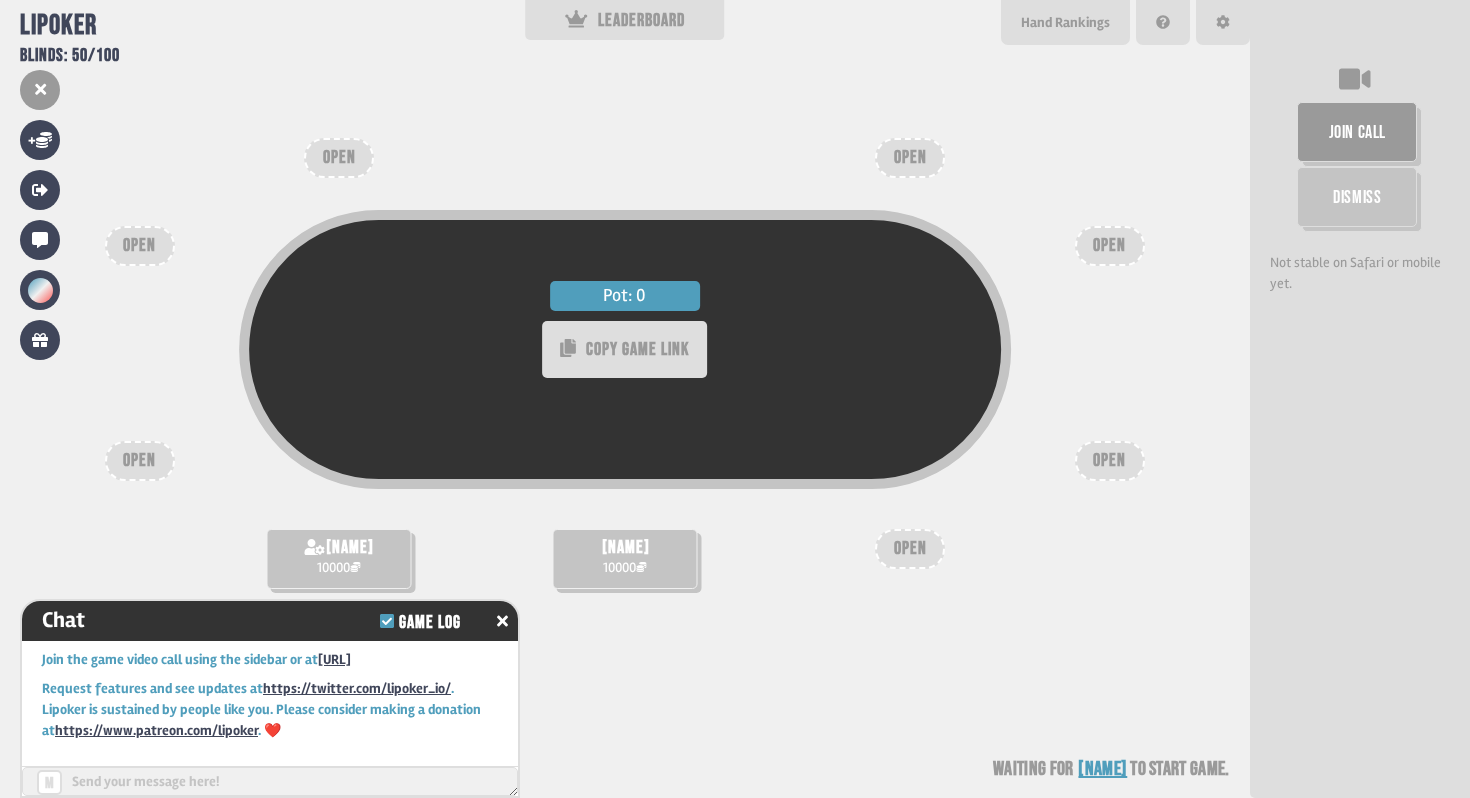click on "join call" at bounding box center (1357, 132) 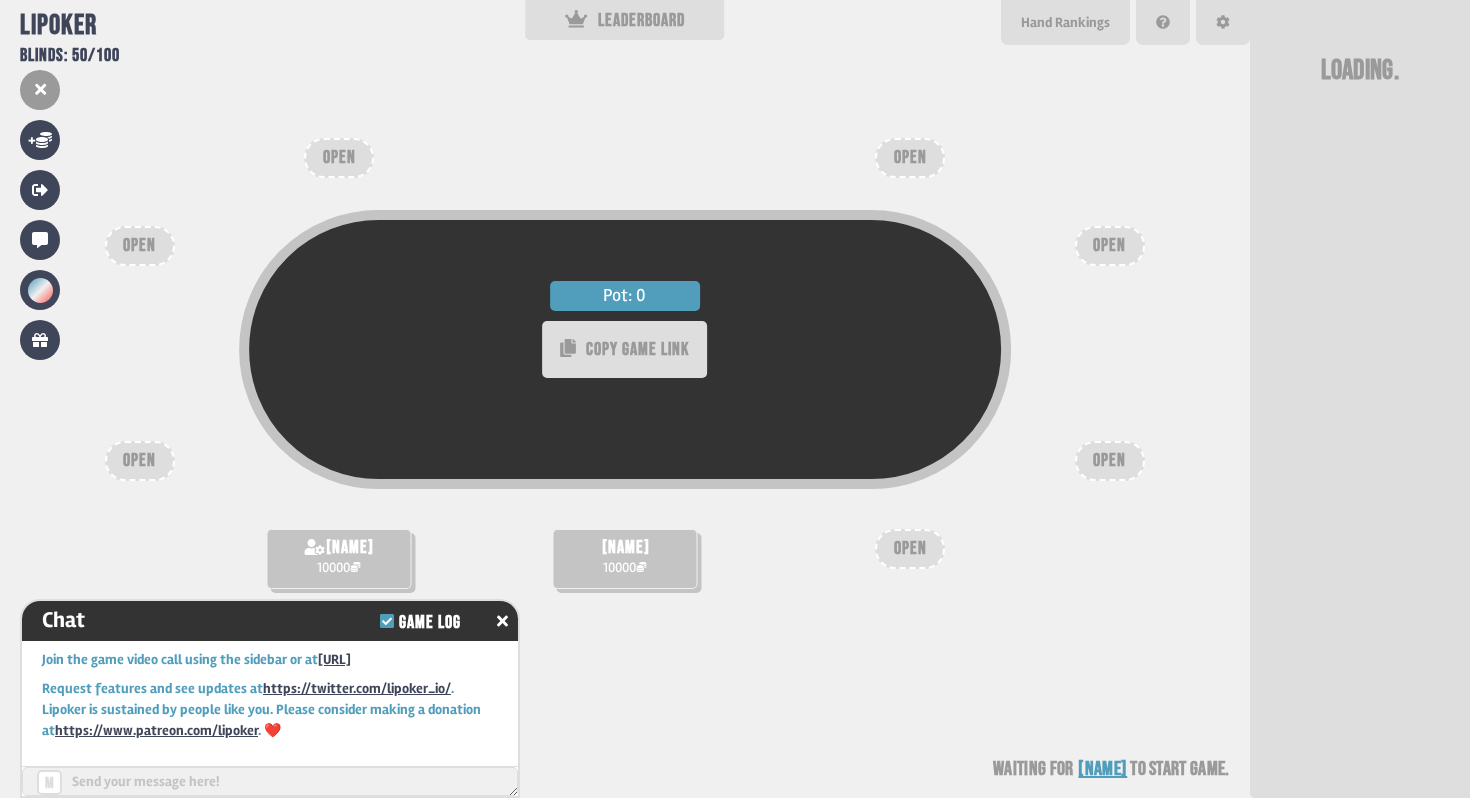 click at bounding box center (40, 90) 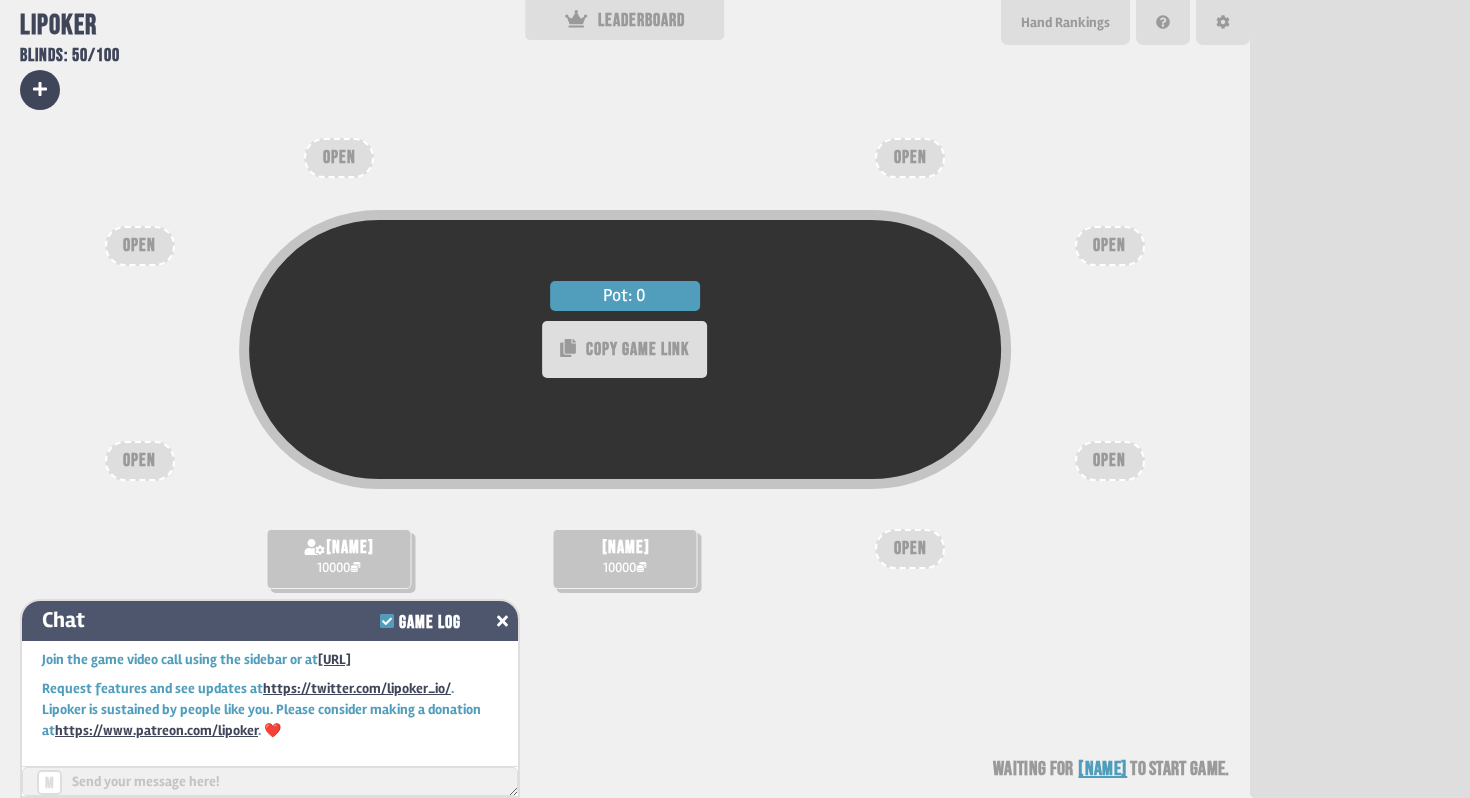 click on "Chat   Game Log" at bounding box center (270, 621) 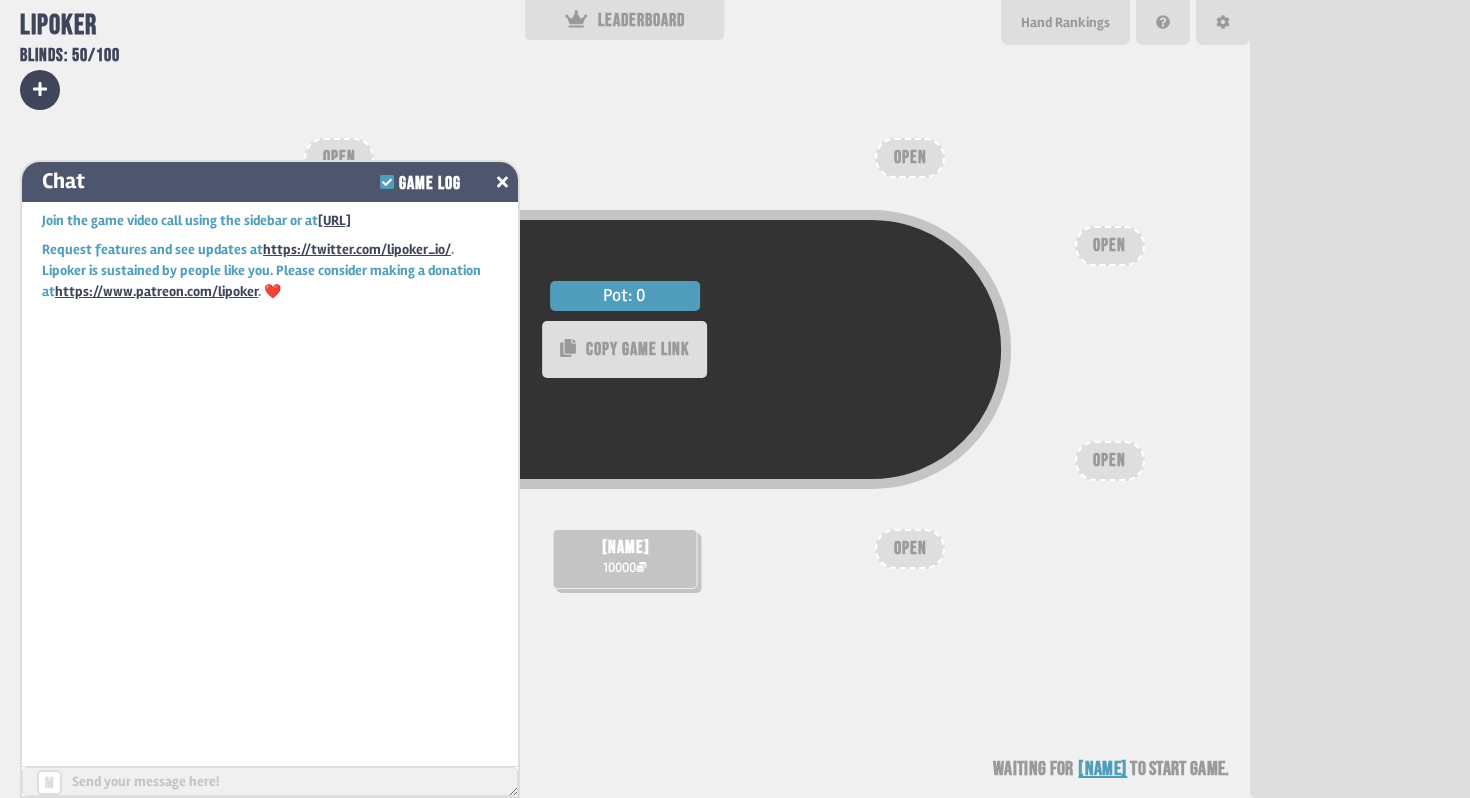 click on "Chat   Game Log" at bounding box center [270, 182] 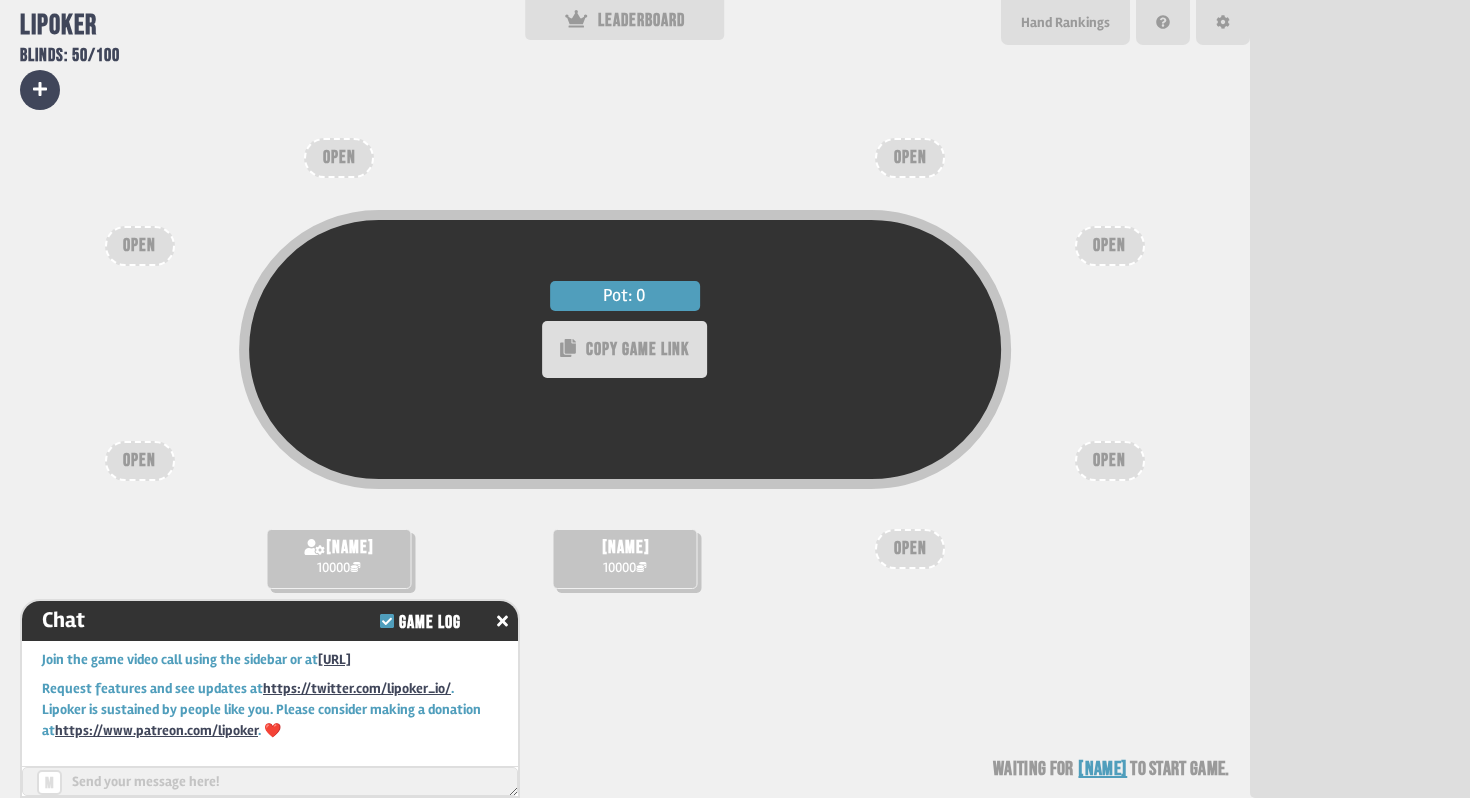scroll, scrollTop: 8, scrollLeft: 0, axis: vertical 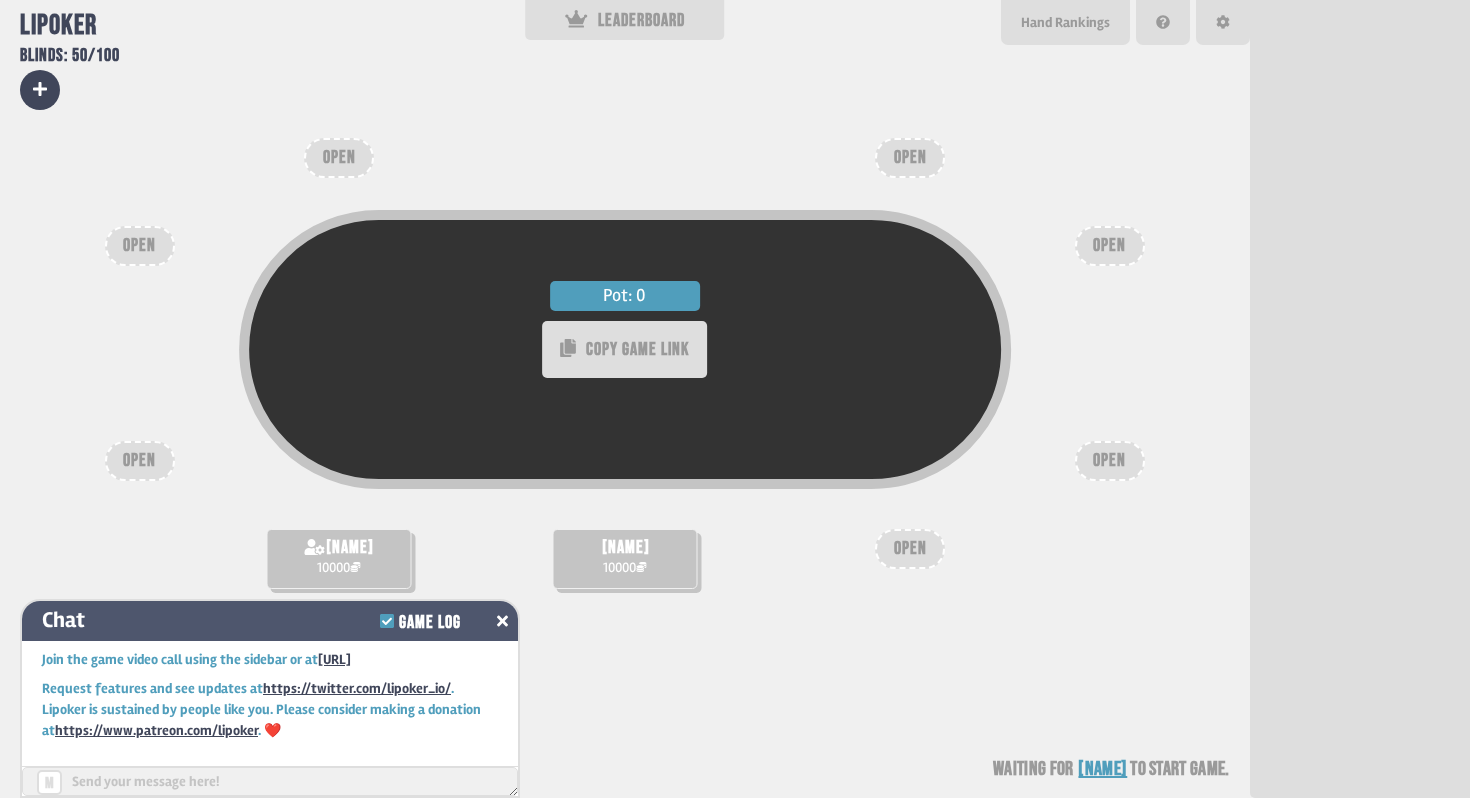 click 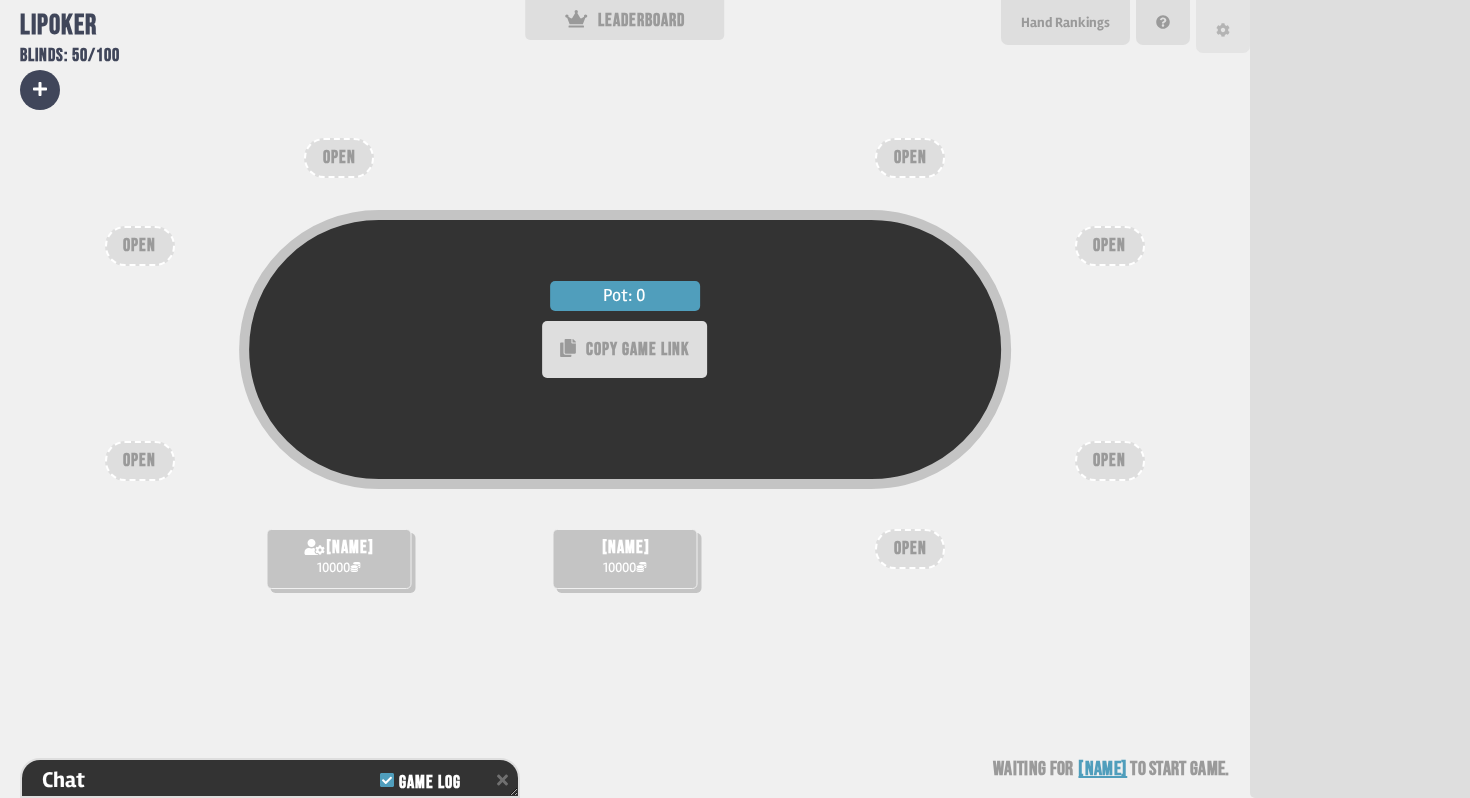click at bounding box center (1223, 30) 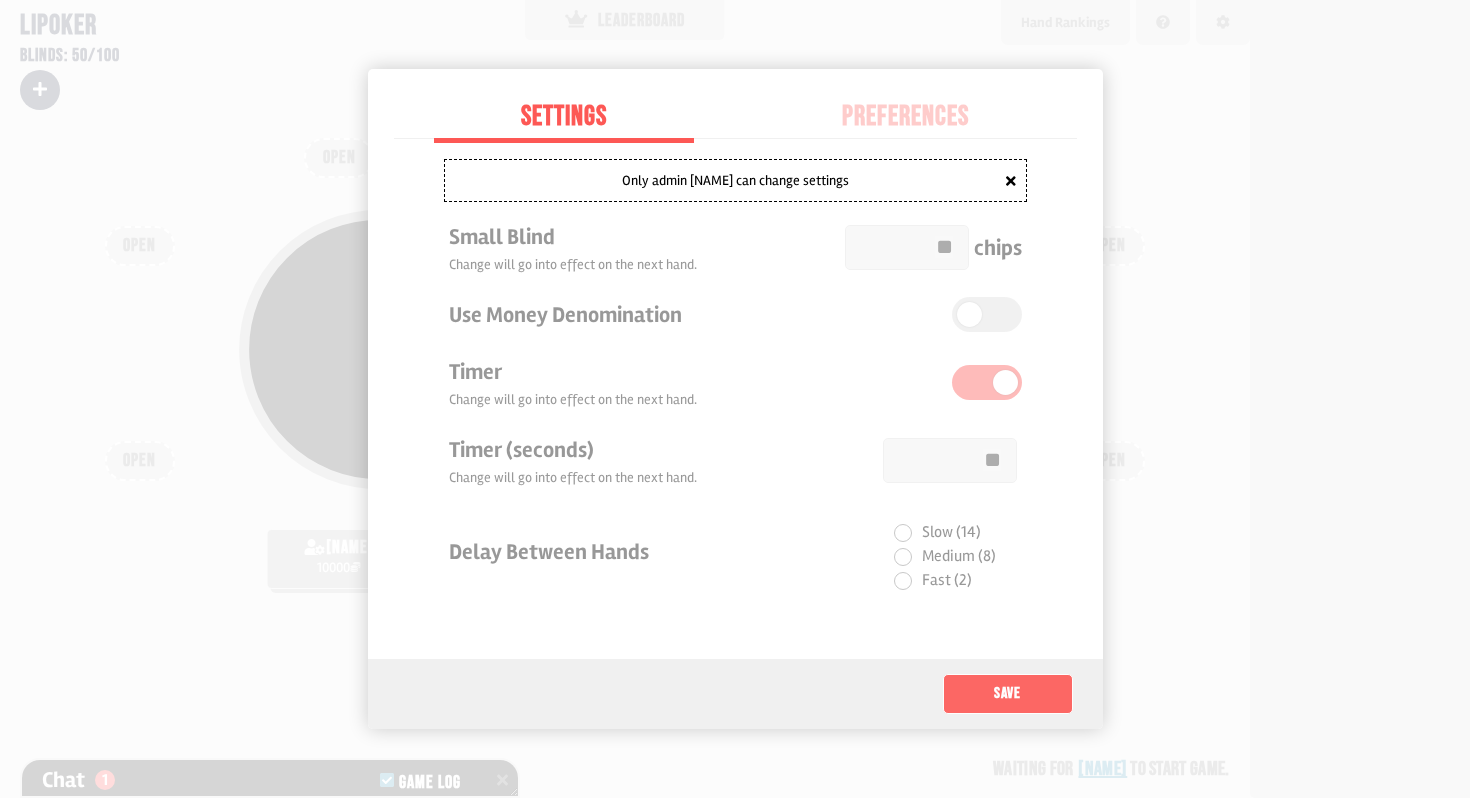 click on "Save" at bounding box center (1008, 694) 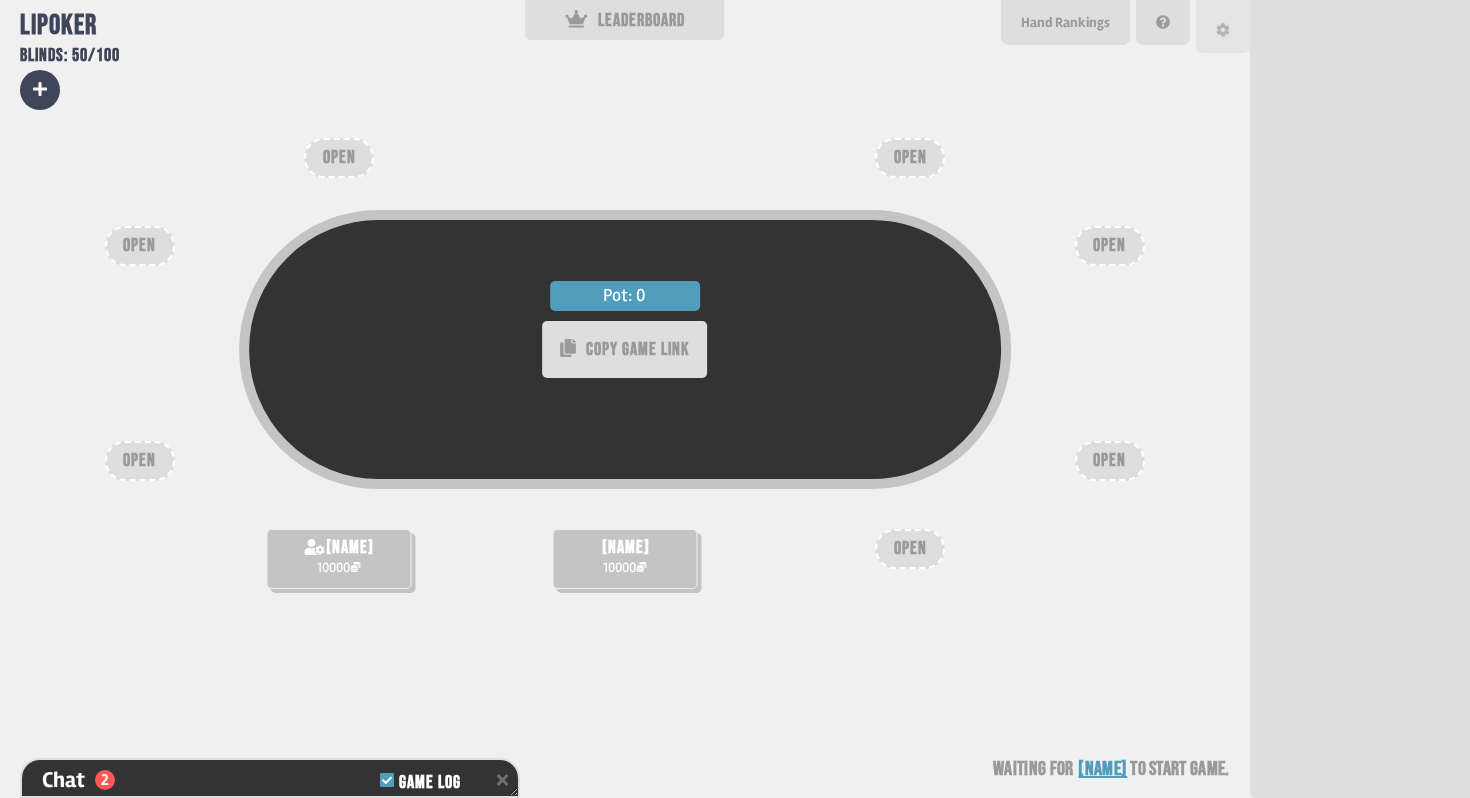 click at bounding box center [1223, 30] 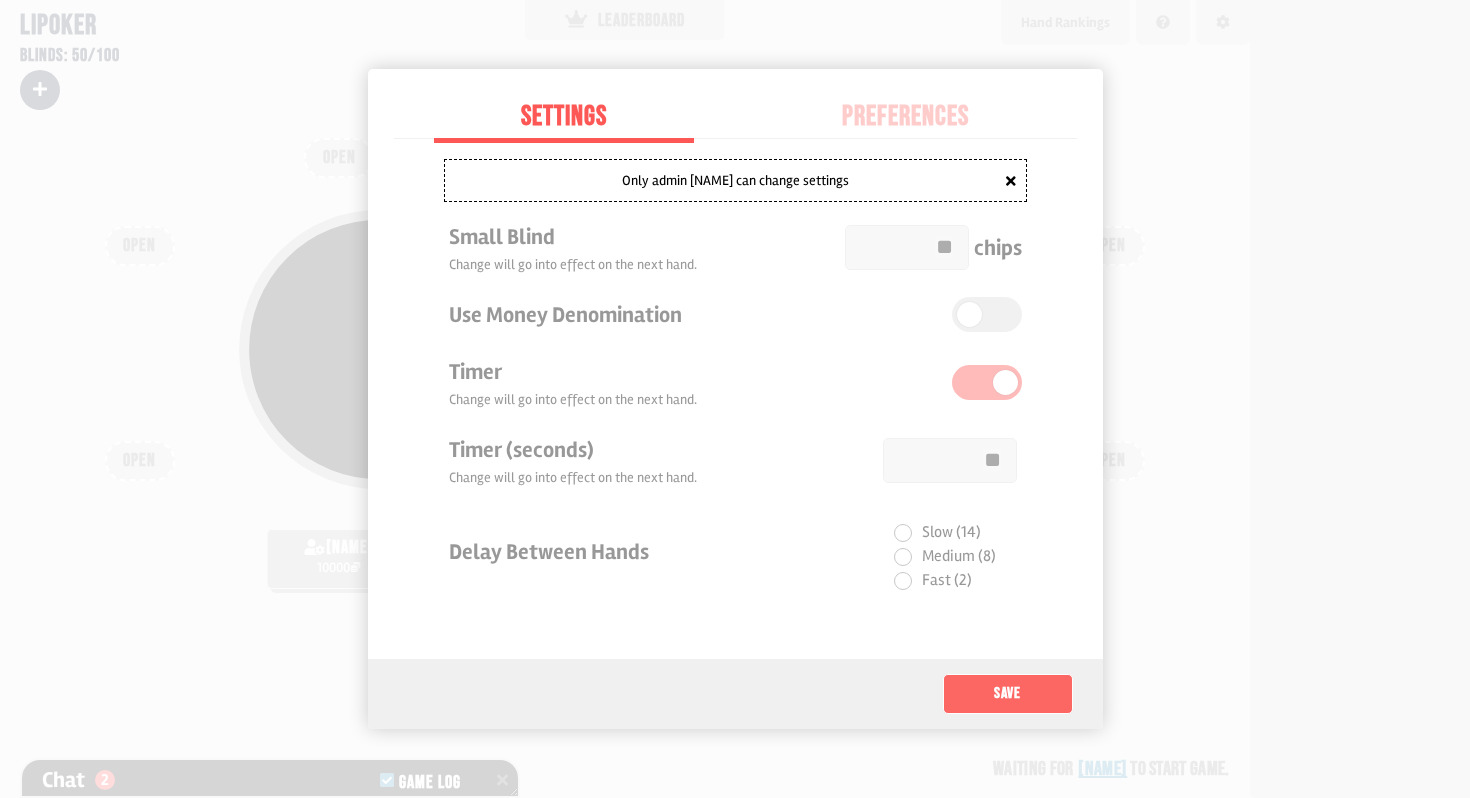 click on "Save" at bounding box center (1008, 694) 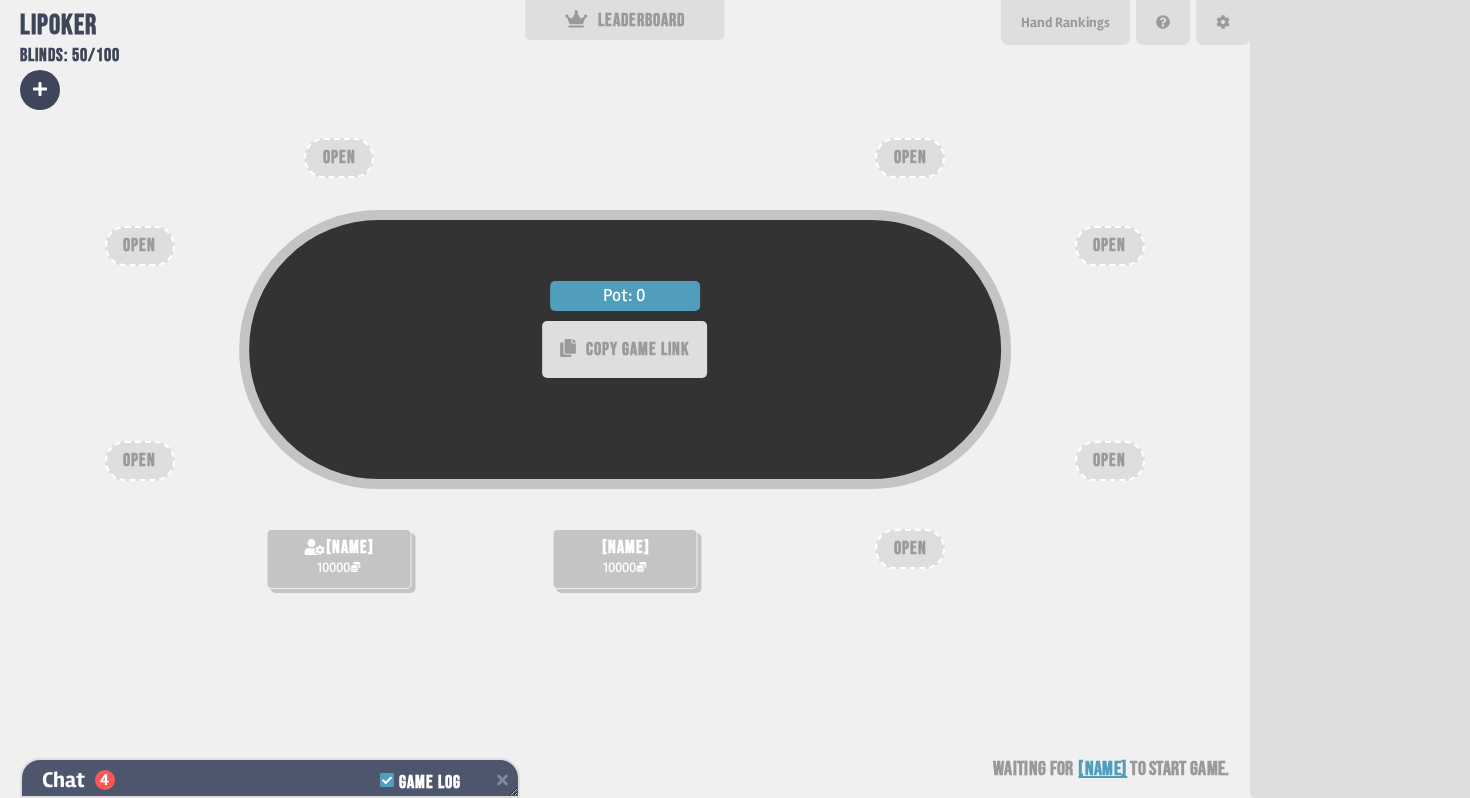 click on "Chat   4 Game Log" at bounding box center [270, 780] 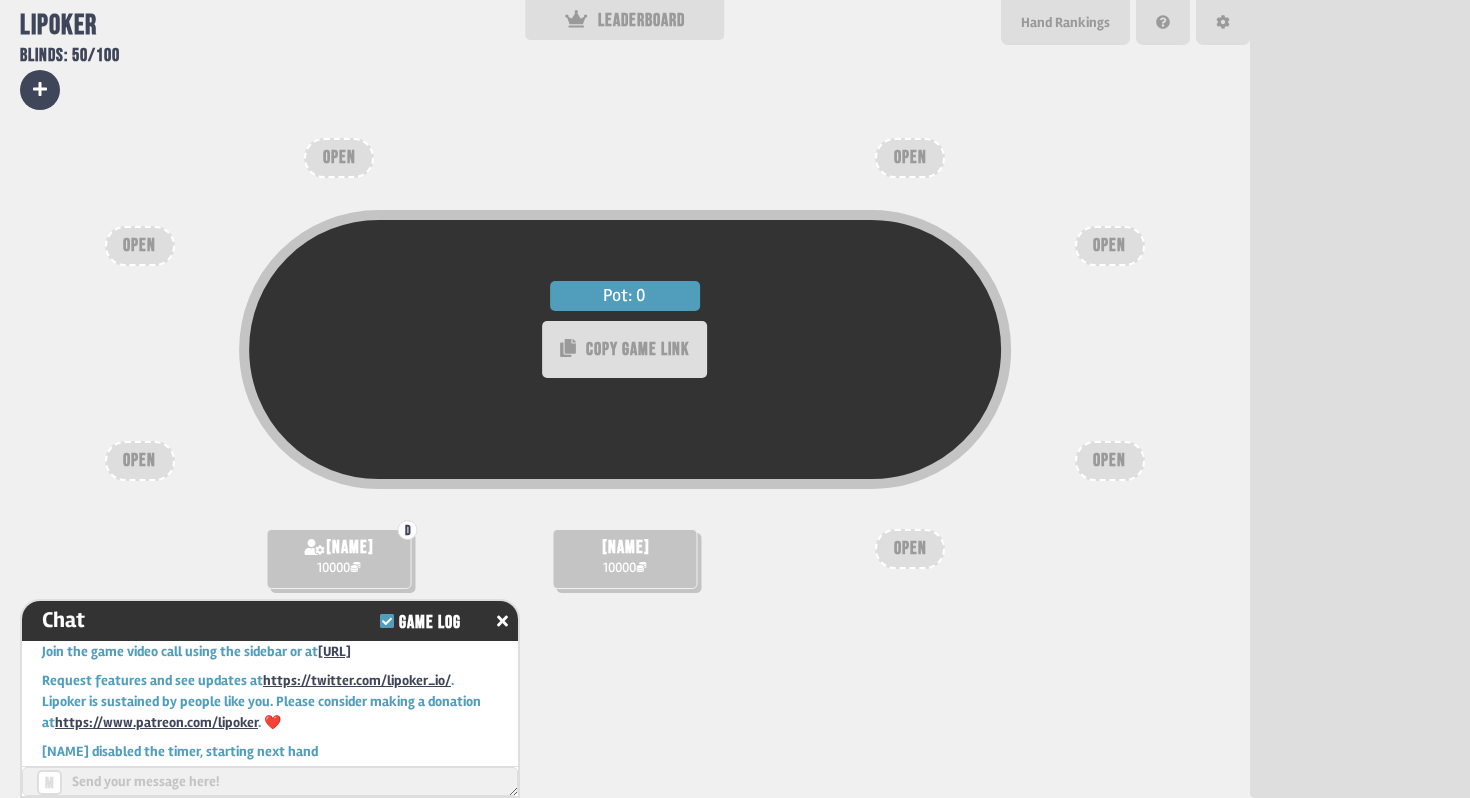 scroll, scrollTop: 124, scrollLeft: 0, axis: vertical 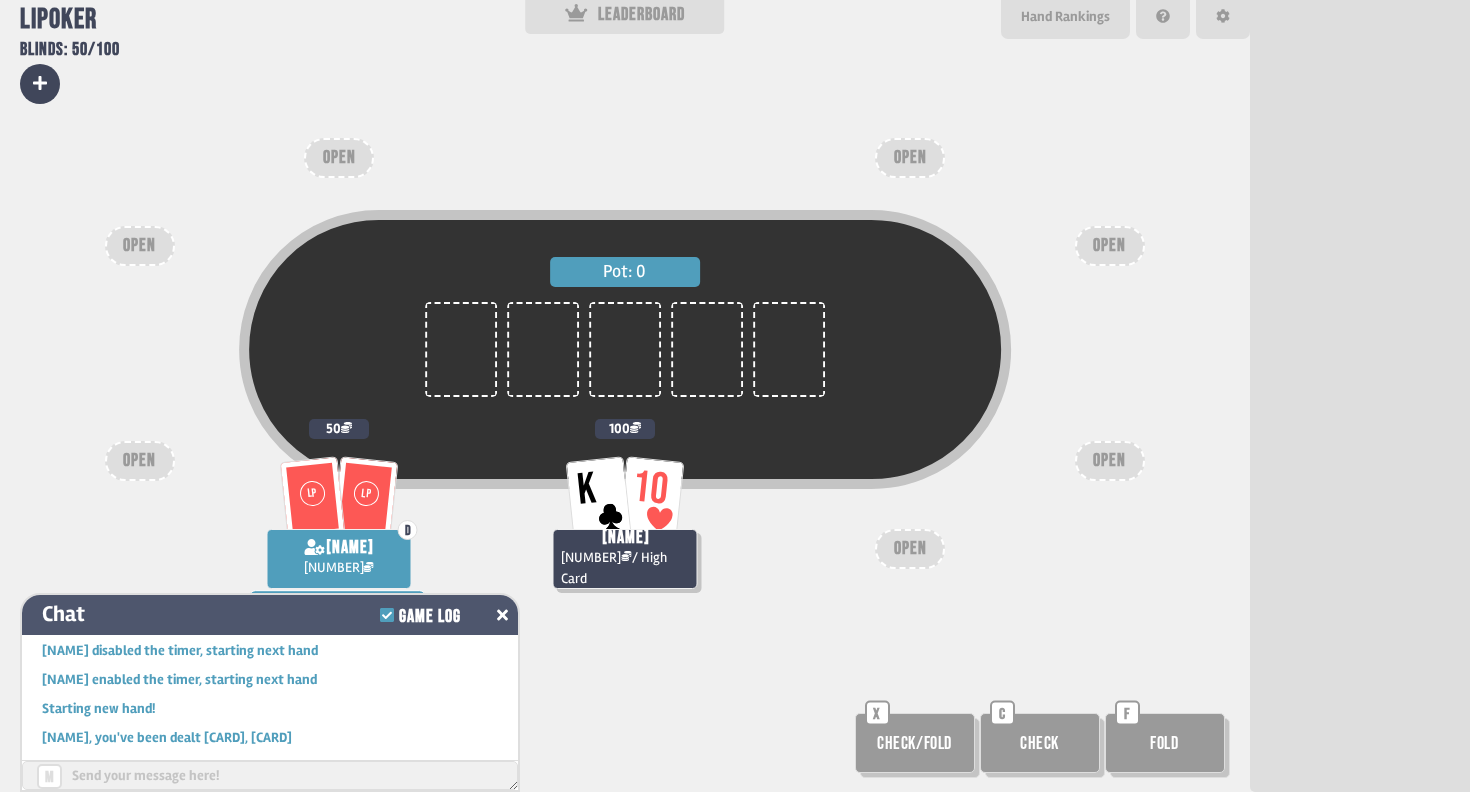 click on "Chat   Game Log" at bounding box center (270, 615) 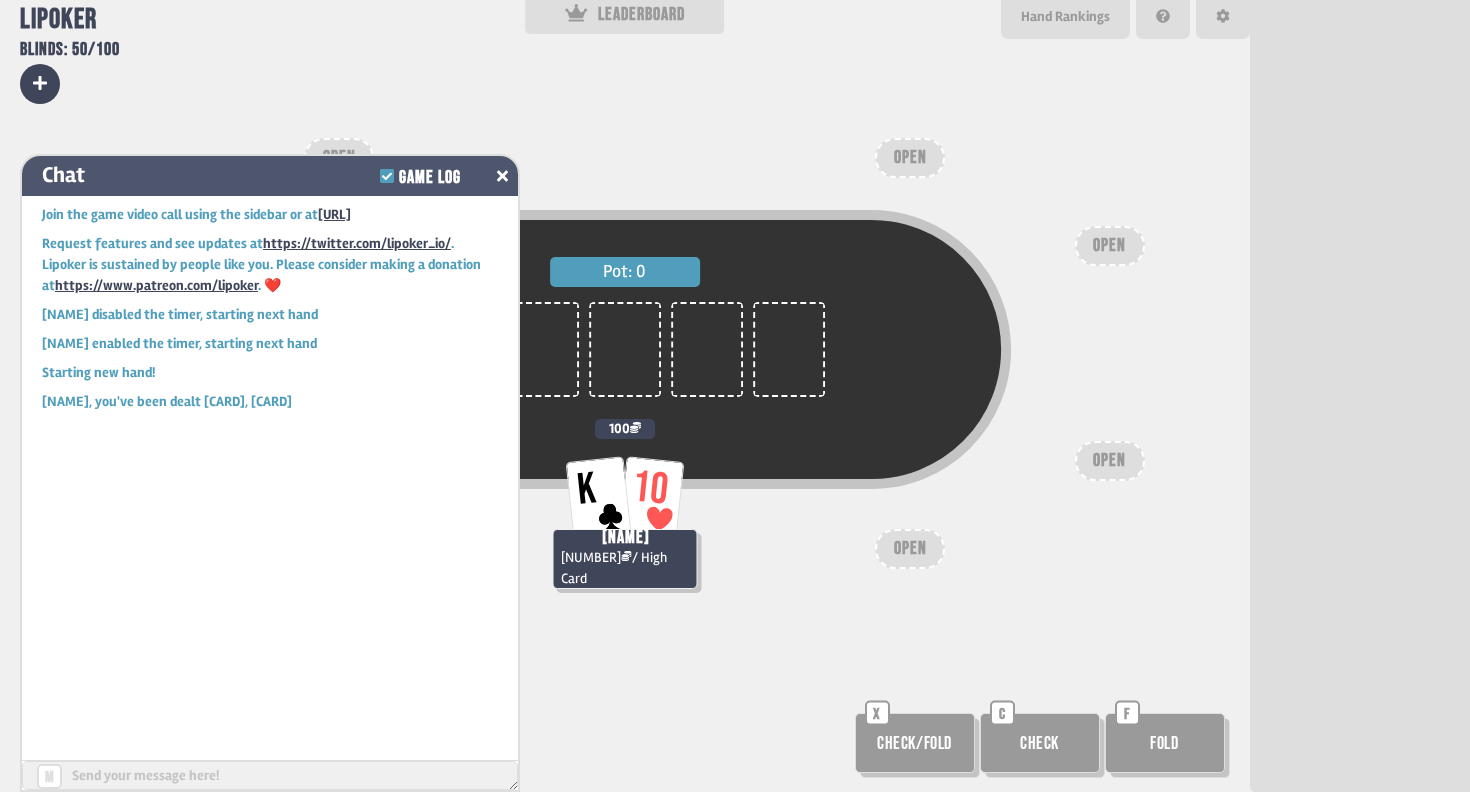scroll, scrollTop: 0, scrollLeft: 0, axis: both 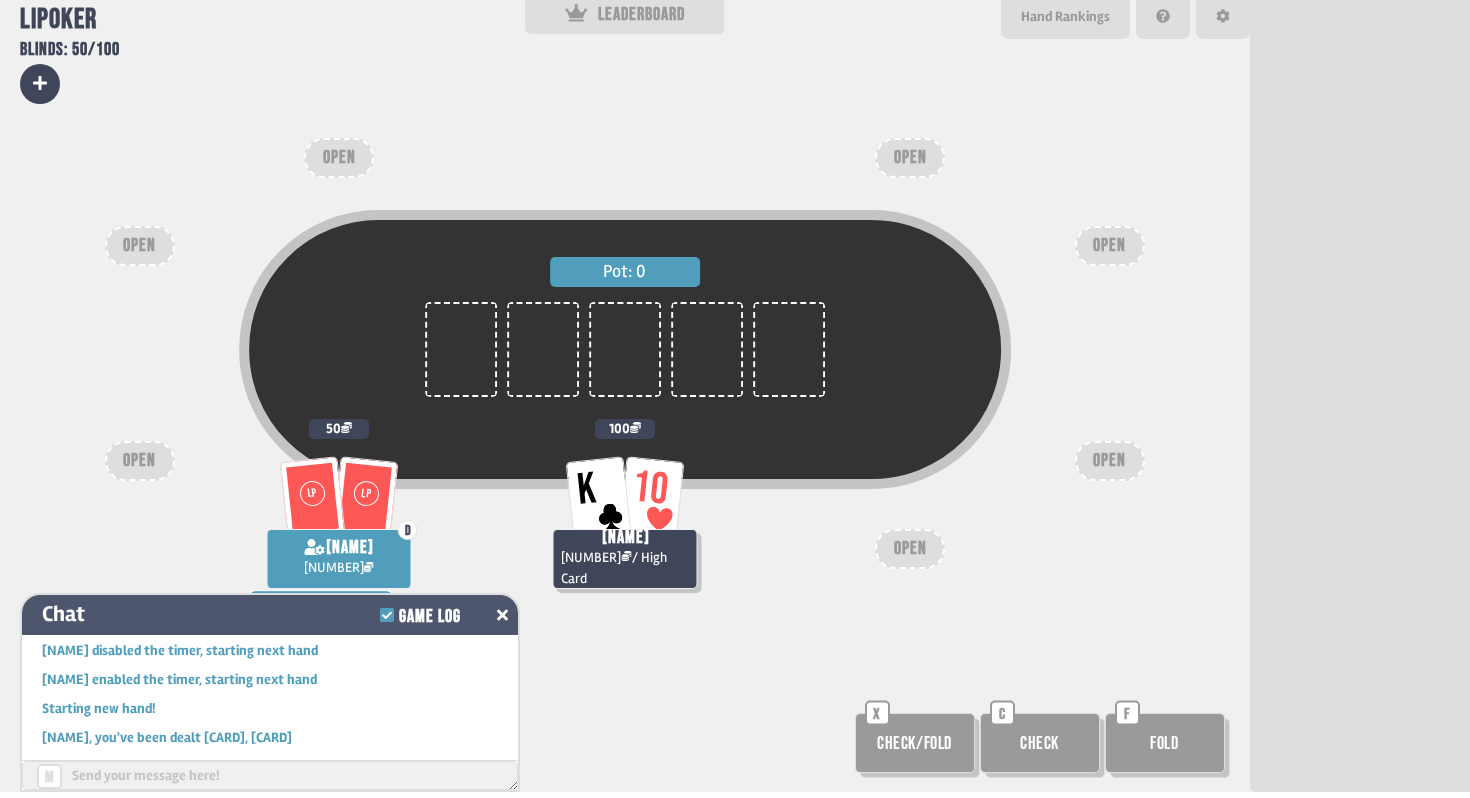 click 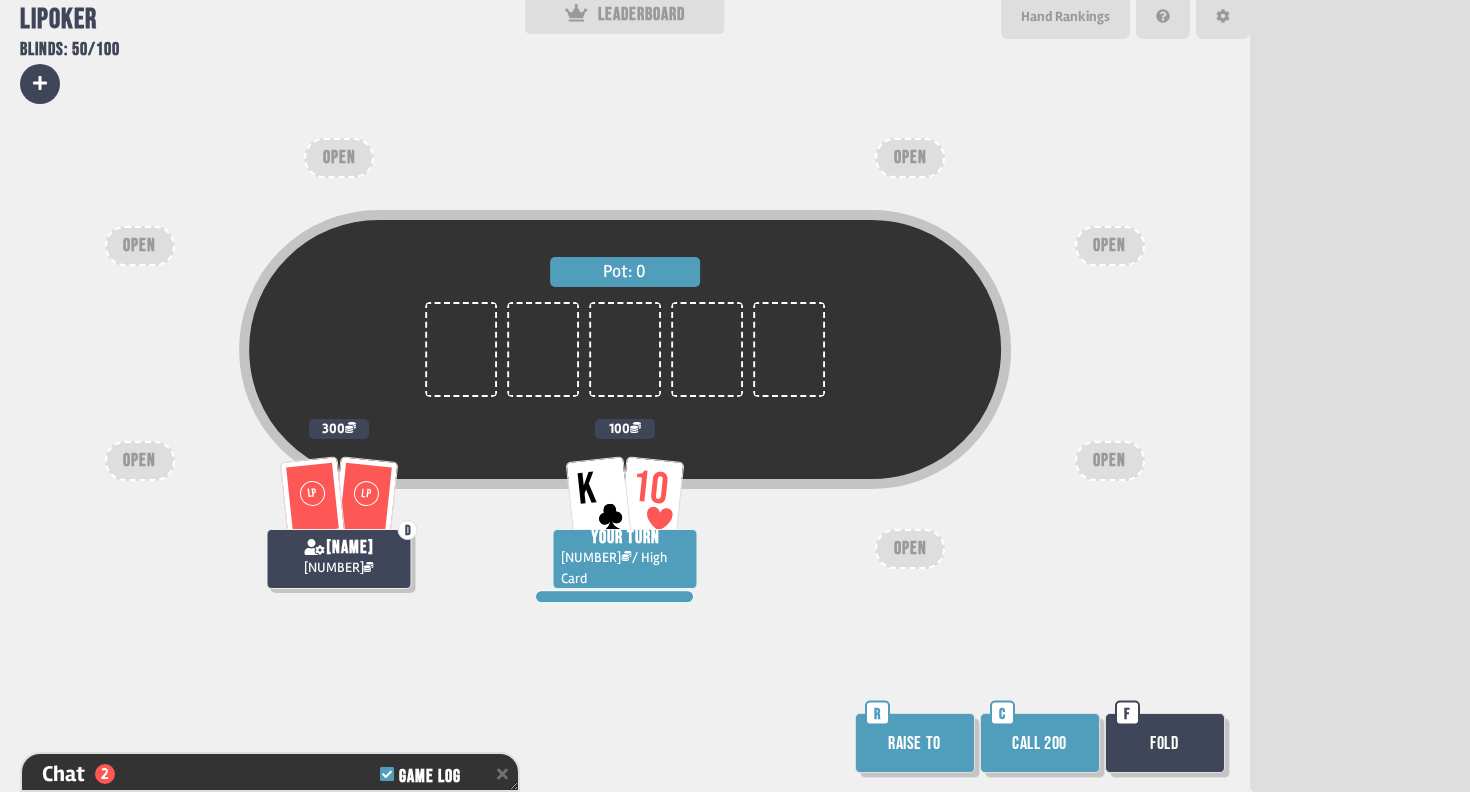click on "Call 200" at bounding box center [1040, 743] 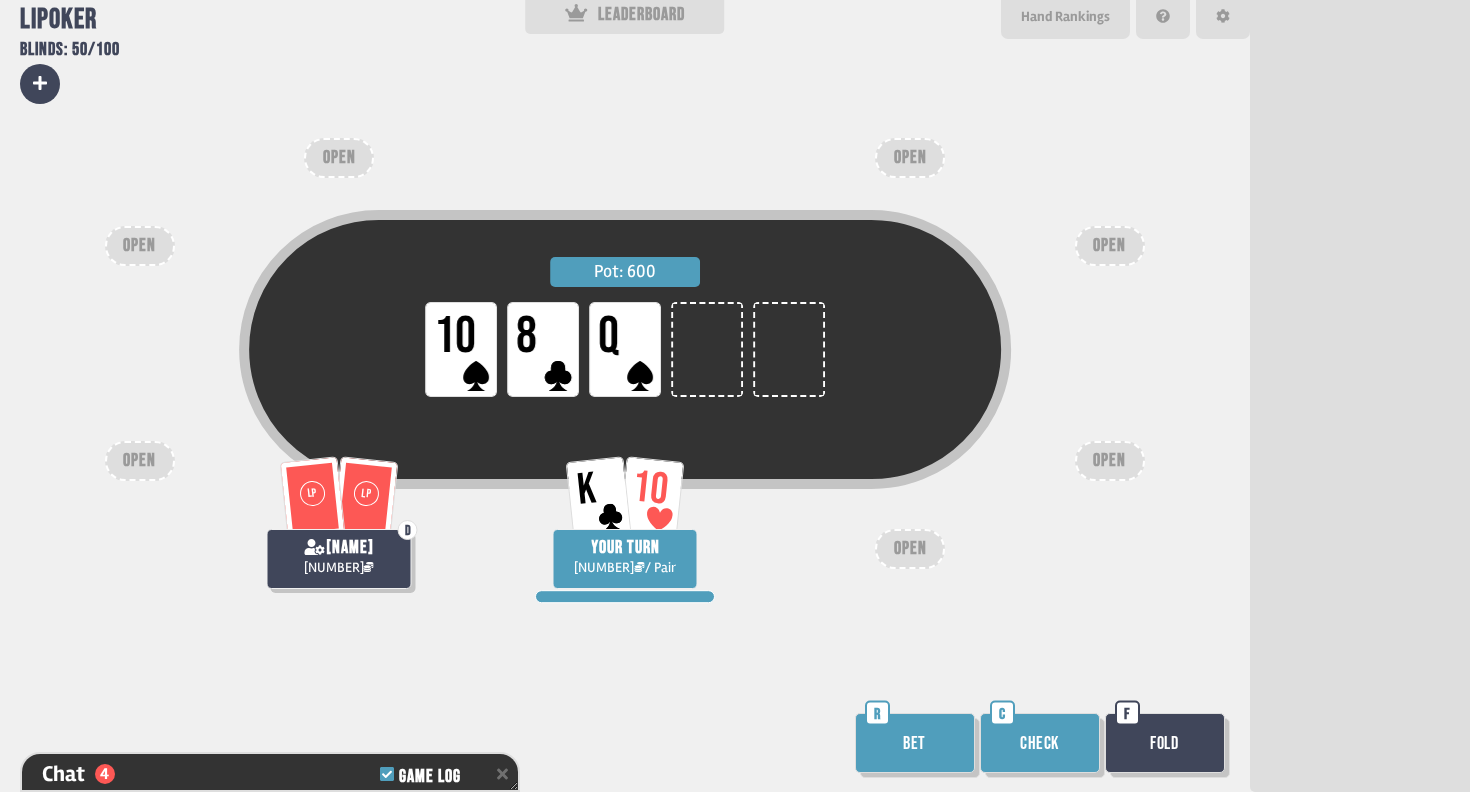 click on "Check" at bounding box center (1040, 743) 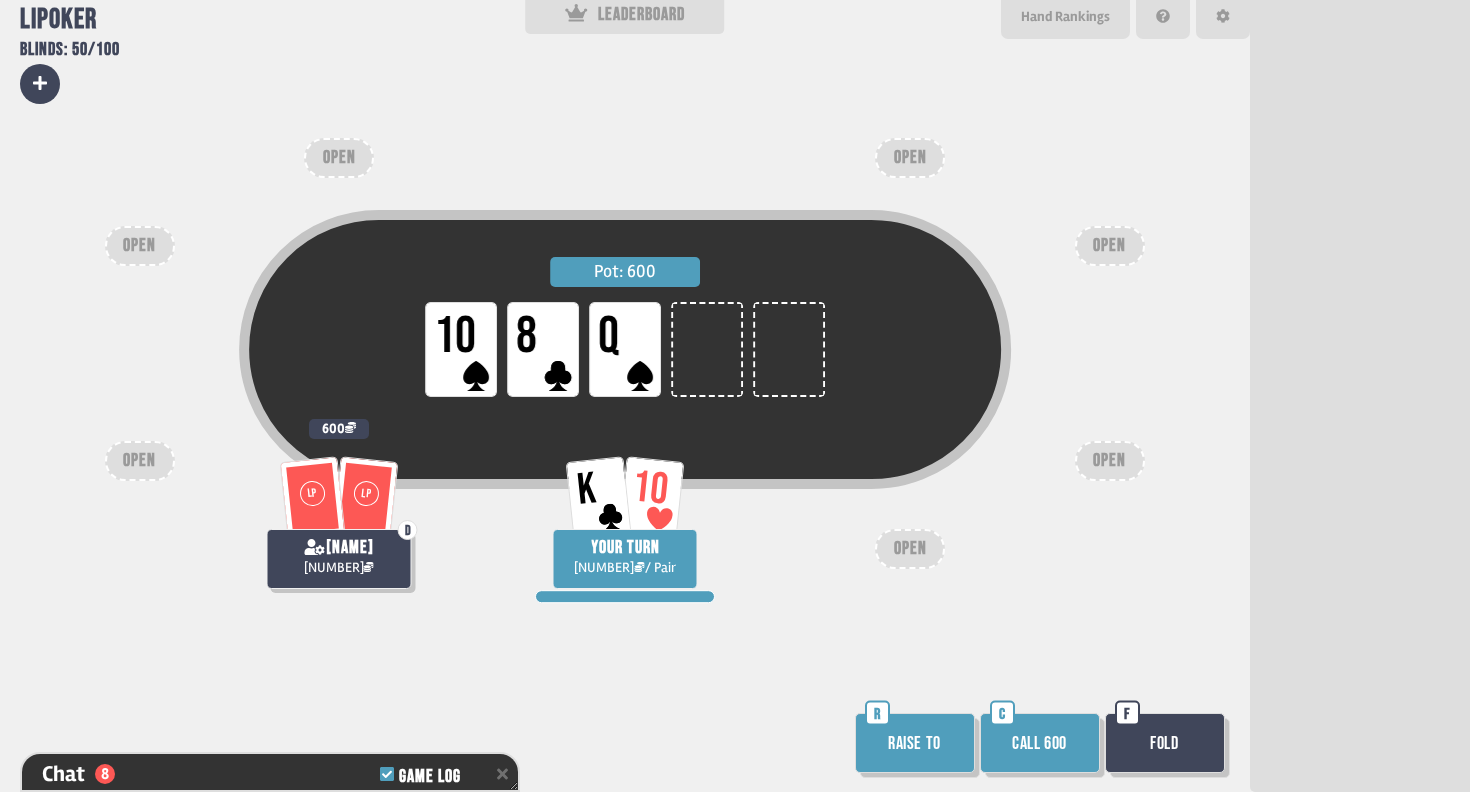 click on "Fold" at bounding box center (1165, 743) 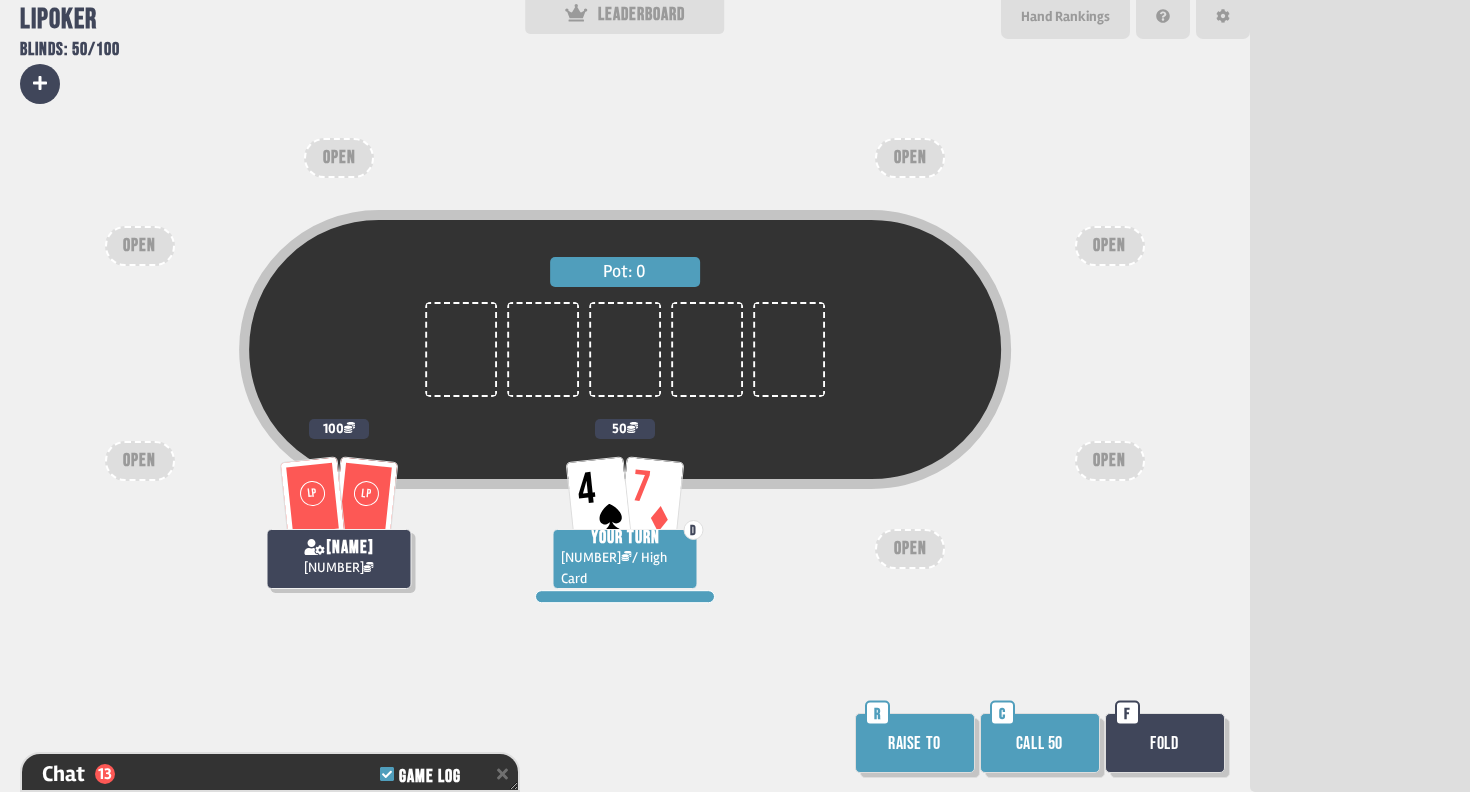 click on "Call 50" at bounding box center [1040, 743] 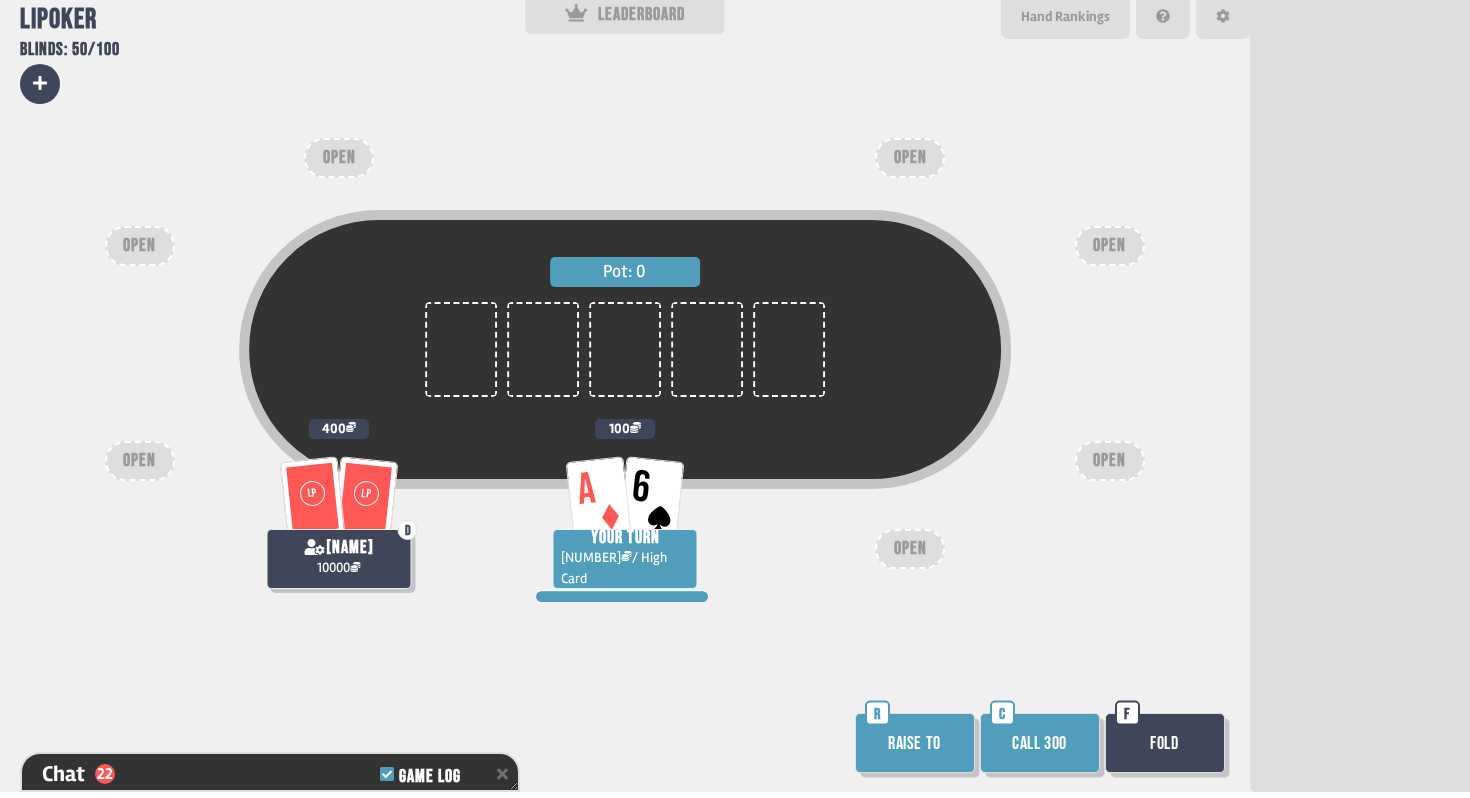 click on "Call 300" at bounding box center (1040, 743) 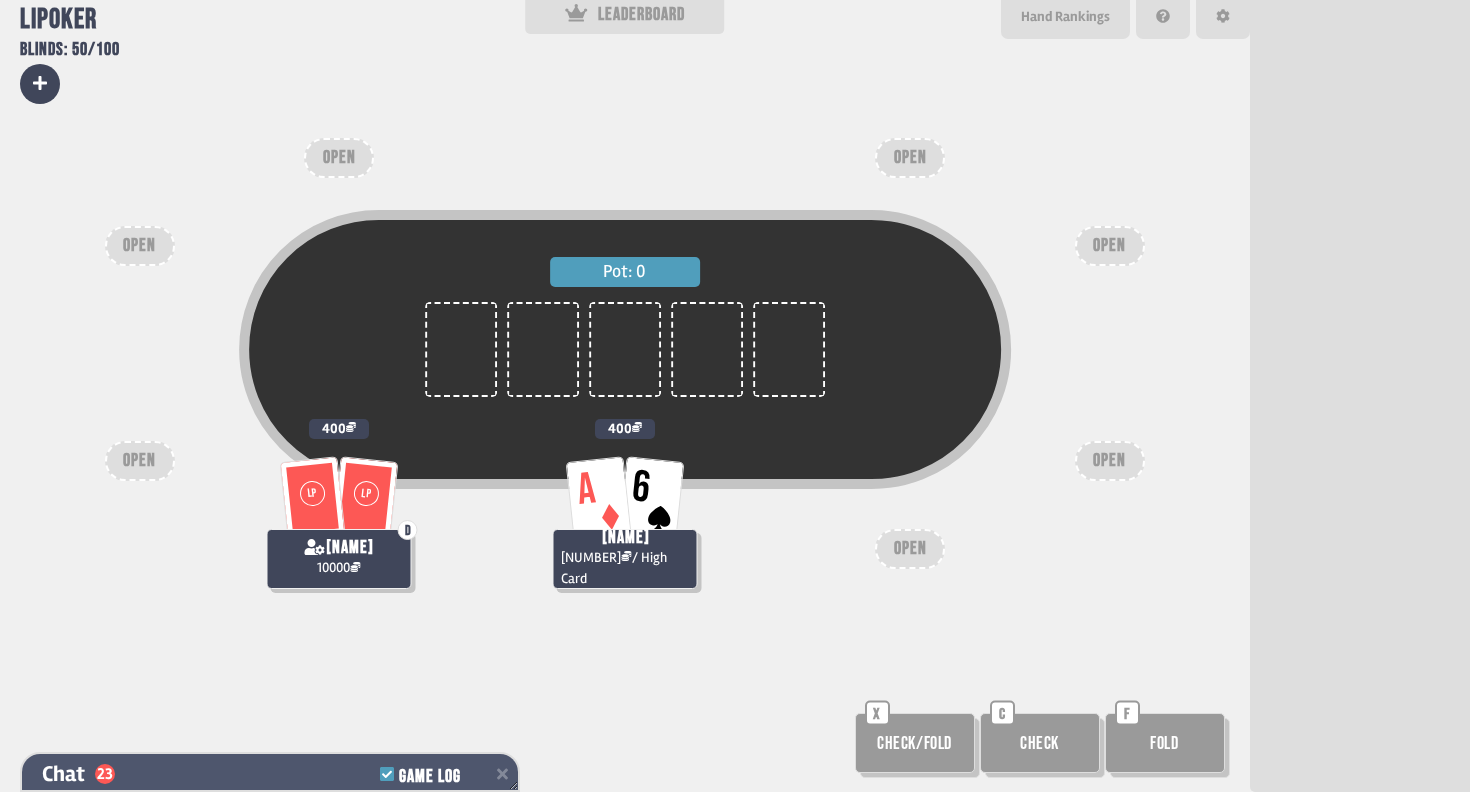 click on "Chat   [NUMBER] Game Log" at bounding box center (270, 774) 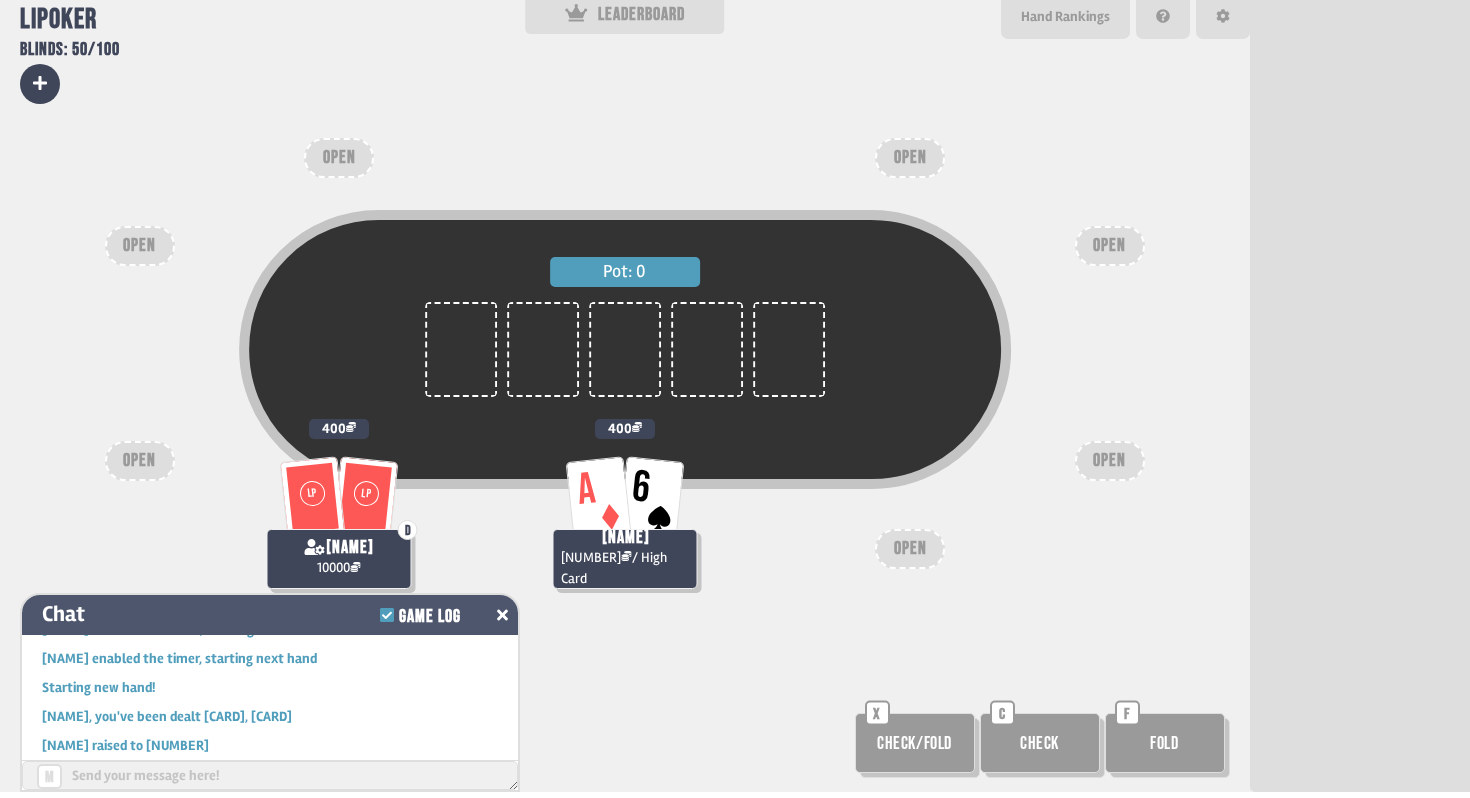 click on "Chat   Game Log" at bounding box center (270, 615) 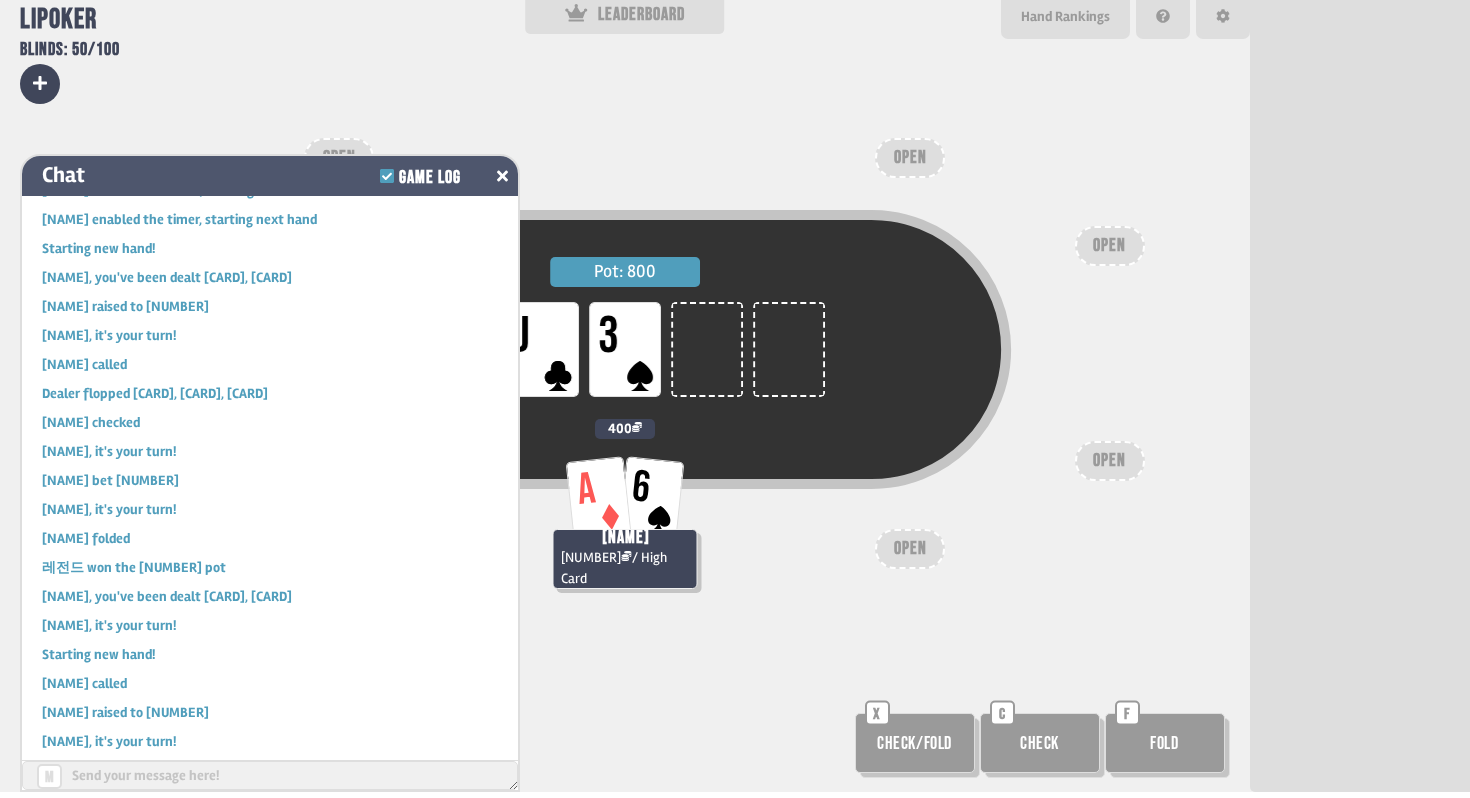 click on "Chat   Game Log" at bounding box center (270, 176) 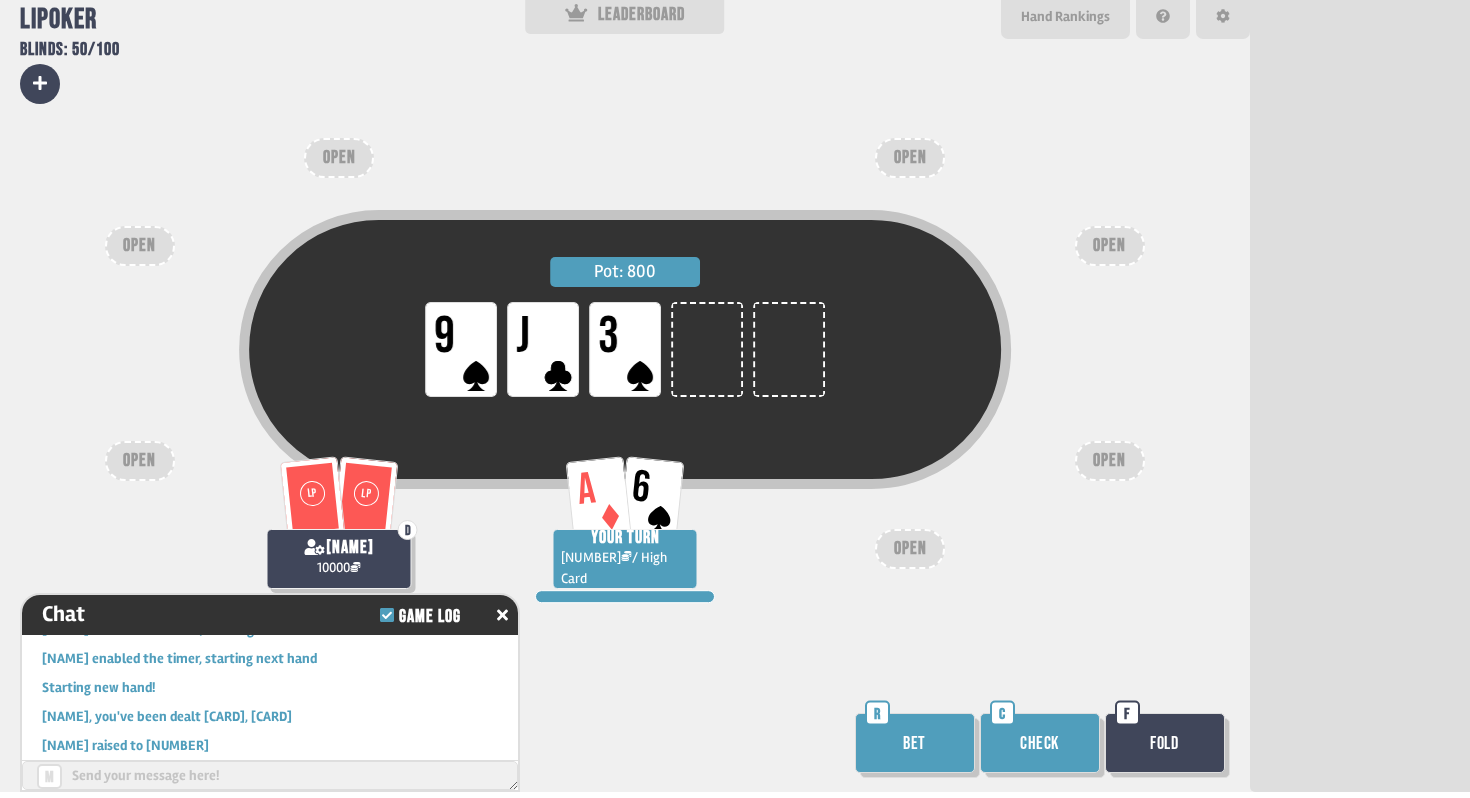 click on "Check" at bounding box center (1040, 743) 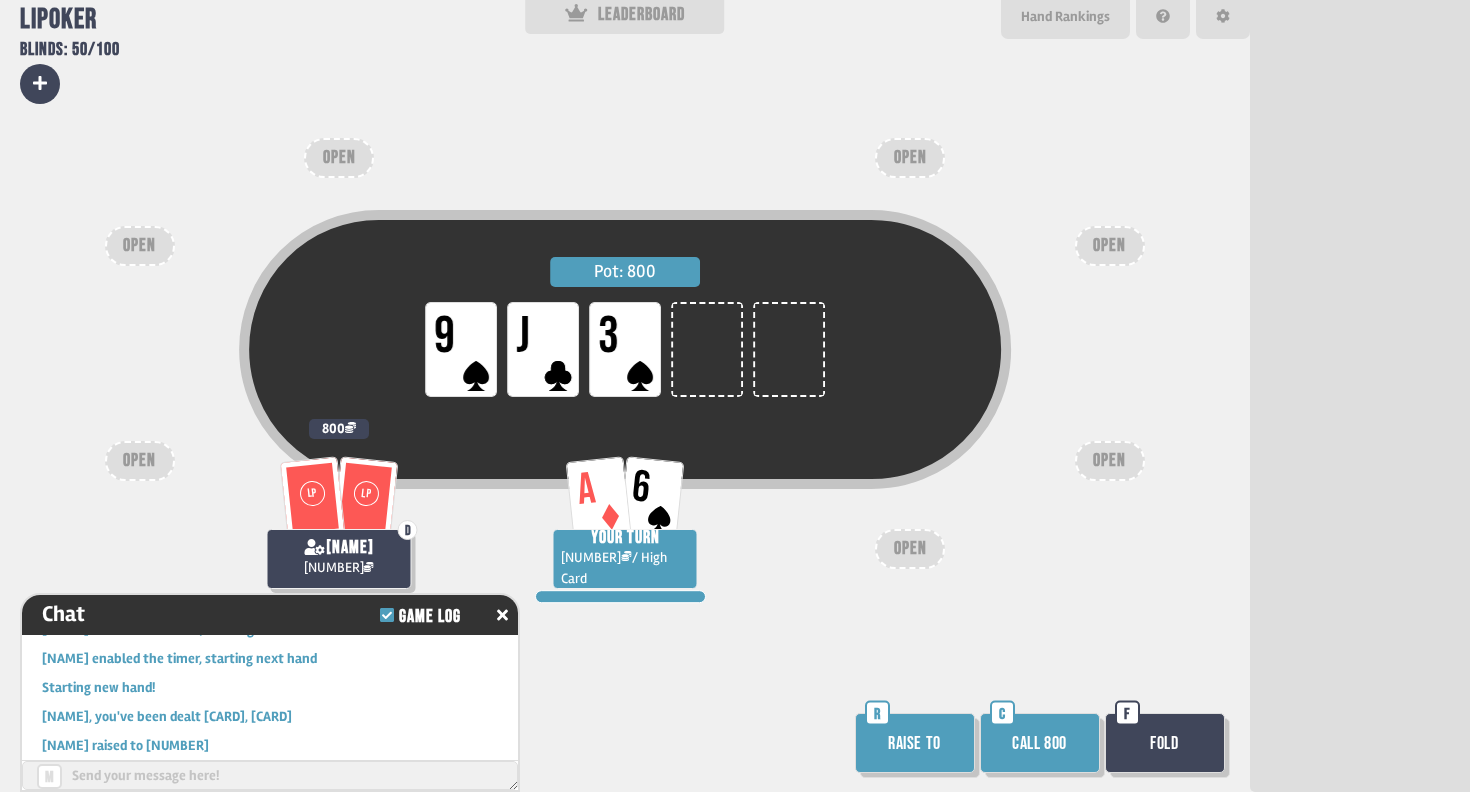 click on "Call 800" at bounding box center [1040, 743] 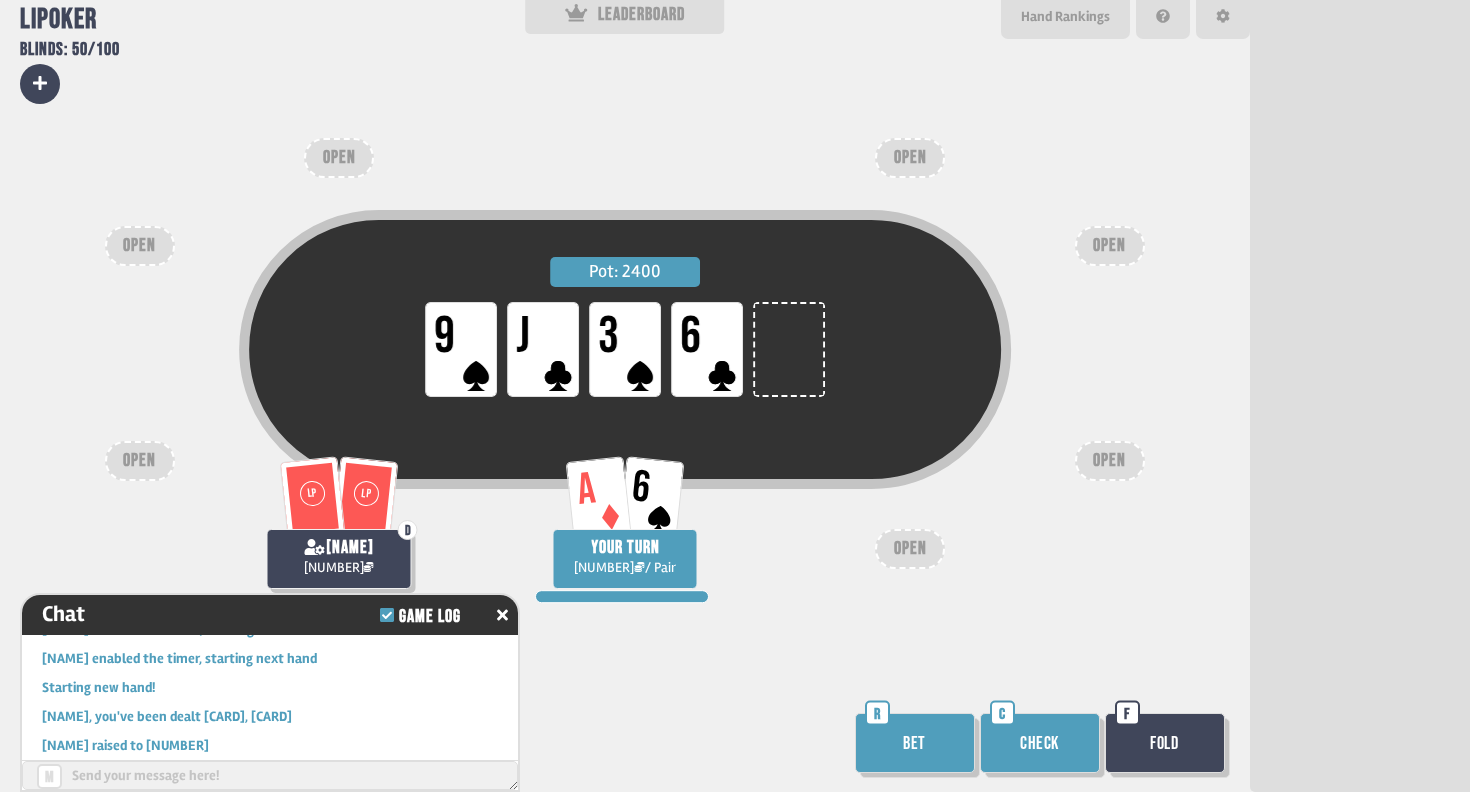 click on "Check" at bounding box center [1040, 743] 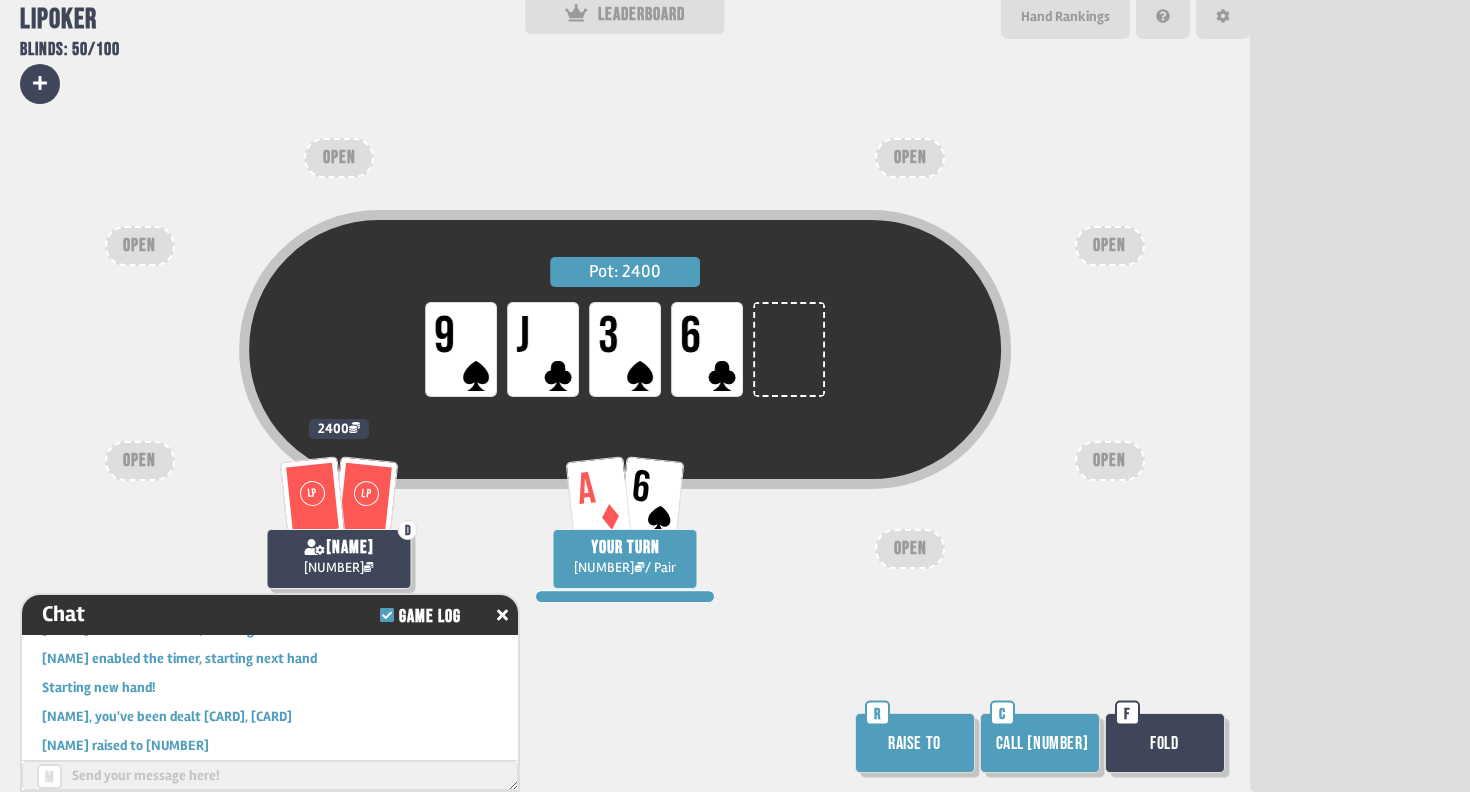 click on "Fold" at bounding box center (1165, 743) 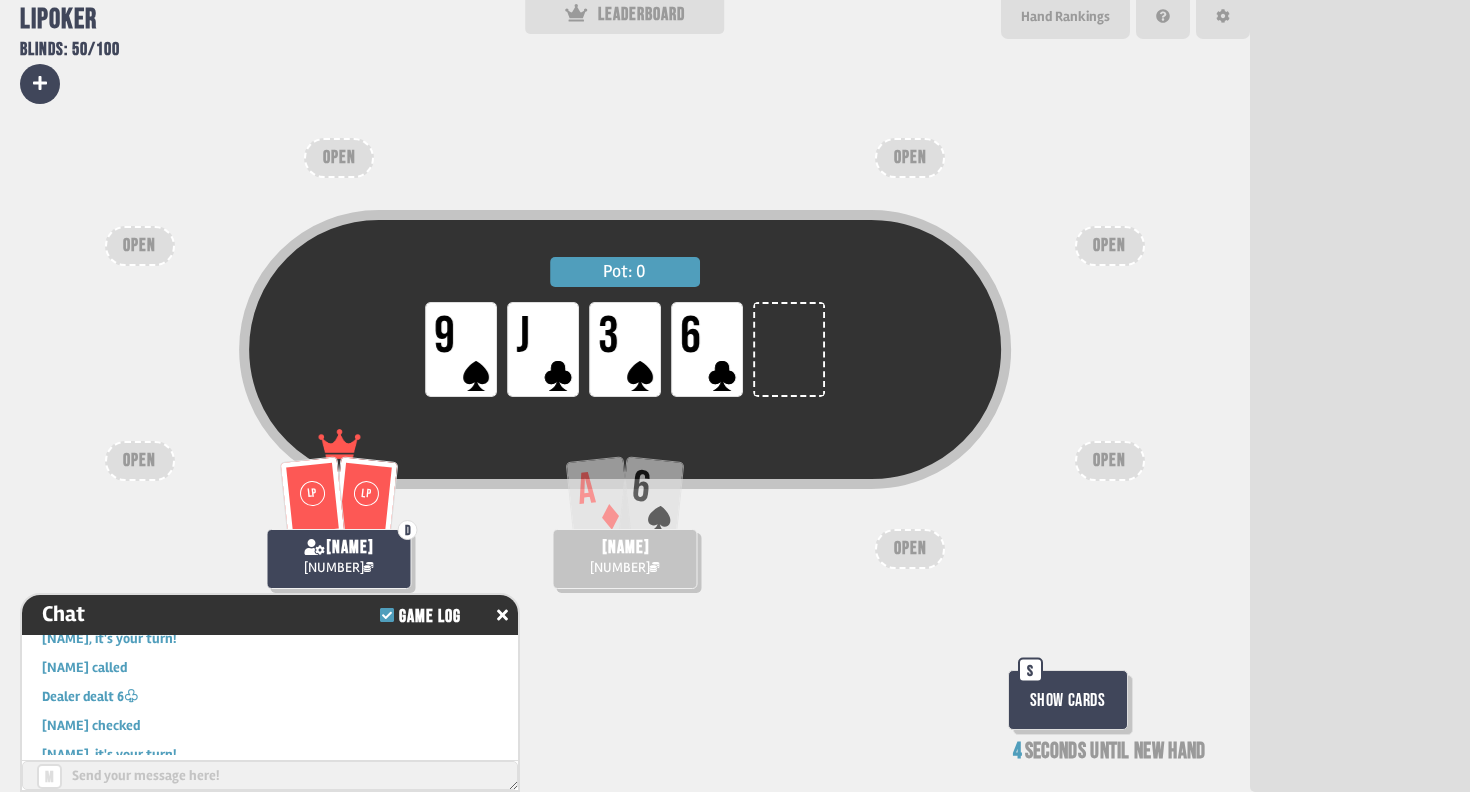 scroll, scrollTop: 1168, scrollLeft: 0, axis: vertical 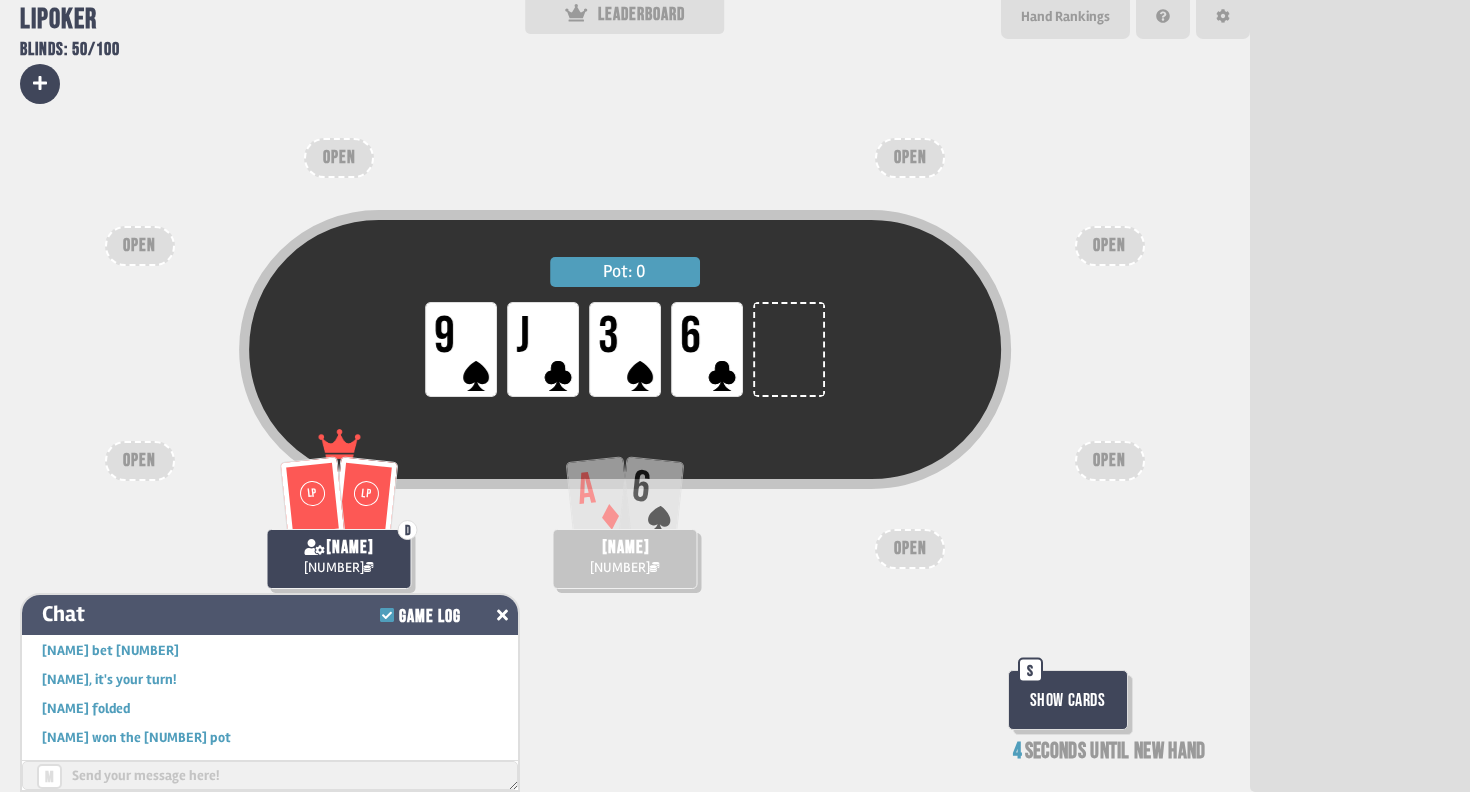 click 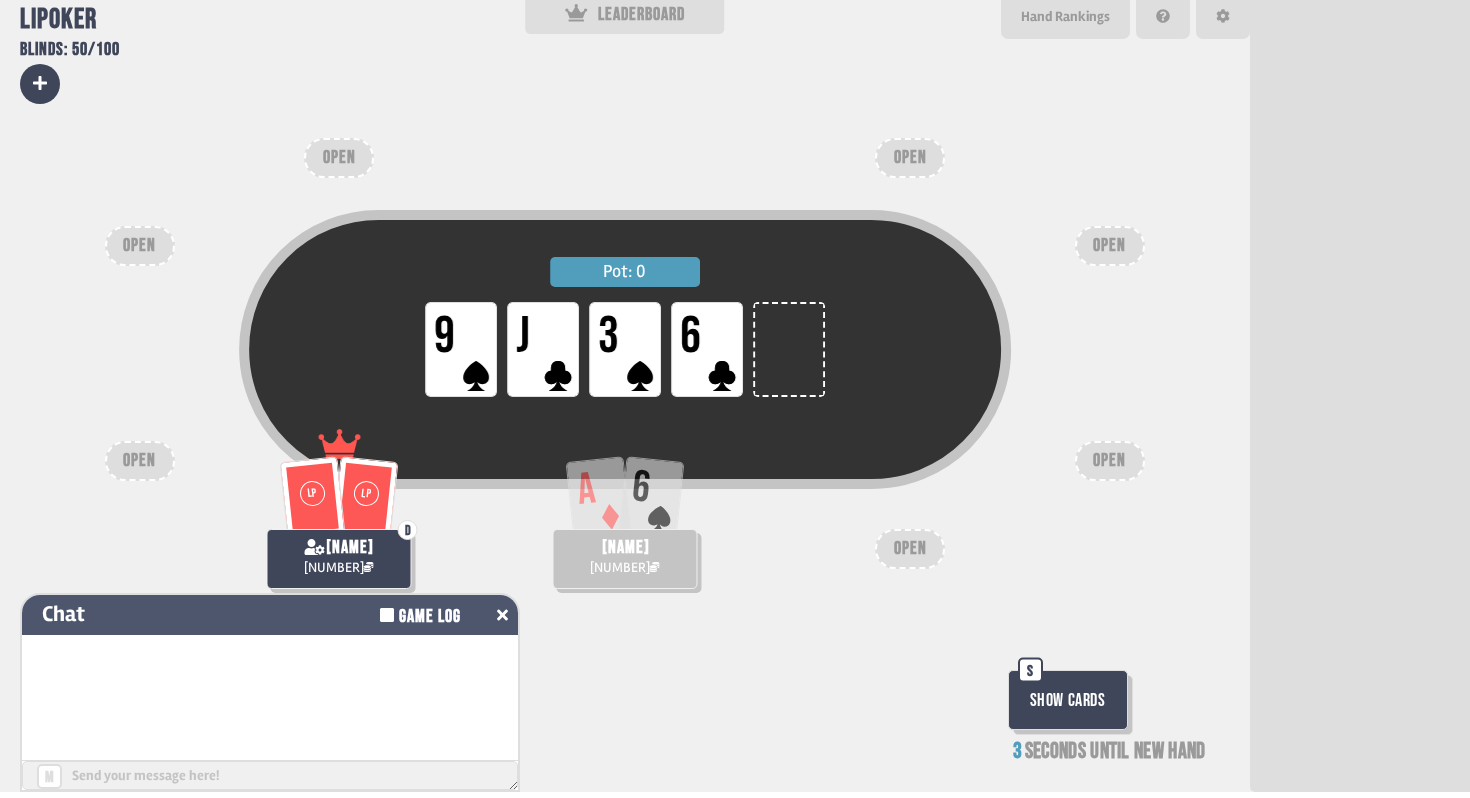 scroll, scrollTop: 0, scrollLeft: 0, axis: both 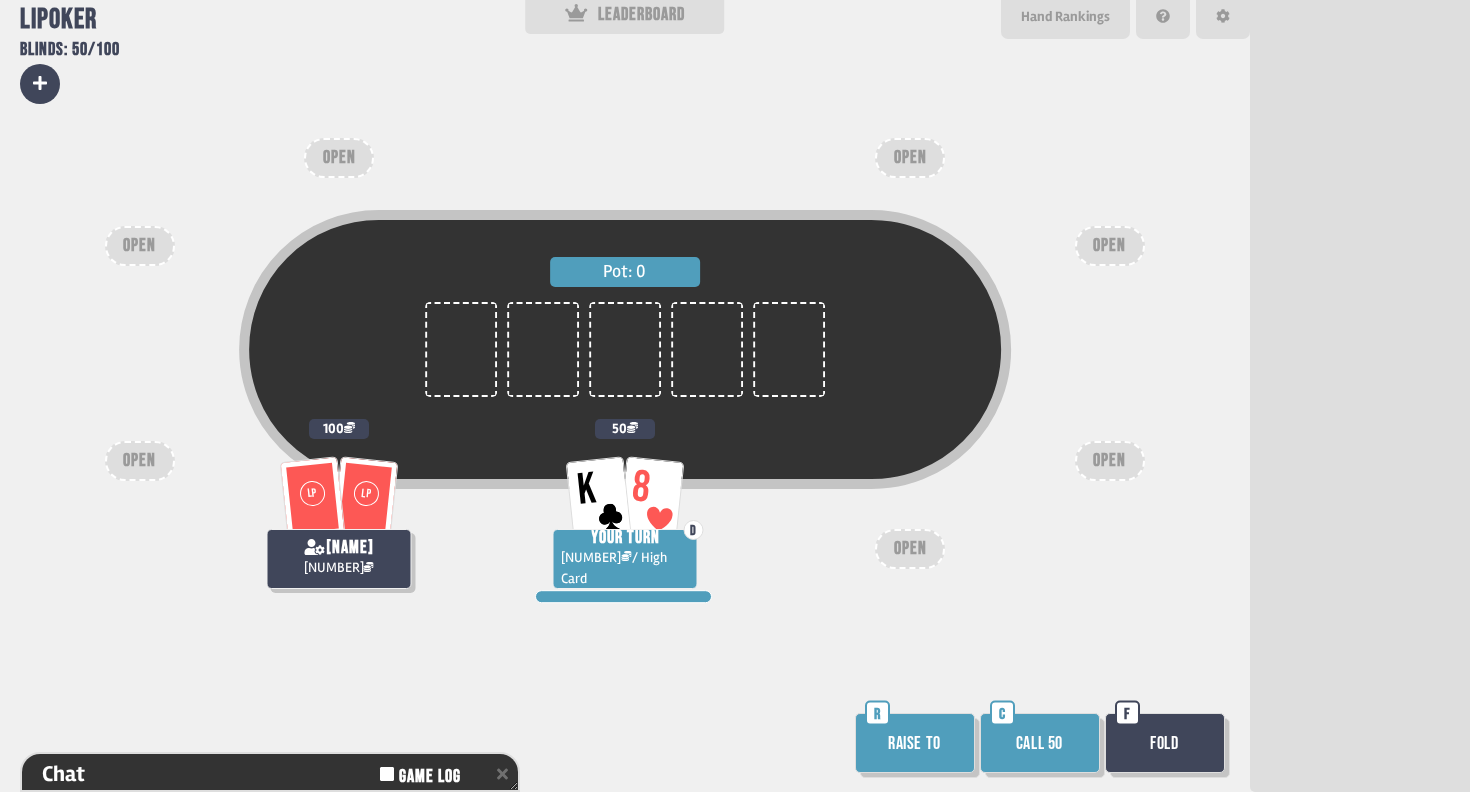 click on "Call 50" at bounding box center (1040, 743) 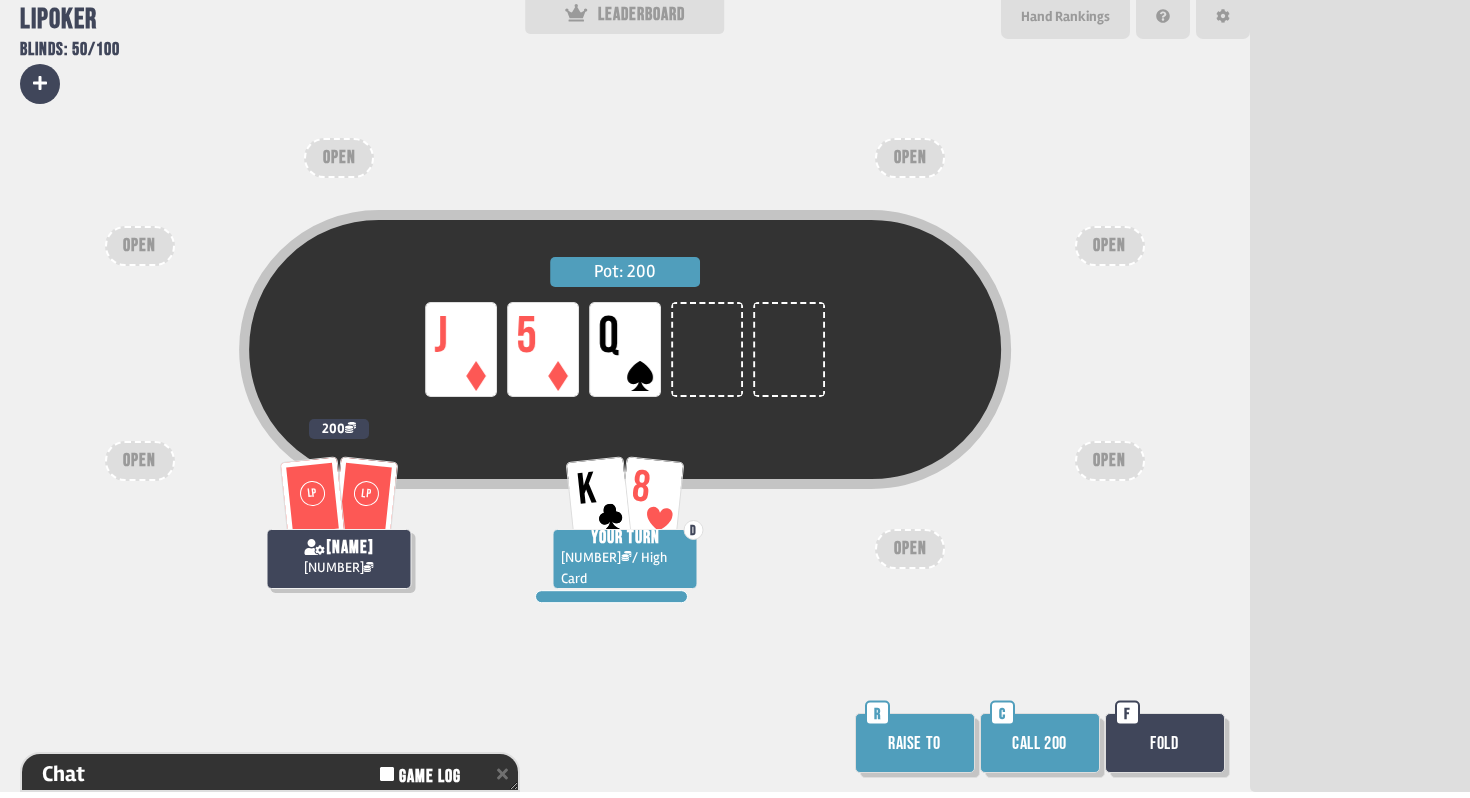 click on "Fold" at bounding box center (1165, 743) 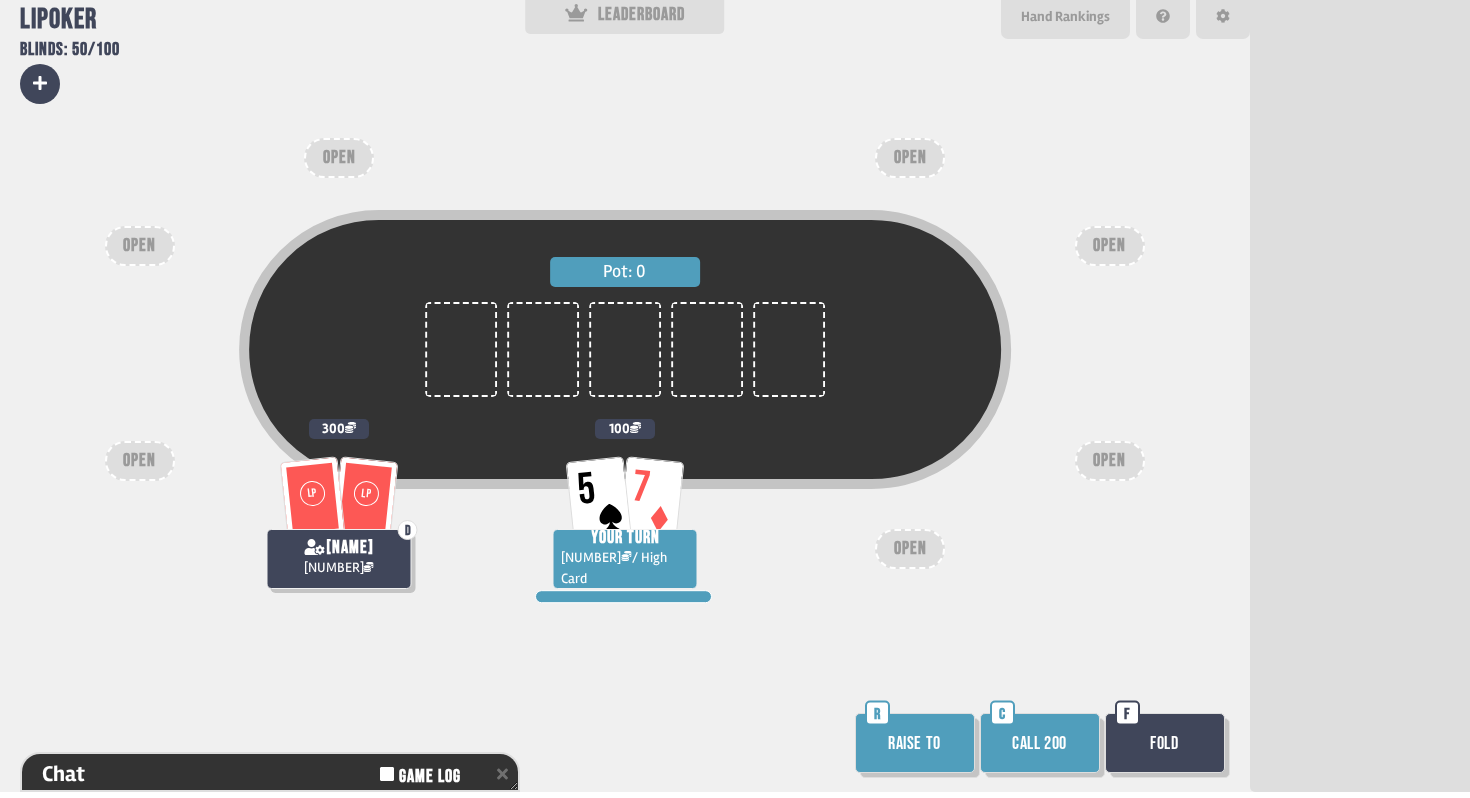 click on "Fold" at bounding box center (1165, 743) 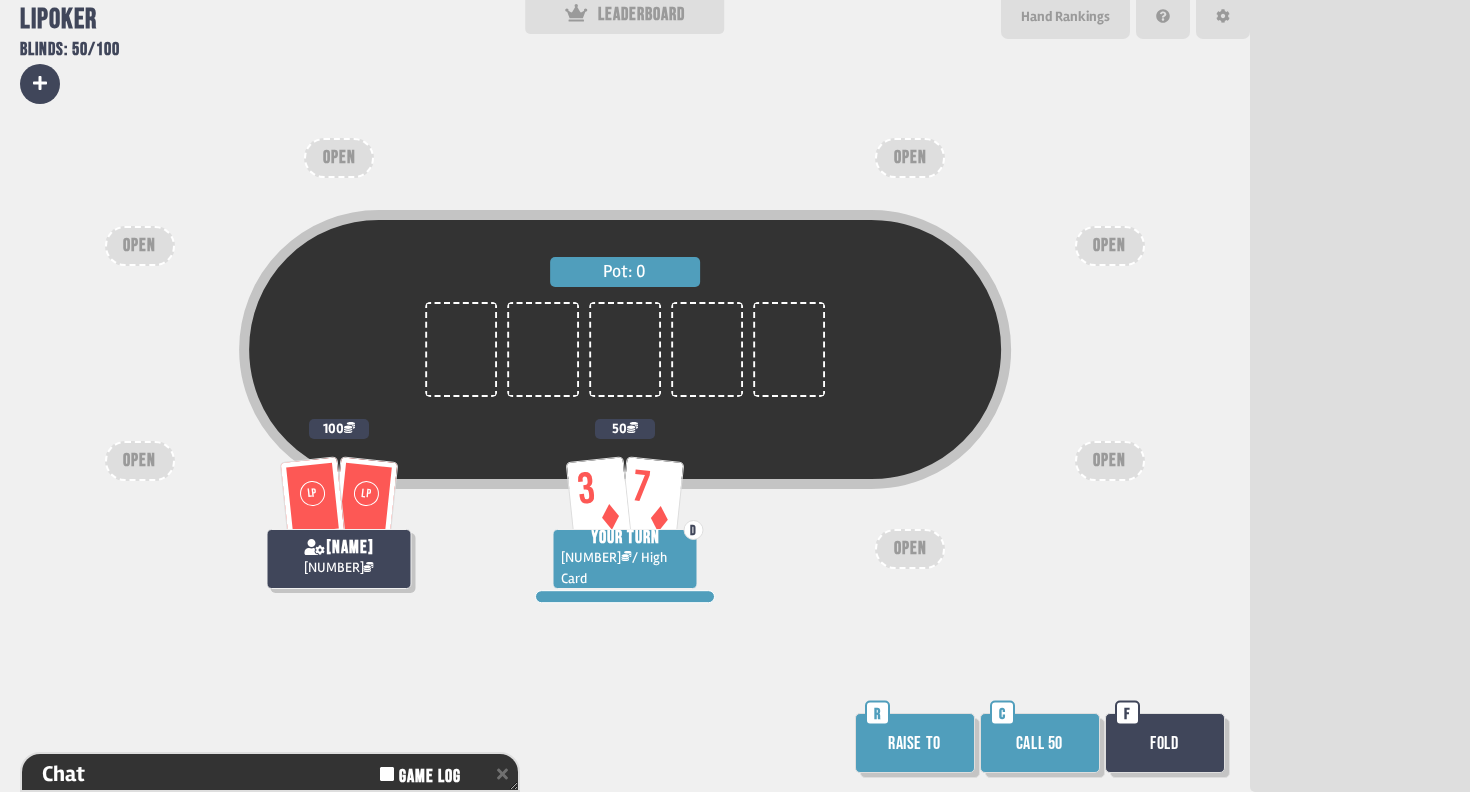 click on "Call 50" at bounding box center (1040, 743) 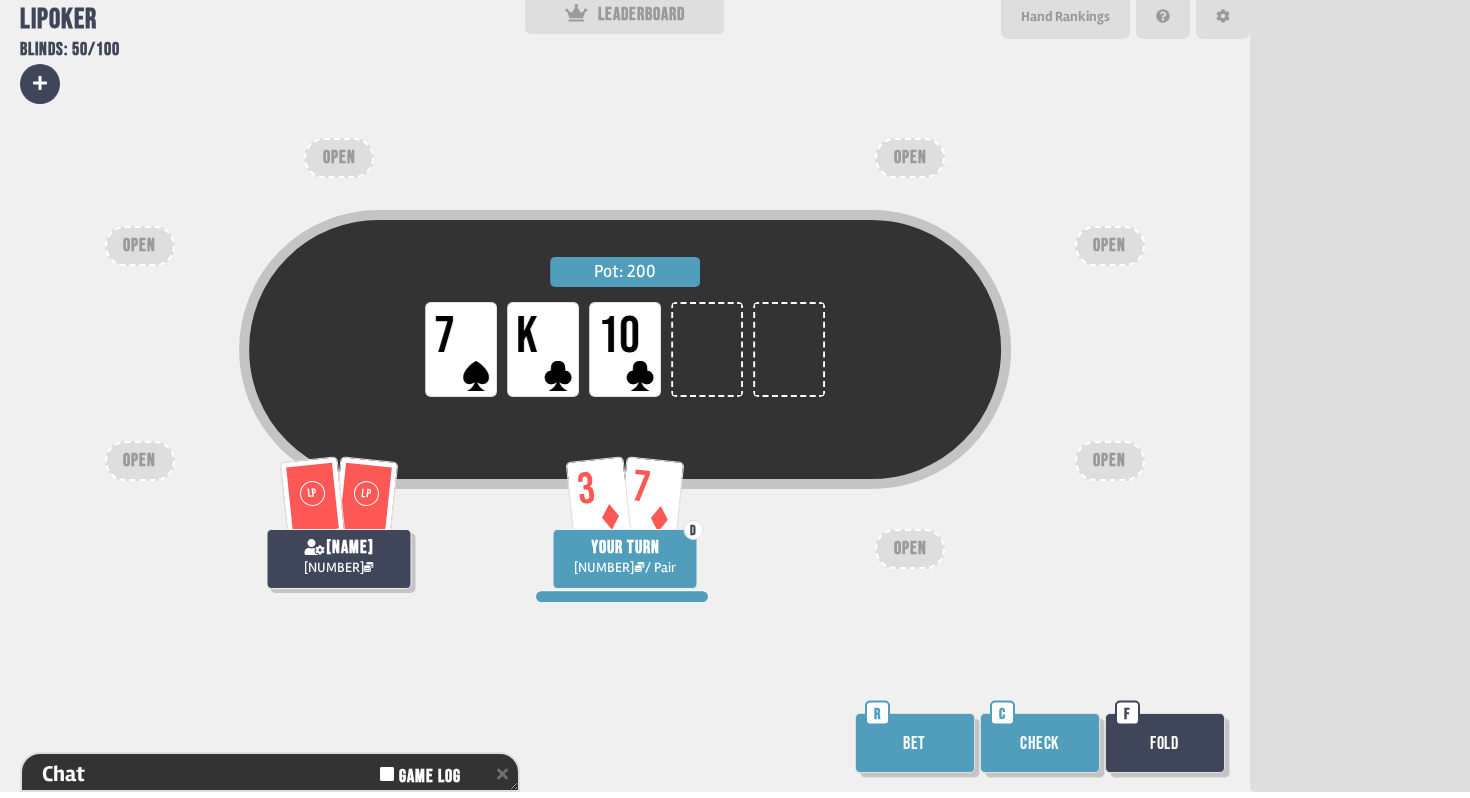 click on "Check" at bounding box center (1040, 743) 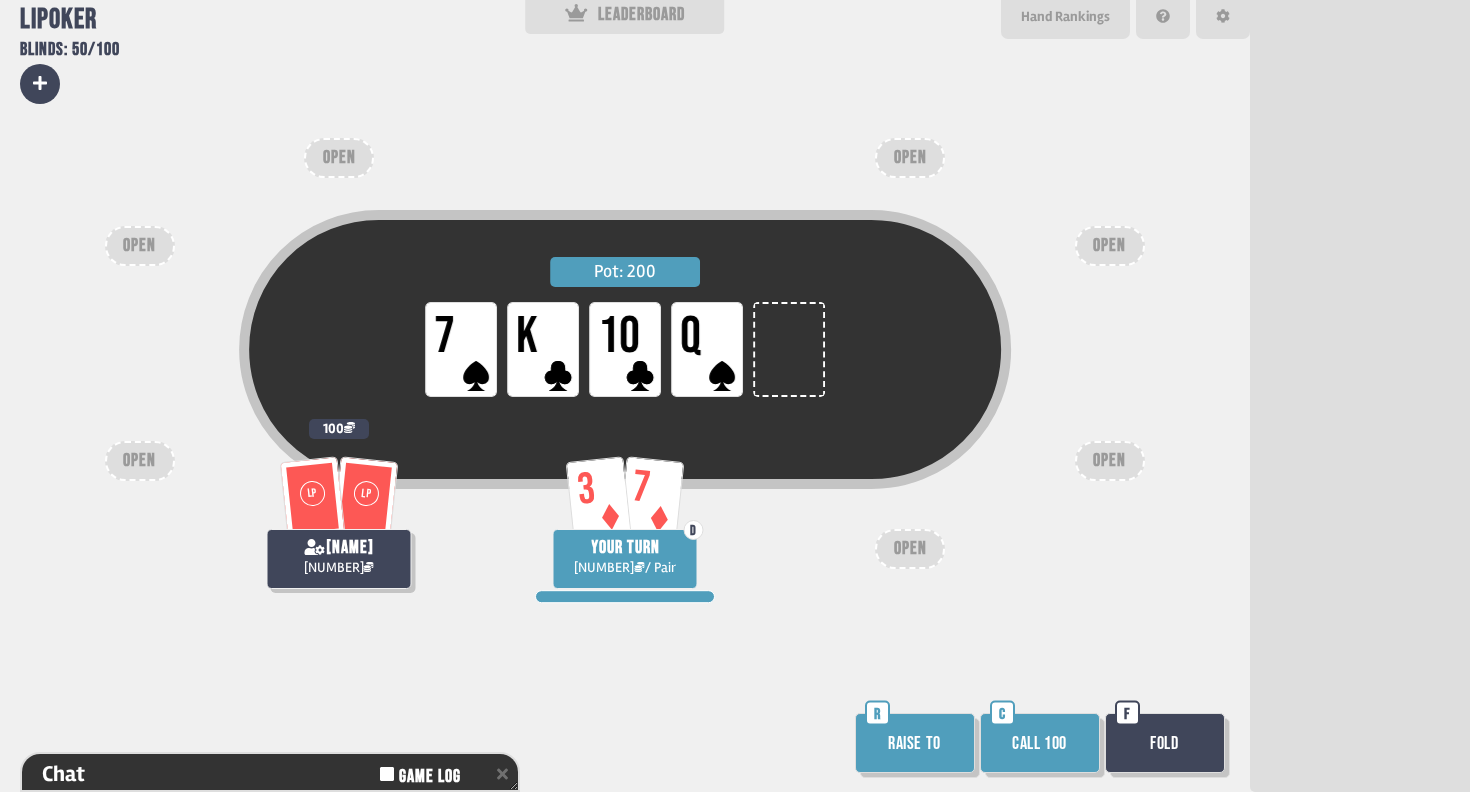 click on "Call 100" at bounding box center (1040, 743) 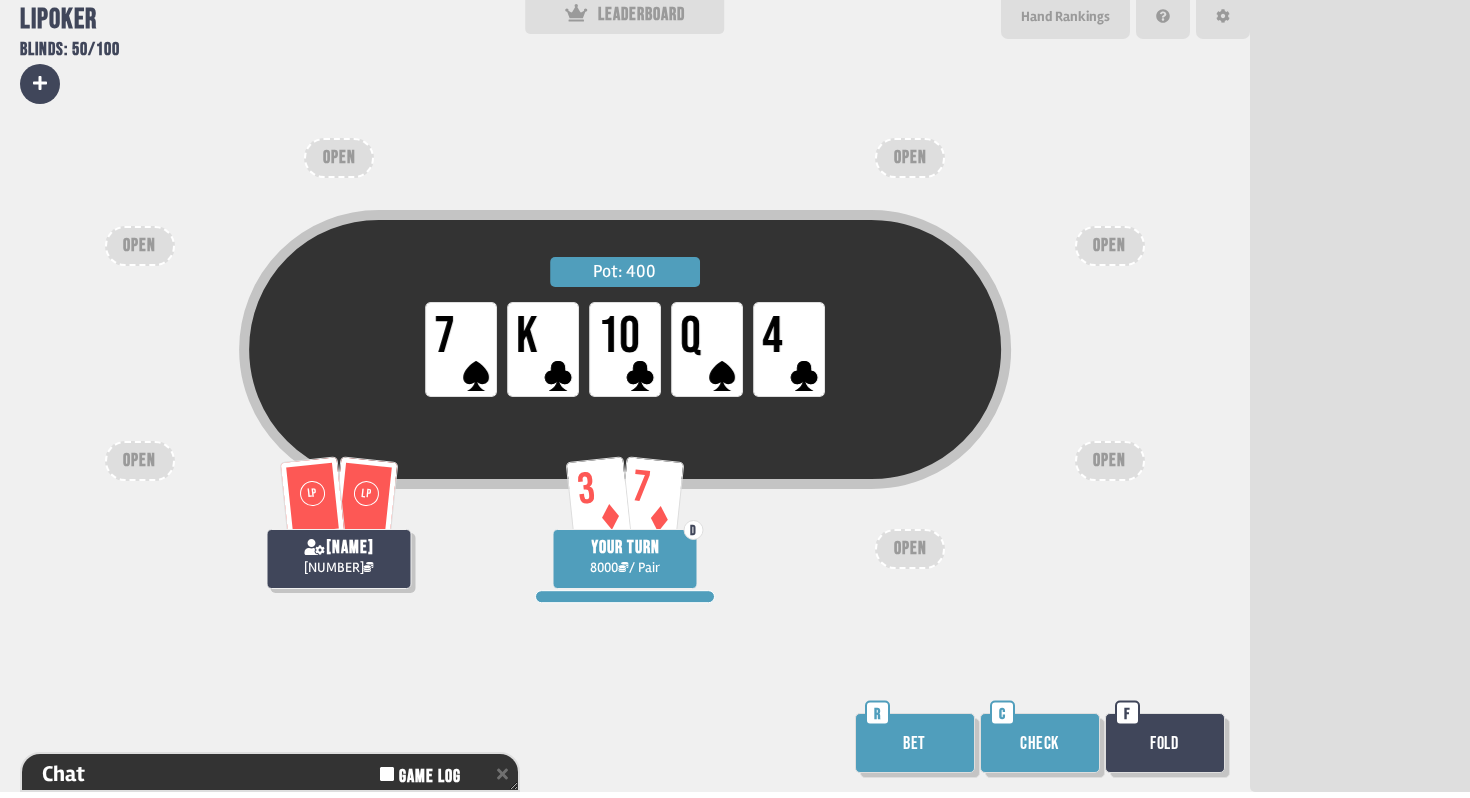 click on "Bet" at bounding box center (915, 743) 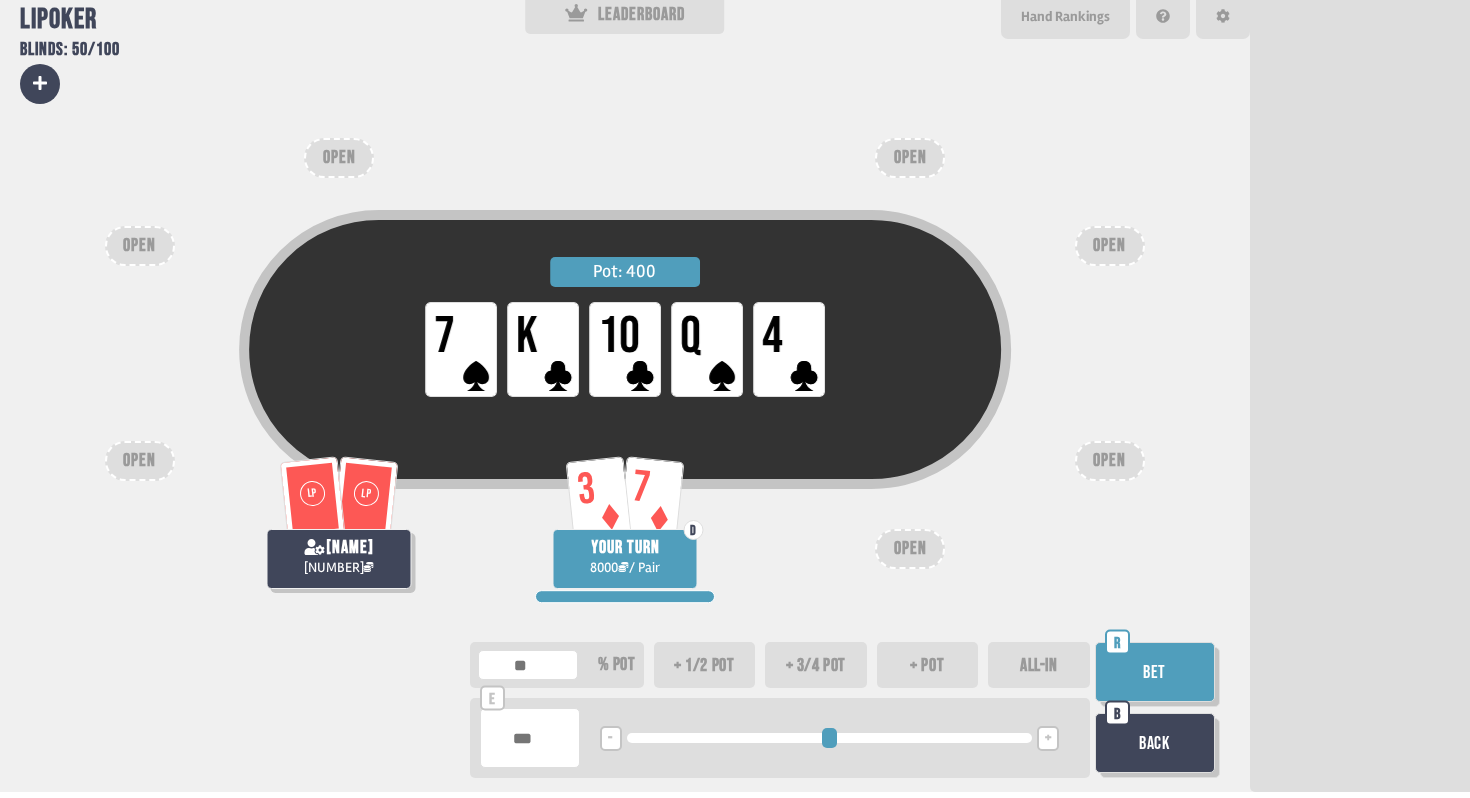 click on "+ pot" at bounding box center [928, 665] 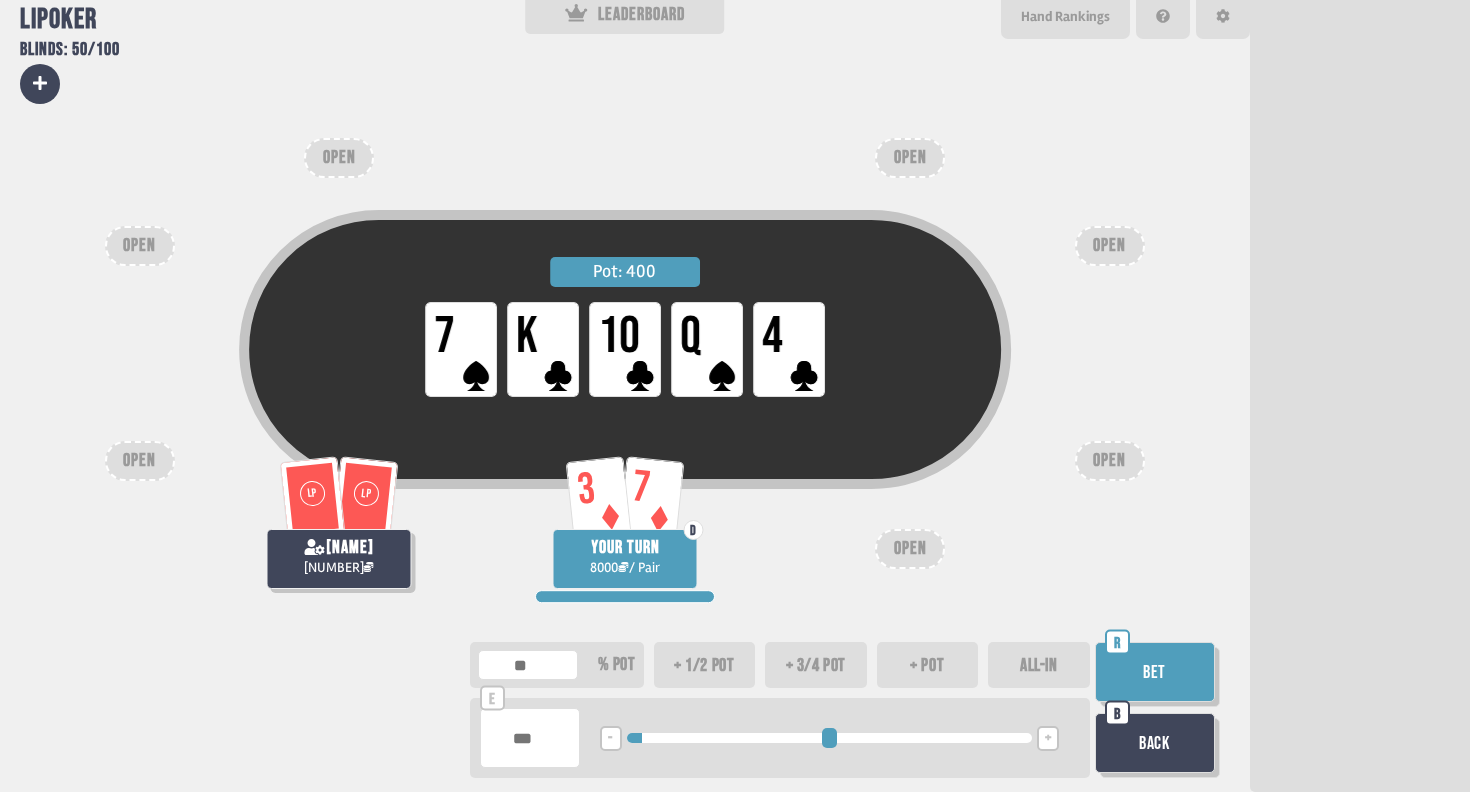 click on "Bet" at bounding box center (1155, 672) 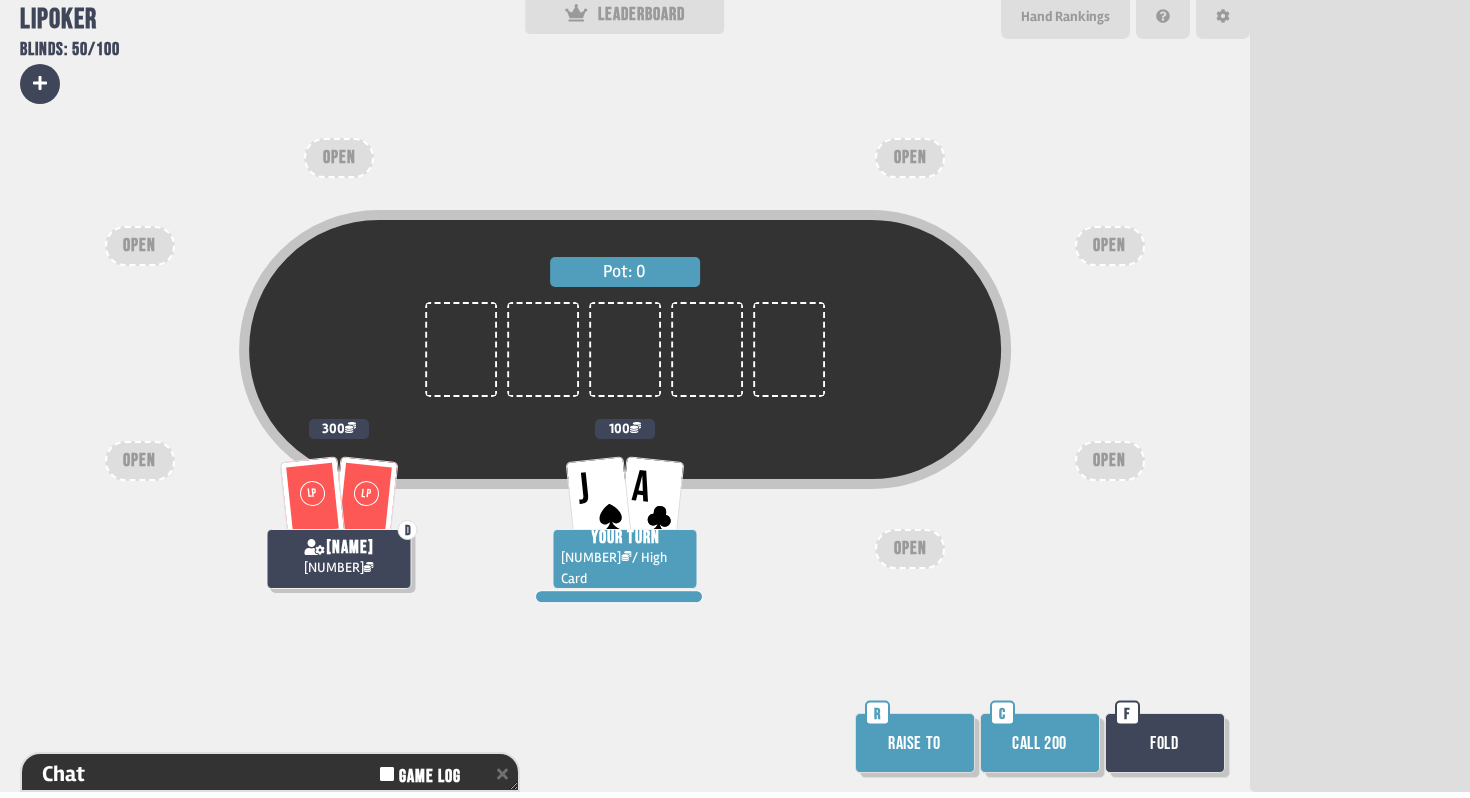 click on "Raise to" at bounding box center (915, 743) 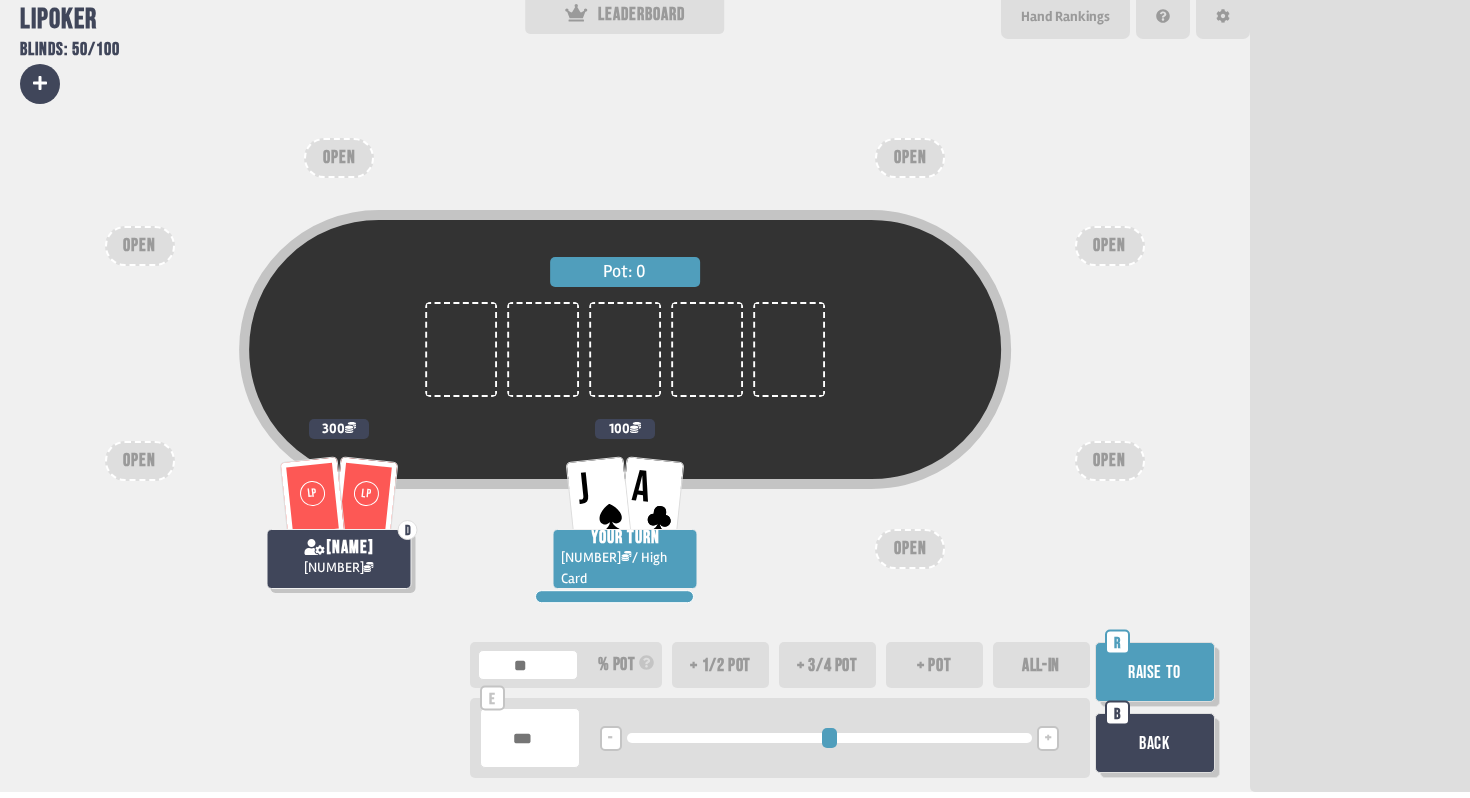 click on "+ pot" at bounding box center [934, 665] 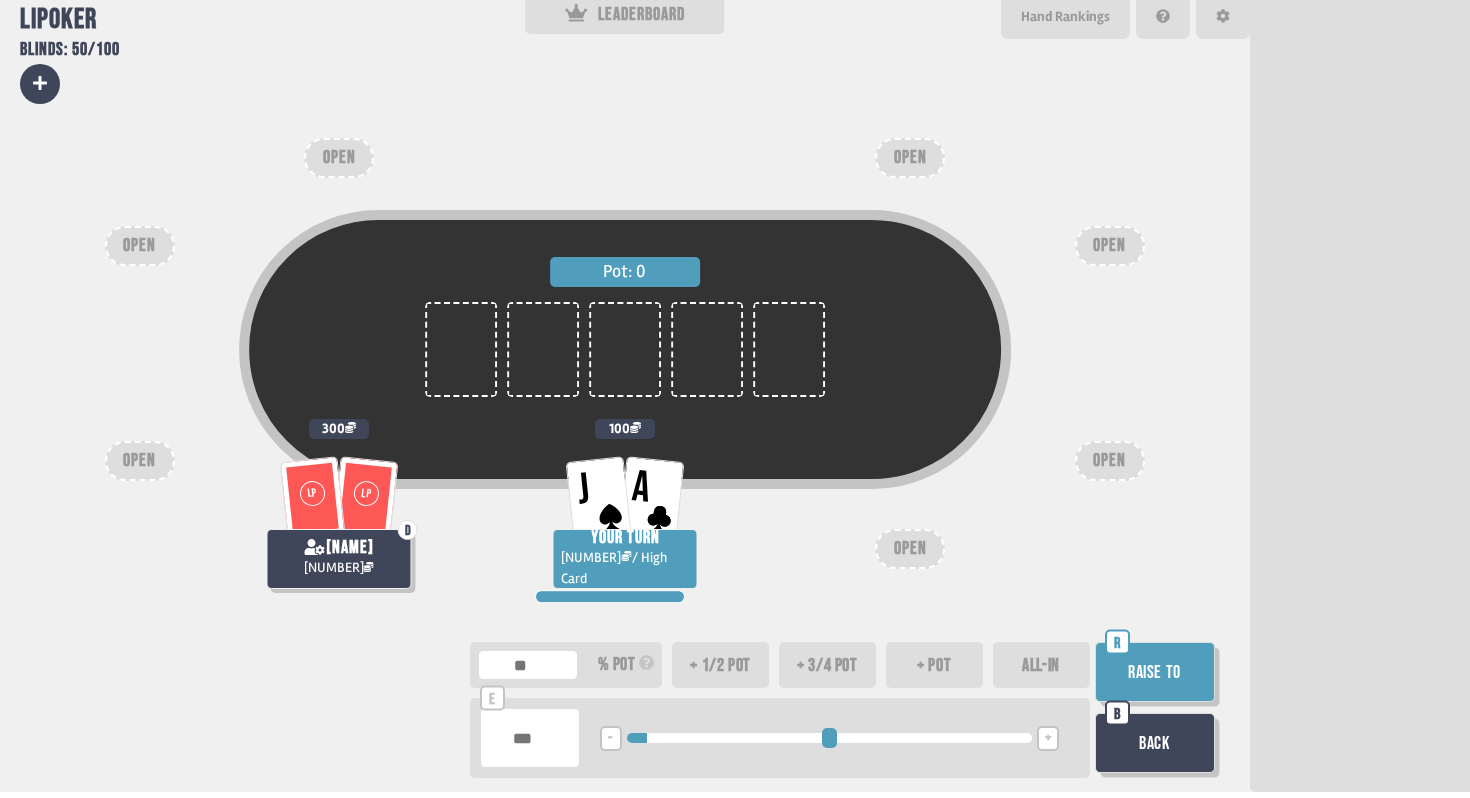 click on "-" at bounding box center (611, 738) 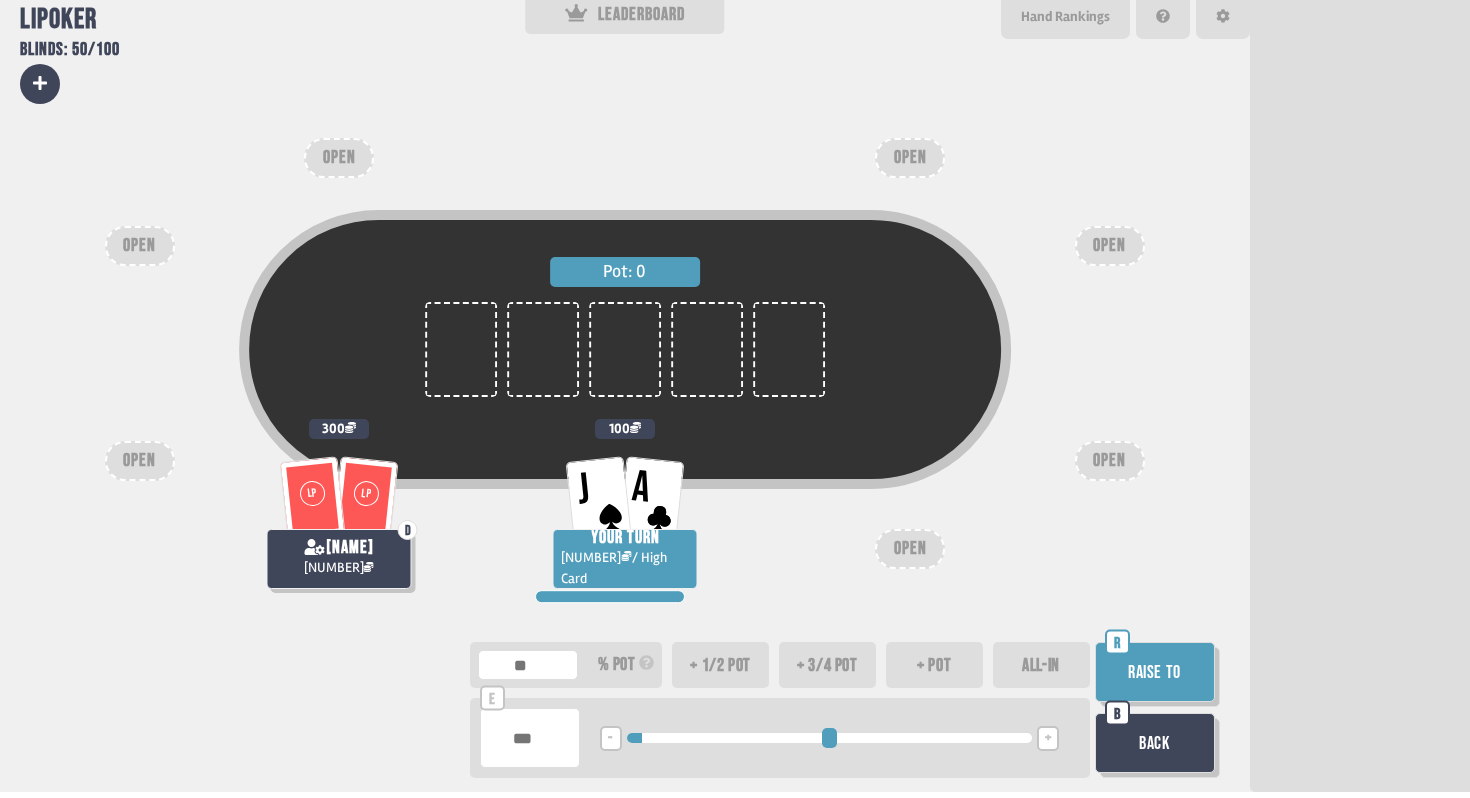 click on "-" at bounding box center (611, 738) 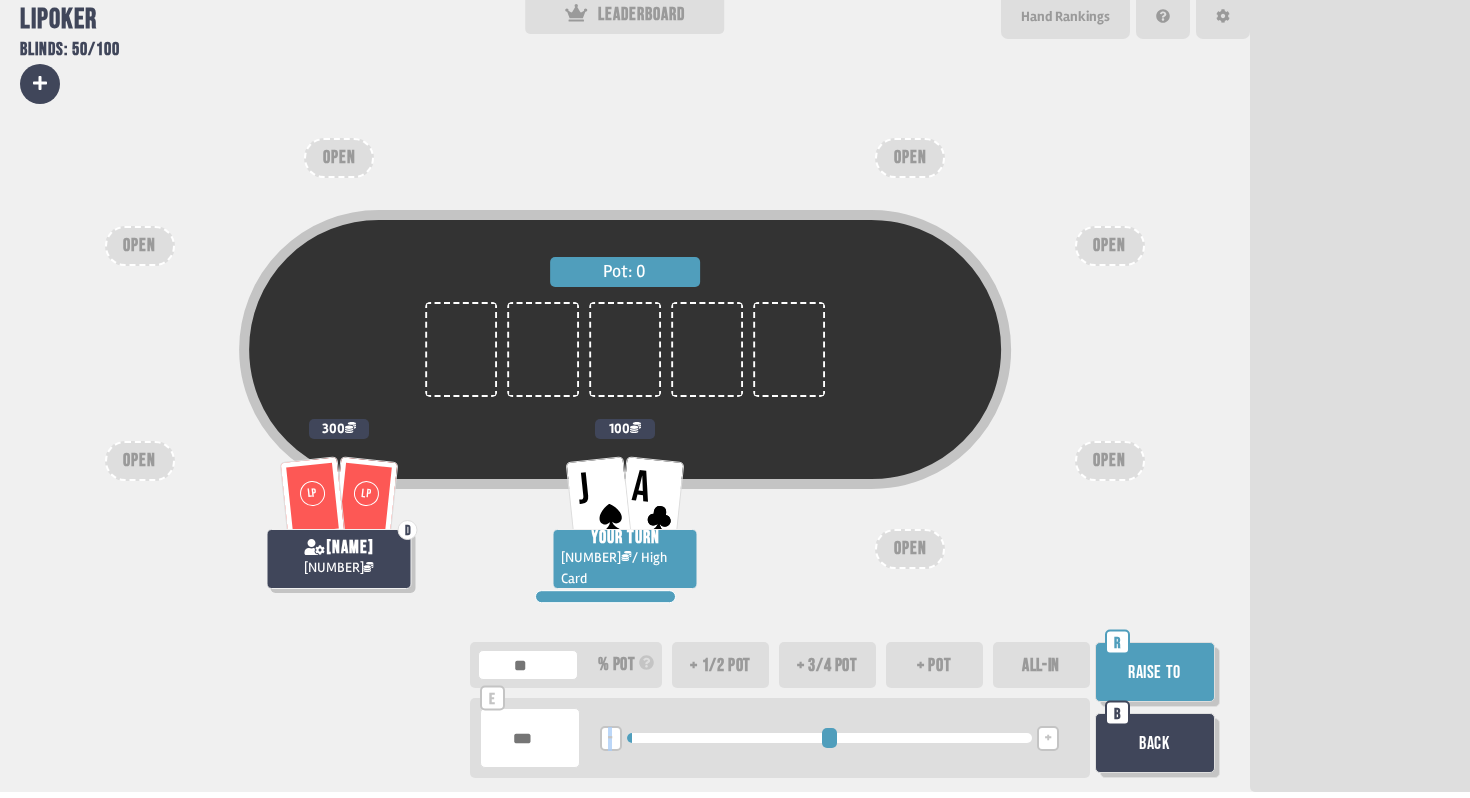click on "Raise to" at bounding box center [1155, 672] 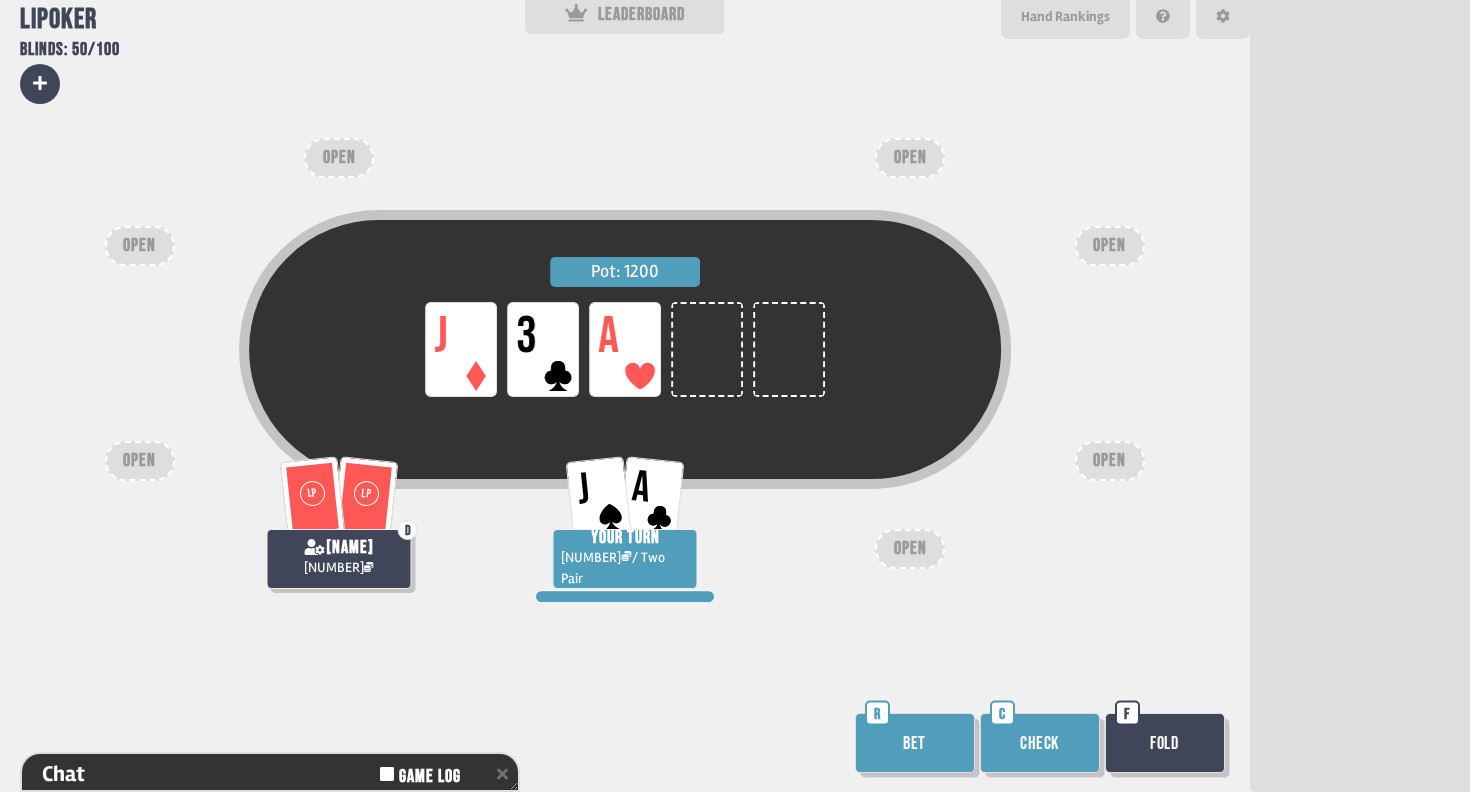 click on "Check" at bounding box center [1040, 743] 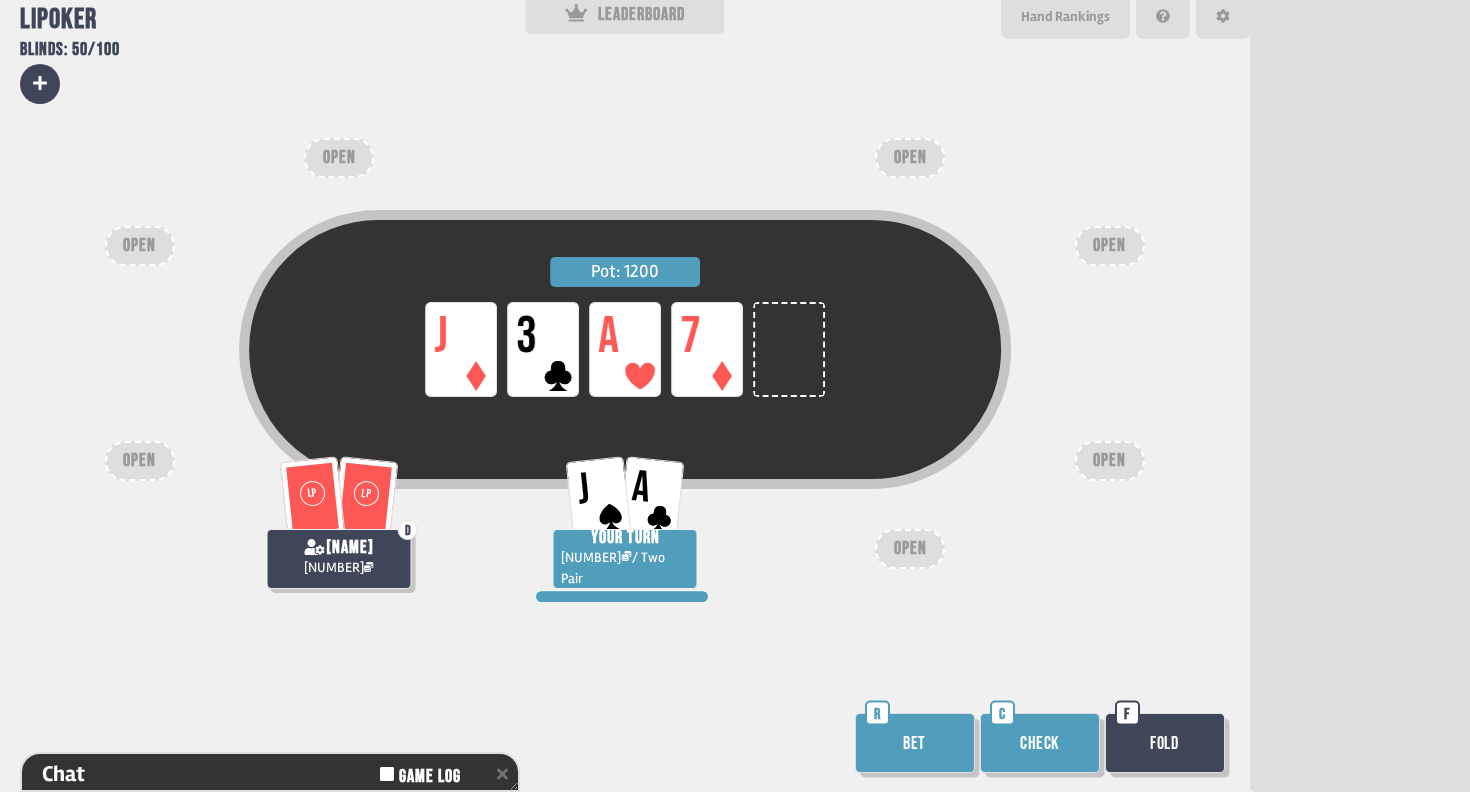 click on "Bet" at bounding box center [915, 743] 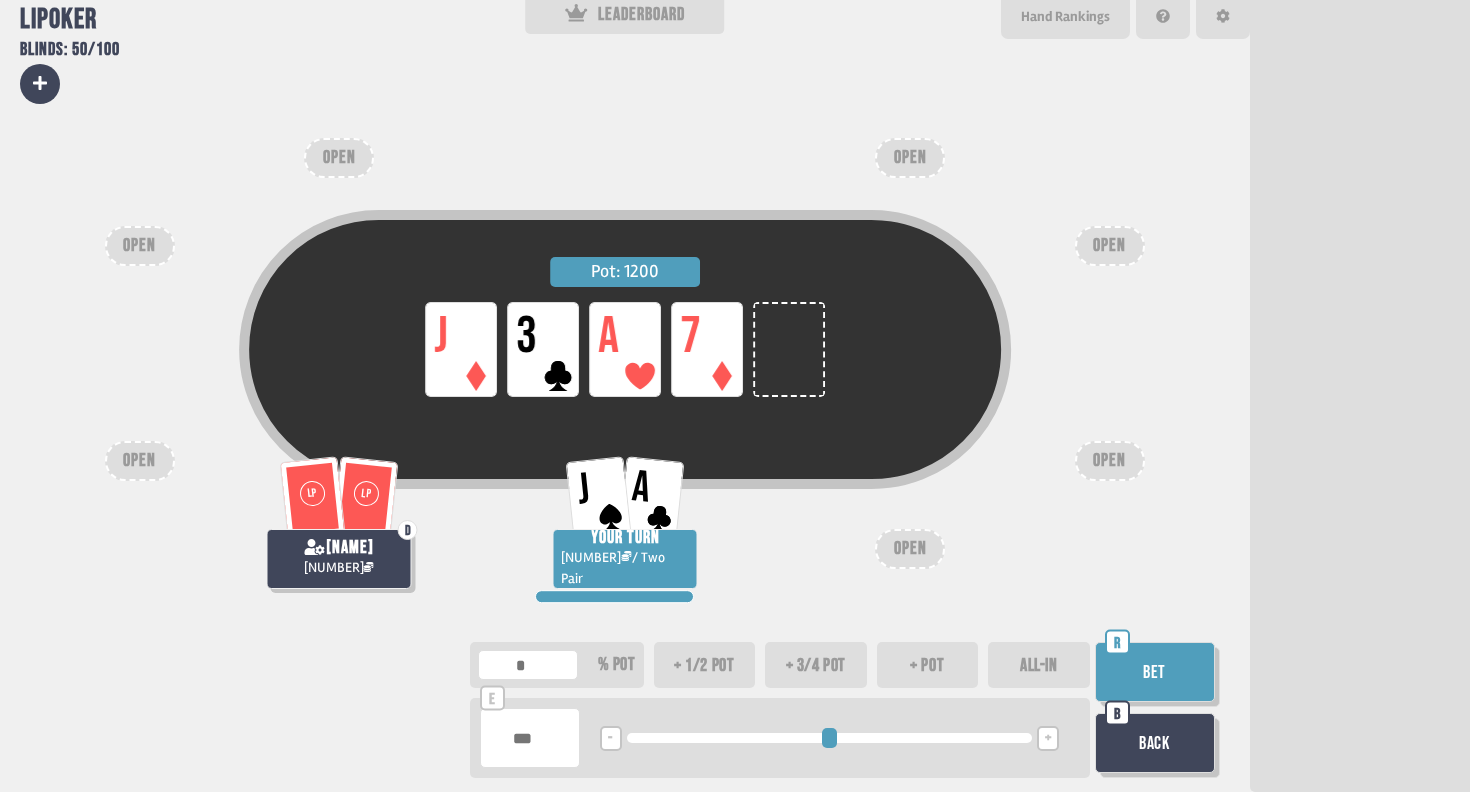 click on "+" at bounding box center (1048, 738) 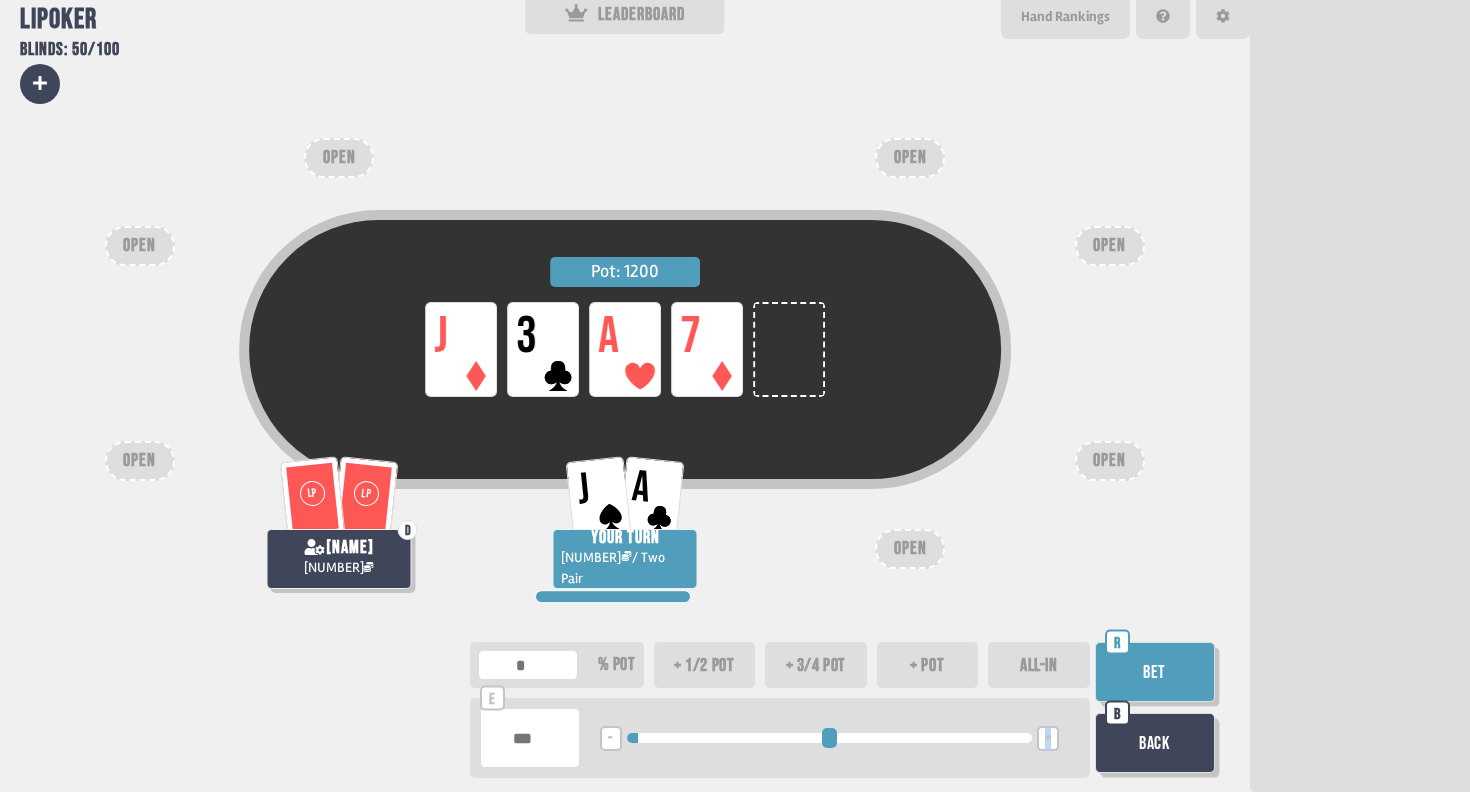 click on "+" at bounding box center (1048, 738) 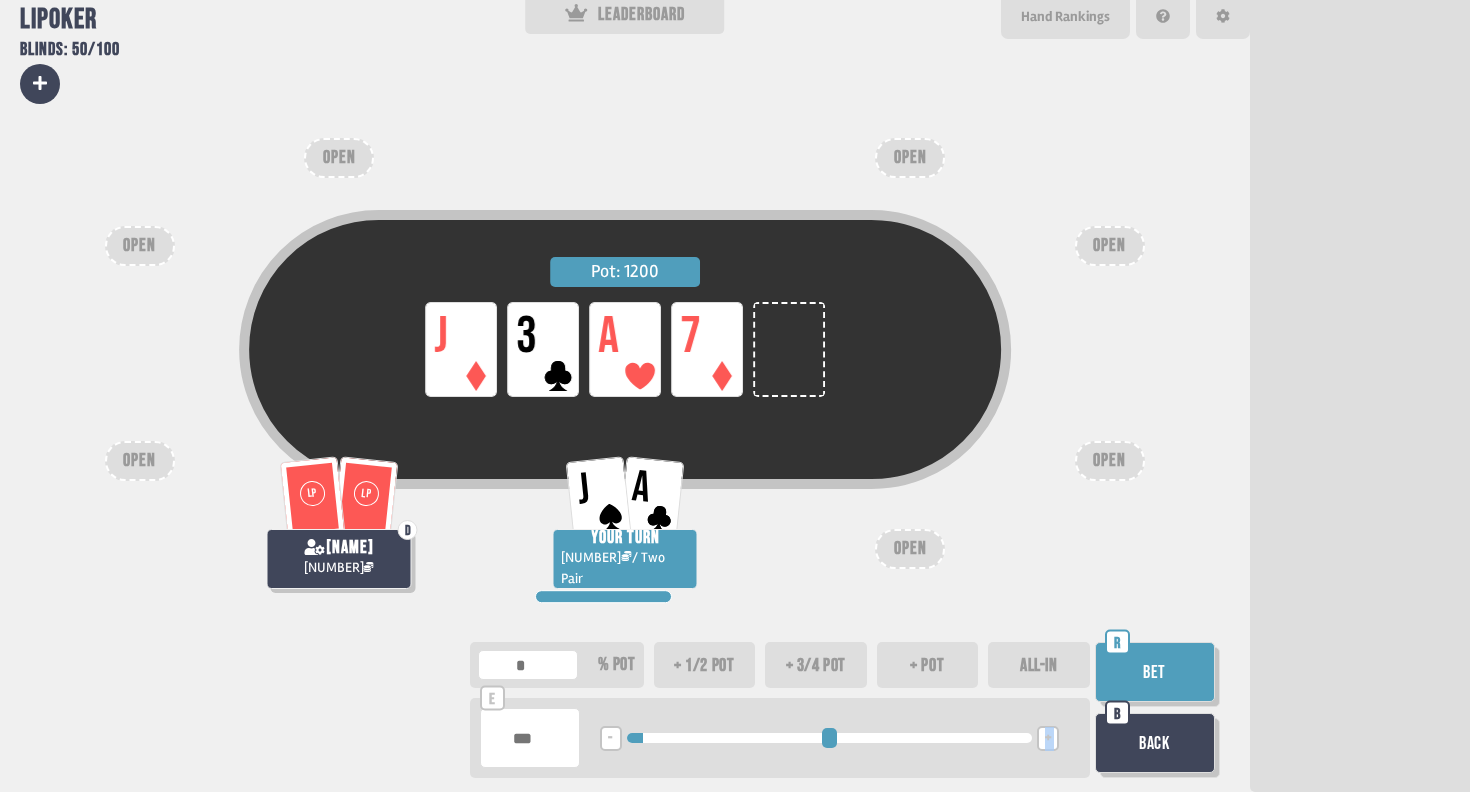 click on "+" at bounding box center [1048, 739] 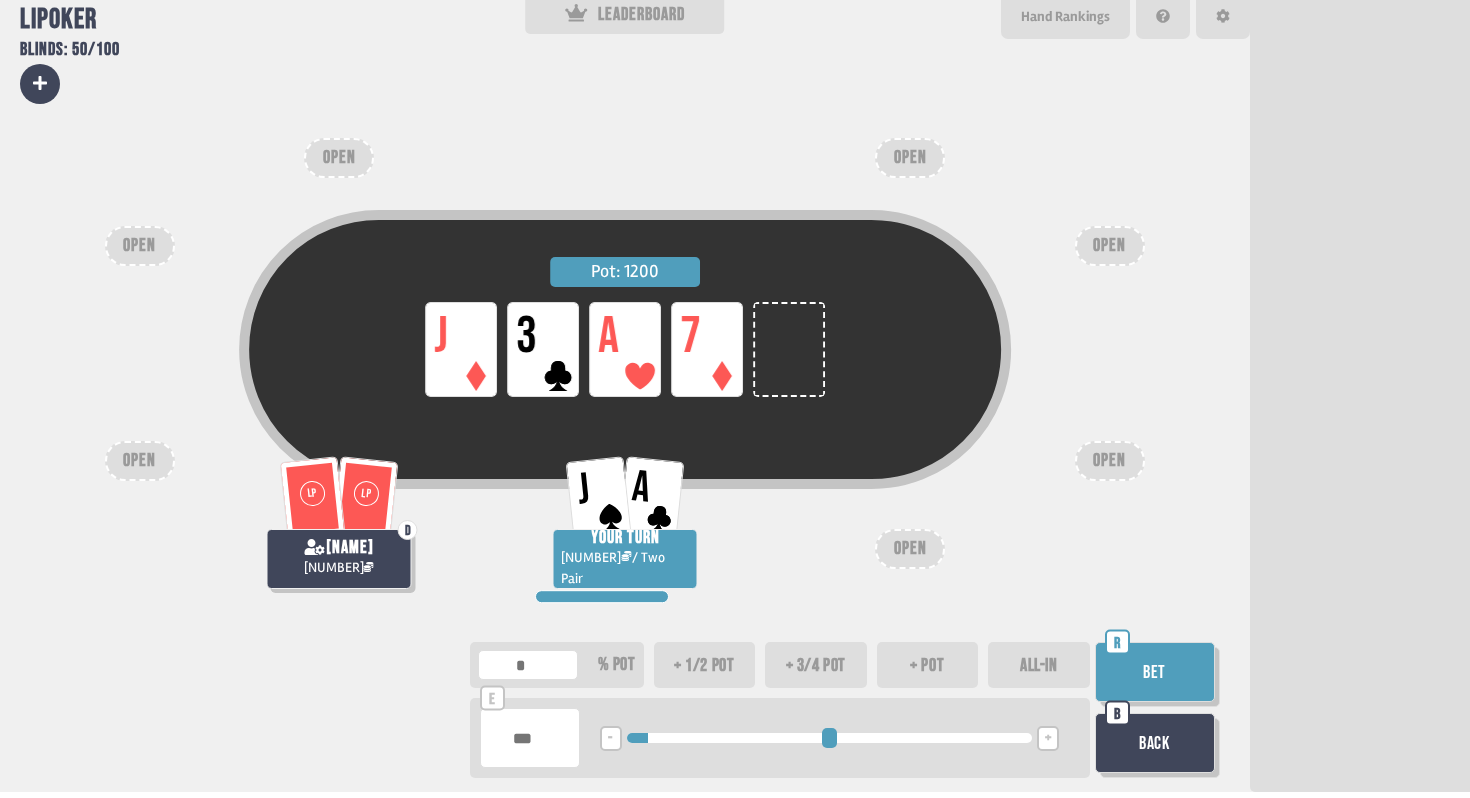 click on "+" at bounding box center [1048, 739] 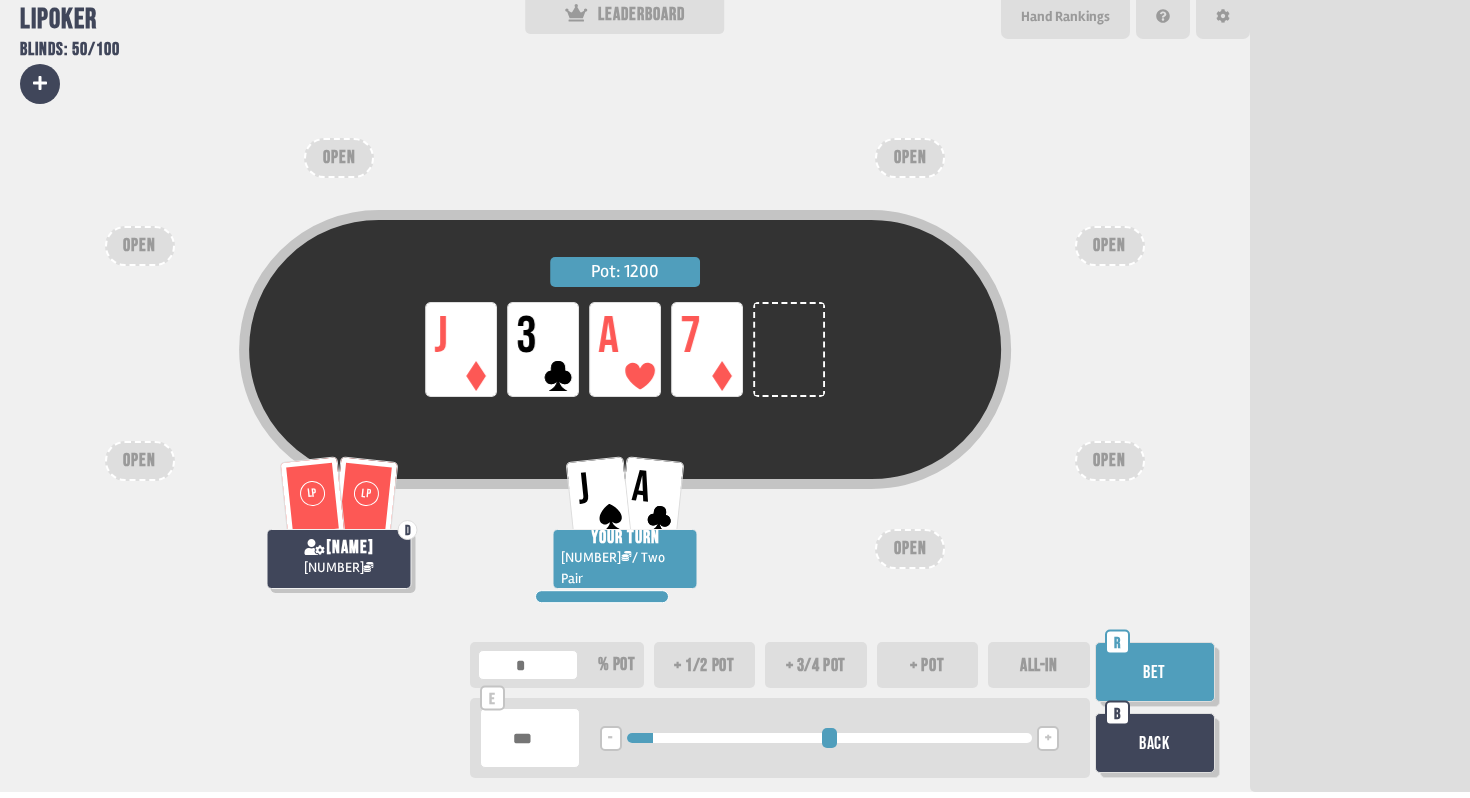 click on "+" at bounding box center (1048, 739) 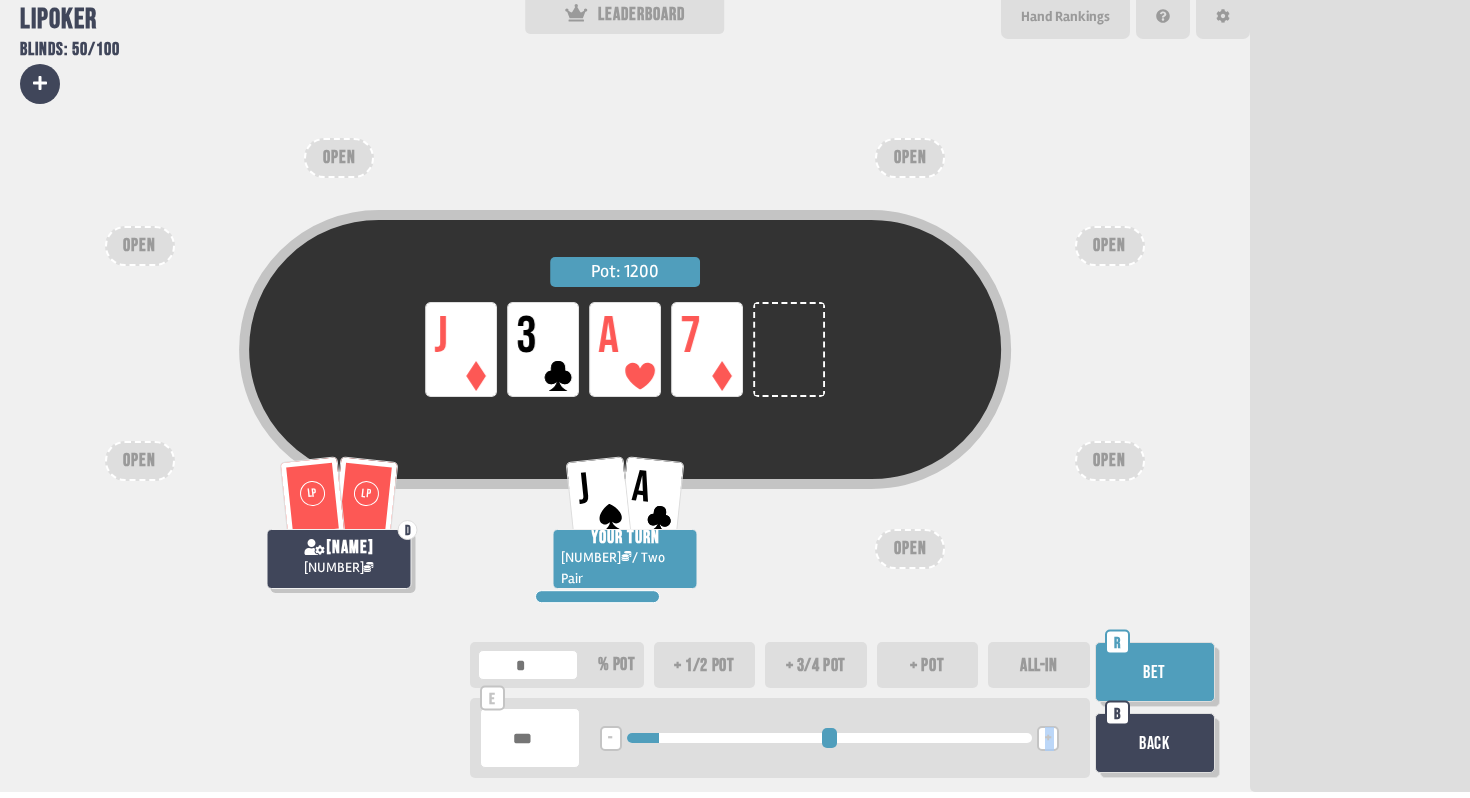 click on "-" at bounding box center (611, 738) 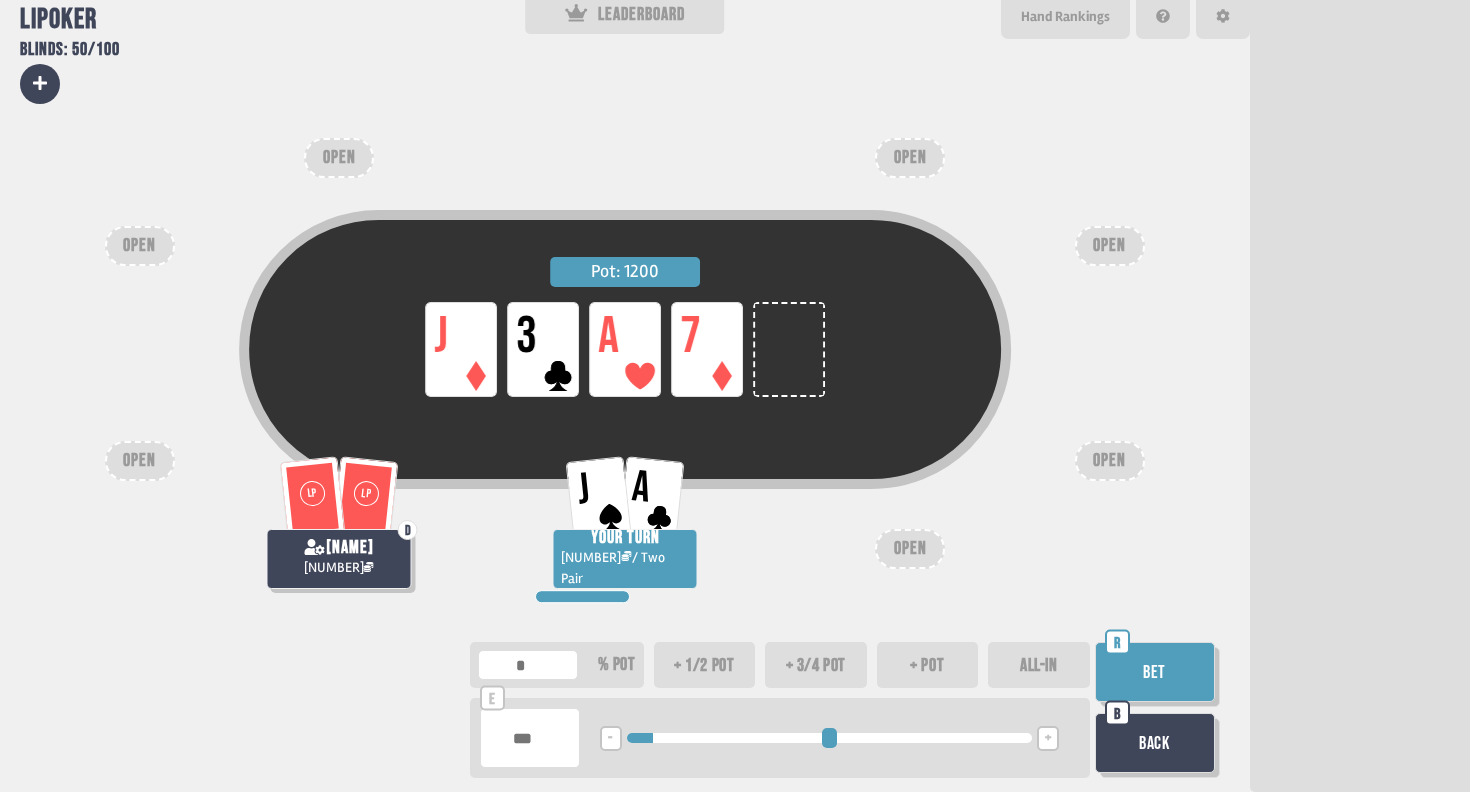 click on "Bet" at bounding box center (1155, 672) 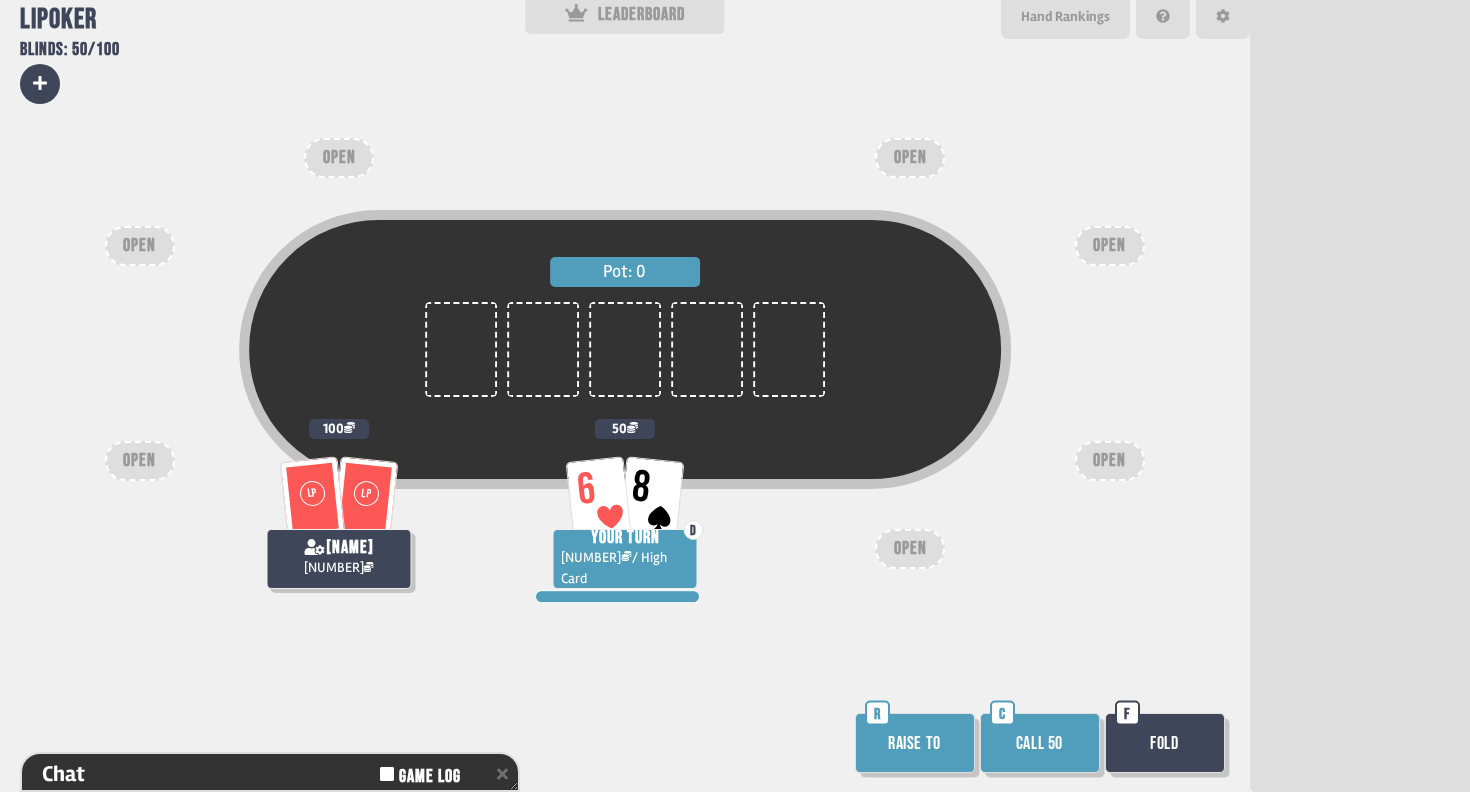 click on "Call 50" at bounding box center (1040, 743) 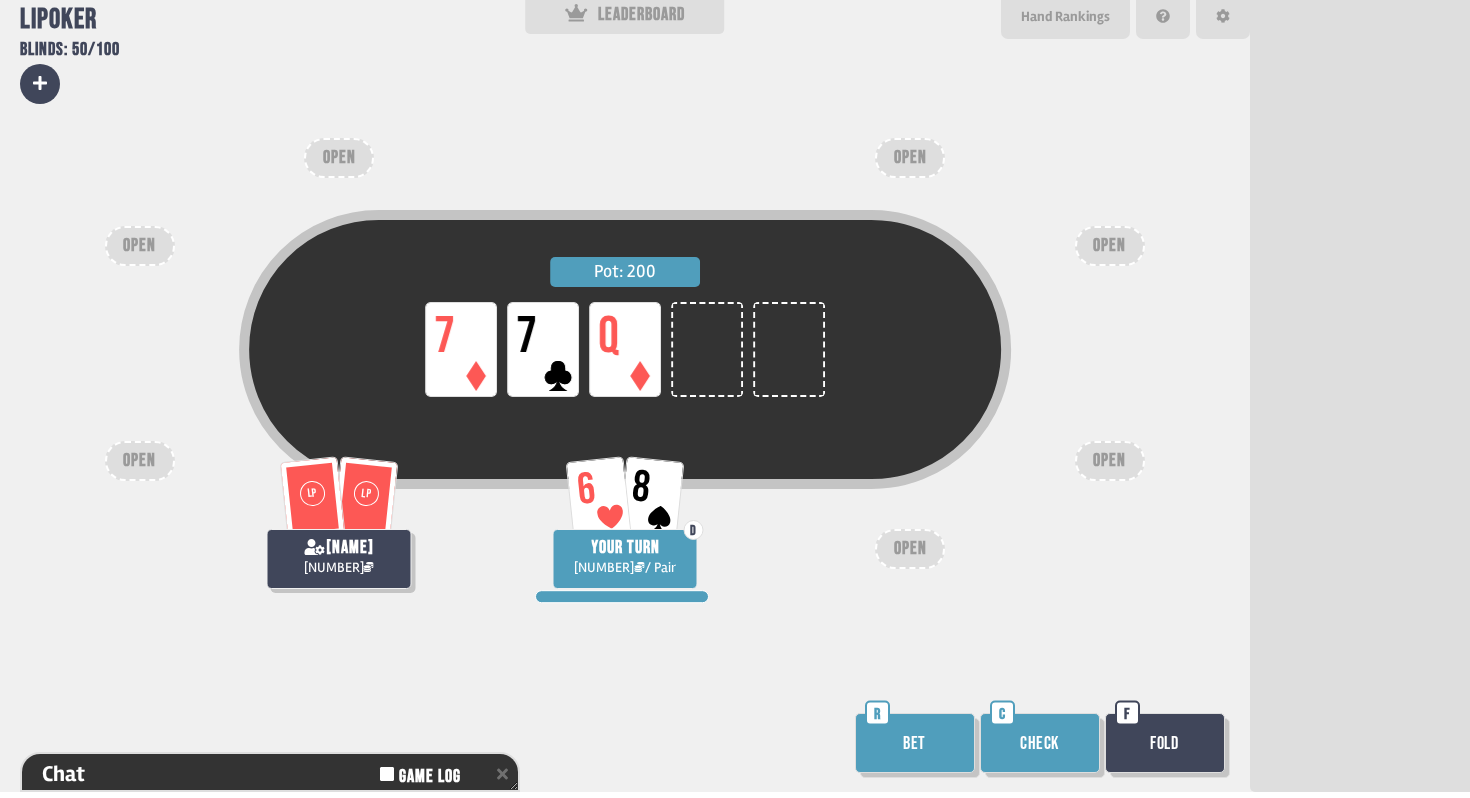 click on "Bet" at bounding box center (915, 743) 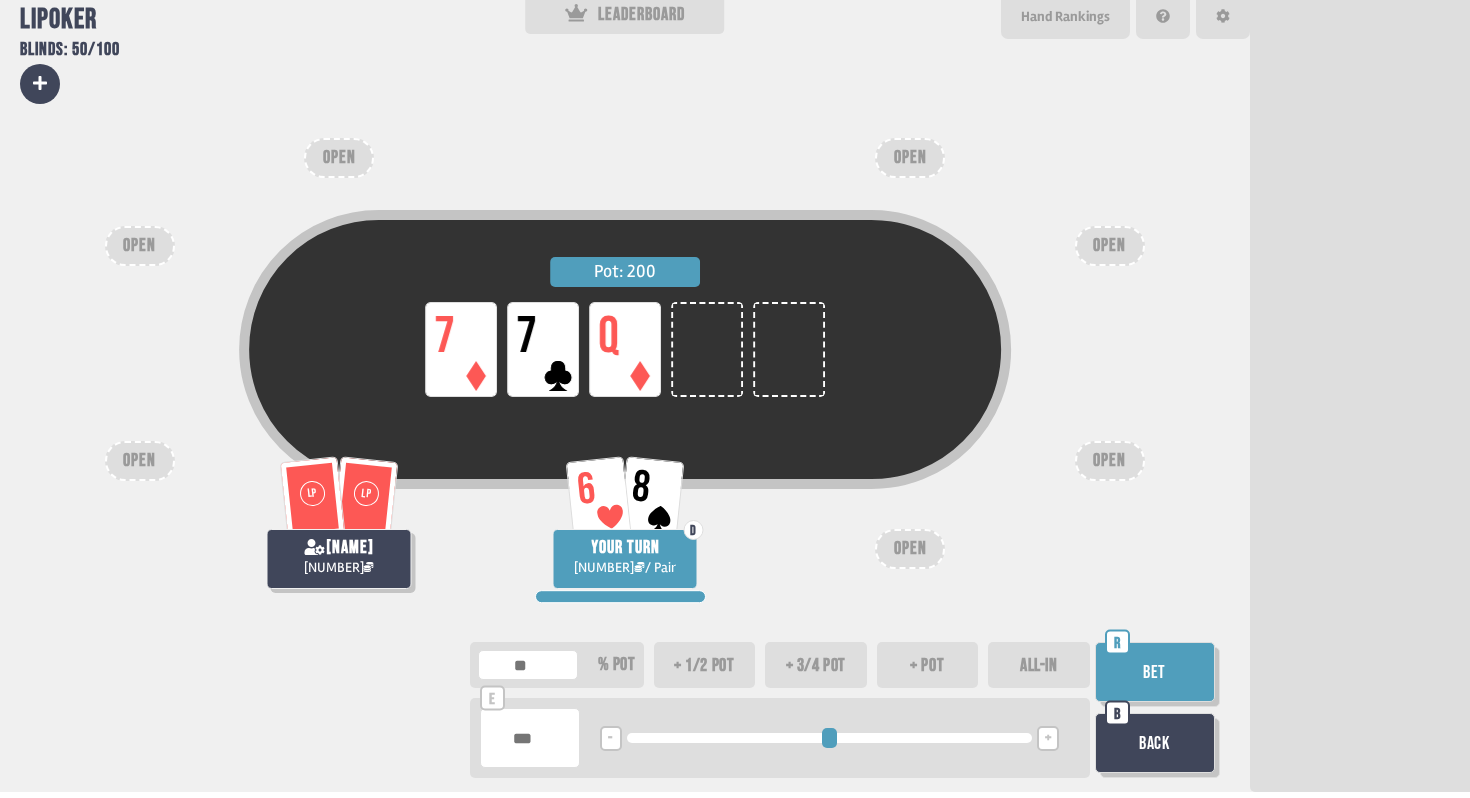 click on "+ pot" at bounding box center (928, 665) 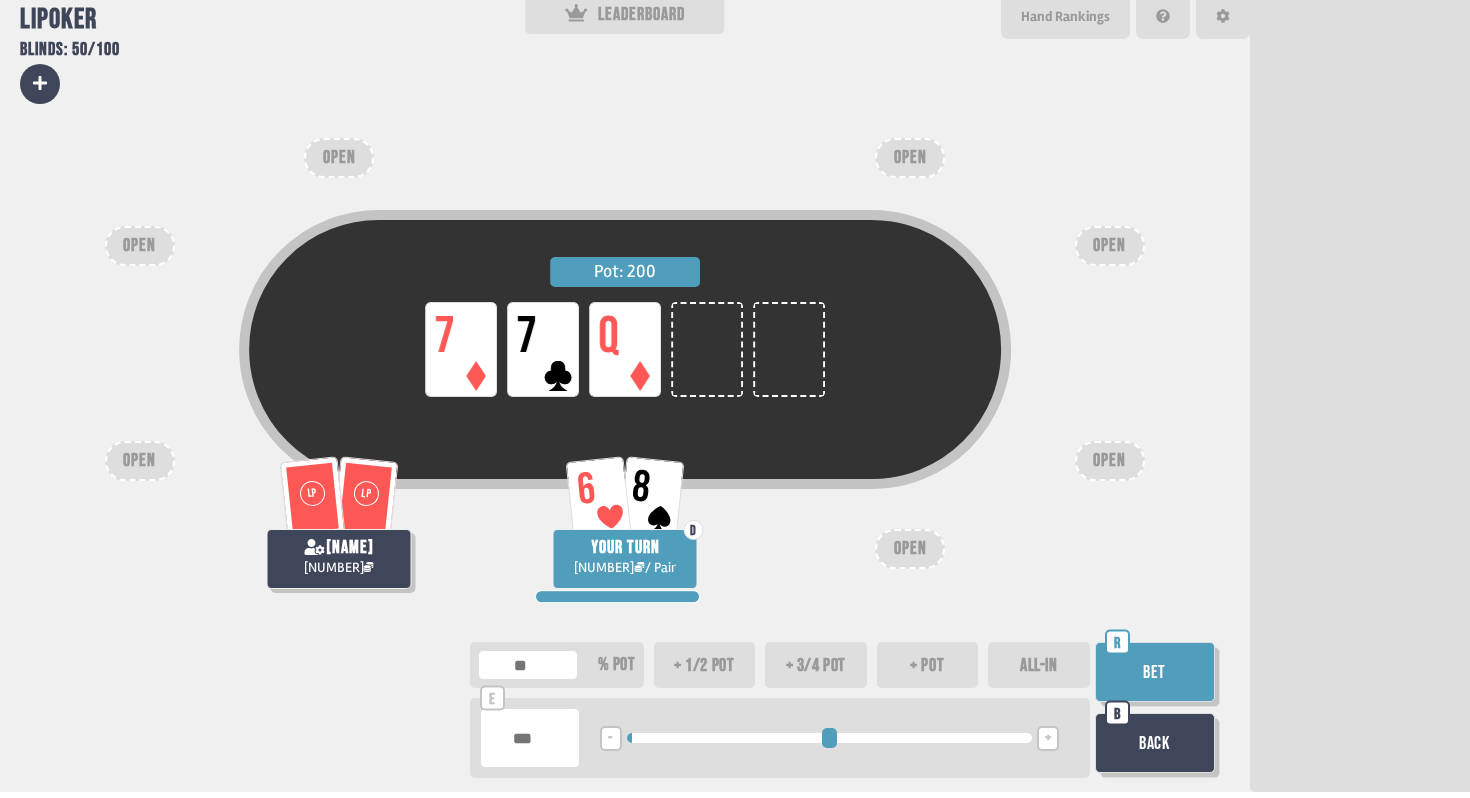 click on "+" at bounding box center (1048, 738) 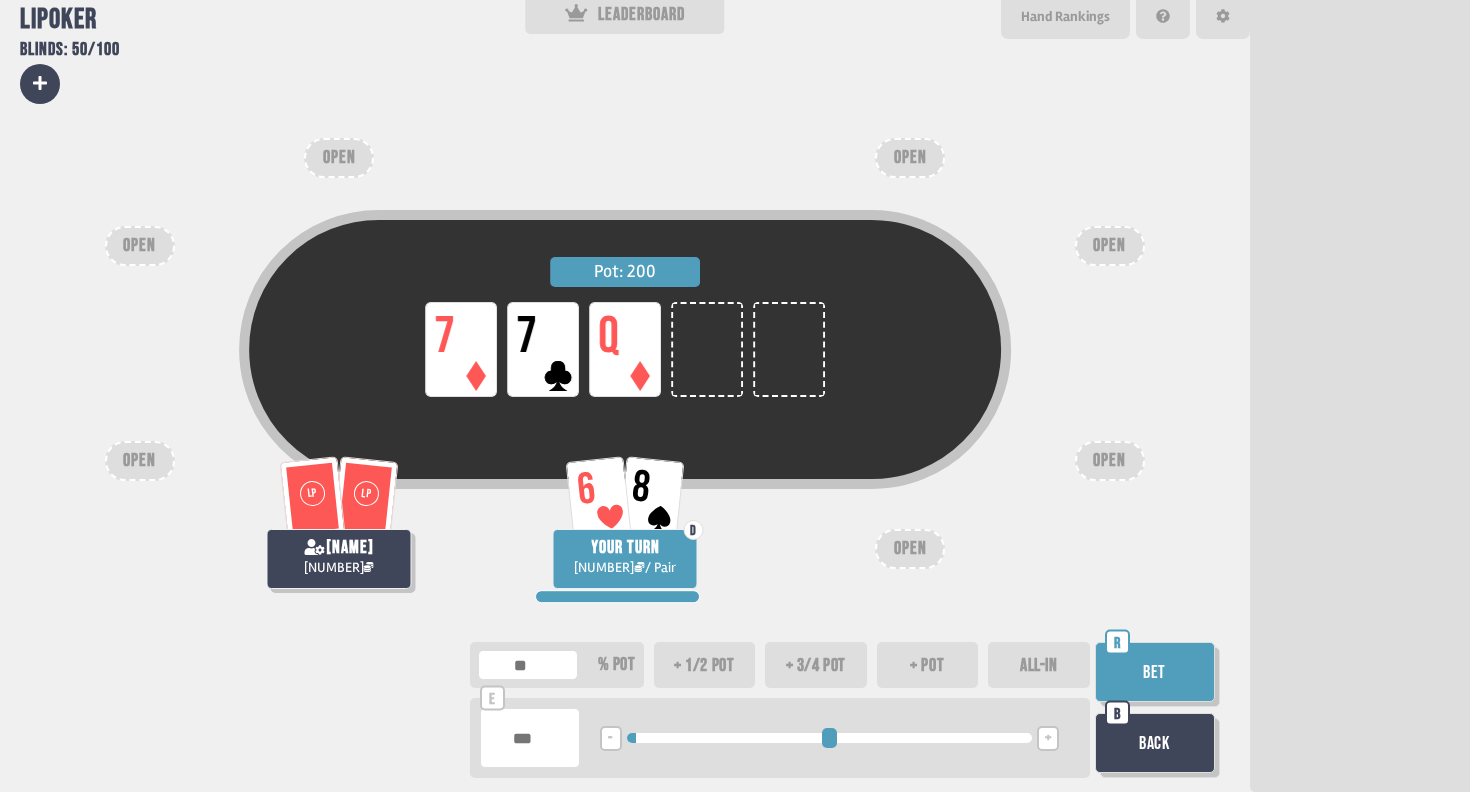 click on "+" at bounding box center [1048, 738] 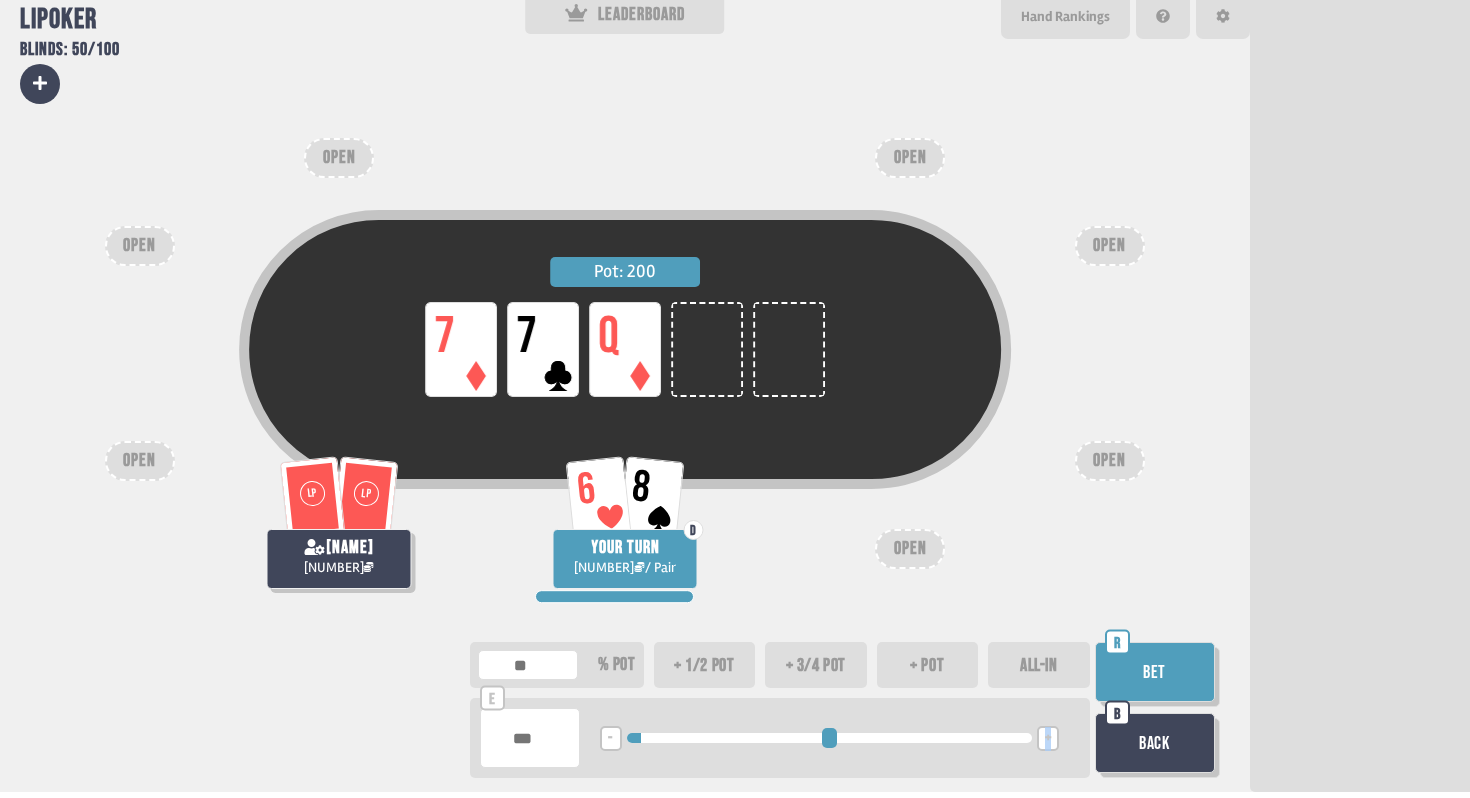 click on "Bet" at bounding box center (1155, 672) 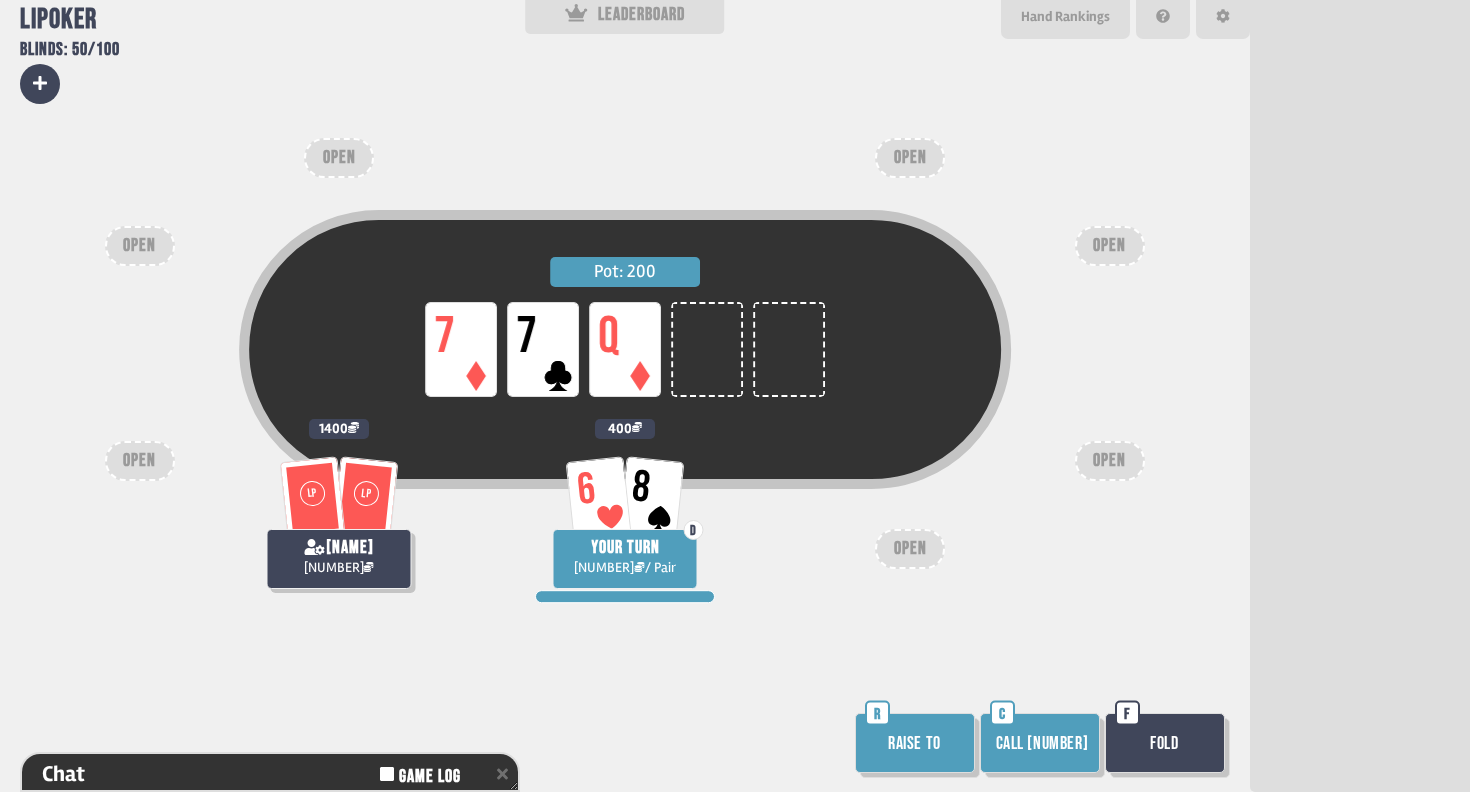 click on "Fold" at bounding box center (1165, 743) 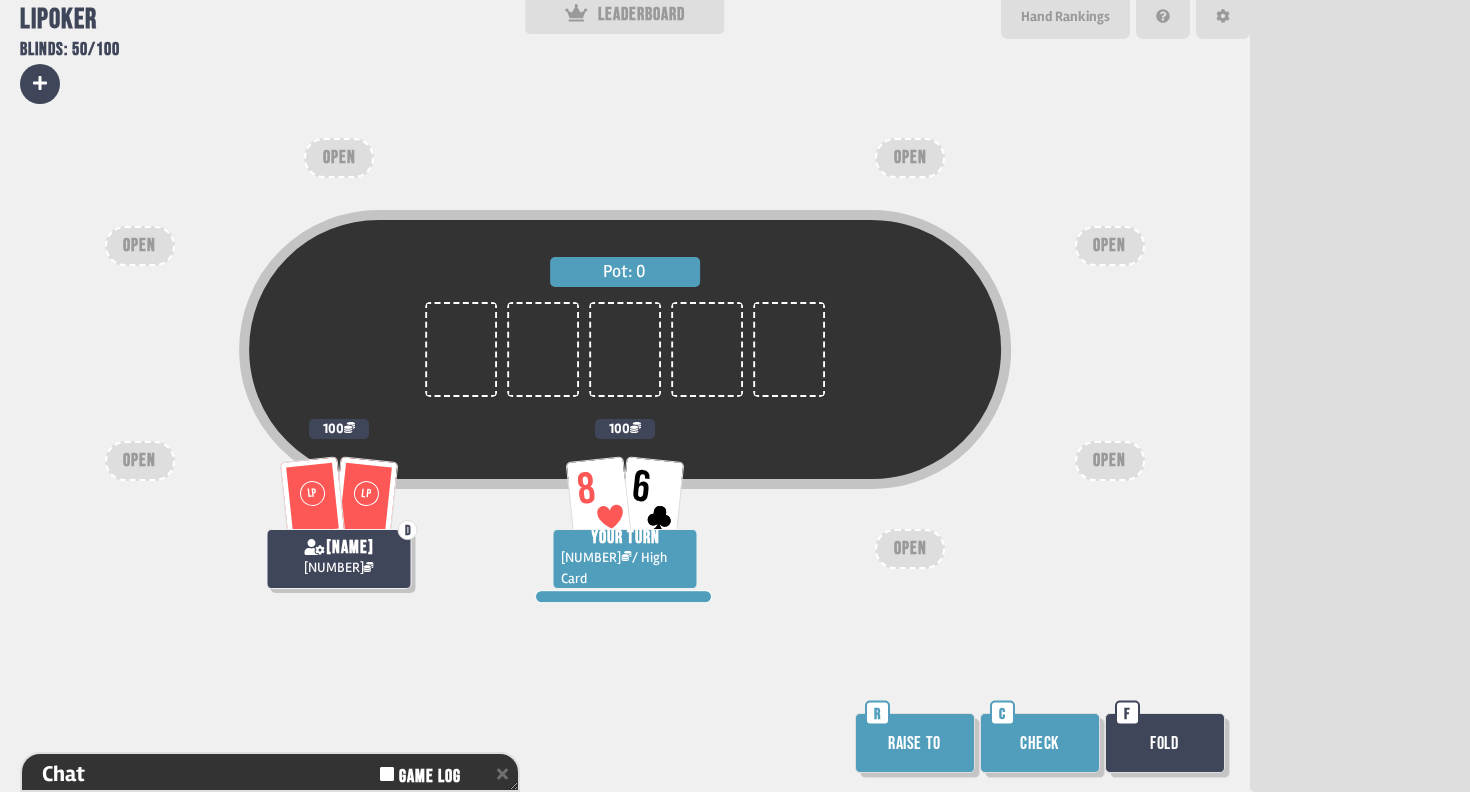 click on "Check" at bounding box center [1040, 743] 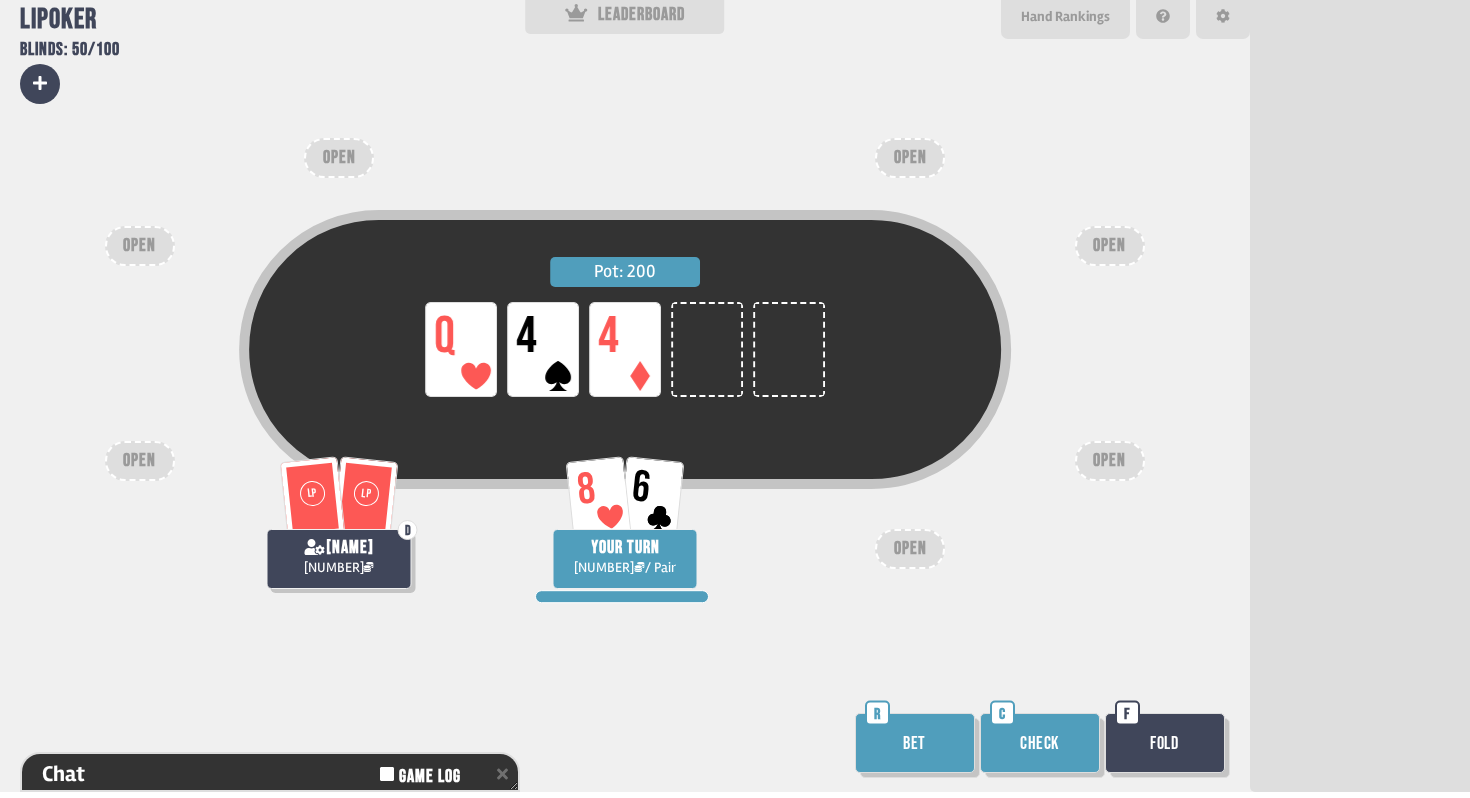 click on "Bet" at bounding box center [915, 743] 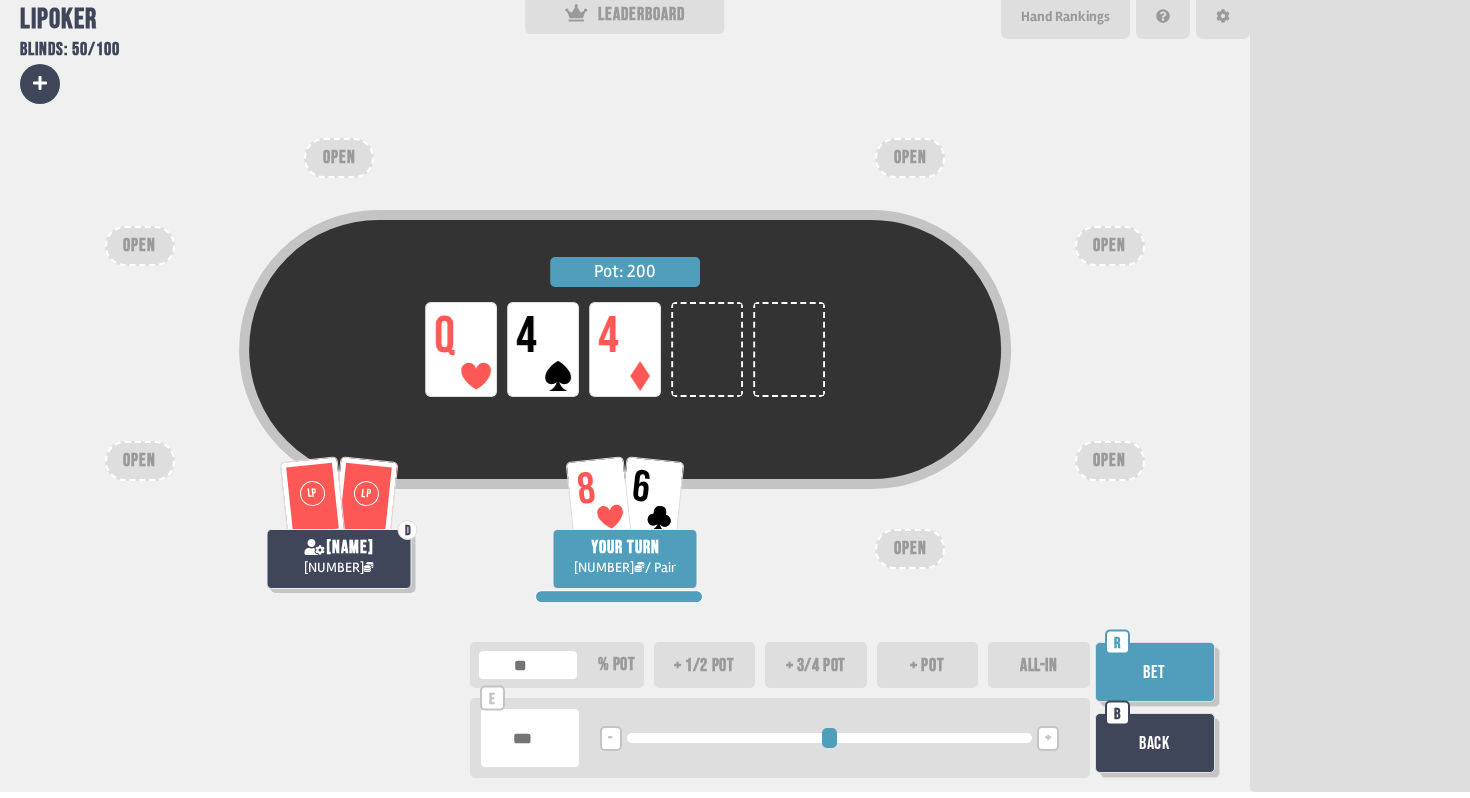 click on "+ pot" at bounding box center [928, 665] 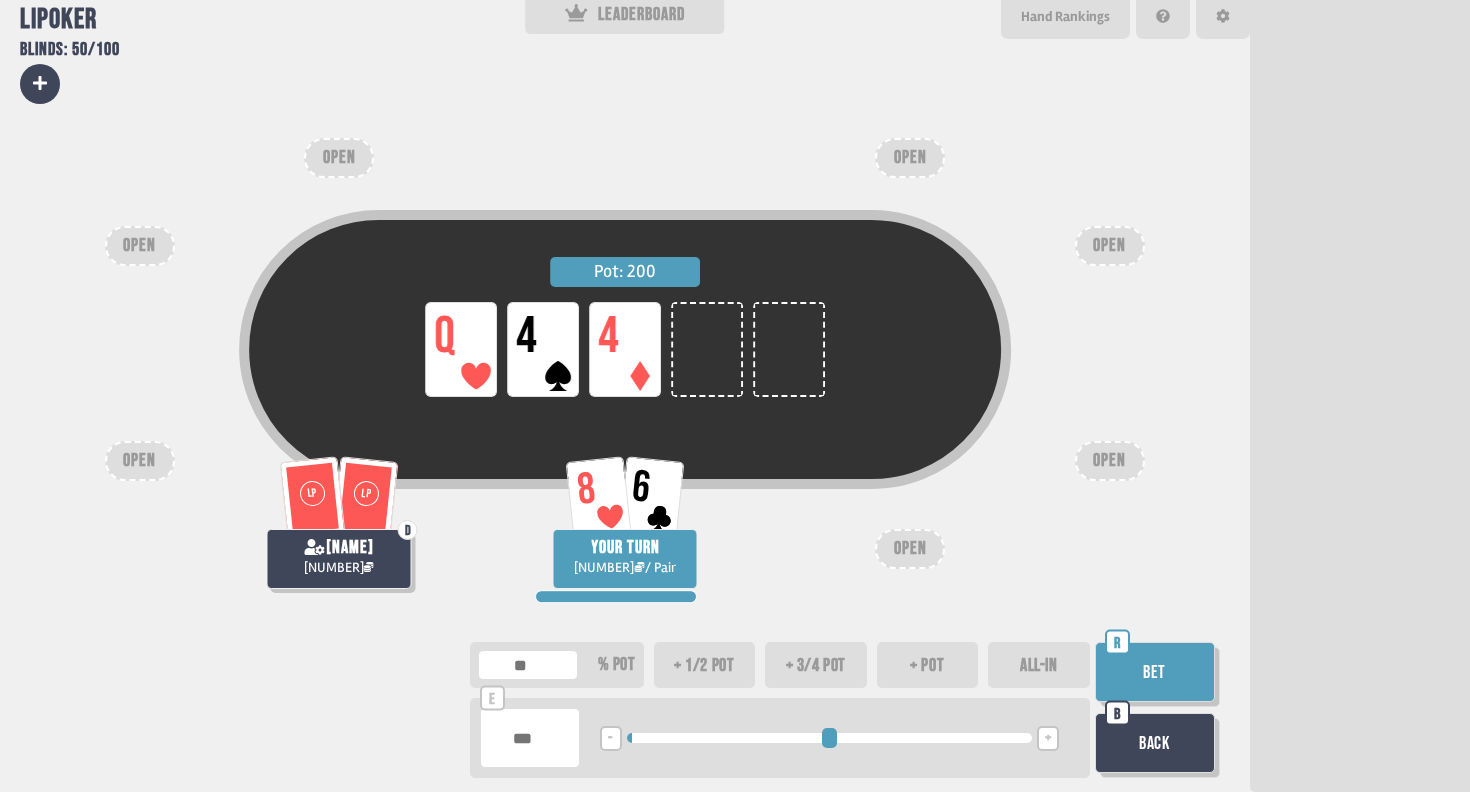 click on "+" at bounding box center (1048, 739) 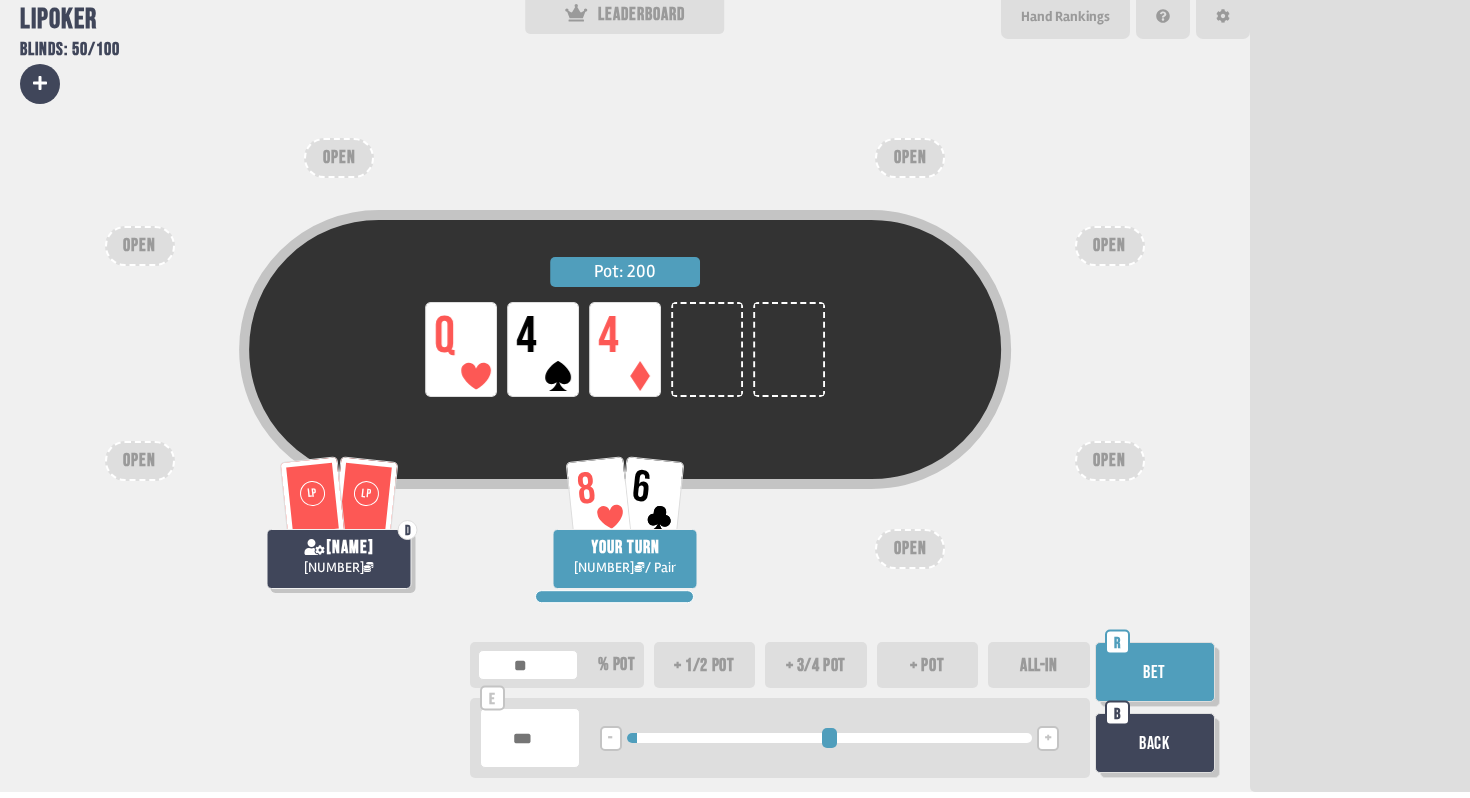 click on "+" at bounding box center (1048, 739) 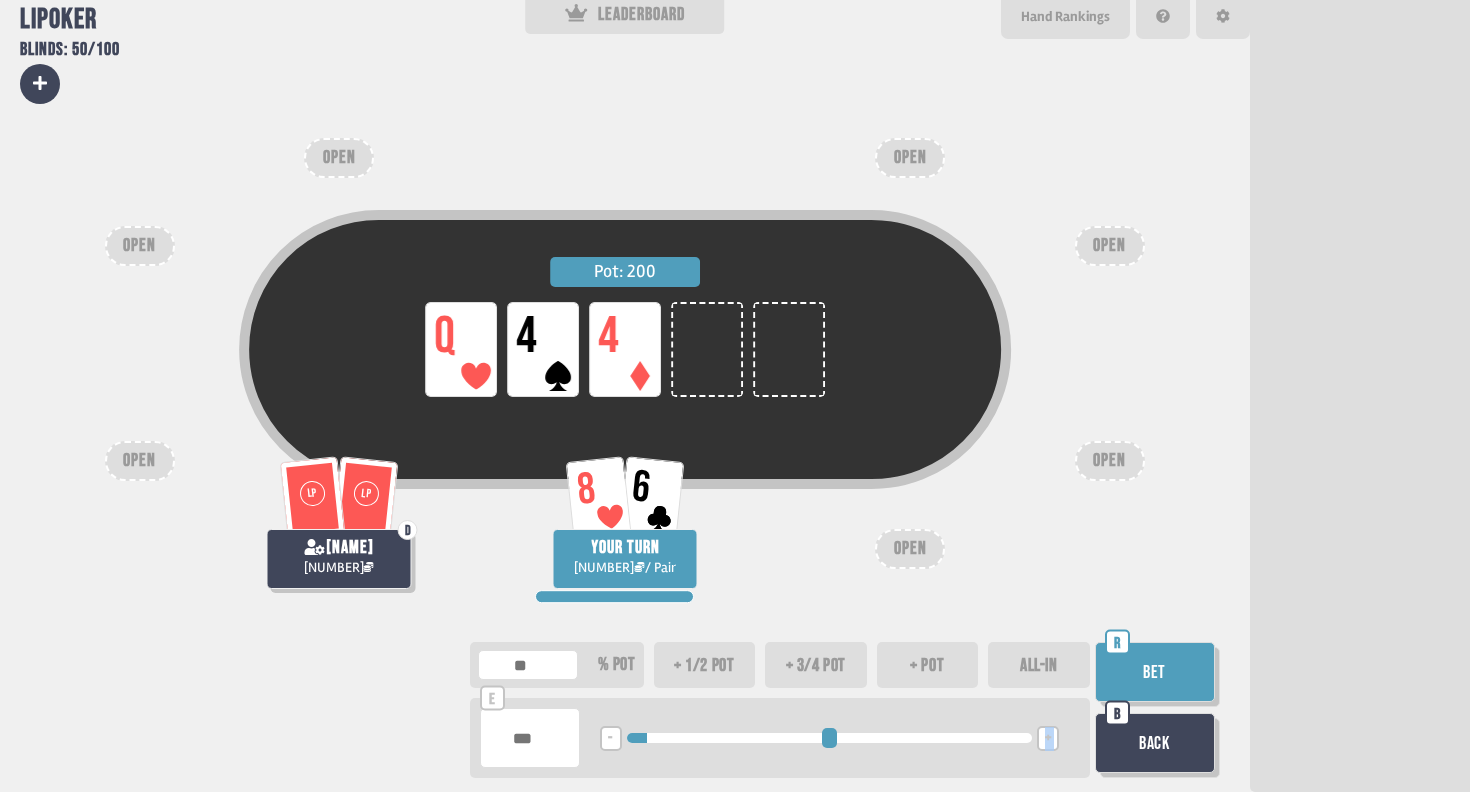 click on "+" at bounding box center (1048, 739) 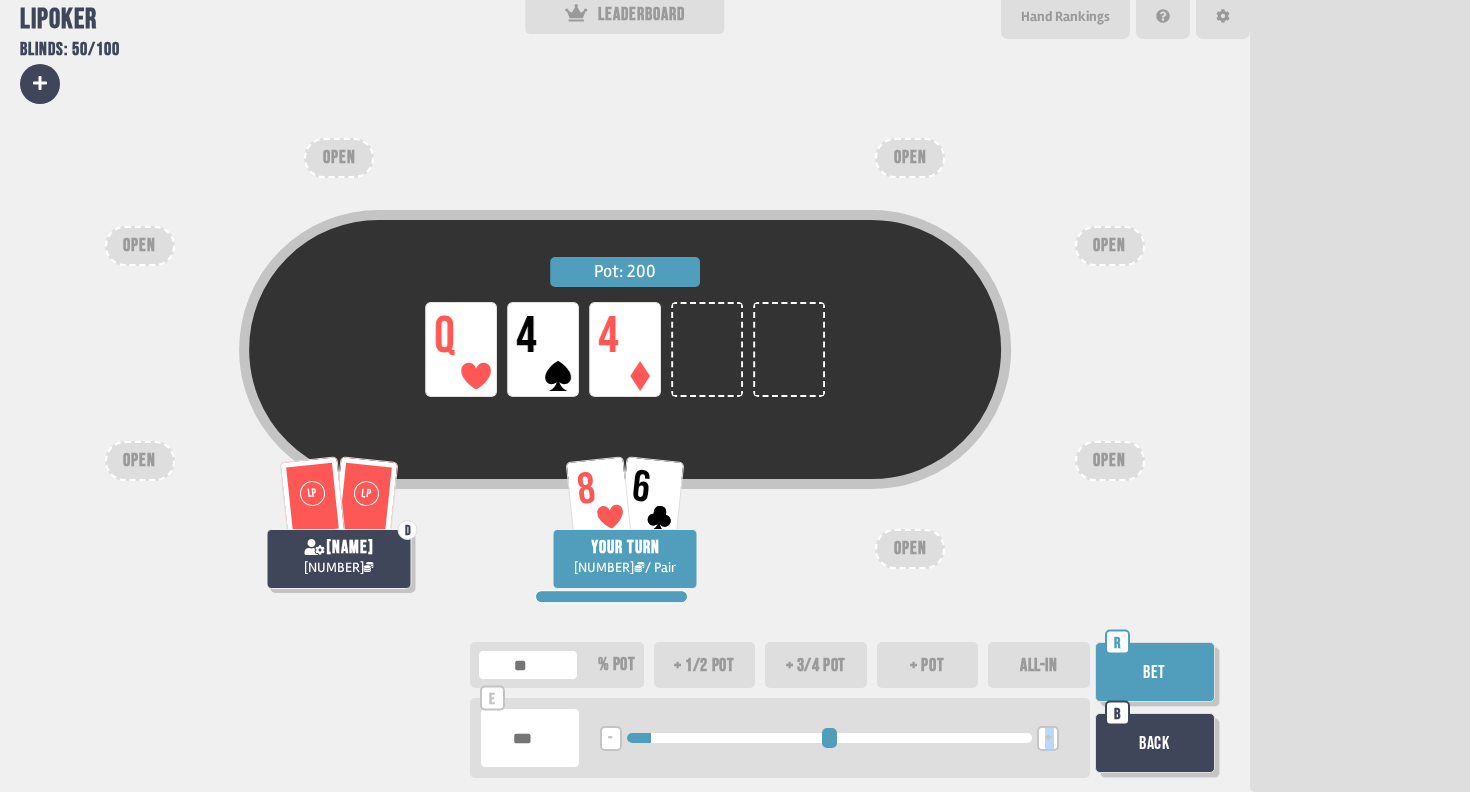 click on "Bet" at bounding box center [1155, 672] 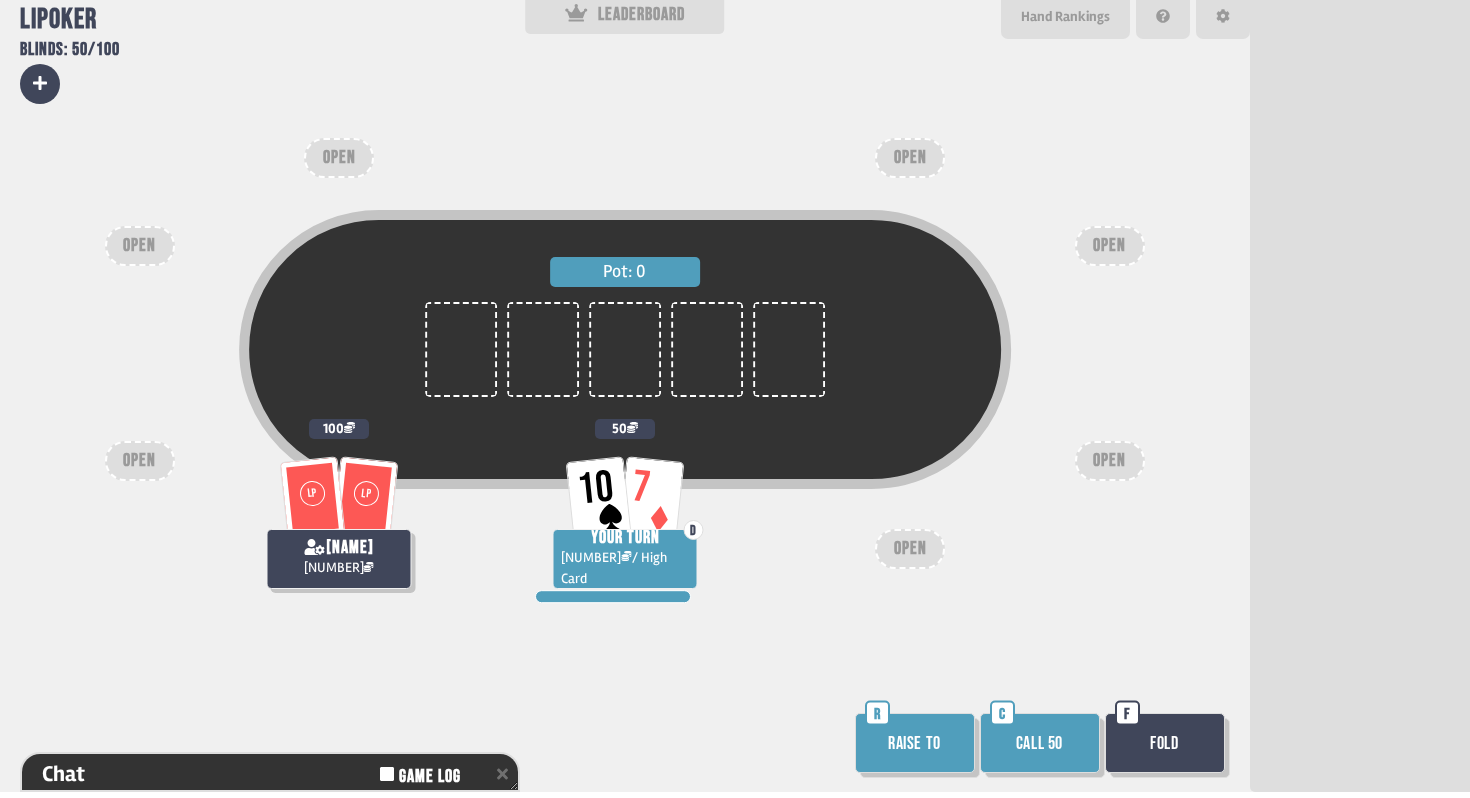click on "Raise to" at bounding box center (915, 743) 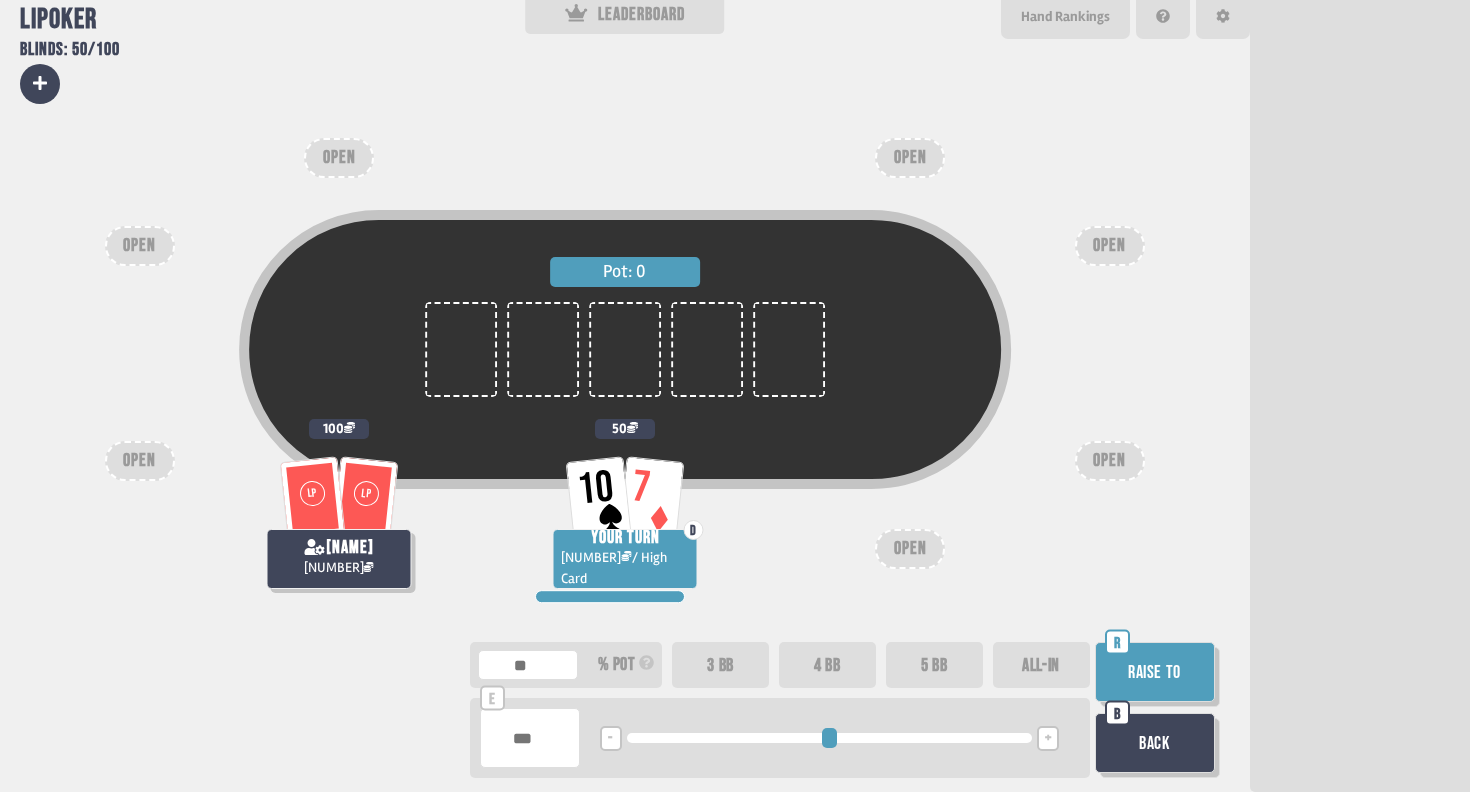 click on "5 BB" at bounding box center (934, 665) 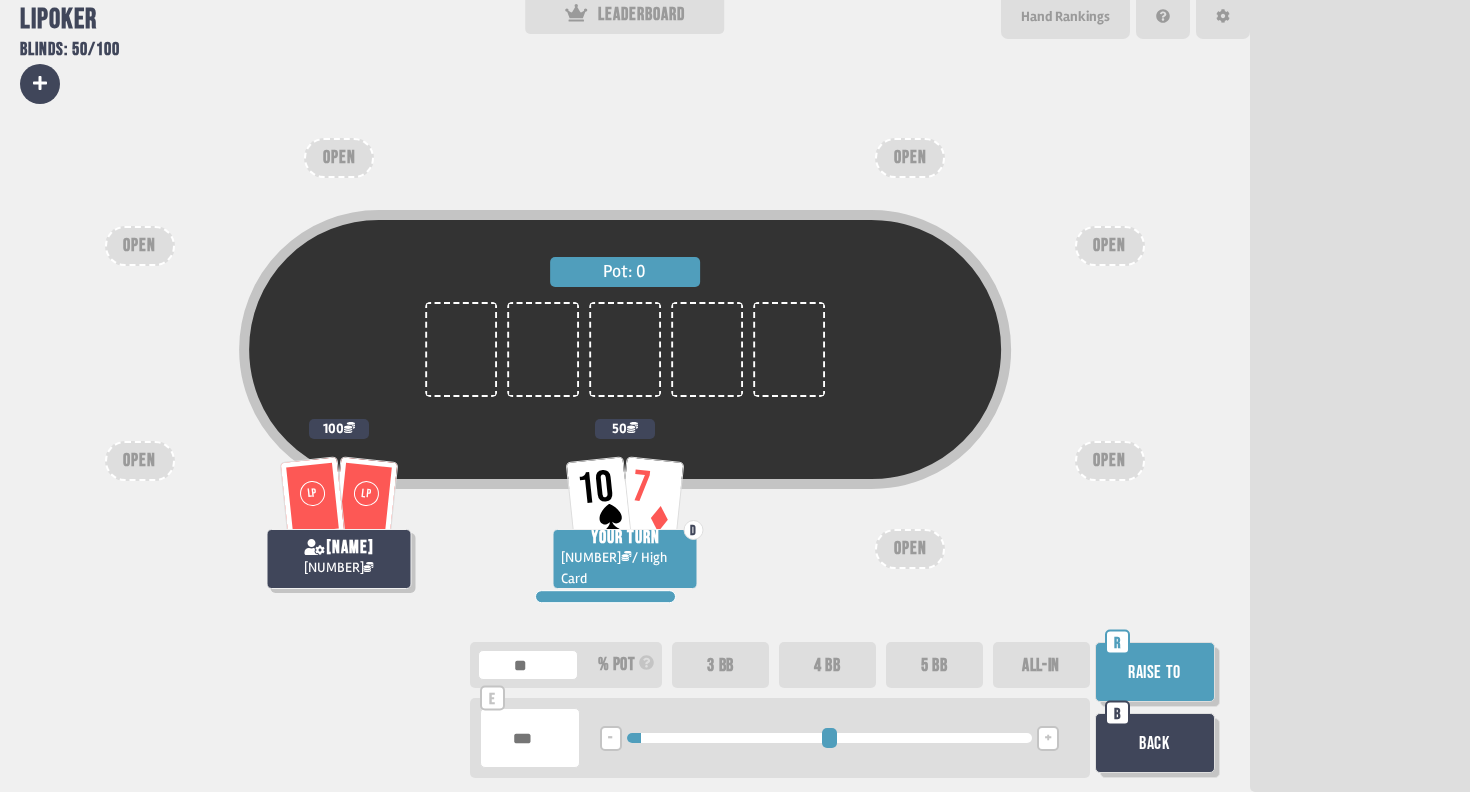 click on "3 BB" at bounding box center [720, 665] 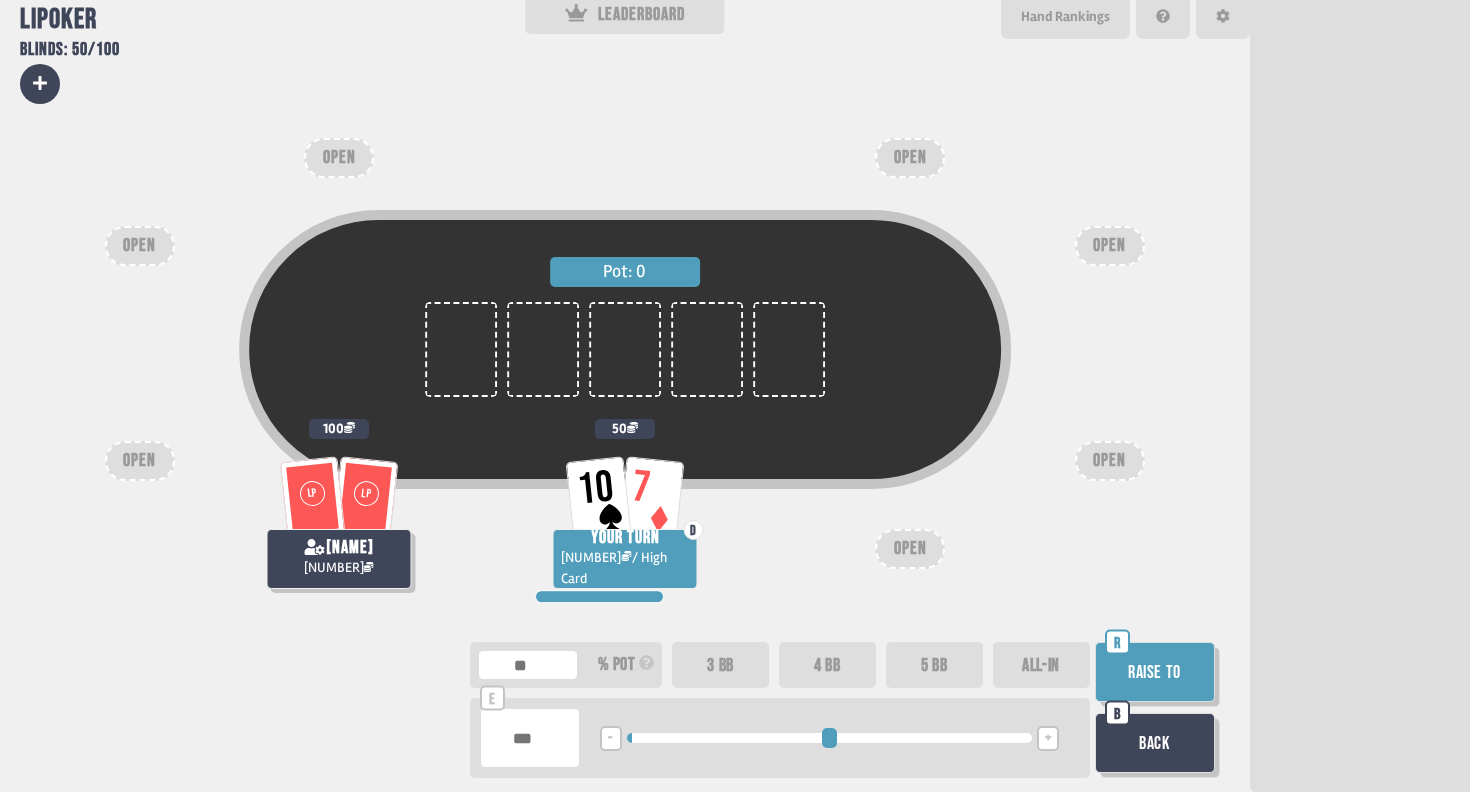 click on "5 BB" at bounding box center (934, 665) 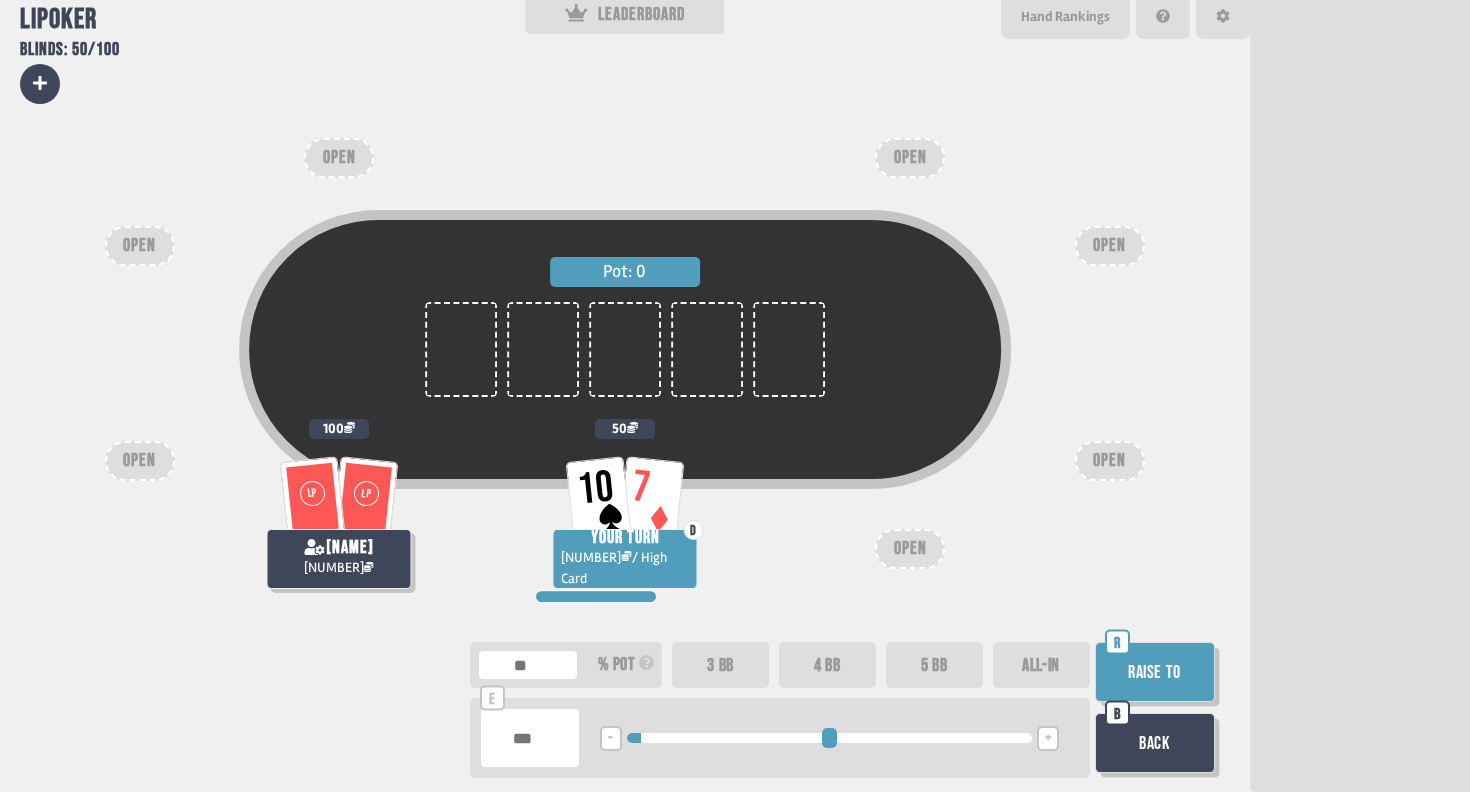 click on "Raise to" at bounding box center [1155, 672] 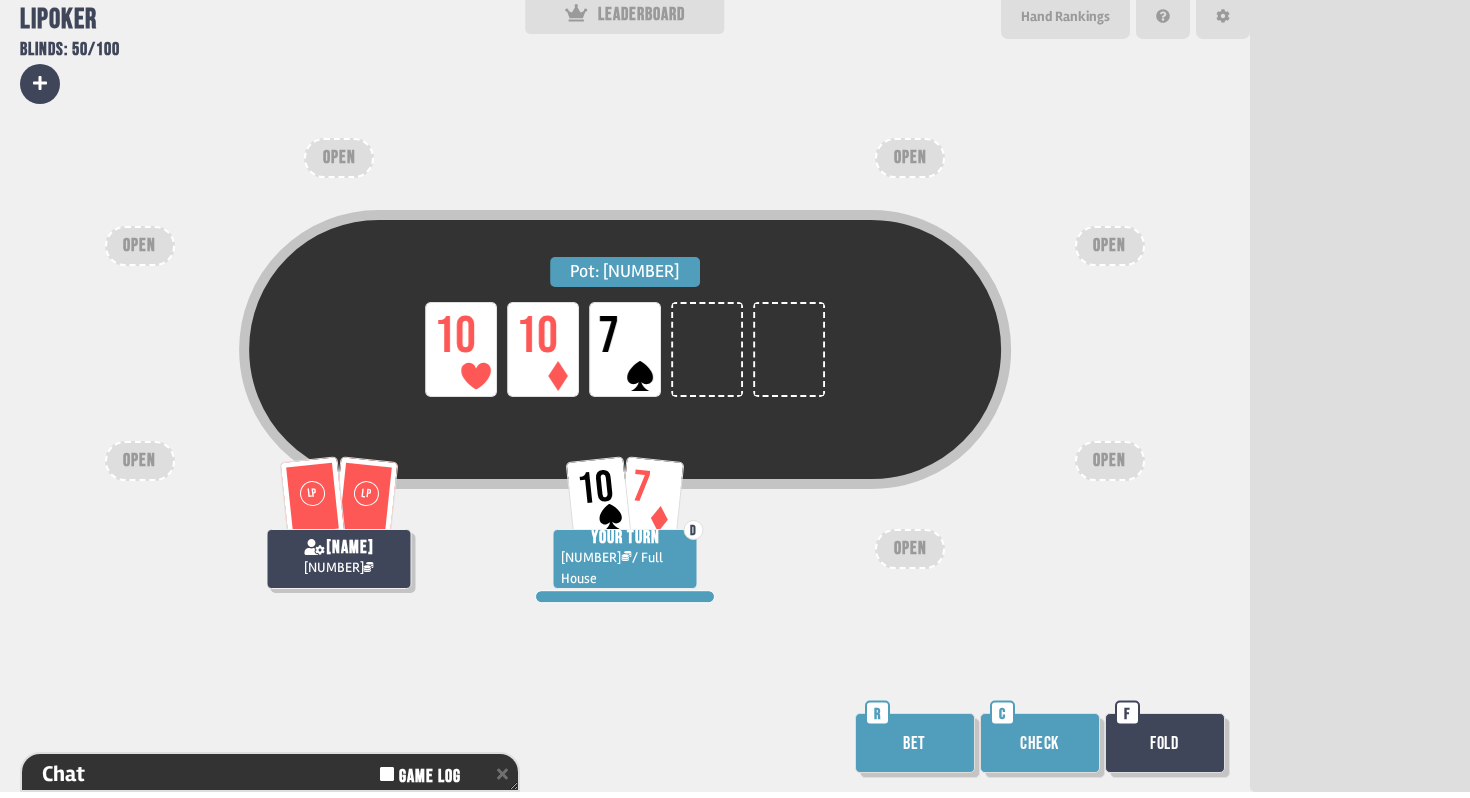 click on "Check" at bounding box center (1040, 743) 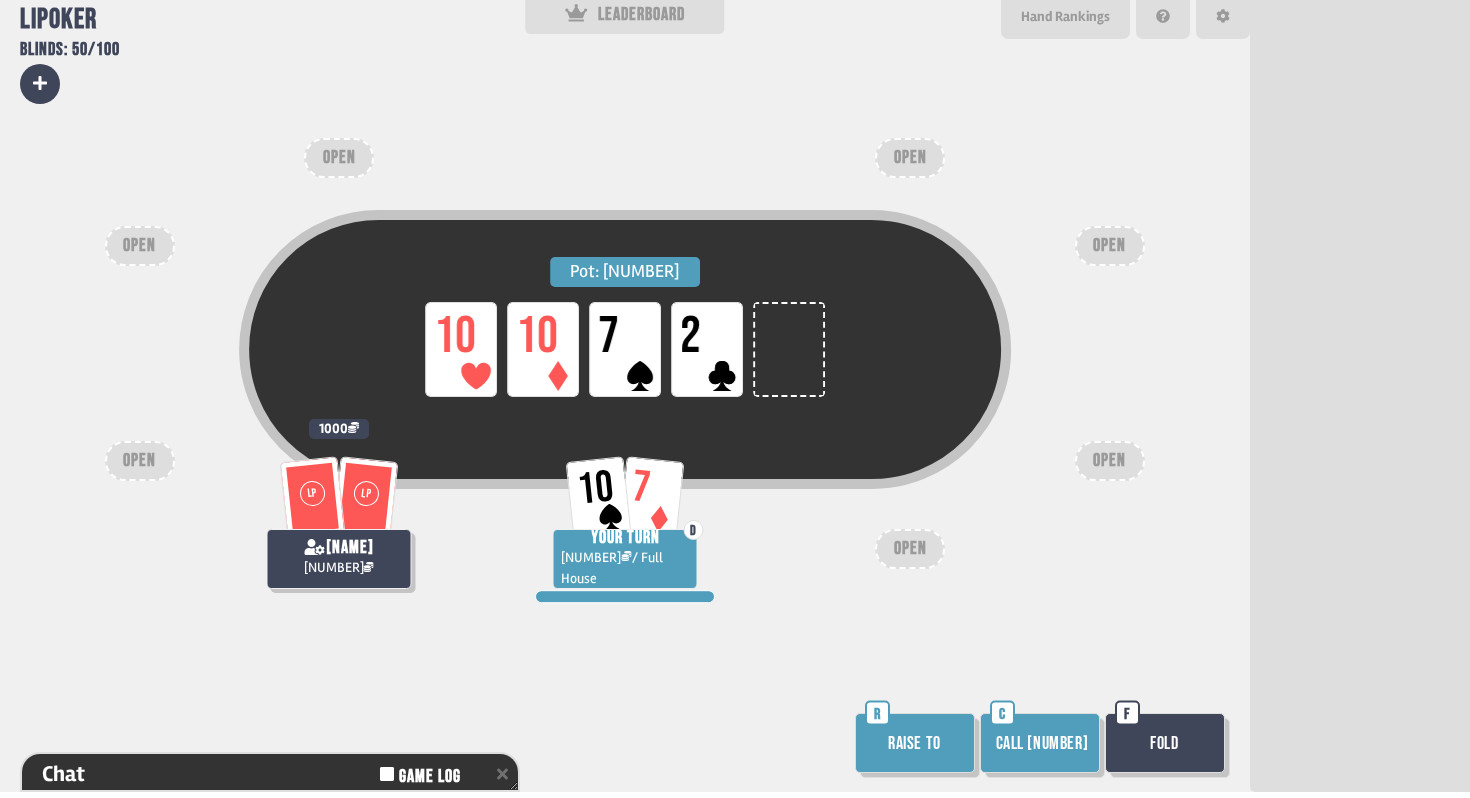 click on "Call [NUMBER]" at bounding box center [1040, 743] 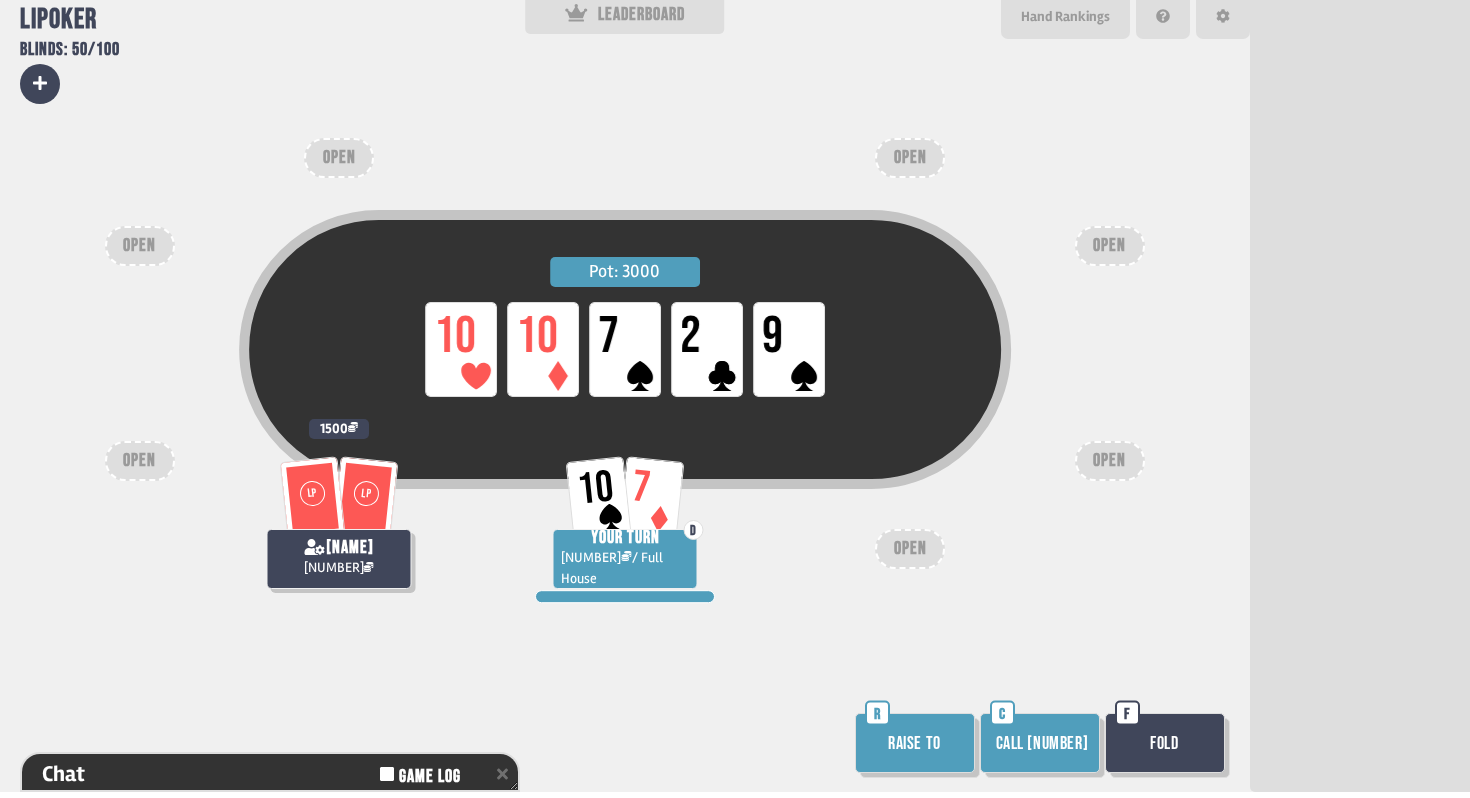 click on "Raise to" at bounding box center (915, 743) 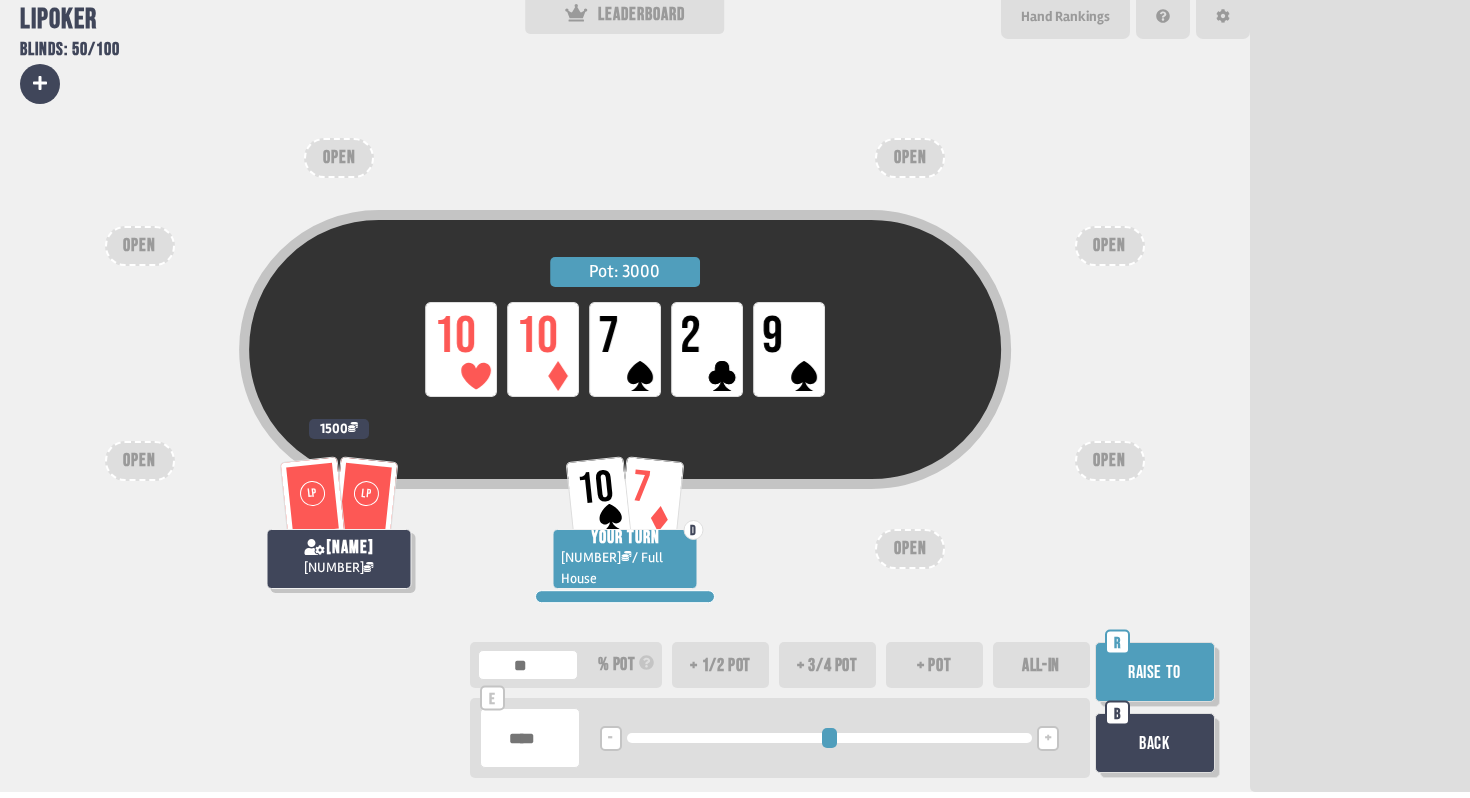 click on "+ pot" at bounding box center [934, 665] 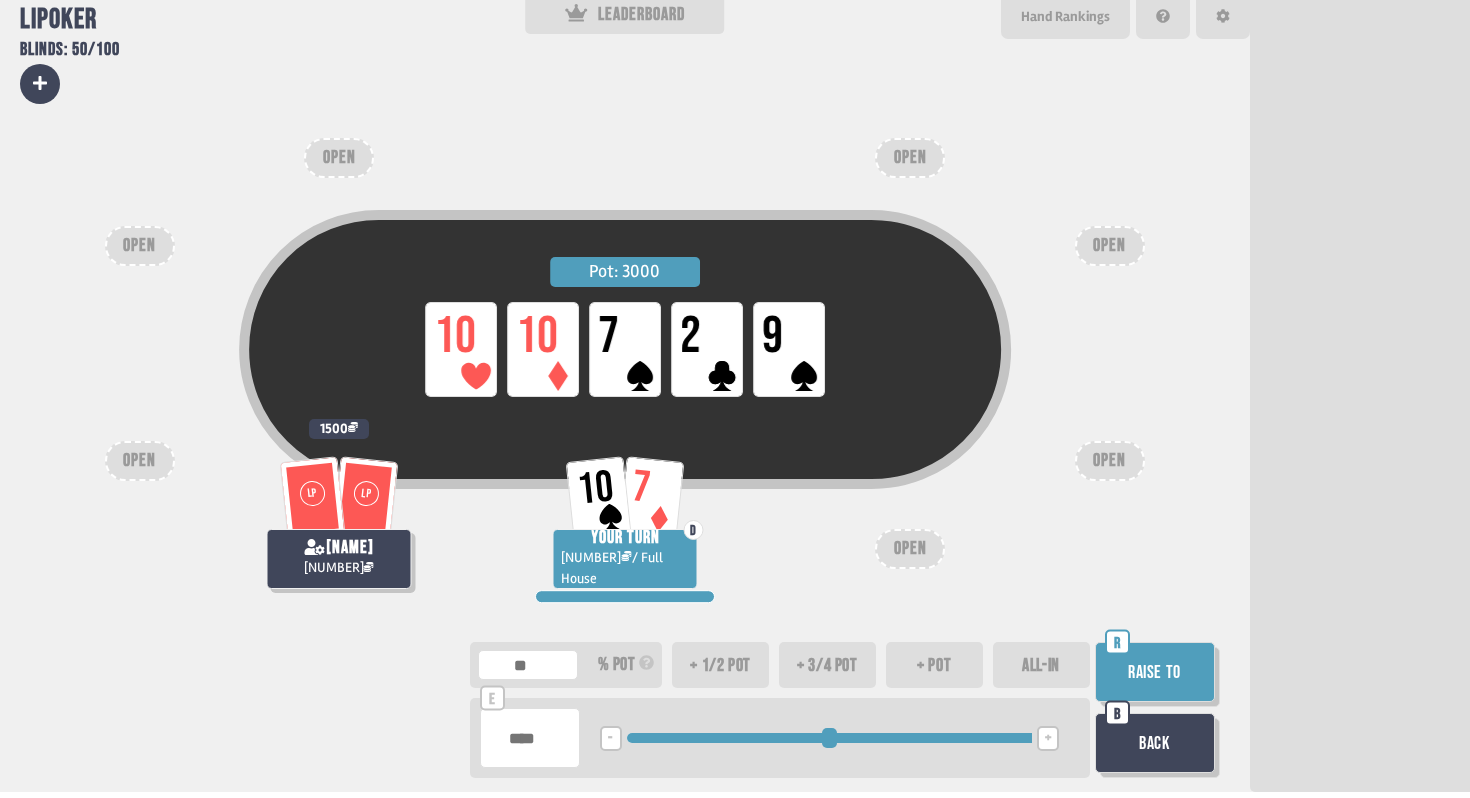 click on "-" at bounding box center [610, 739] 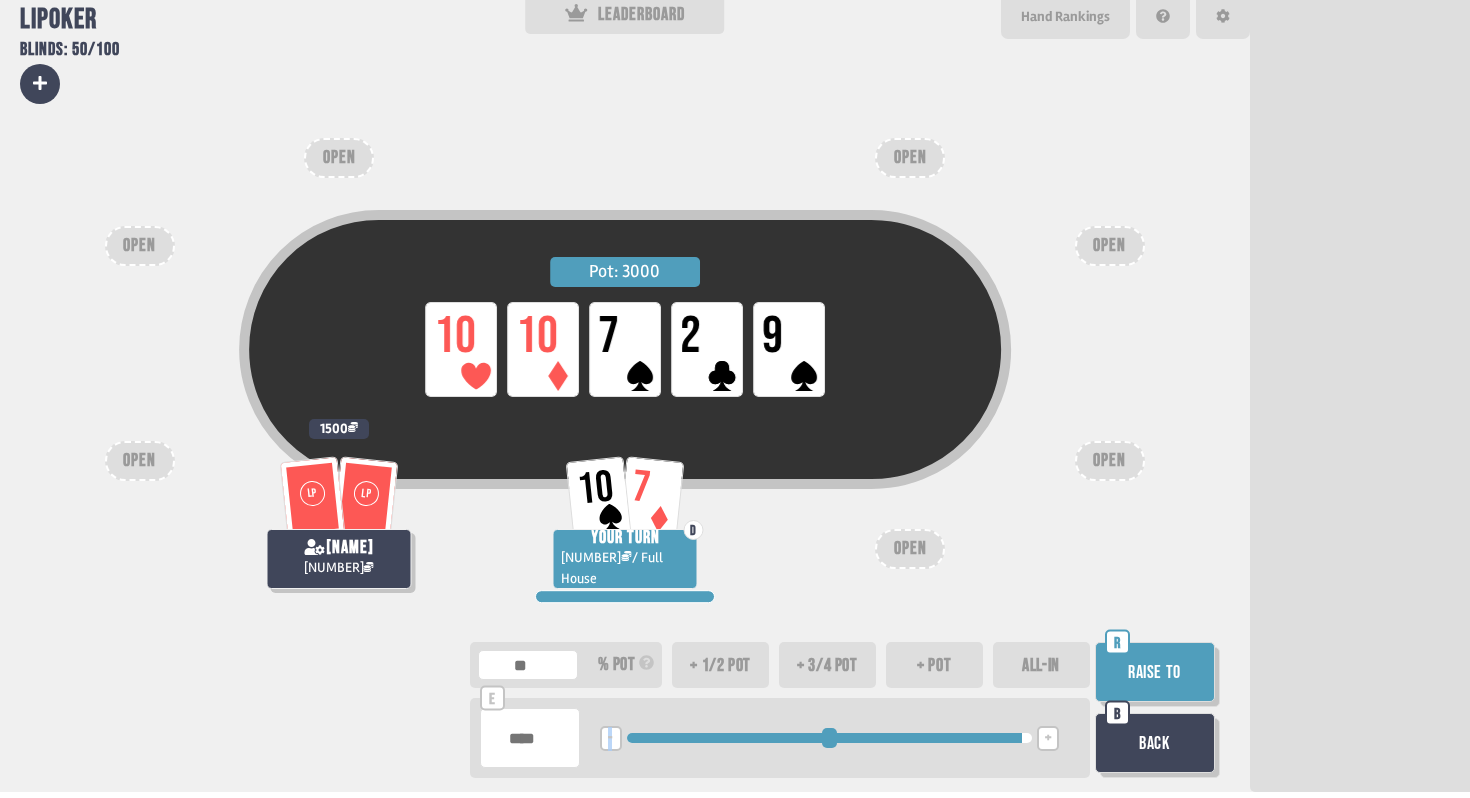 click on "-" at bounding box center (610, 739) 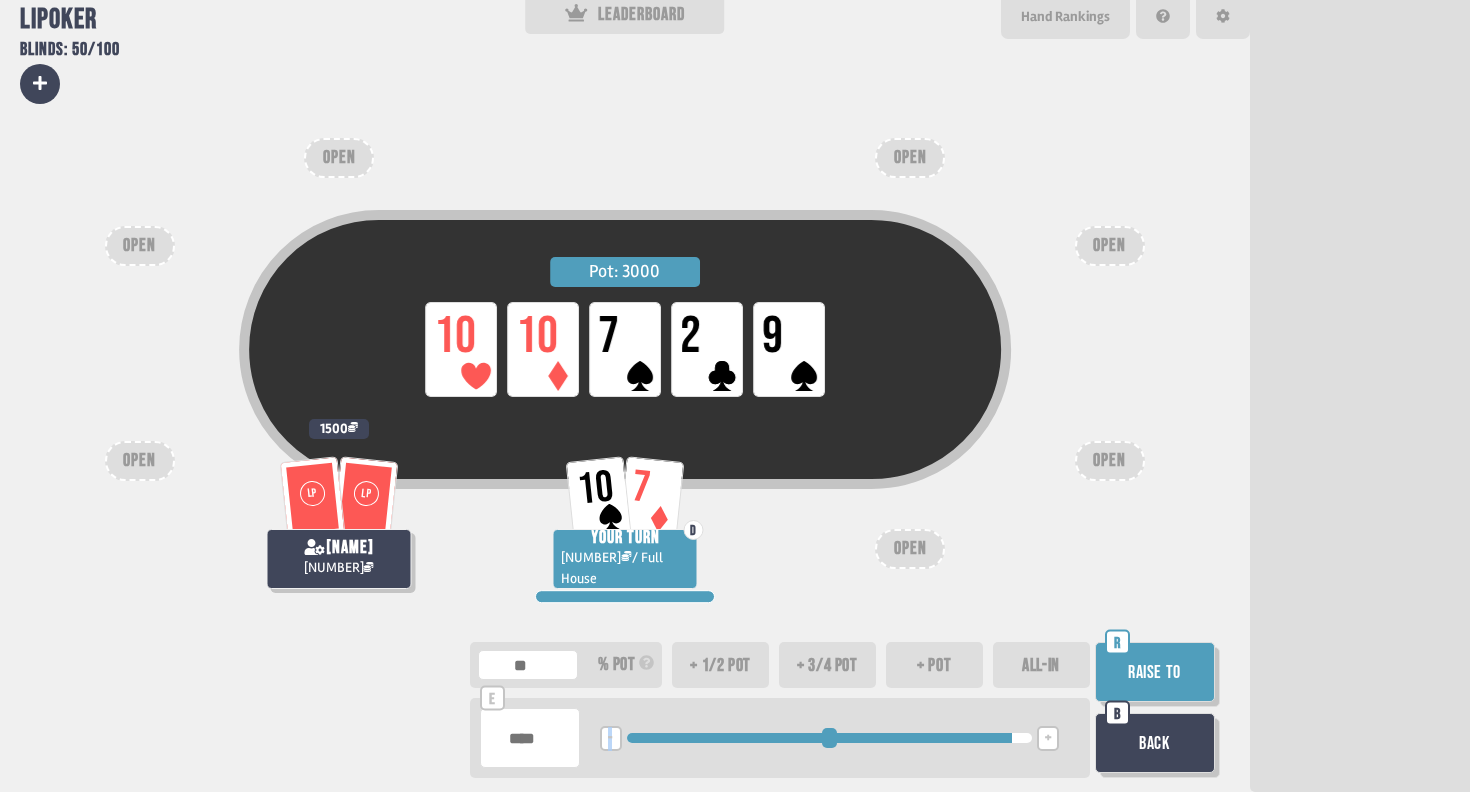 type on "**" 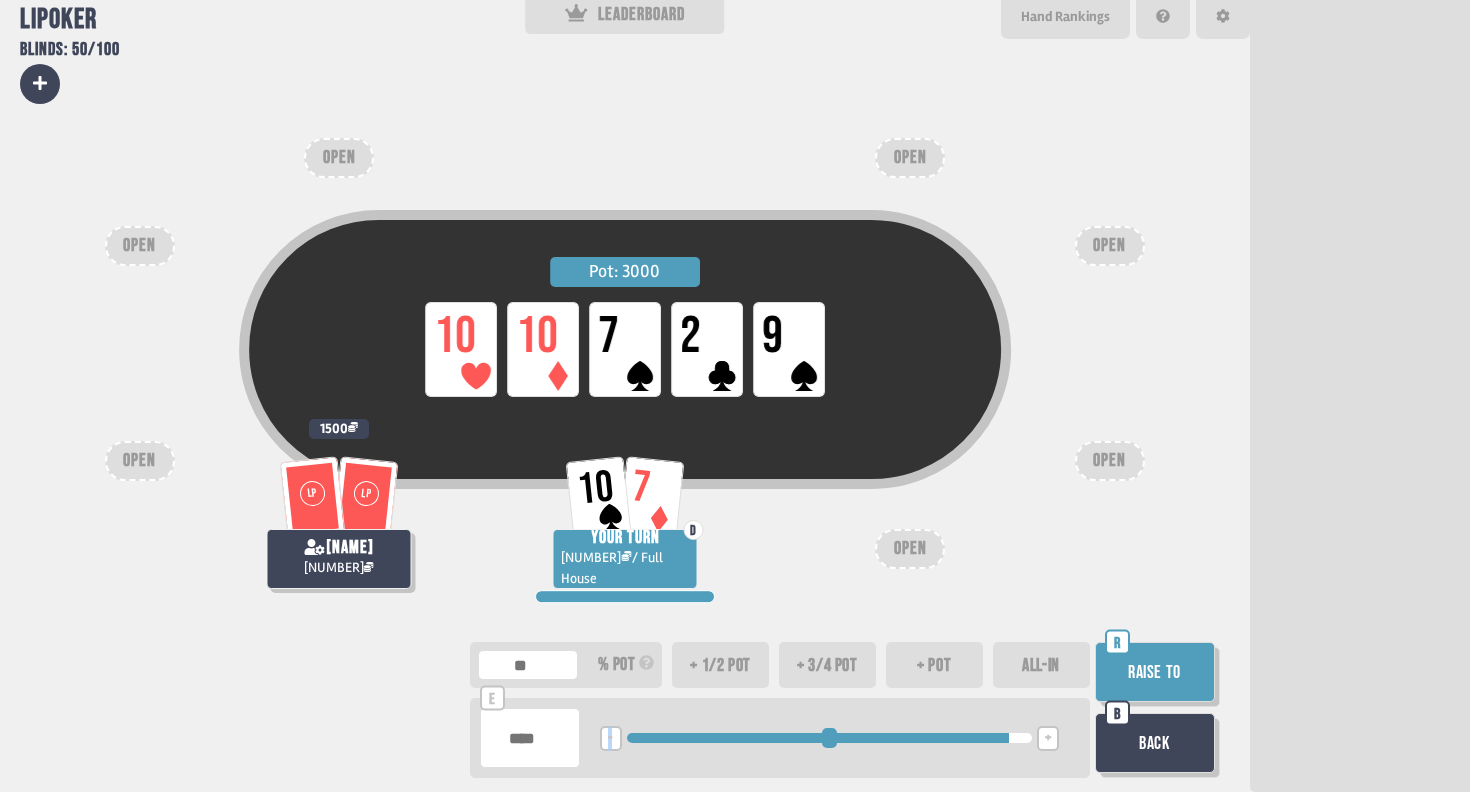 type on "****" 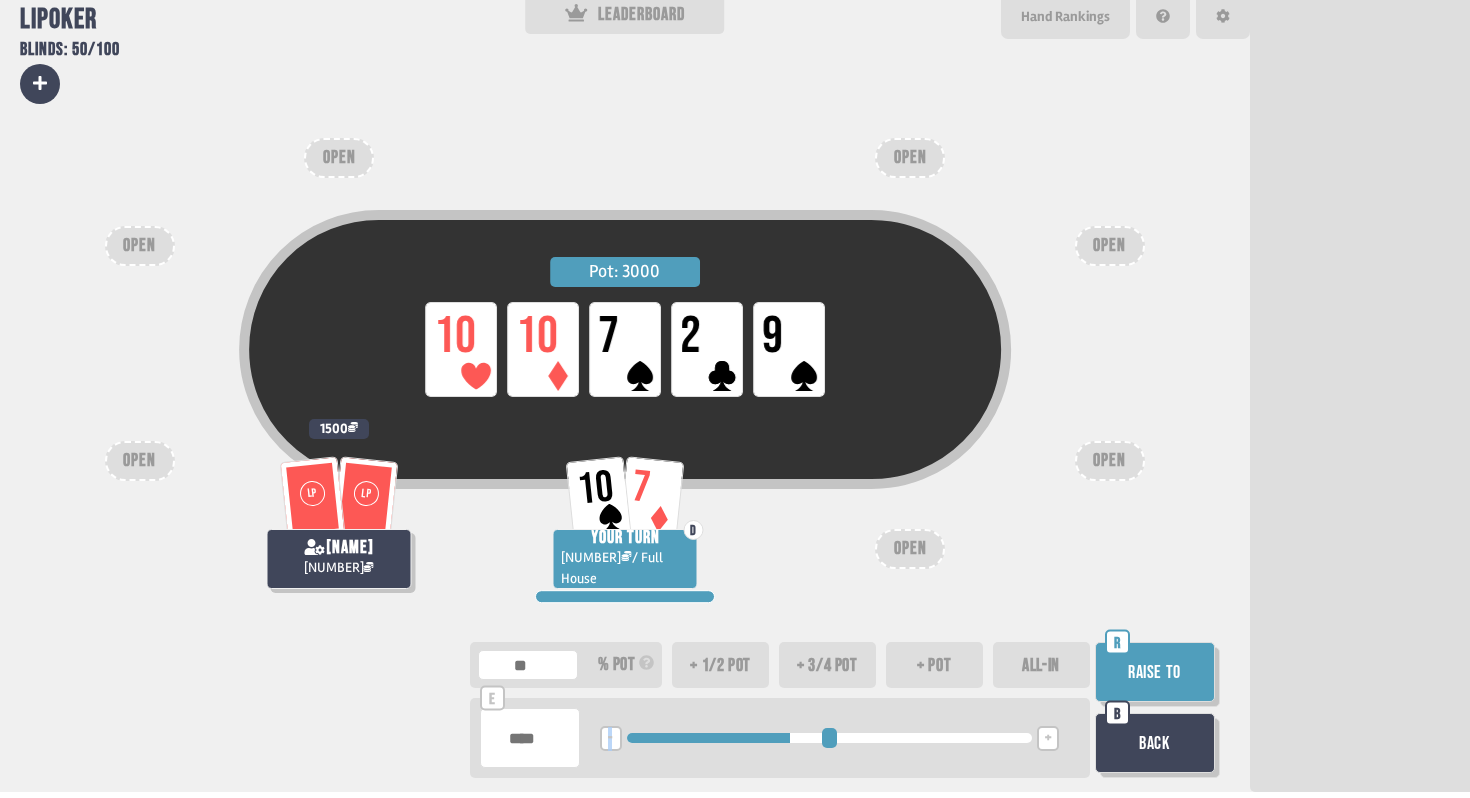 type on "**" 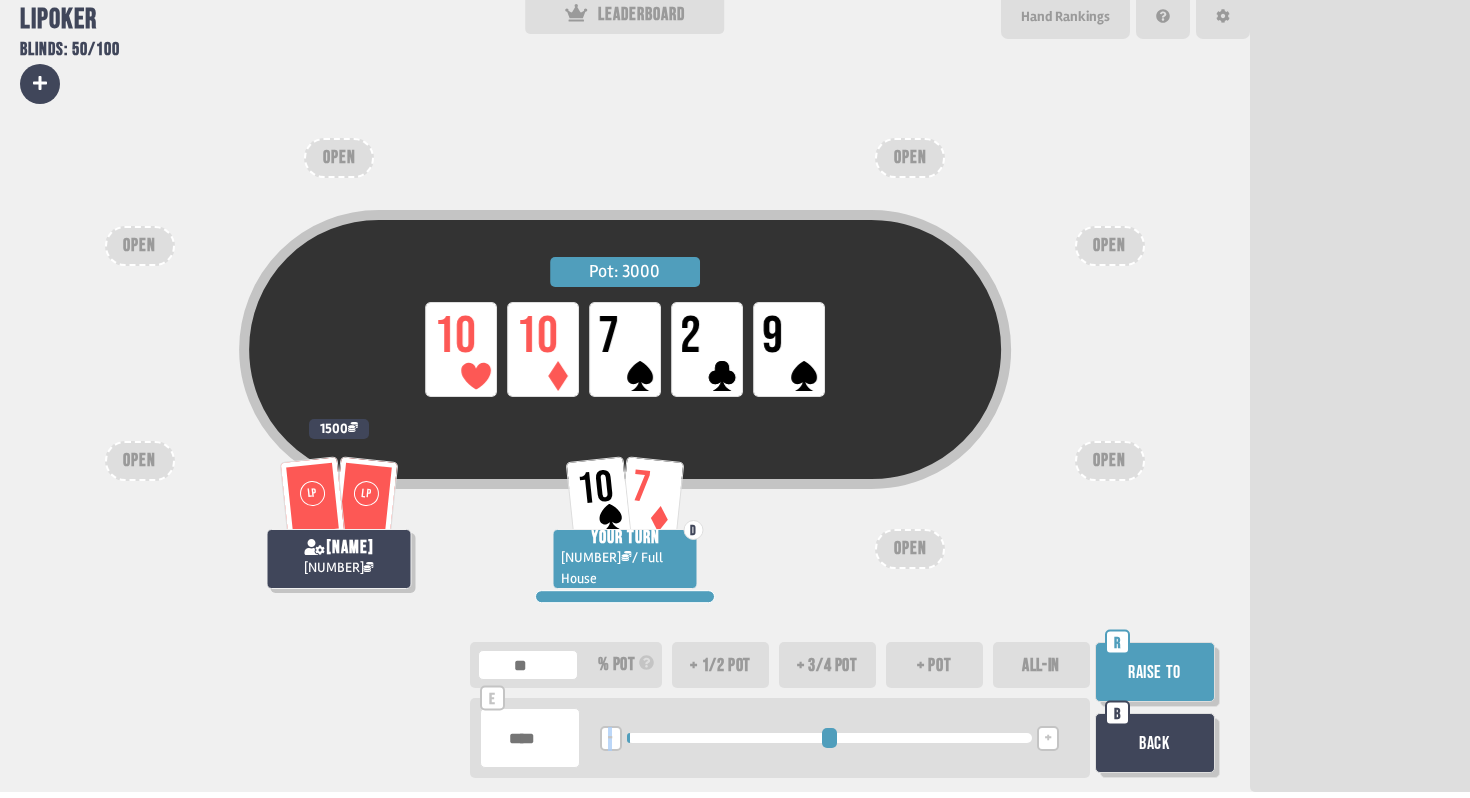 type on "**" 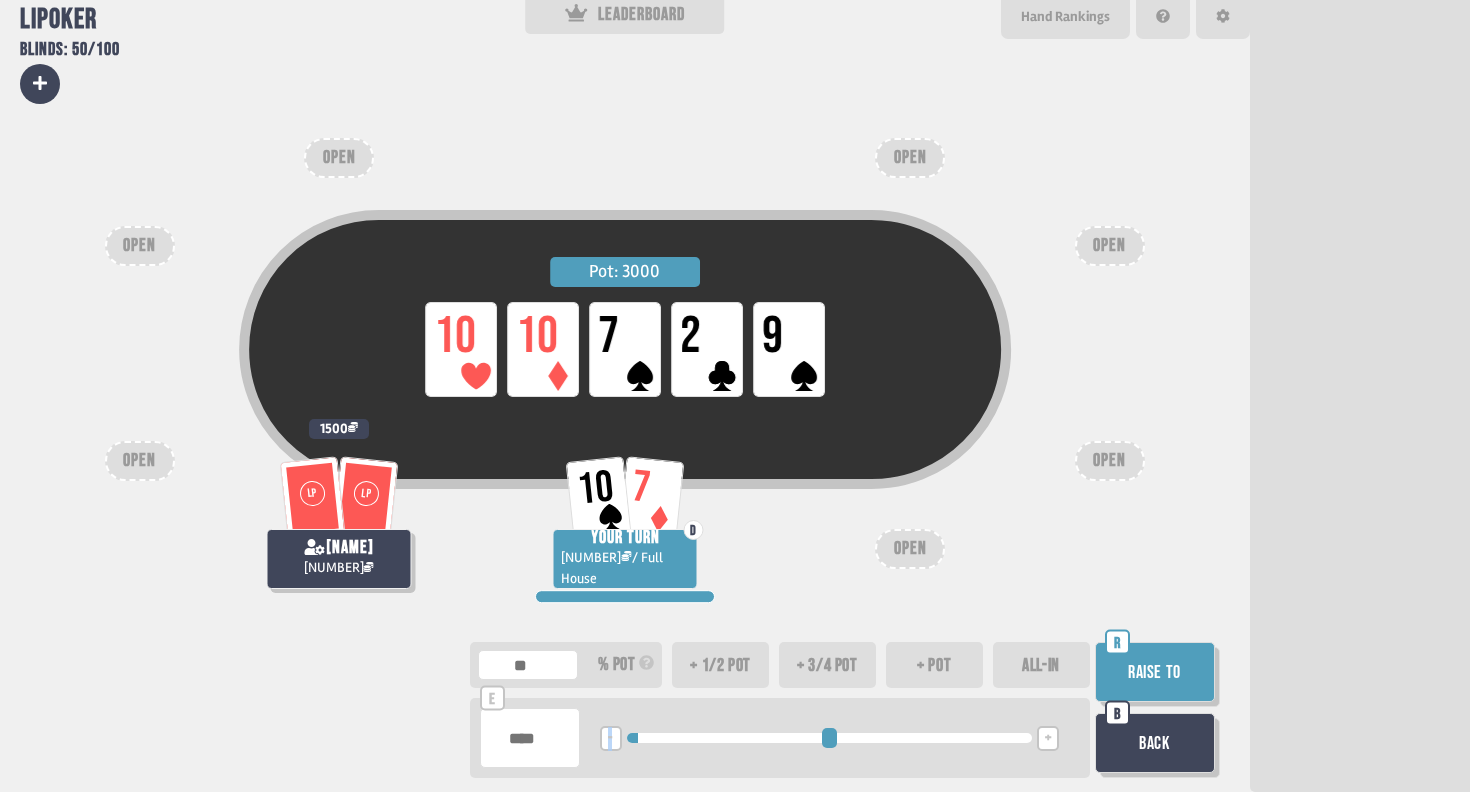 type on "****" 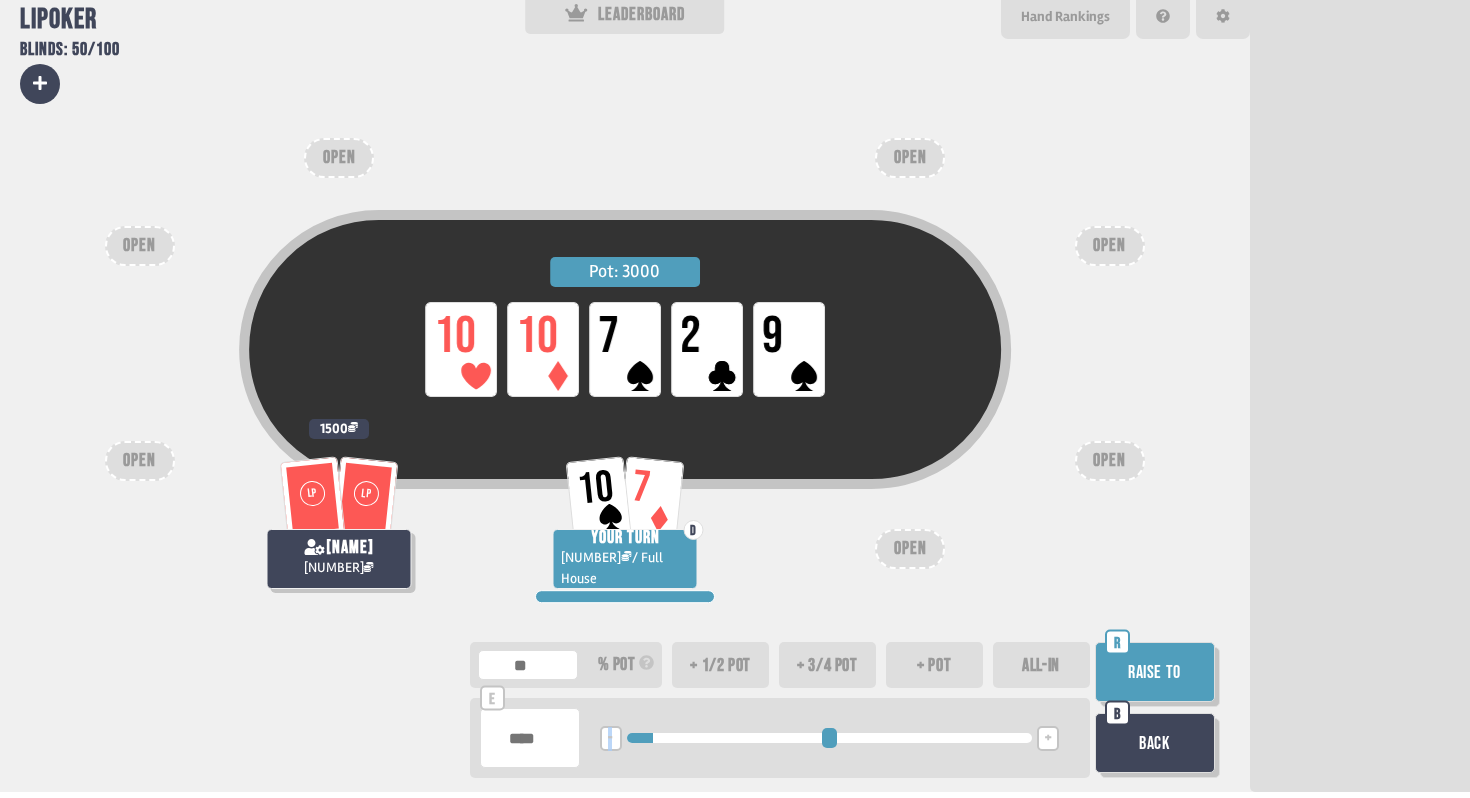 type on "****" 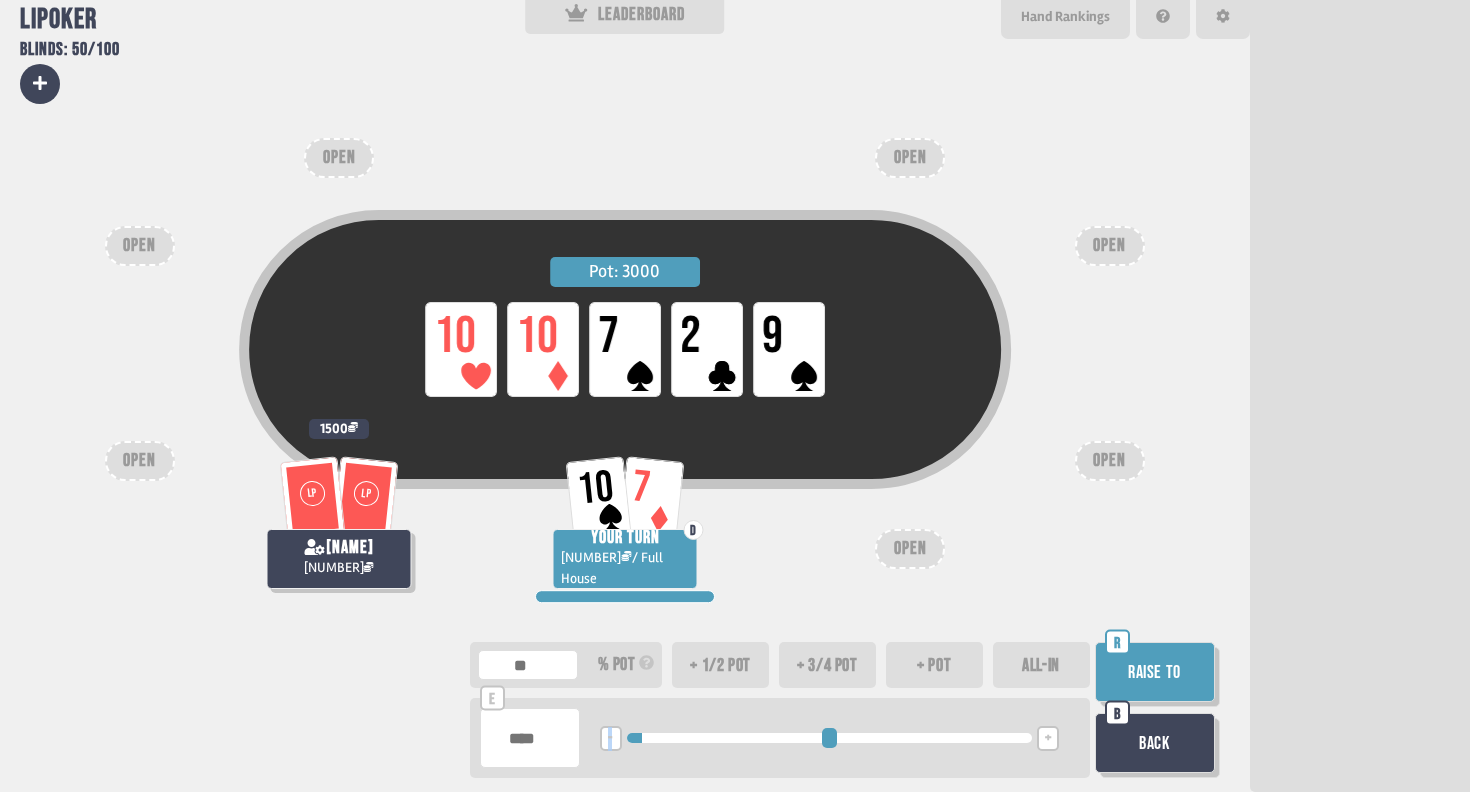 drag, startPoint x: 1002, startPoint y: 734, endPoint x: 649, endPoint y: 739, distance: 353.0354 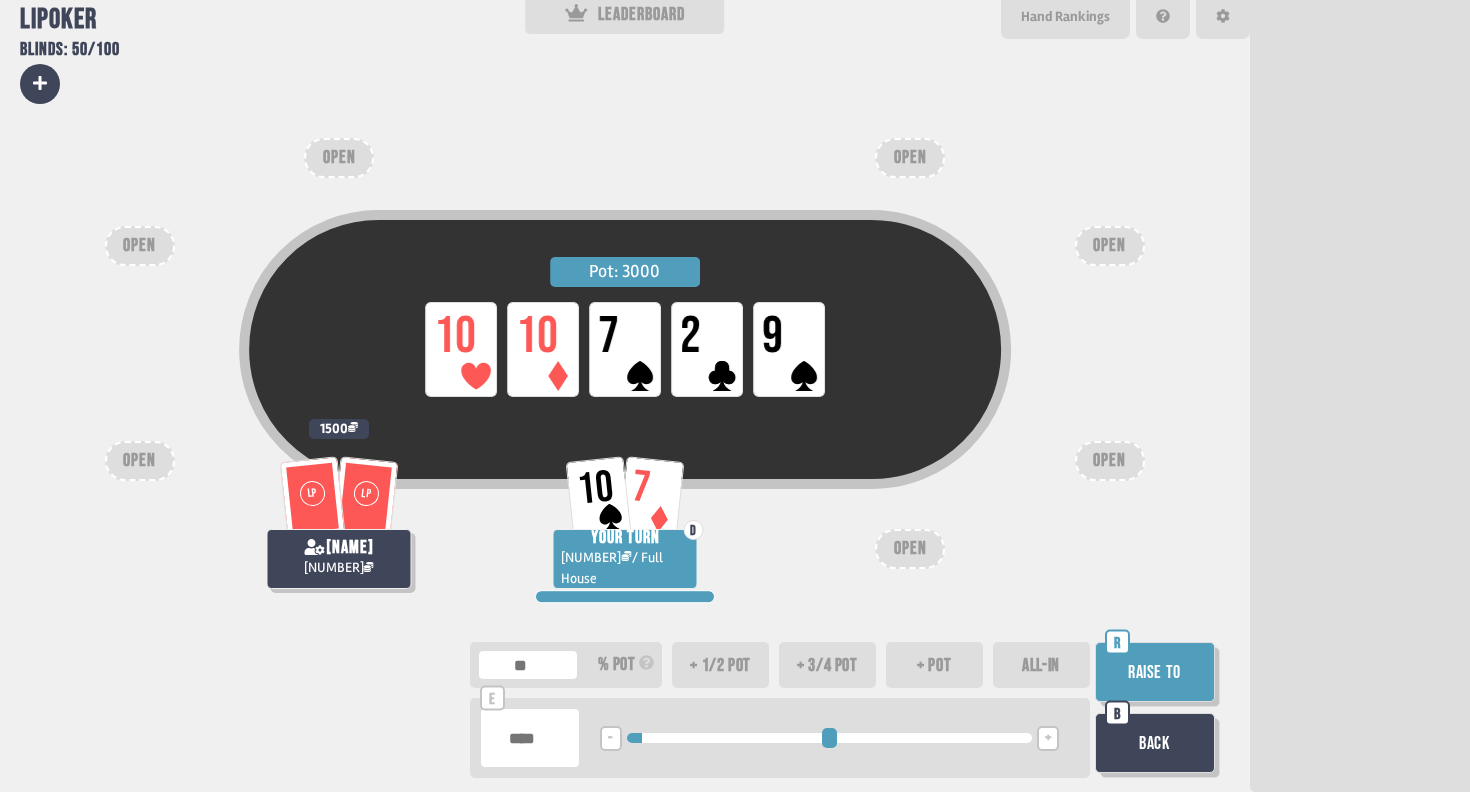 click on "****" at bounding box center (530, 738) 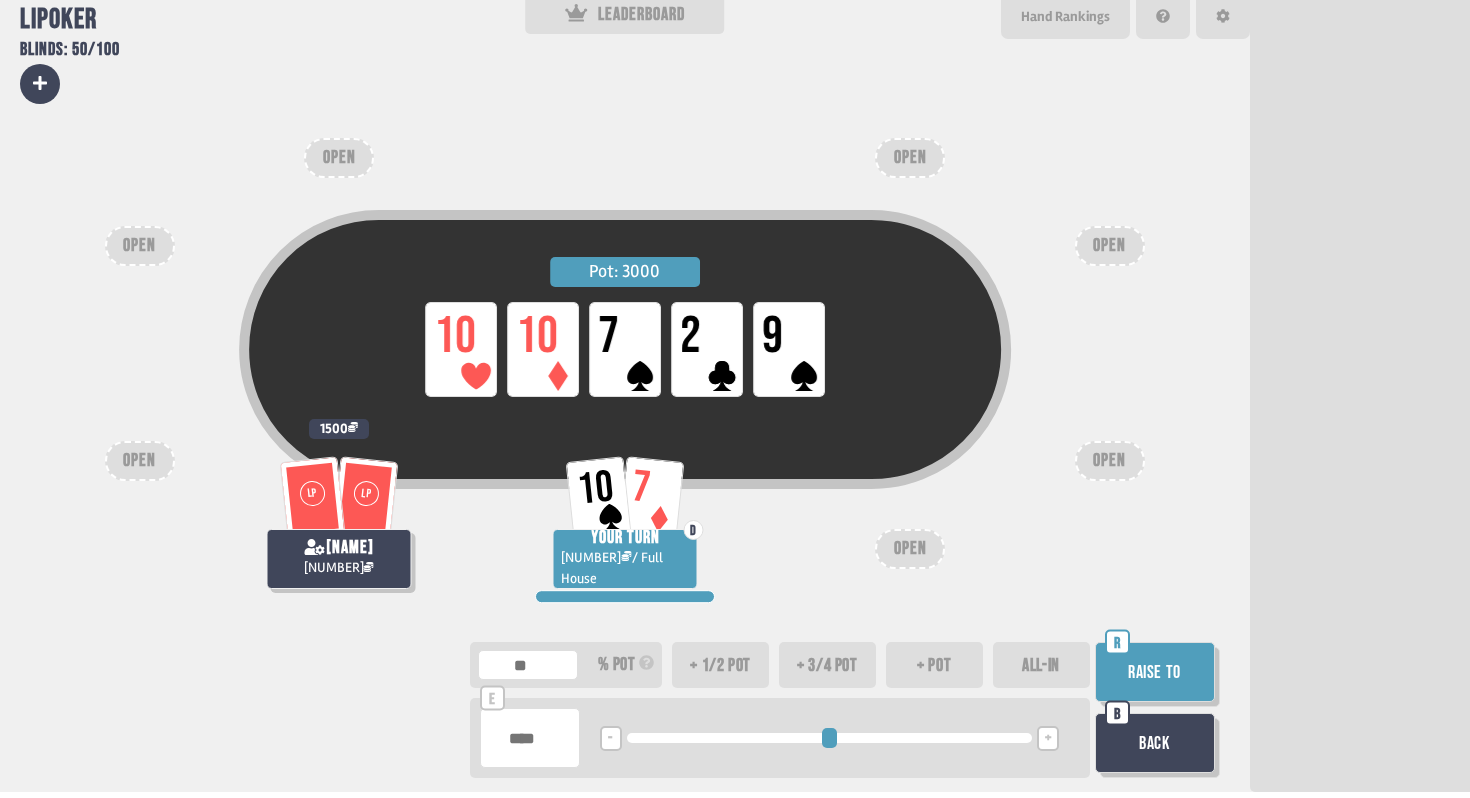 click on "Raise to" at bounding box center [1155, 672] 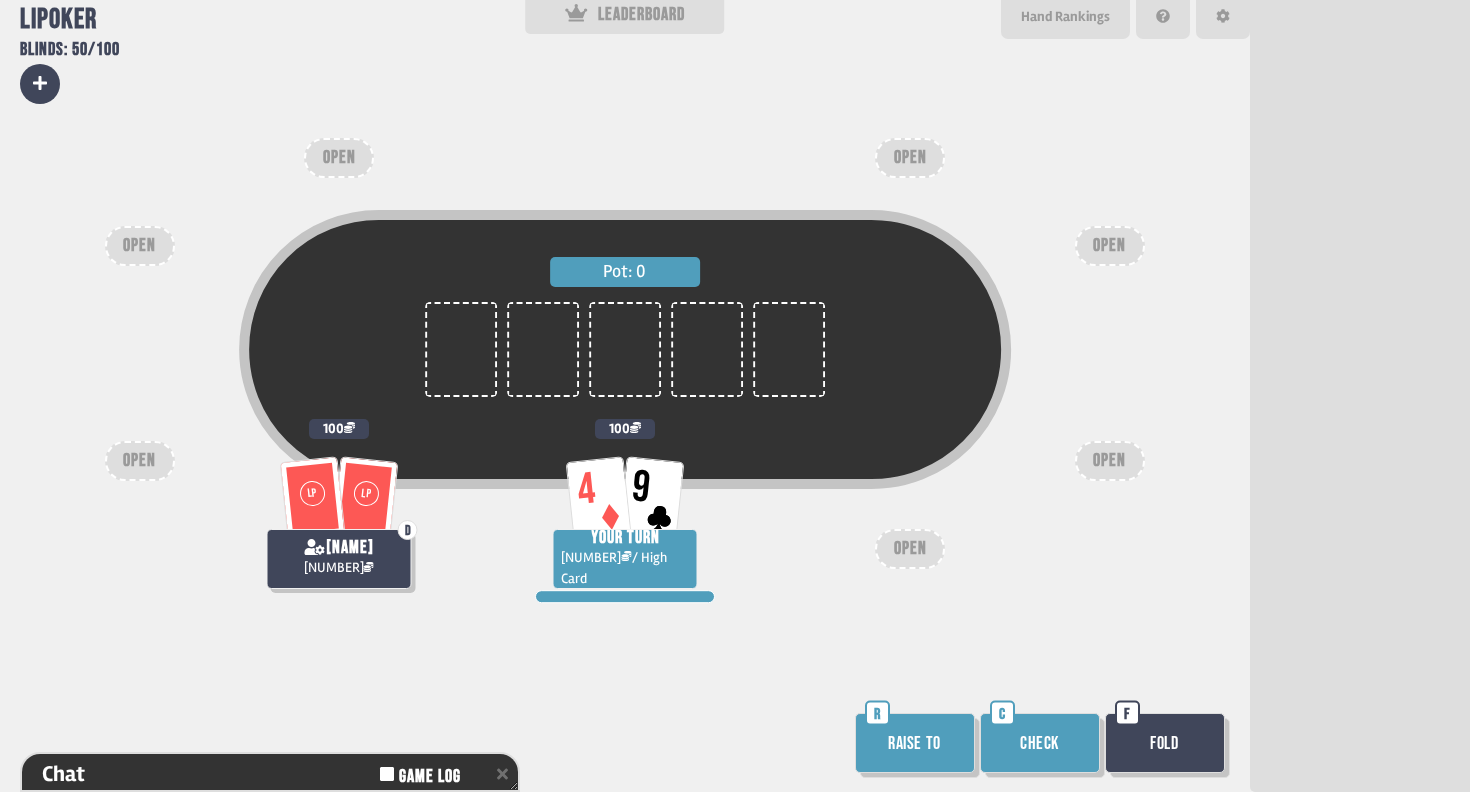 click on "Check" at bounding box center [1040, 743] 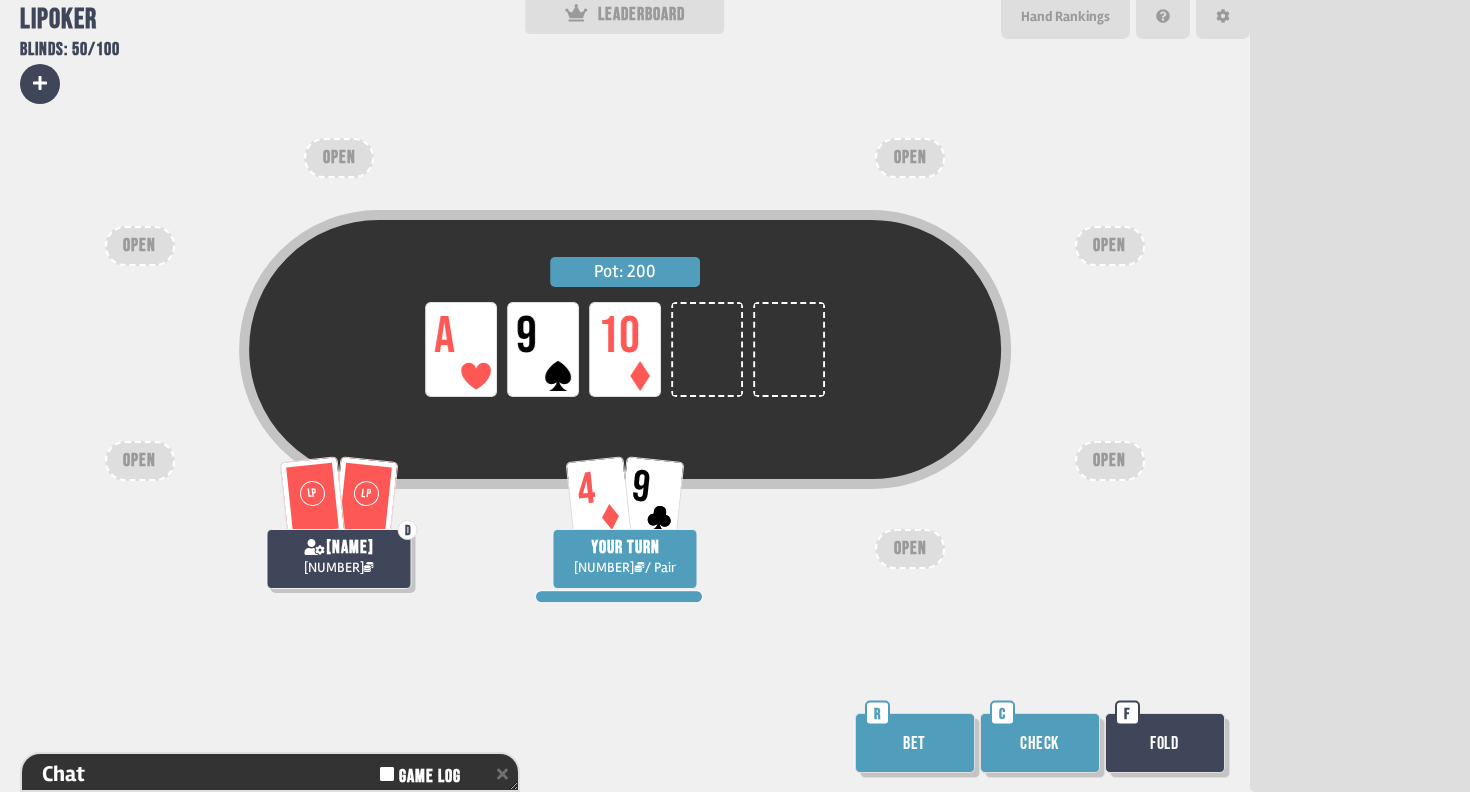 click on "Bet" at bounding box center [915, 743] 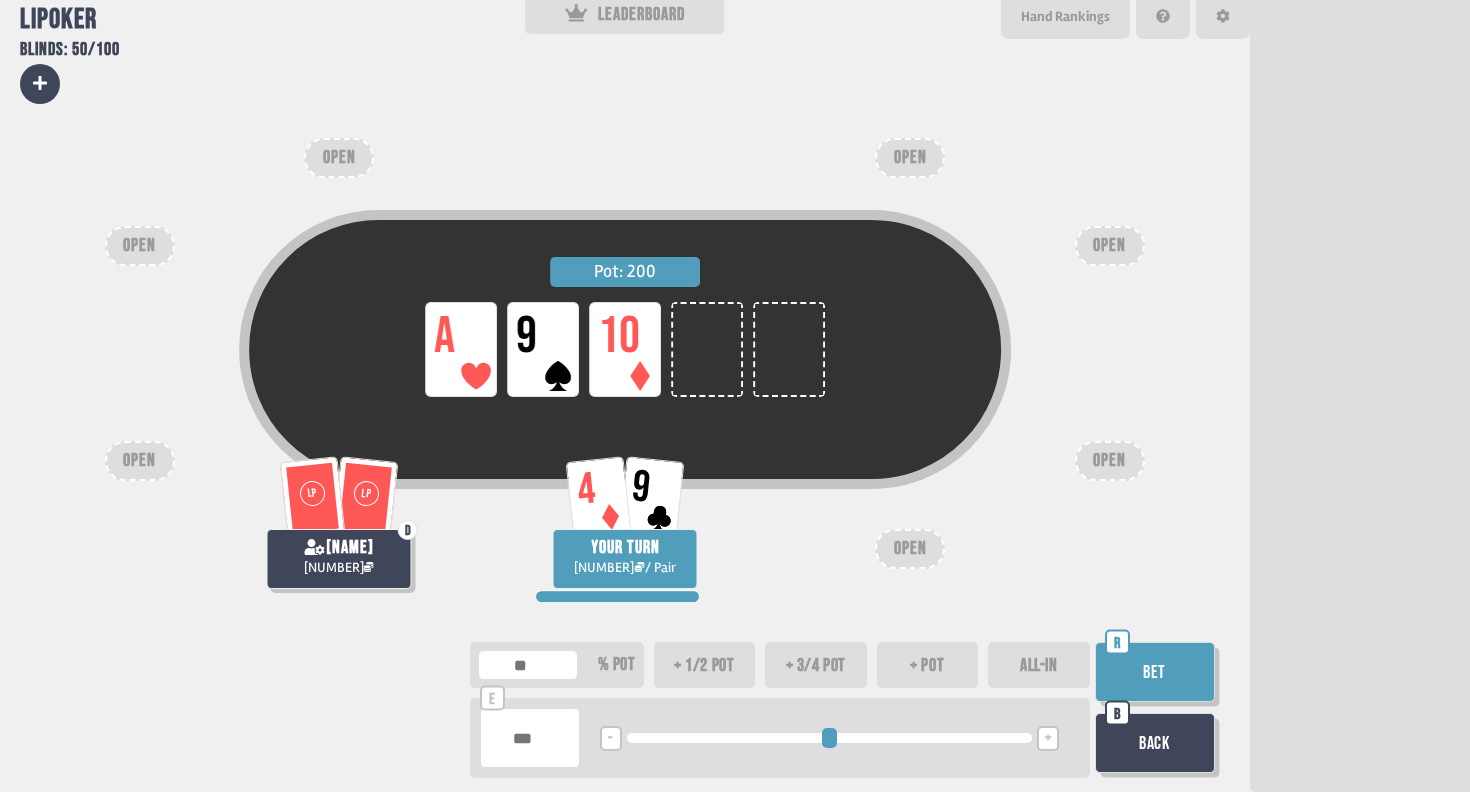 click on "+ pot" at bounding box center [928, 665] 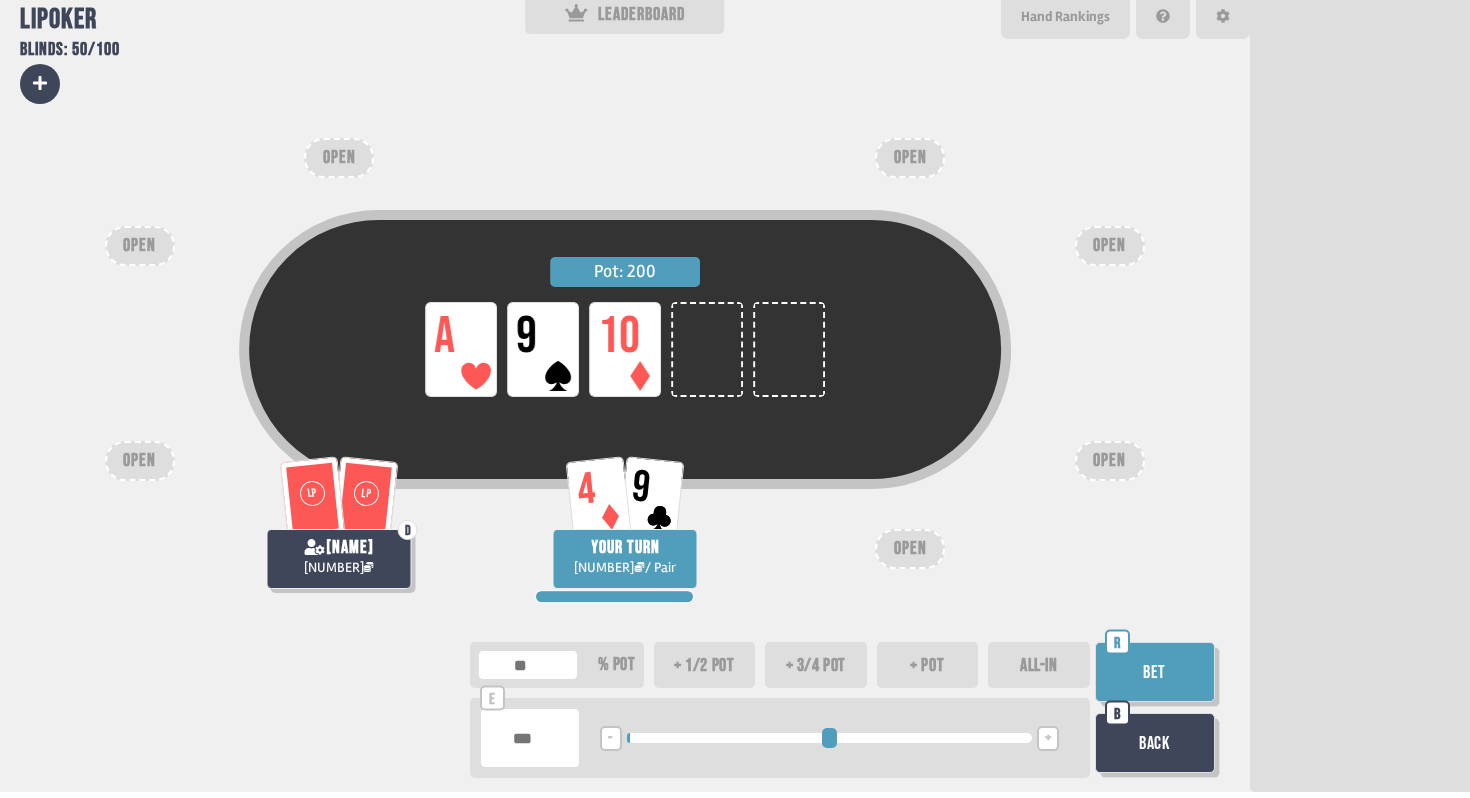 click on "+" at bounding box center (1048, 738) 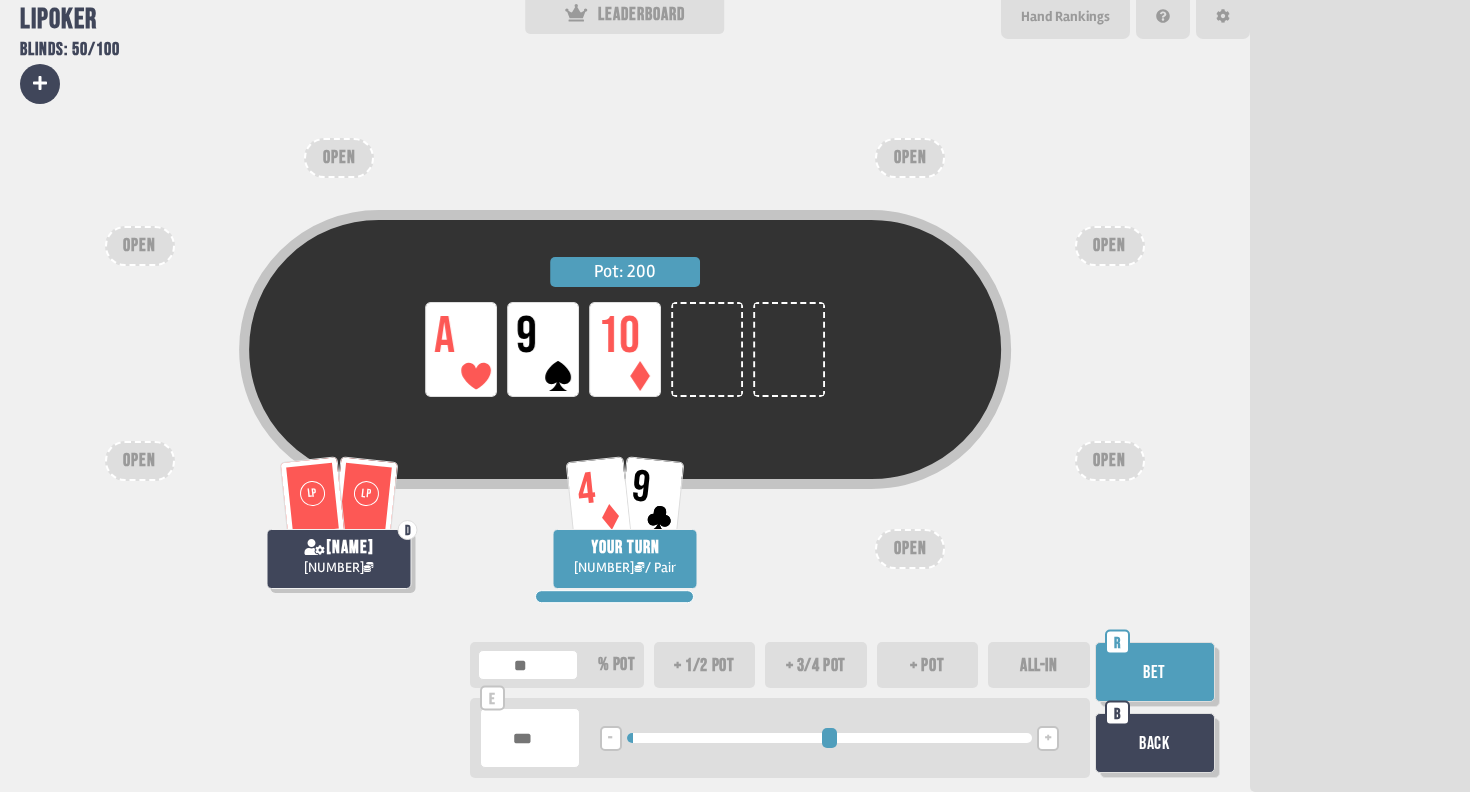 click on "+" at bounding box center [1048, 738] 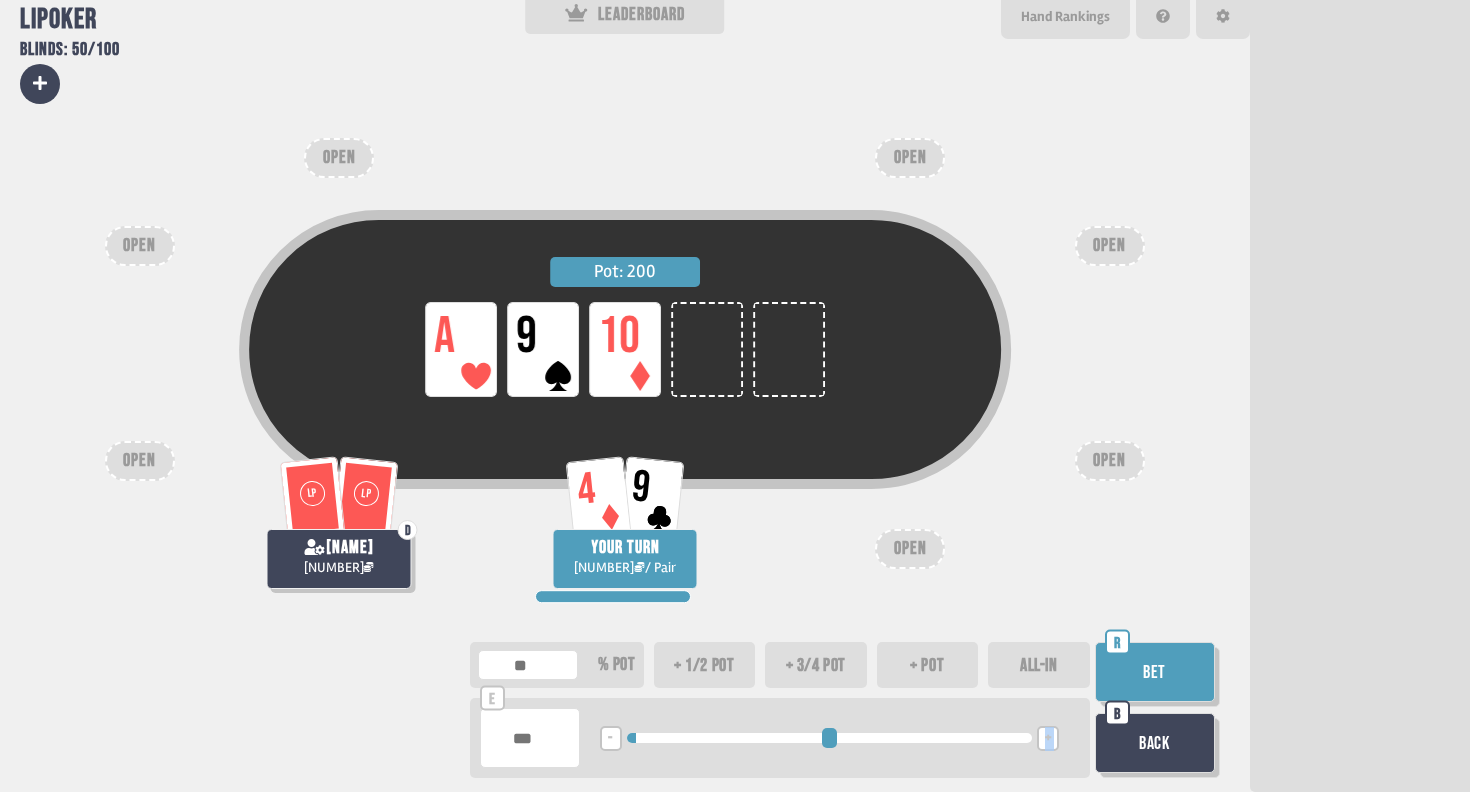 click on "+" at bounding box center (1048, 738) 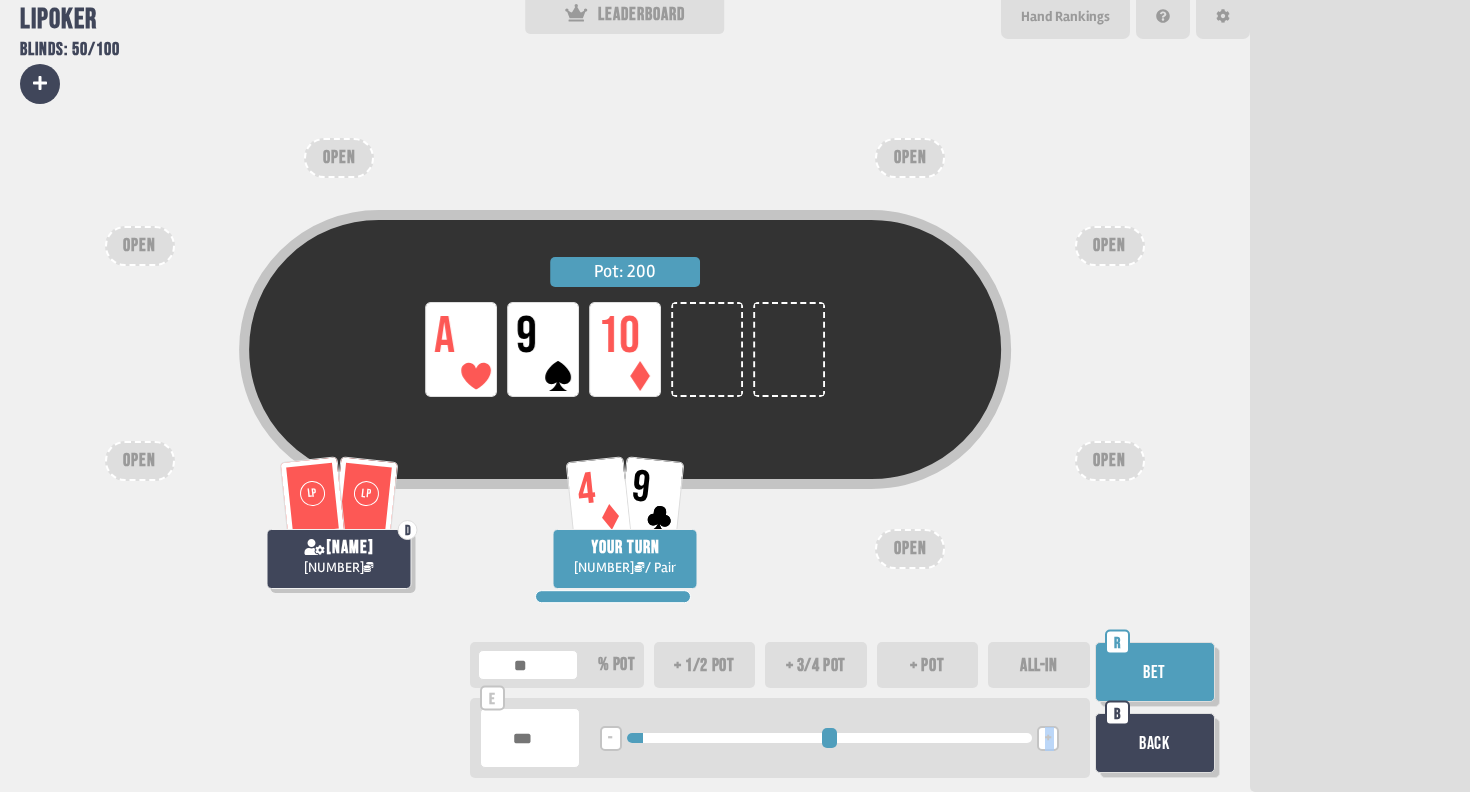 click on "+" at bounding box center [1048, 738] 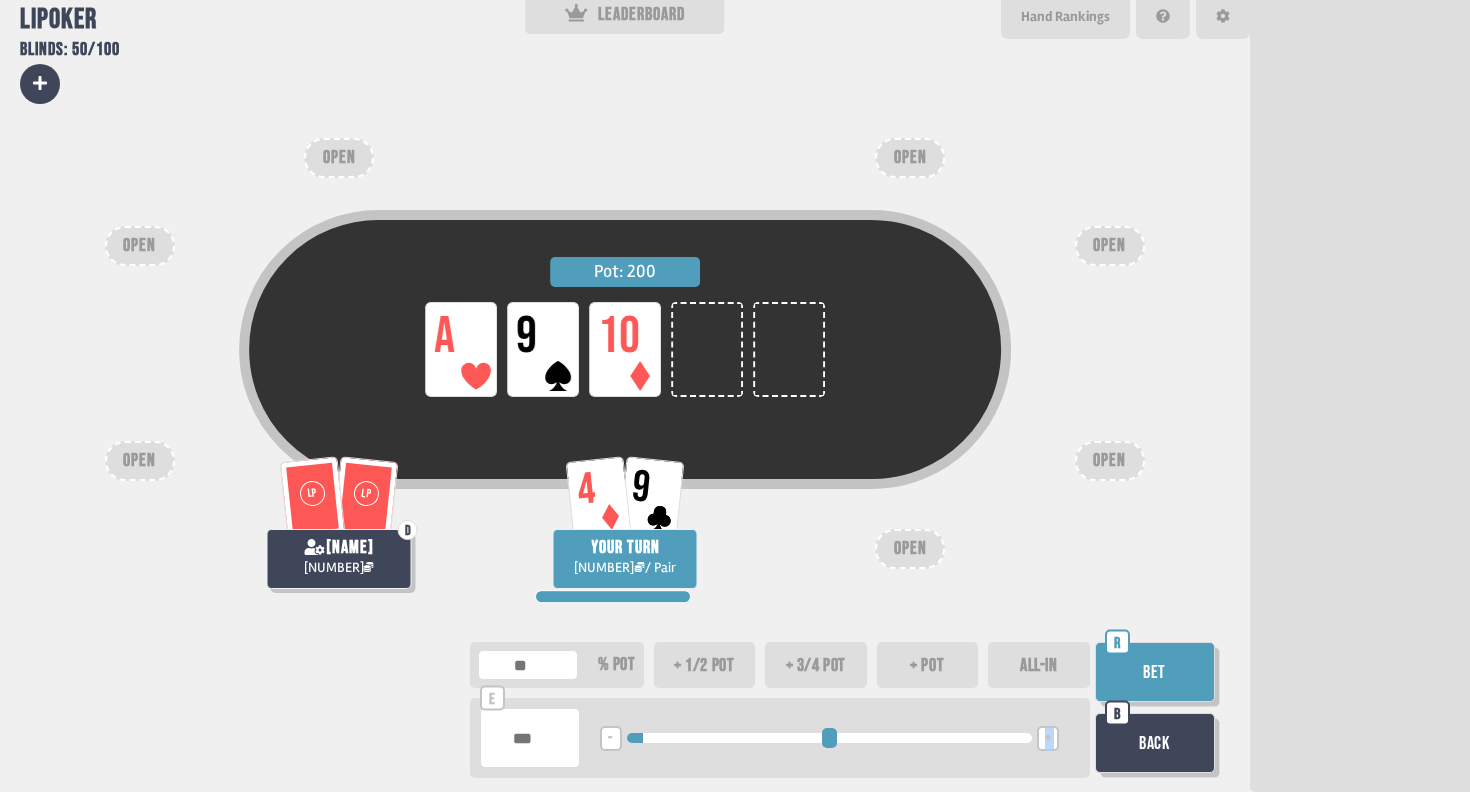 click on "+" at bounding box center (1048, 738) 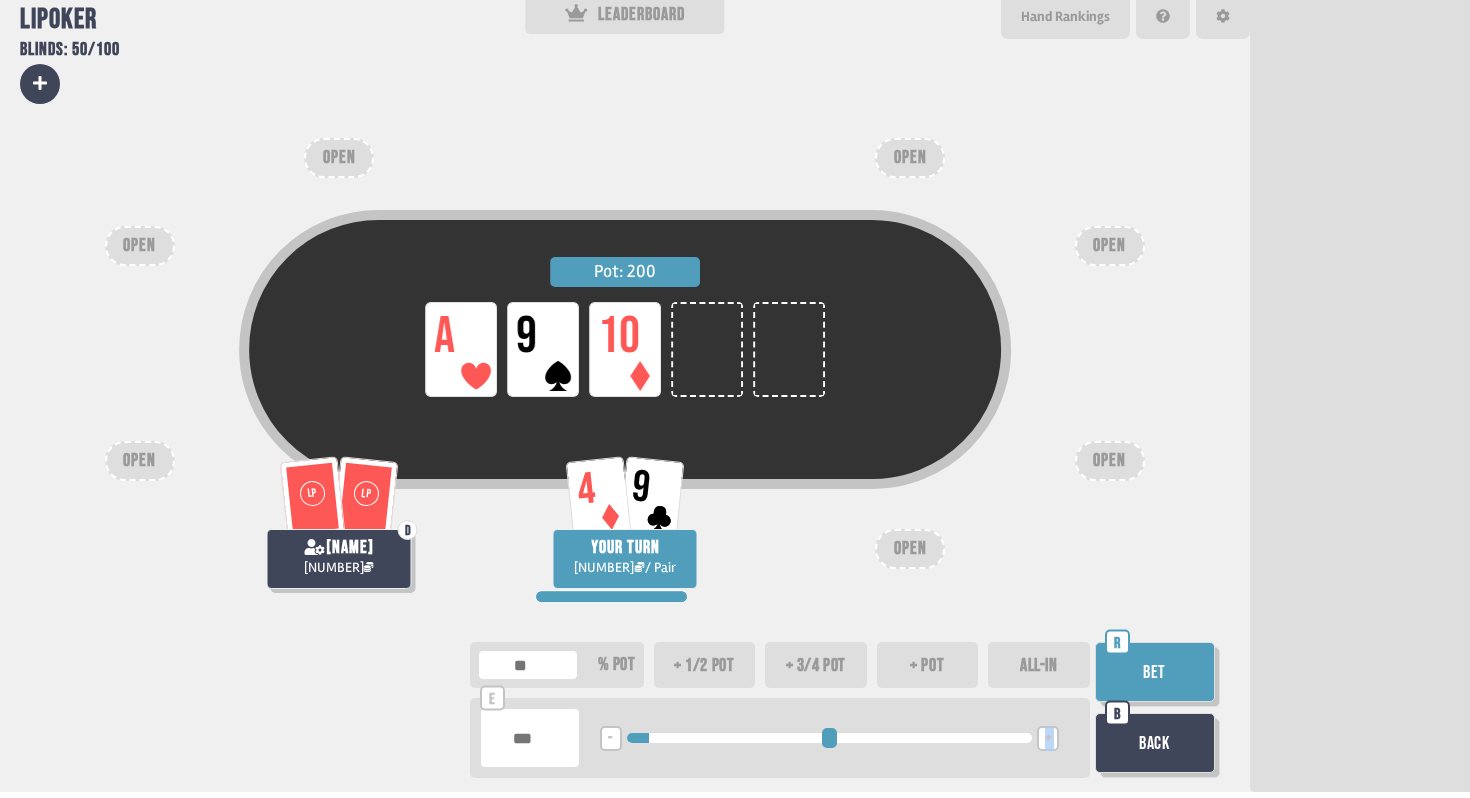 click on "+" at bounding box center [1048, 738] 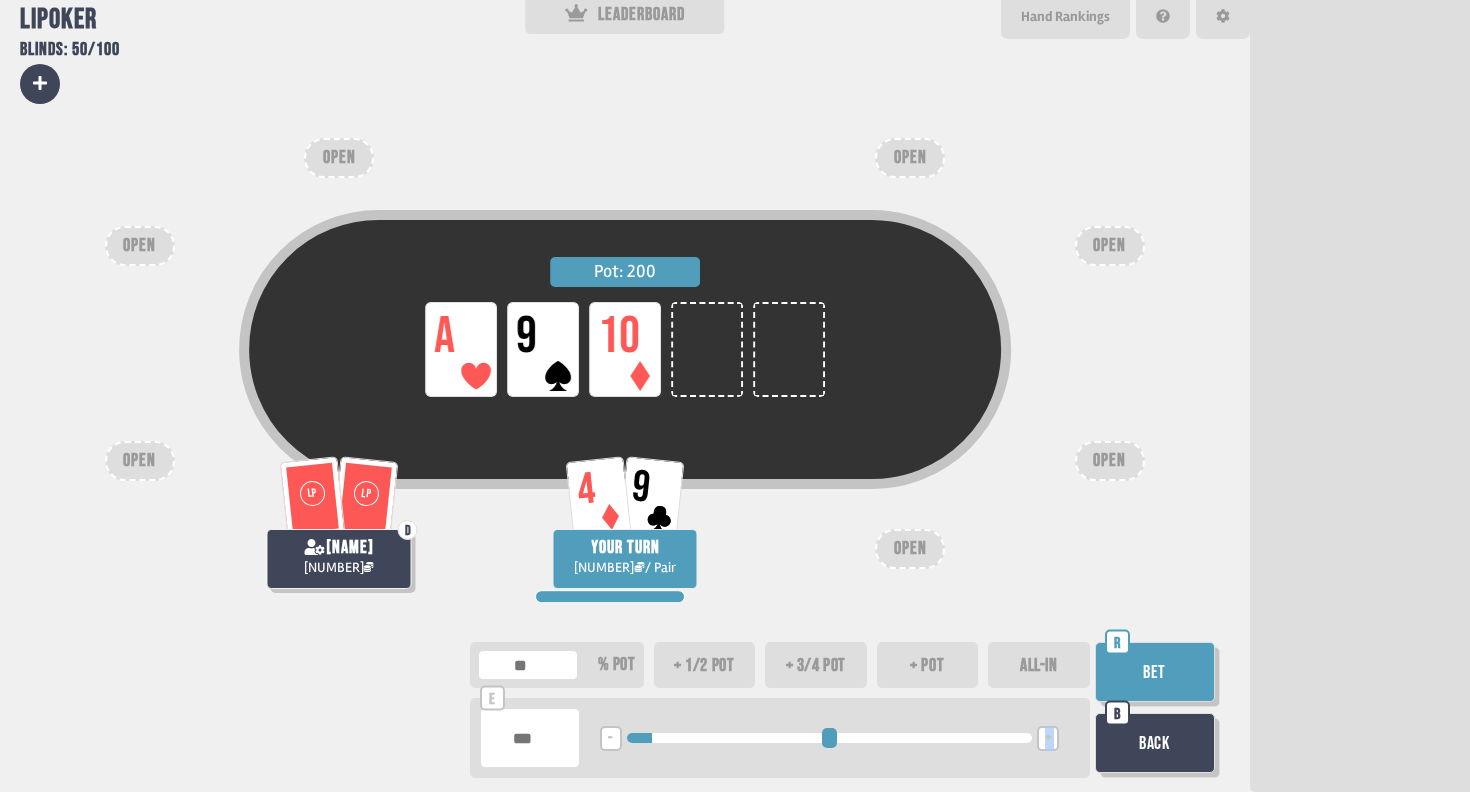 click on "+" at bounding box center (1048, 738) 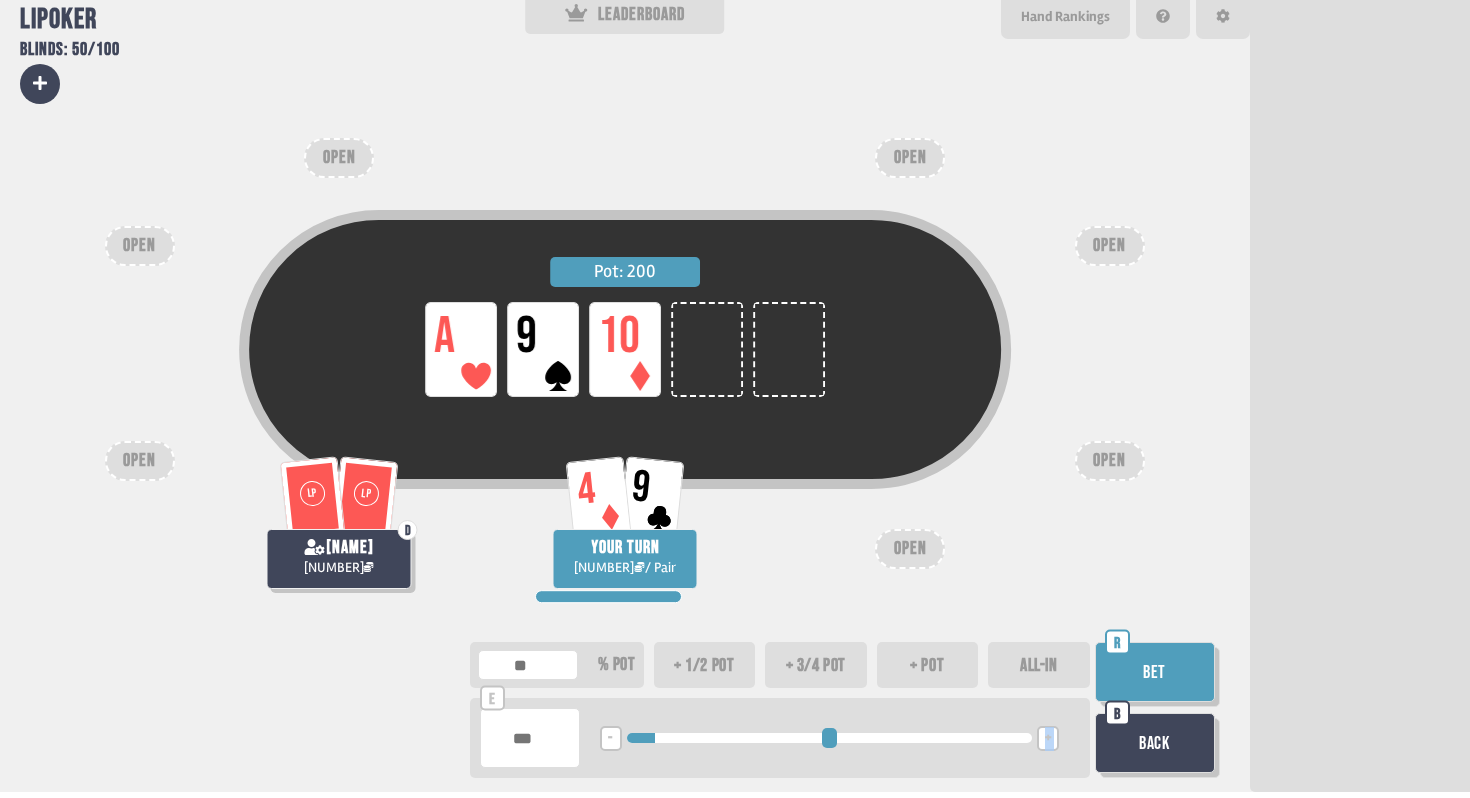 click on "Bet" at bounding box center [1155, 672] 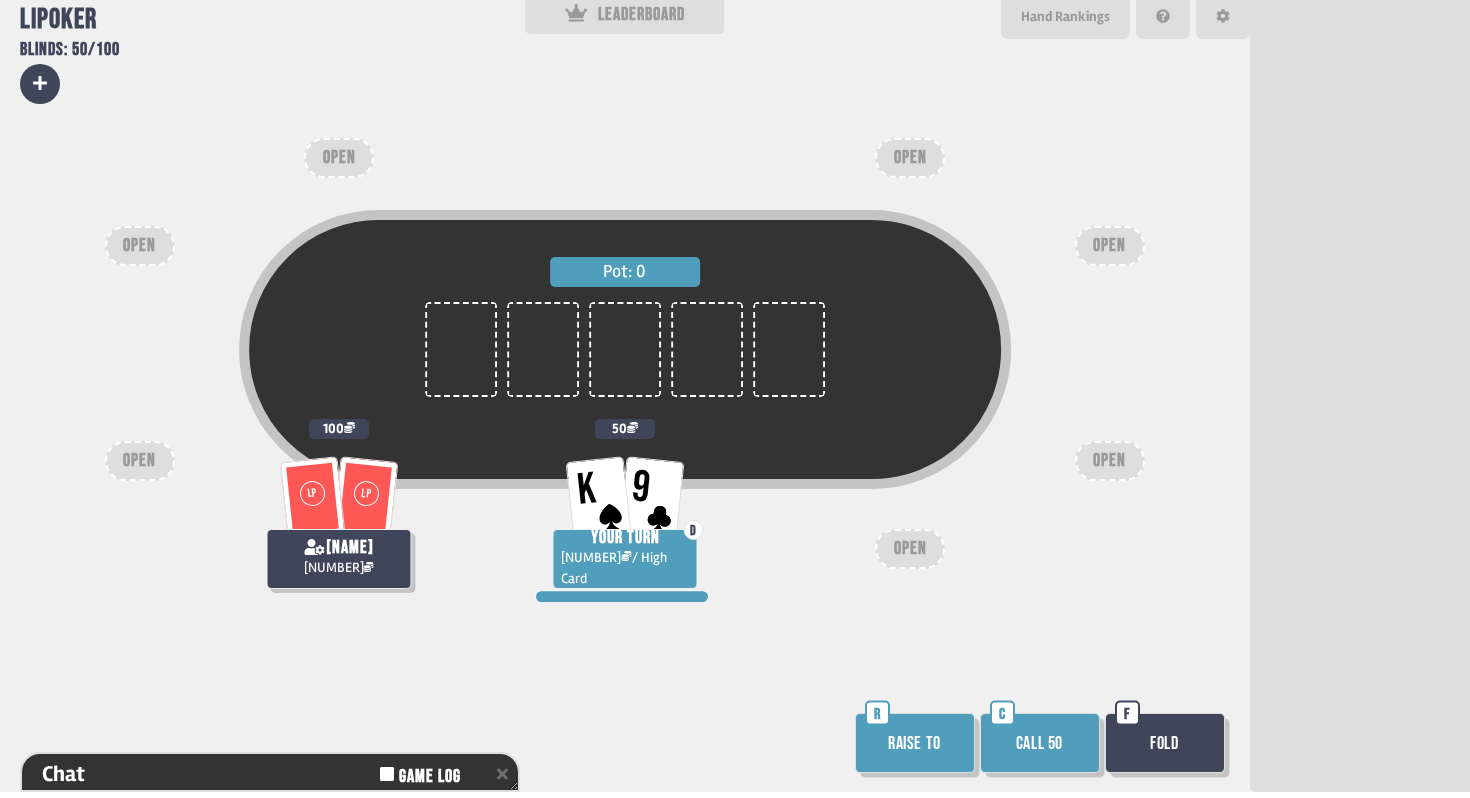 click on "Raise to" at bounding box center [915, 743] 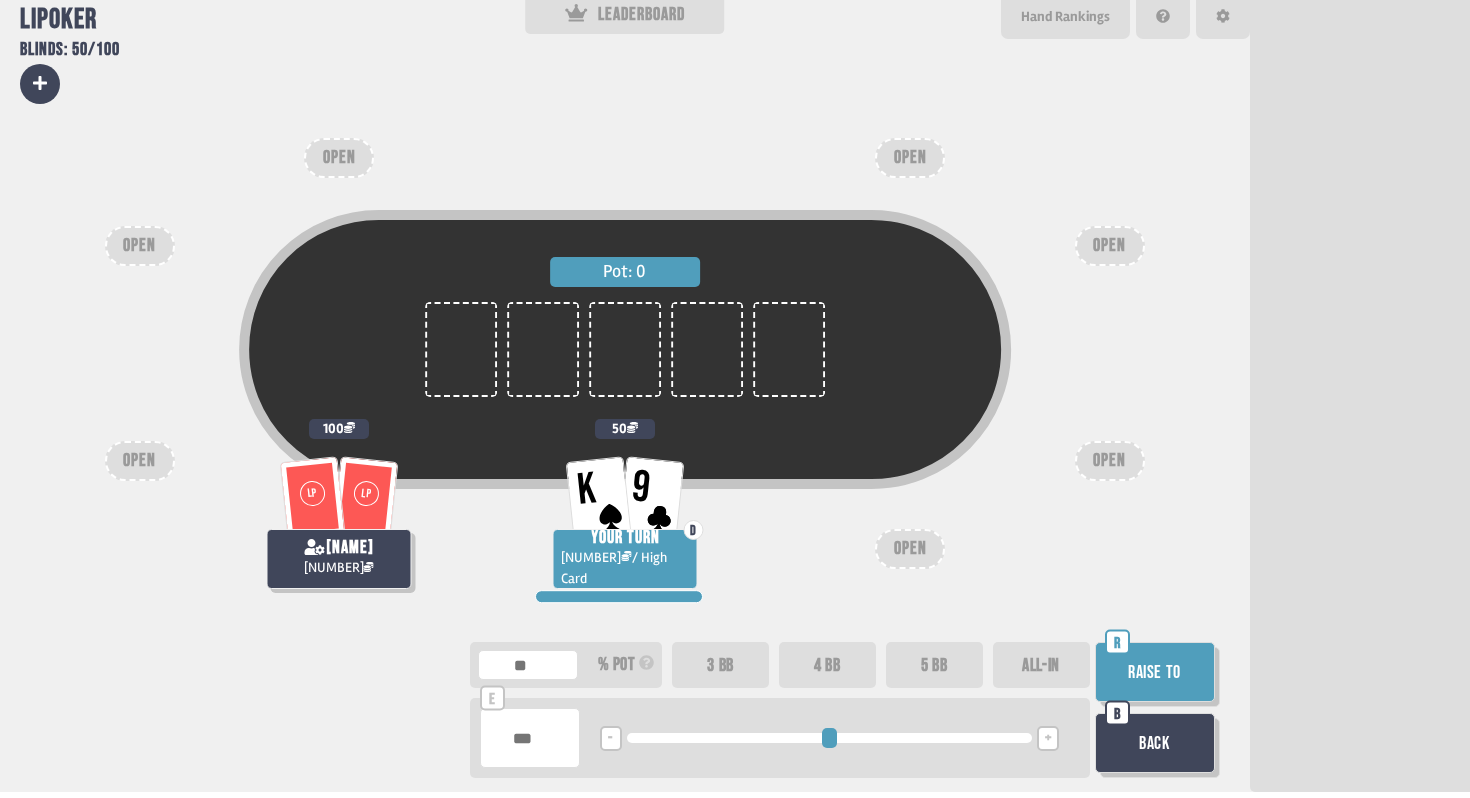 click on "5 BB" at bounding box center [934, 665] 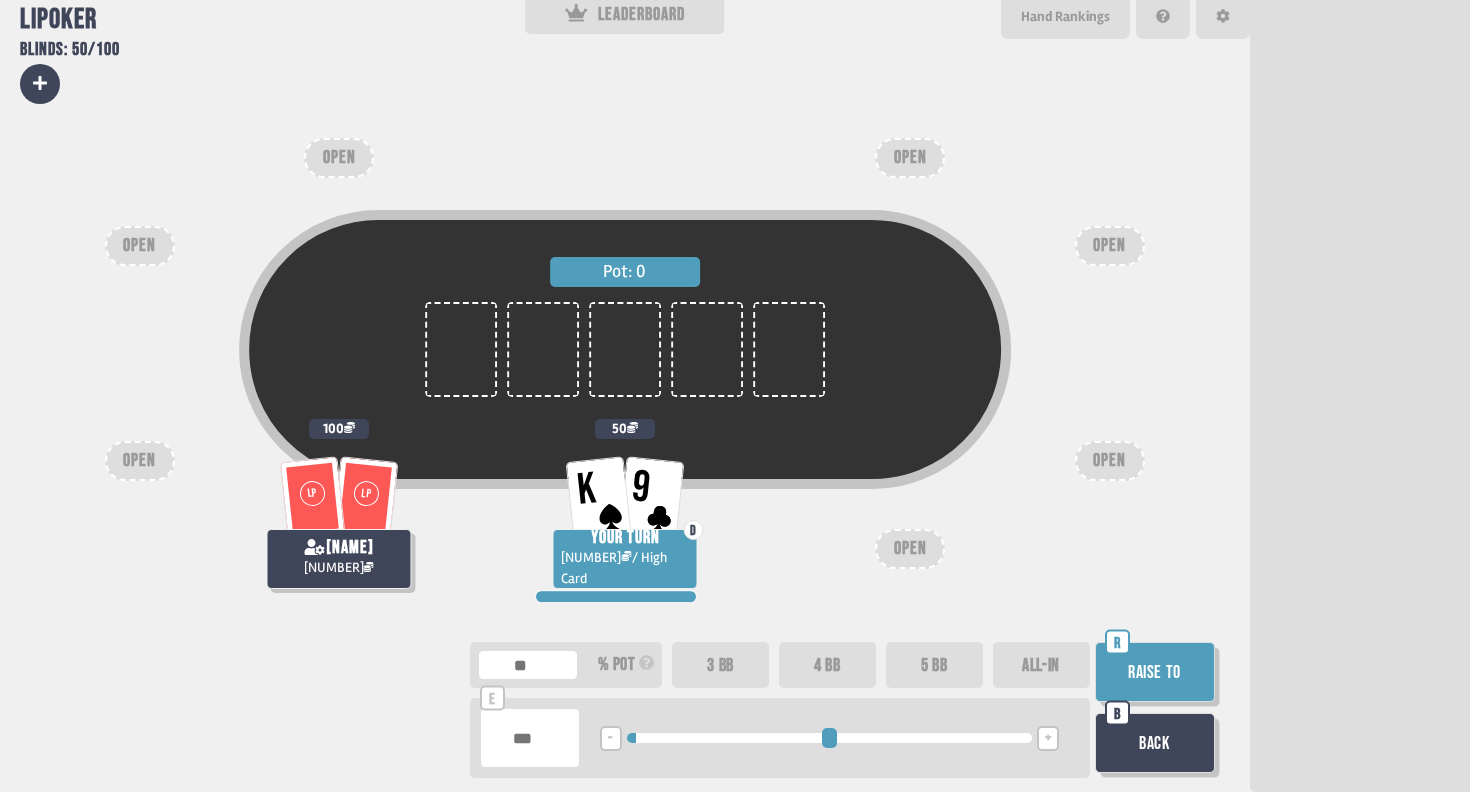 click on "Raise to" at bounding box center [1155, 672] 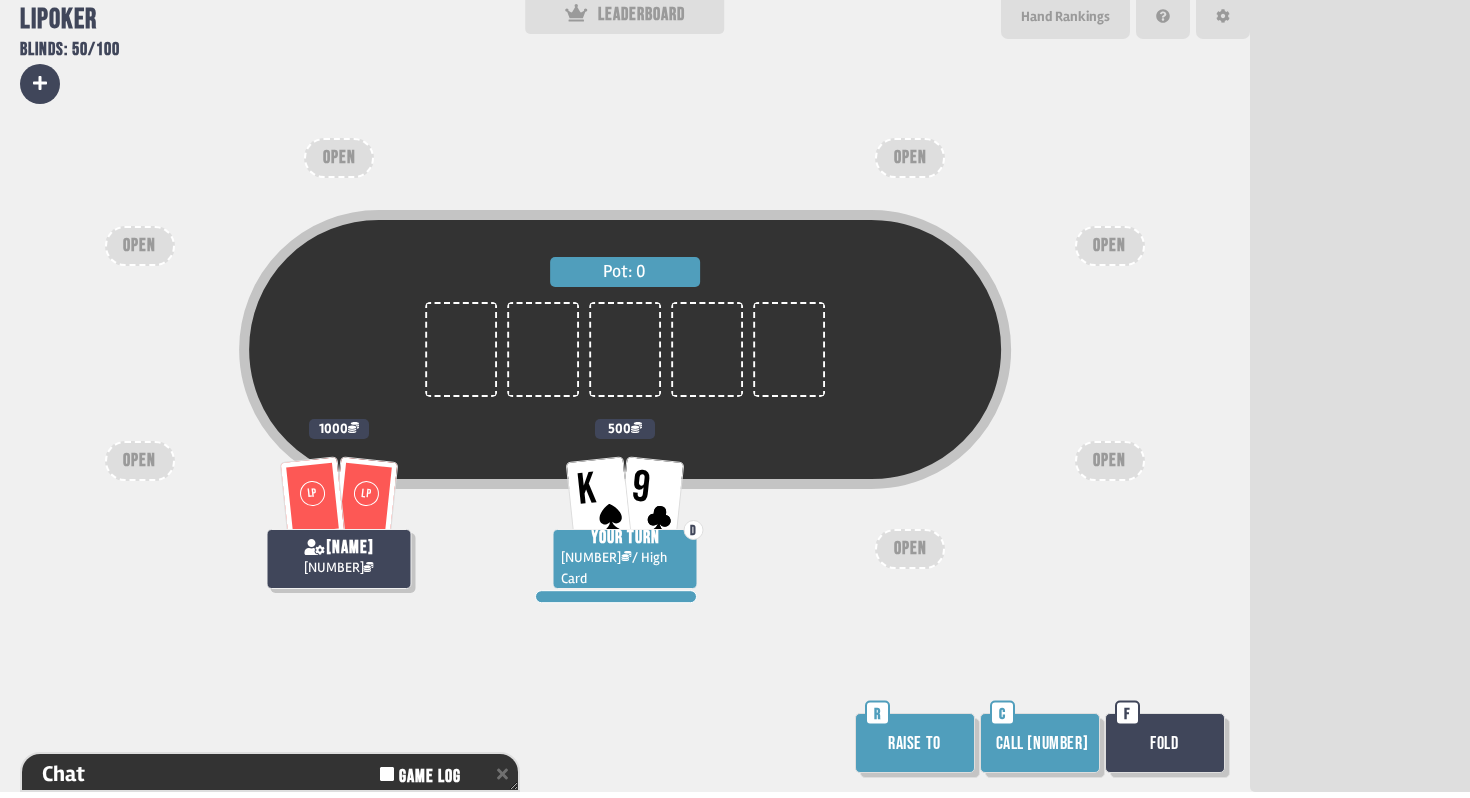 click on "Call [NUMBER]" at bounding box center [1040, 743] 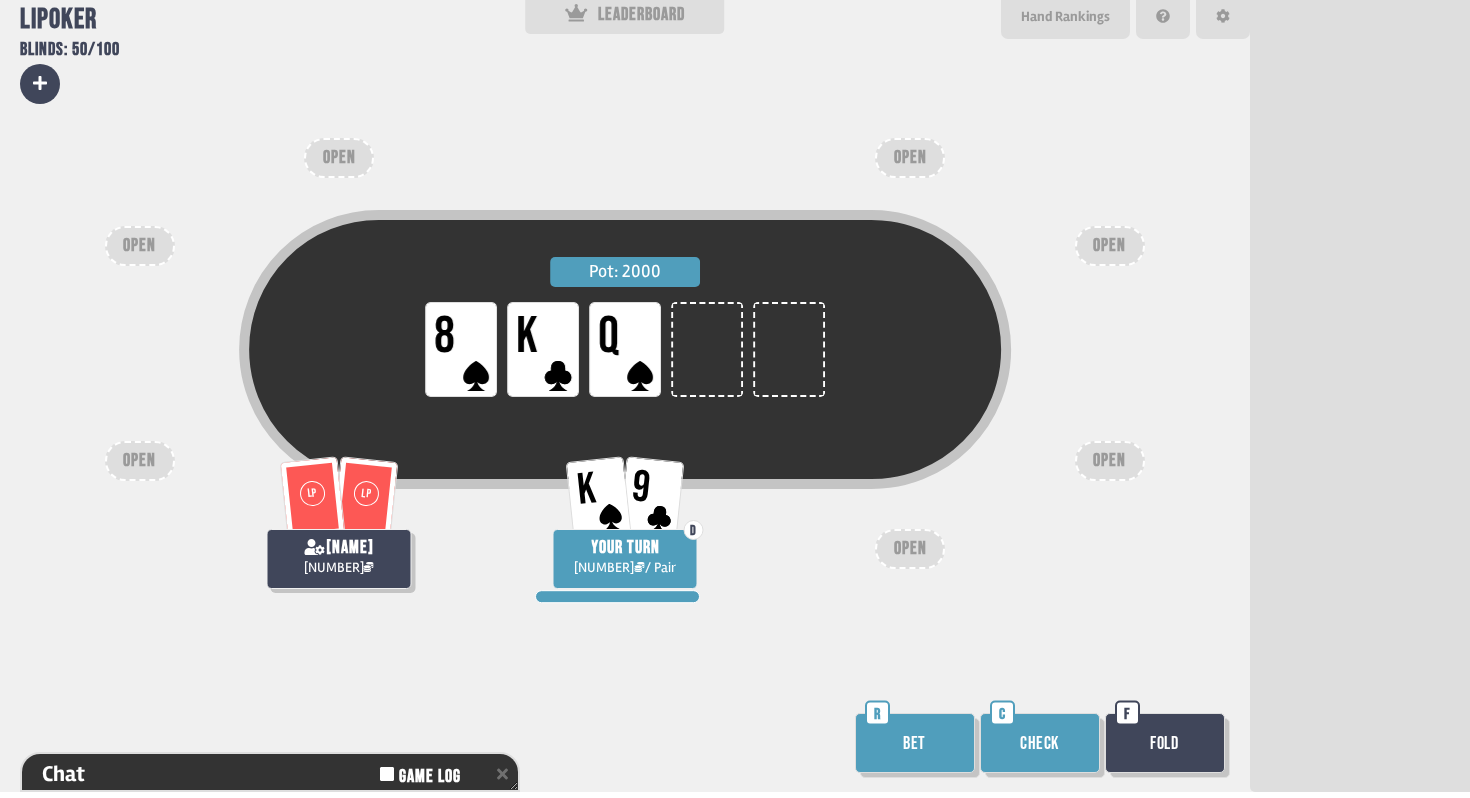 click on "Bet" at bounding box center [915, 743] 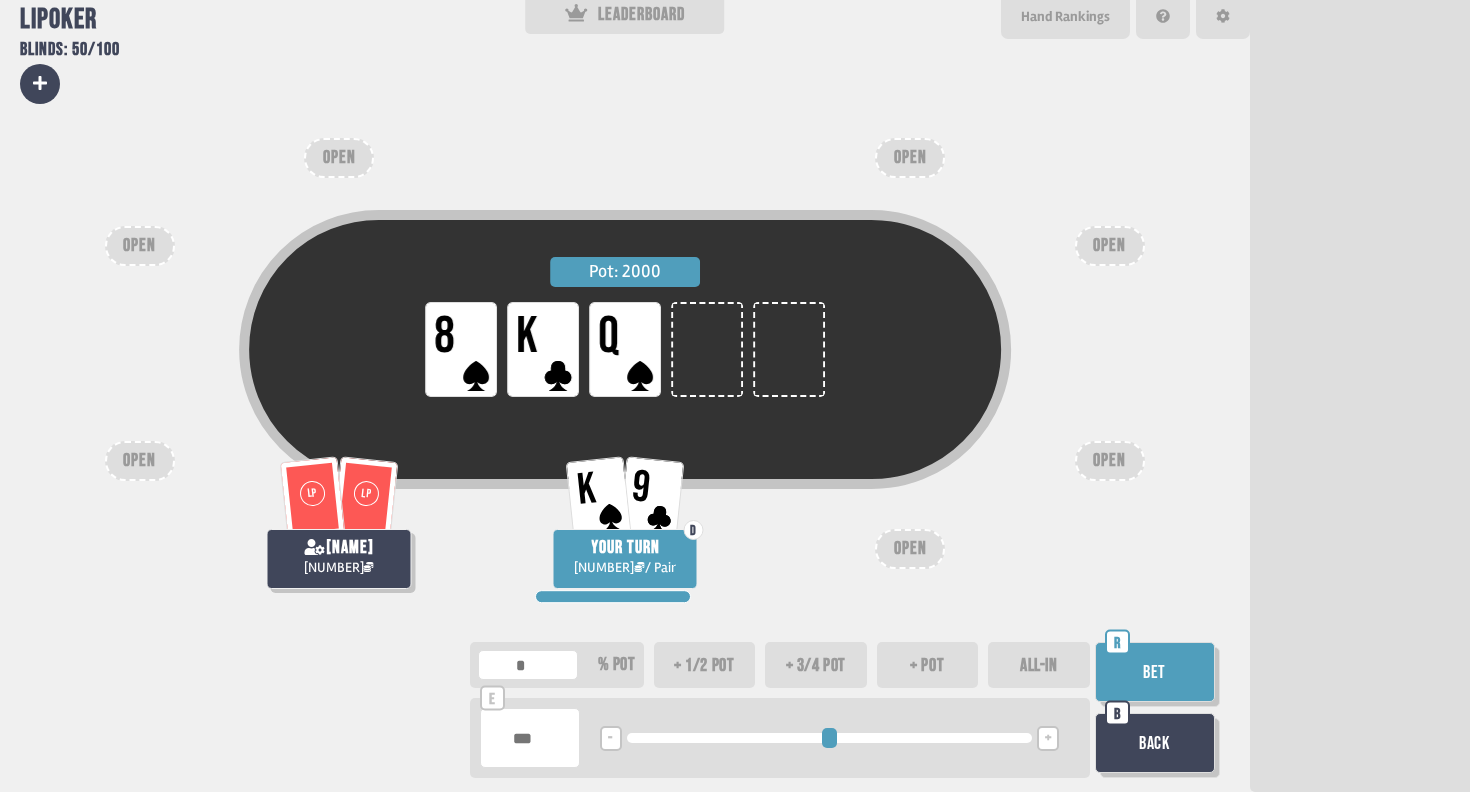 click on "Back" at bounding box center (1155, 743) 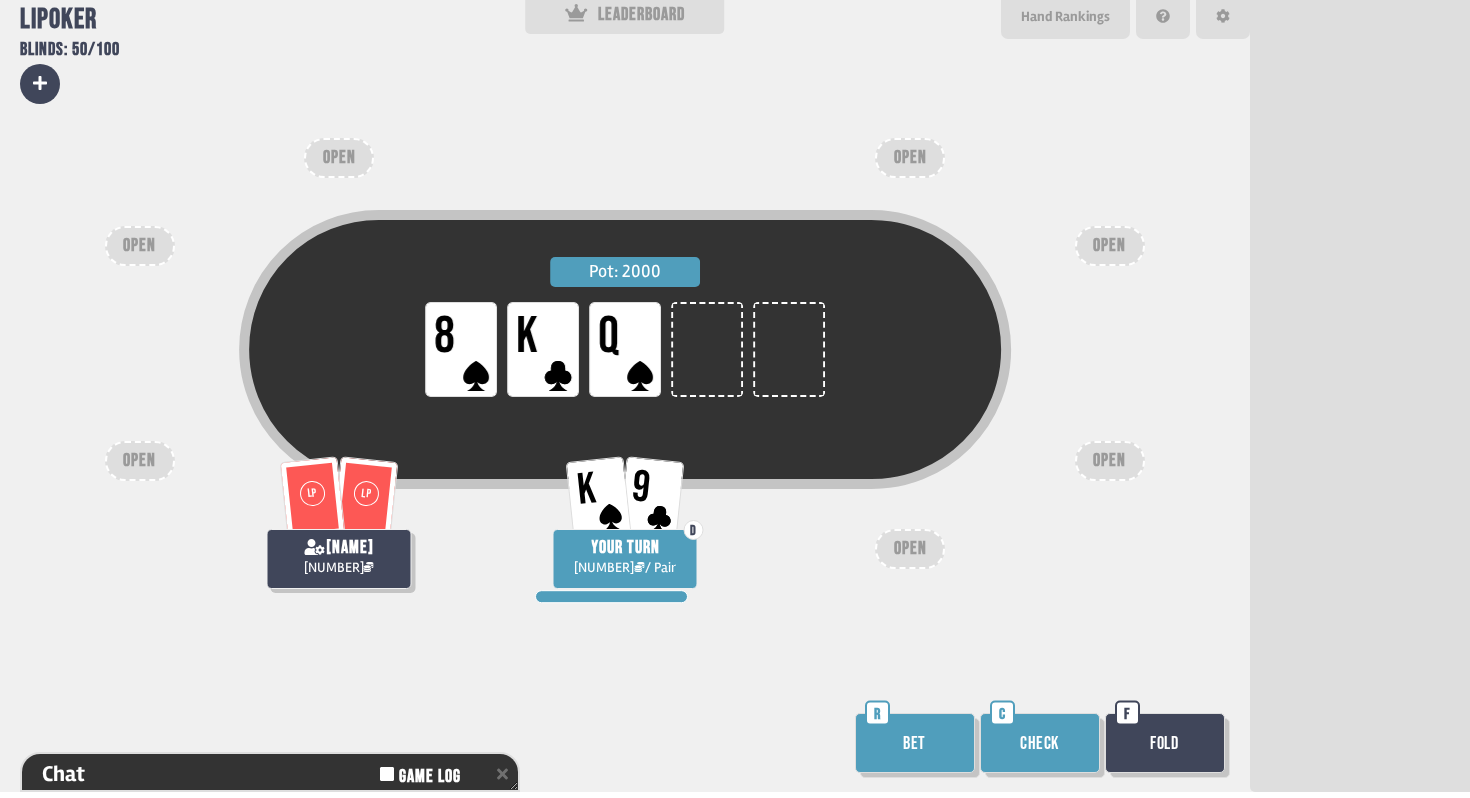 click on "Check" at bounding box center (1040, 743) 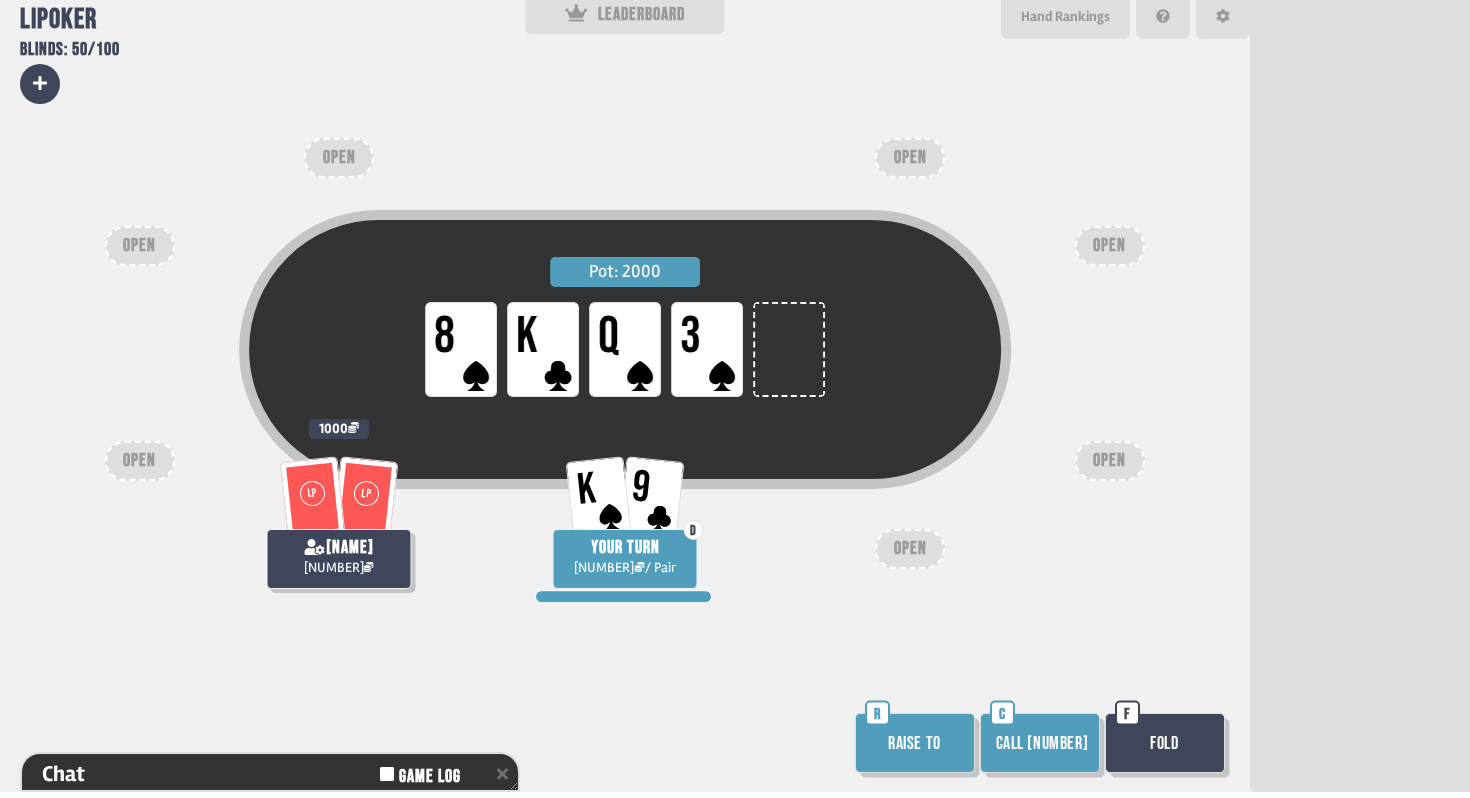 click on "Call [NUMBER]" at bounding box center [1040, 743] 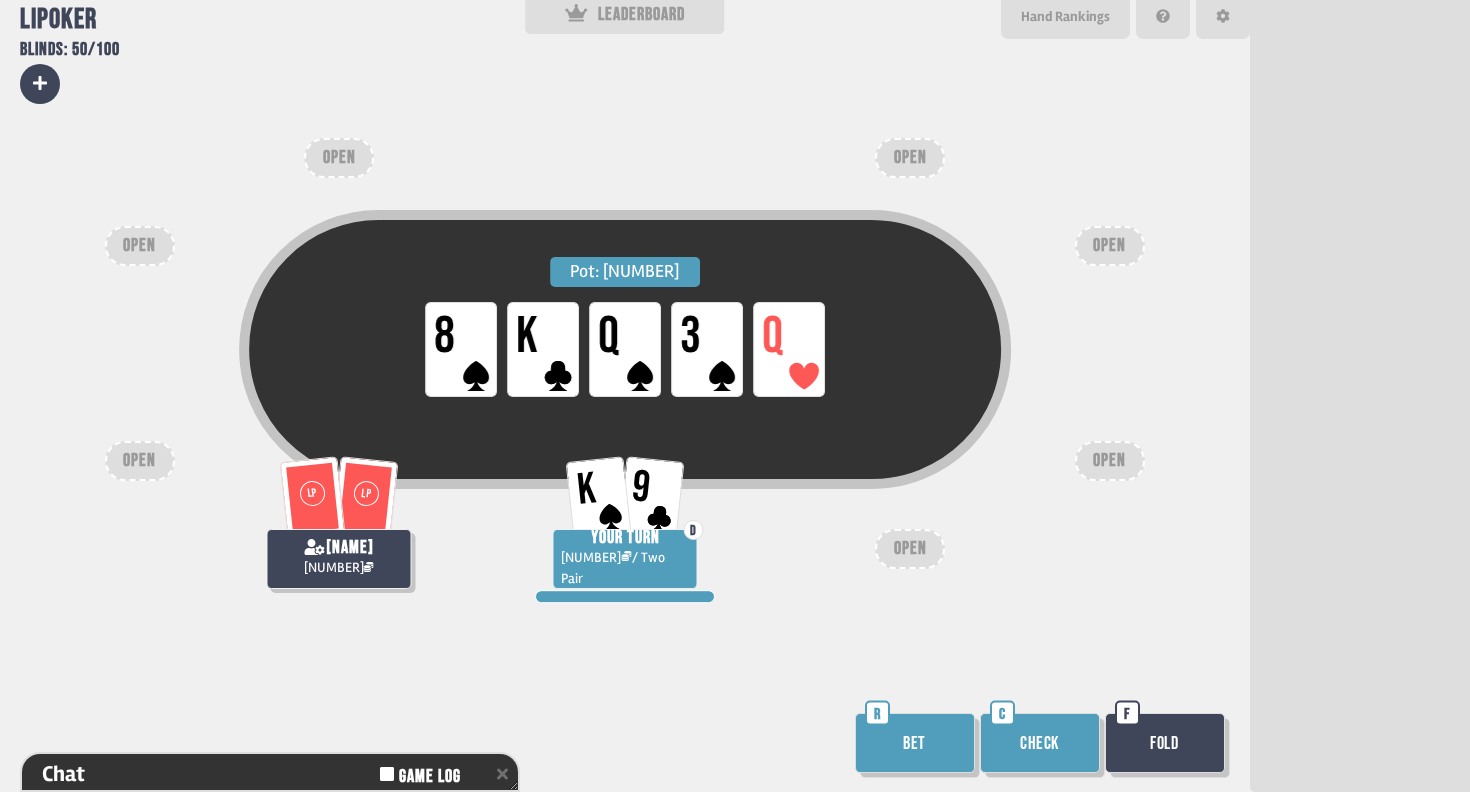 click on "Check" at bounding box center (1040, 743) 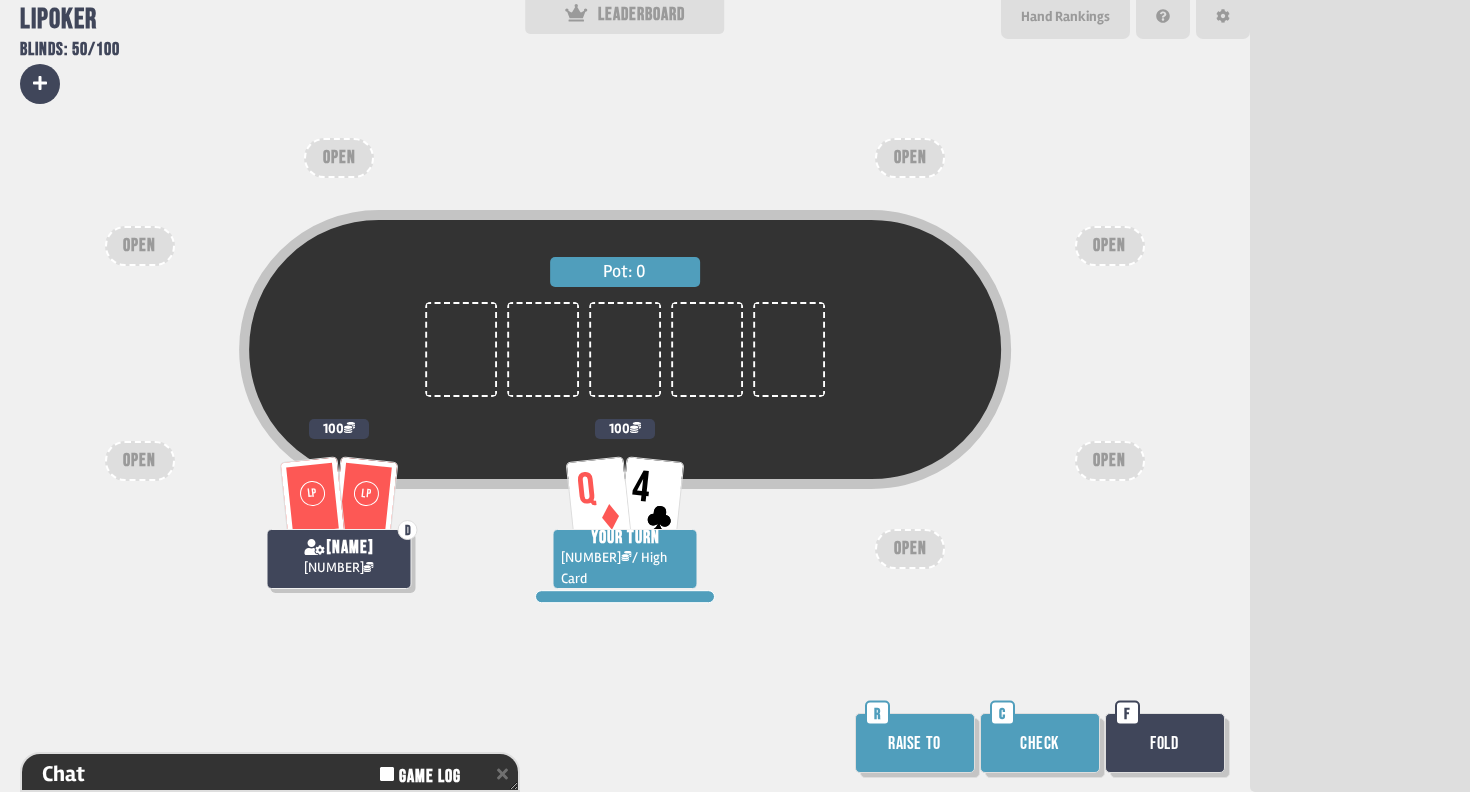 click on "Check" at bounding box center [1040, 743] 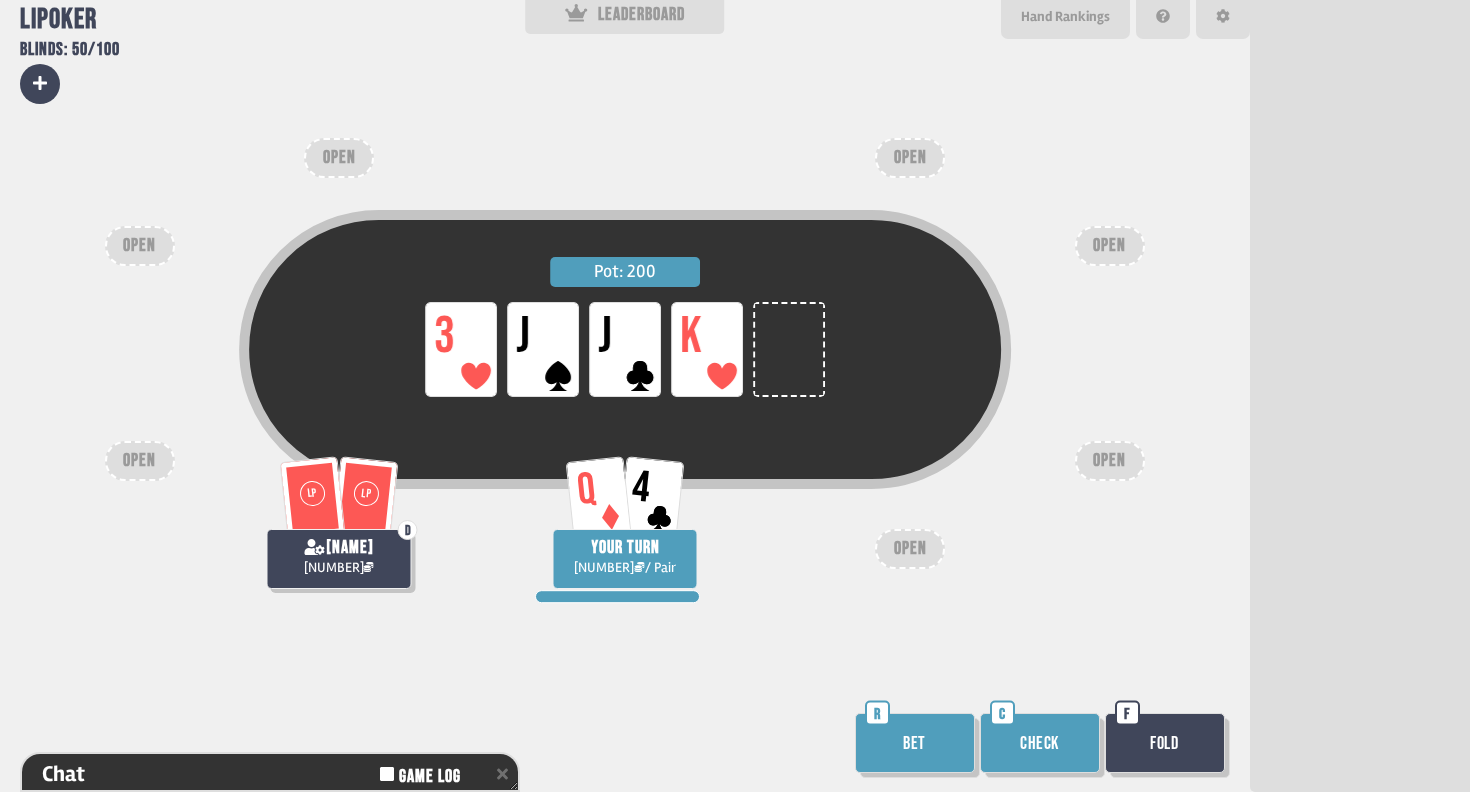 click on "Bet" at bounding box center (915, 743) 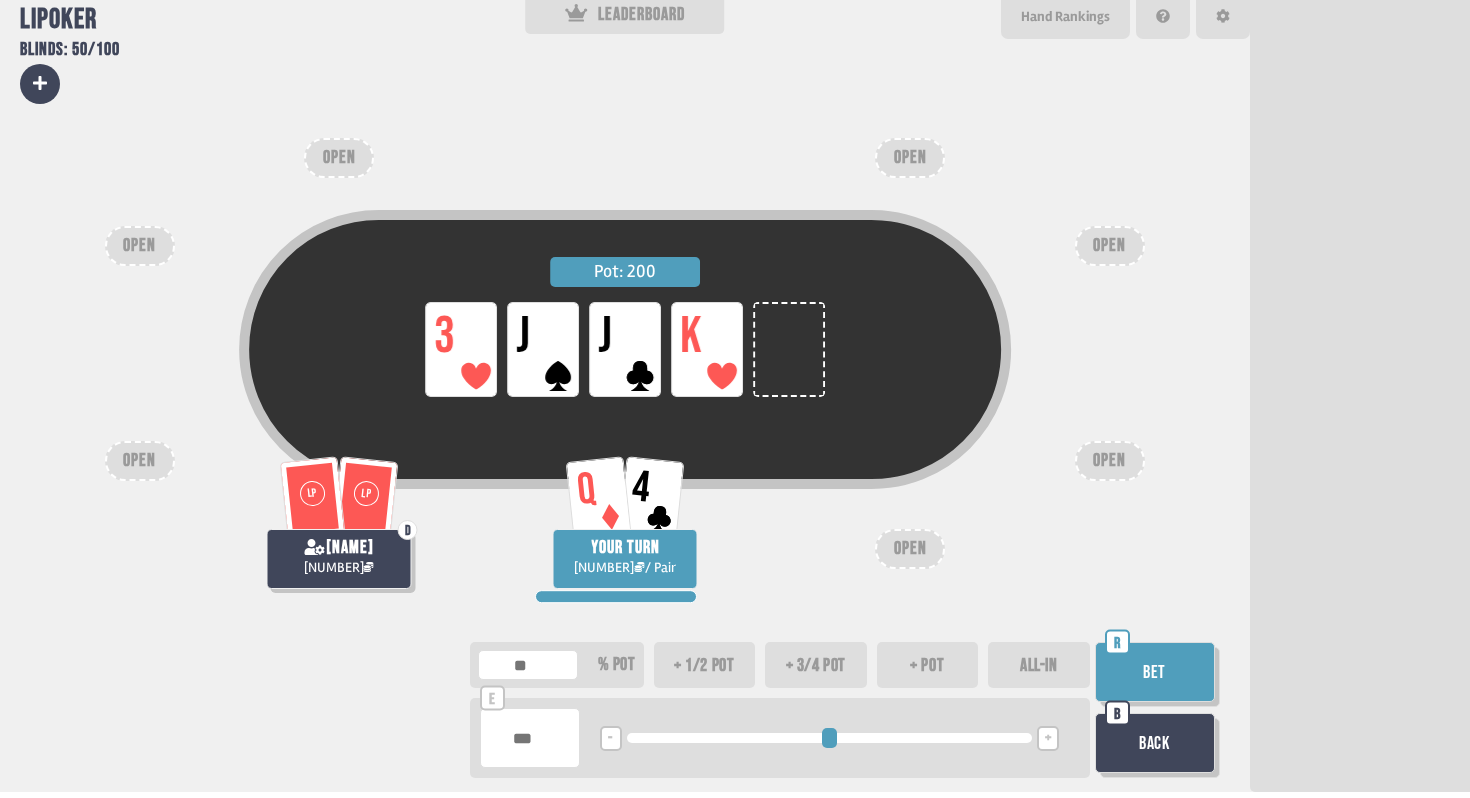 click on "+ pot" at bounding box center (928, 665) 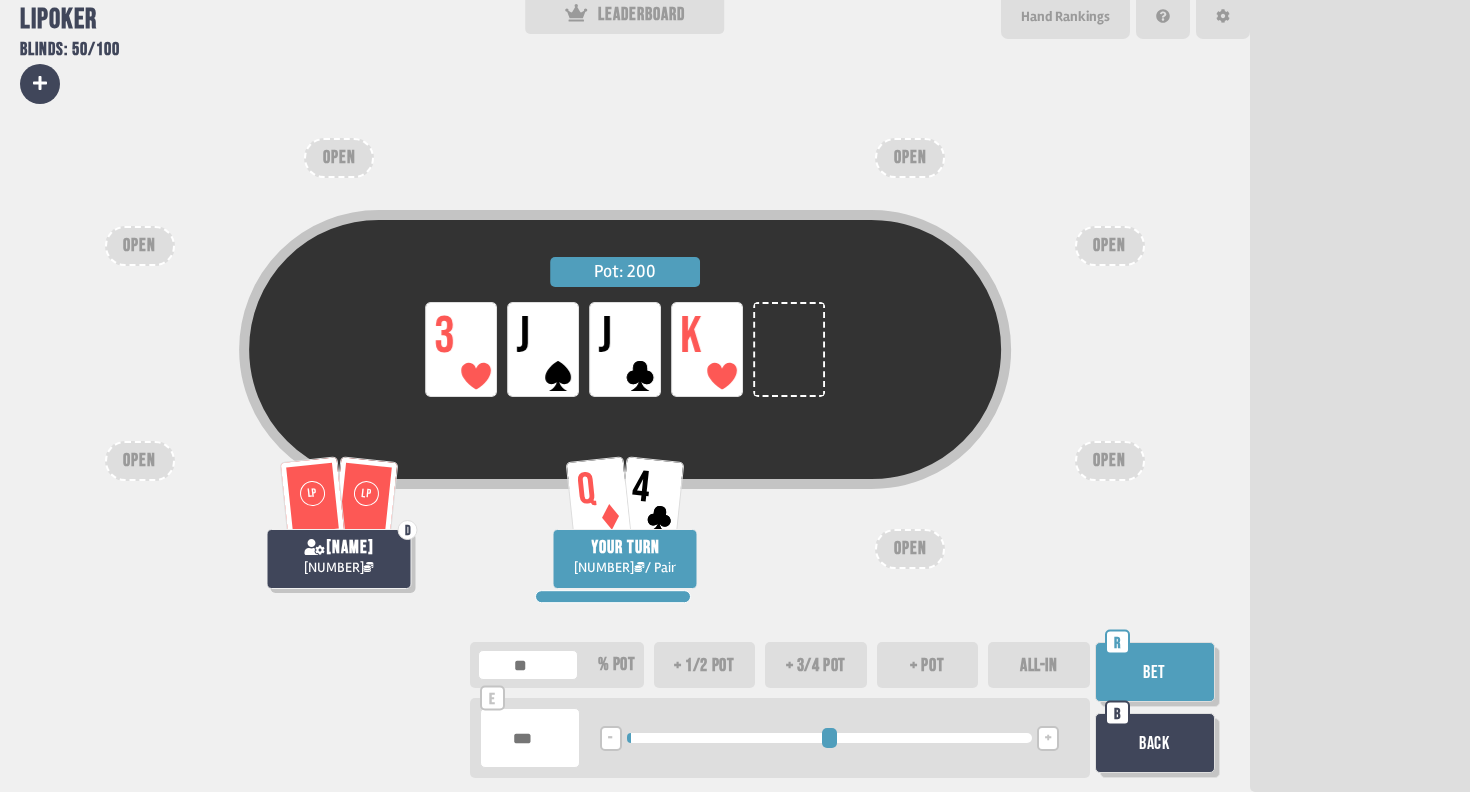 click on "+" at bounding box center (1048, 738) 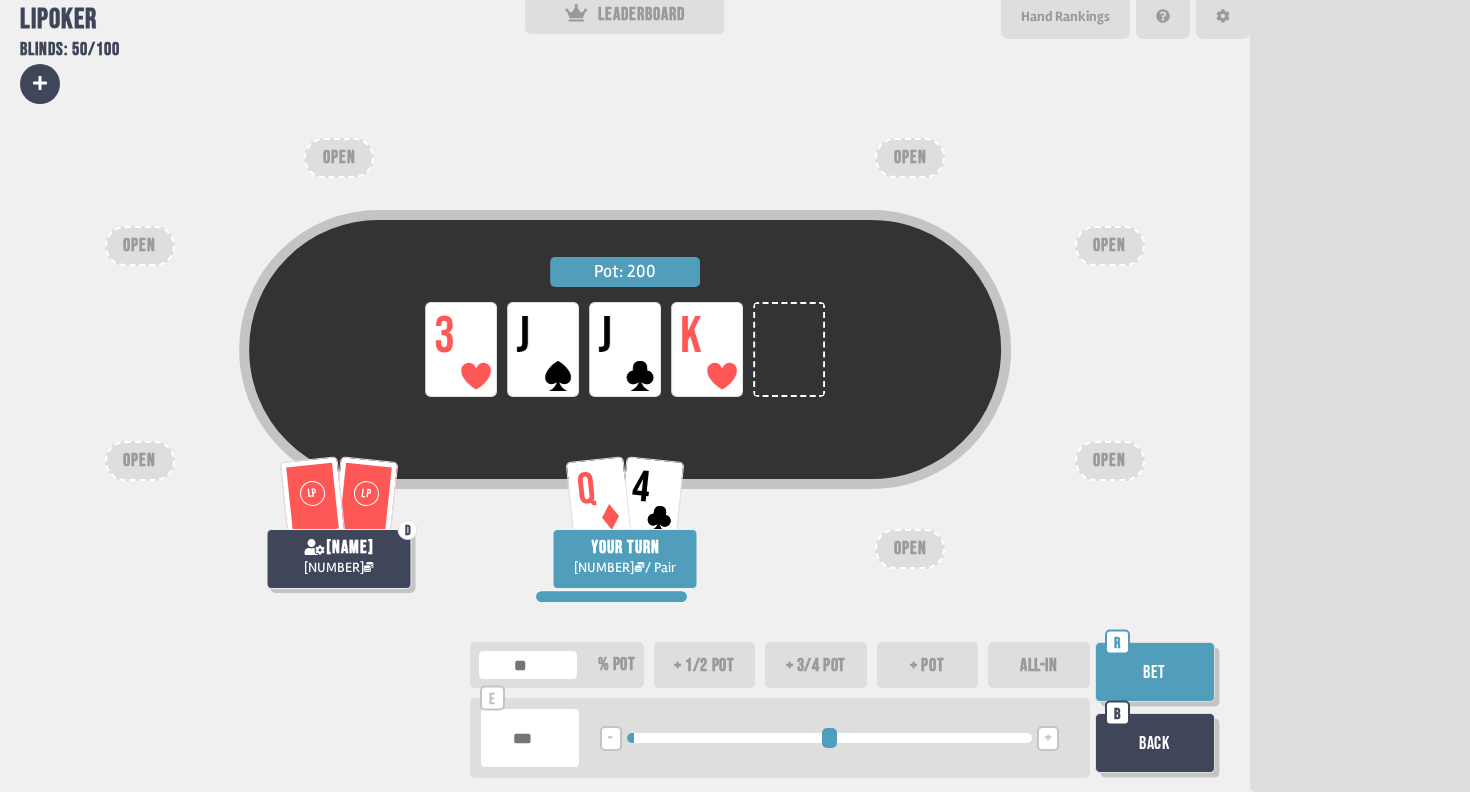 click on "+" at bounding box center [1048, 738] 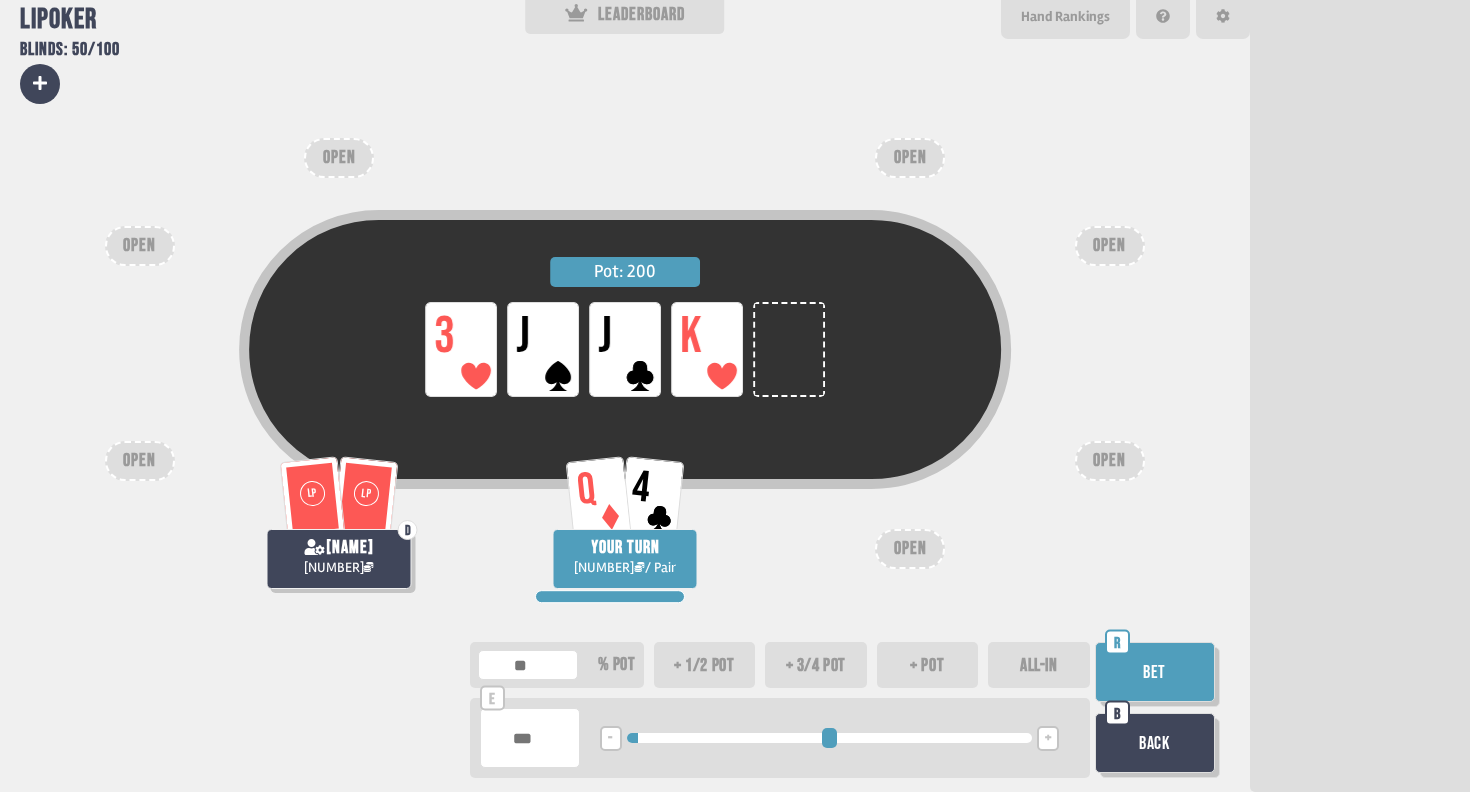 click on "Bet" at bounding box center [1155, 672] 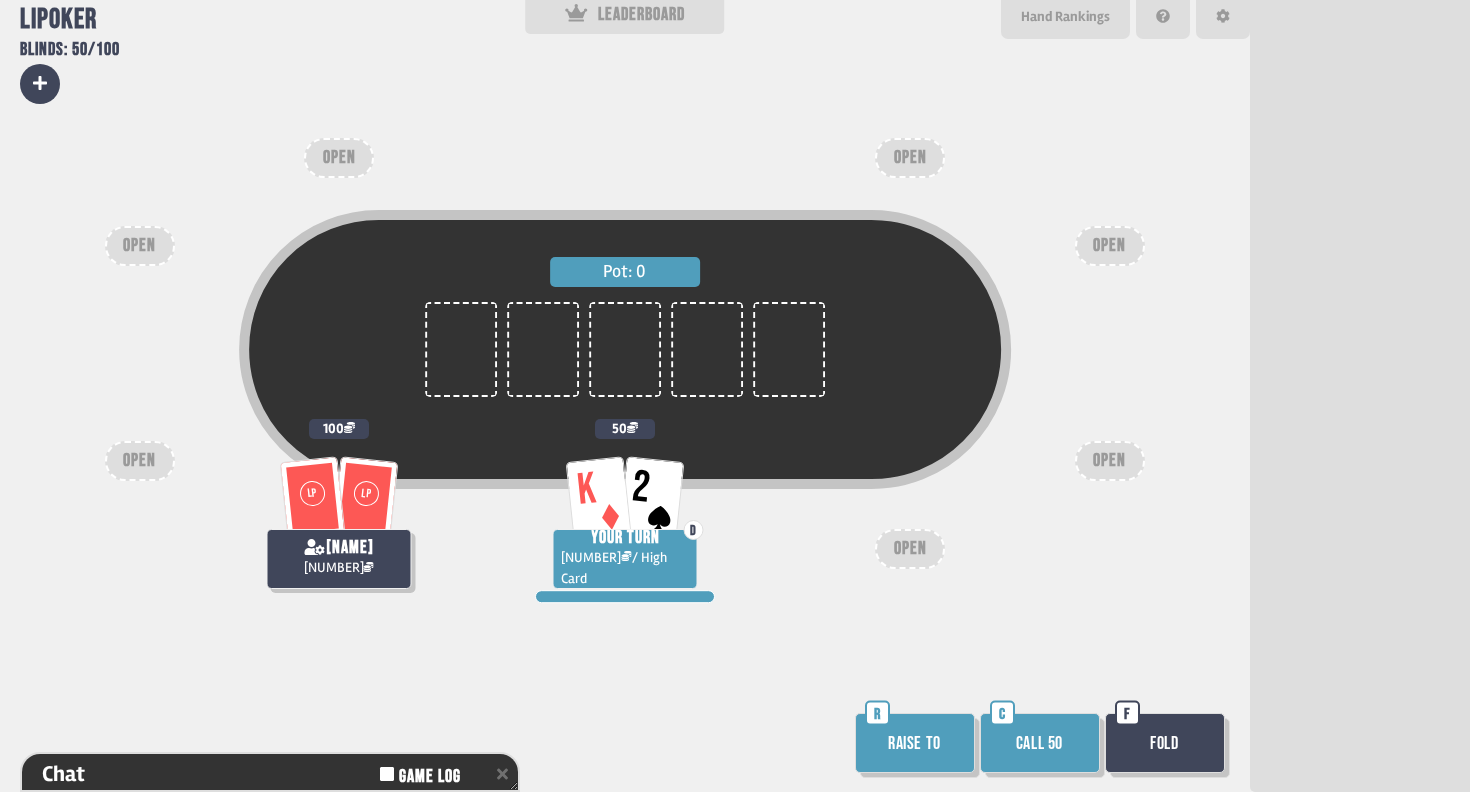 click on "Call 50" at bounding box center (1040, 743) 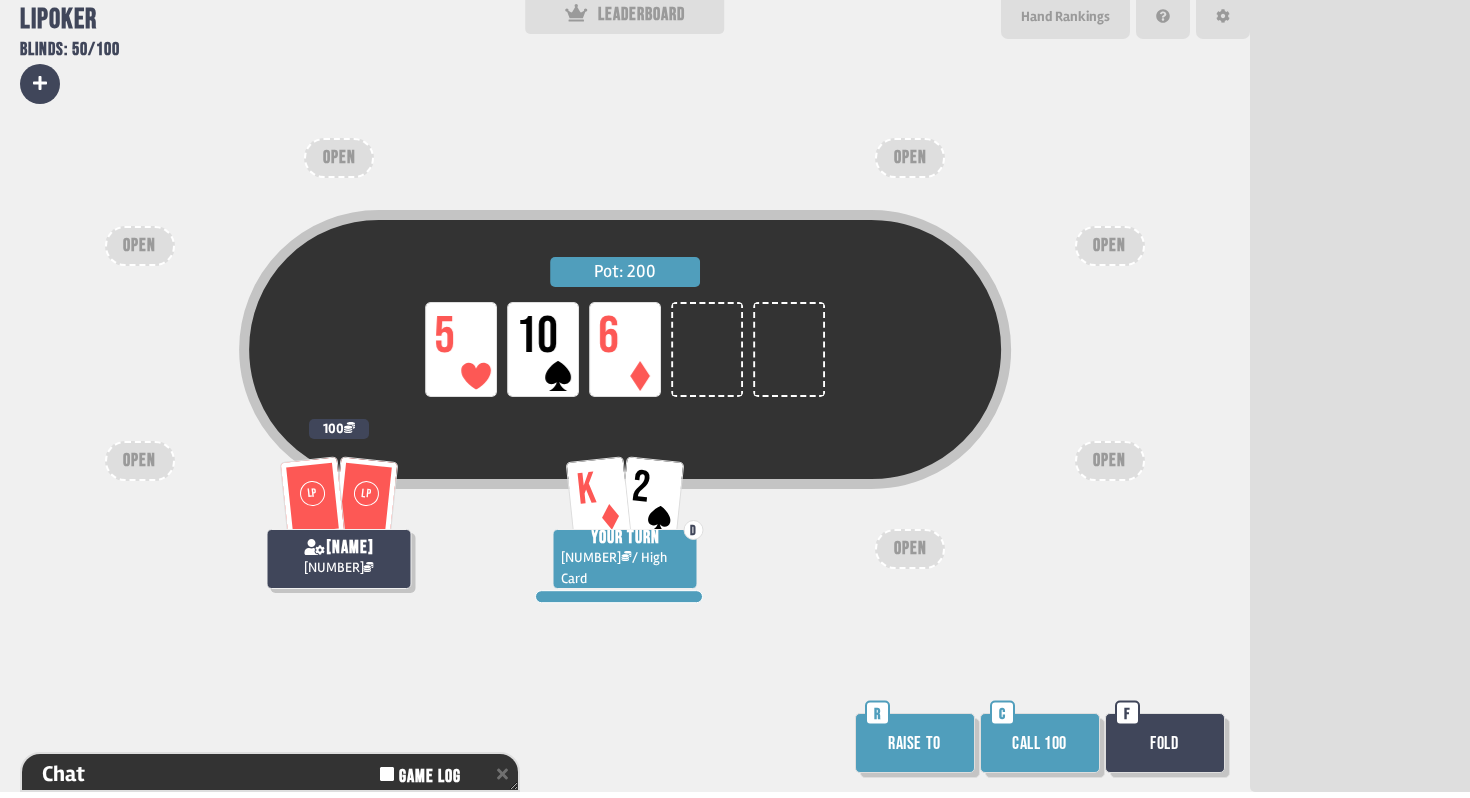 click on "Call 100" at bounding box center (1040, 743) 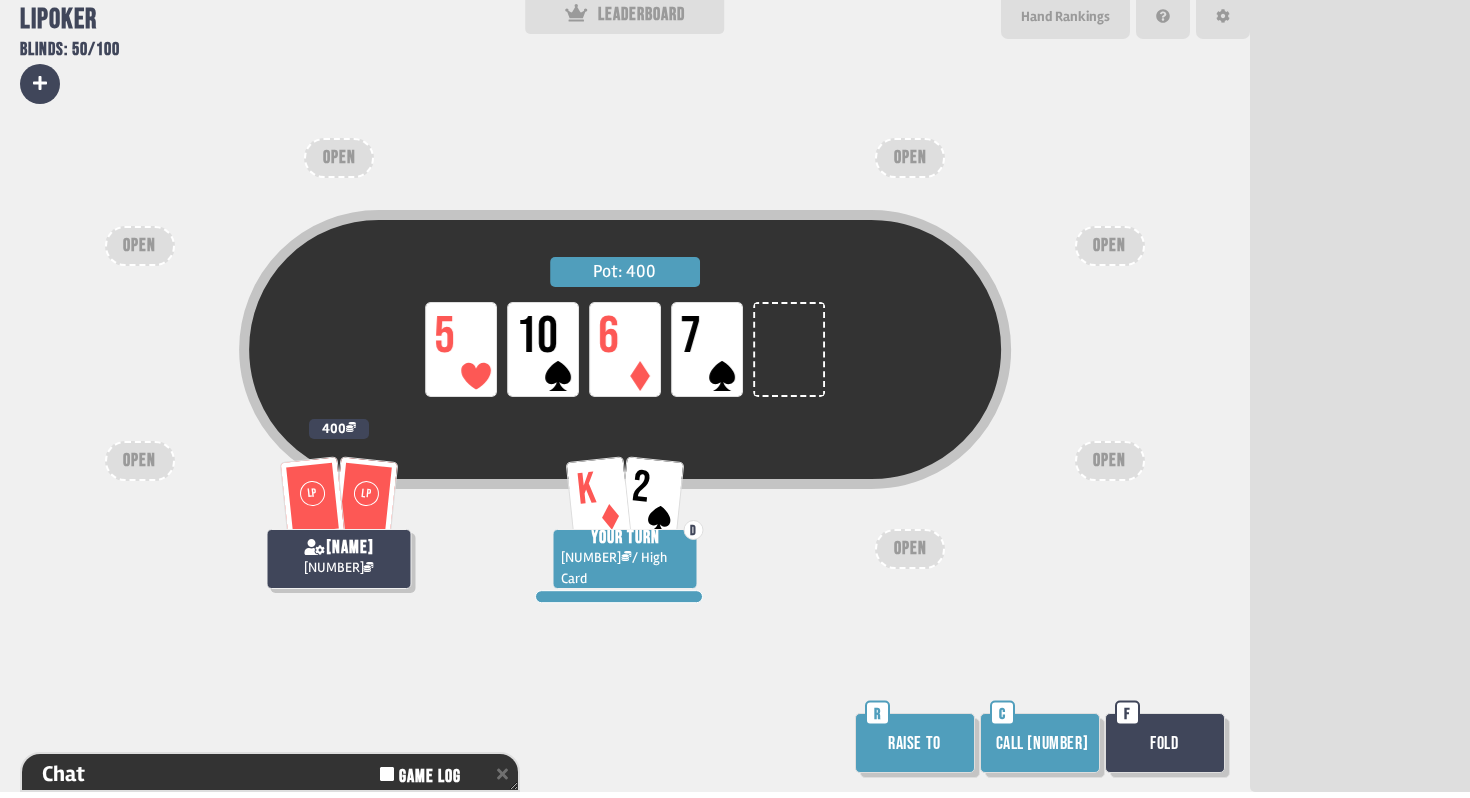 click on "Raise to" at bounding box center (915, 743) 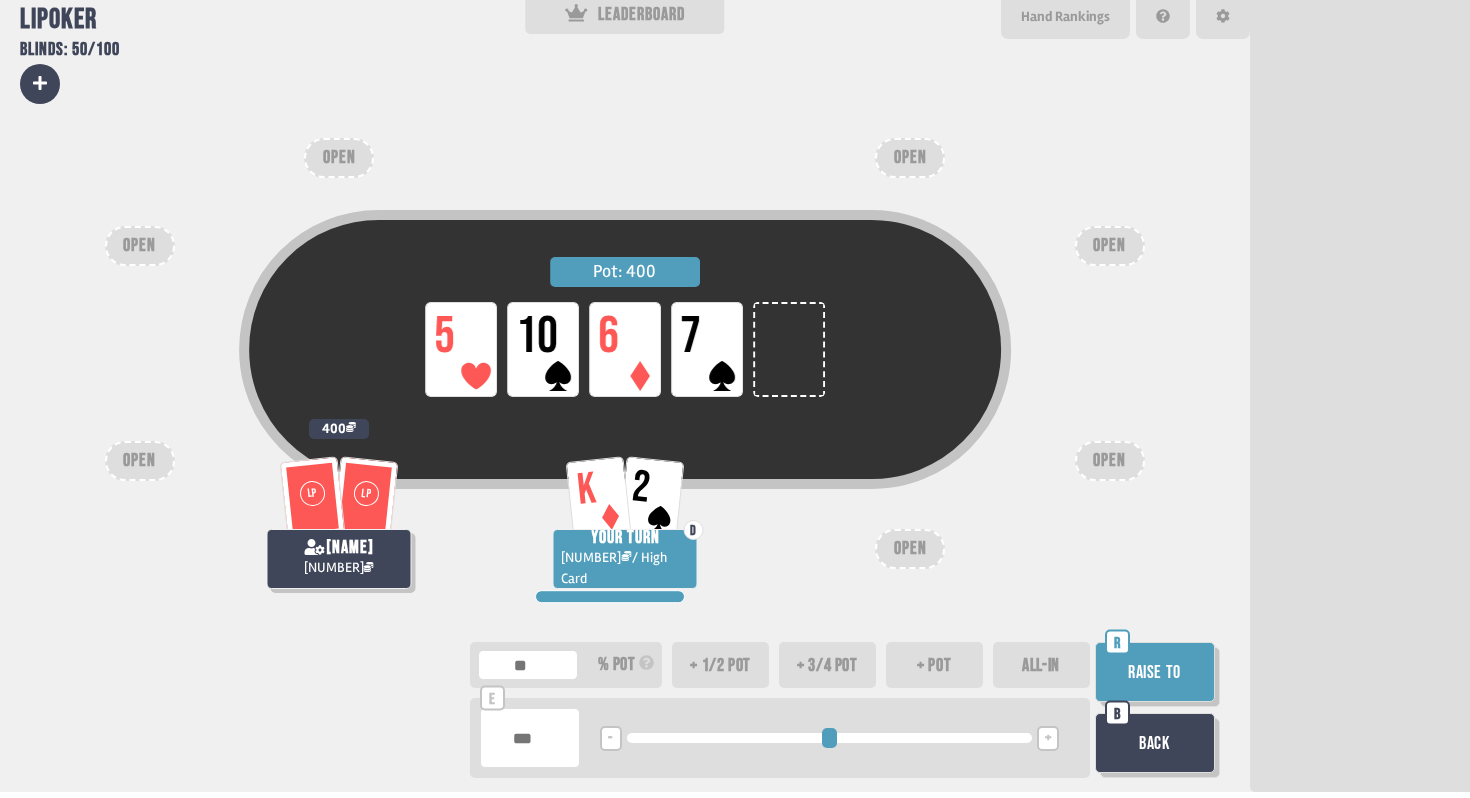 click on "+" at bounding box center (1048, 739) 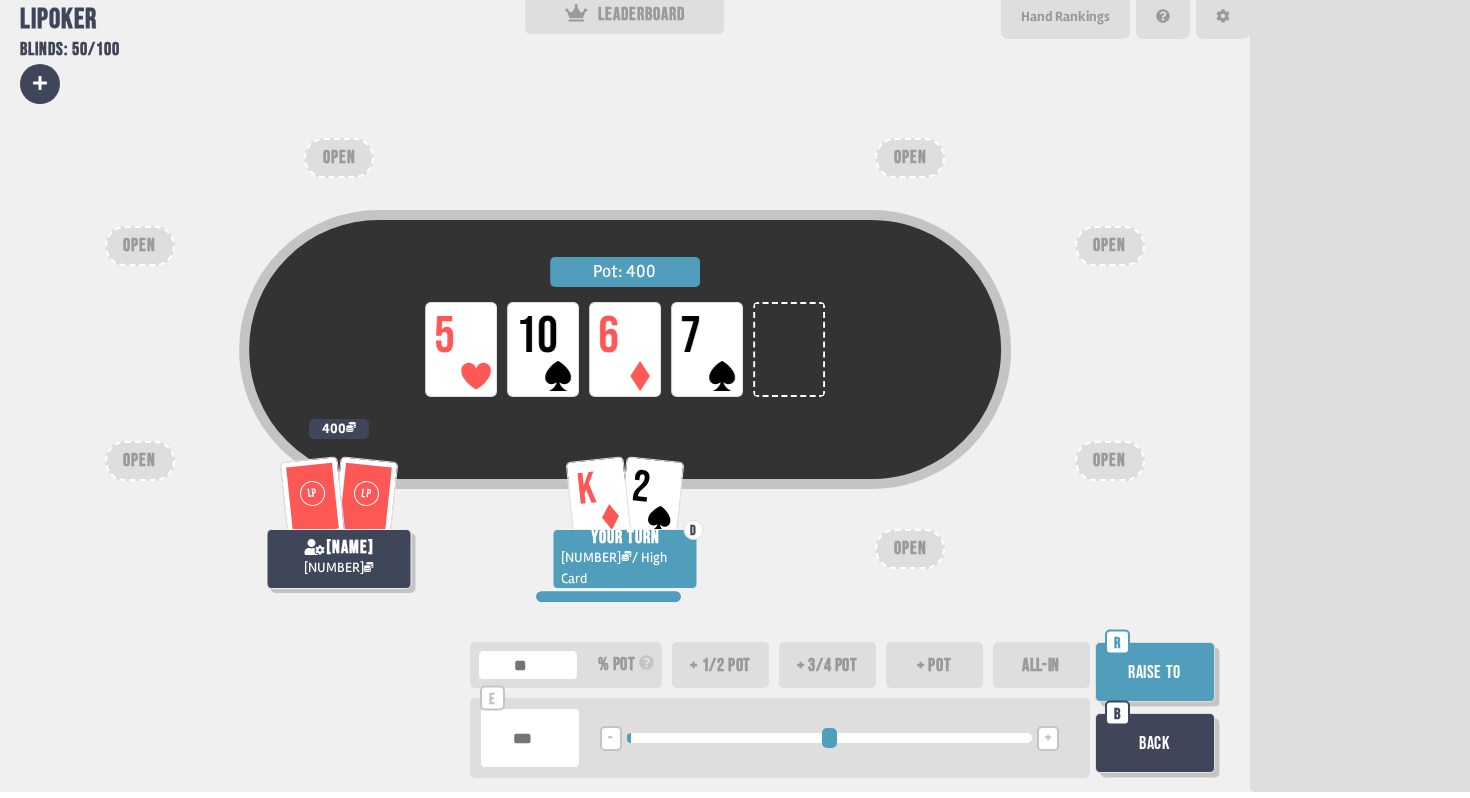 click on "+" at bounding box center [1048, 739] 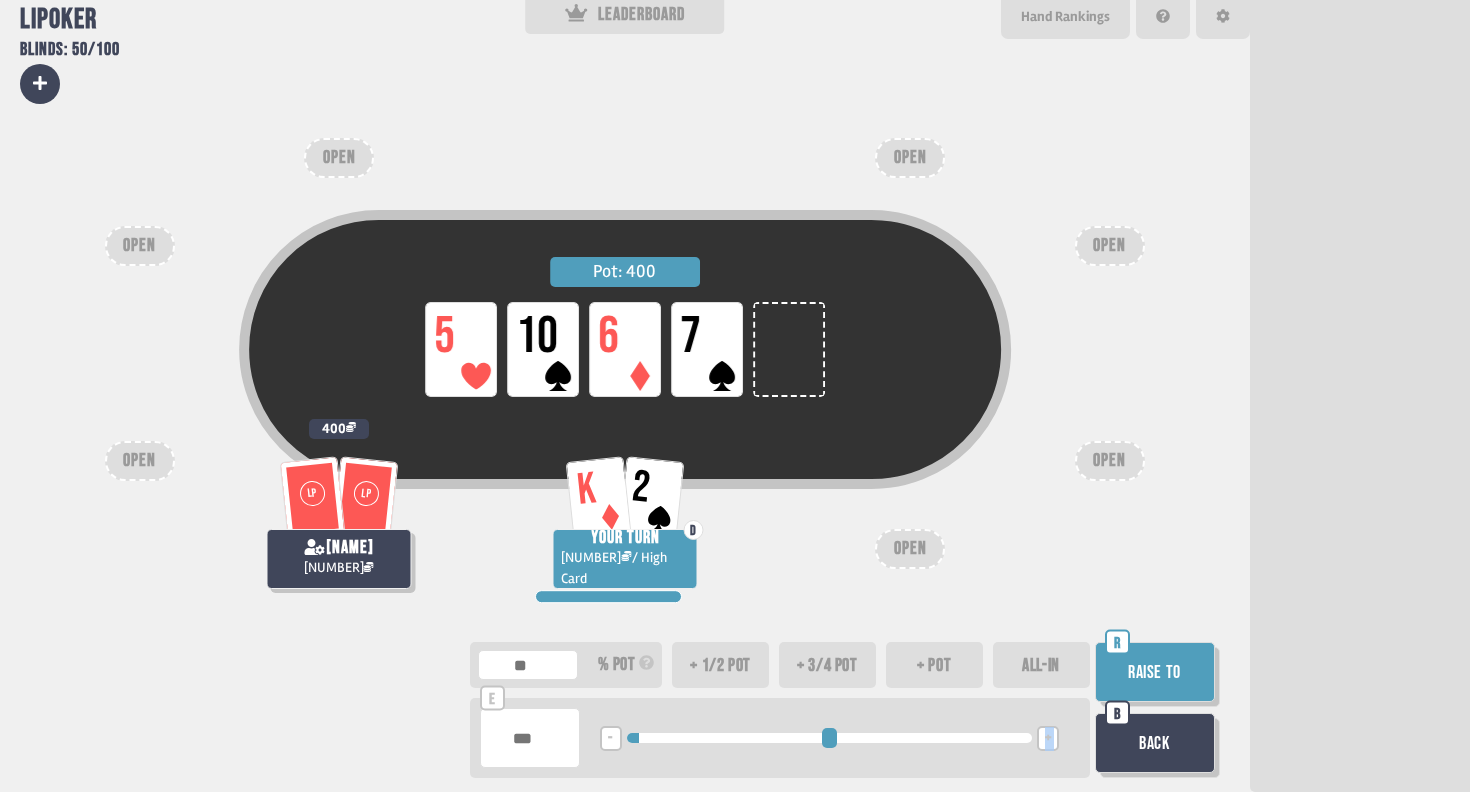 click on "+" at bounding box center (1048, 739) 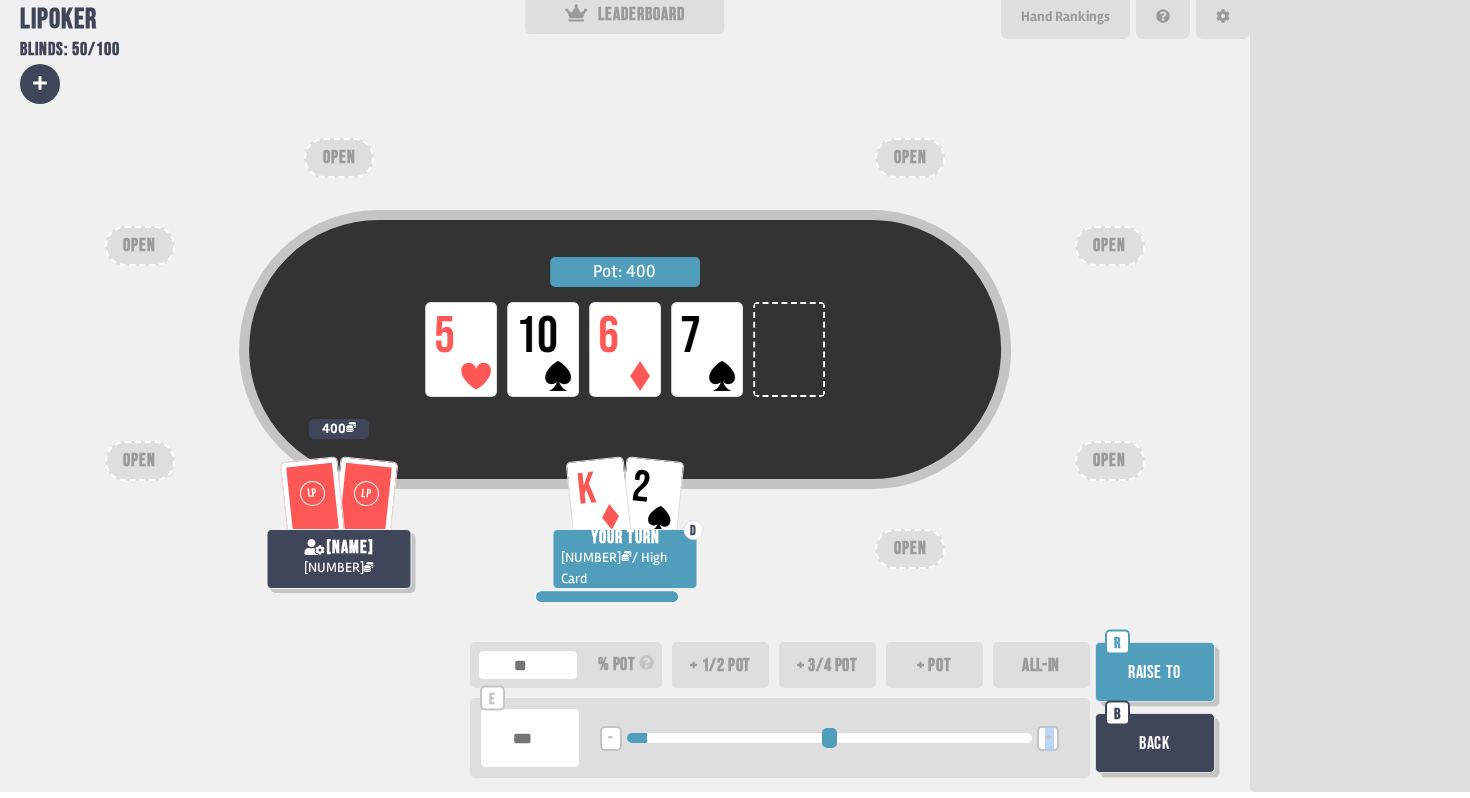 click on "+" at bounding box center (1048, 739) 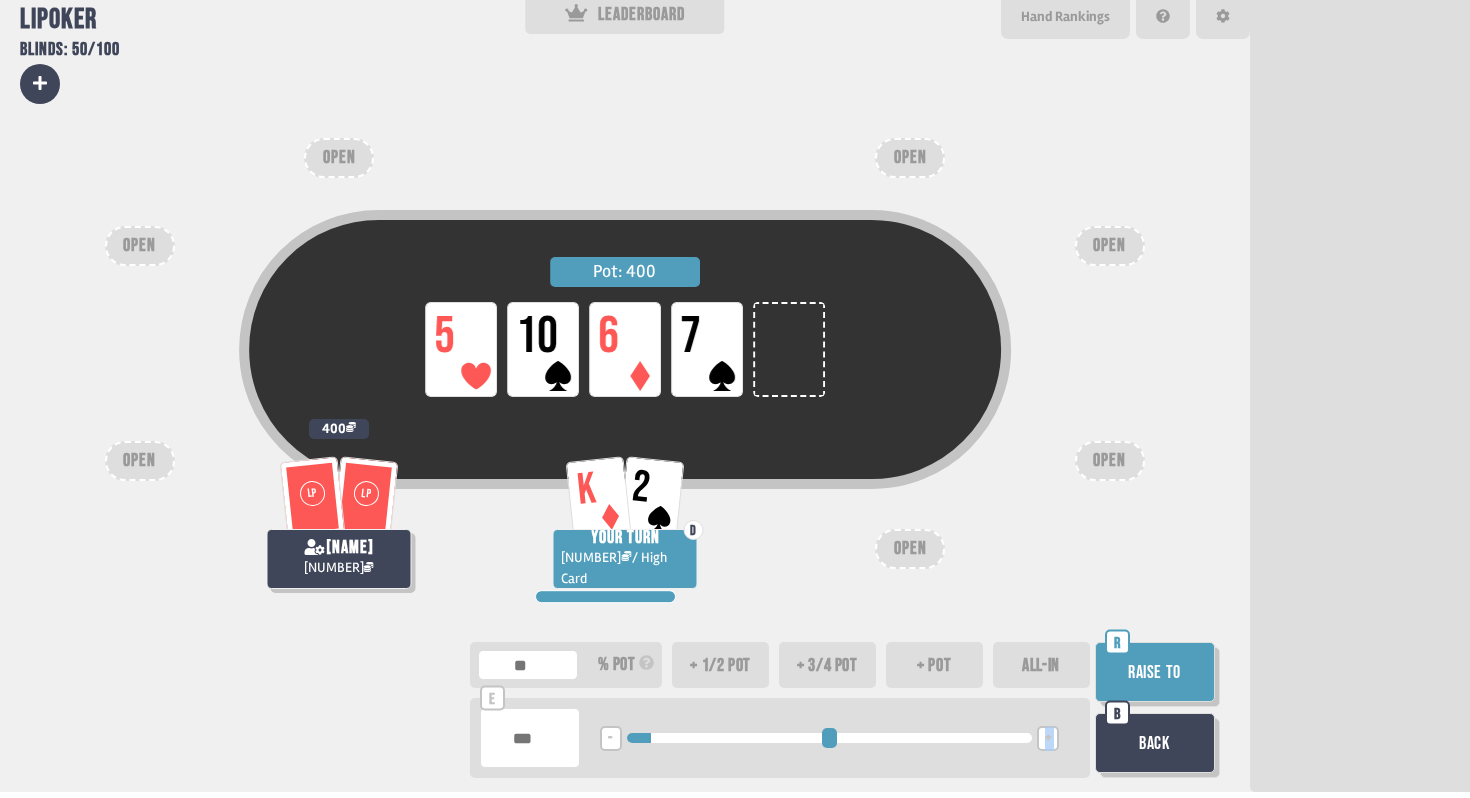 click on "+" at bounding box center [1048, 739] 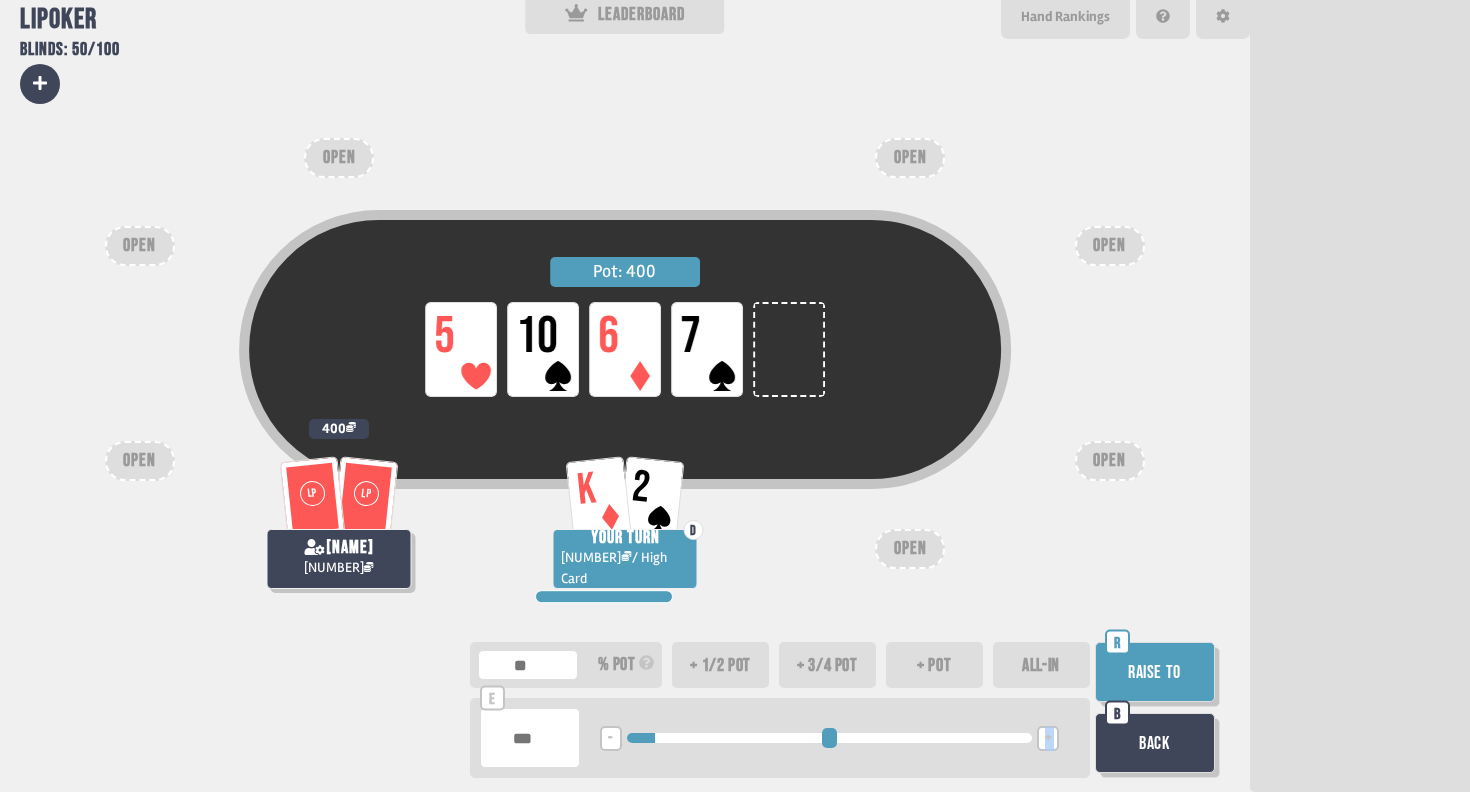 click on "+" at bounding box center (1048, 739) 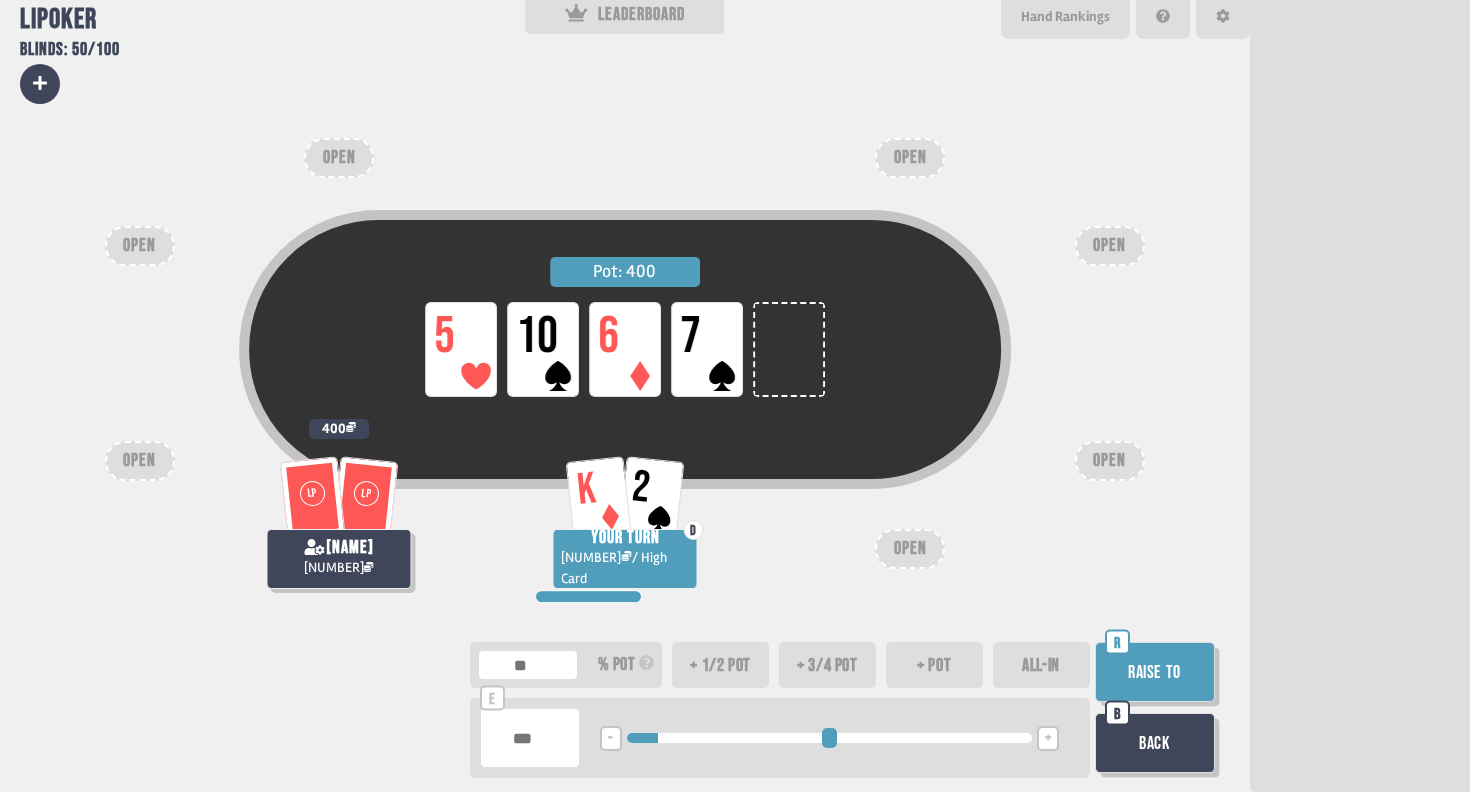 click on "Raise to" at bounding box center [1155, 672] 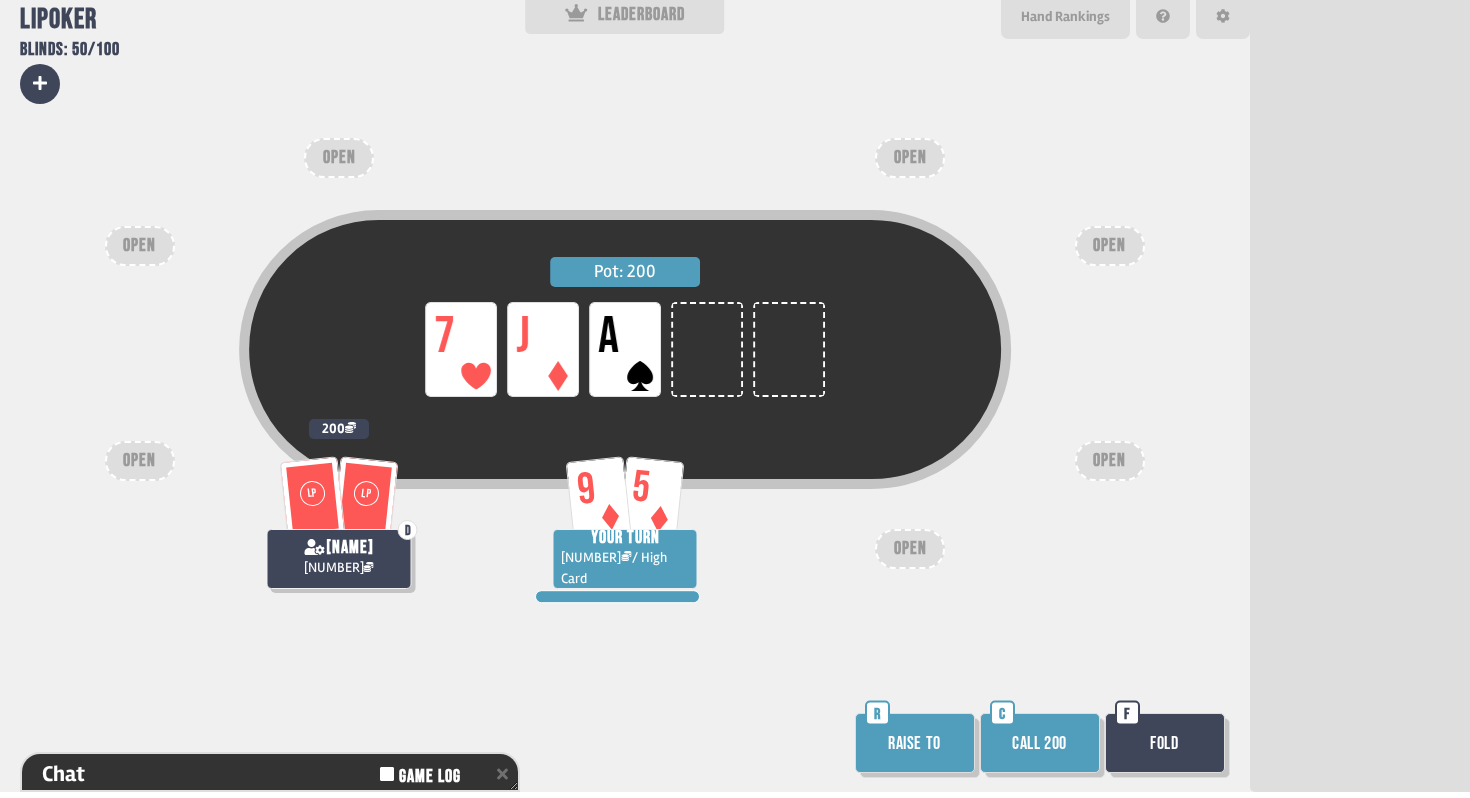 click on "Call 200" at bounding box center [1040, 743] 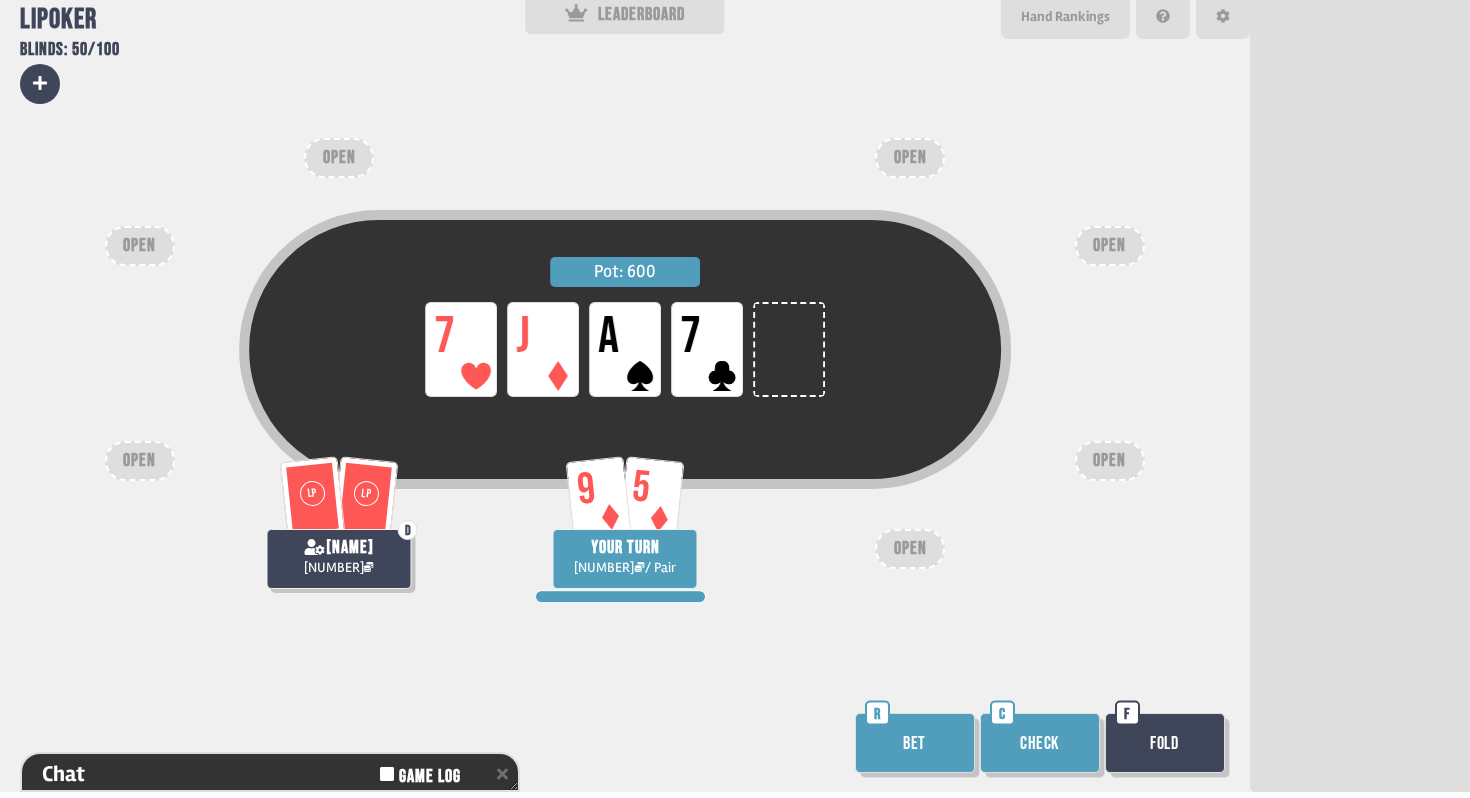 click on "Check" at bounding box center [1040, 743] 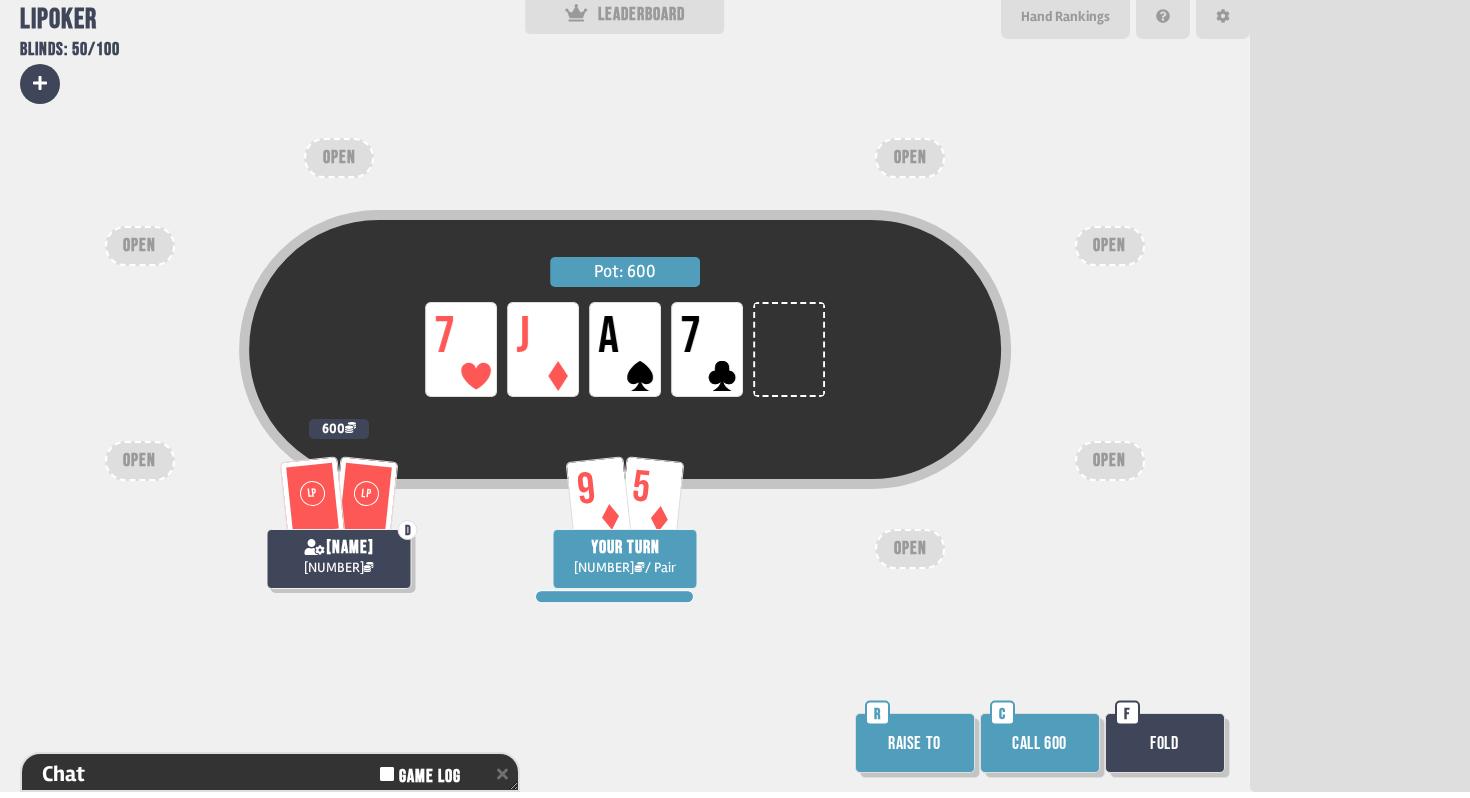 click on "Fold" at bounding box center (1165, 743) 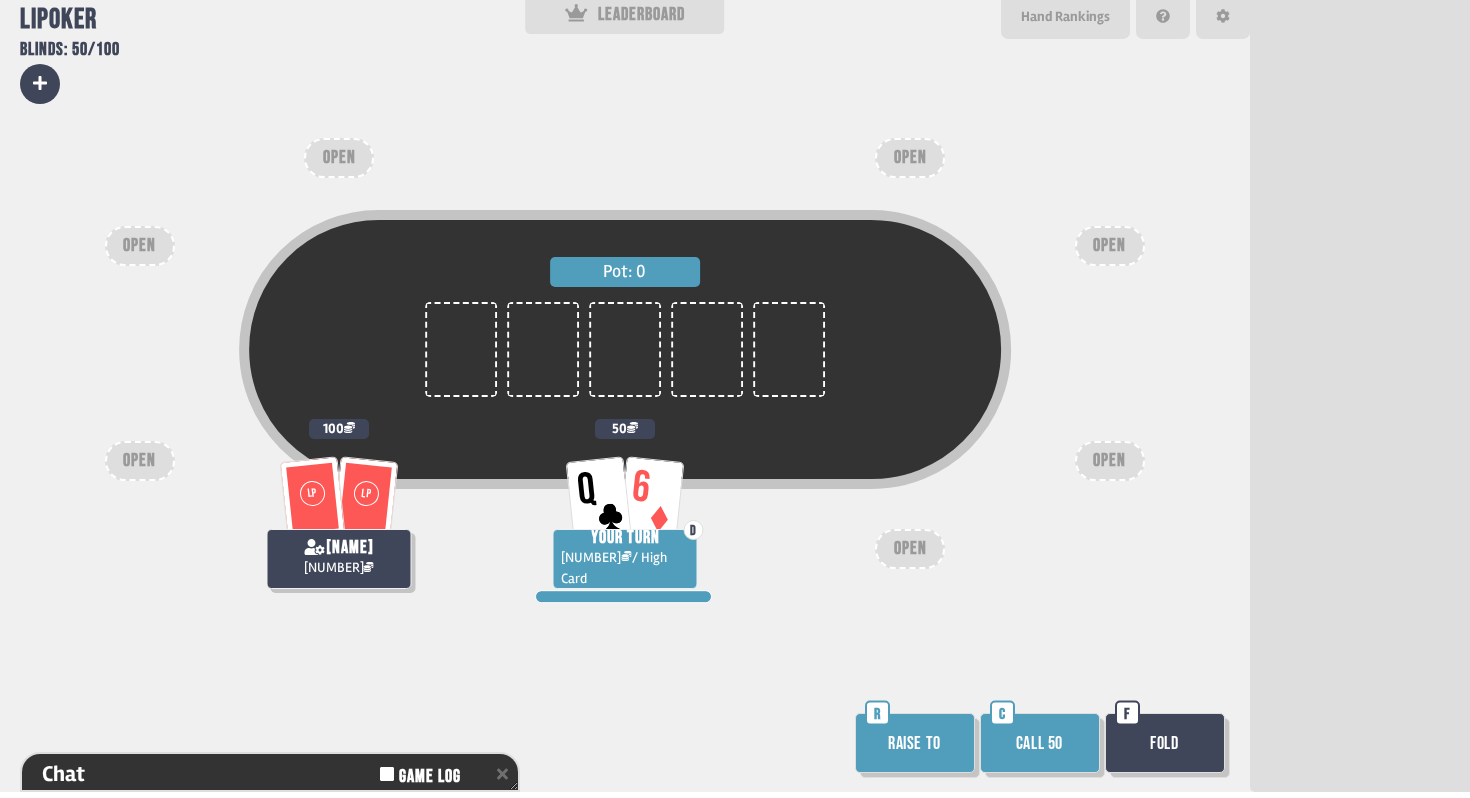 click on "Call 50" at bounding box center [1040, 743] 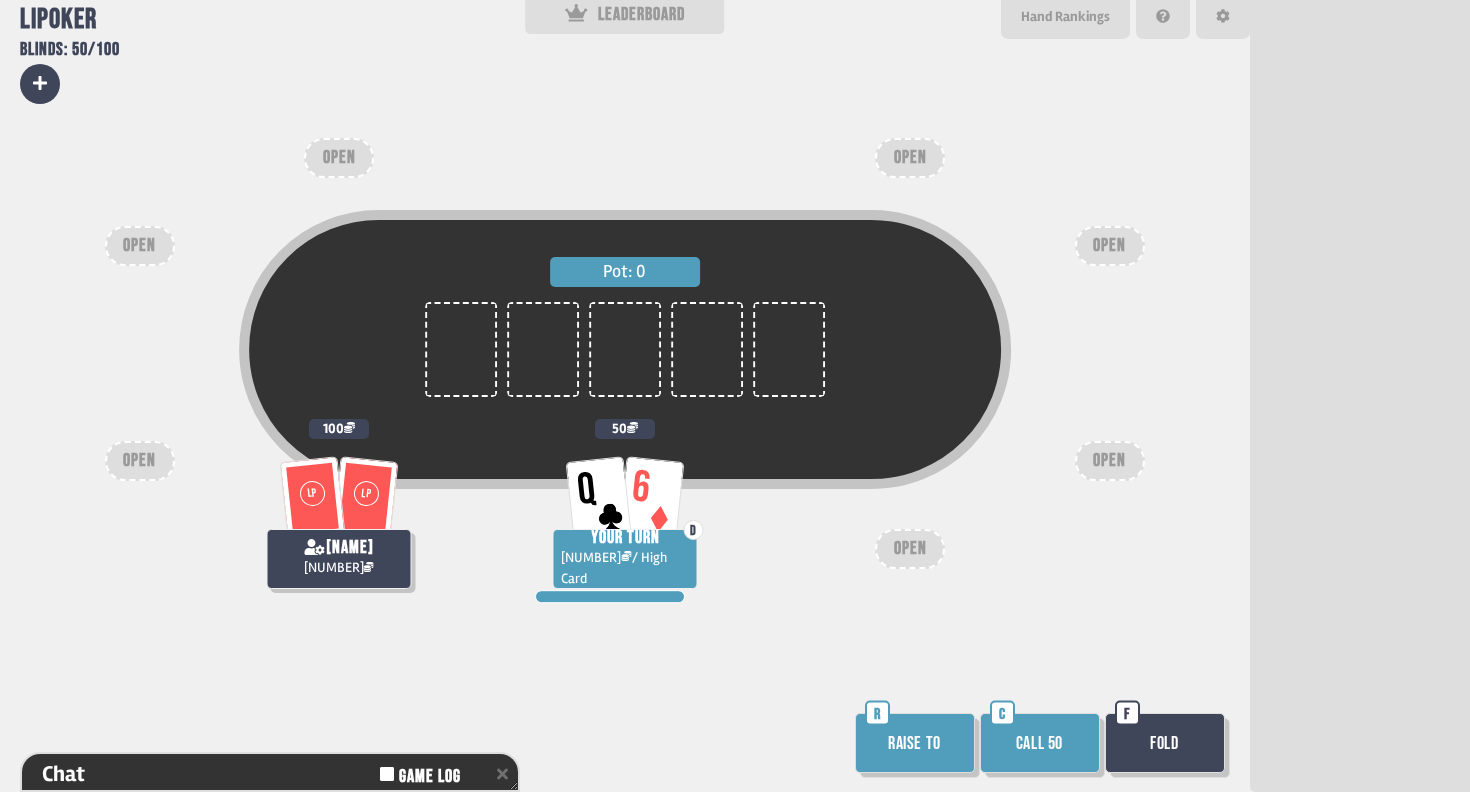 click on "Call 50" at bounding box center [1040, 743] 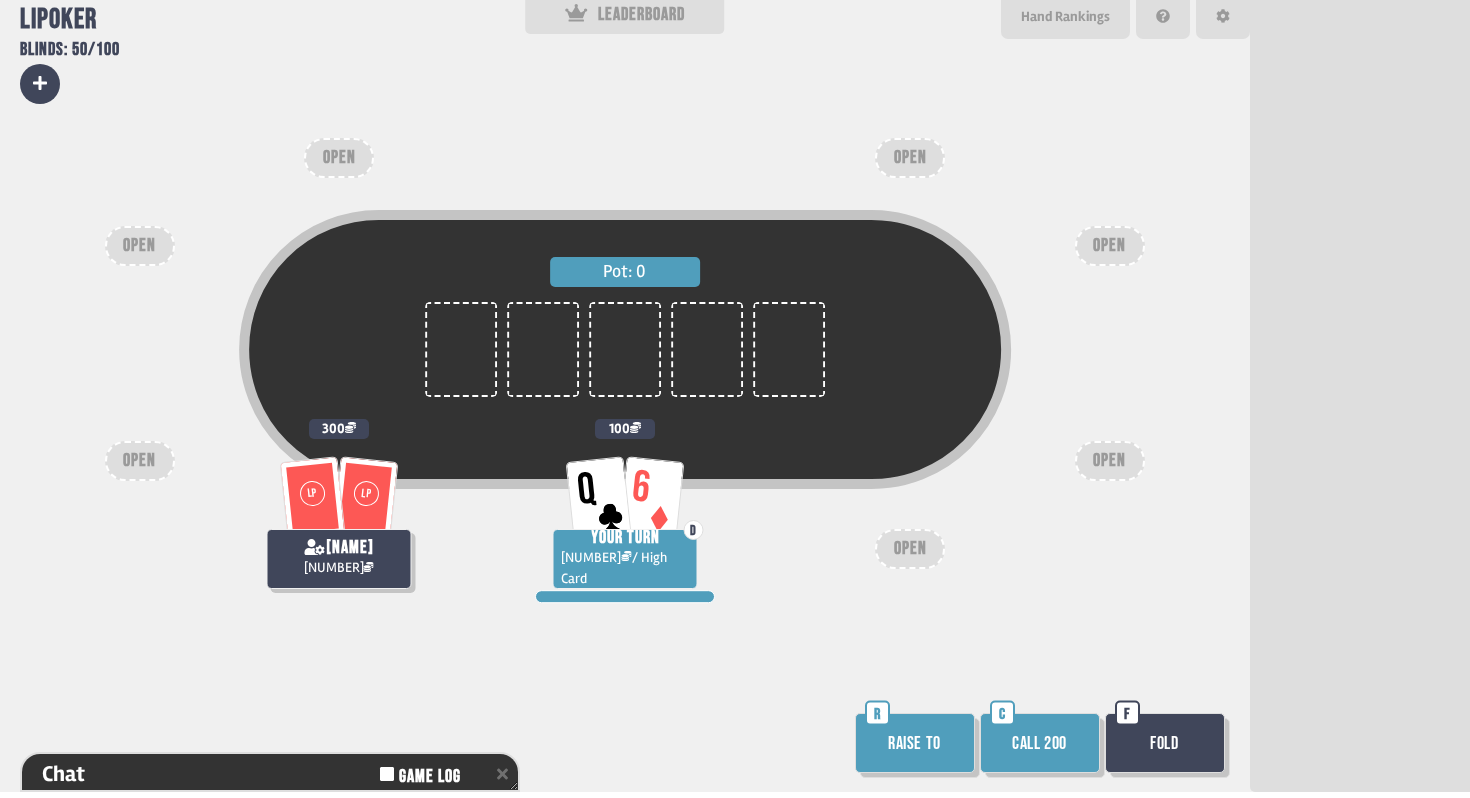 click on "Fold" at bounding box center [1165, 743] 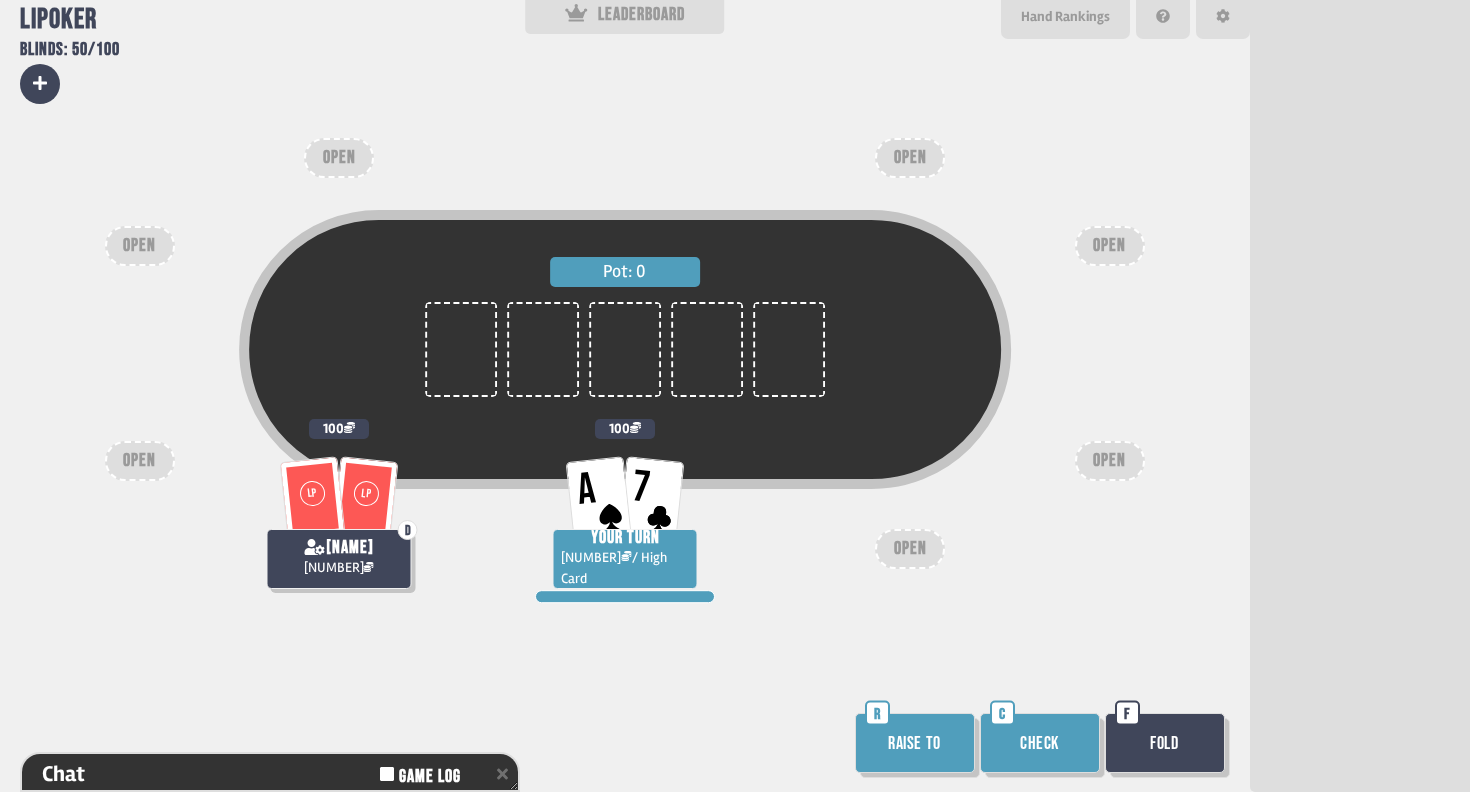 click on "Raise to" at bounding box center (915, 743) 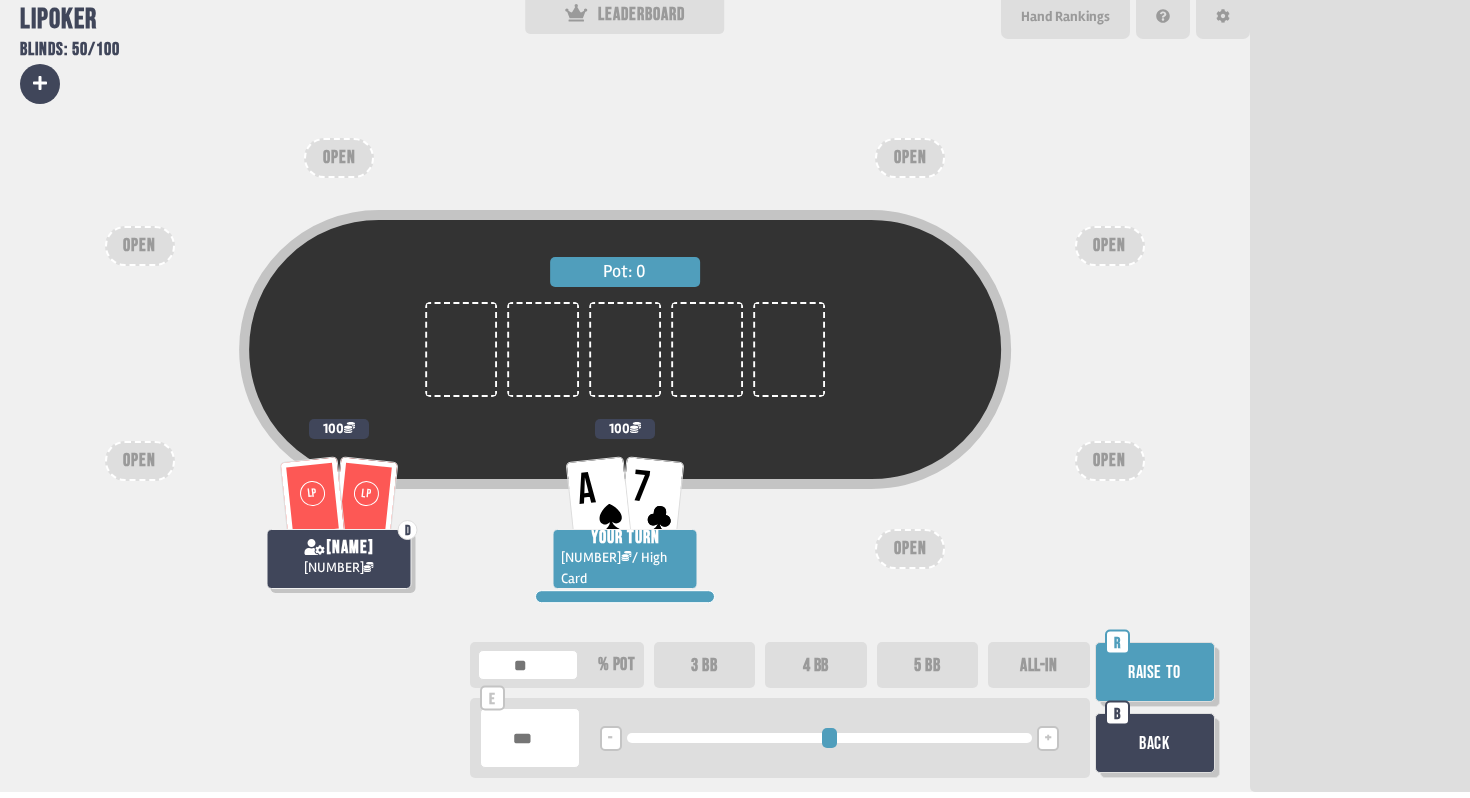 click on "4 BB" at bounding box center (816, 665) 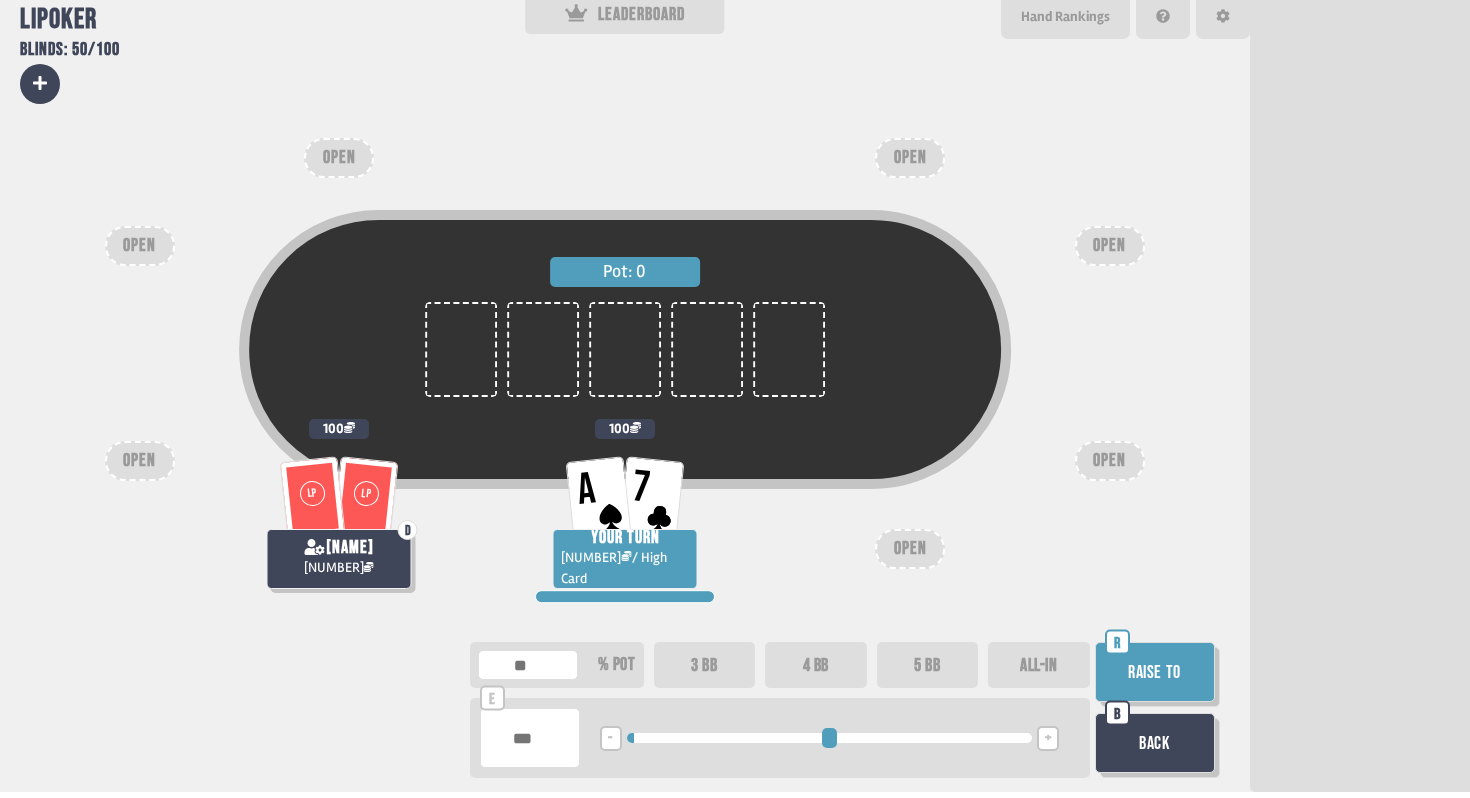 click on "3 BB" at bounding box center [705, 665] 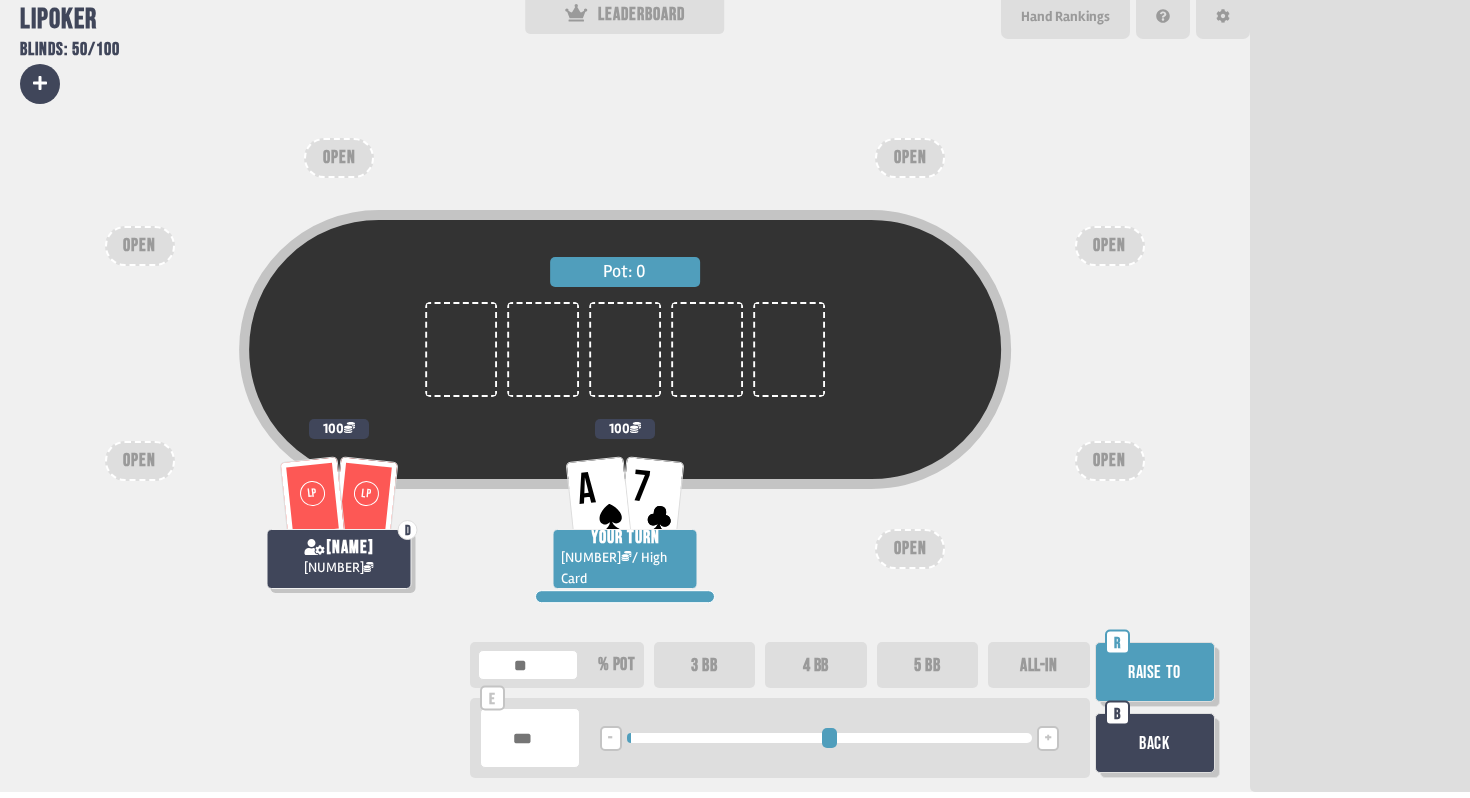 click on "Raise to" at bounding box center [1155, 672] 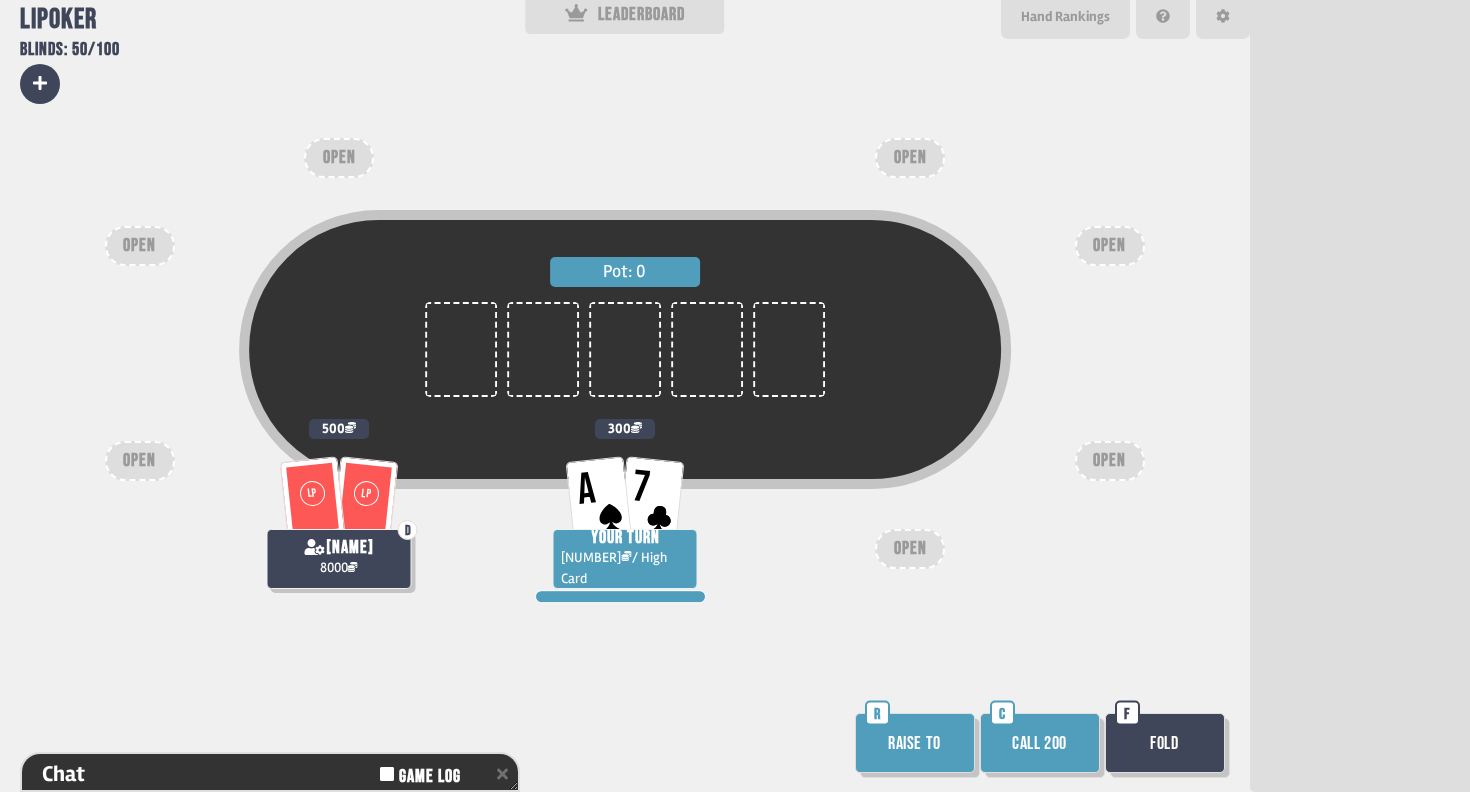 click on "Call 200" at bounding box center [1040, 743] 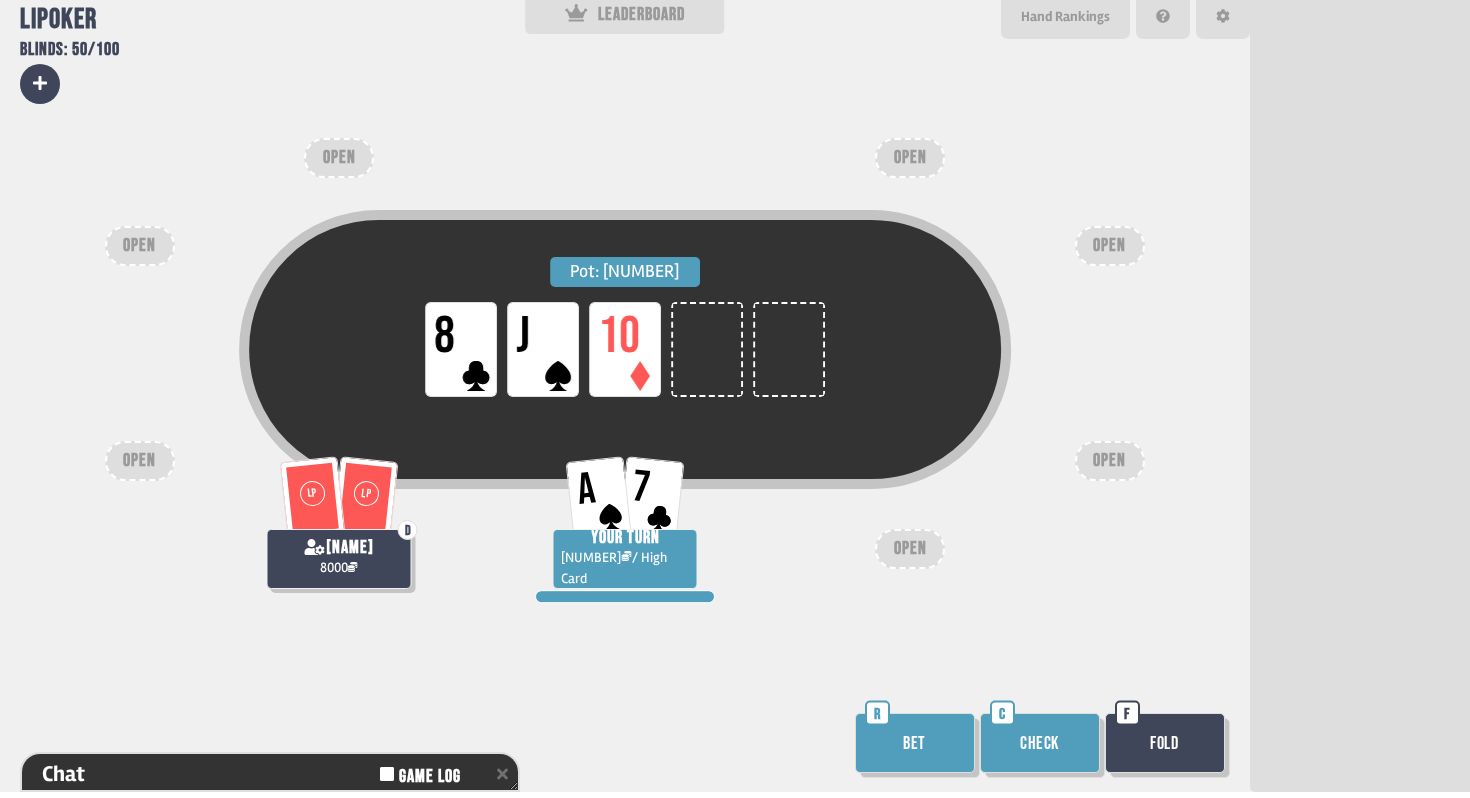 click on "Bet" at bounding box center [915, 743] 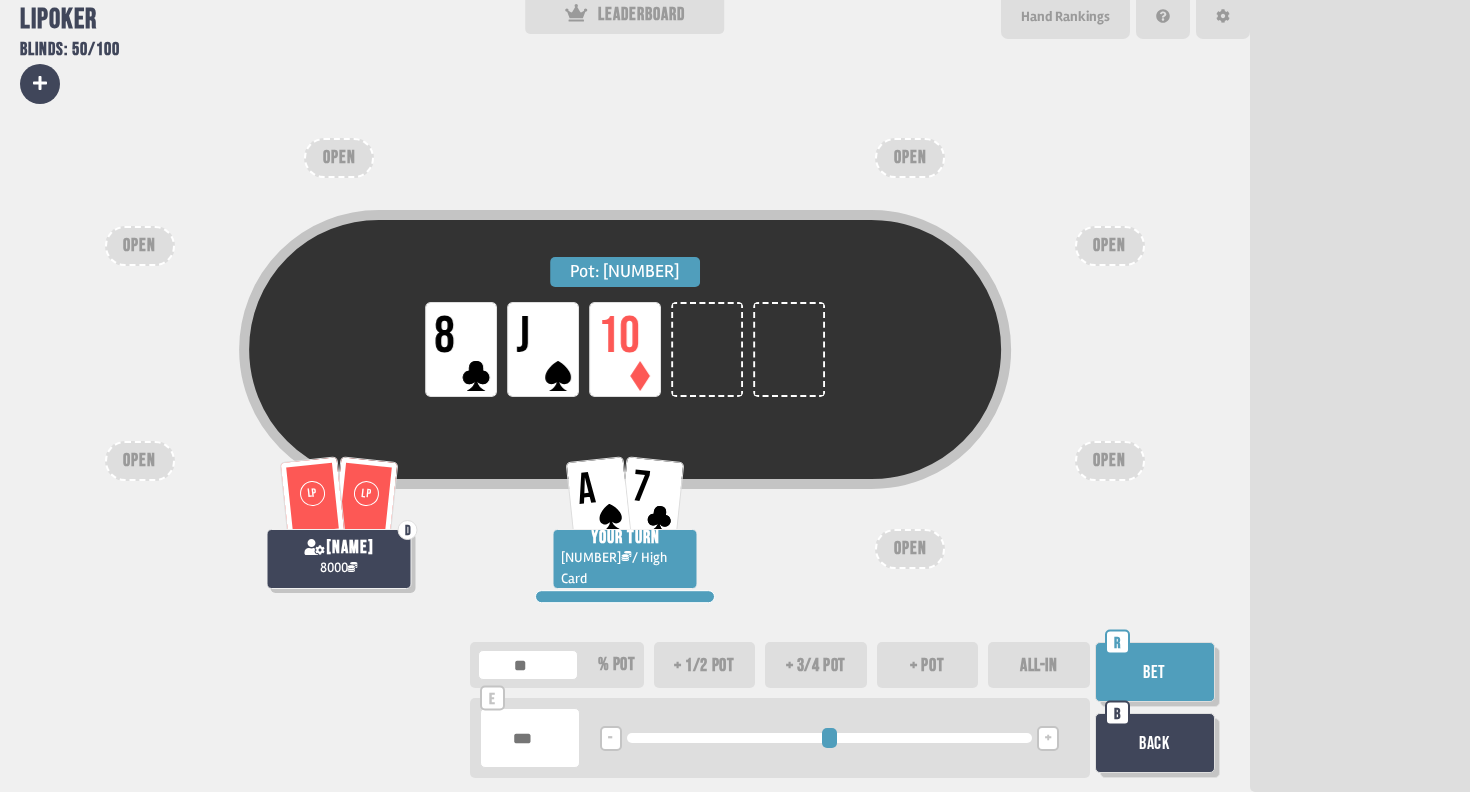 click at bounding box center [528, 665] 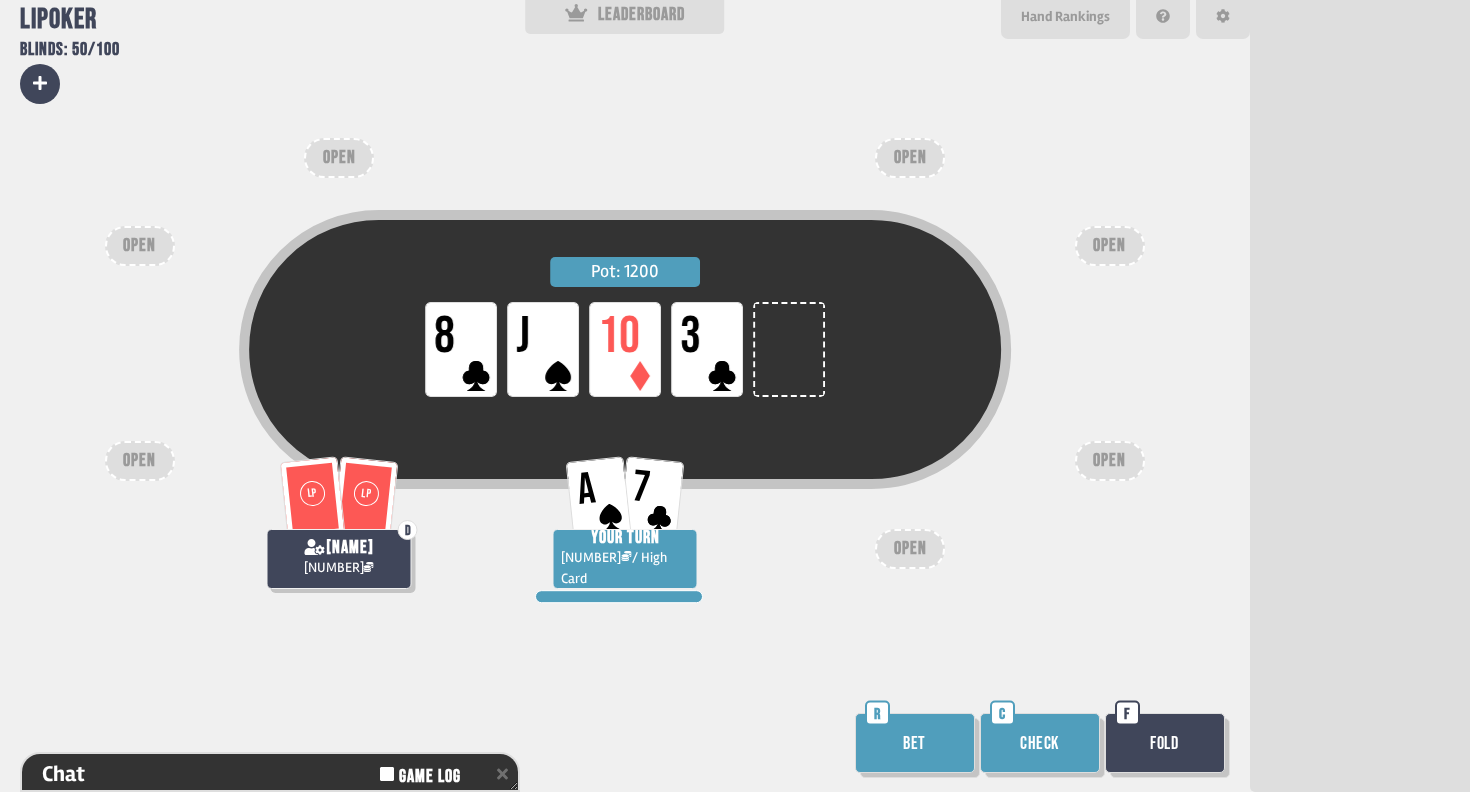 click on "Bet" at bounding box center [915, 743] 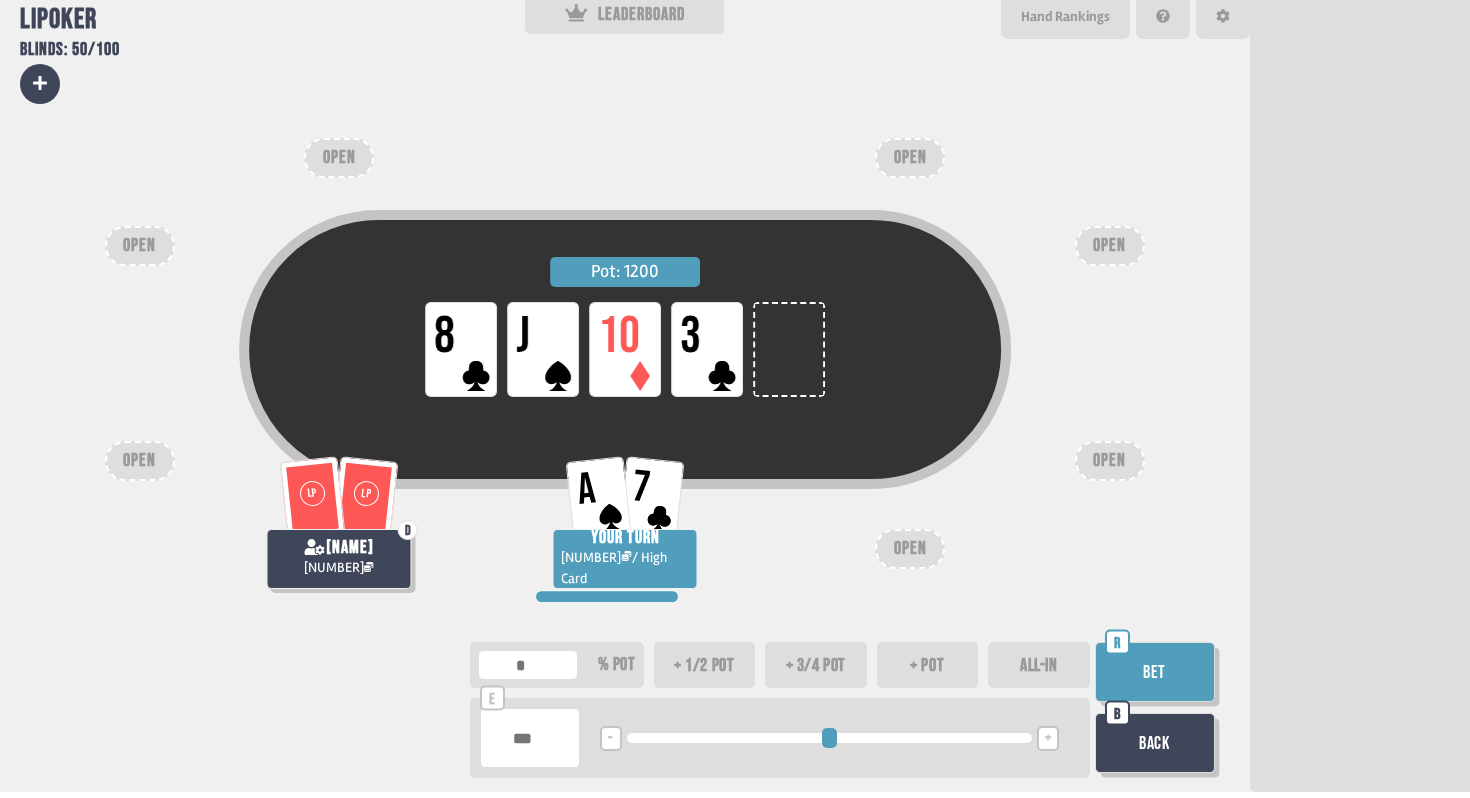 click at bounding box center (528, 665) 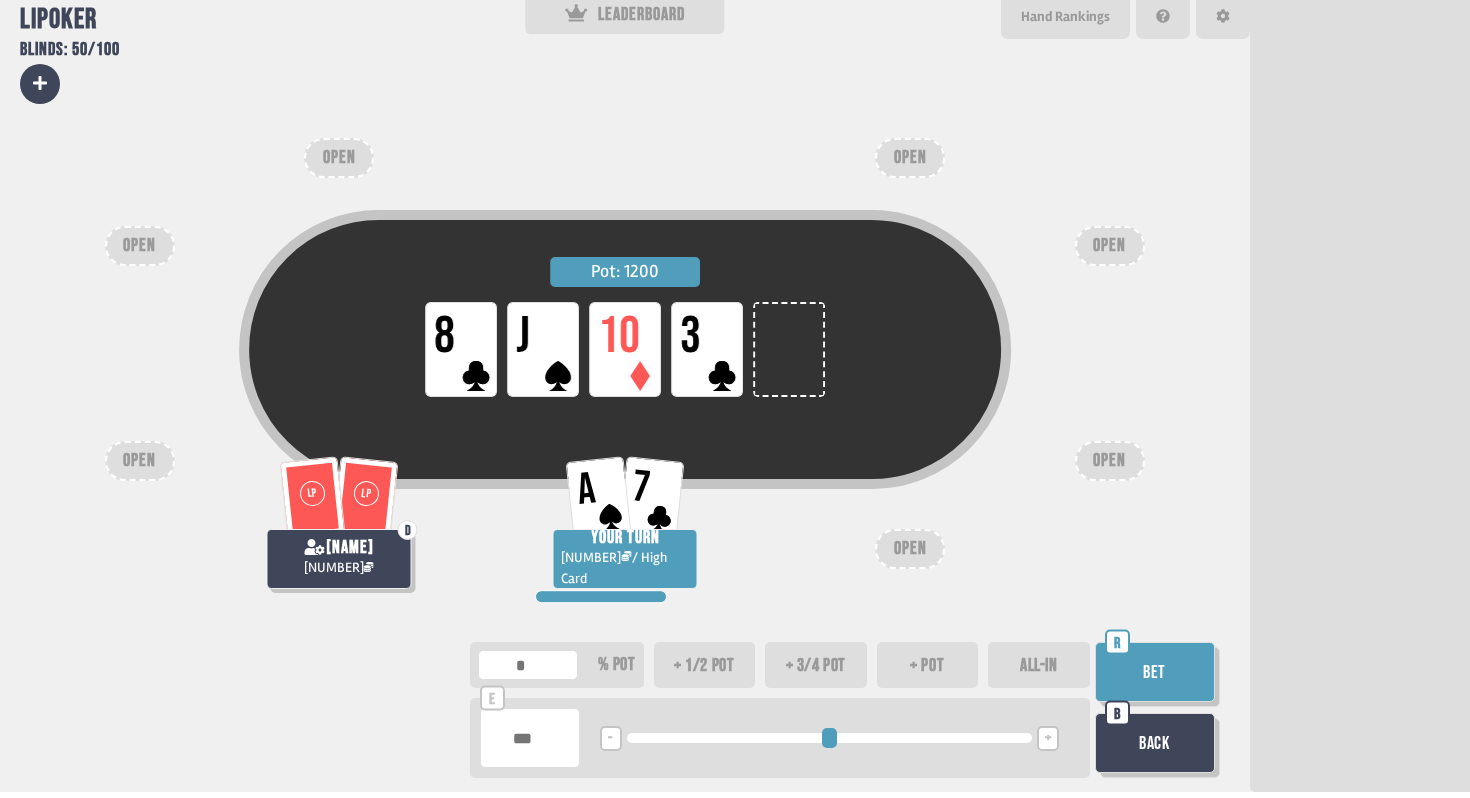 click on "**" at bounding box center (530, 738) 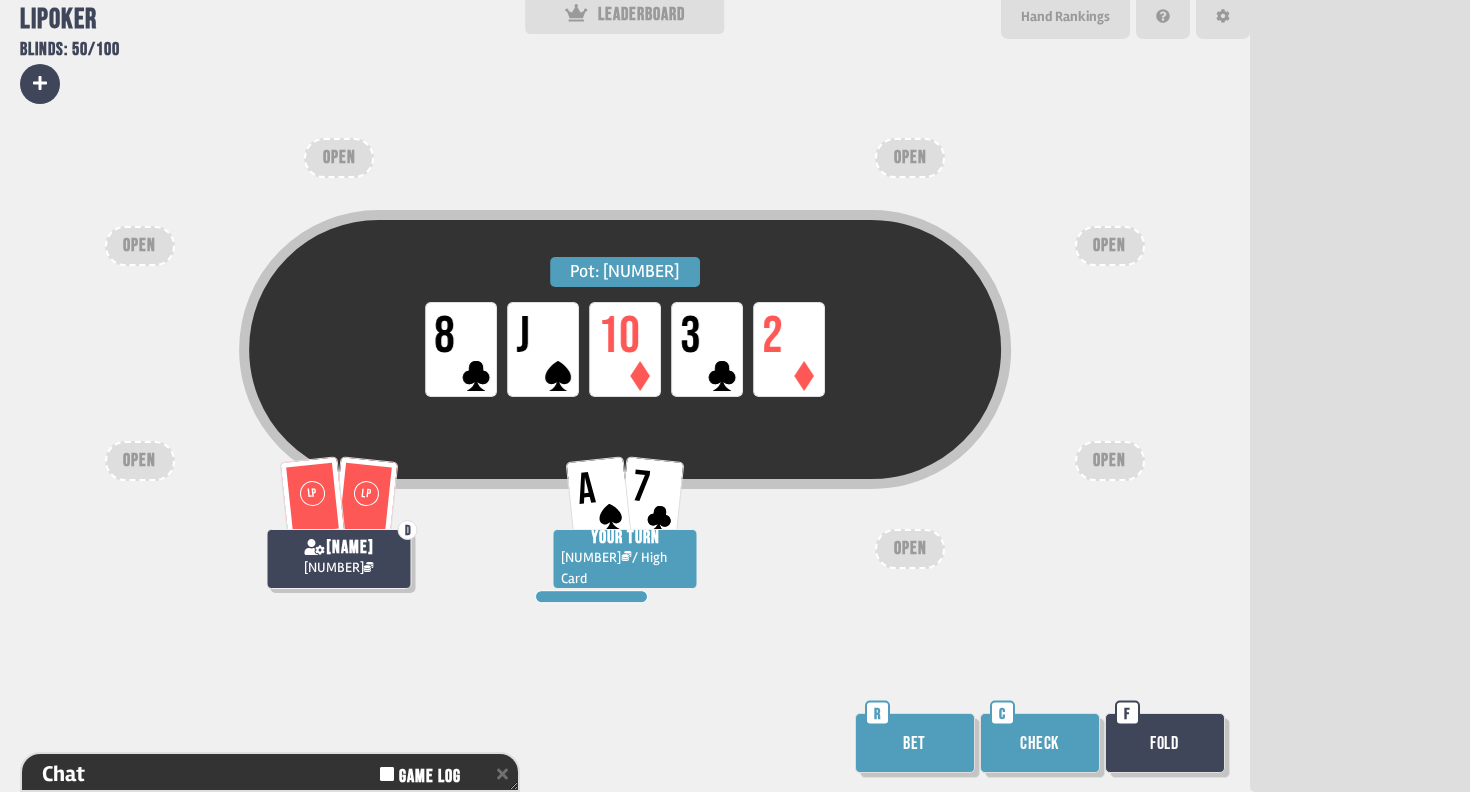 click on "Bet" at bounding box center (915, 743) 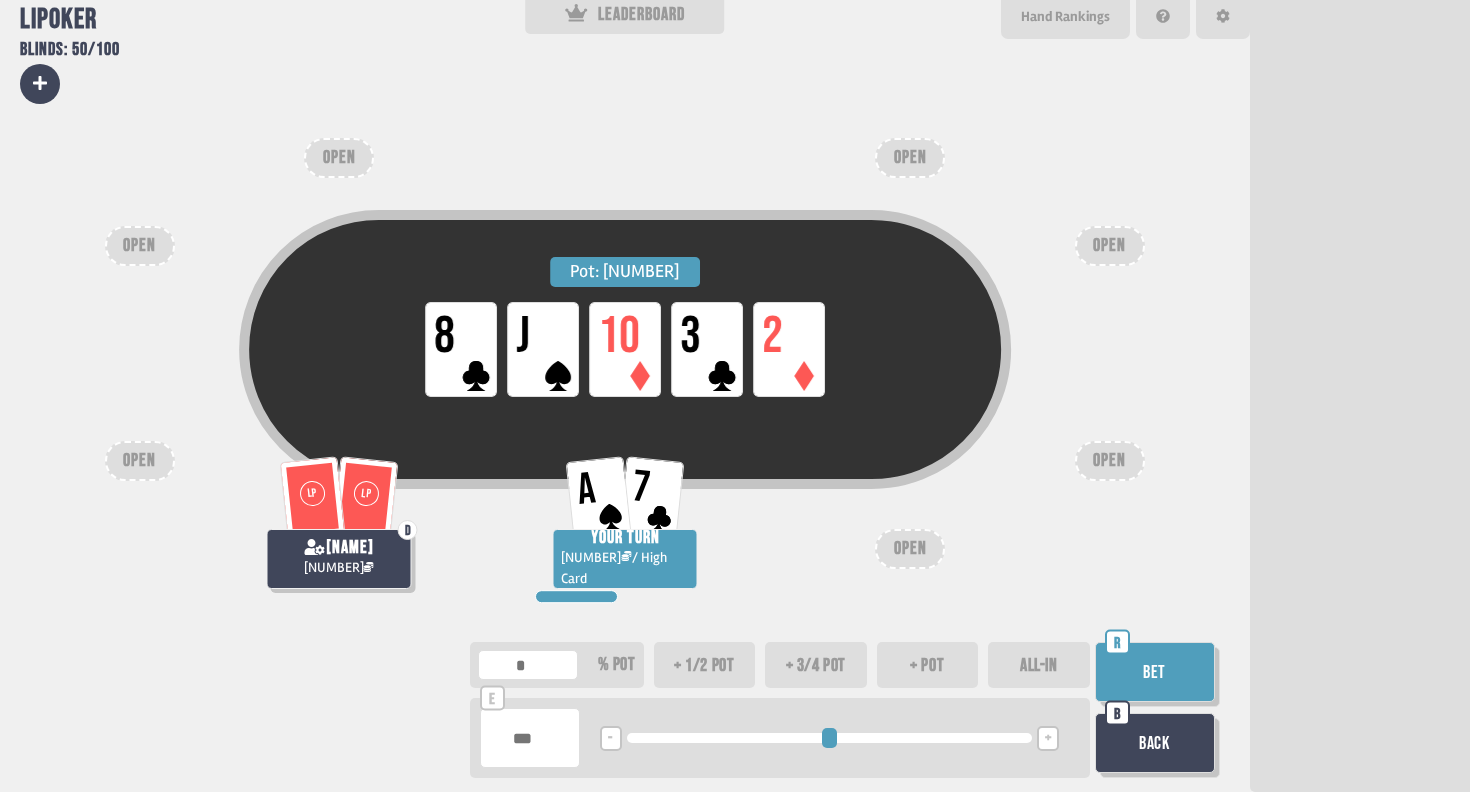 click at bounding box center (530, 738) 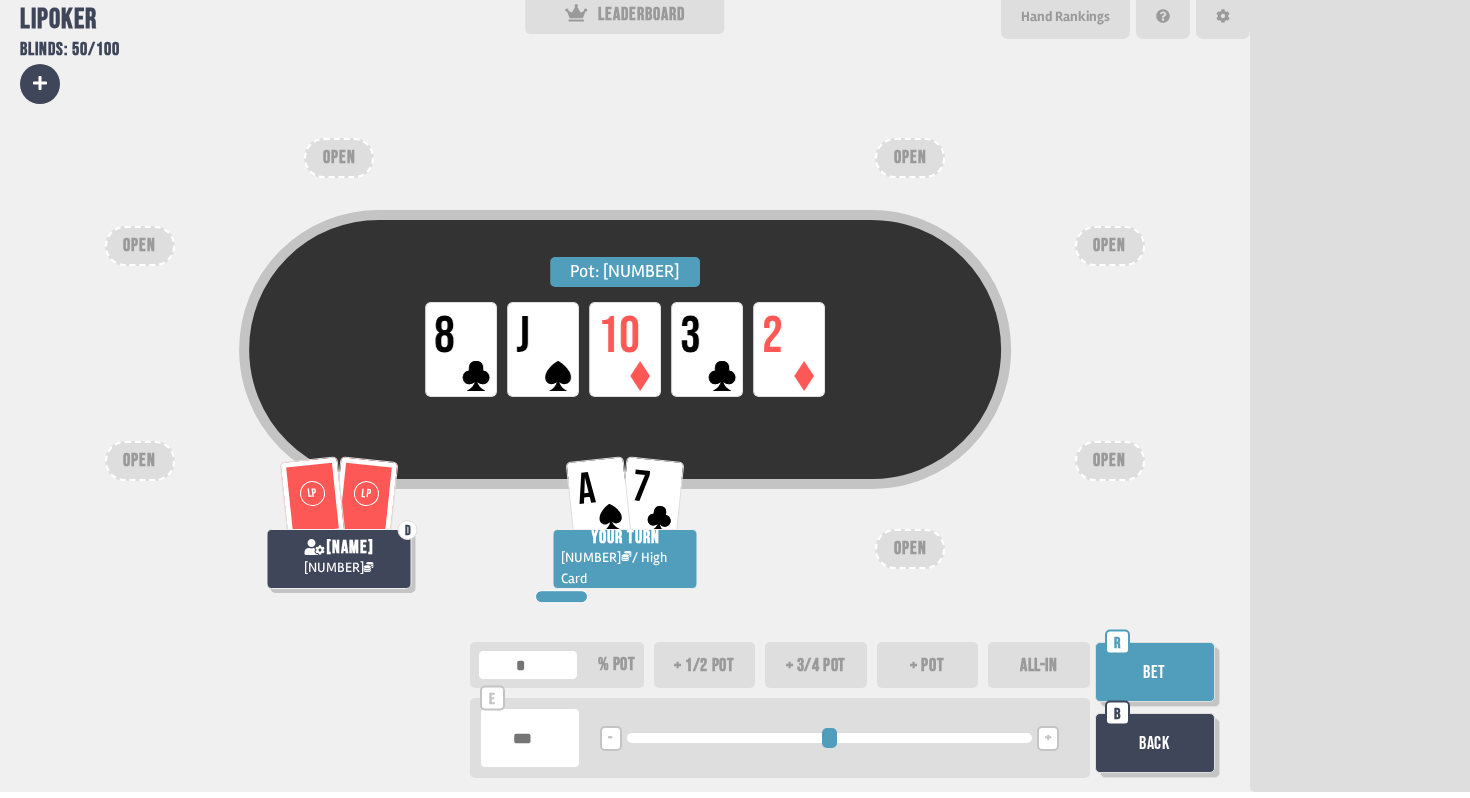 click on "Back" at bounding box center [1155, 743] 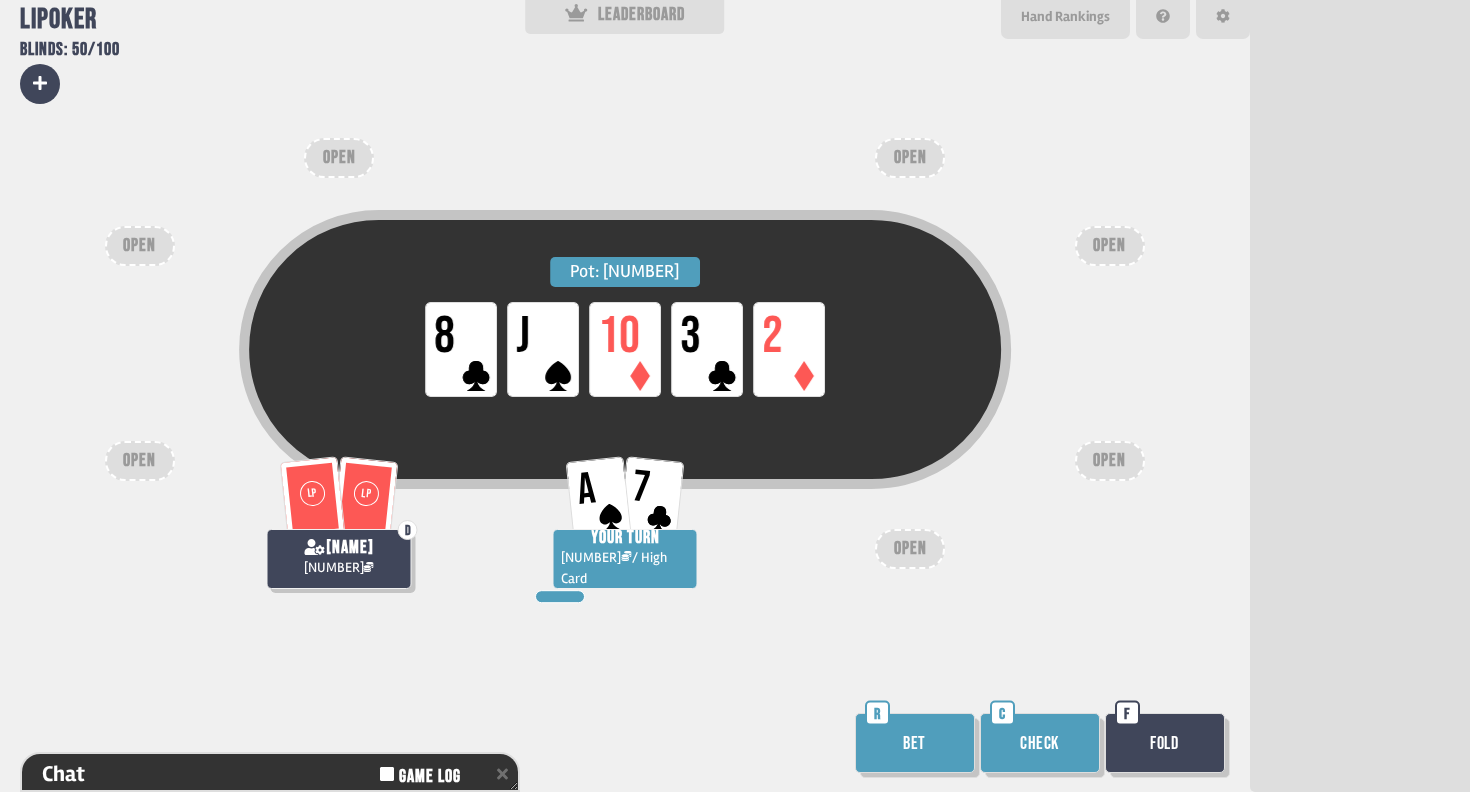 click on "Check" at bounding box center (1040, 743) 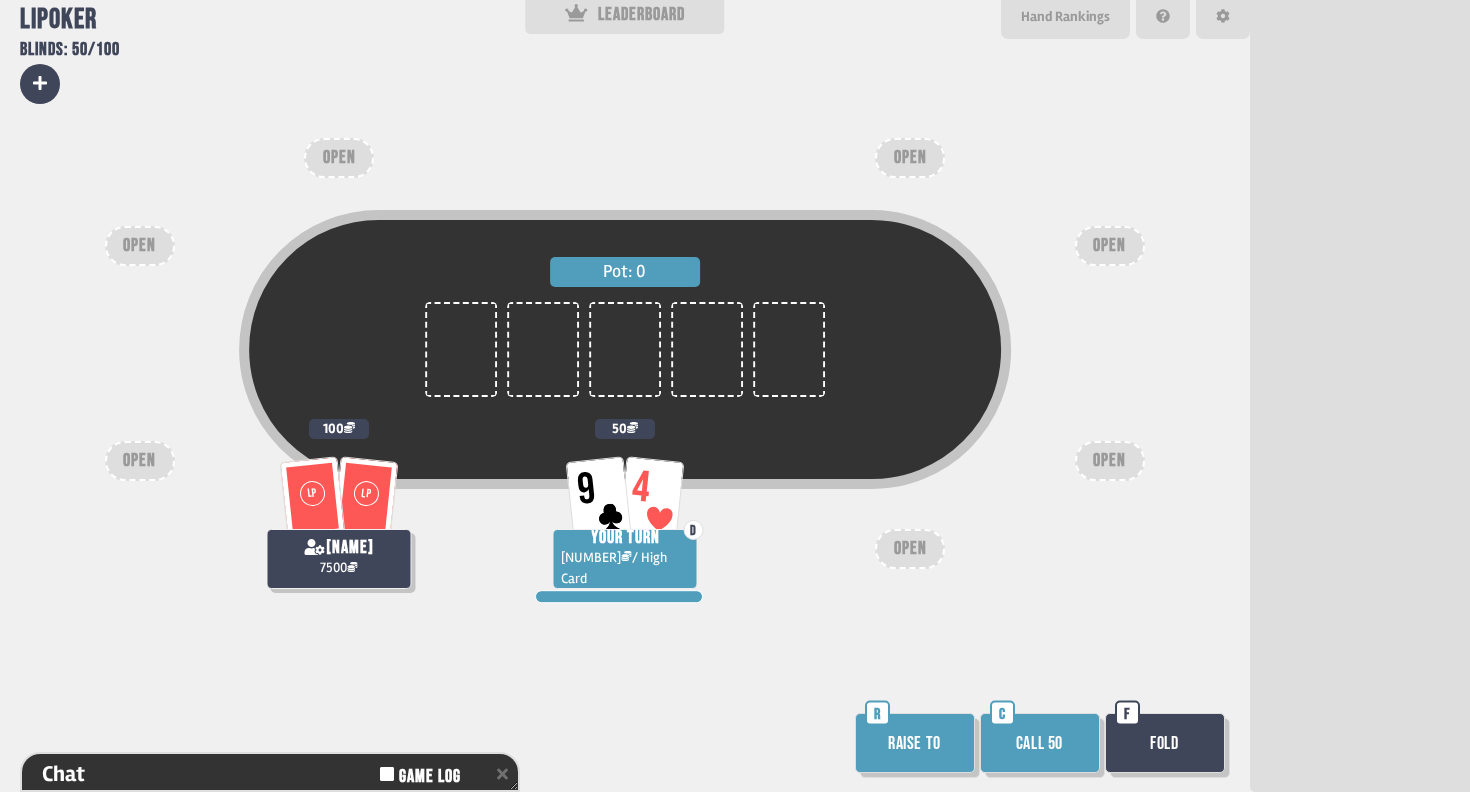 click on "Call 50" at bounding box center (1040, 743) 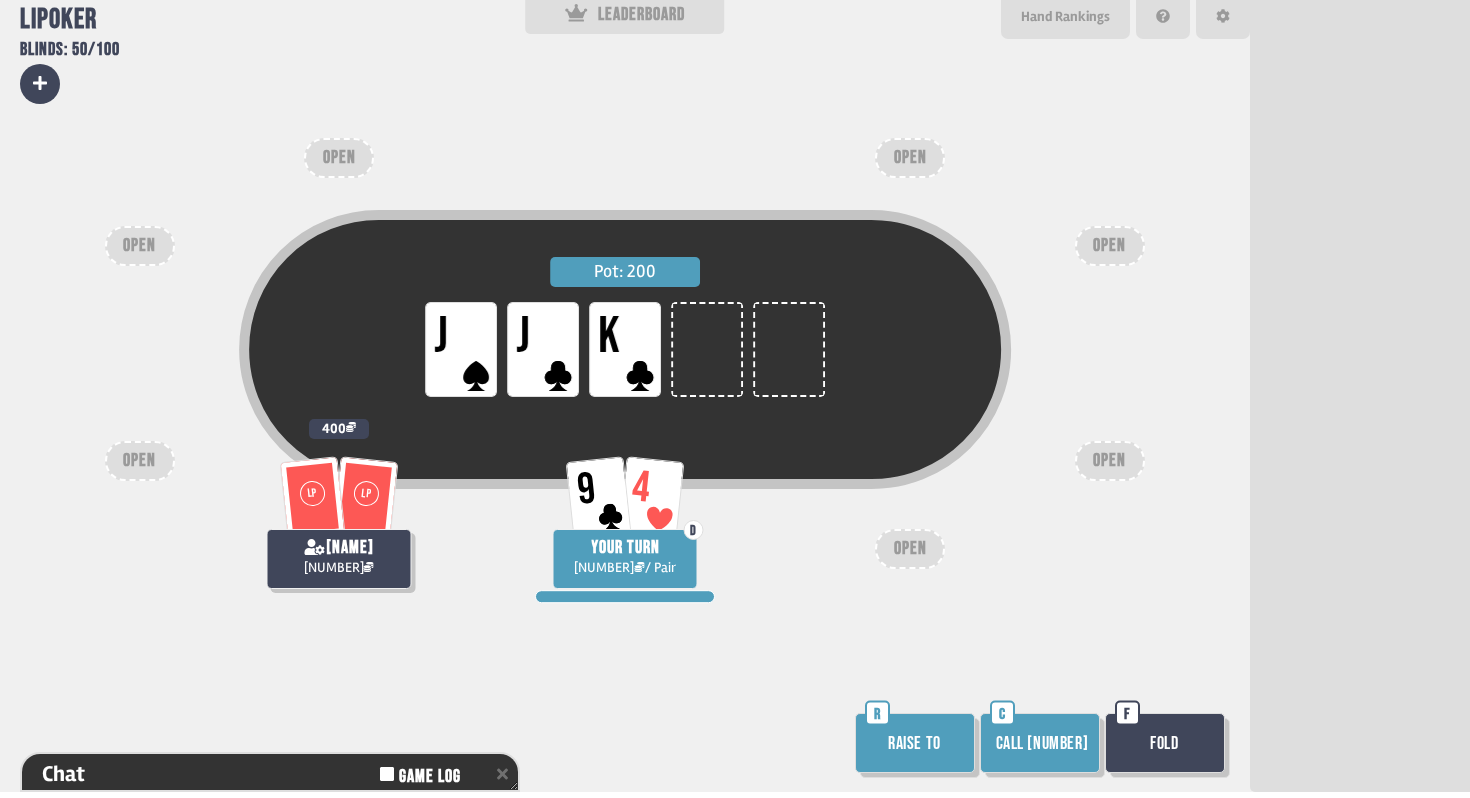 click on "Fold" at bounding box center (1165, 743) 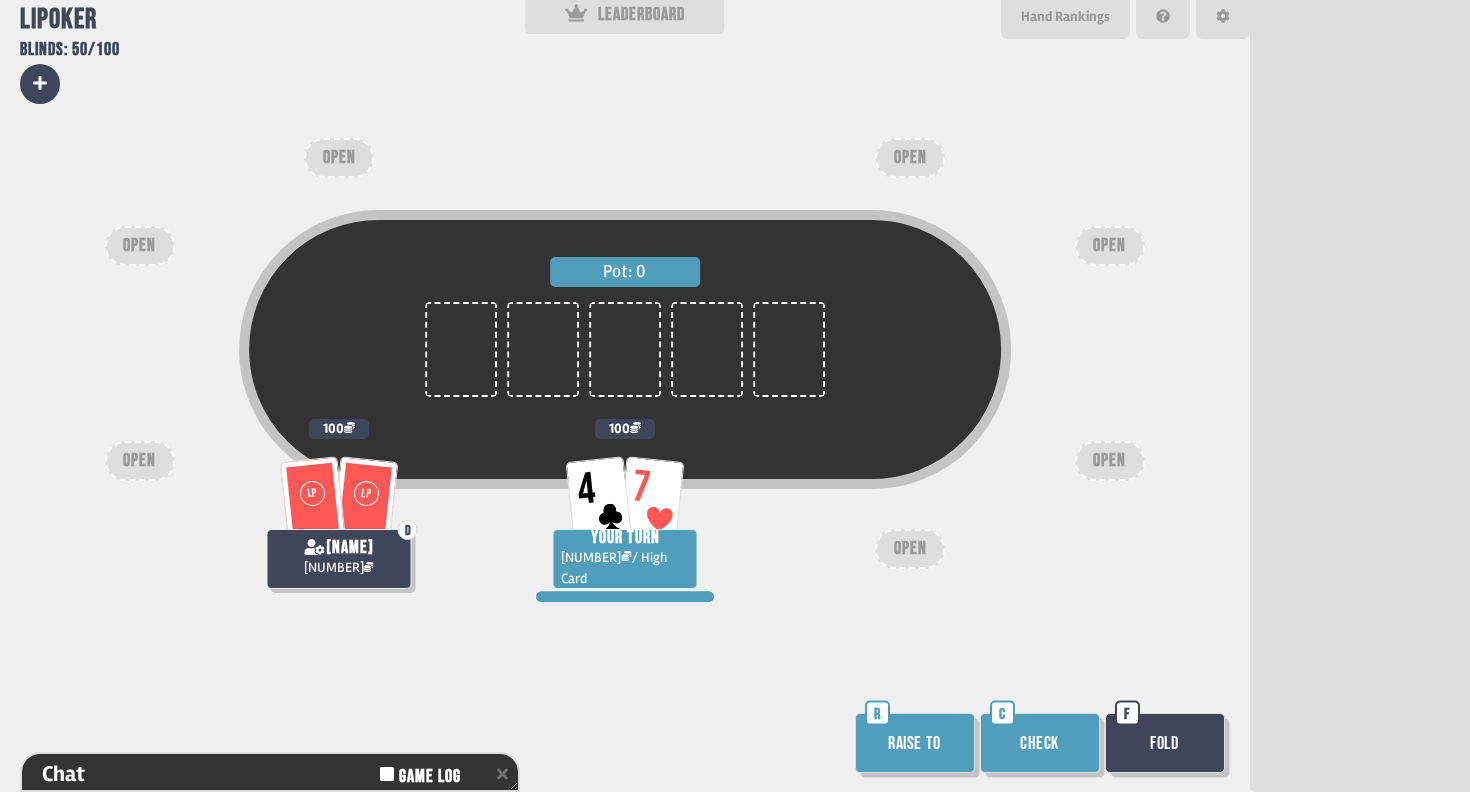 click on "Check" at bounding box center [1040, 743] 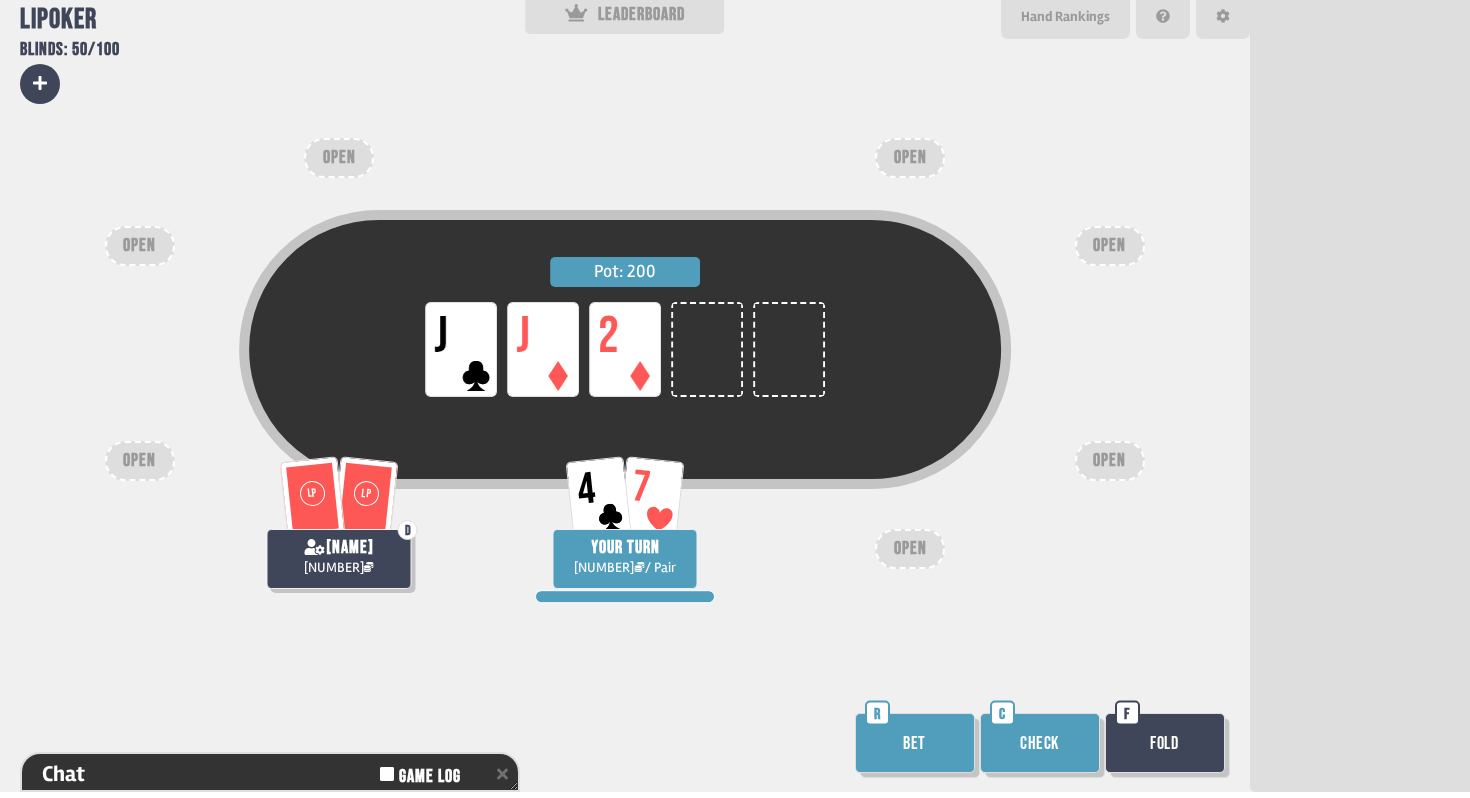 click on "Check" at bounding box center (1040, 743) 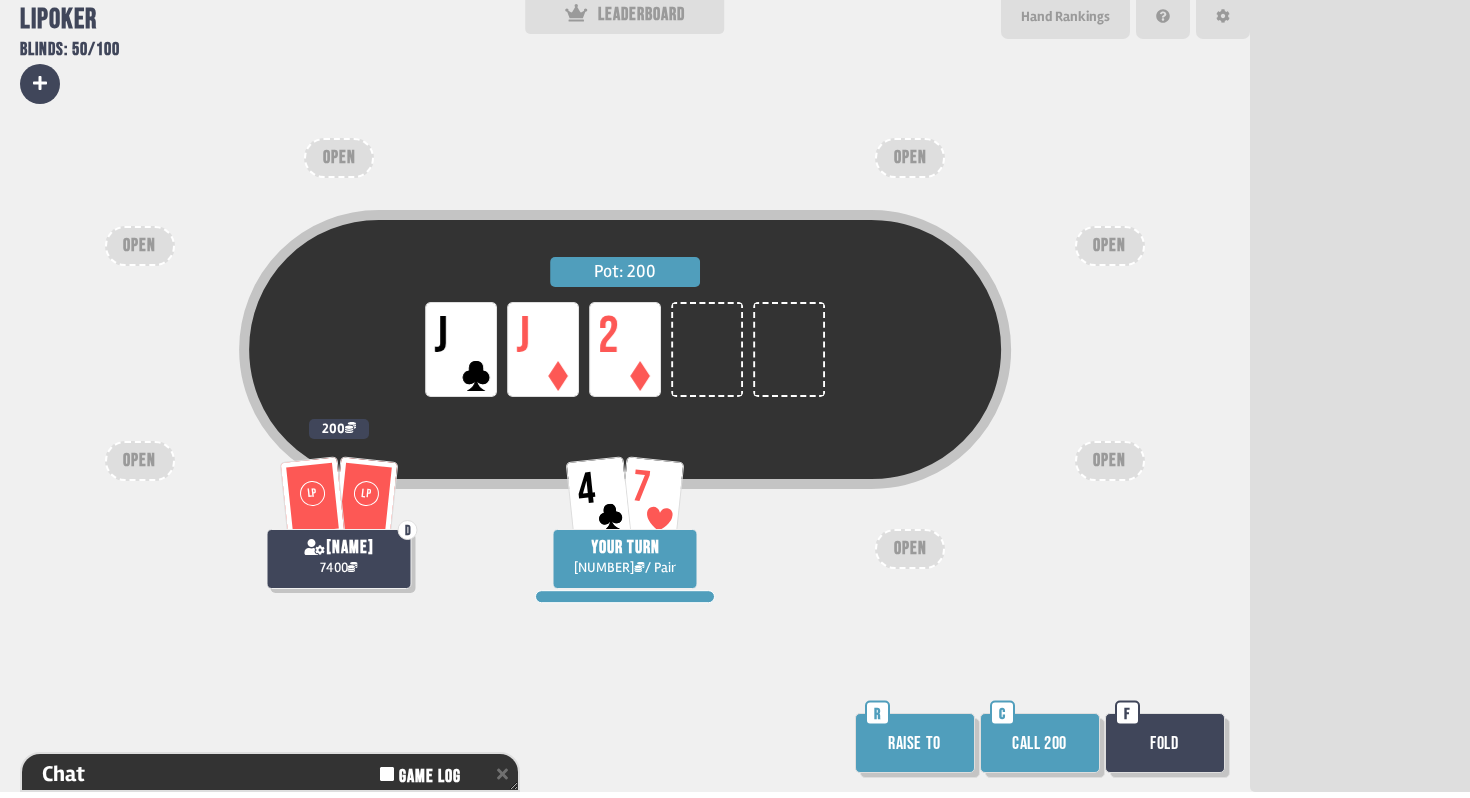 click on "Fold" at bounding box center [1165, 743] 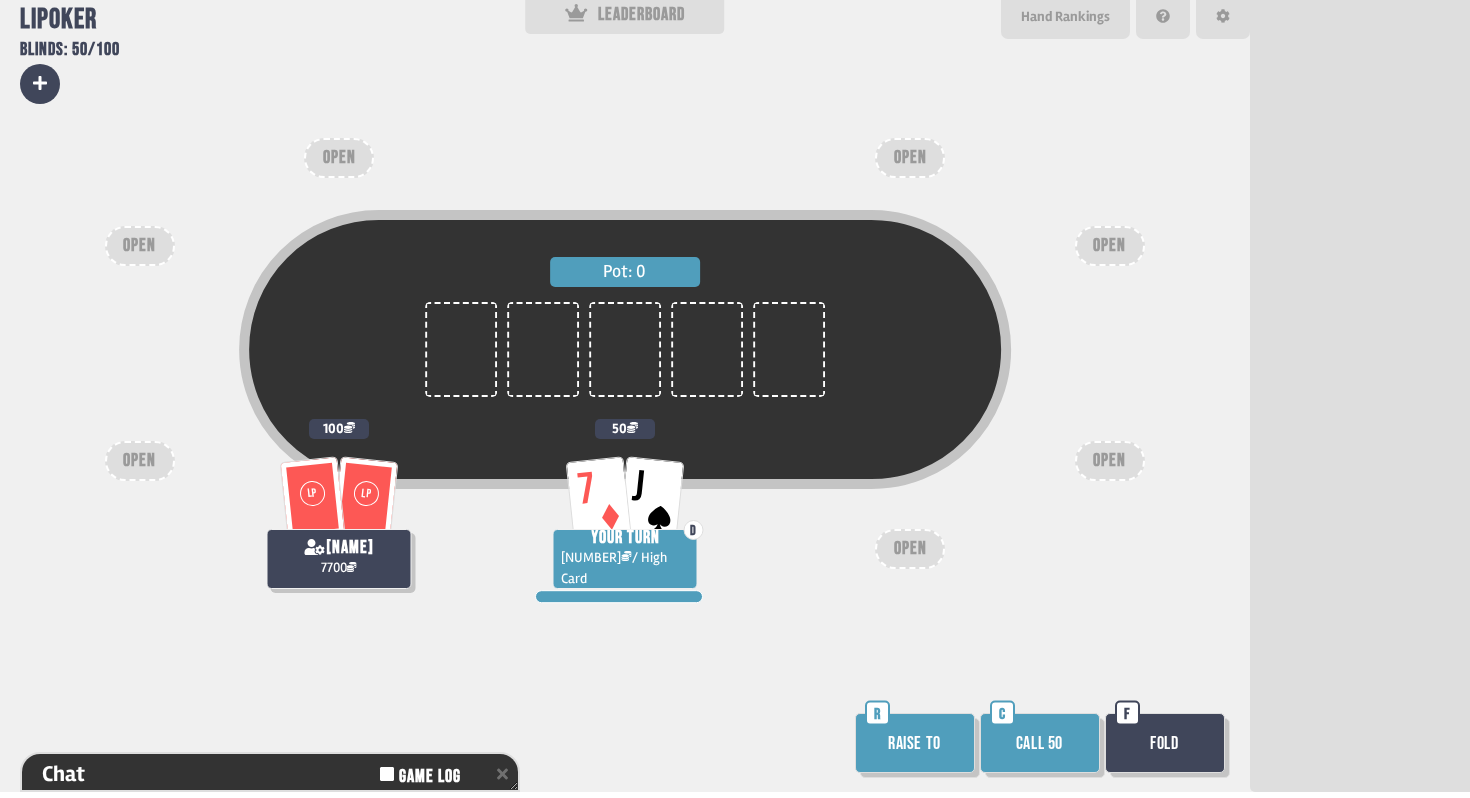 click on "Call 50" at bounding box center [1040, 743] 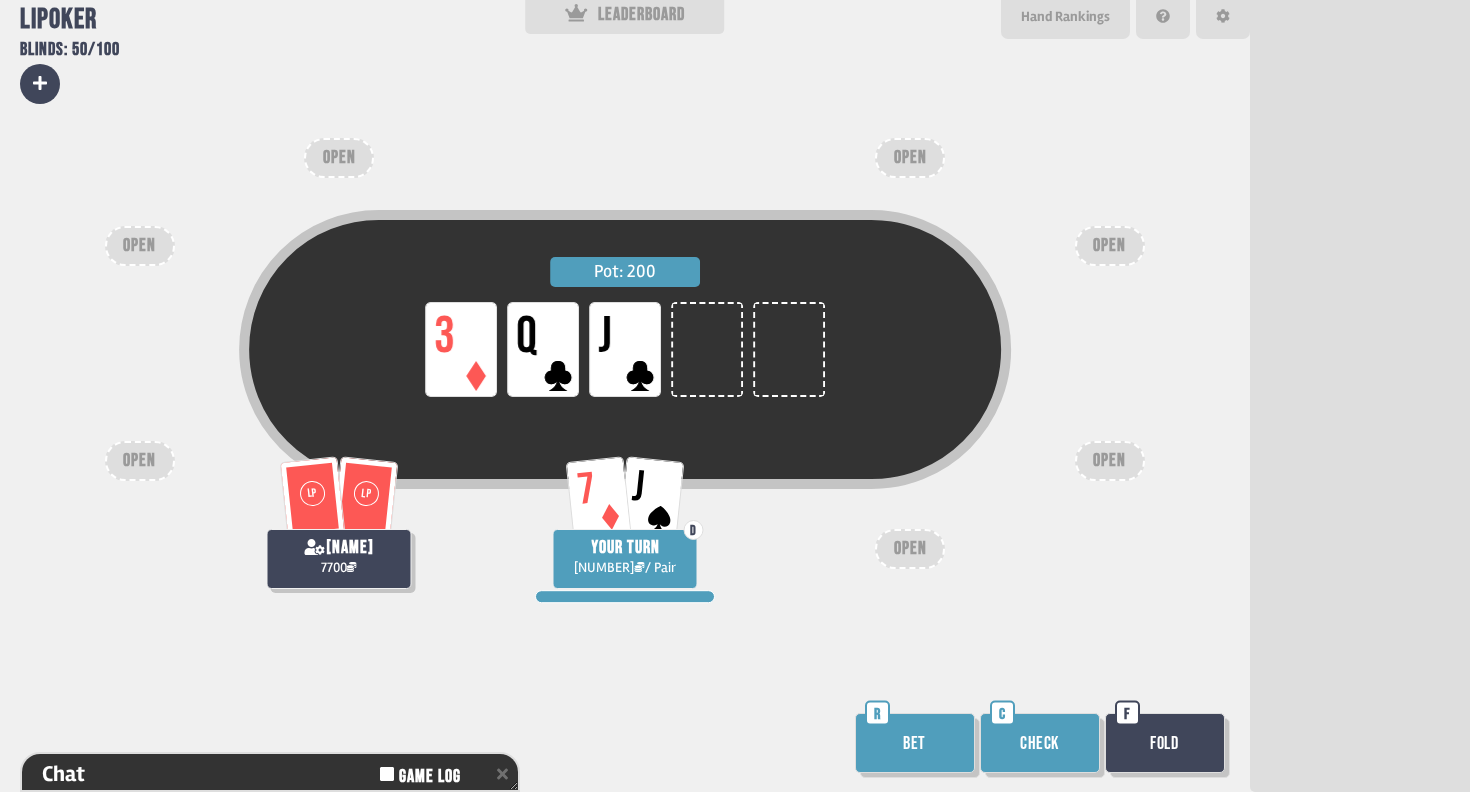 click on "Bet" at bounding box center (915, 743) 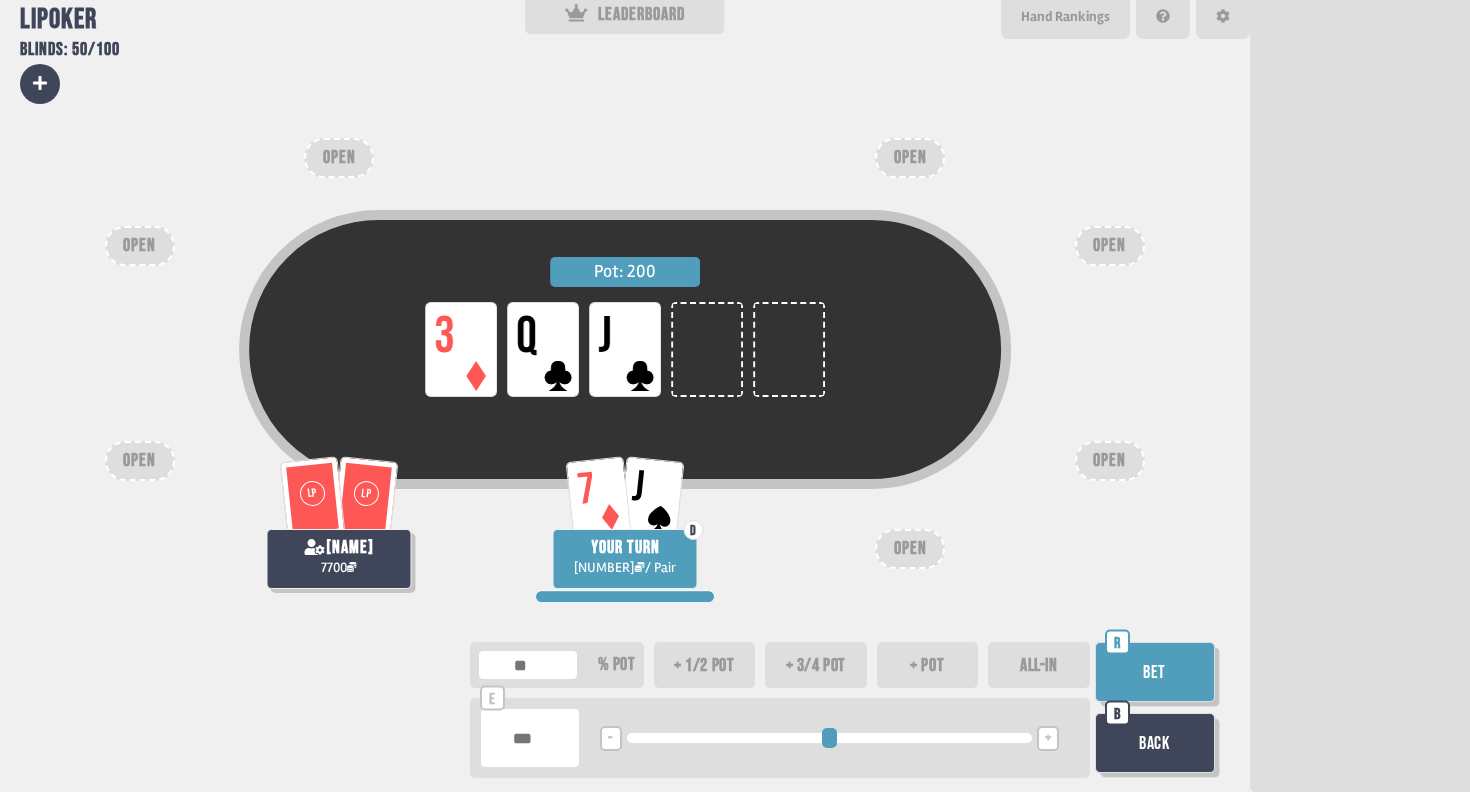 click on "+ pot" at bounding box center (928, 665) 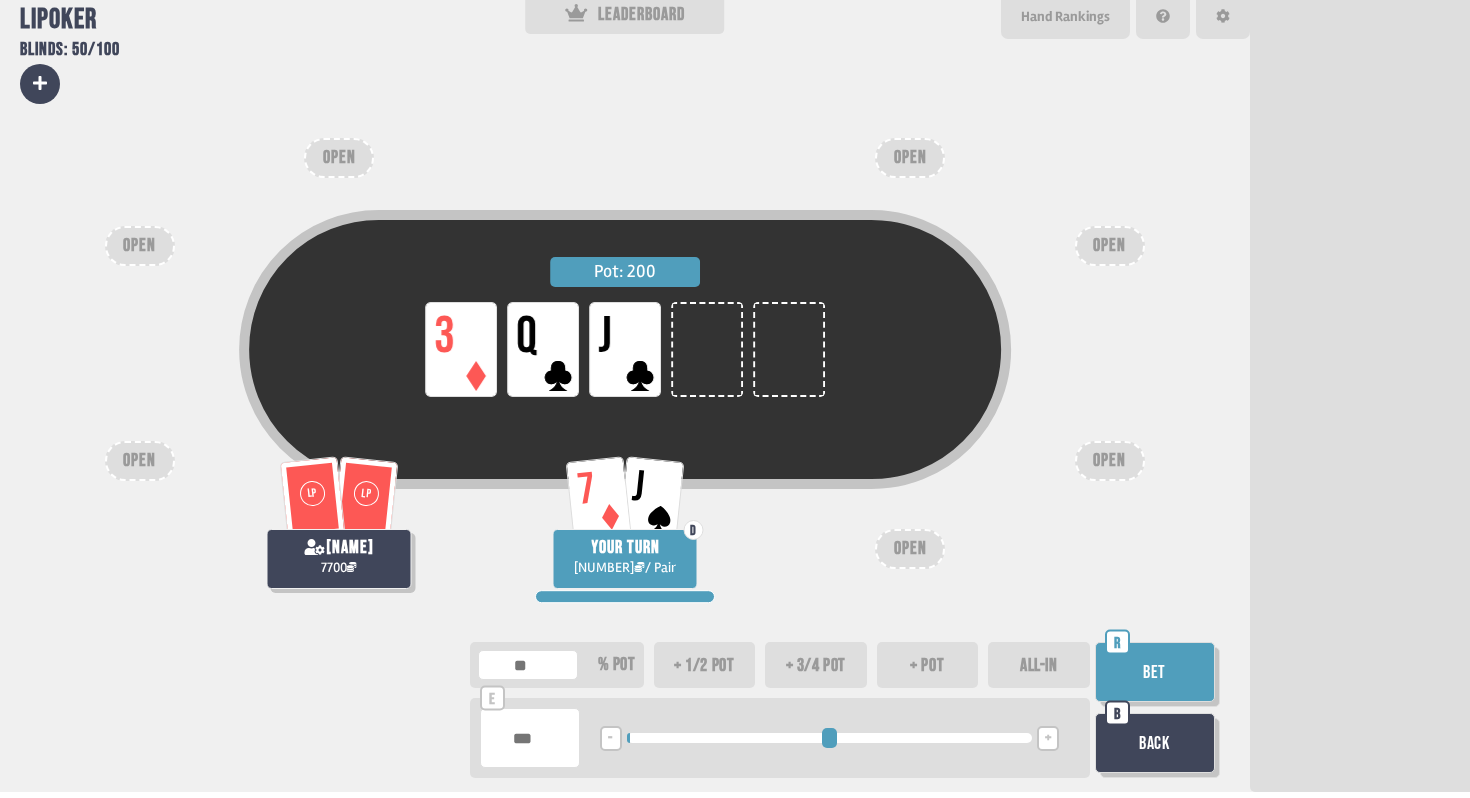click on "Bet" at bounding box center (1155, 672) 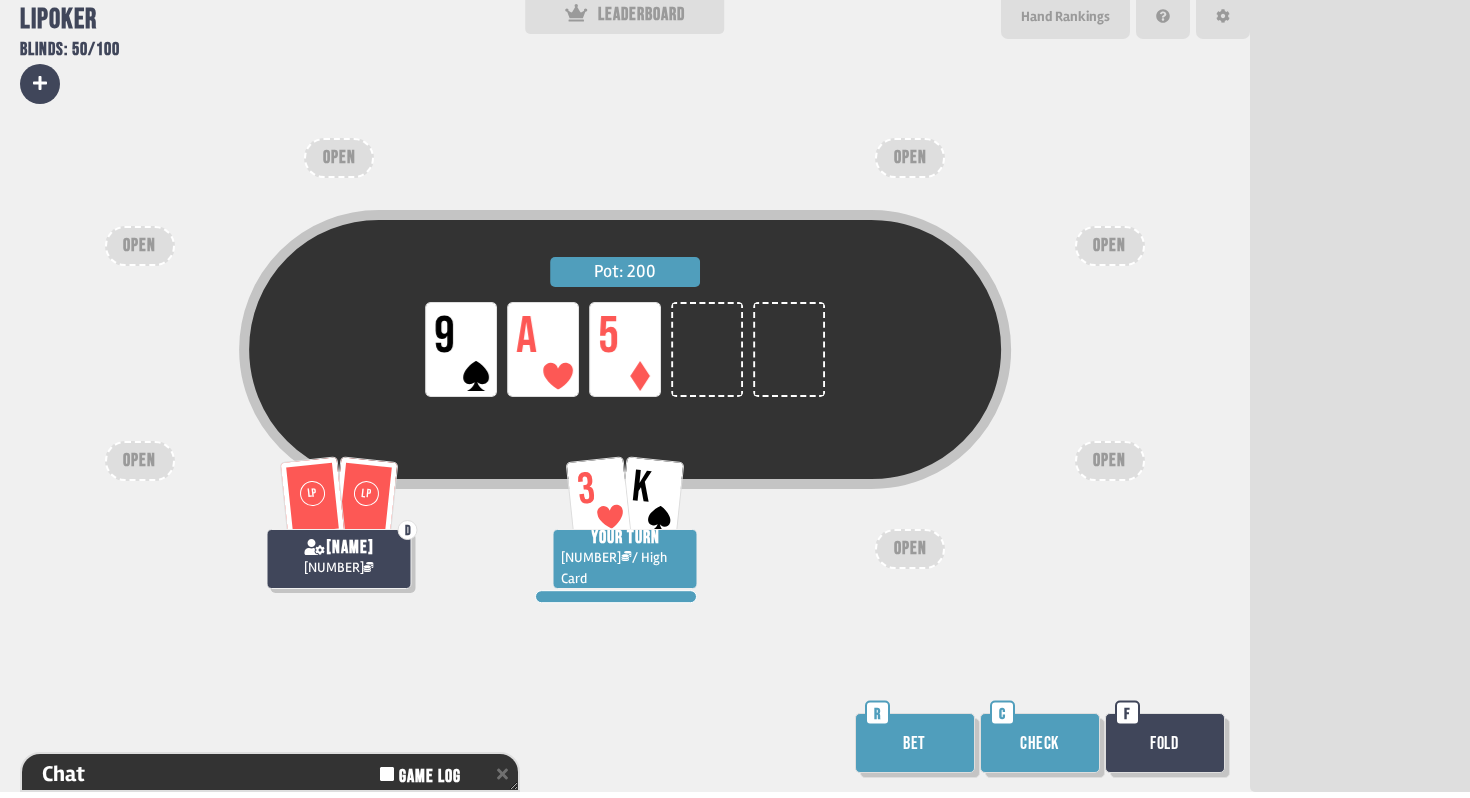 click on "Bet" at bounding box center [915, 743] 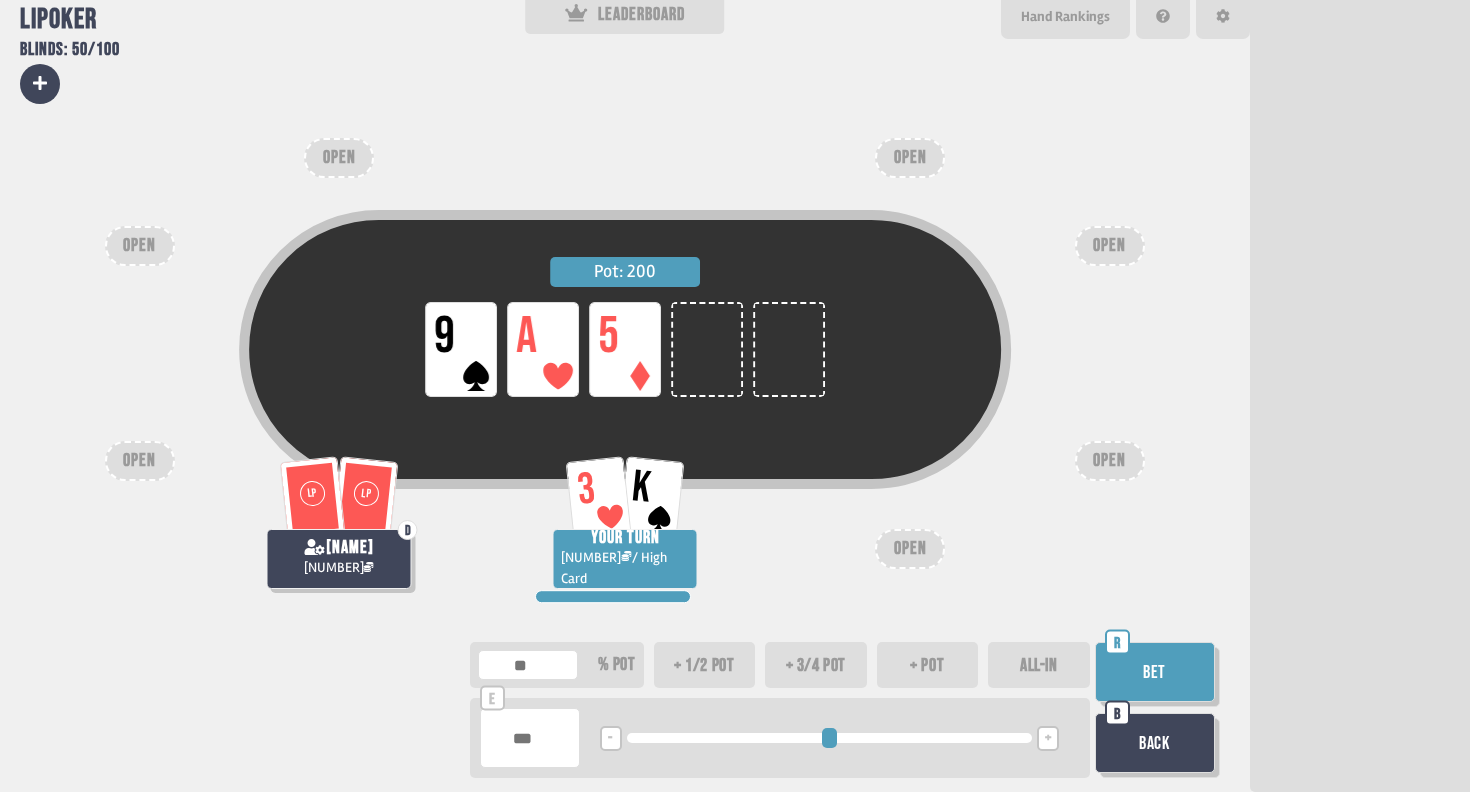 click on "+ pot" at bounding box center [928, 665] 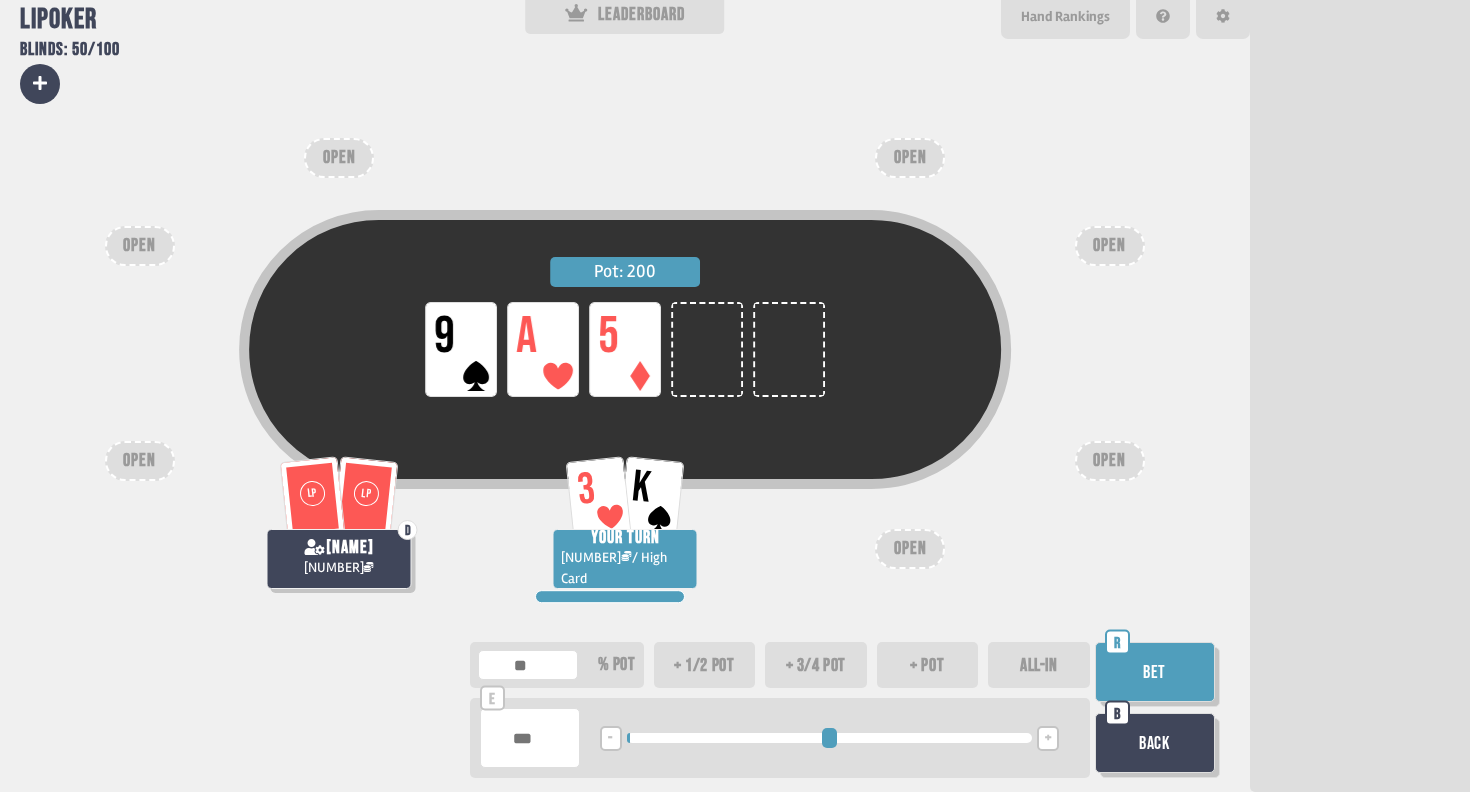 click on "Bet" at bounding box center [1155, 672] 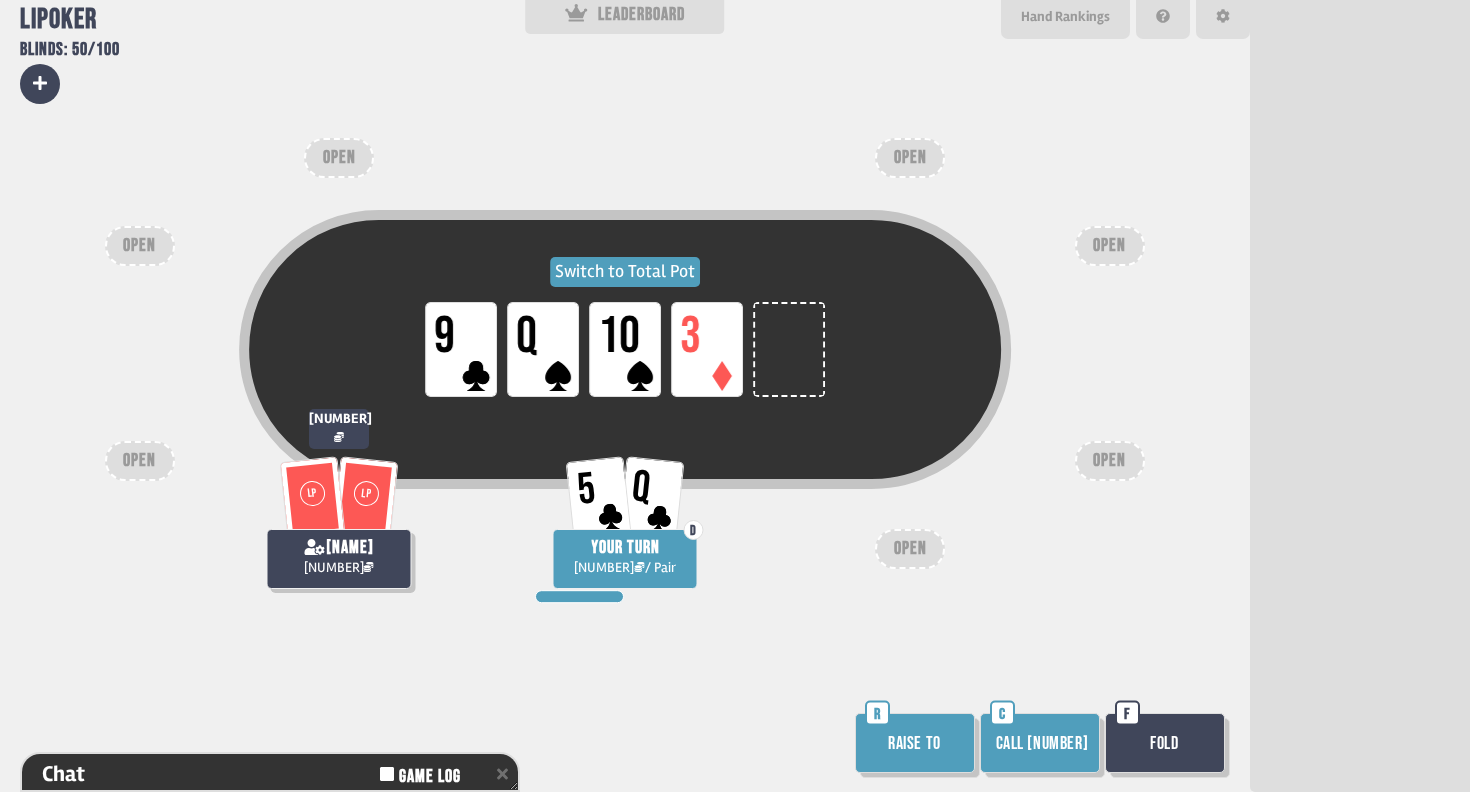 click on "Switch to Total Pot" at bounding box center [625, 272] 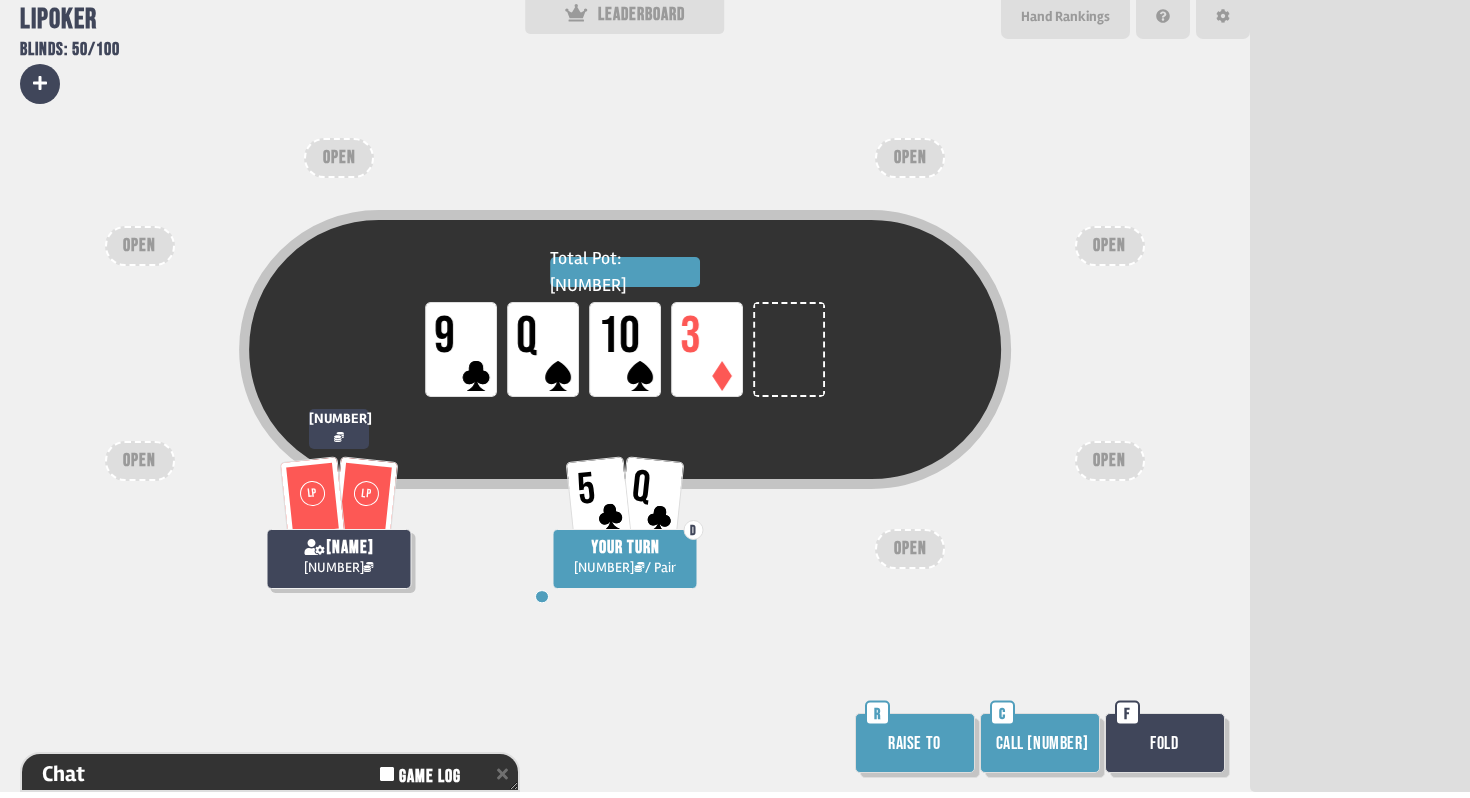 click on "Fold" at bounding box center (1165, 743) 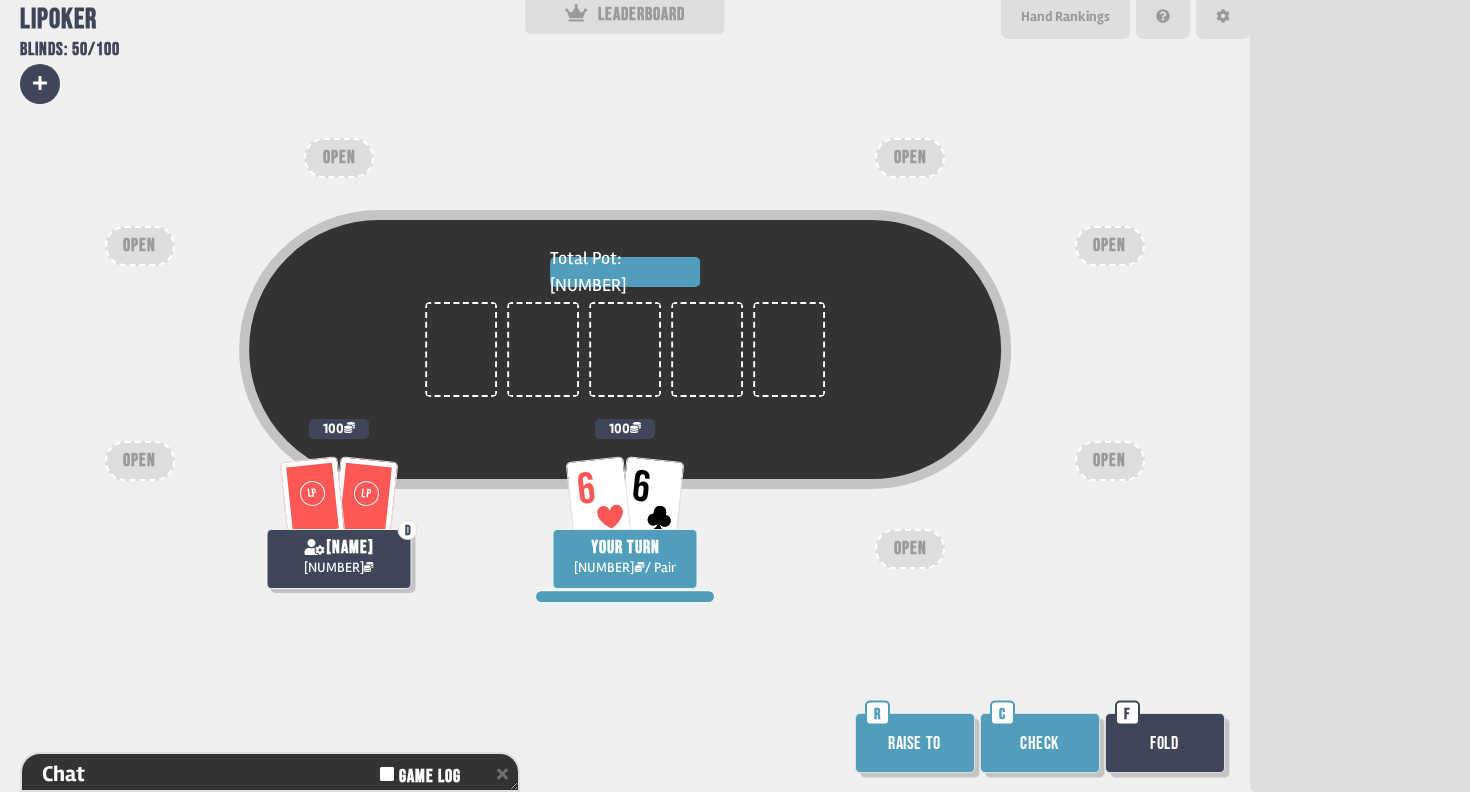 click on "Raise to" at bounding box center (915, 743) 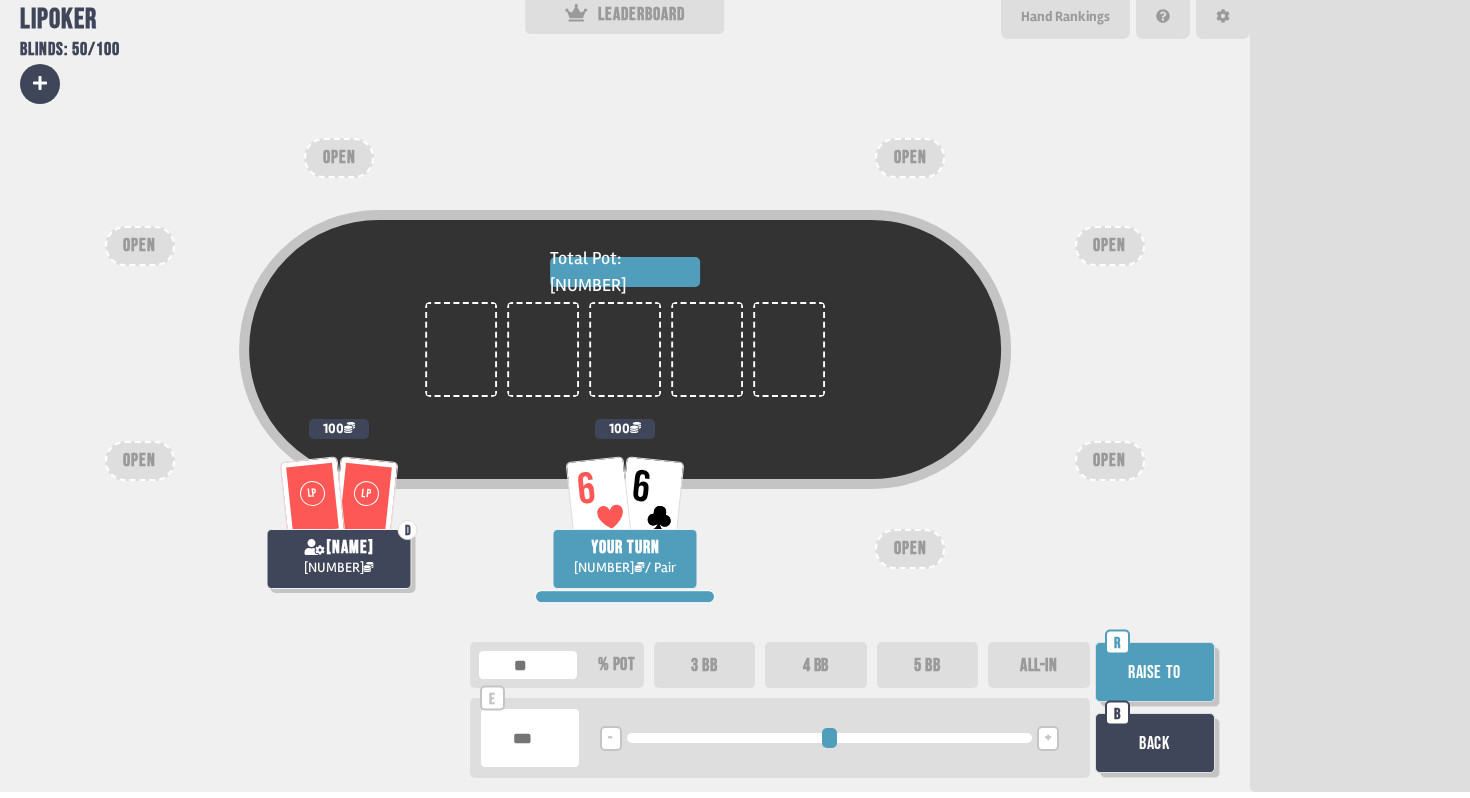 click on "5 BB" at bounding box center [928, 665] 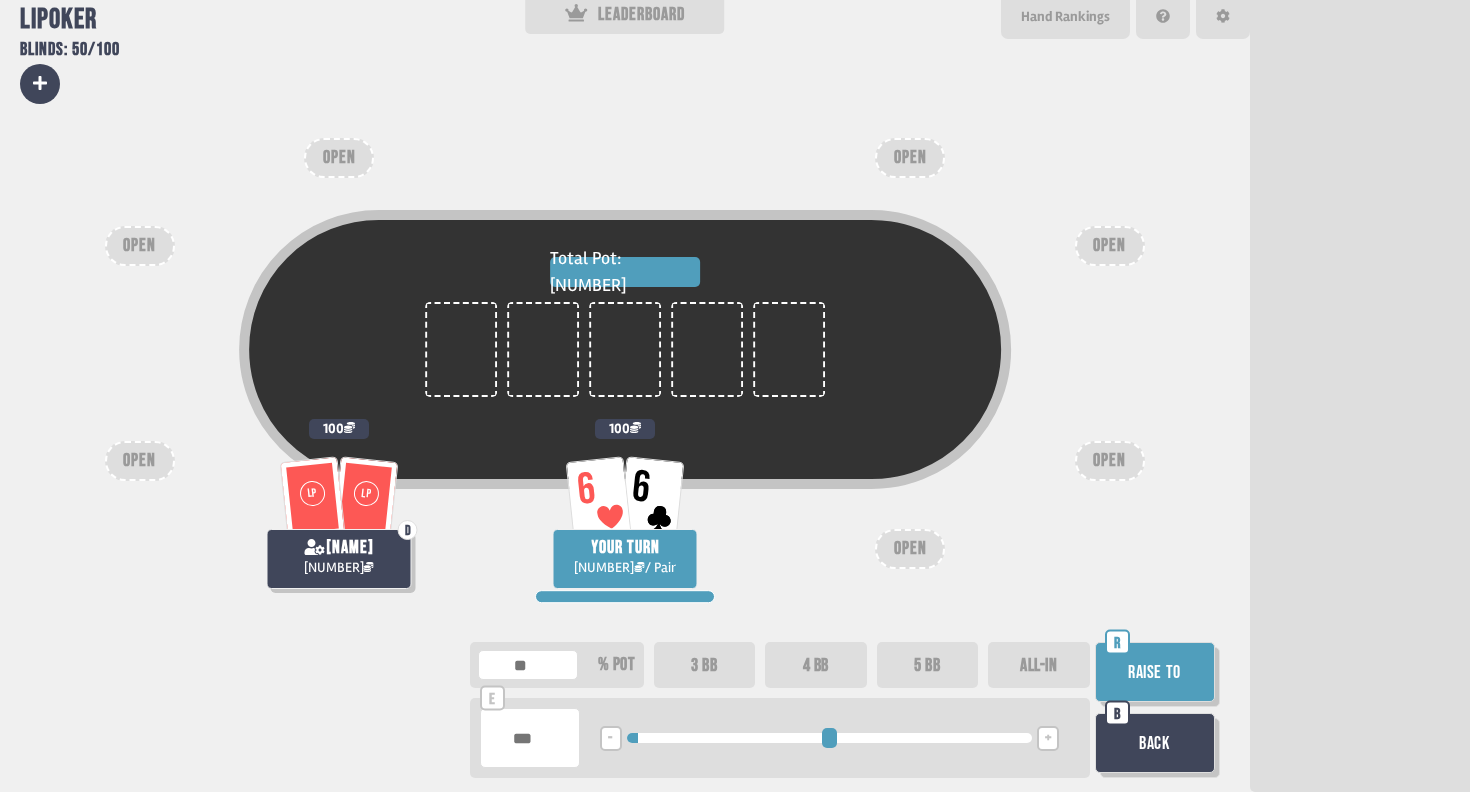 click on "Raise to" at bounding box center (1155, 672) 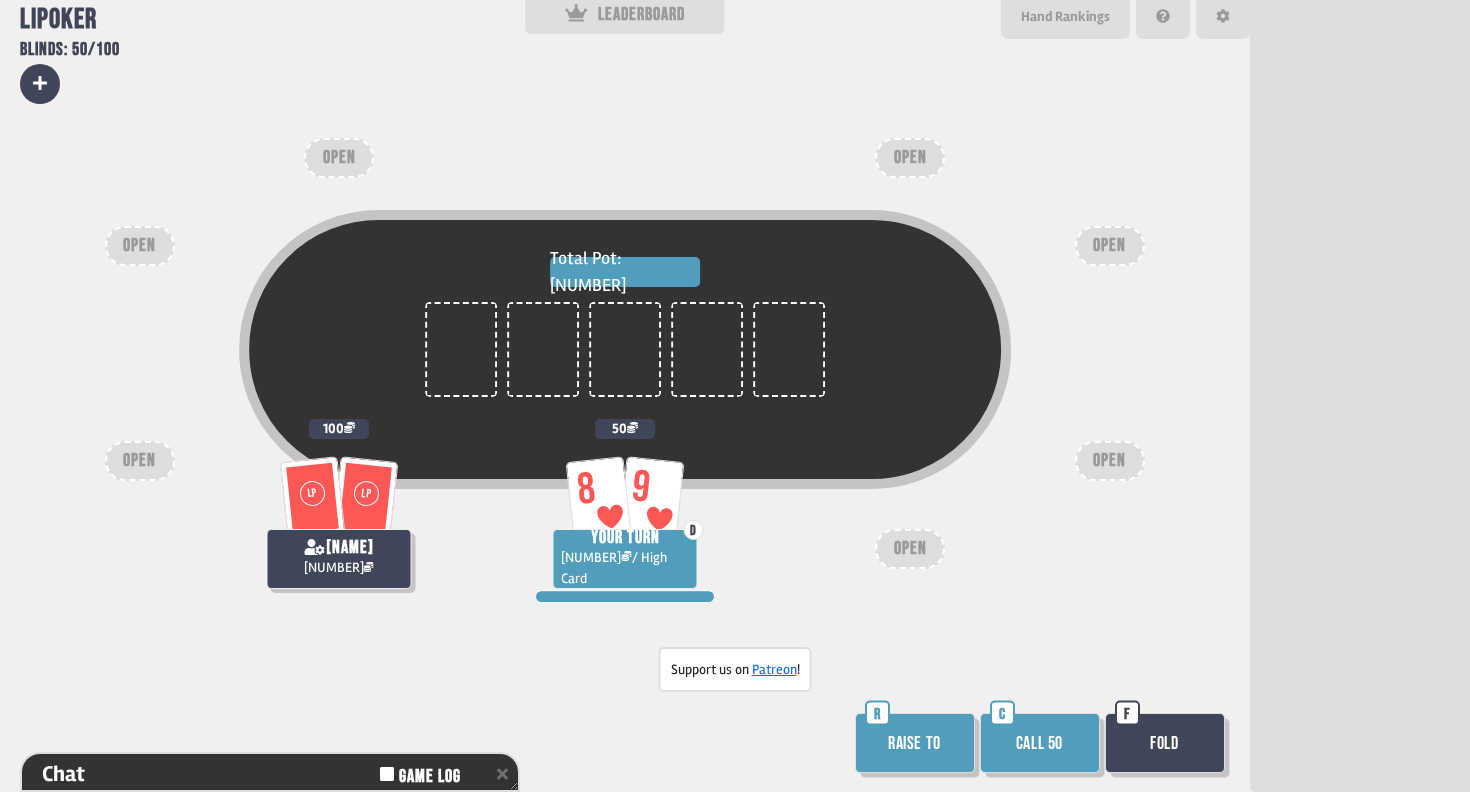 click on "Raise to" at bounding box center (915, 743) 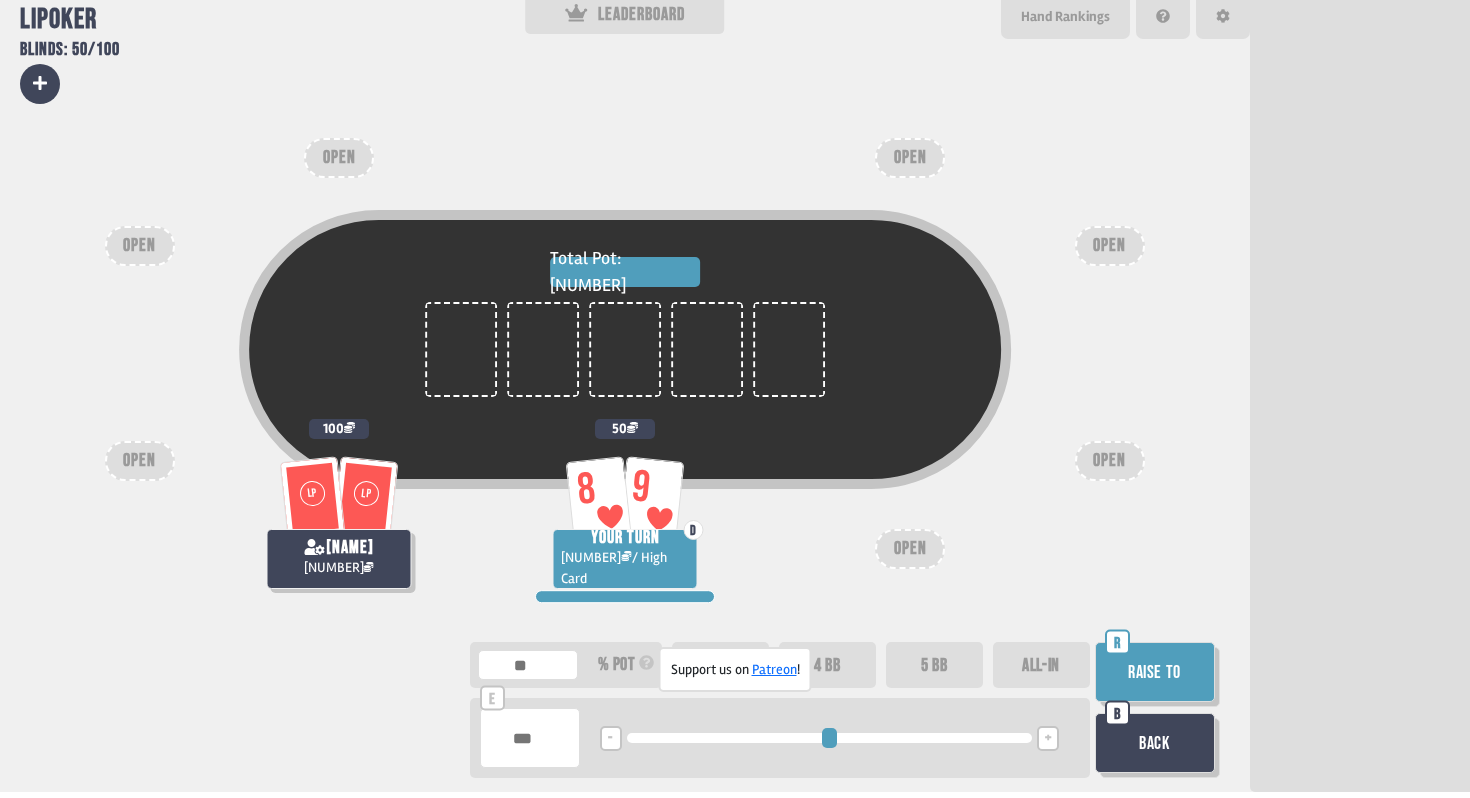 click on "5 BB" at bounding box center [934, 665] 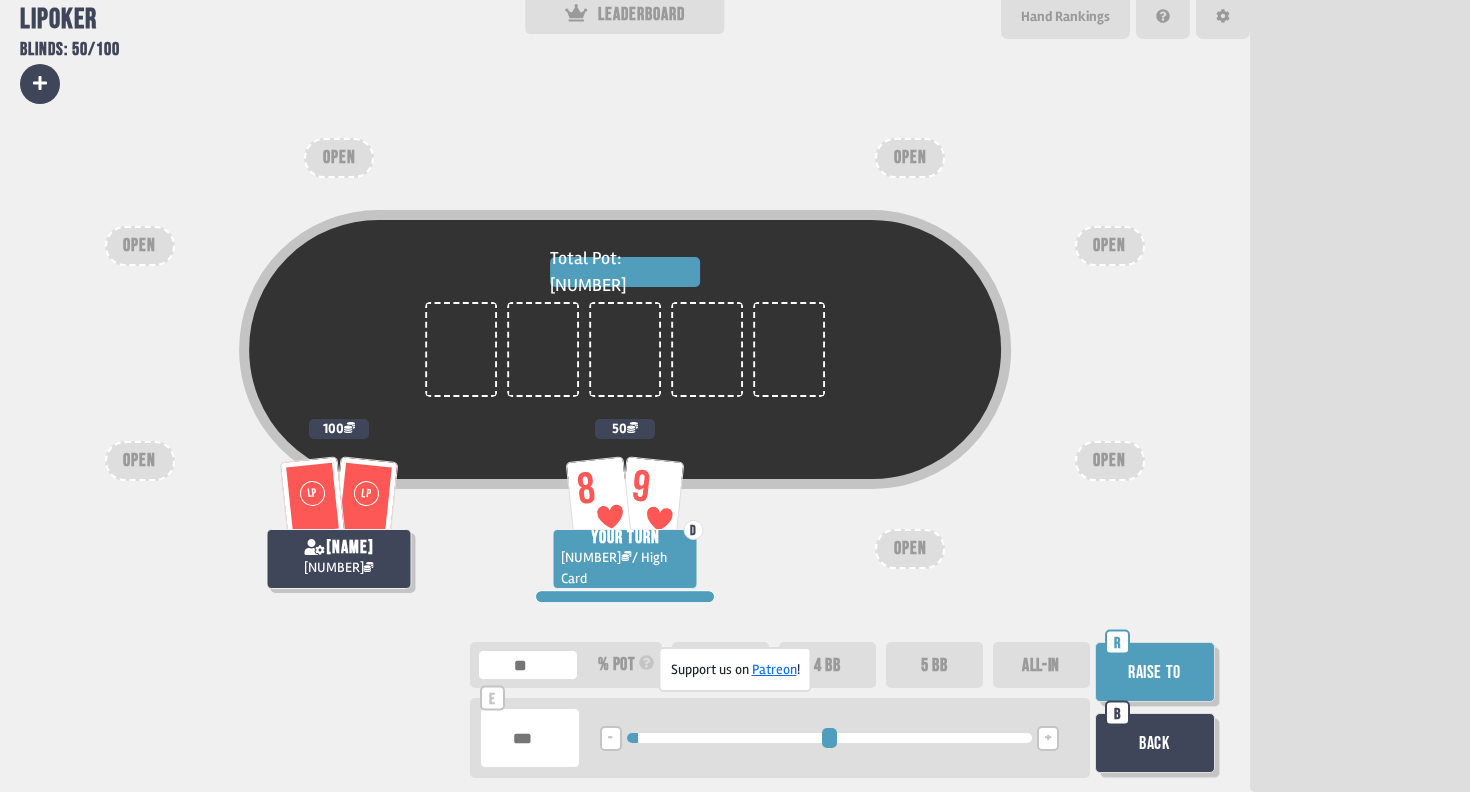 click on "Raise to" at bounding box center [1155, 672] 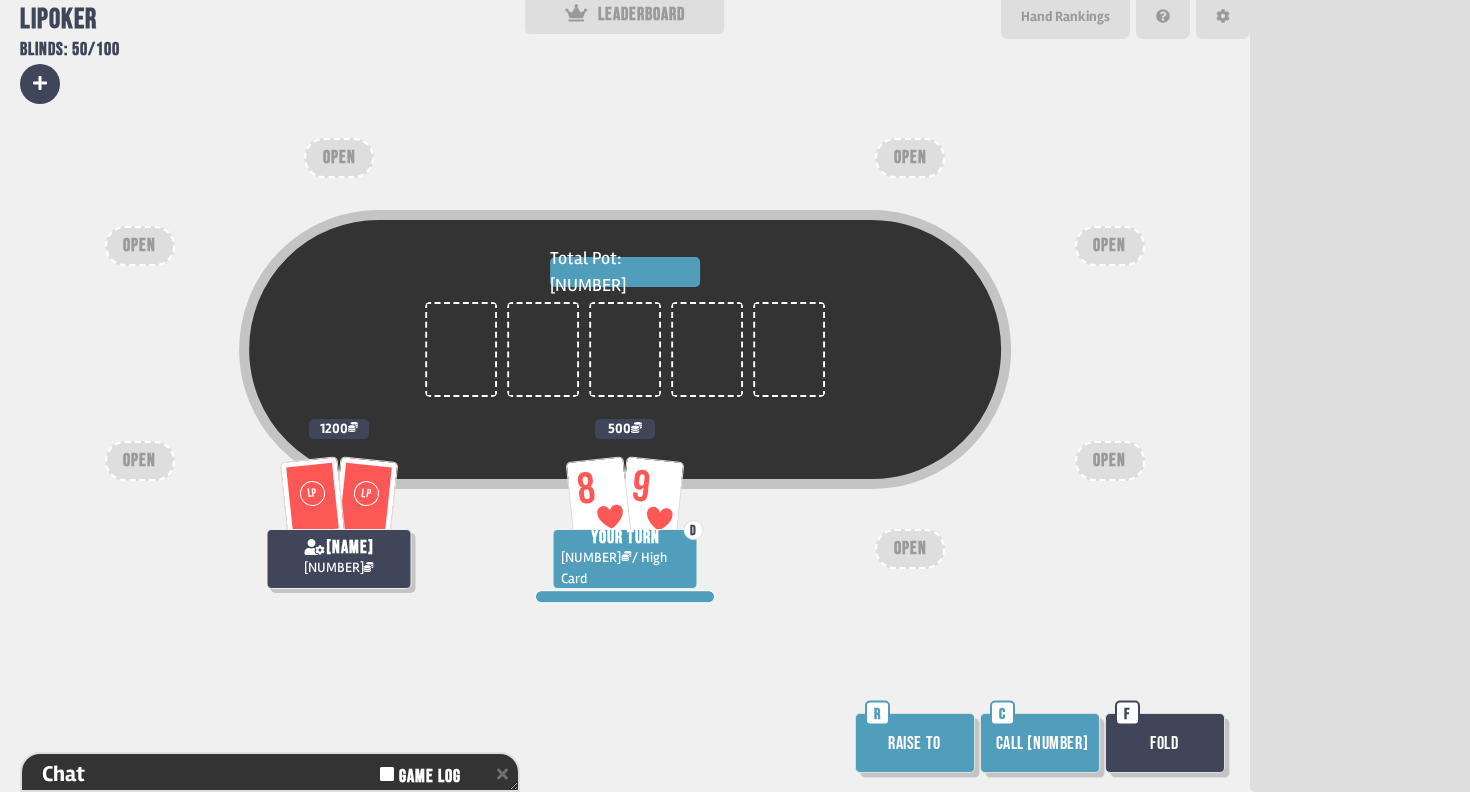 click on "Call [NUMBER]" at bounding box center (1040, 743) 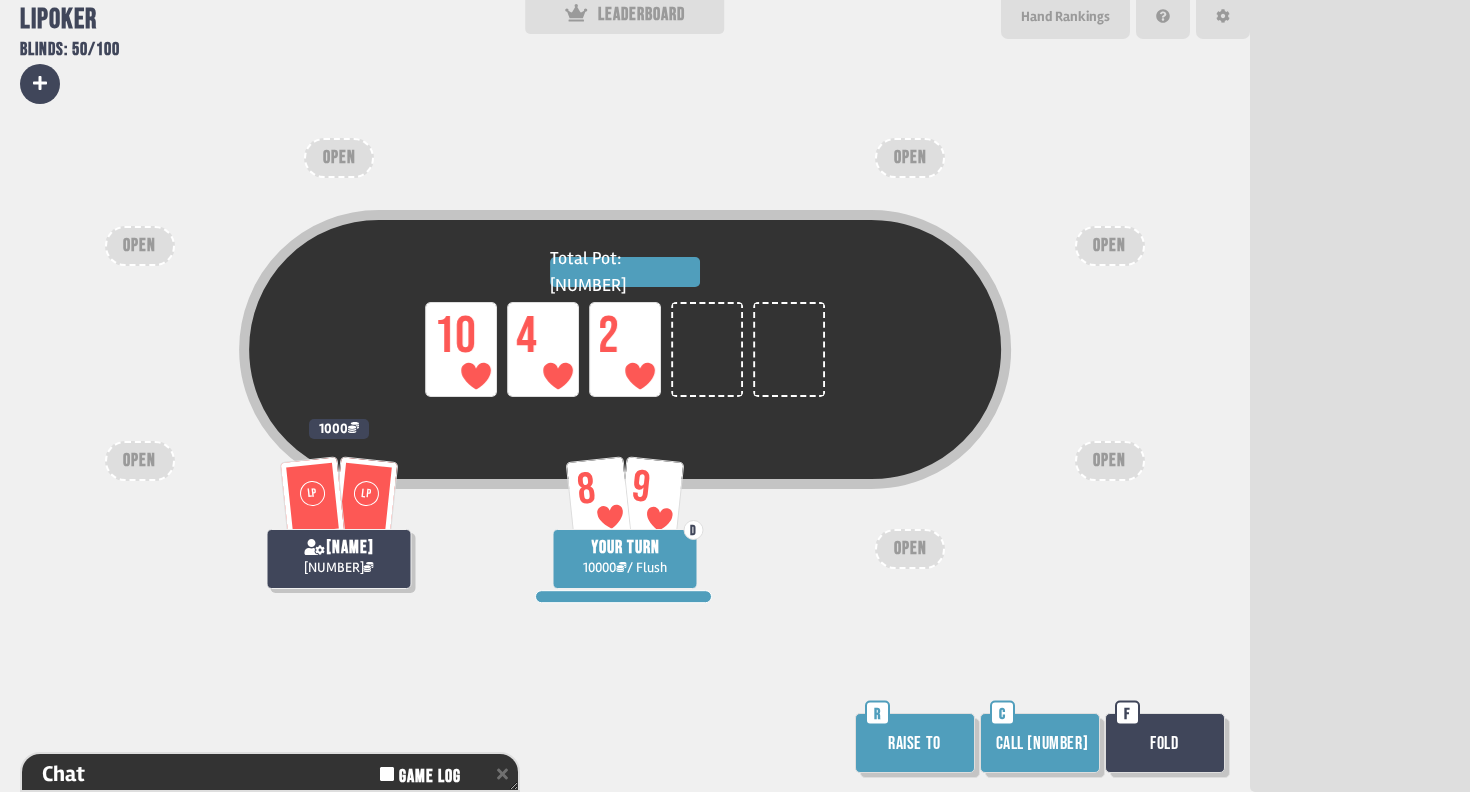 click on "Raise to" at bounding box center [915, 743] 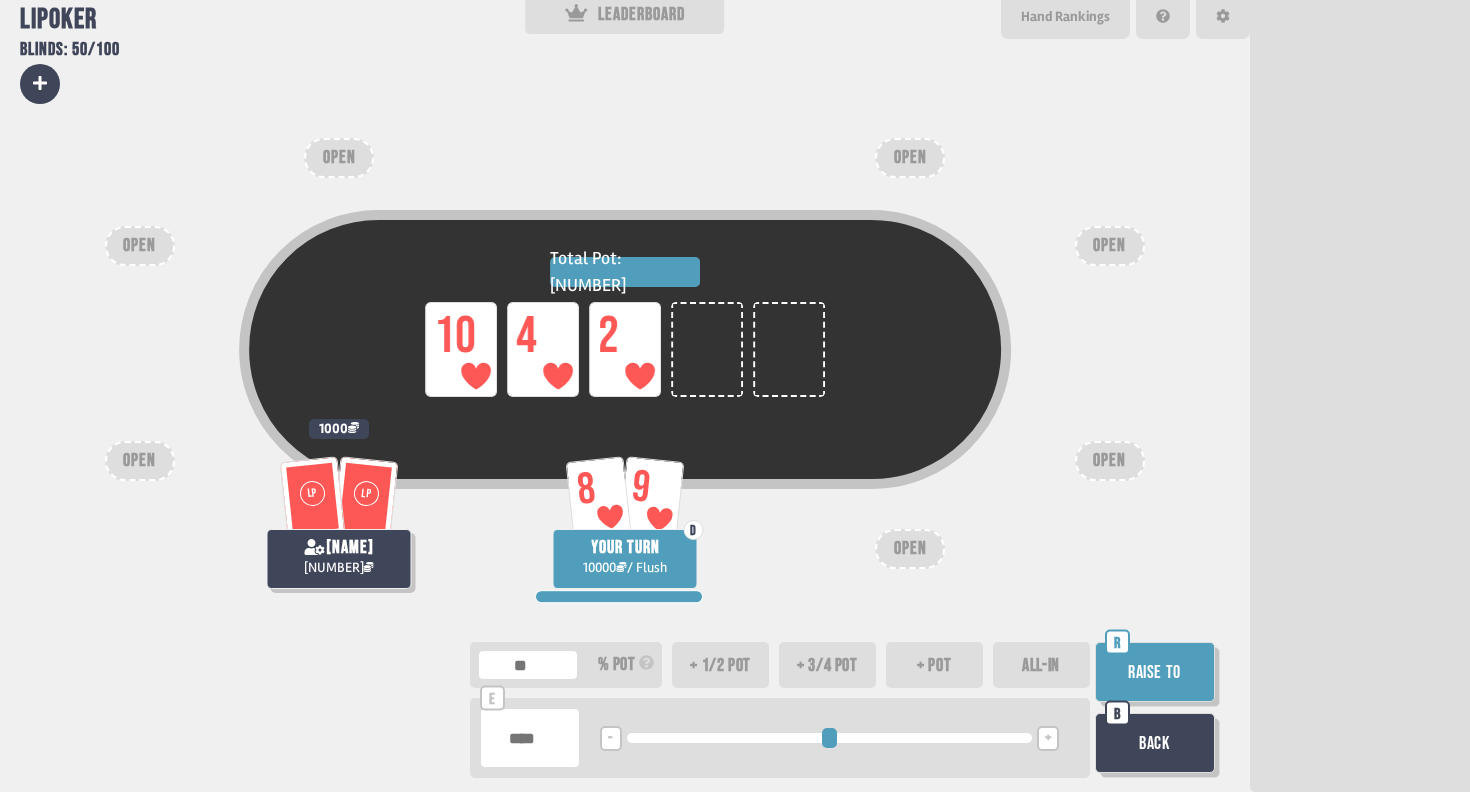 click on "+ pot" at bounding box center [934, 665] 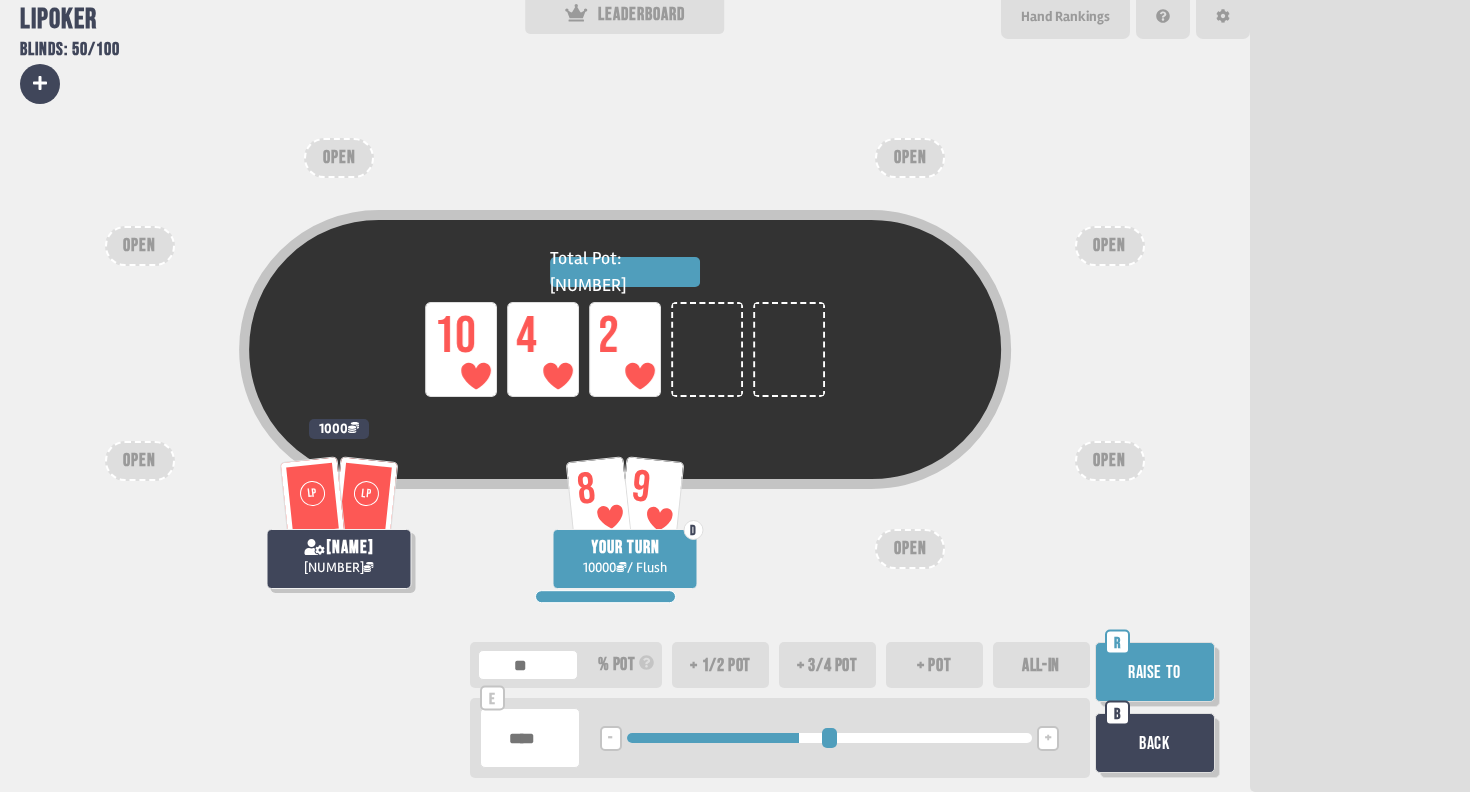 click on "****" at bounding box center [530, 738] 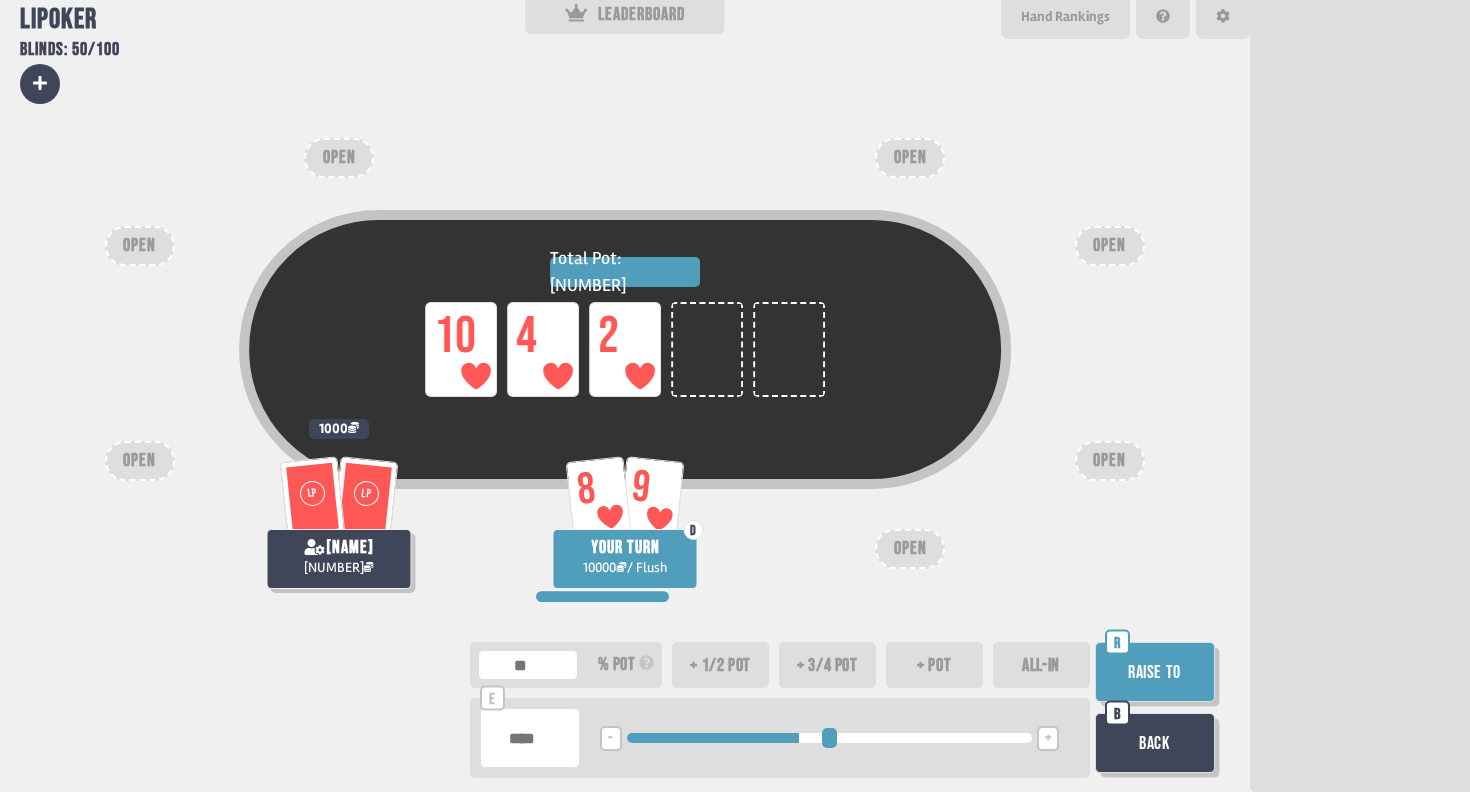 click on "***" at bounding box center [528, 665] 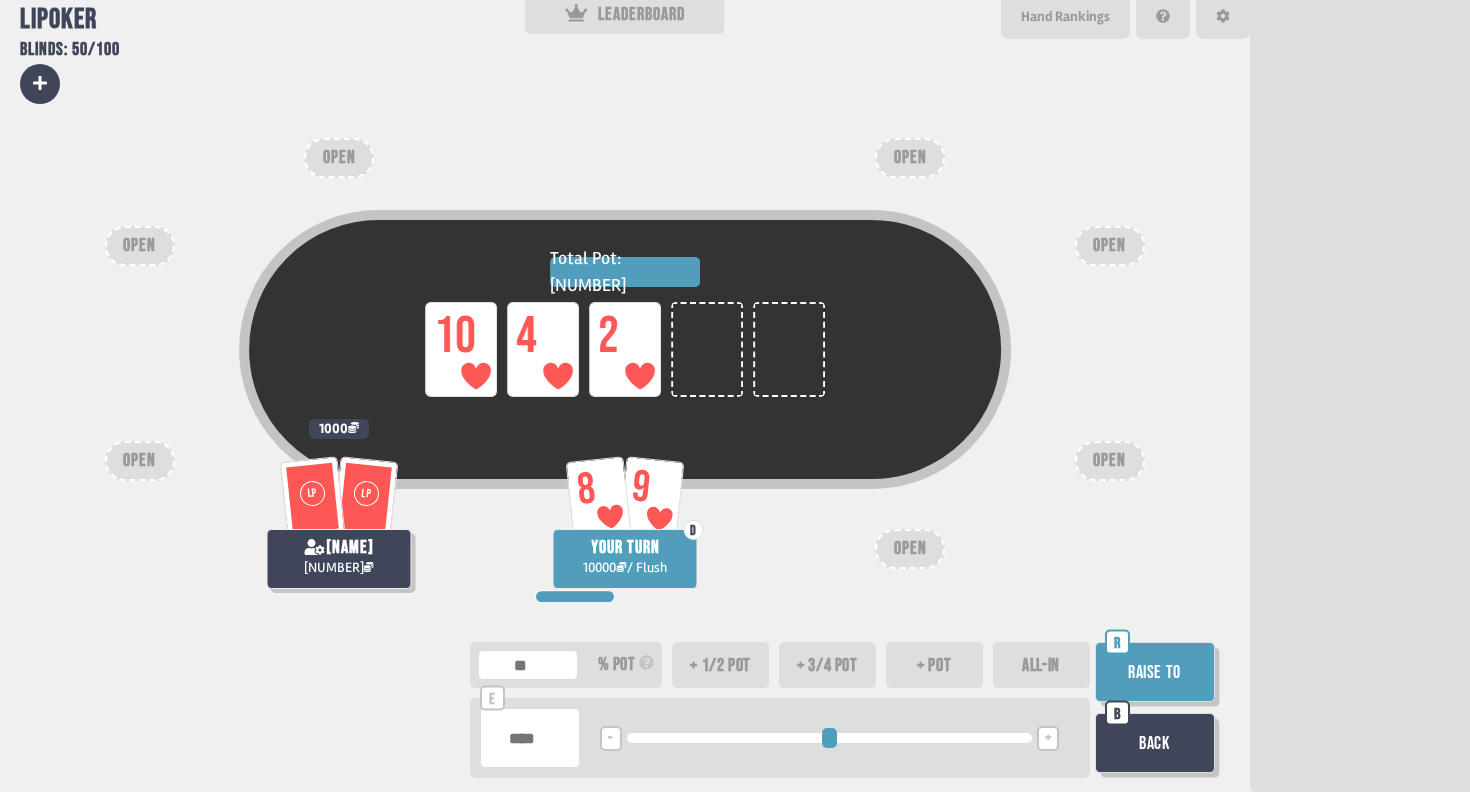 click at bounding box center [530, 738] 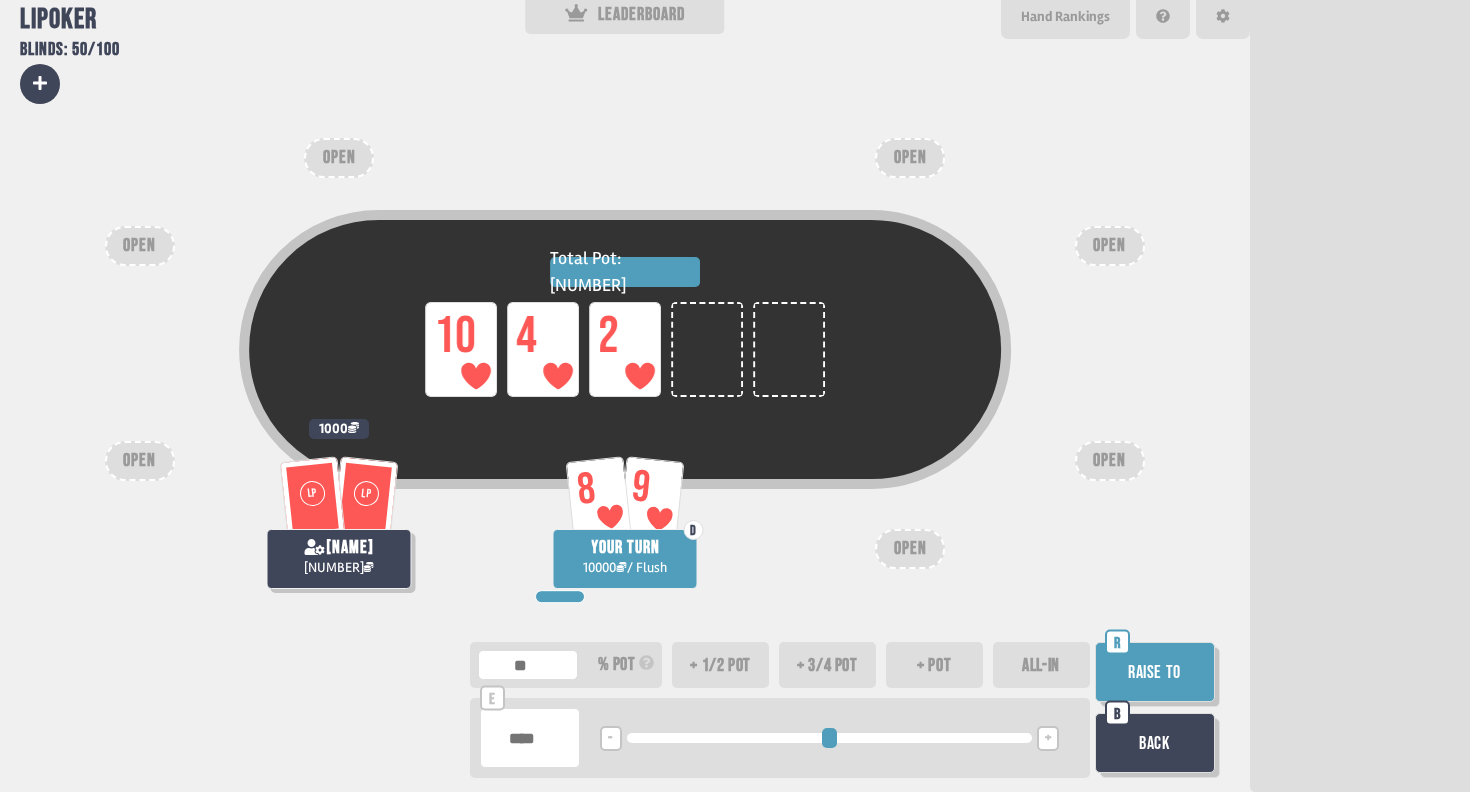 click on "Raise to" at bounding box center (1155, 672) 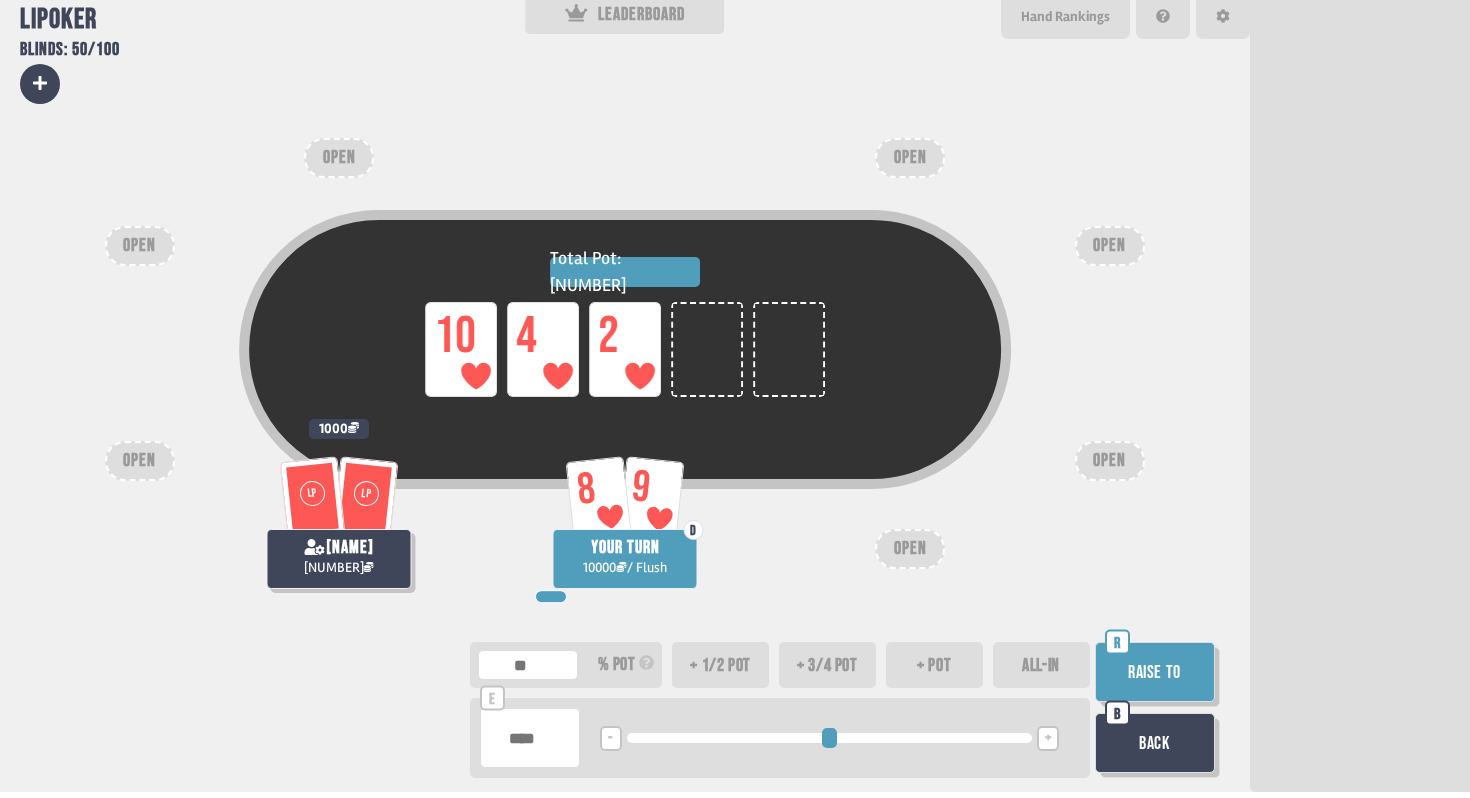 click on "Raise to" at bounding box center (1155, 672) 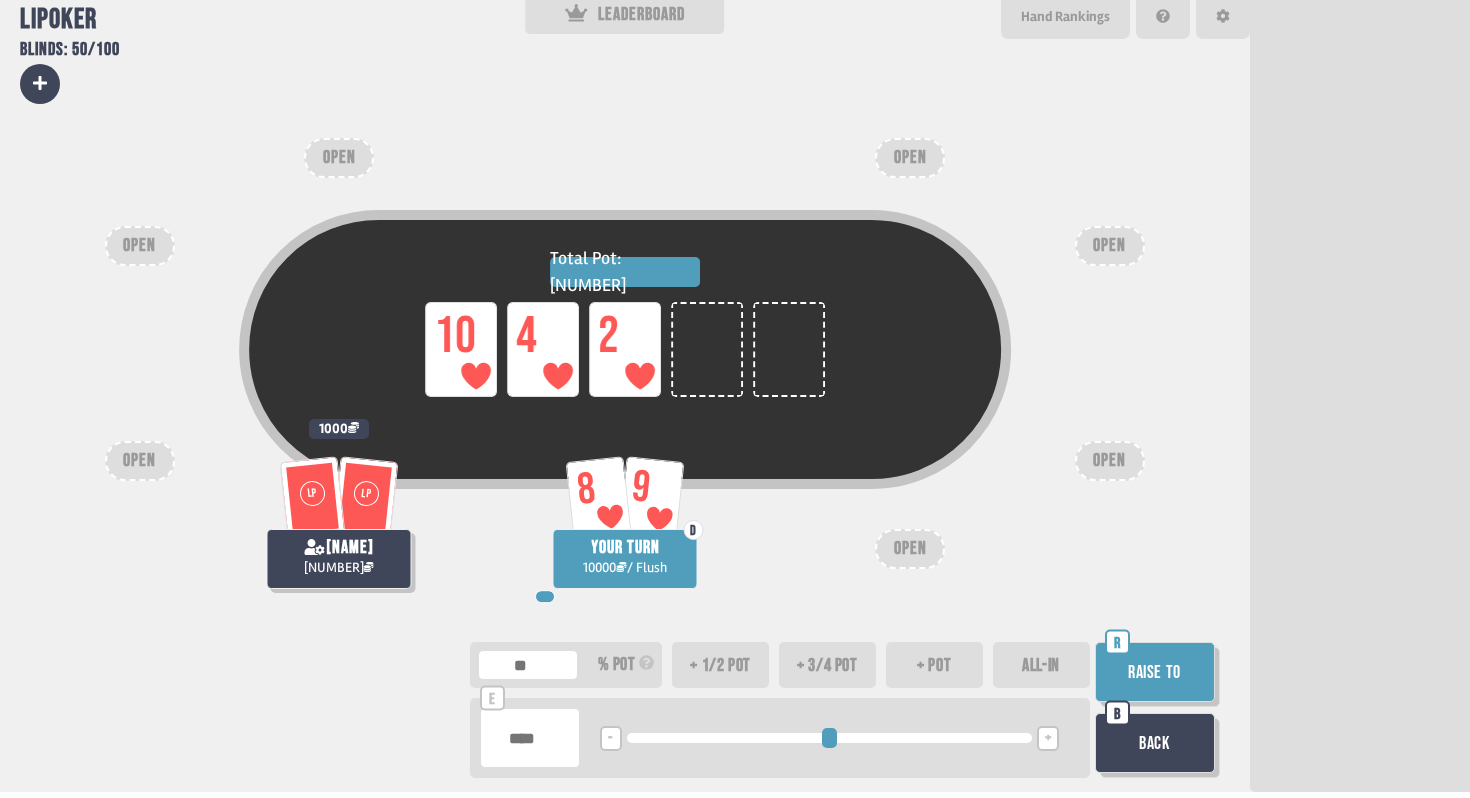 click on "Raise to" at bounding box center (1155, 672) 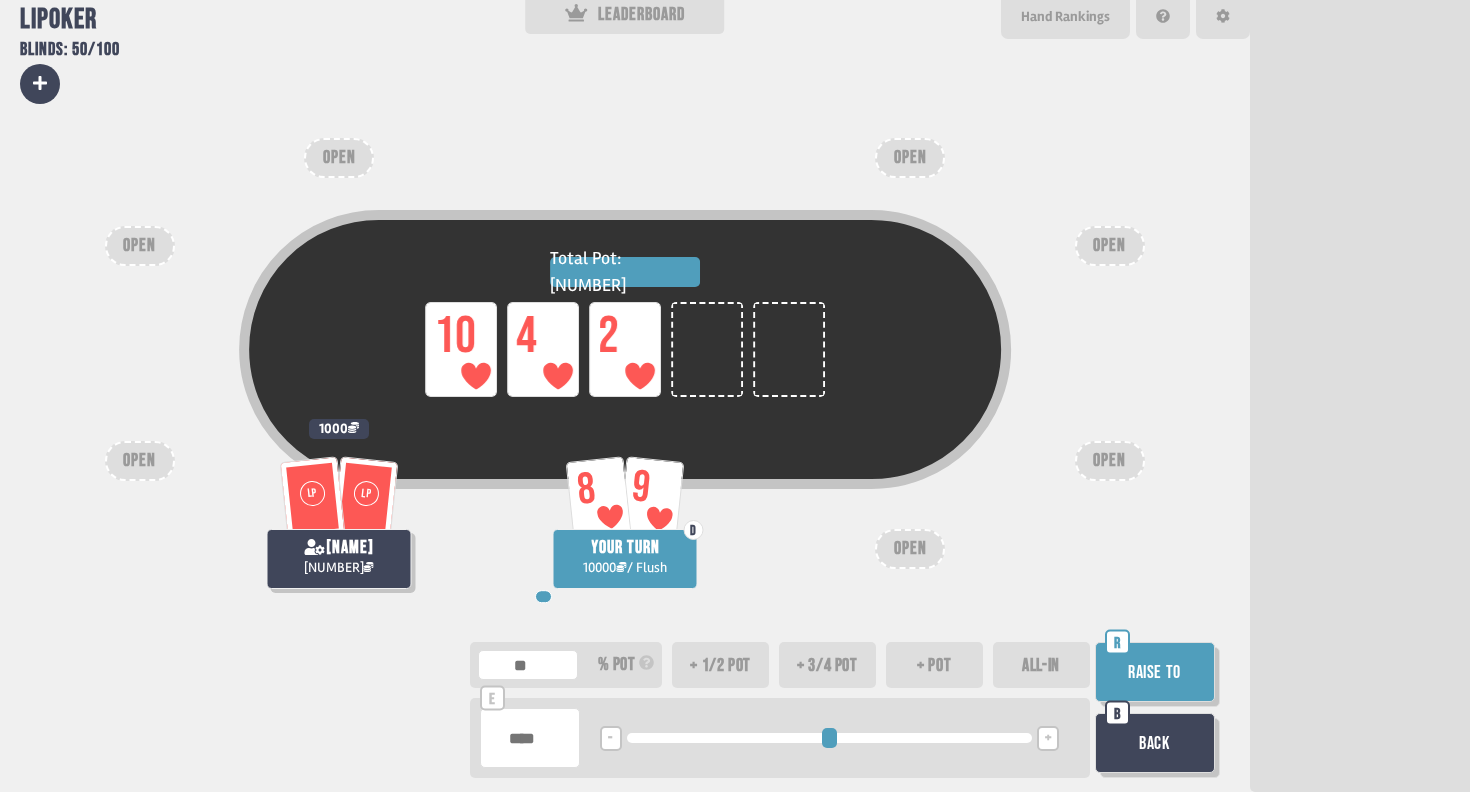 click on "Raise to" at bounding box center (1155, 672) 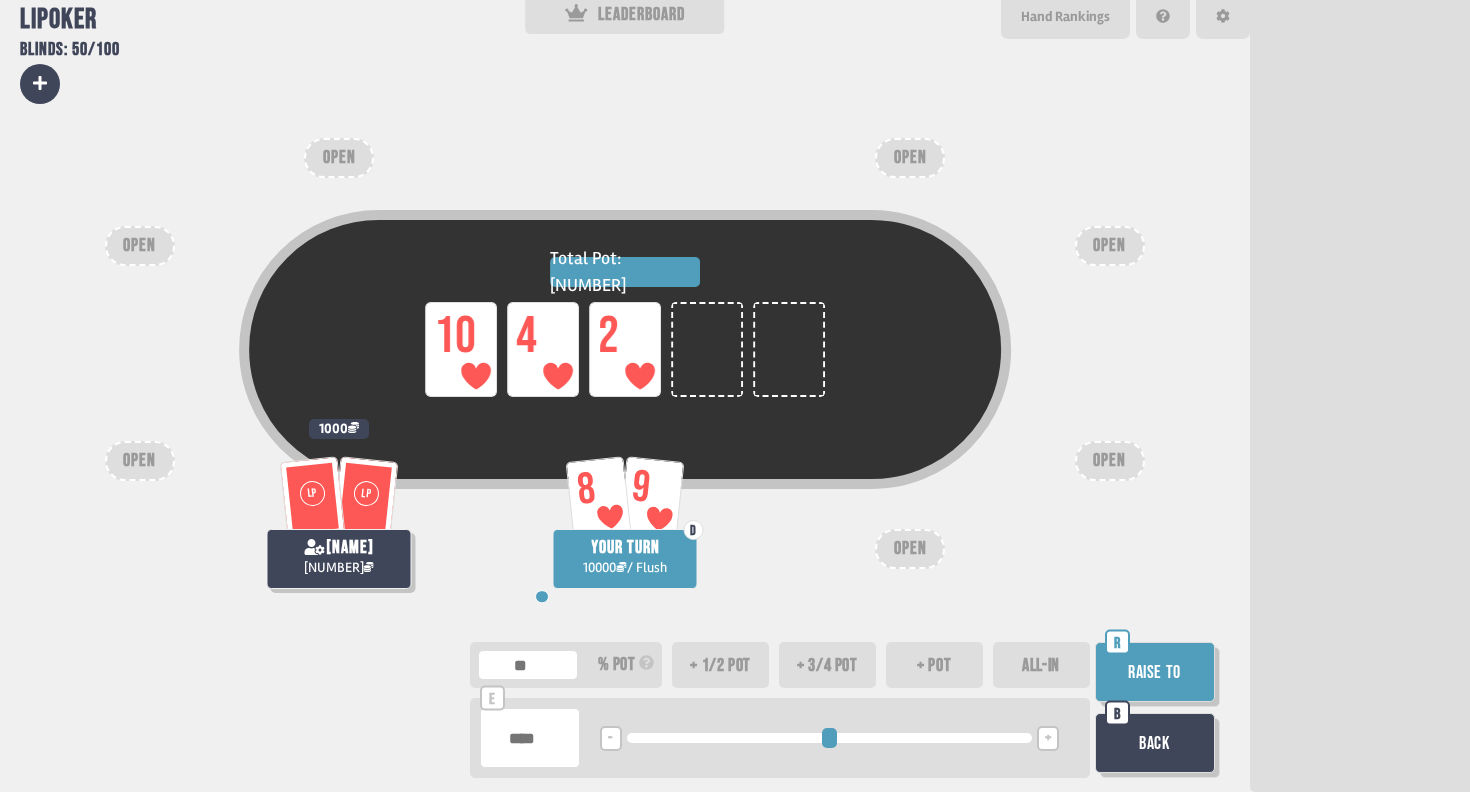 click on "Raise to" at bounding box center (1155, 672) 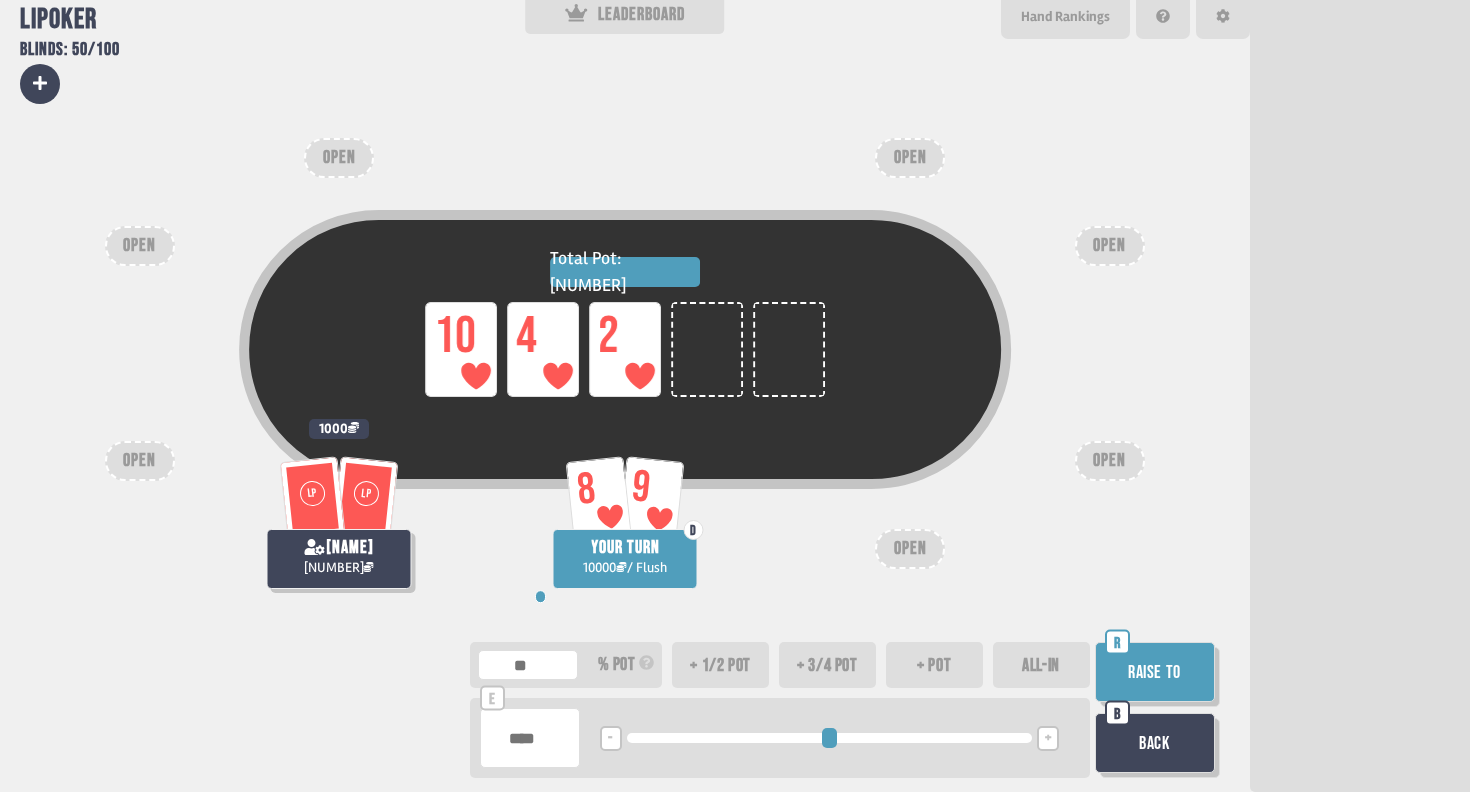 click on "Raise to" at bounding box center (1155, 672) 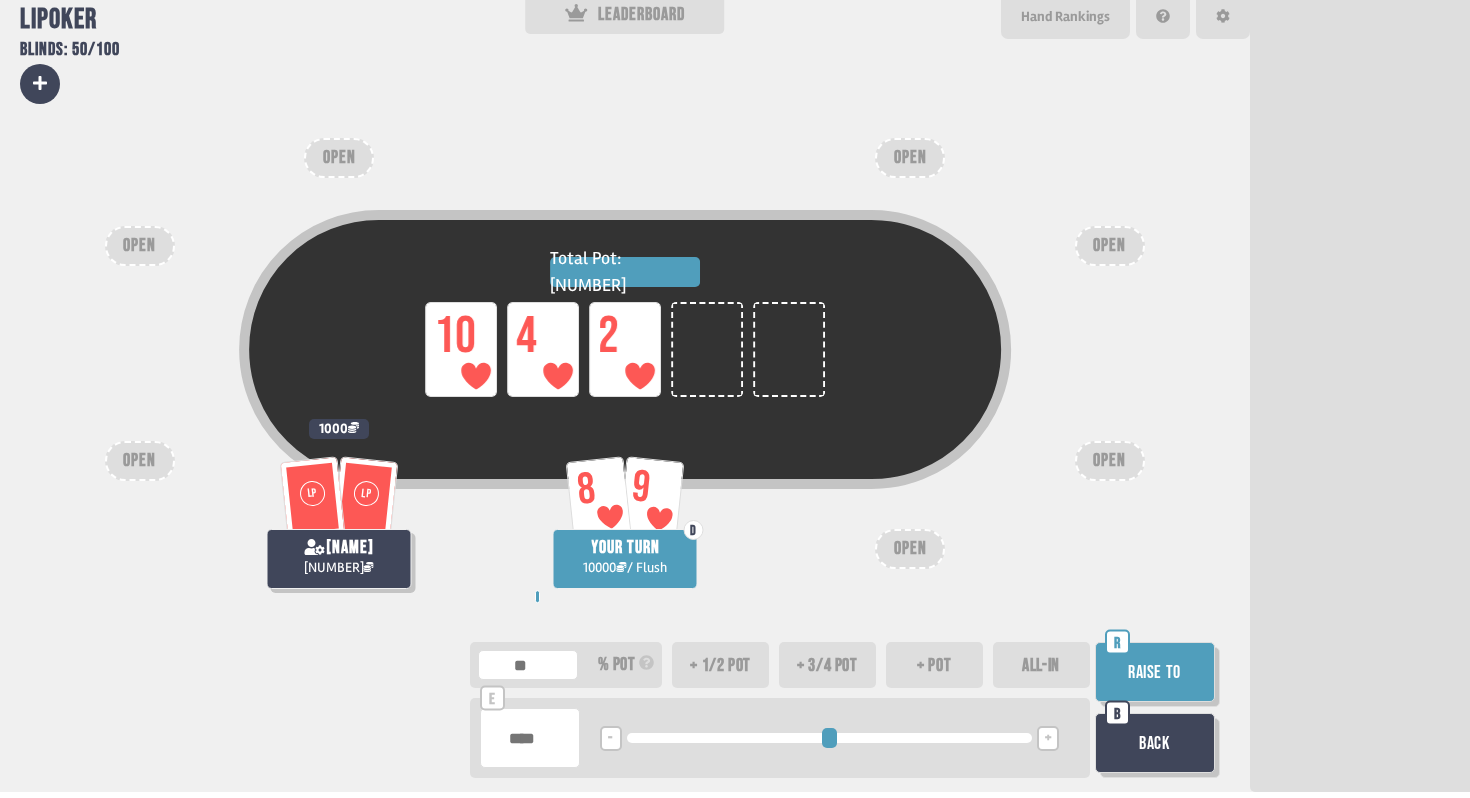 click on "Raise to" at bounding box center (1155, 672) 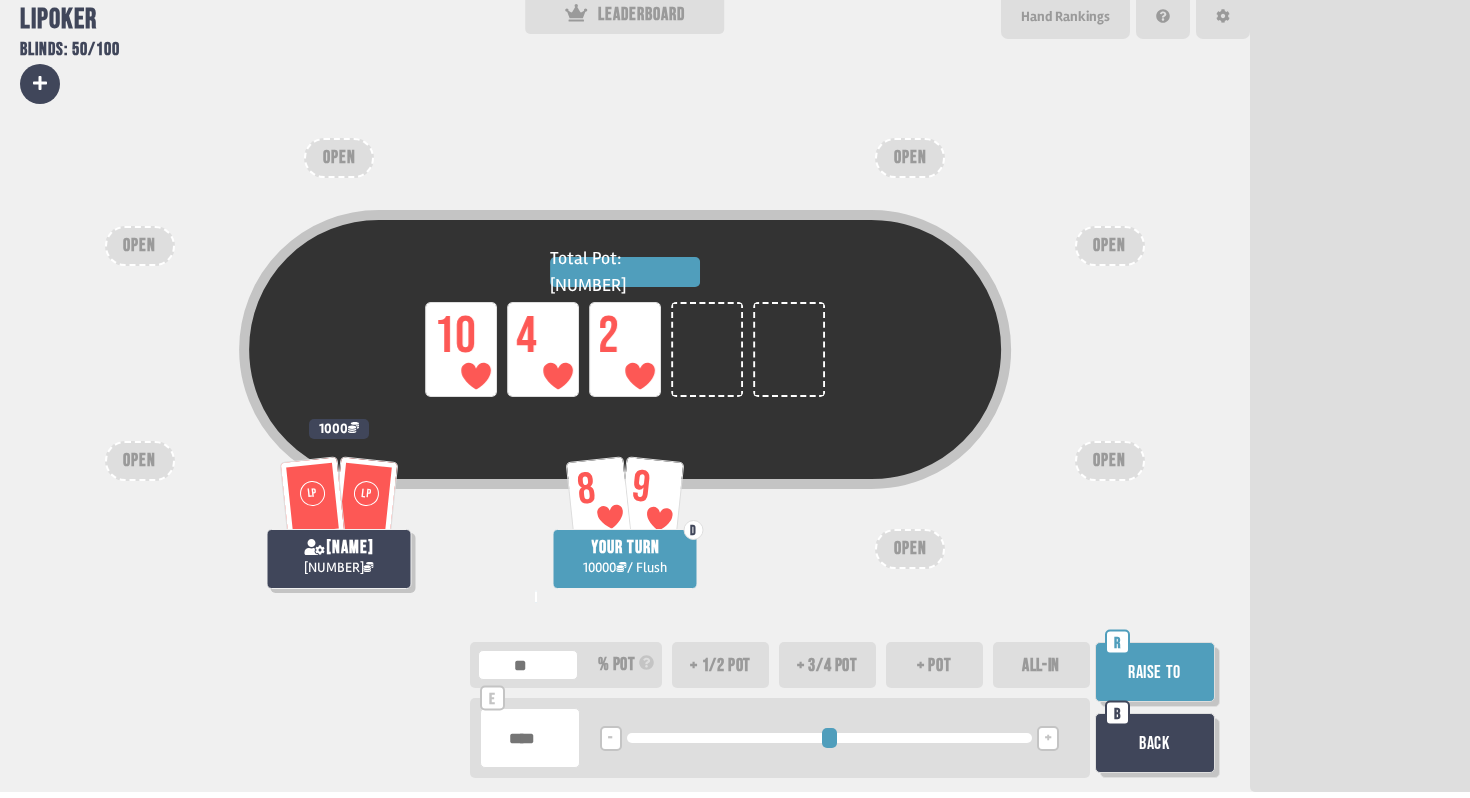 click on "Back" at bounding box center [1155, 743] 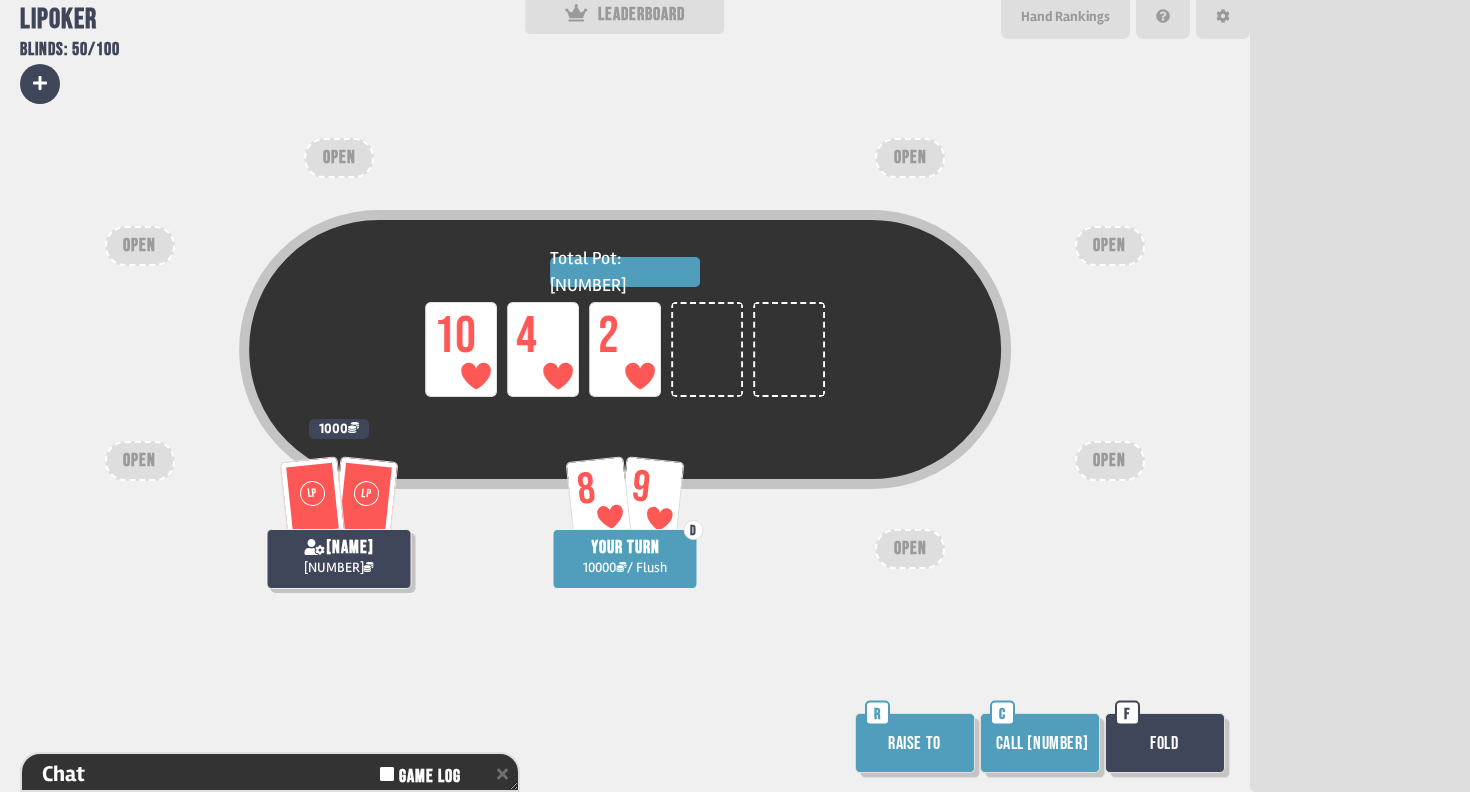 click on "Call [NUMBER]" at bounding box center (1040, 743) 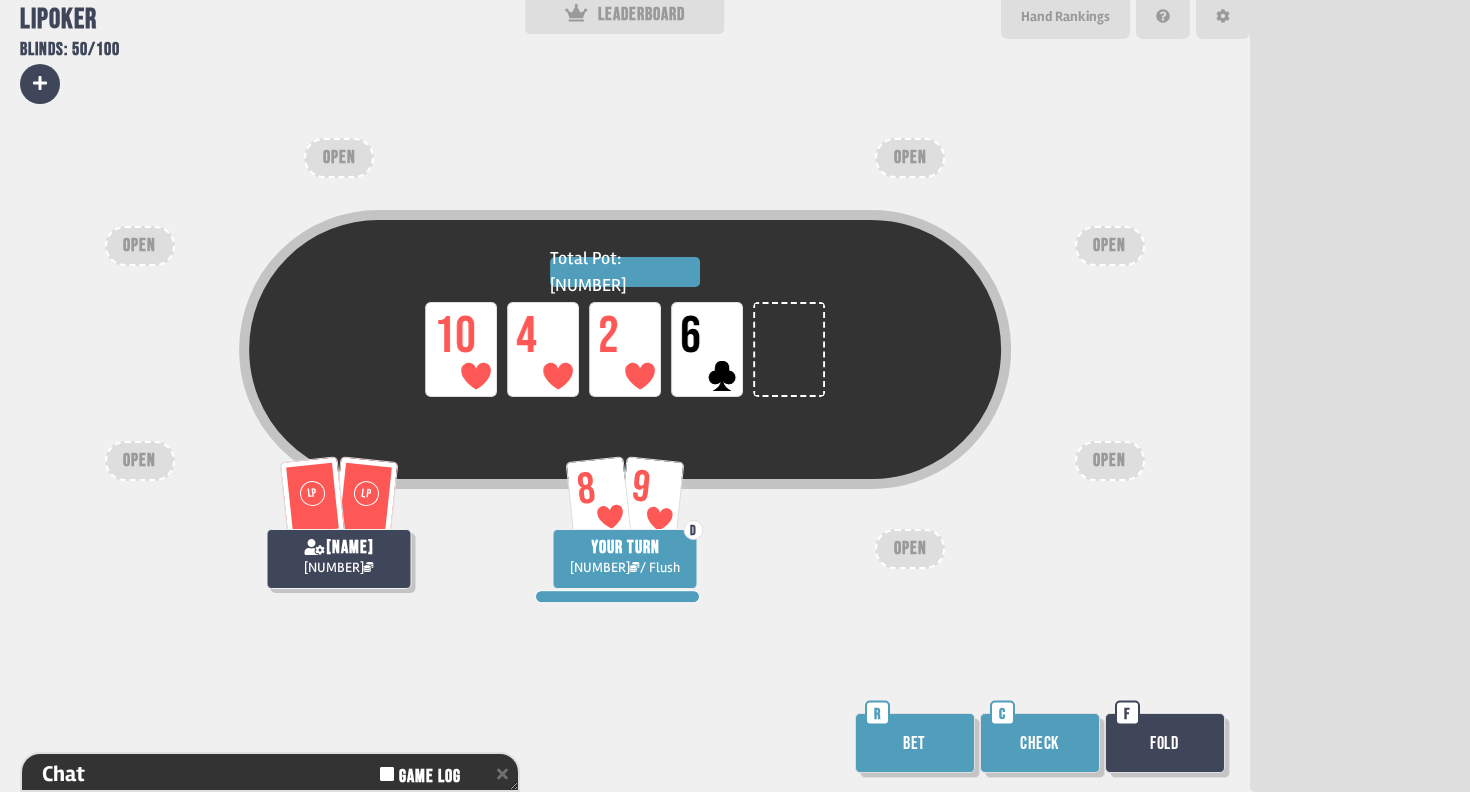 click on "Check" at bounding box center [1040, 743] 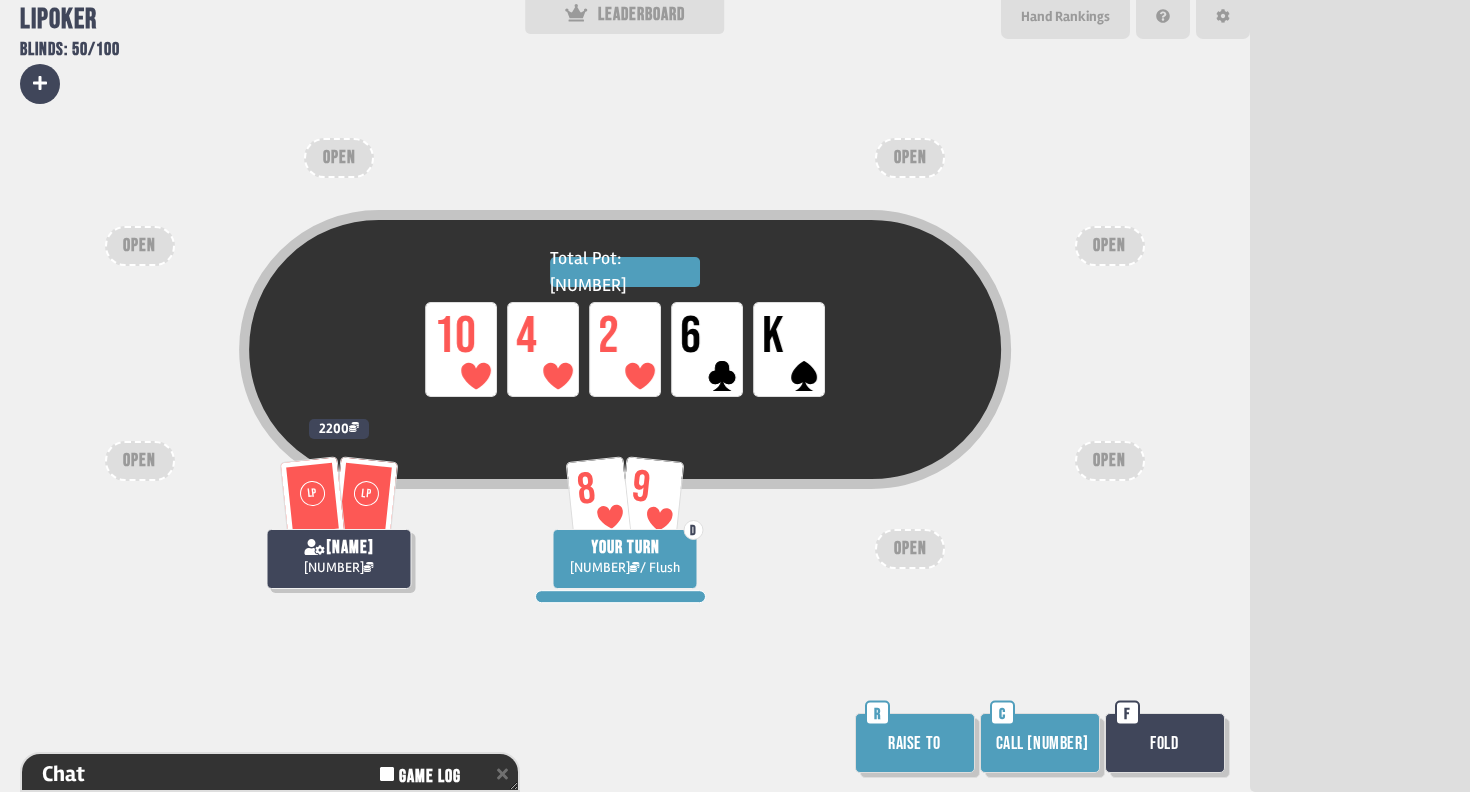 click on "Call [NUMBER]" at bounding box center [1040, 743] 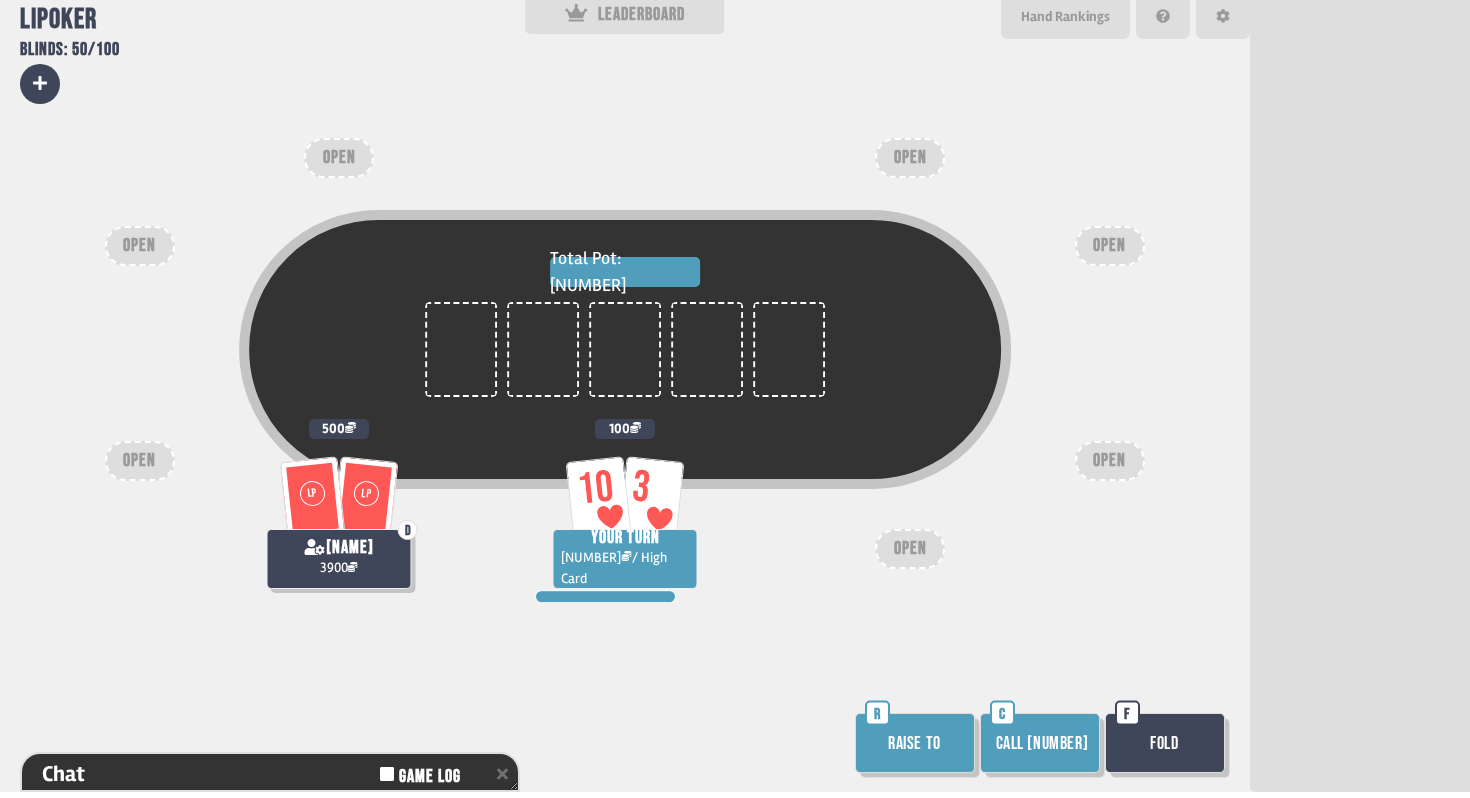 click on "Fold" at bounding box center [1165, 743] 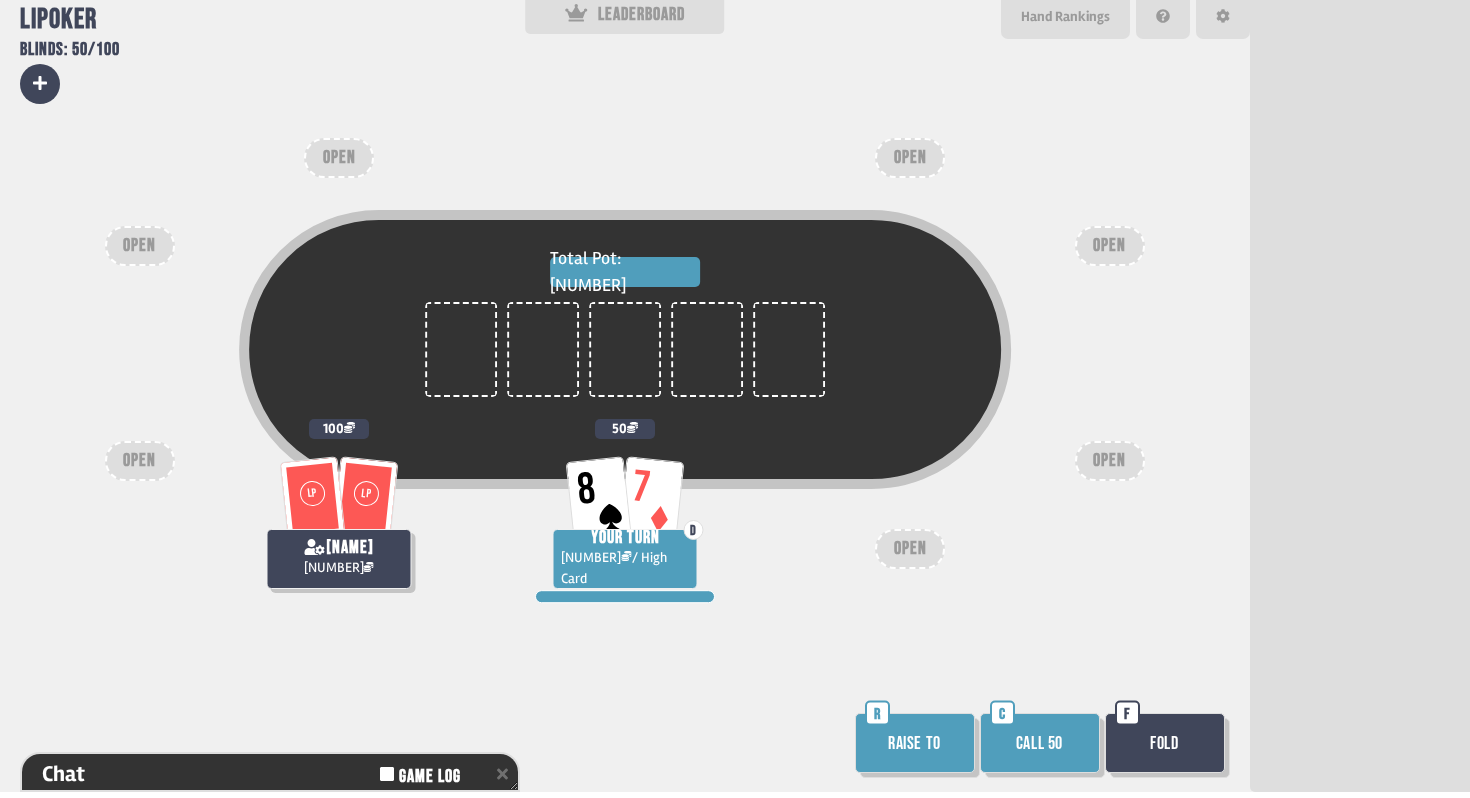 click on "Call 50" at bounding box center [1040, 743] 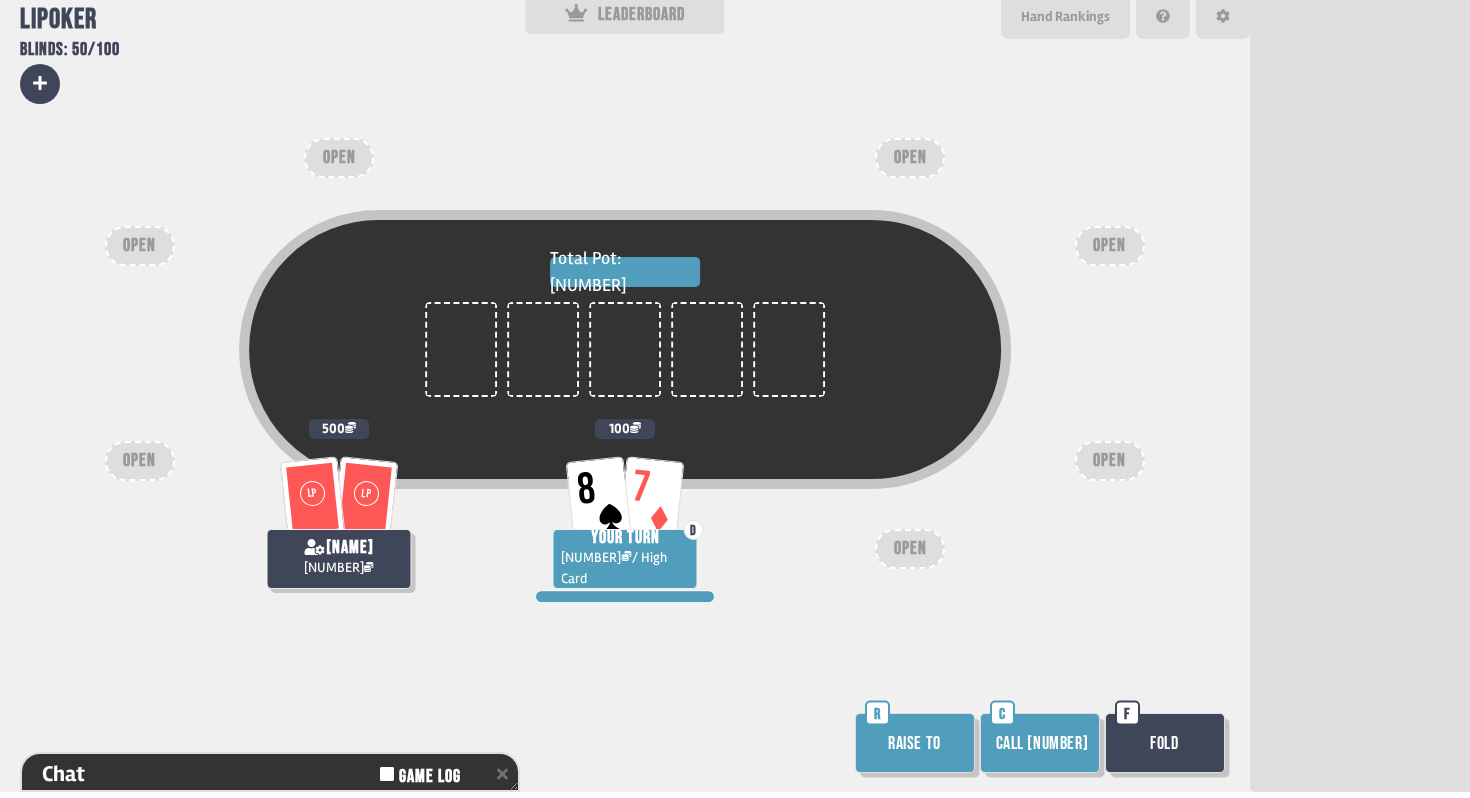 click on "Call [NUMBER]" at bounding box center [1040, 743] 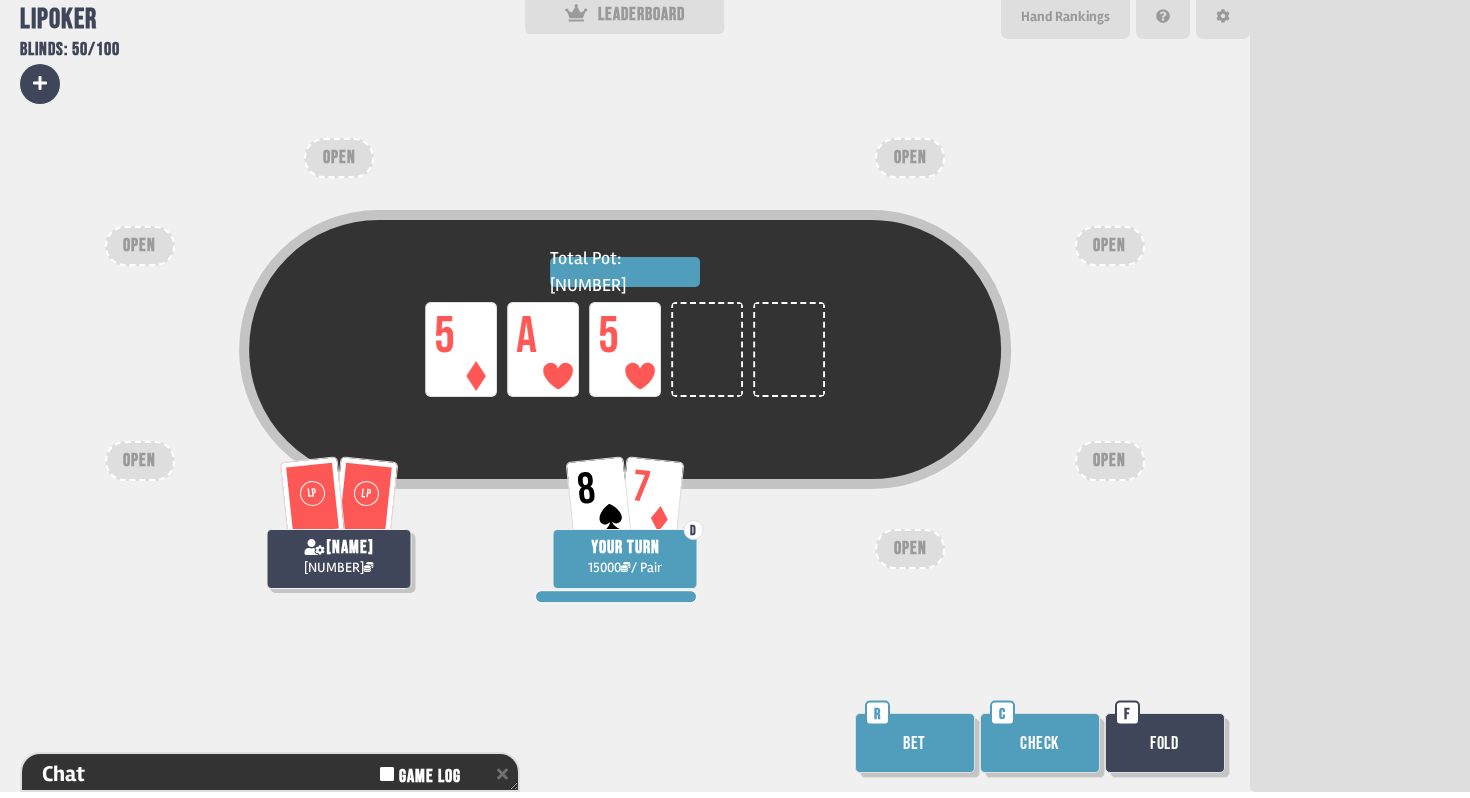 click on "Check" at bounding box center [1040, 743] 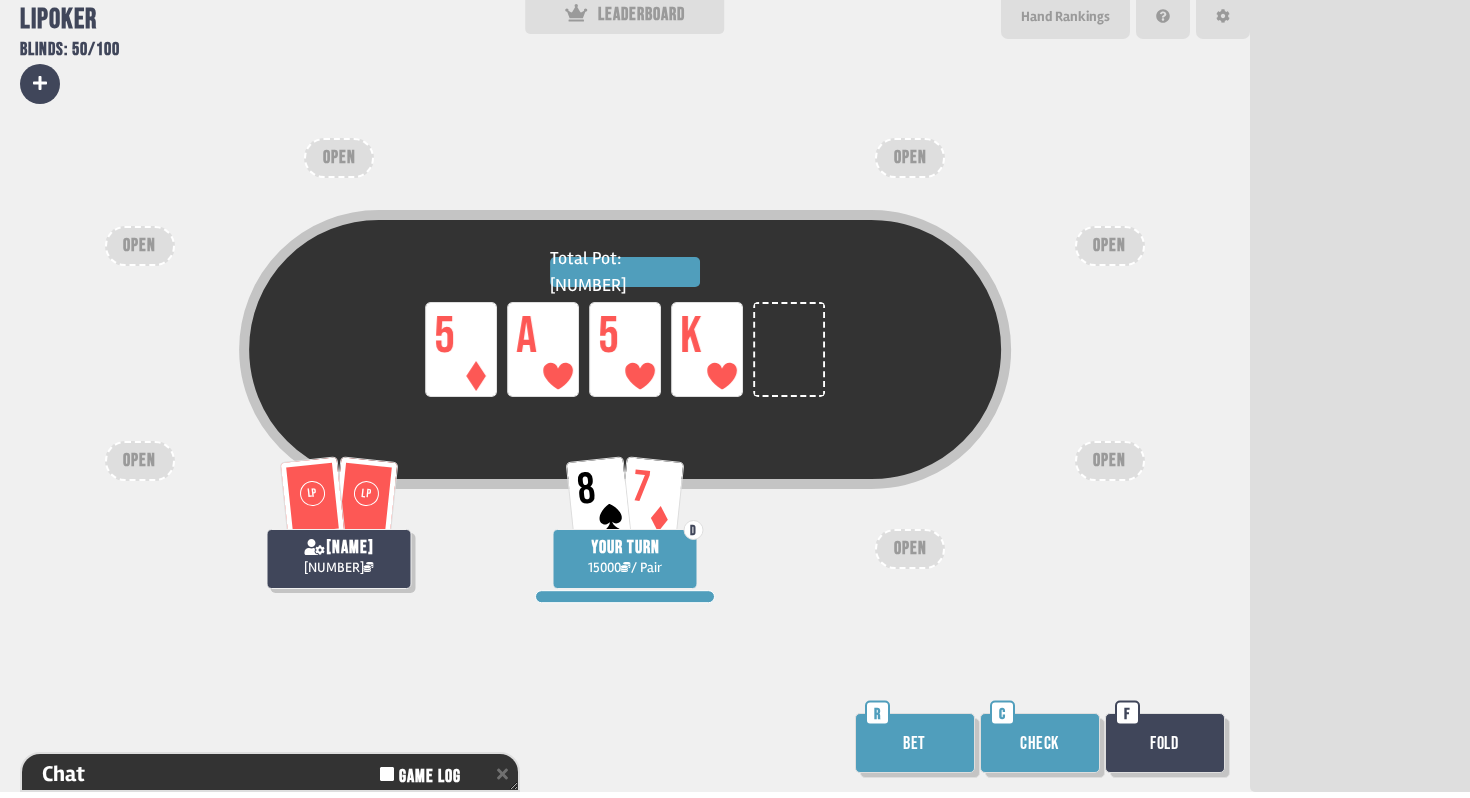 click on "Bet" at bounding box center [915, 743] 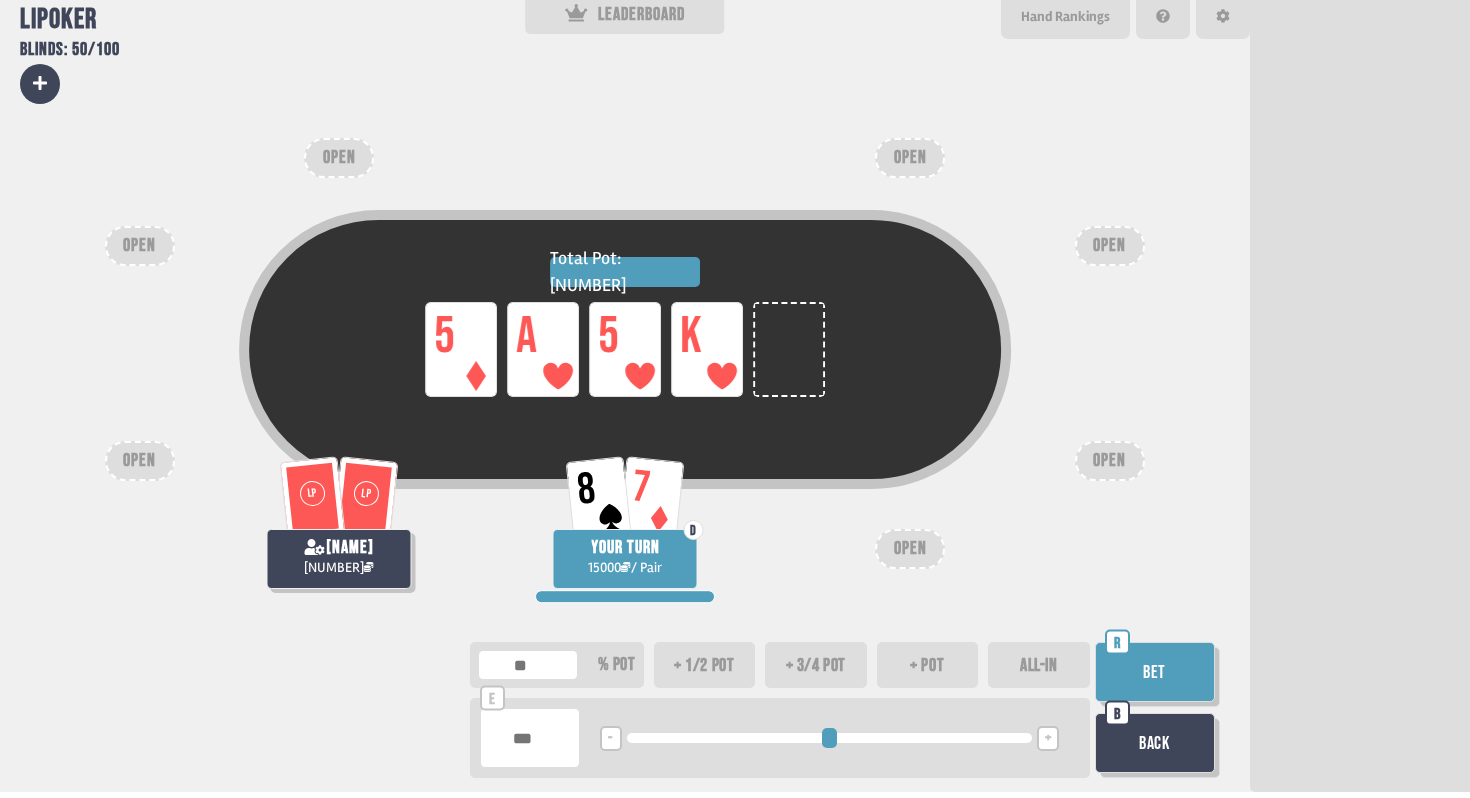 click at bounding box center [530, 738] 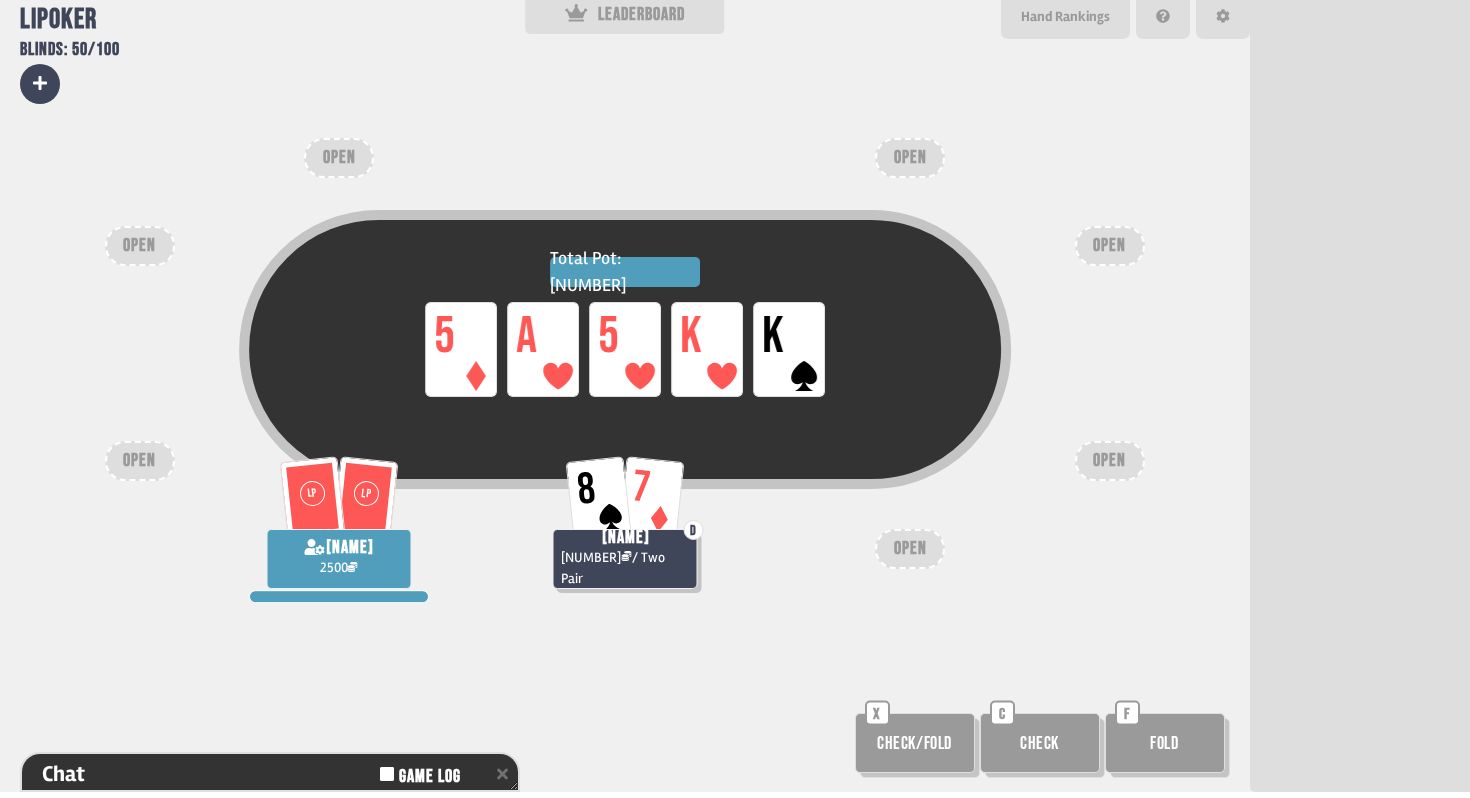 click on "Total Pot: [NUMBER]" at bounding box center (625, 272) 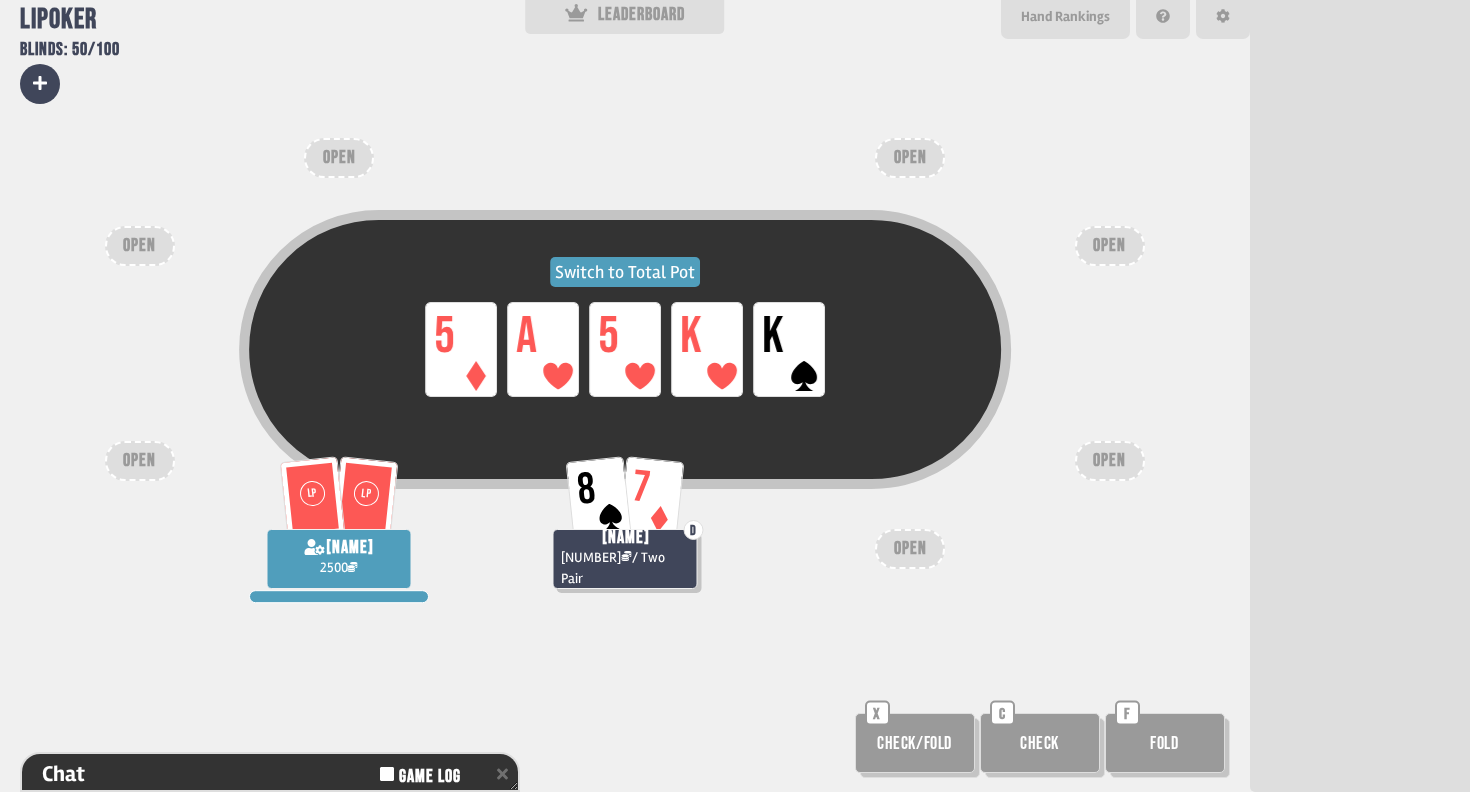 click on "Switch to Total Pot" at bounding box center [625, 272] 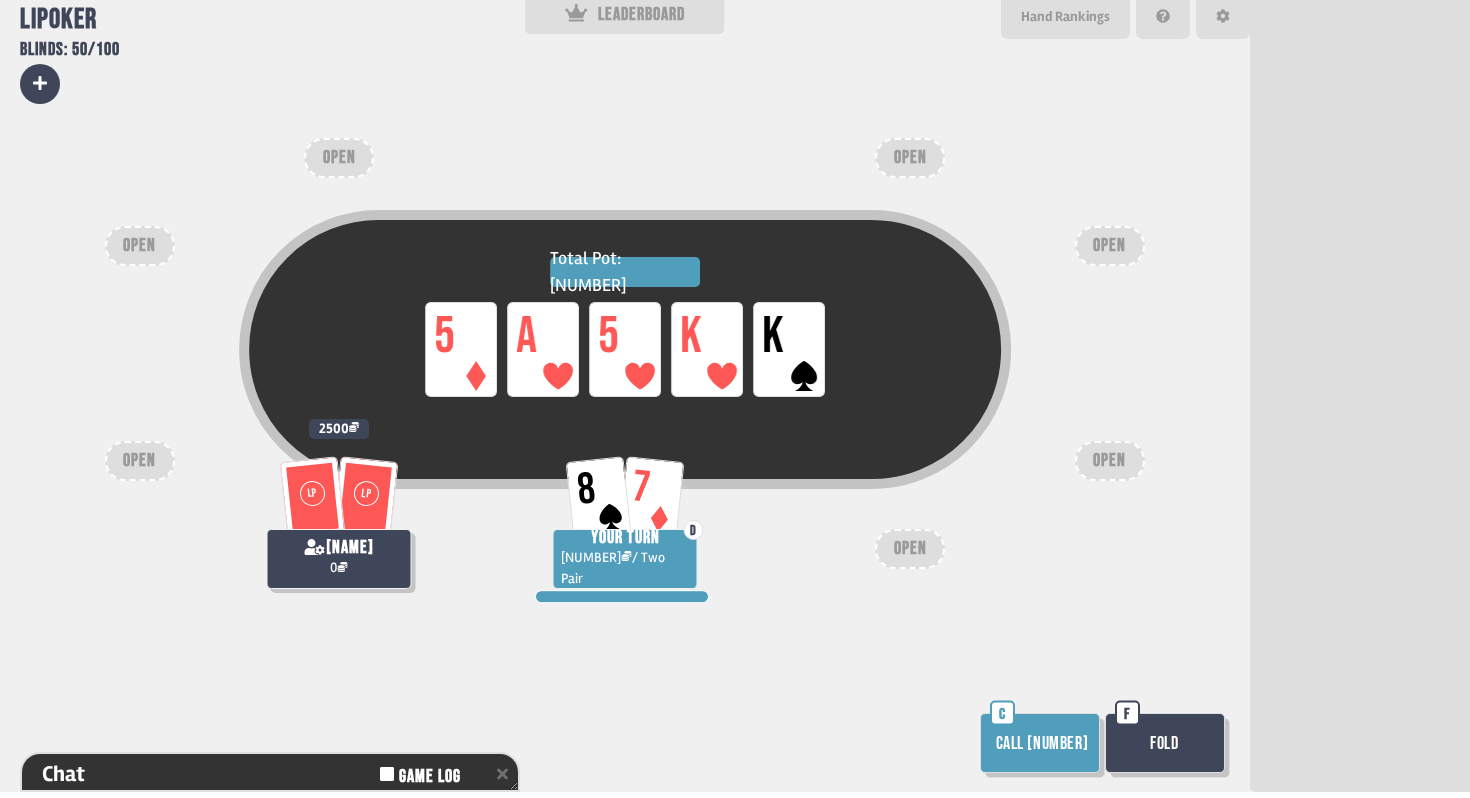 click on "Fold" at bounding box center (1165, 743) 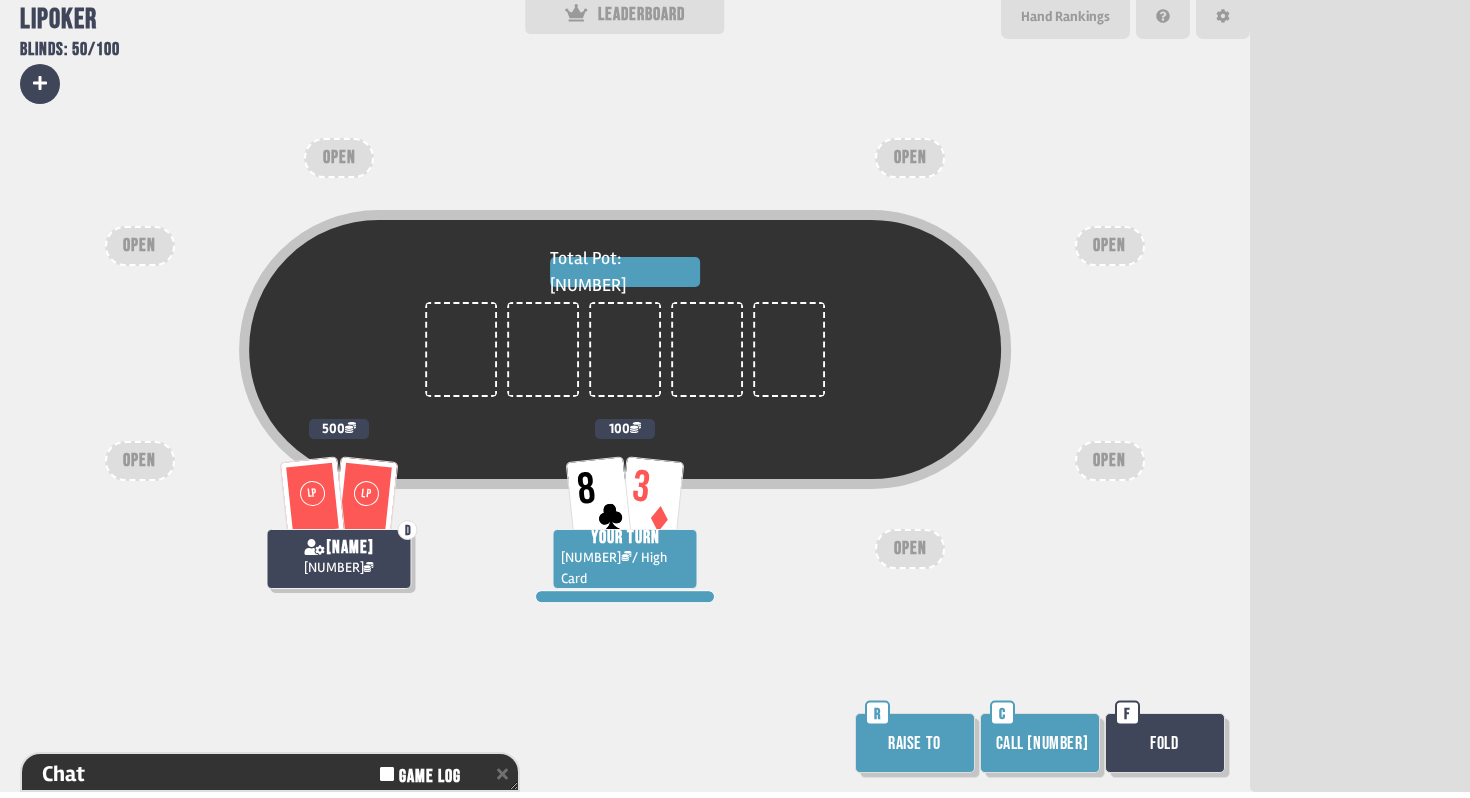 click on "Fold" at bounding box center [1165, 743] 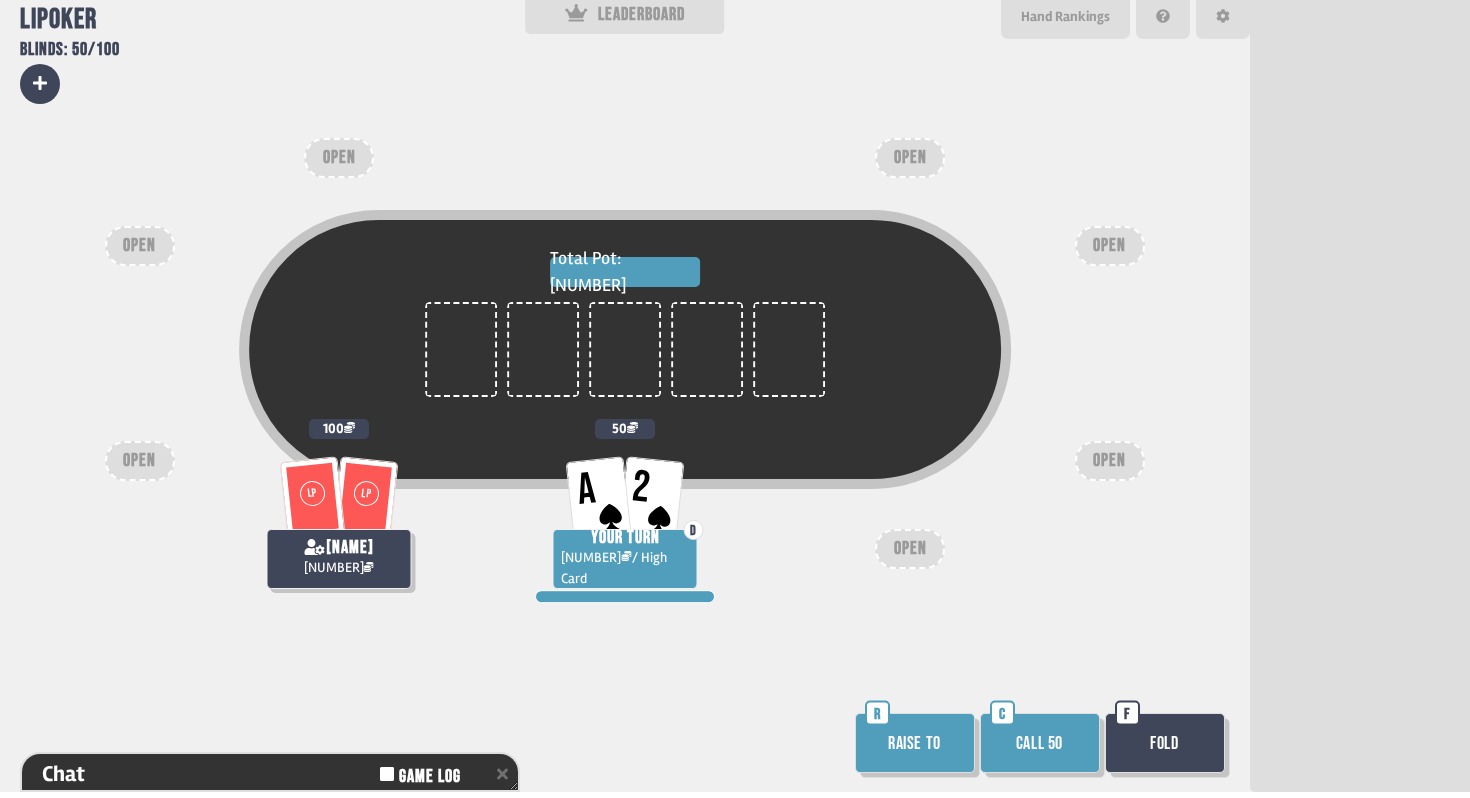click on "Raise to" at bounding box center (915, 743) 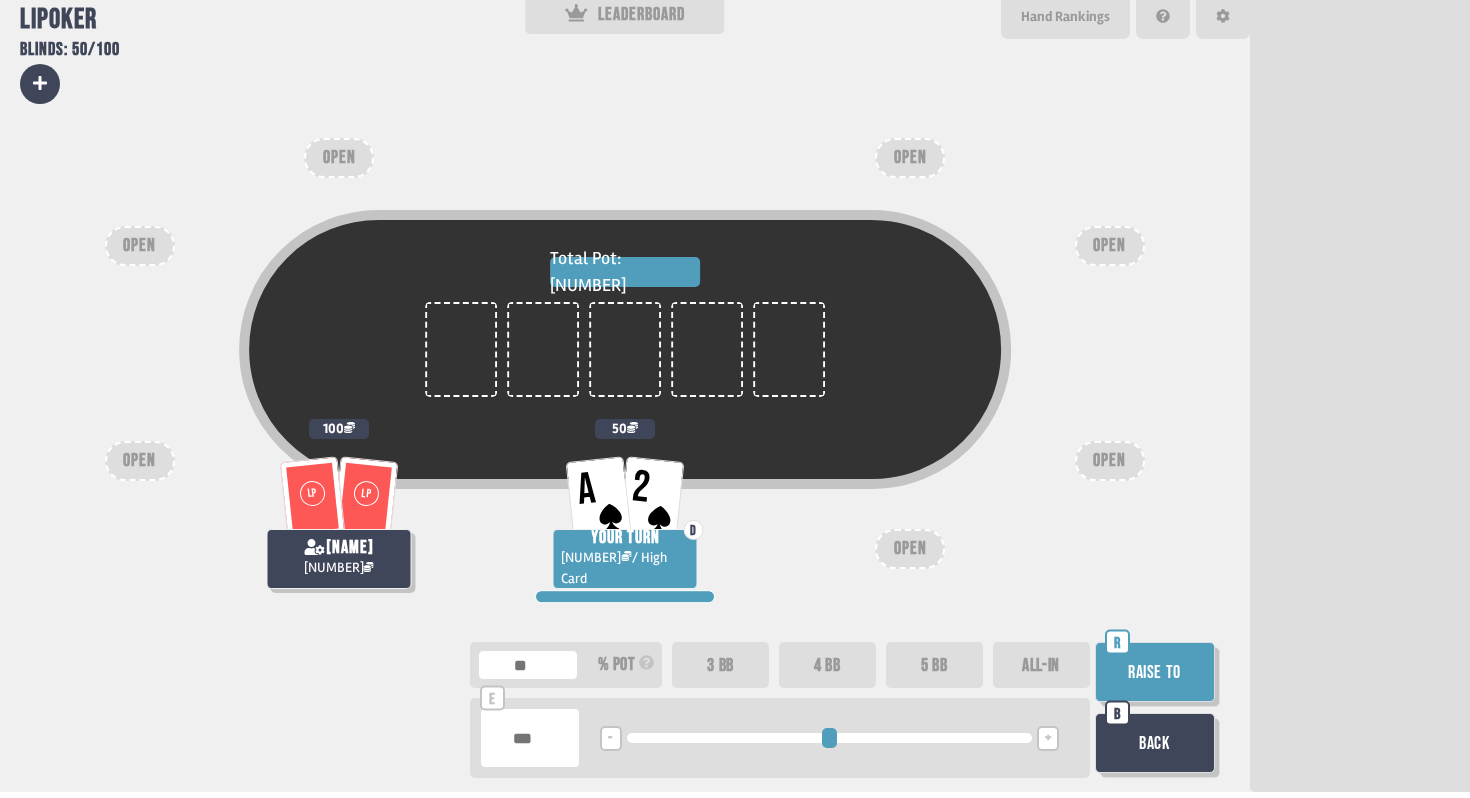 click on "5 BB" at bounding box center [934, 665] 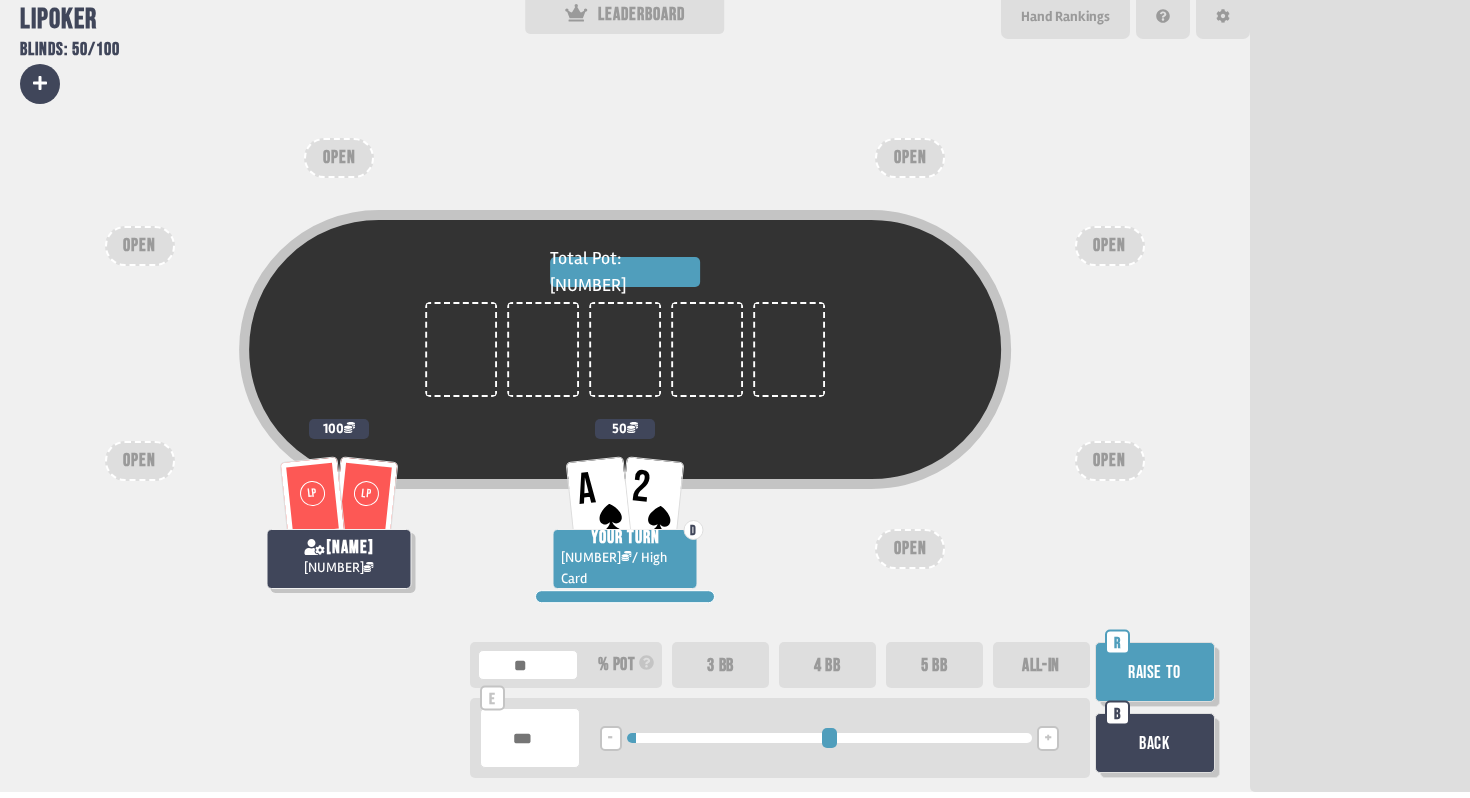 click on "Raise to" at bounding box center [1155, 672] 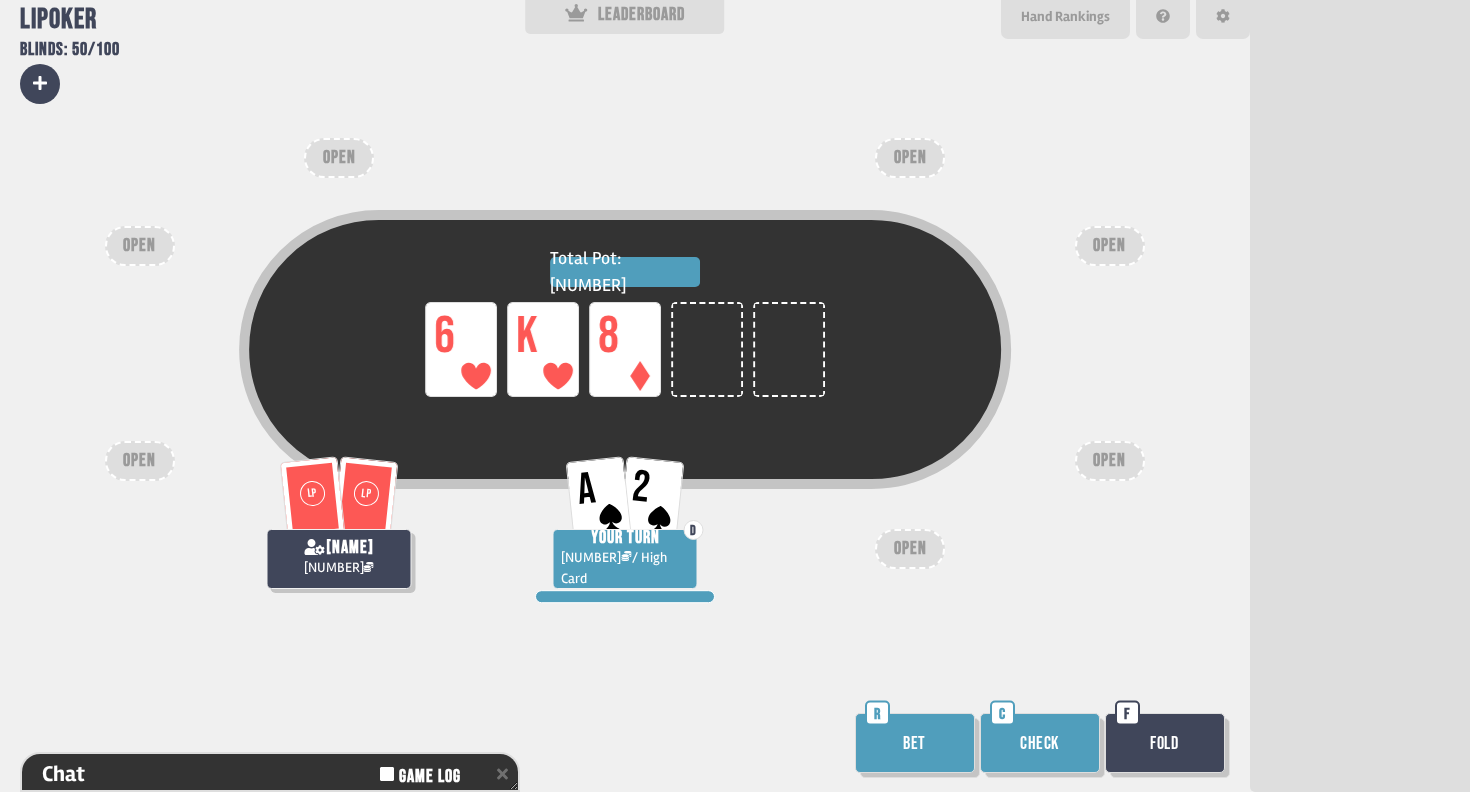 click on "Bet" at bounding box center [915, 743] 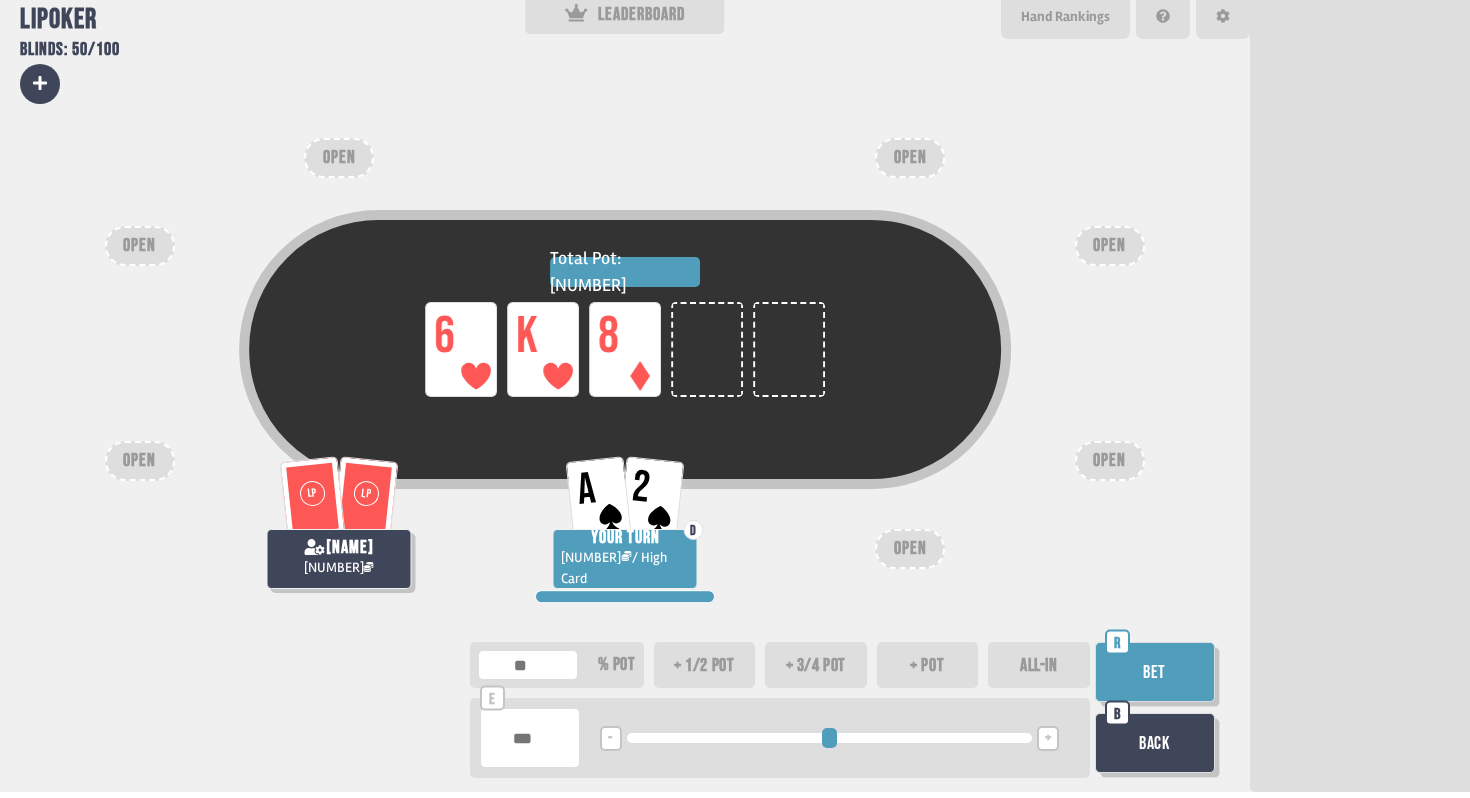 click on "+ 1/2 pot" at bounding box center (705, 665) 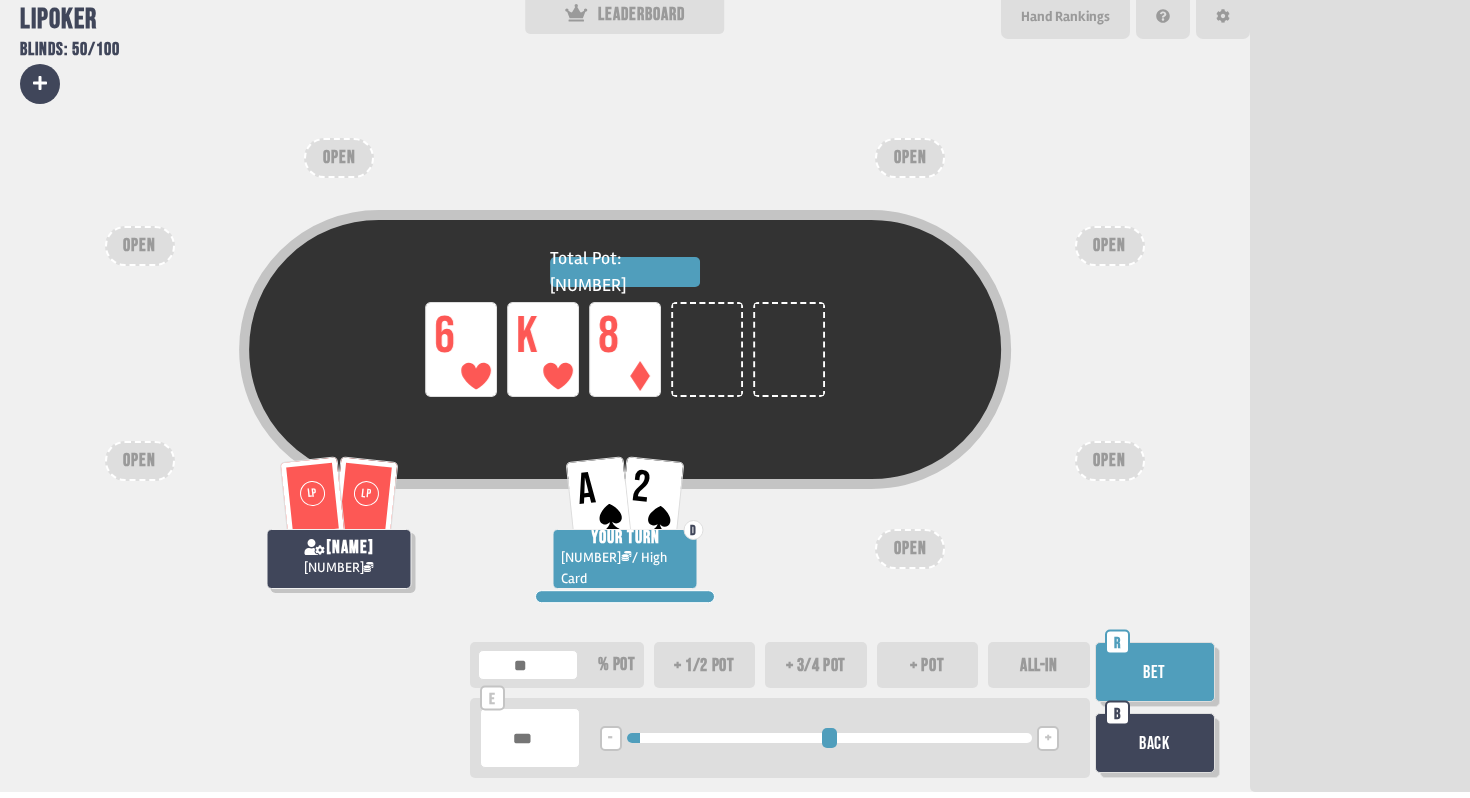 click on "Bet" at bounding box center (1155, 672) 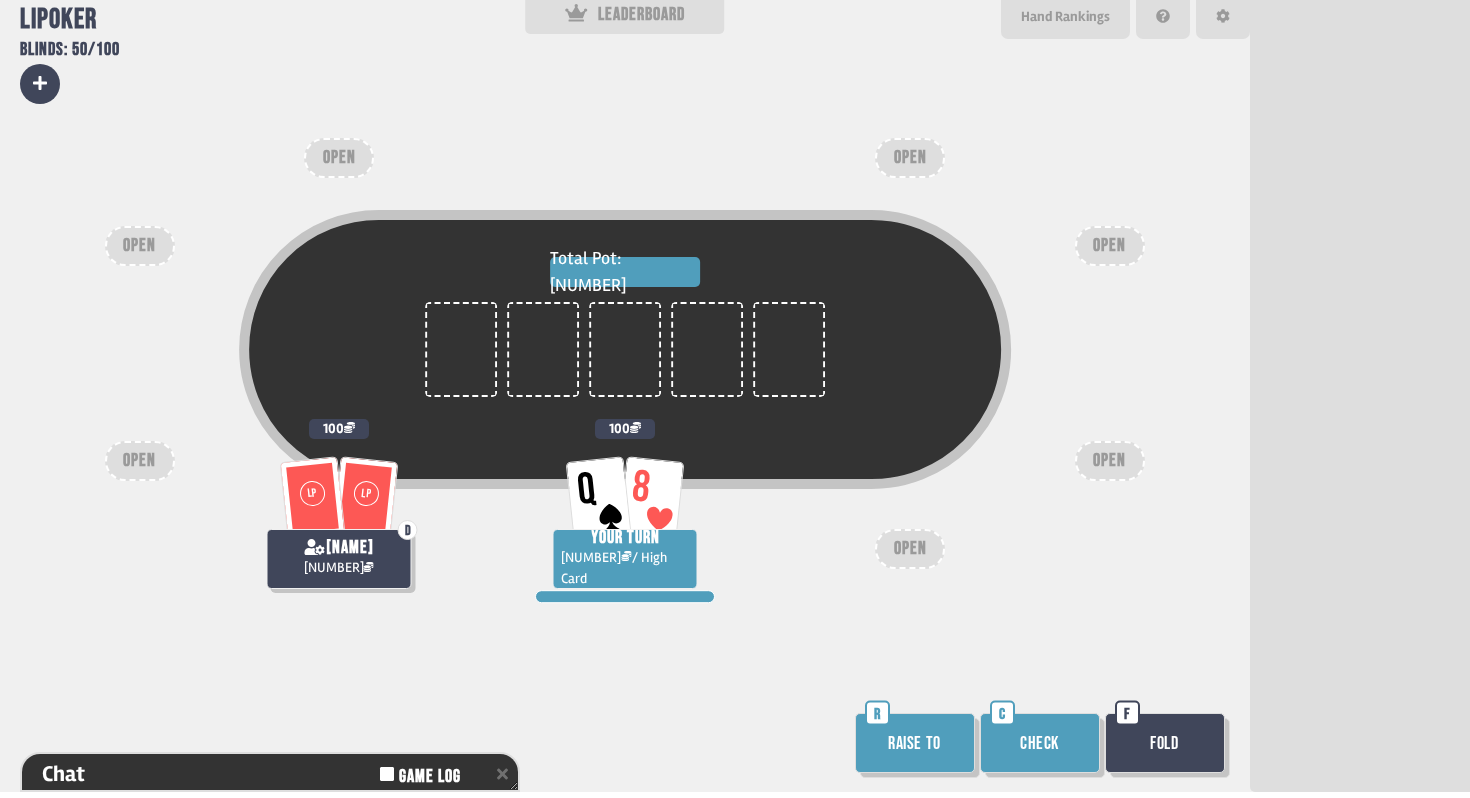 click on "Raise to" at bounding box center (915, 743) 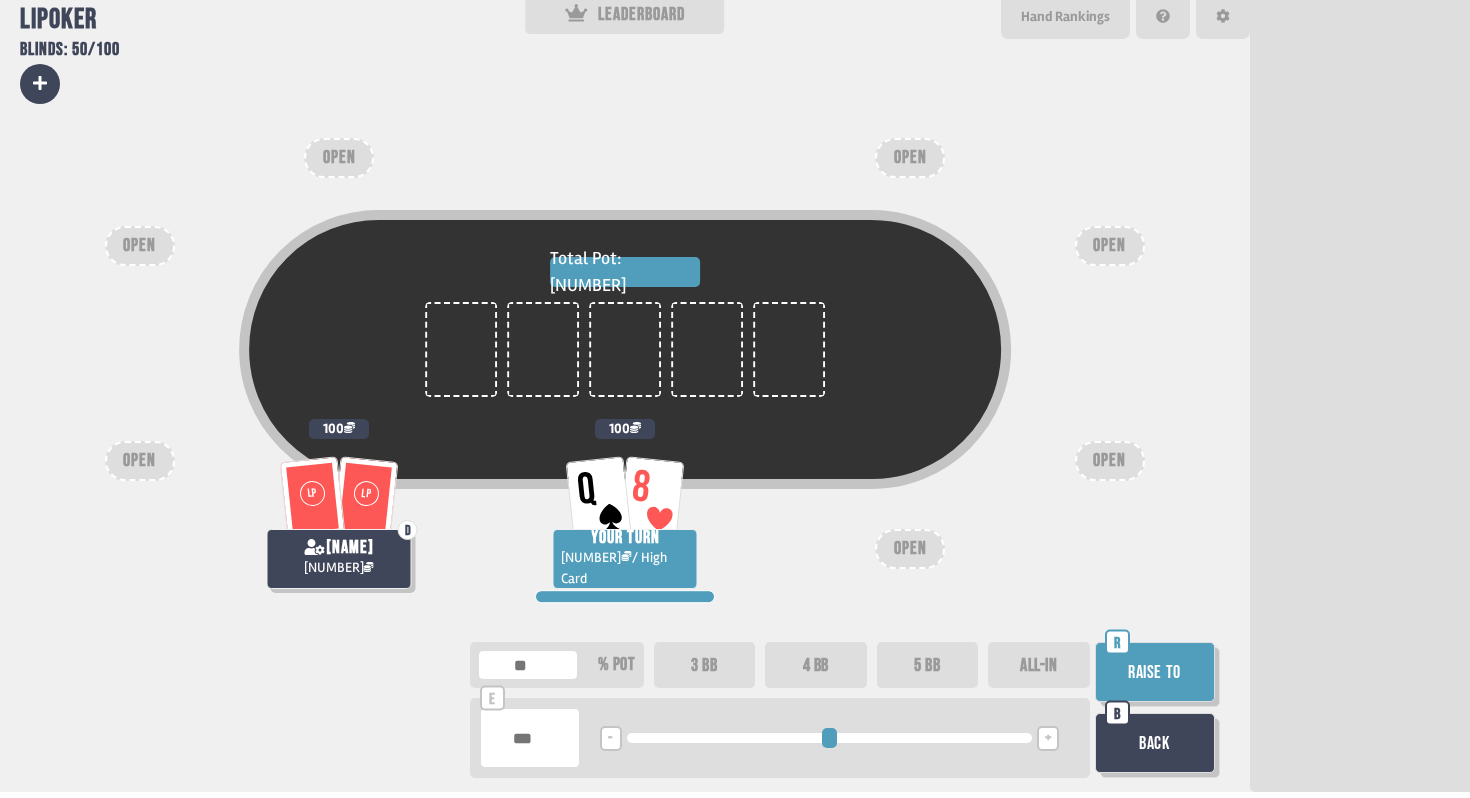 click on "5 BB" at bounding box center [928, 665] 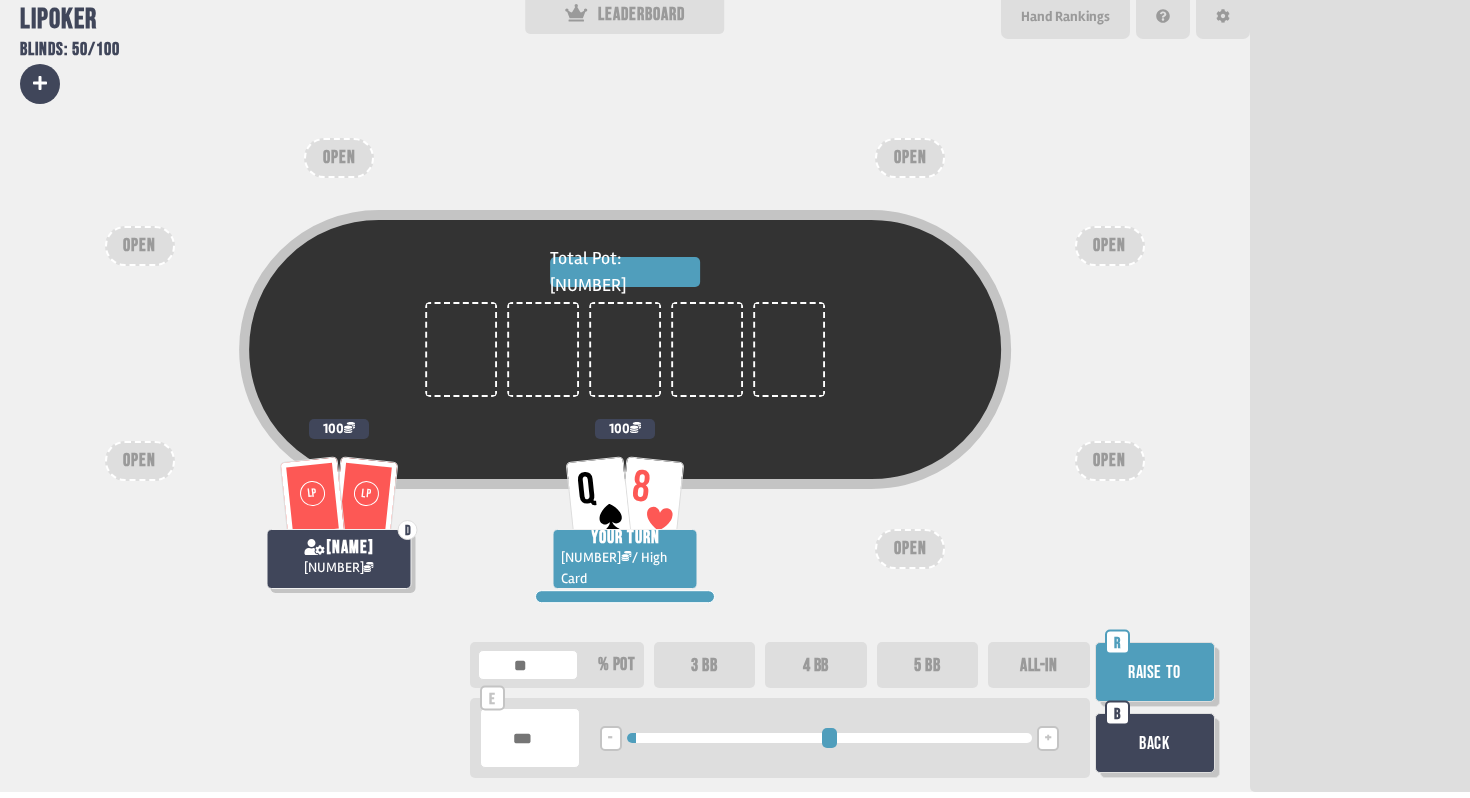click on "Raise to" at bounding box center [1155, 672] 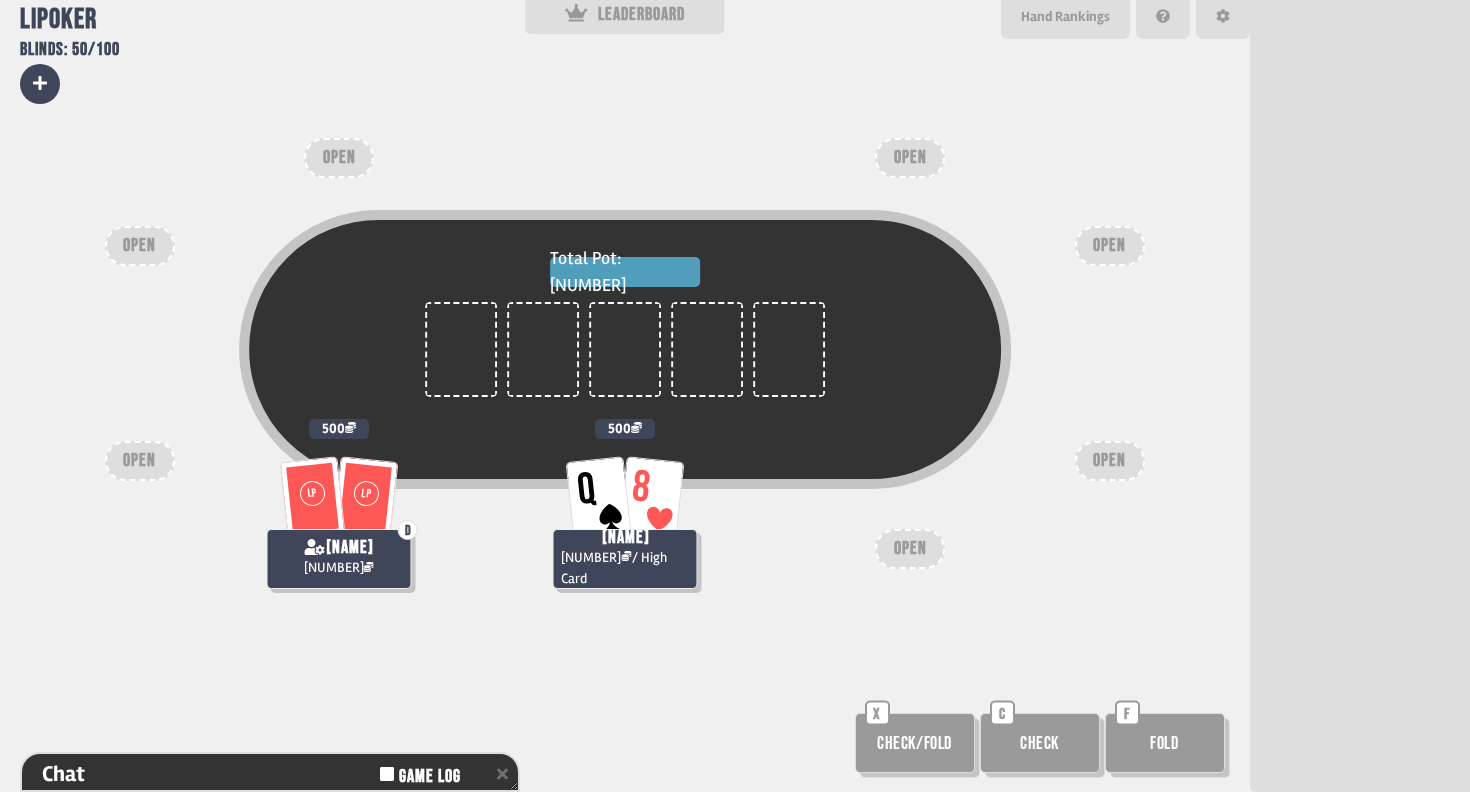 click on "Total Pot: [NUMBER]   LP LP D [NAME] [NUMBER]  [NUMBER]  Q [NUMBER] [NAME] [NUMBER]   / High Card [NUMBER]  OPEN OPEN OPEN OPEN OPEN OPEN OPEN Check/Fold X Check C Fold F" at bounding box center (625, 399) 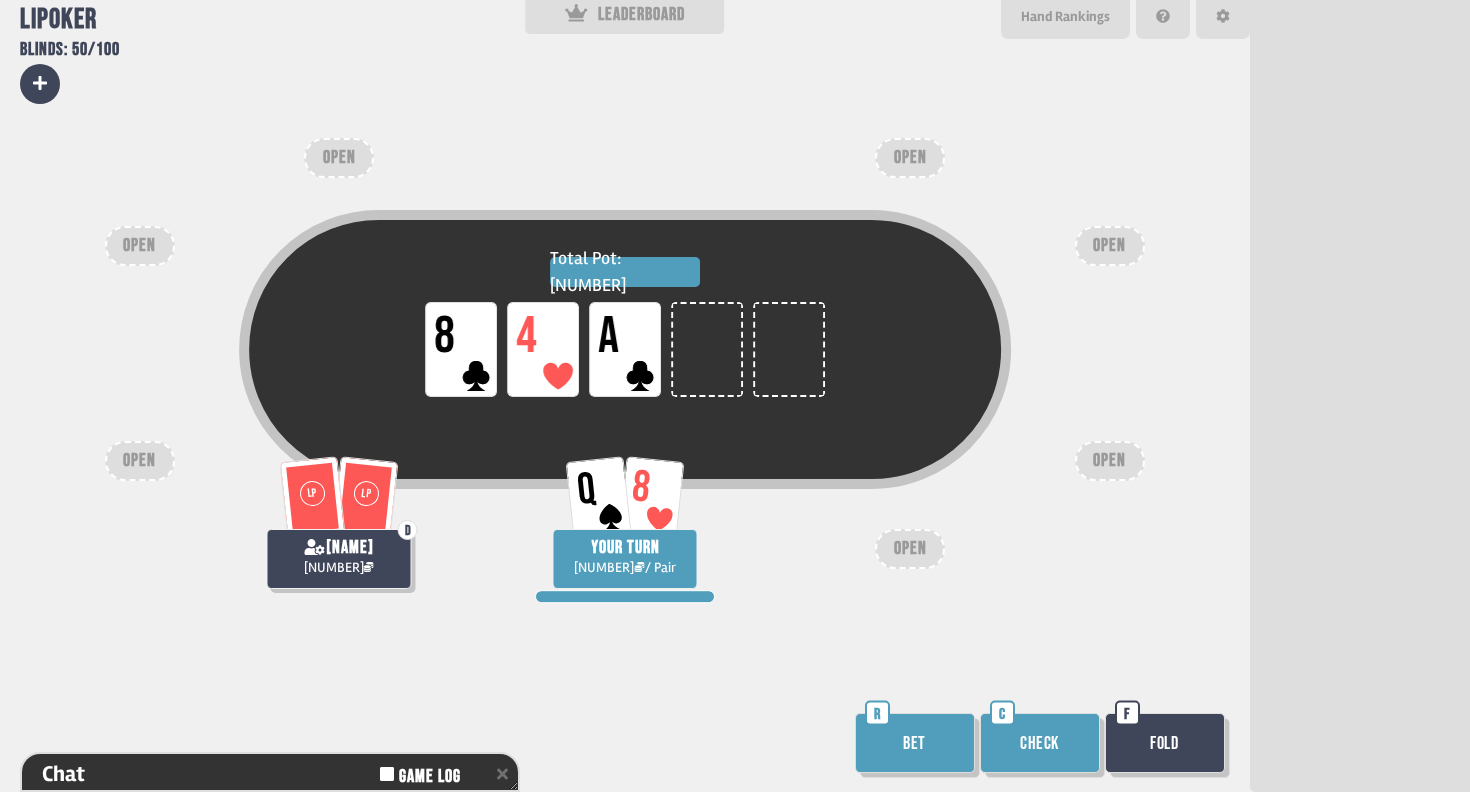 click on "Bet" at bounding box center [915, 743] 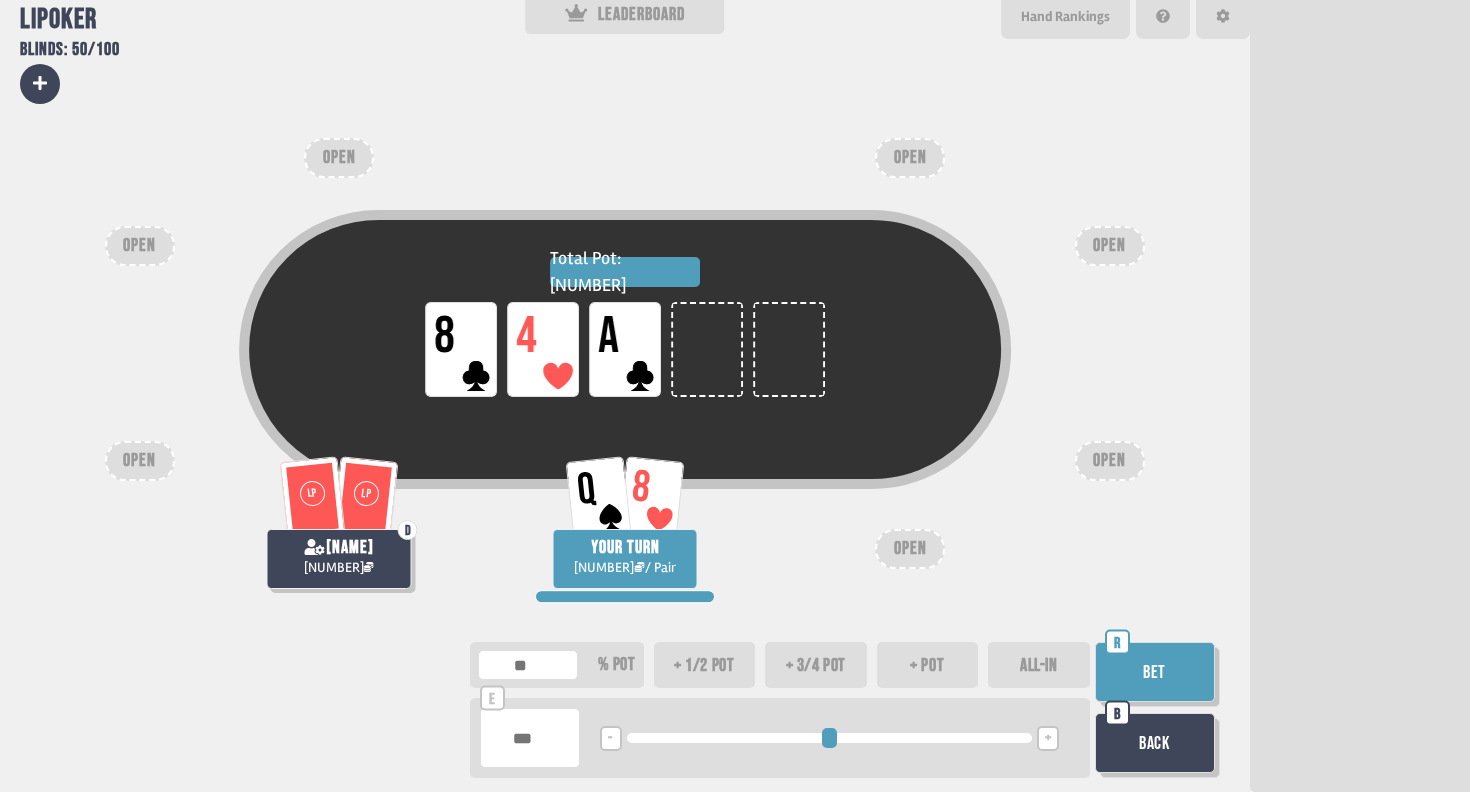 click at bounding box center (530, 738) 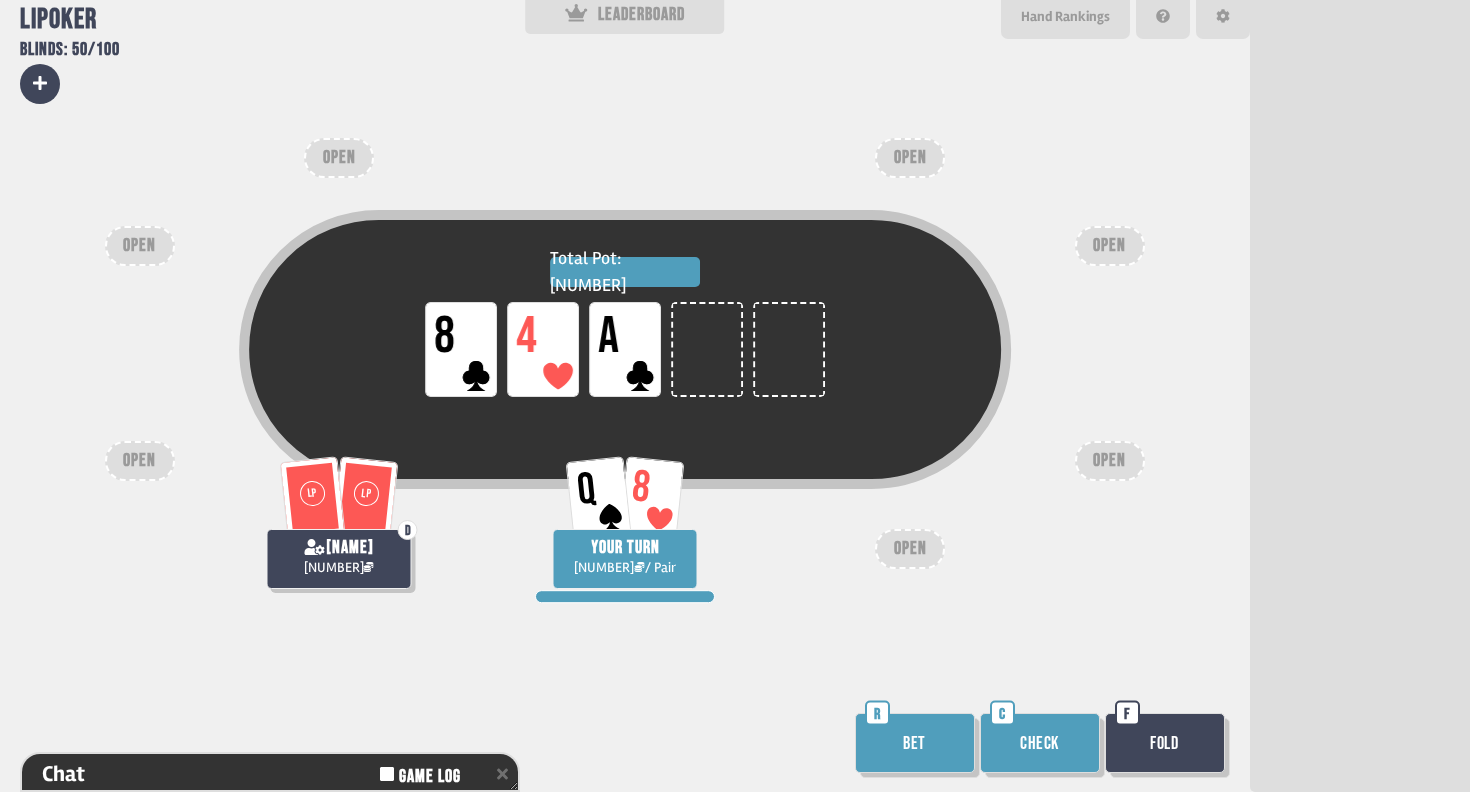 click on "Check" at bounding box center (1040, 743) 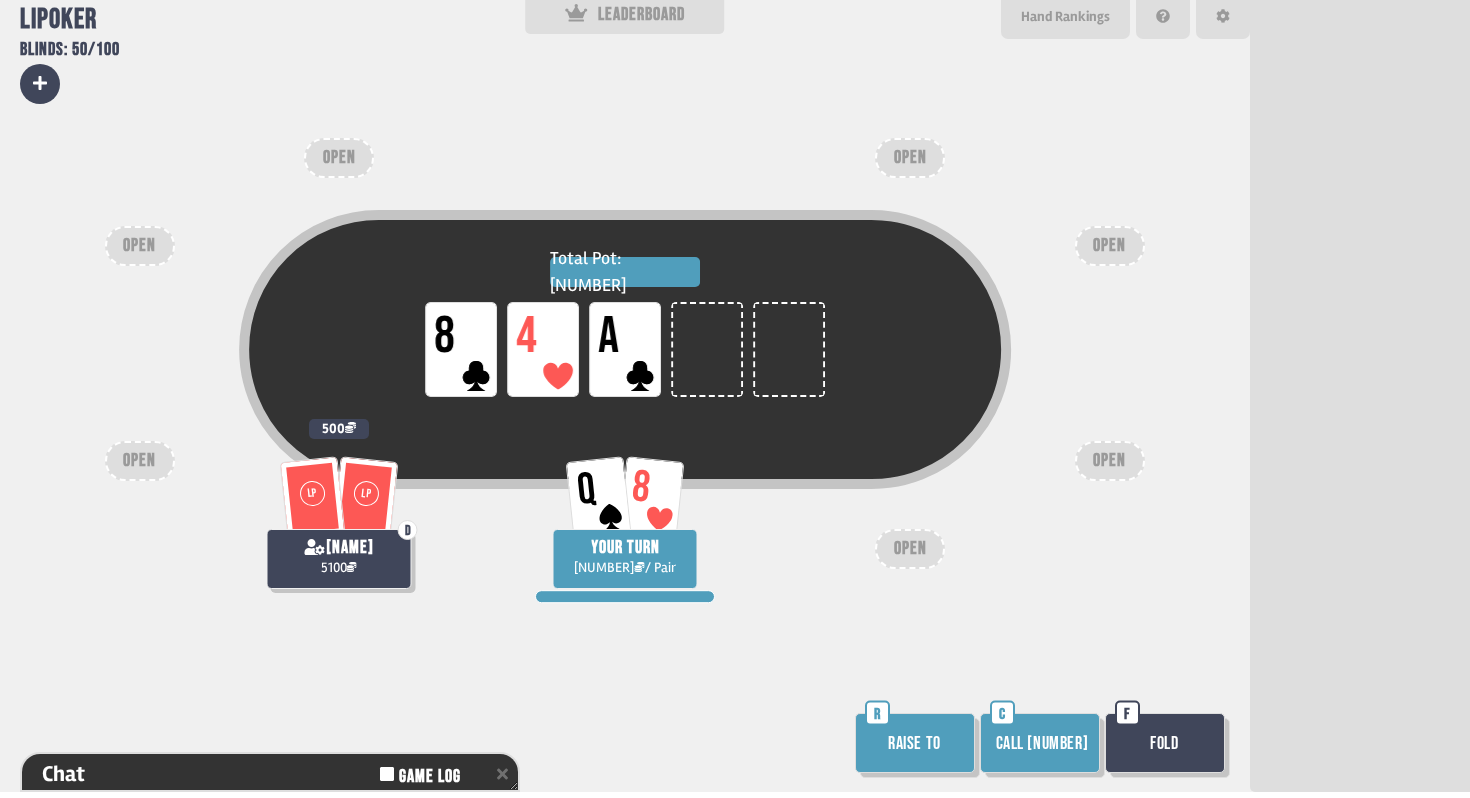 click on "Call [NUMBER]" at bounding box center (1040, 743) 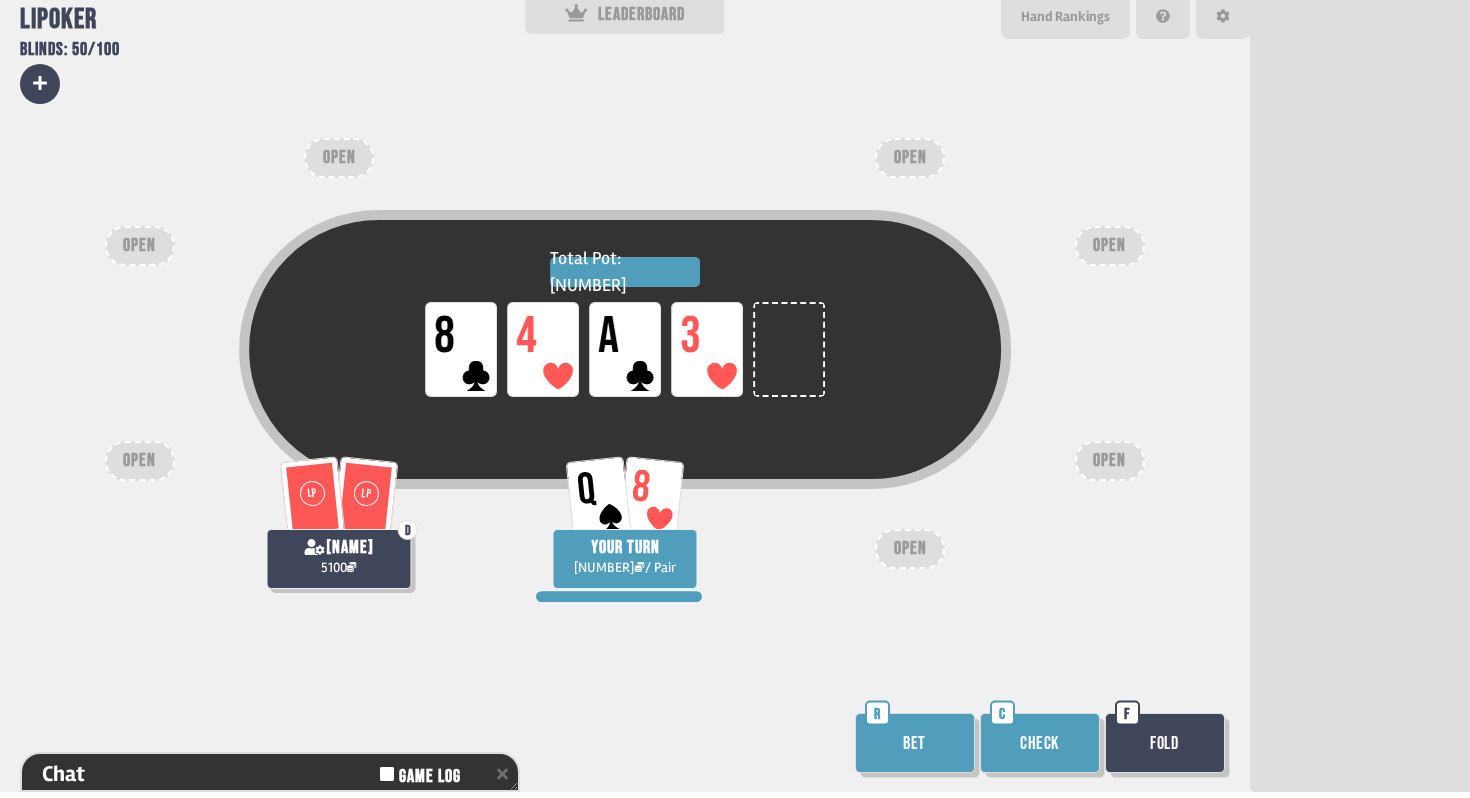 click on "Bet" at bounding box center (915, 743) 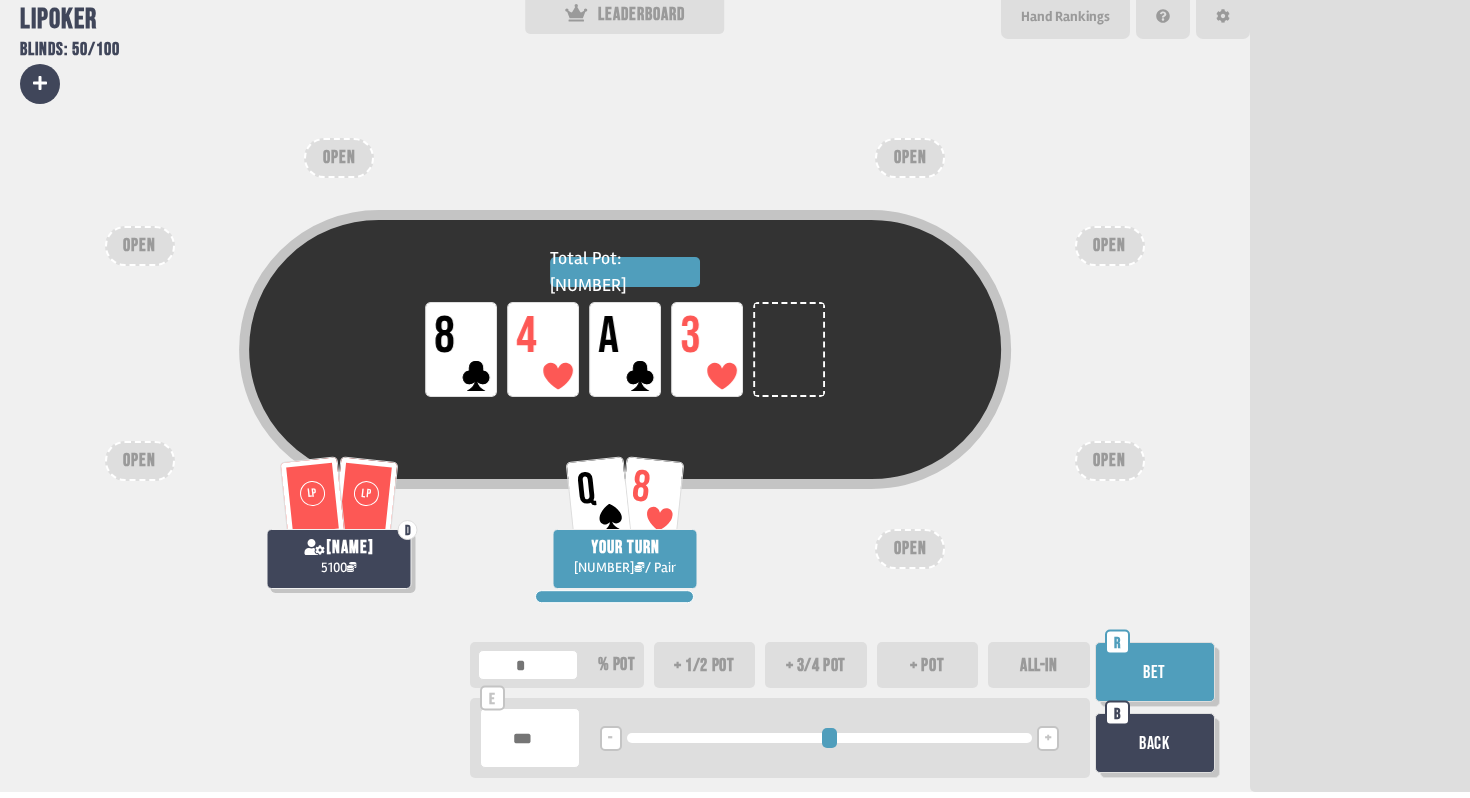 click at bounding box center [530, 738] 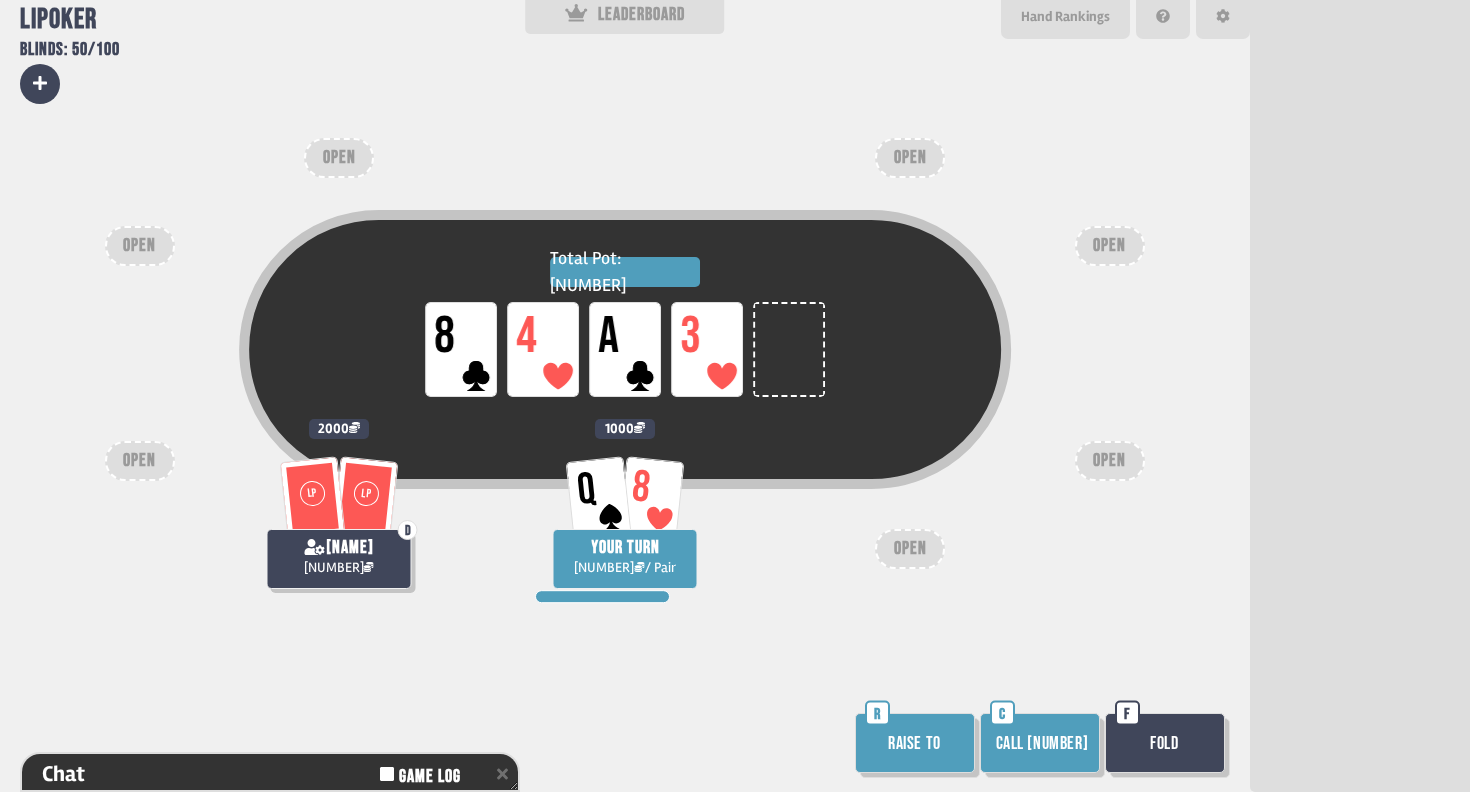 click on "Call [NUMBER]" at bounding box center [1040, 743] 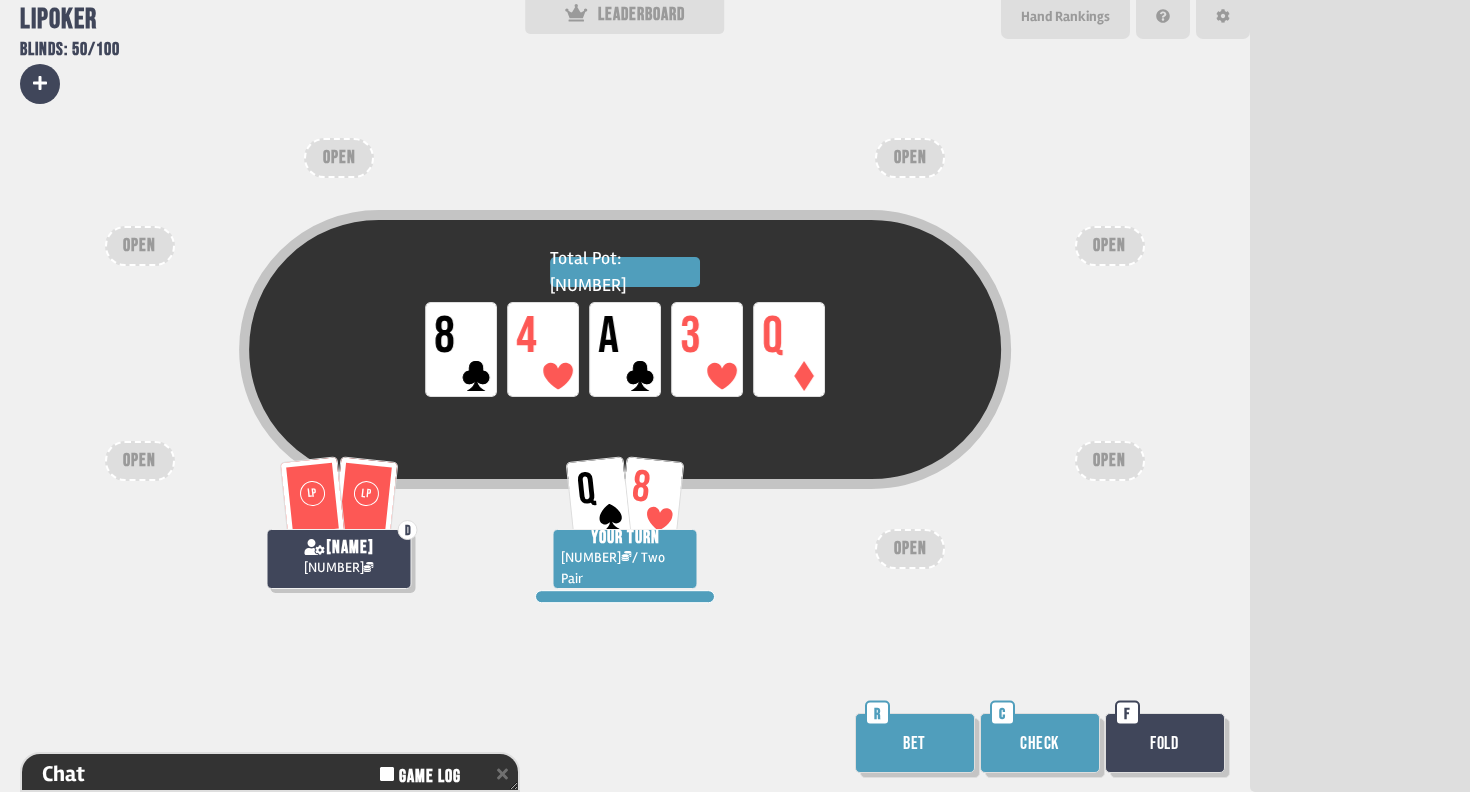 click on "Check" at bounding box center (1040, 743) 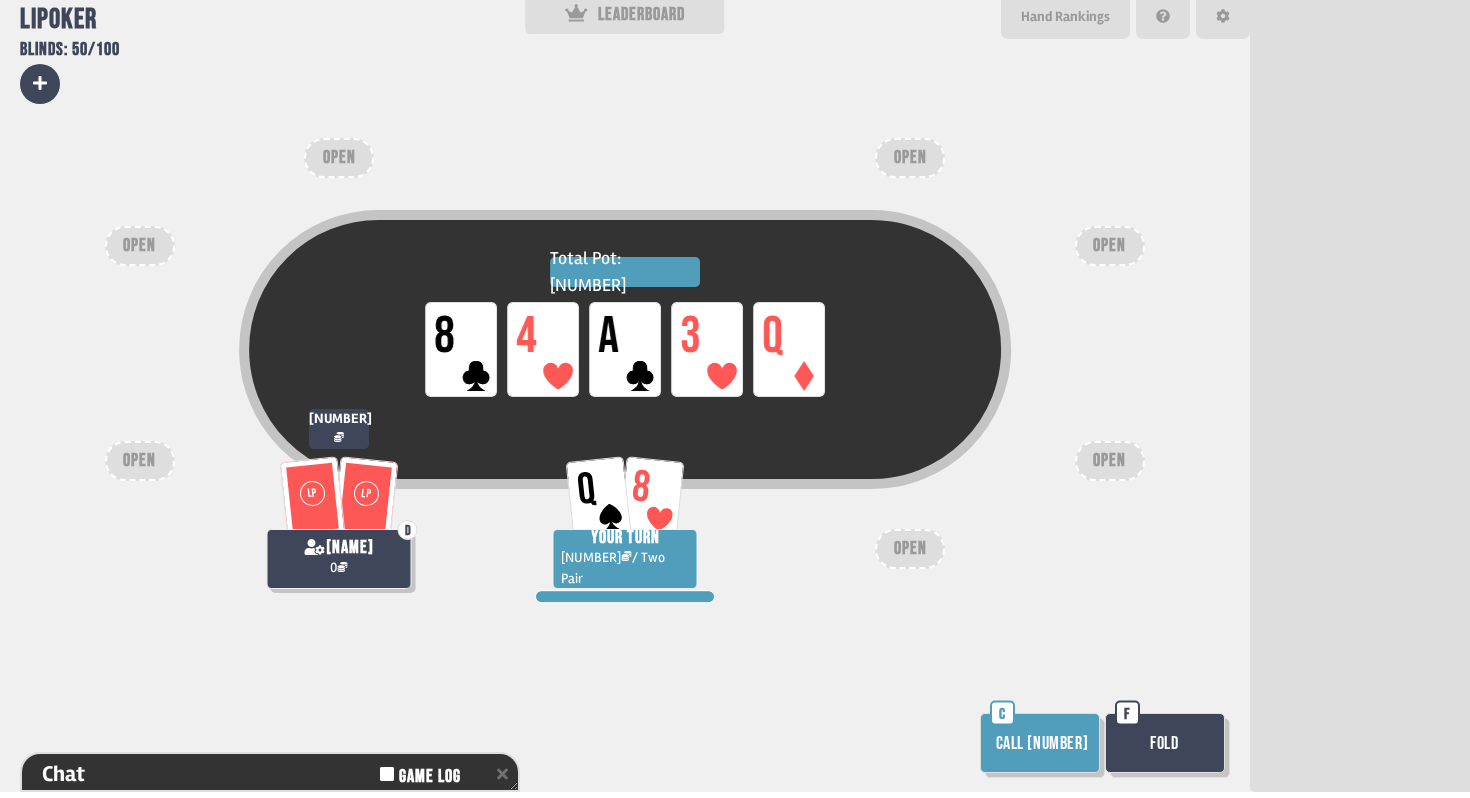 click on "Call [NUMBER]" at bounding box center (1040, 743) 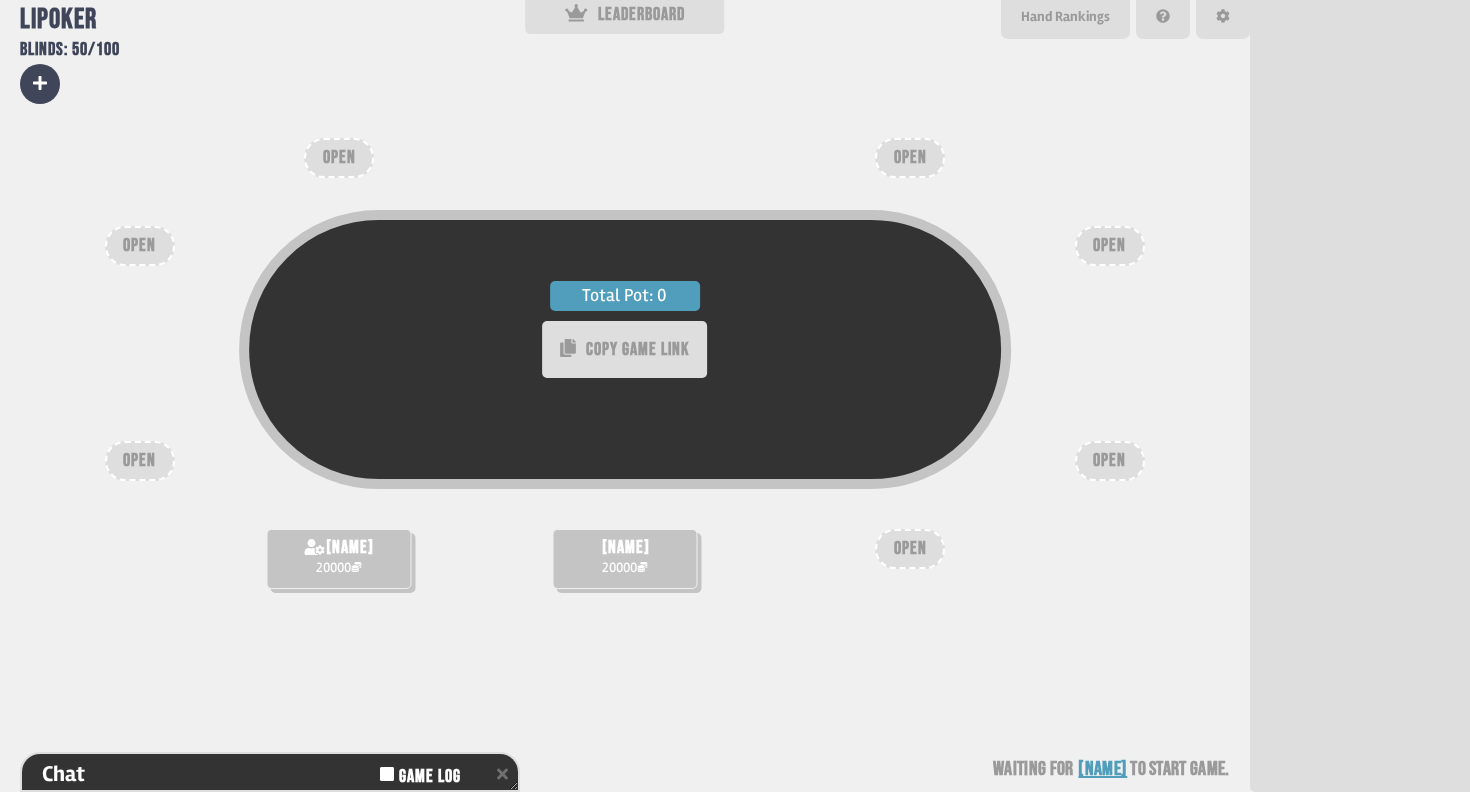 drag, startPoint x: 104, startPoint y: 114, endPoint x: 852, endPoint y: 623, distance: 904.7569 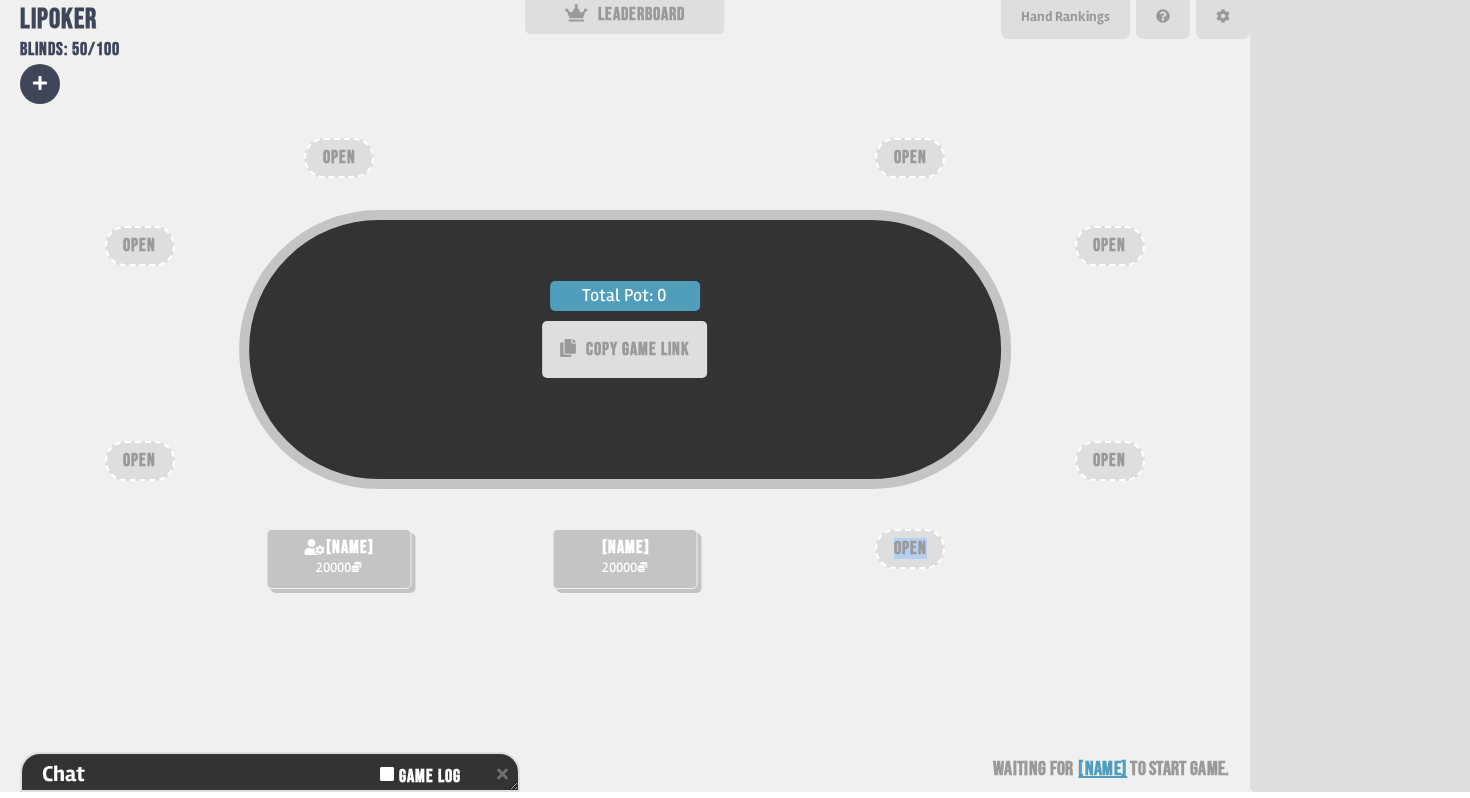 drag, startPoint x: 892, startPoint y: 549, endPoint x: 931, endPoint y: 549, distance: 39 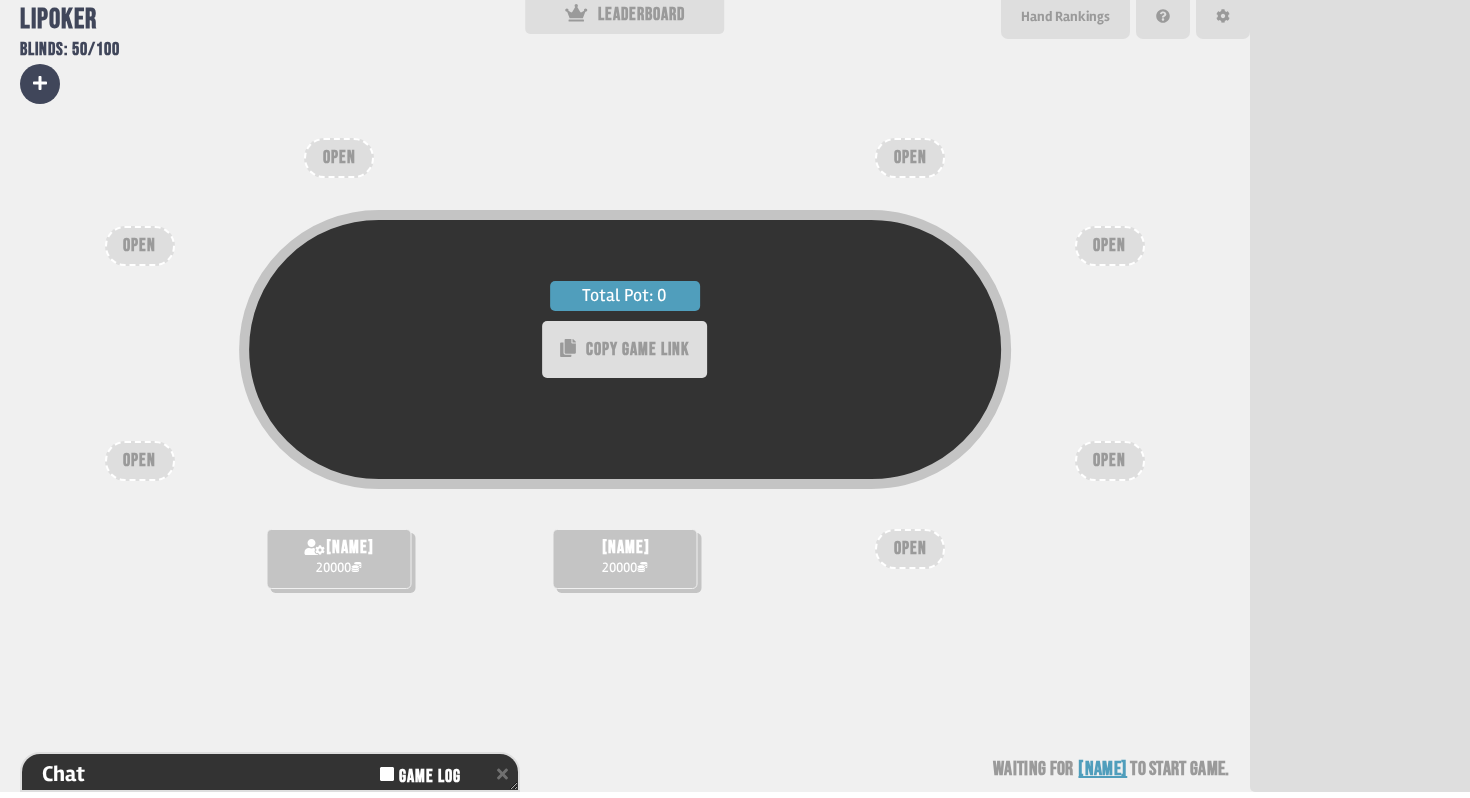 click on "Total Pot: 0   COPY GAME LINK" at bounding box center (625, 389) 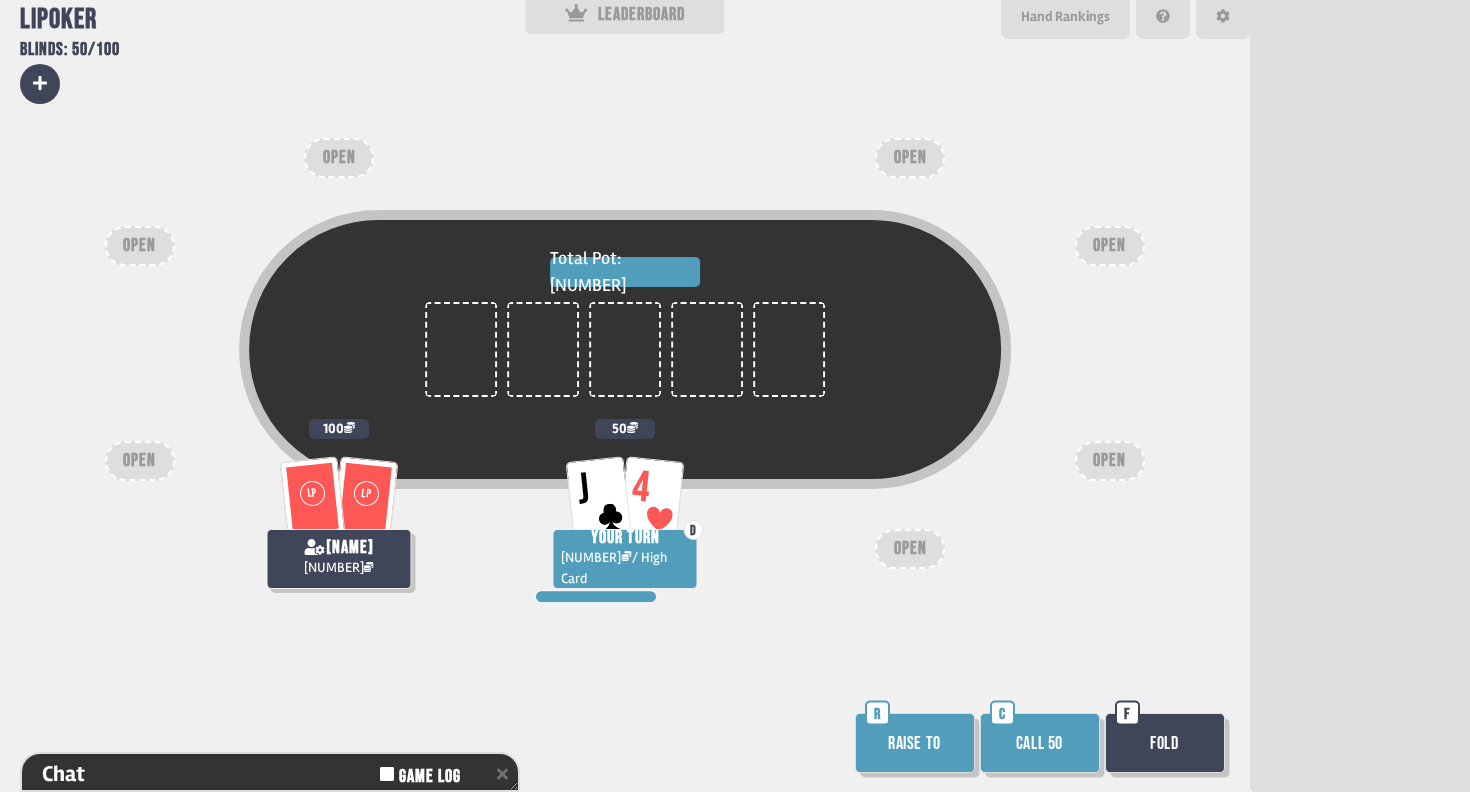 scroll, scrollTop: 0, scrollLeft: 0, axis: both 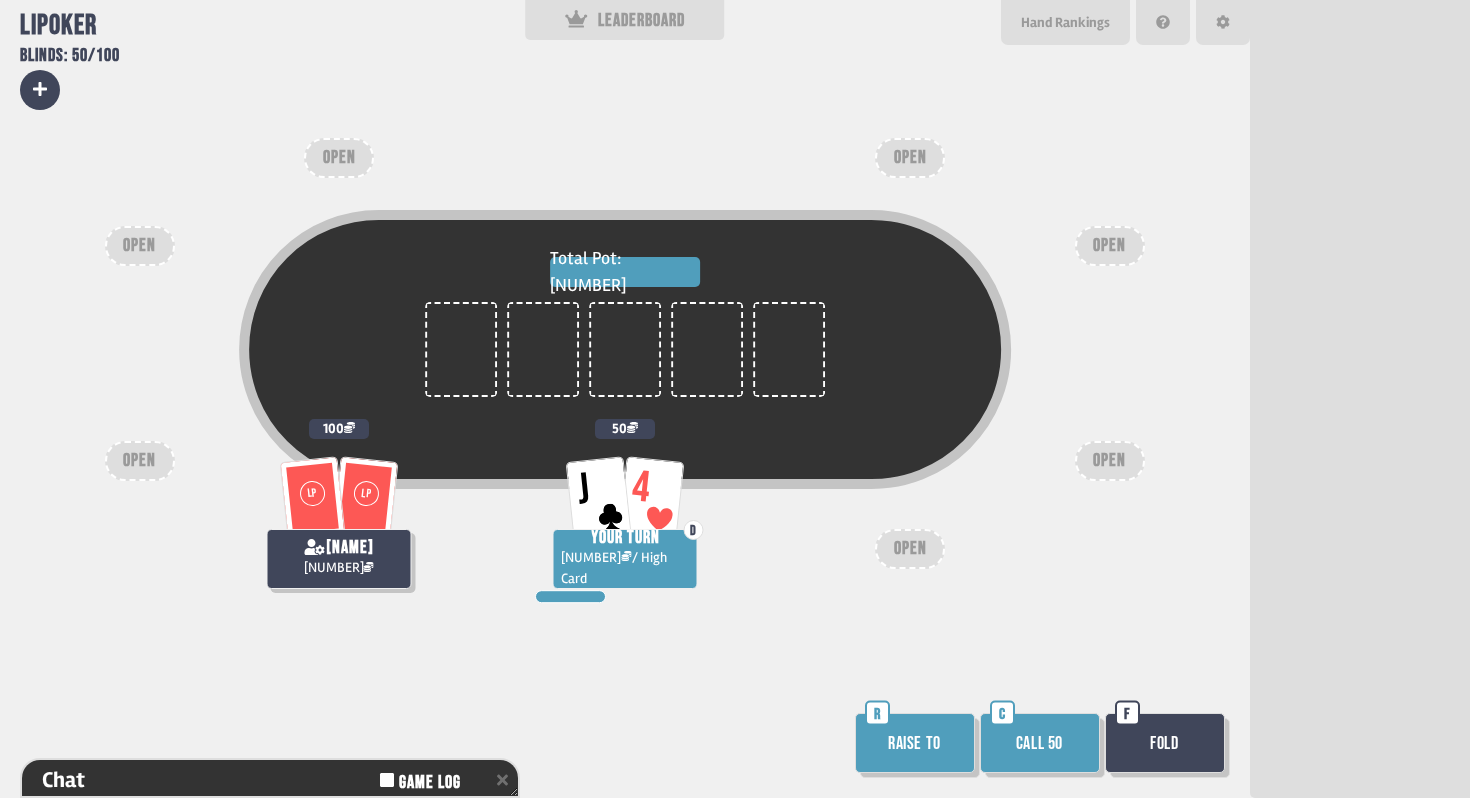 click on "Call 50" at bounding box center [1040, 743] 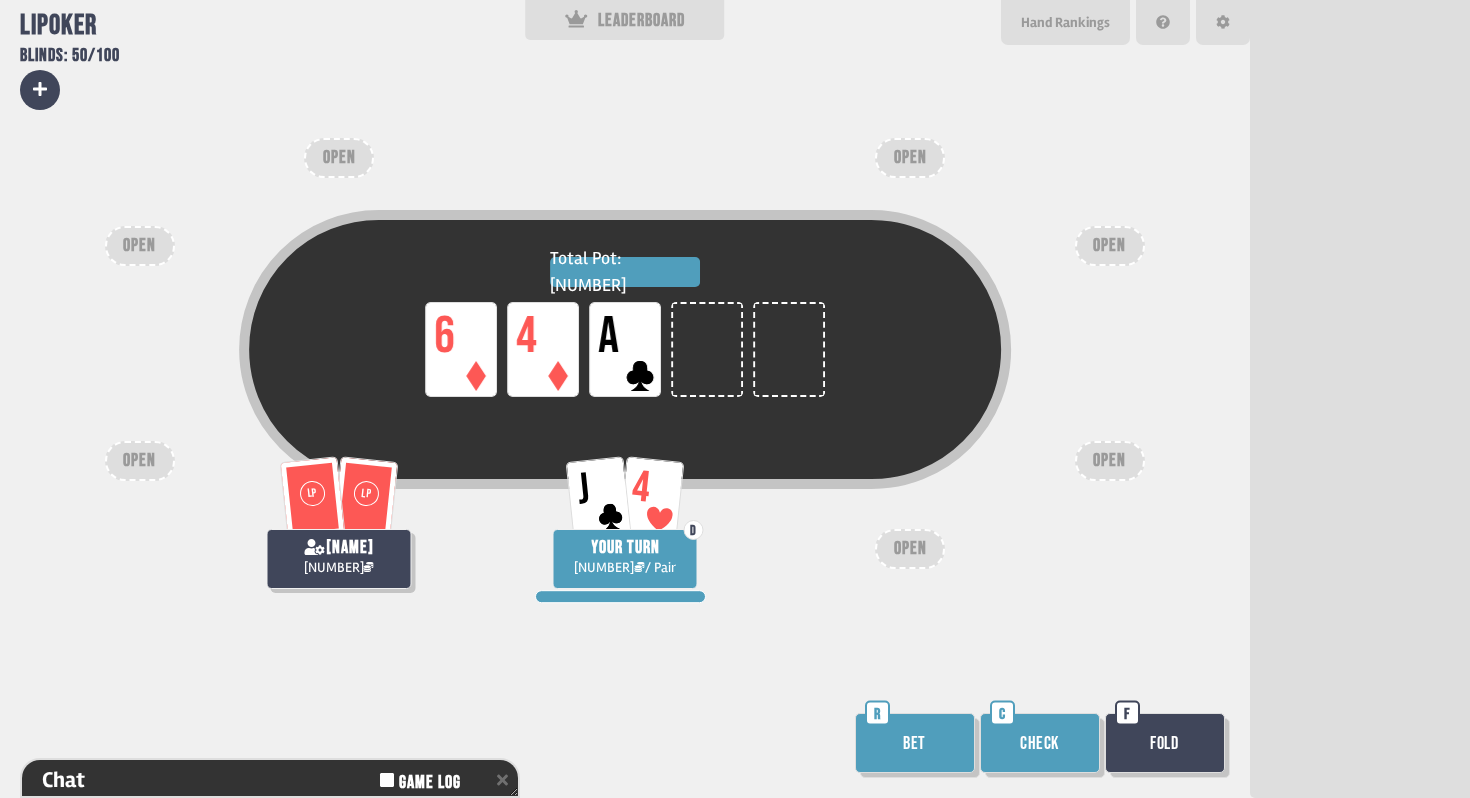 click on "Bet" at bounding box center [915, 743] 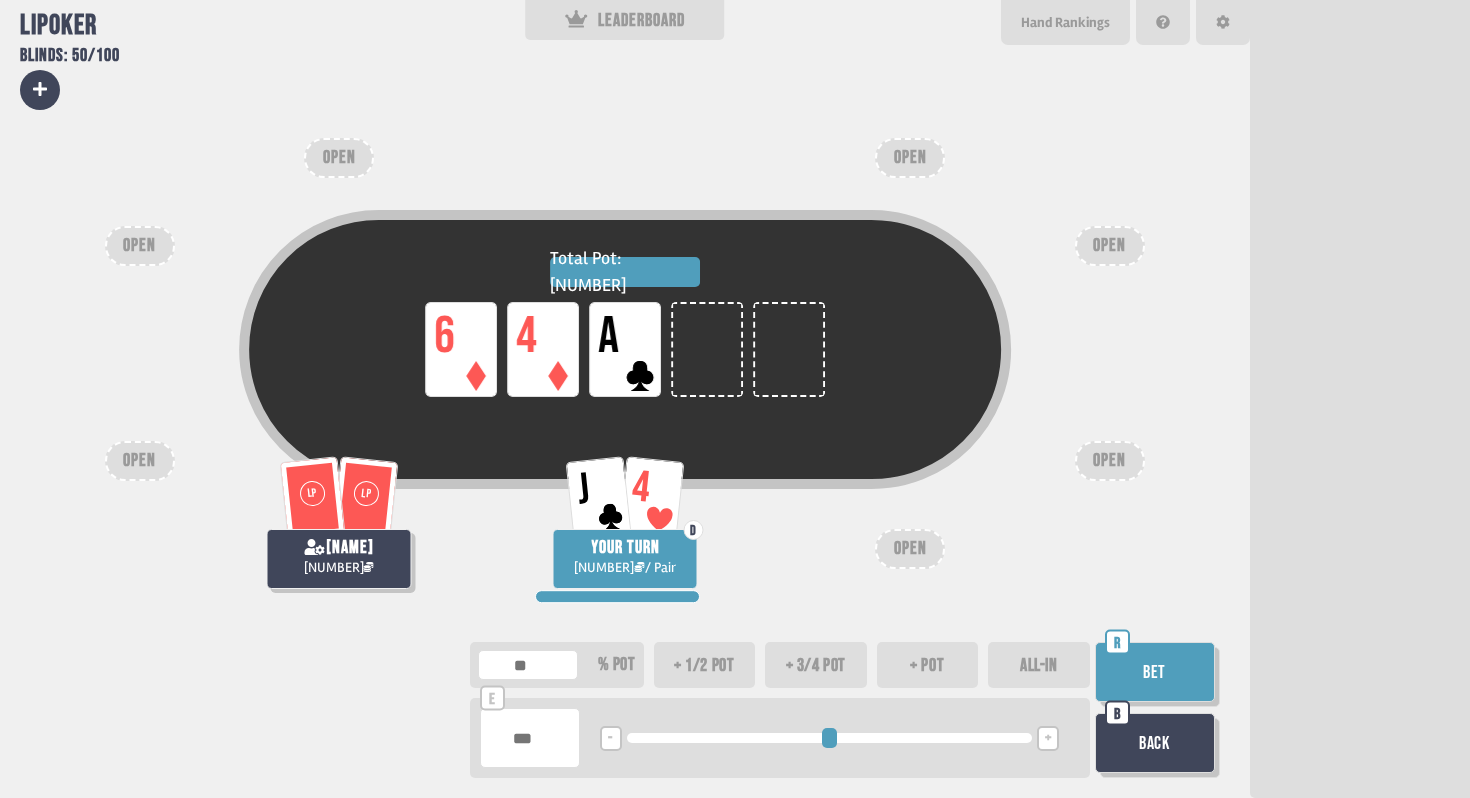 click on "+ pot" at bounding box center [928, 665] 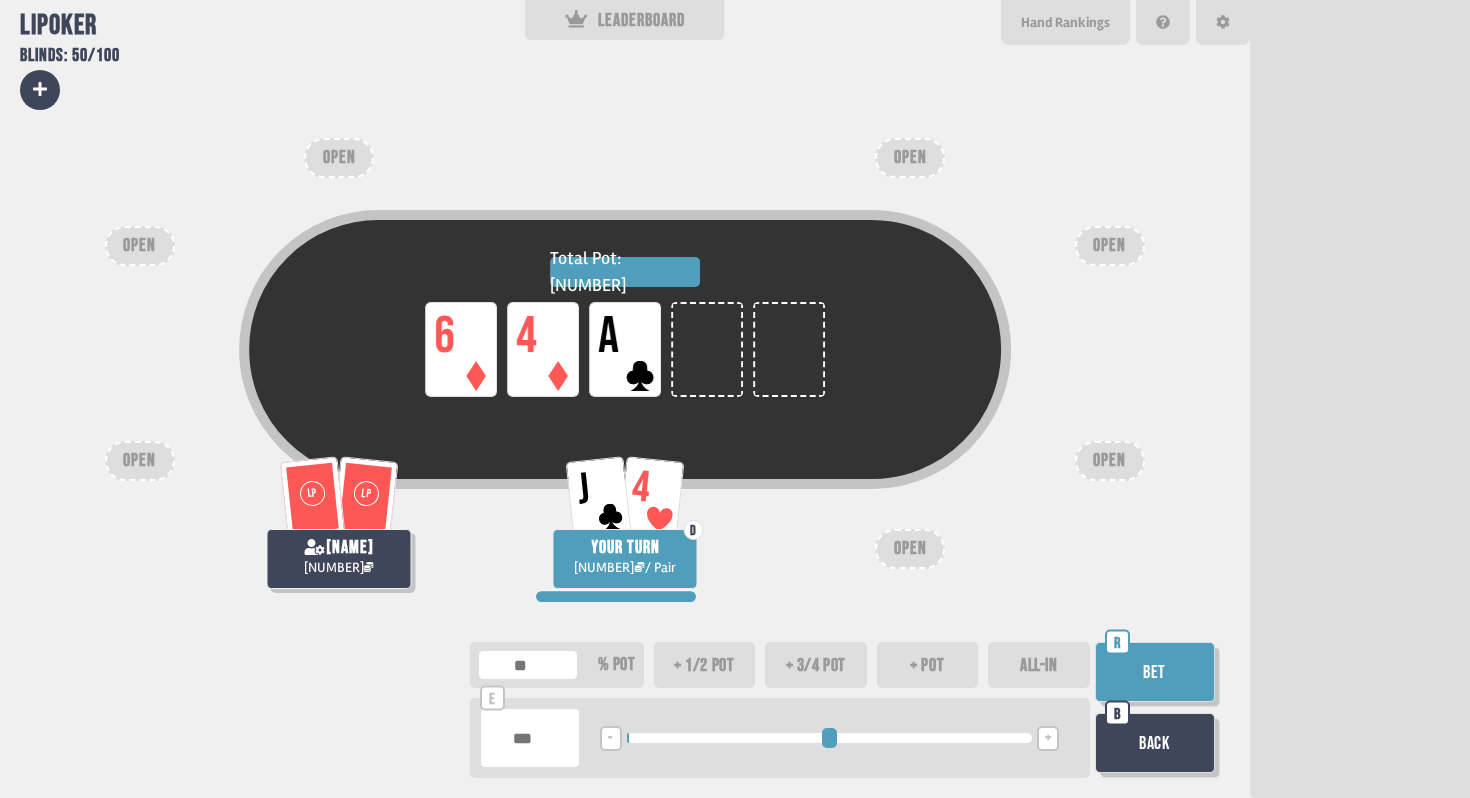 click on "Bet" at bounding box center (1155, 672) 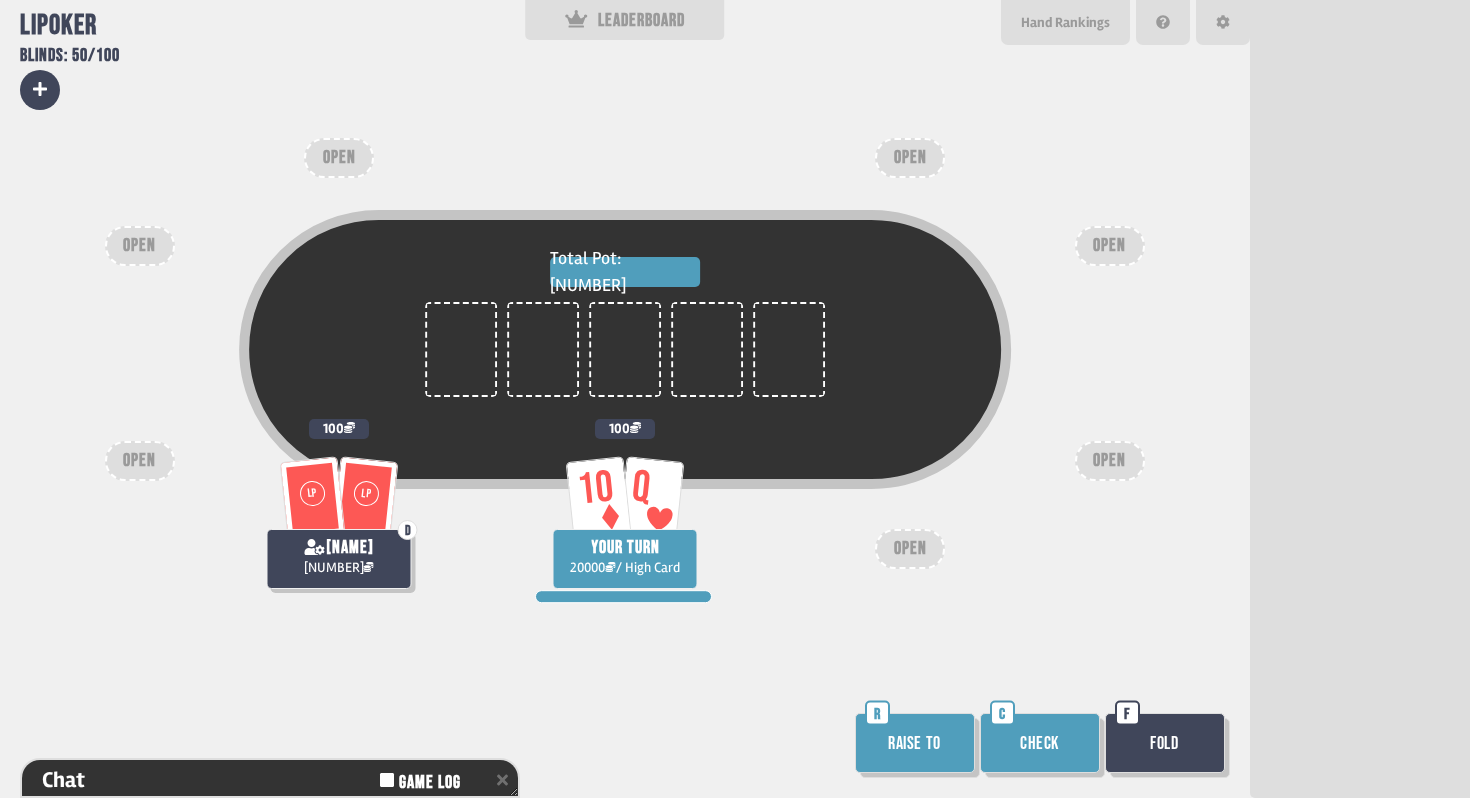 click on "Raise to" at bounding box center (915, 743) 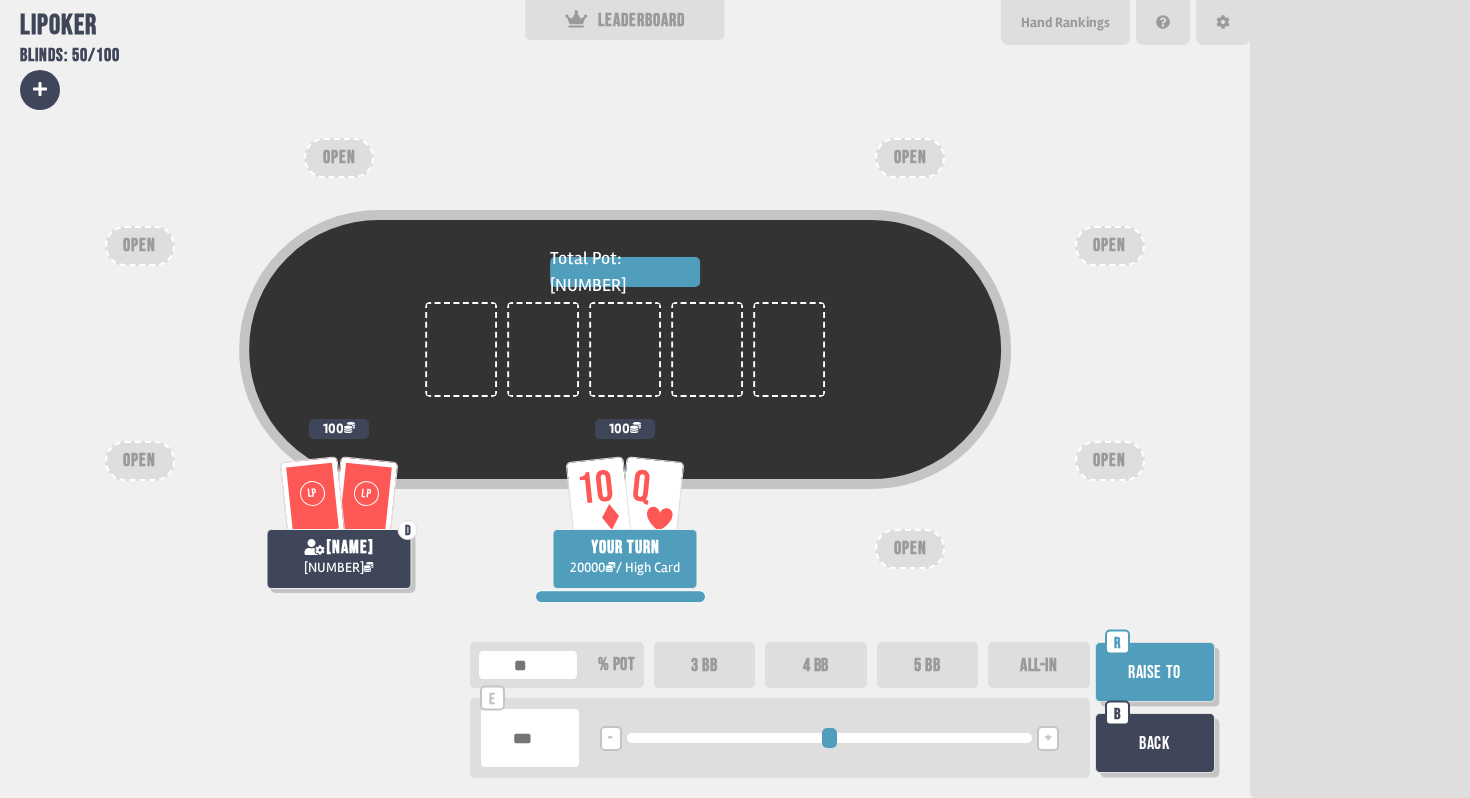 click on "3 BB" at bounding box center [705, 665] 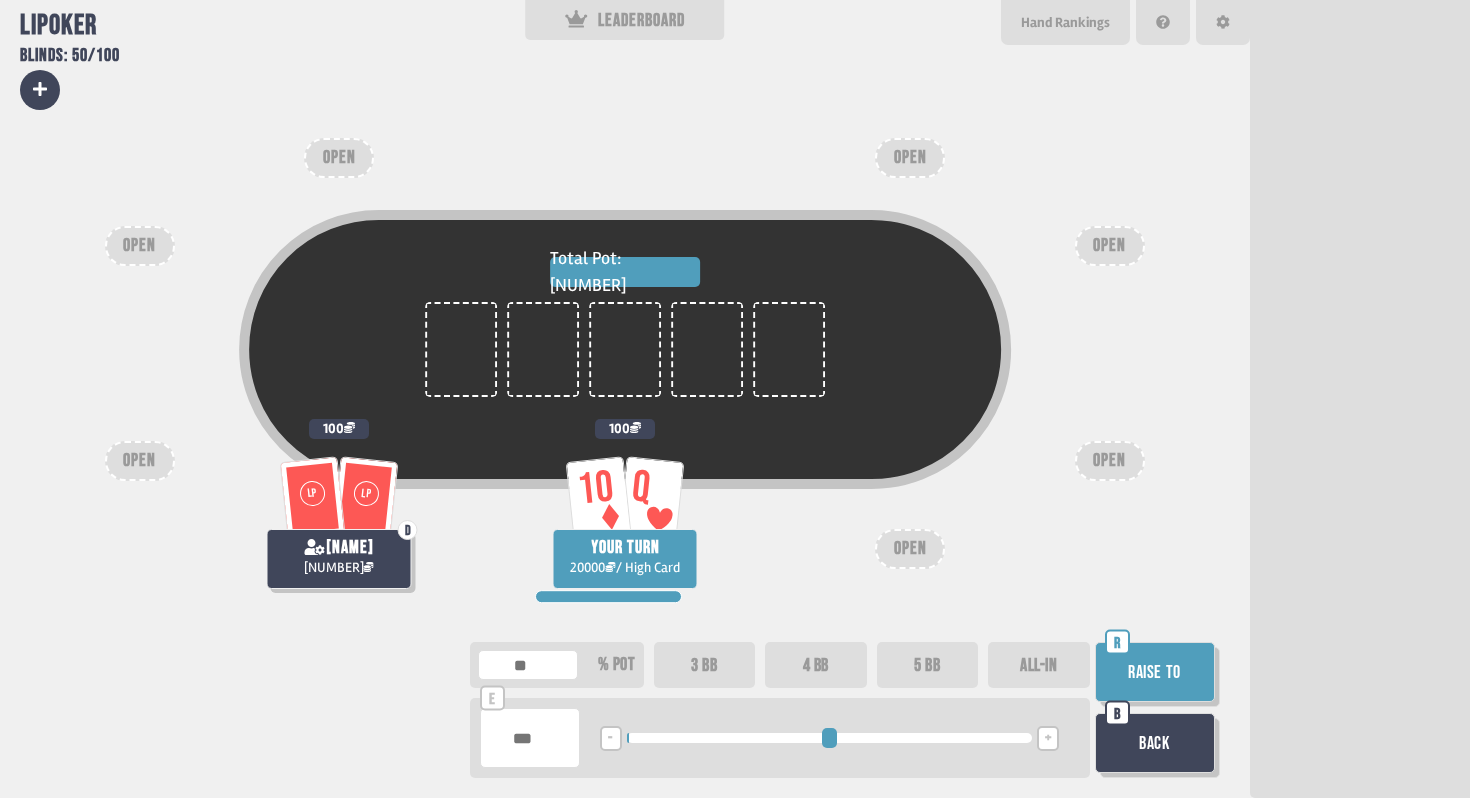 click on "Raise to" at bounding box center [1155, 672] 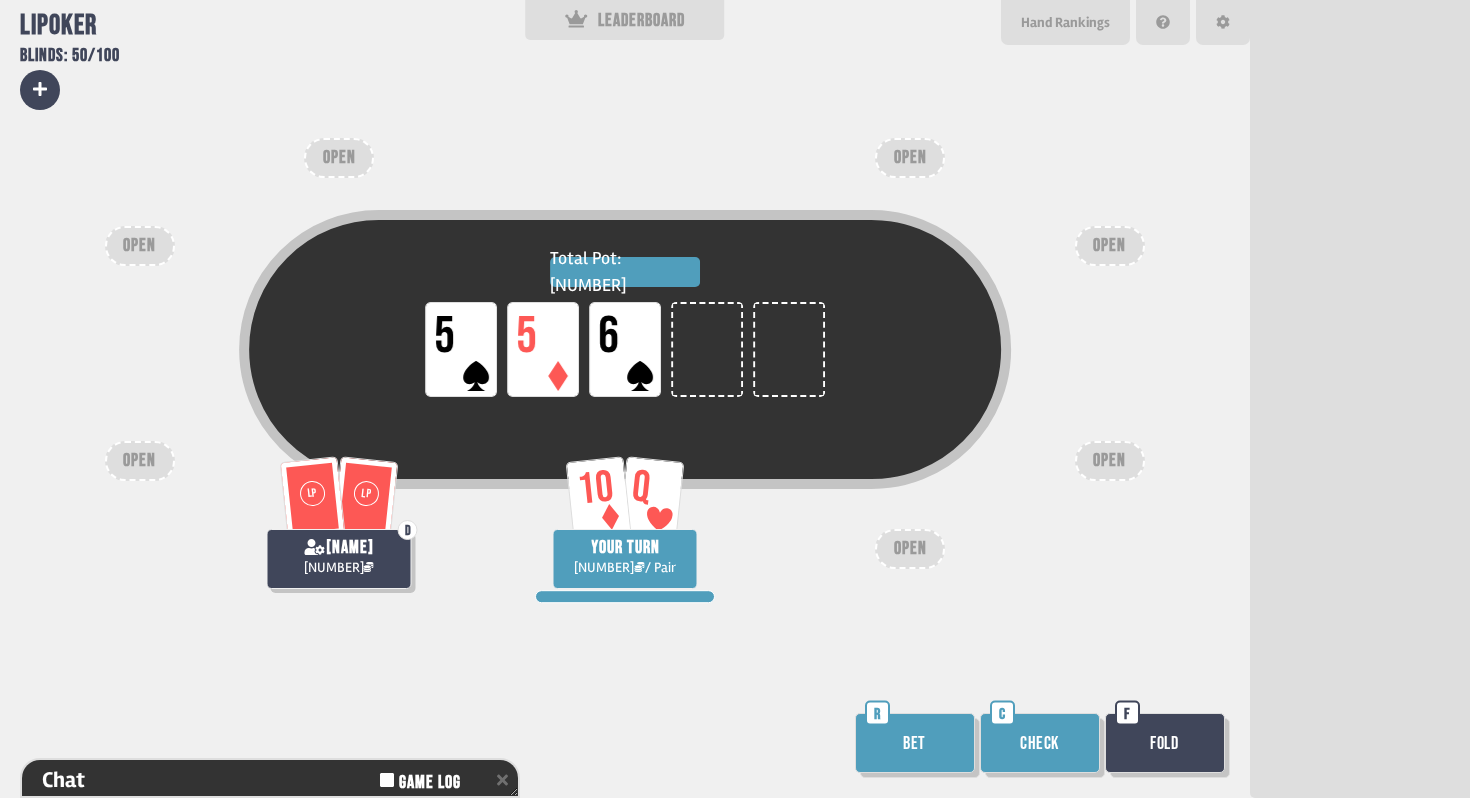 click on "Bet" at bounding box center (915, 743) 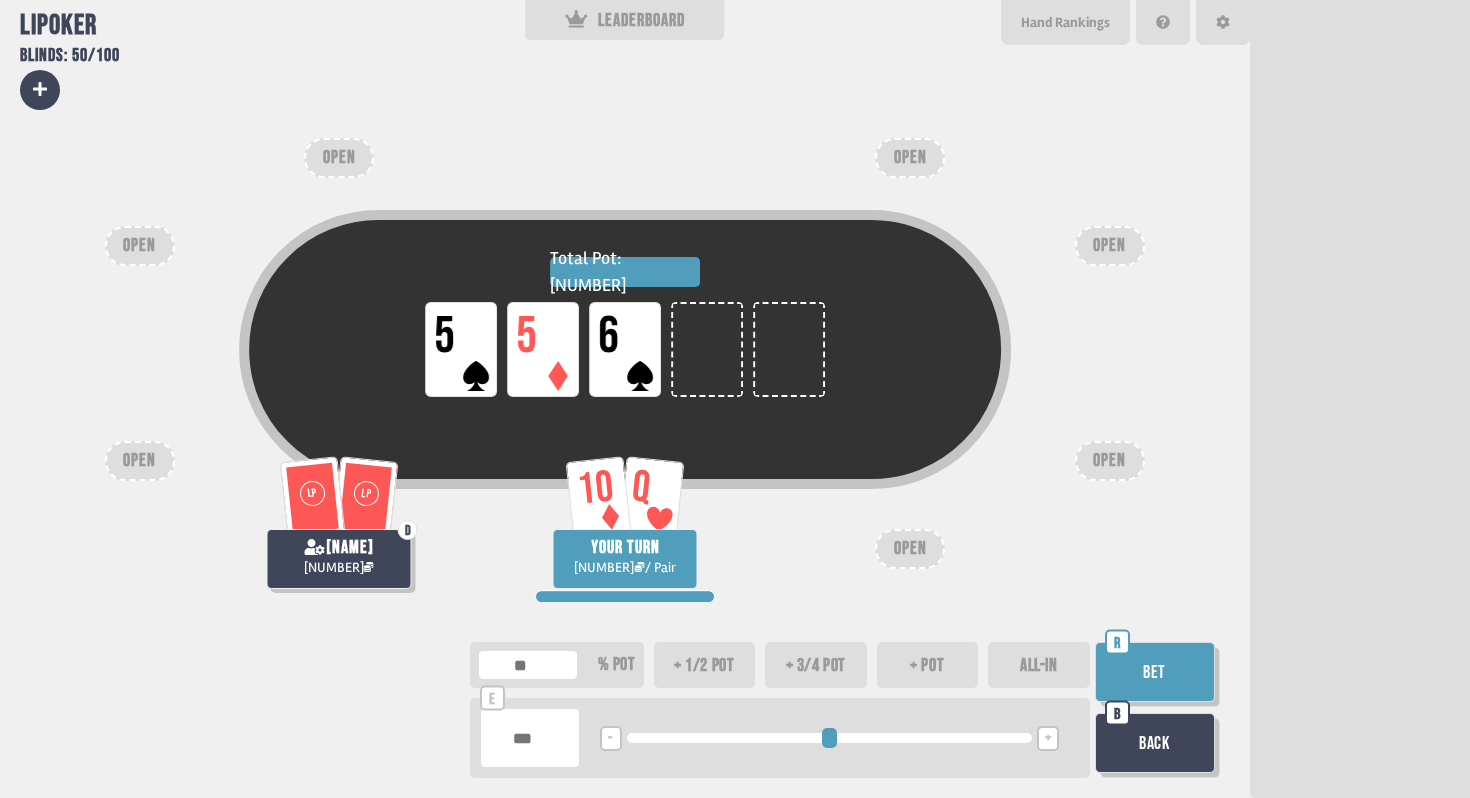 click on "+ 3/4 pot" at bounding box center (816, 665) 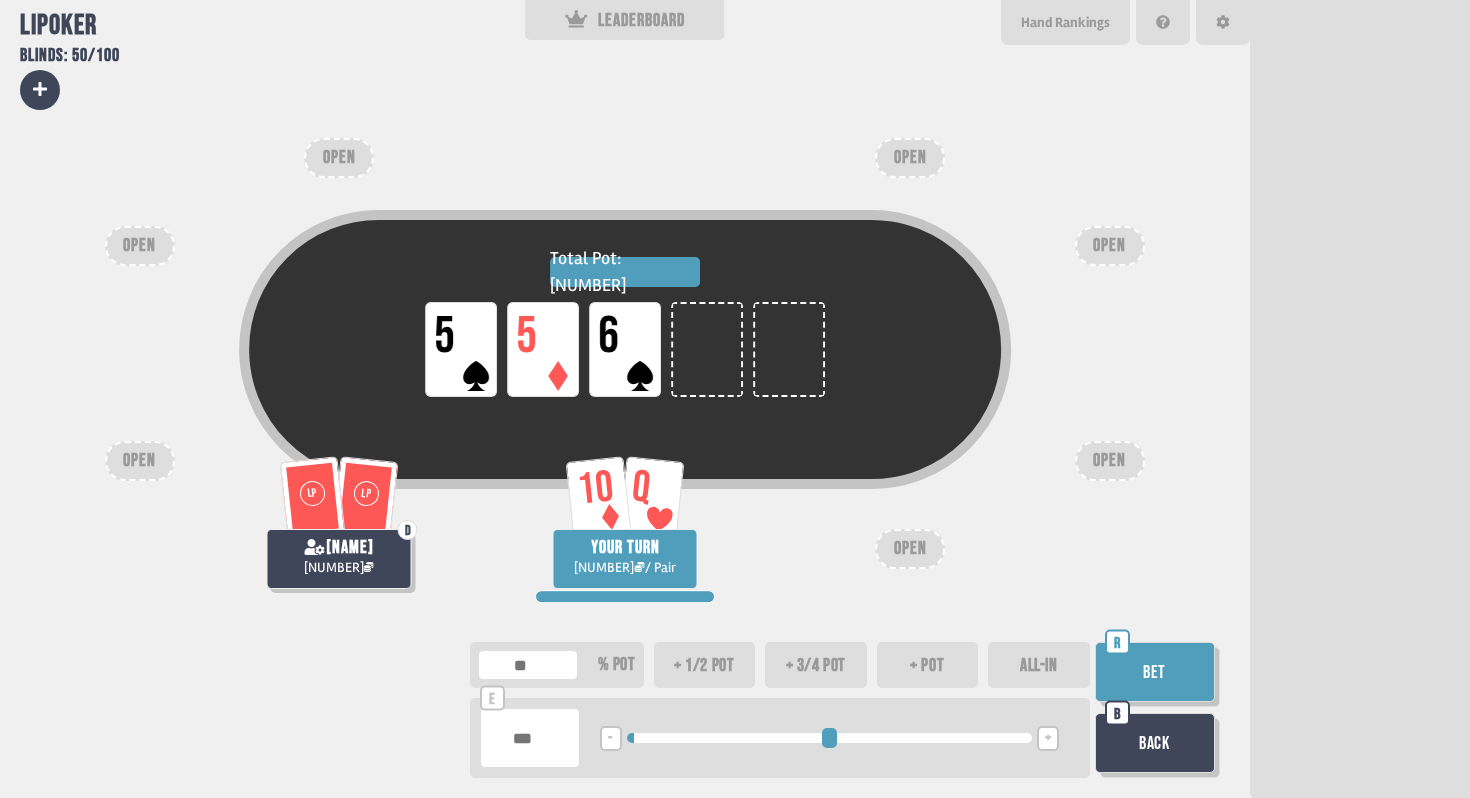 click on "***" at bounding box center [530, 738] 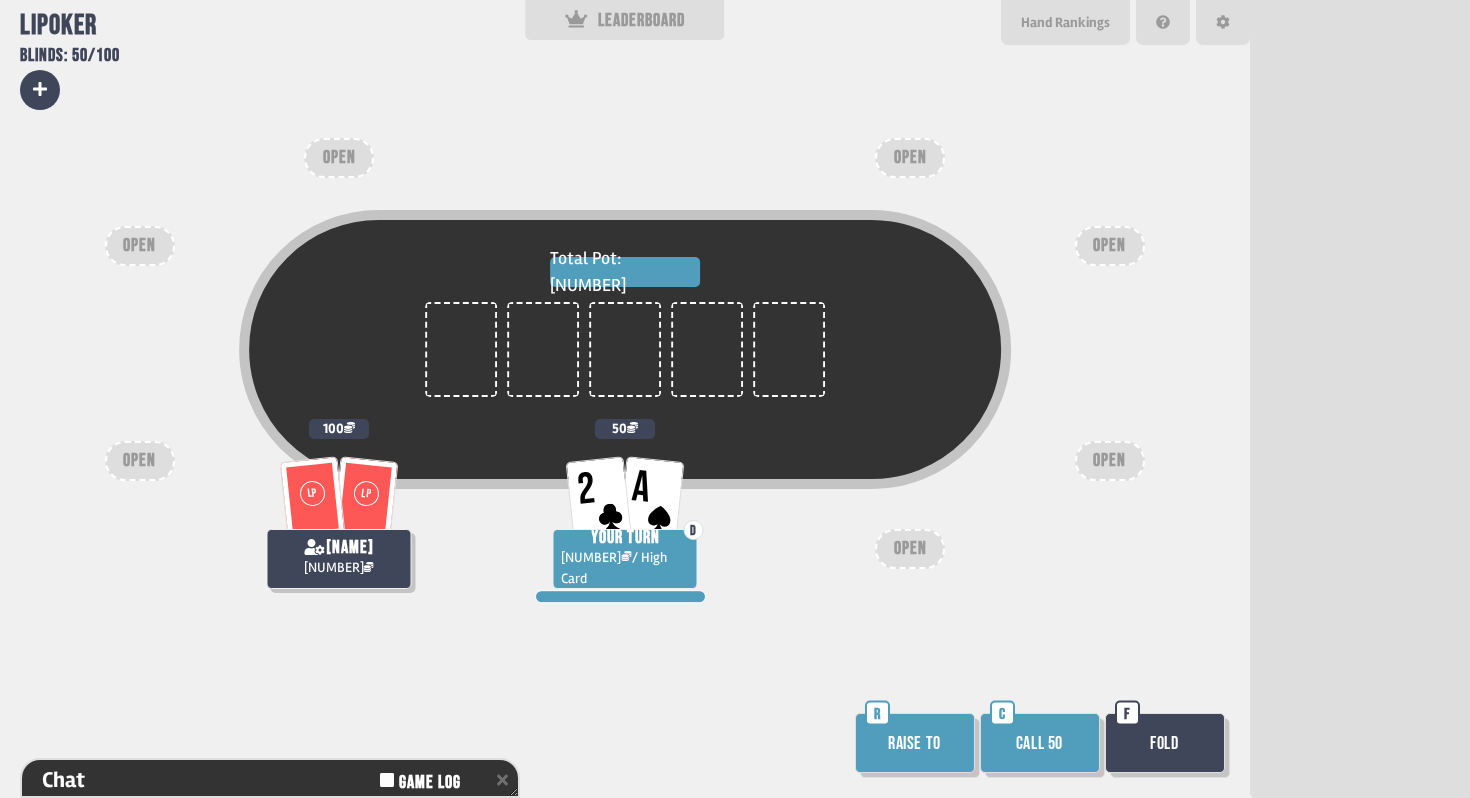 click on "Raise to" at bounding box center [915, 743] 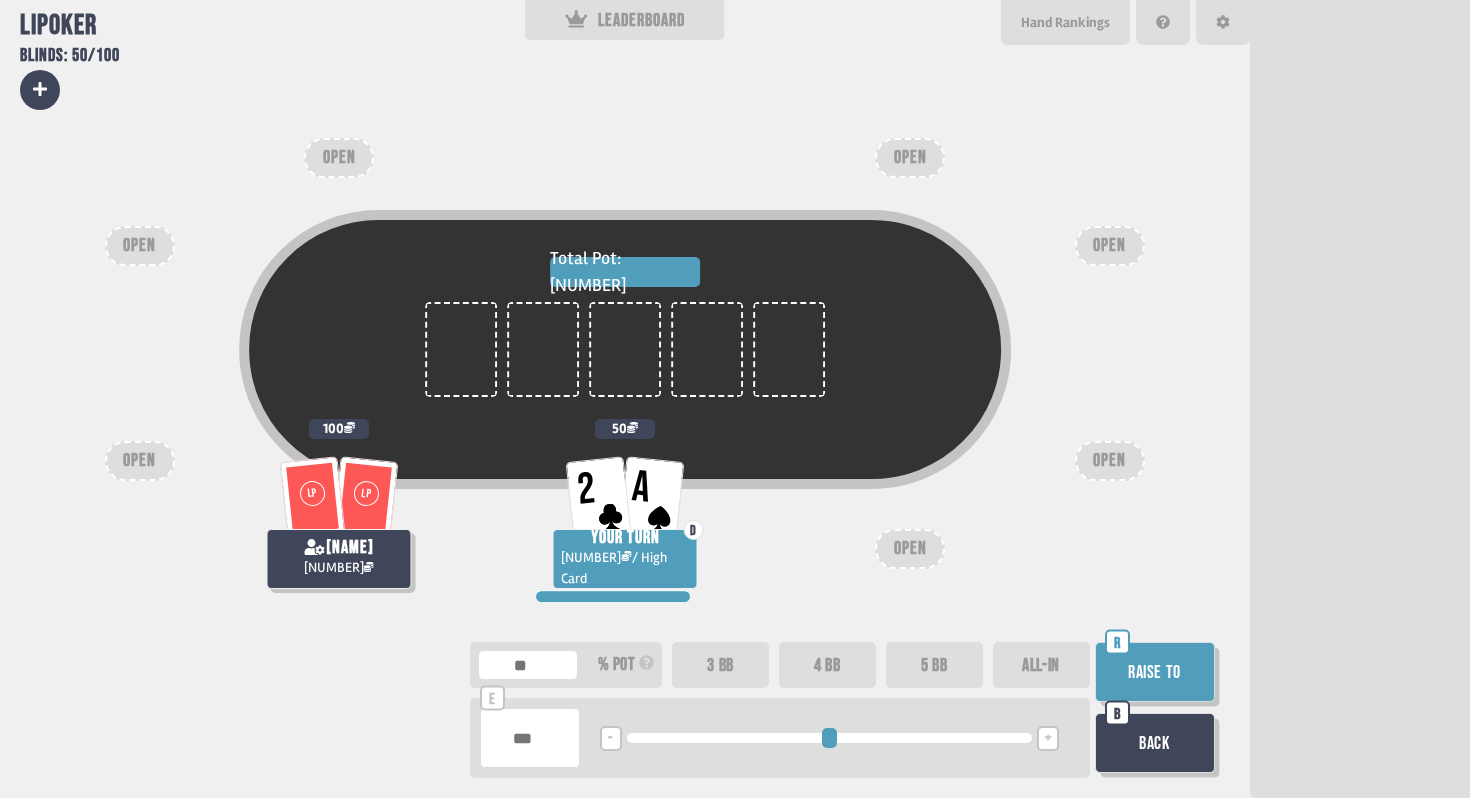 click on "4 BB" at bounding box center [827, 665] 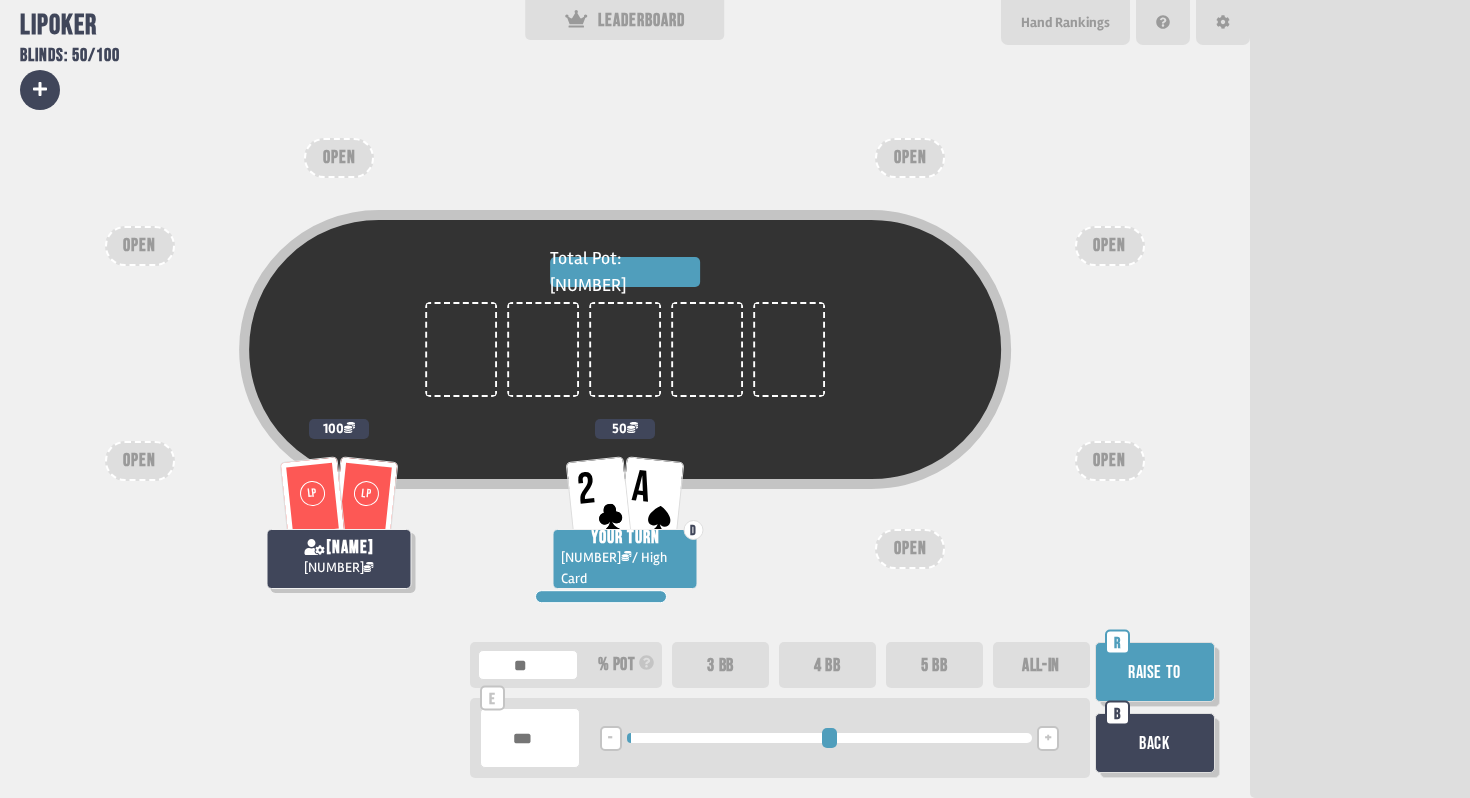 click on "Raise to" at bounding box center (1155, 672) 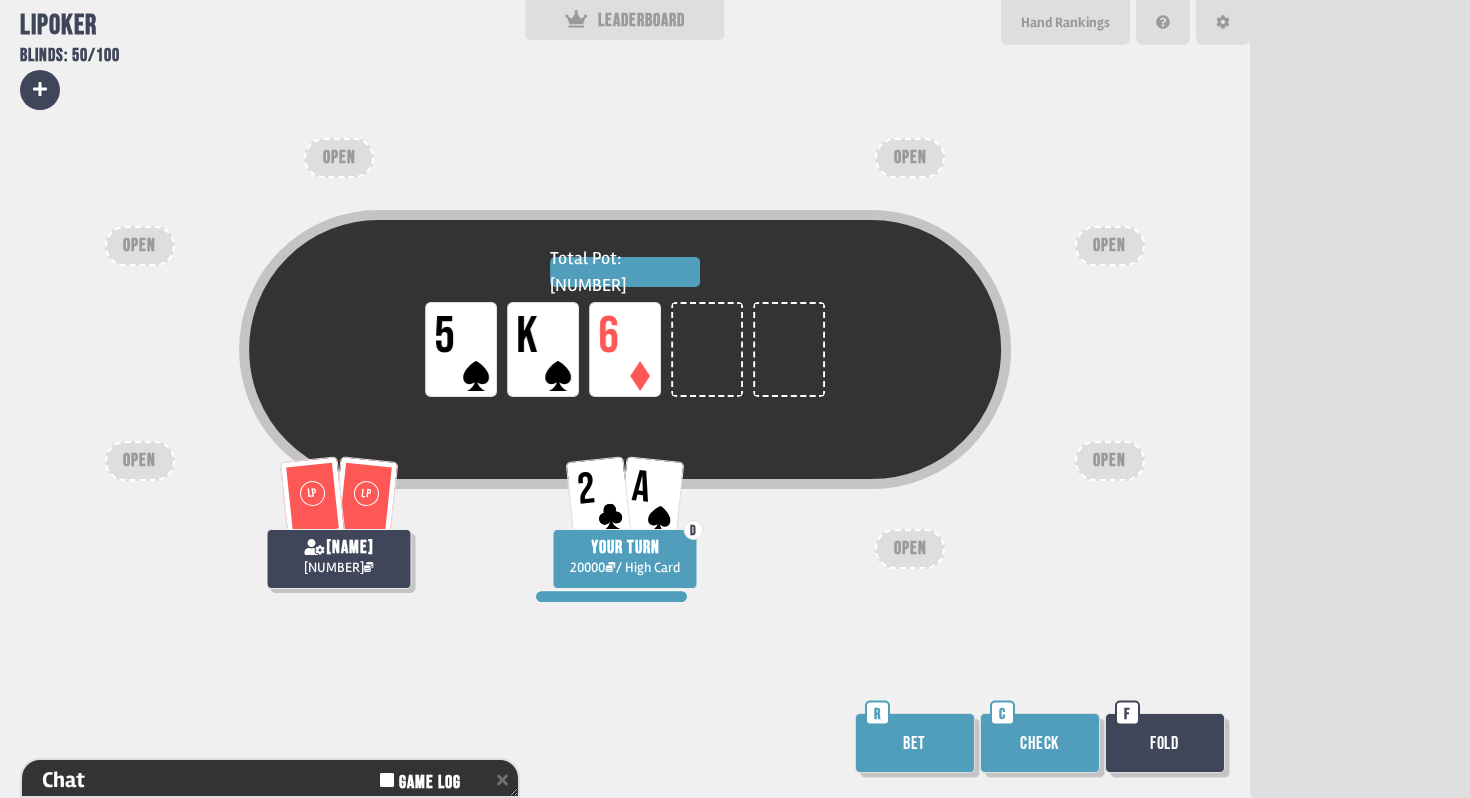 click on "Bet" at bounding box center [915, 743] 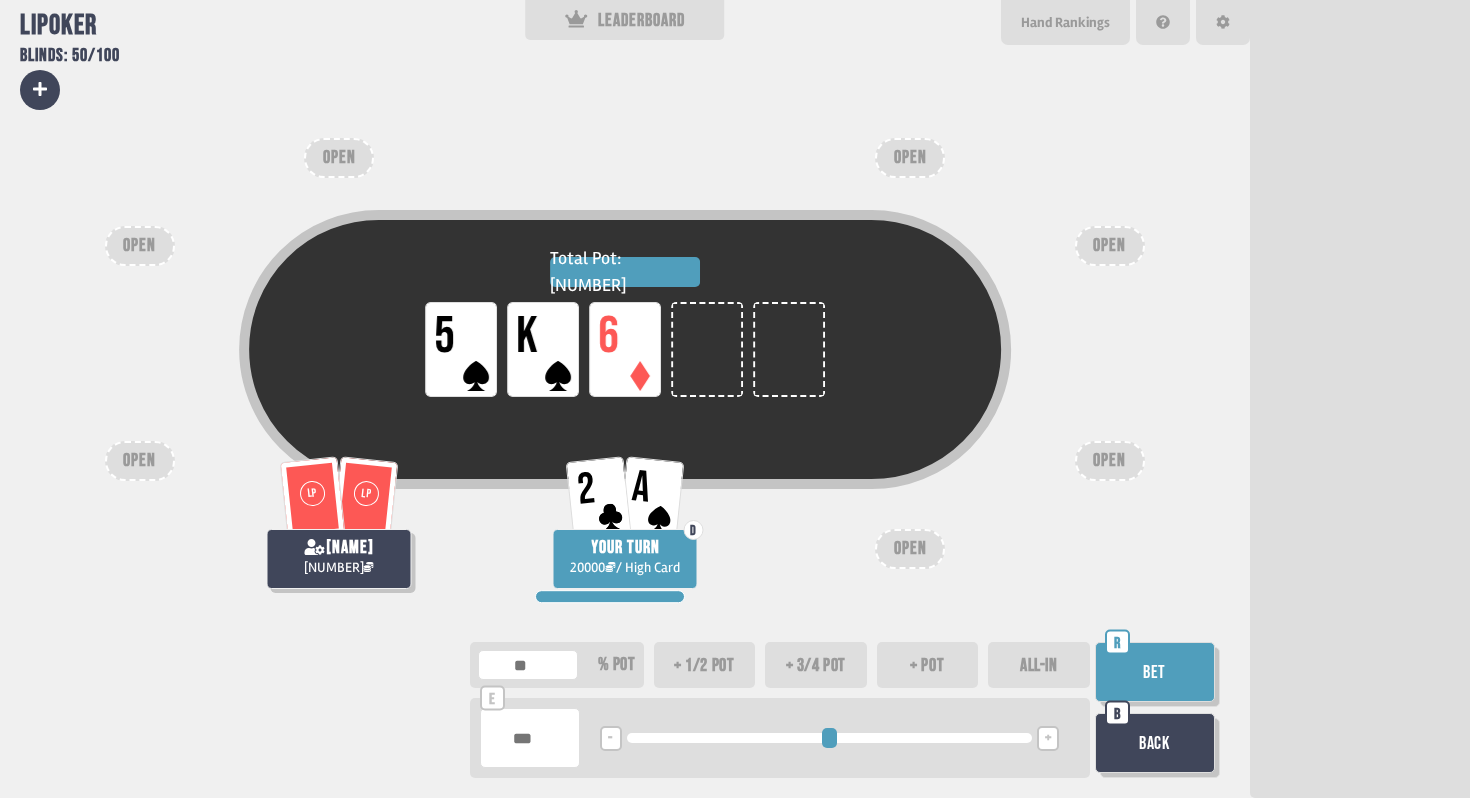 click on "+ 1/2 pot" at bounding box center (705, 665) 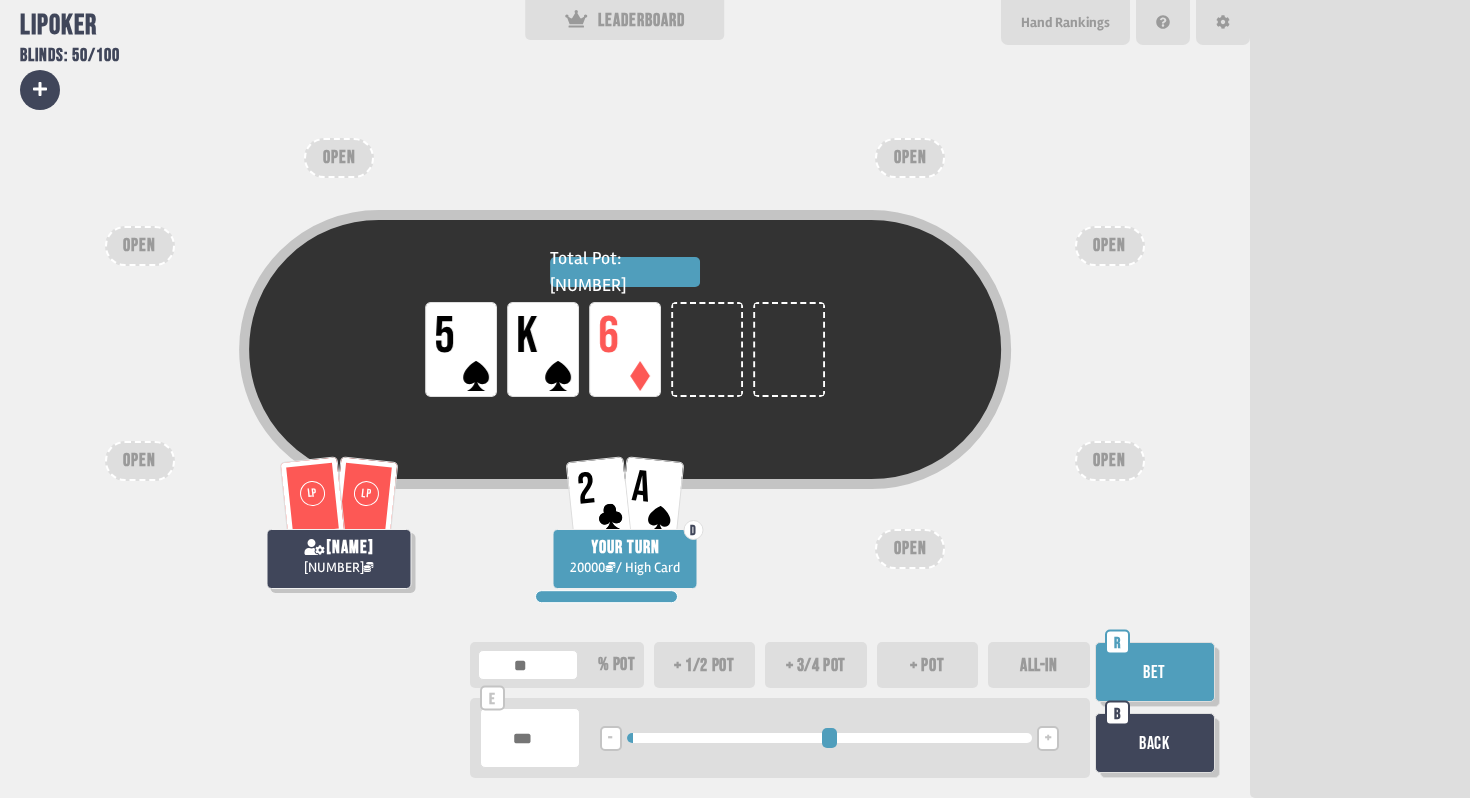 click on "Bet" at bounding box center (1155, 672) 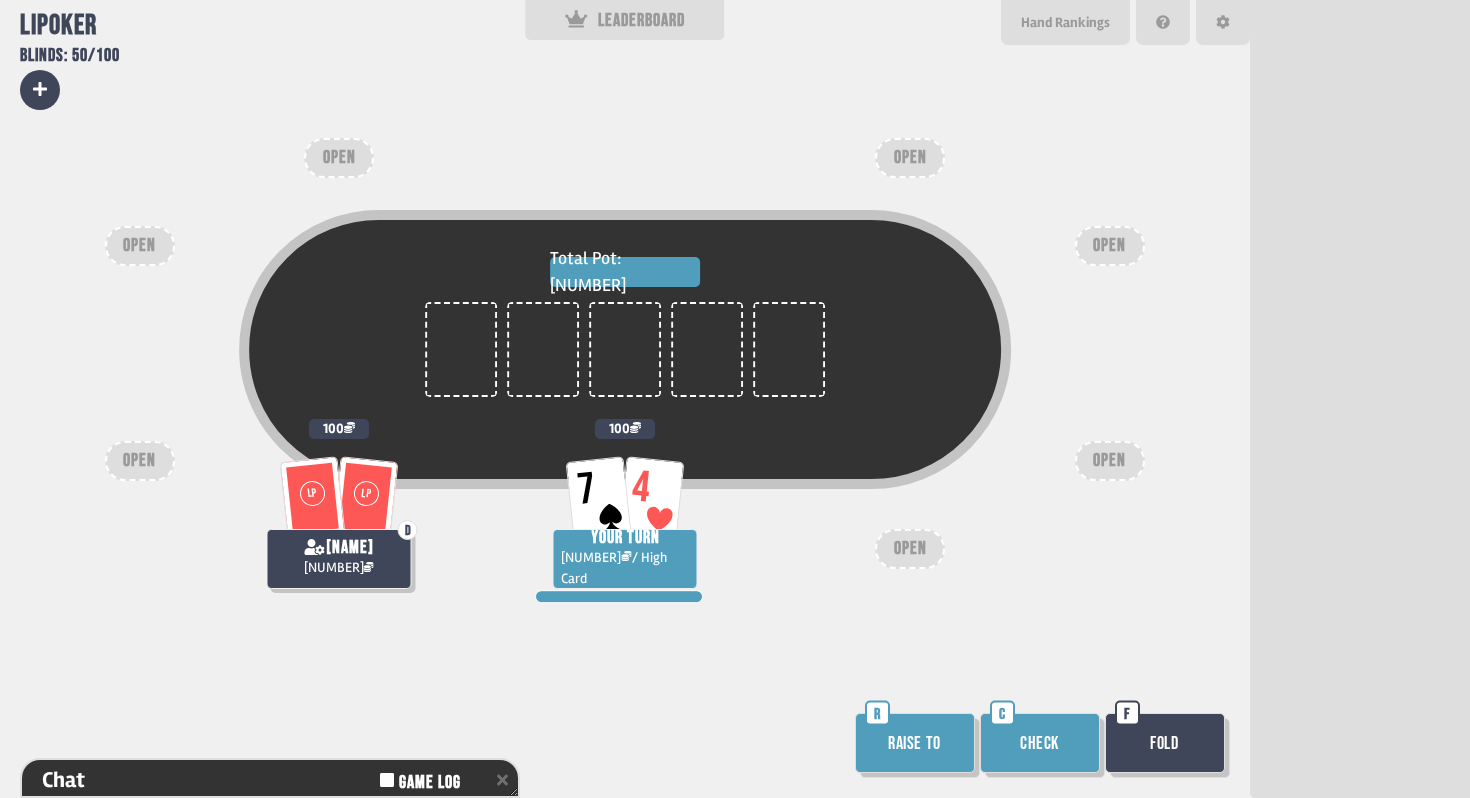 click on "Raise to" at bounding box center [915, 743] 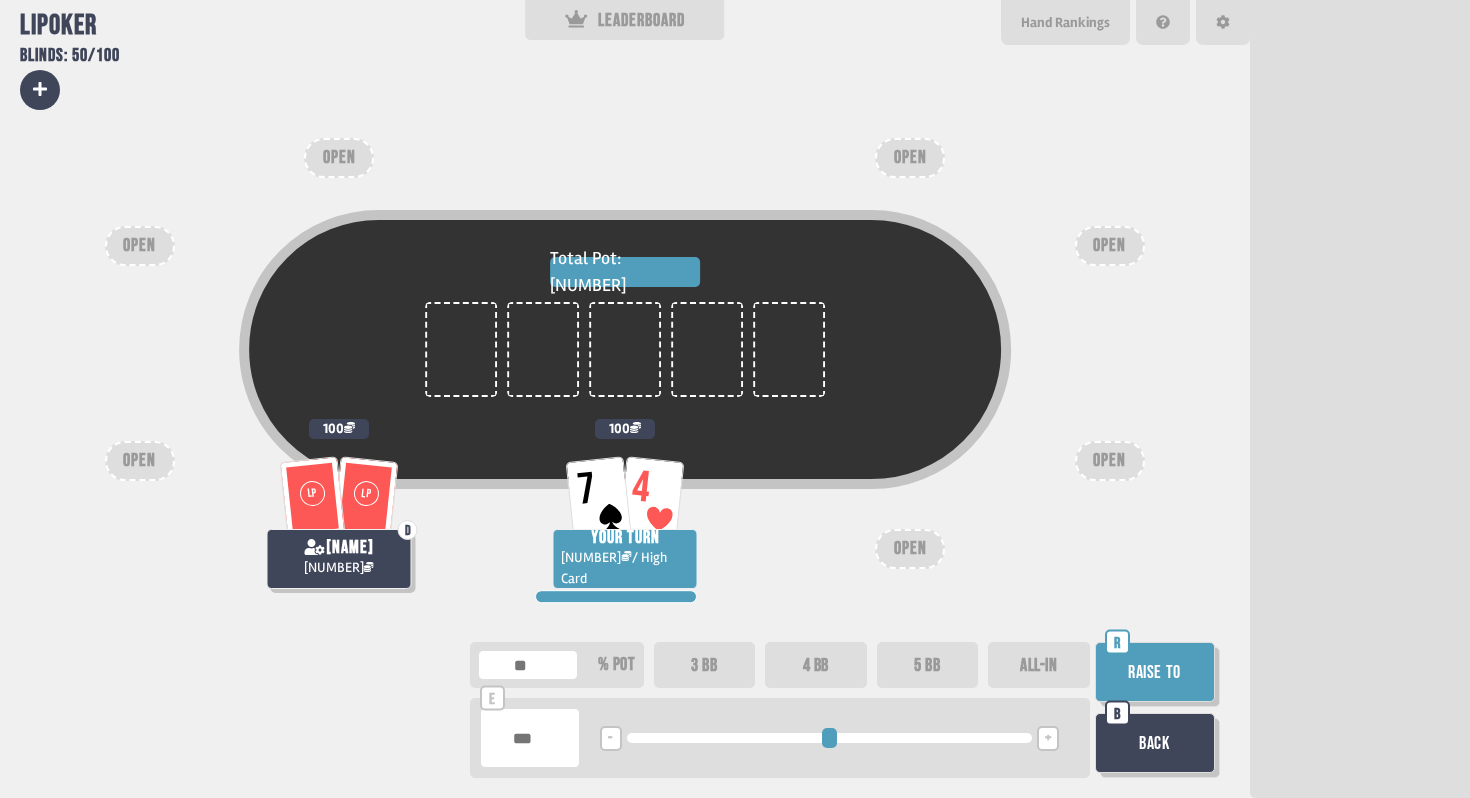 click on "5 BB" at bounding box center (928, 665) 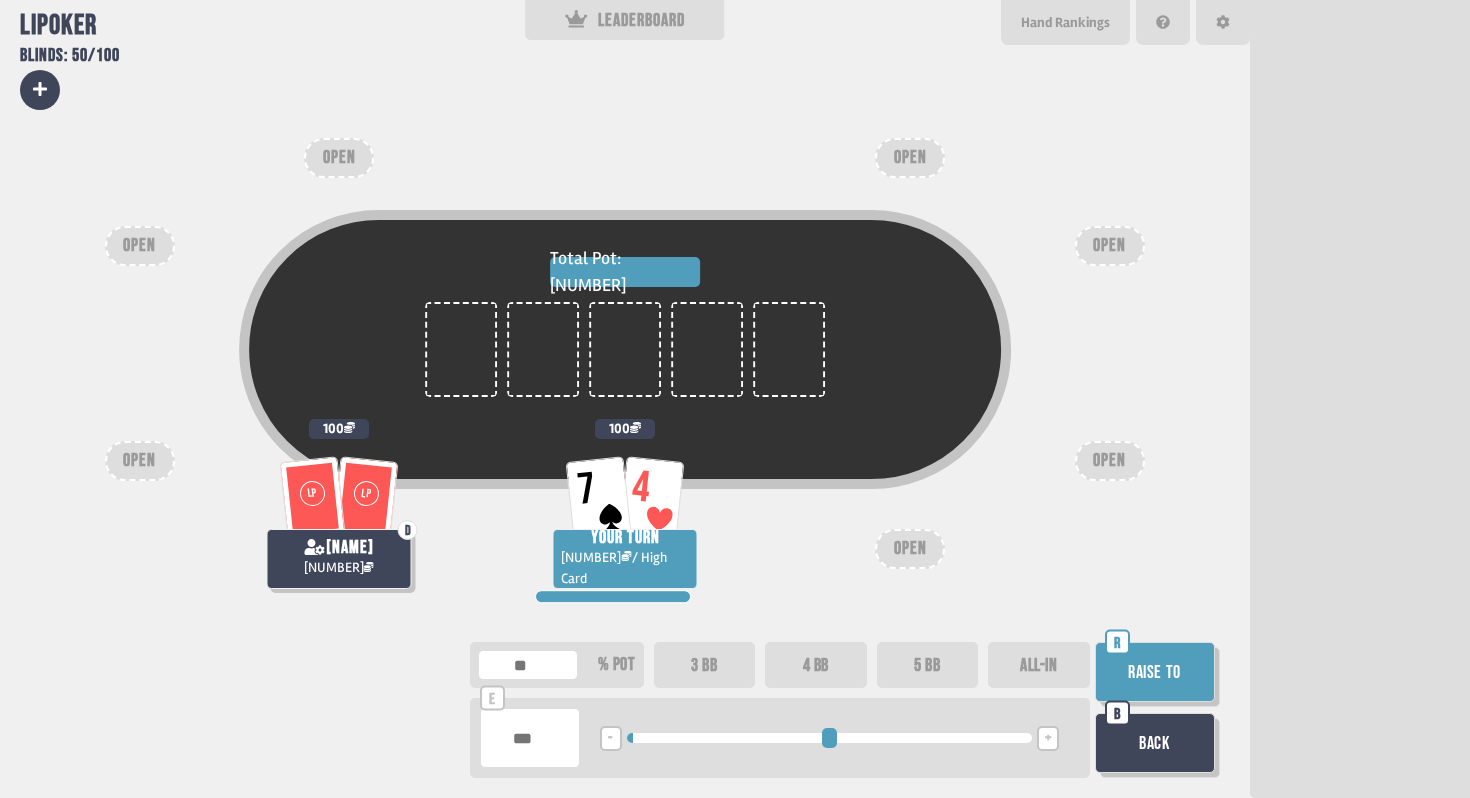 click on "Raise to" at bounding box center [1155, 672] 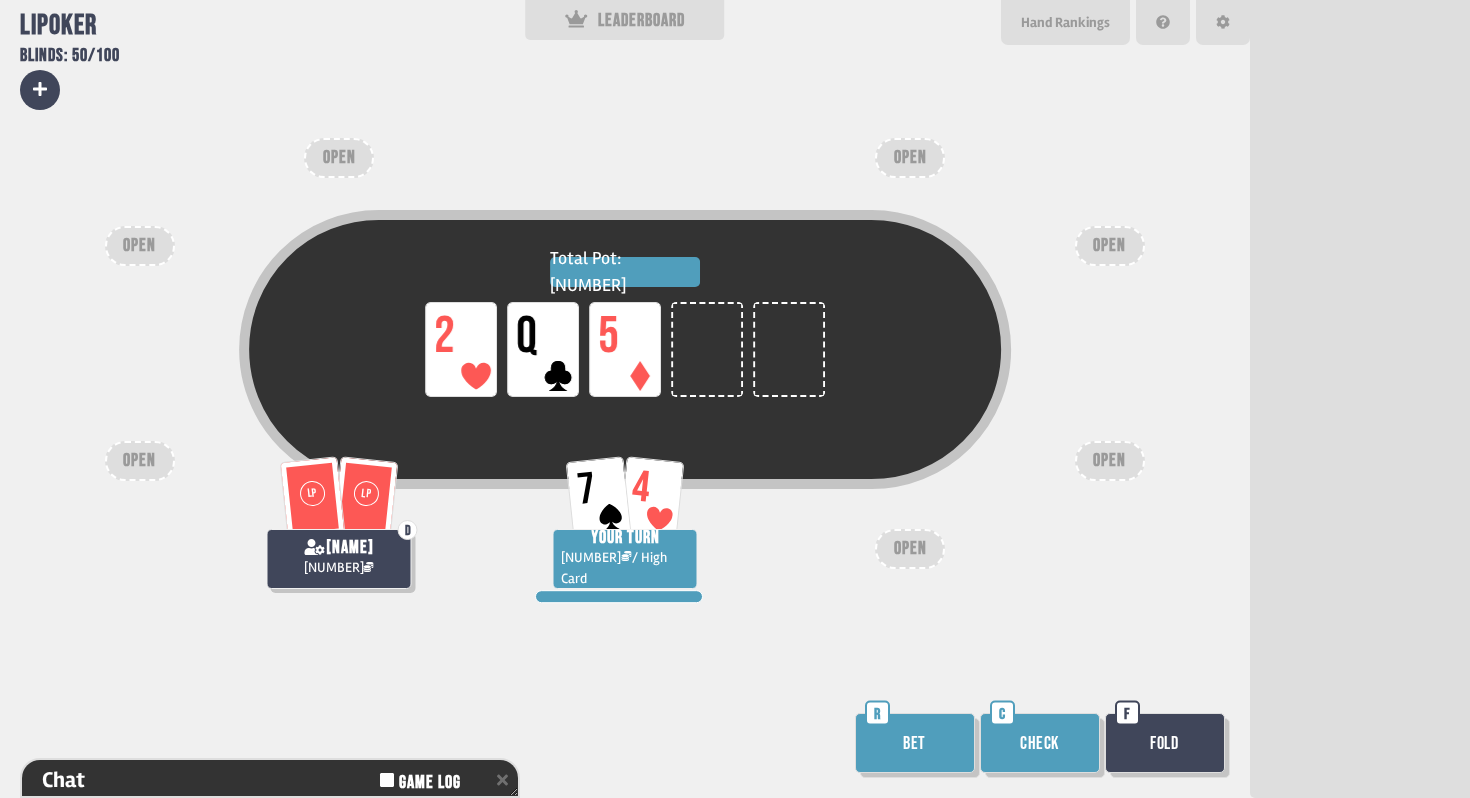click on "Bet" at bounding box center (915, 743) 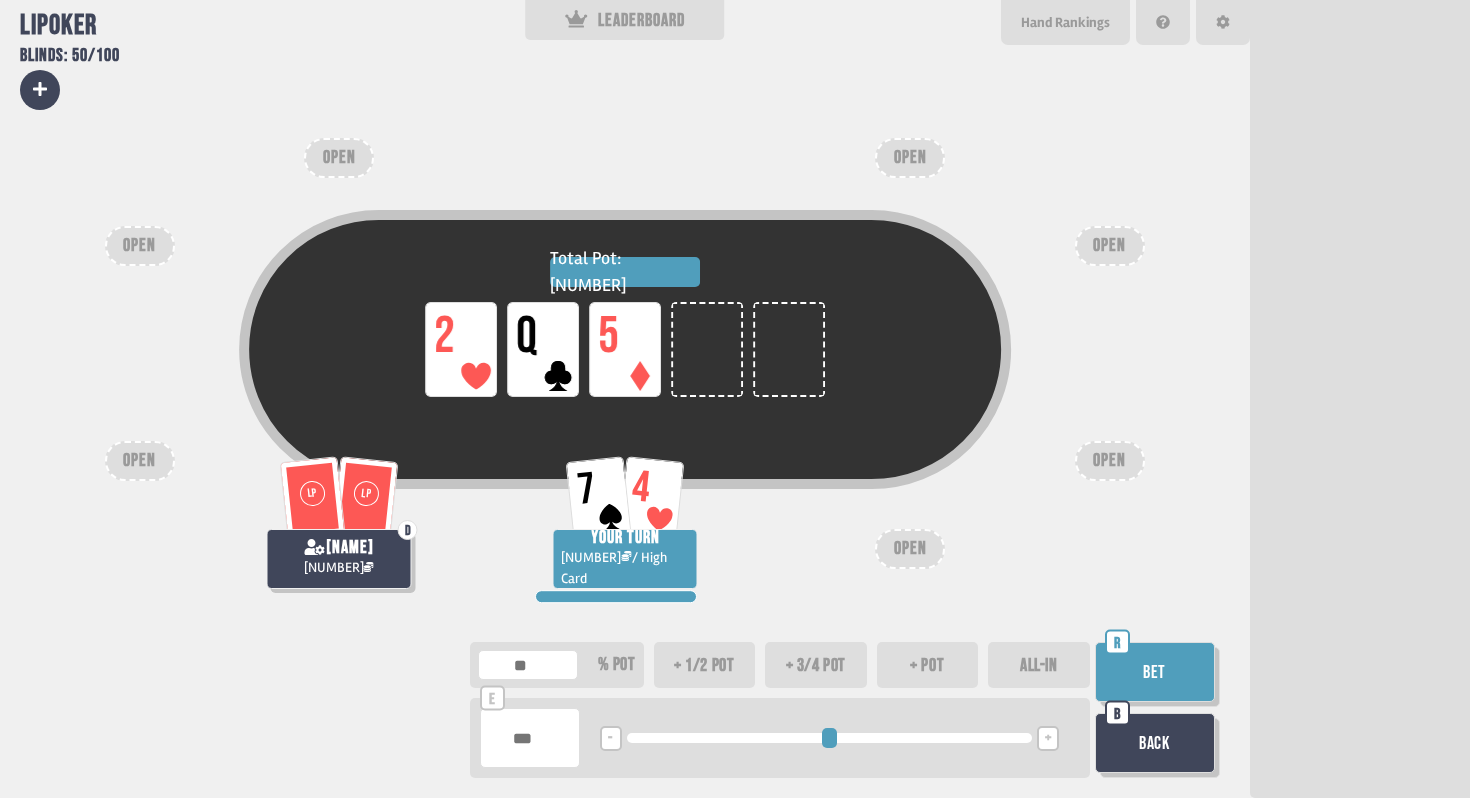 click on "+ 1/2 pot" at bounding box center (705, 665) 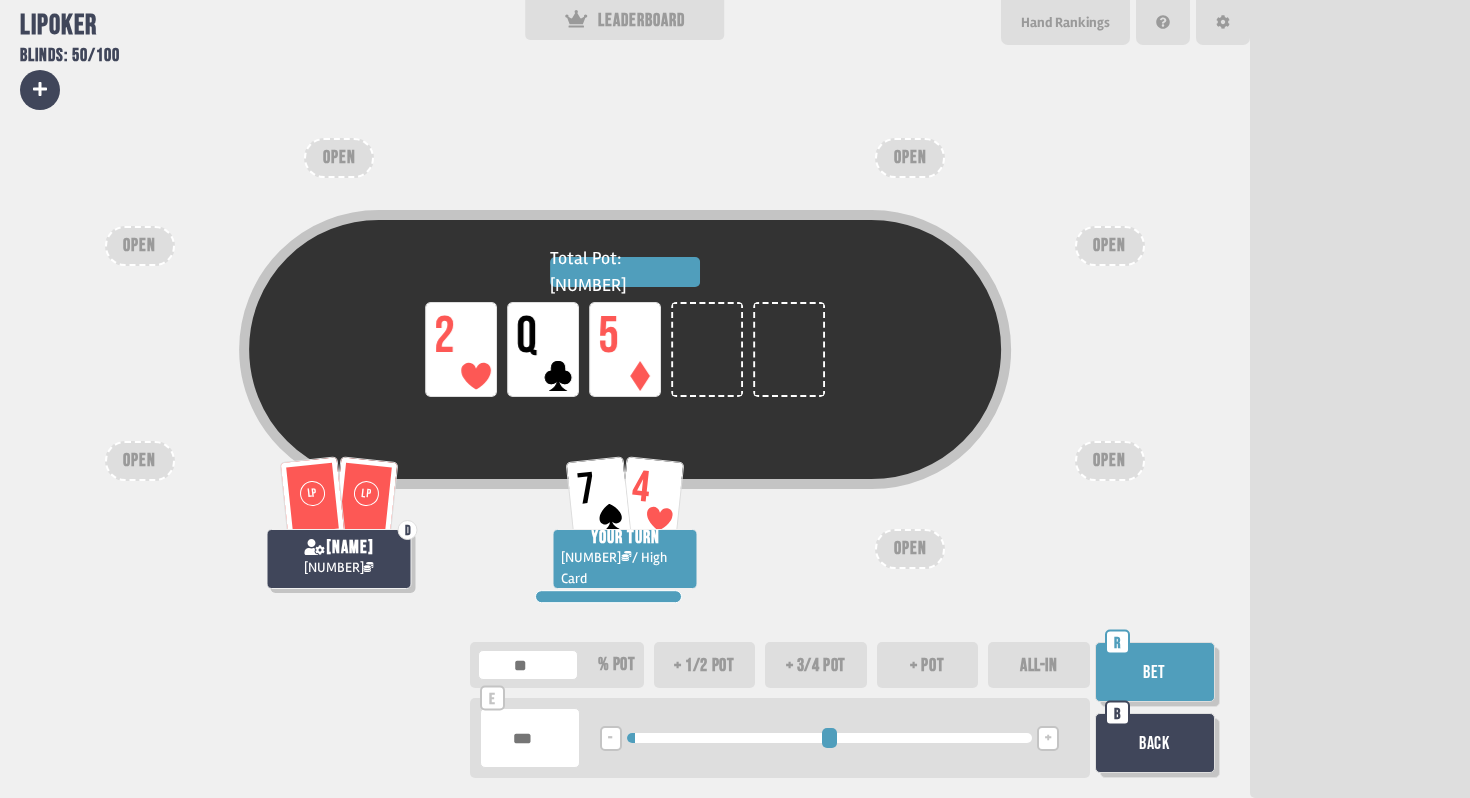 click on "Back" at bounding box center (1155, 743) 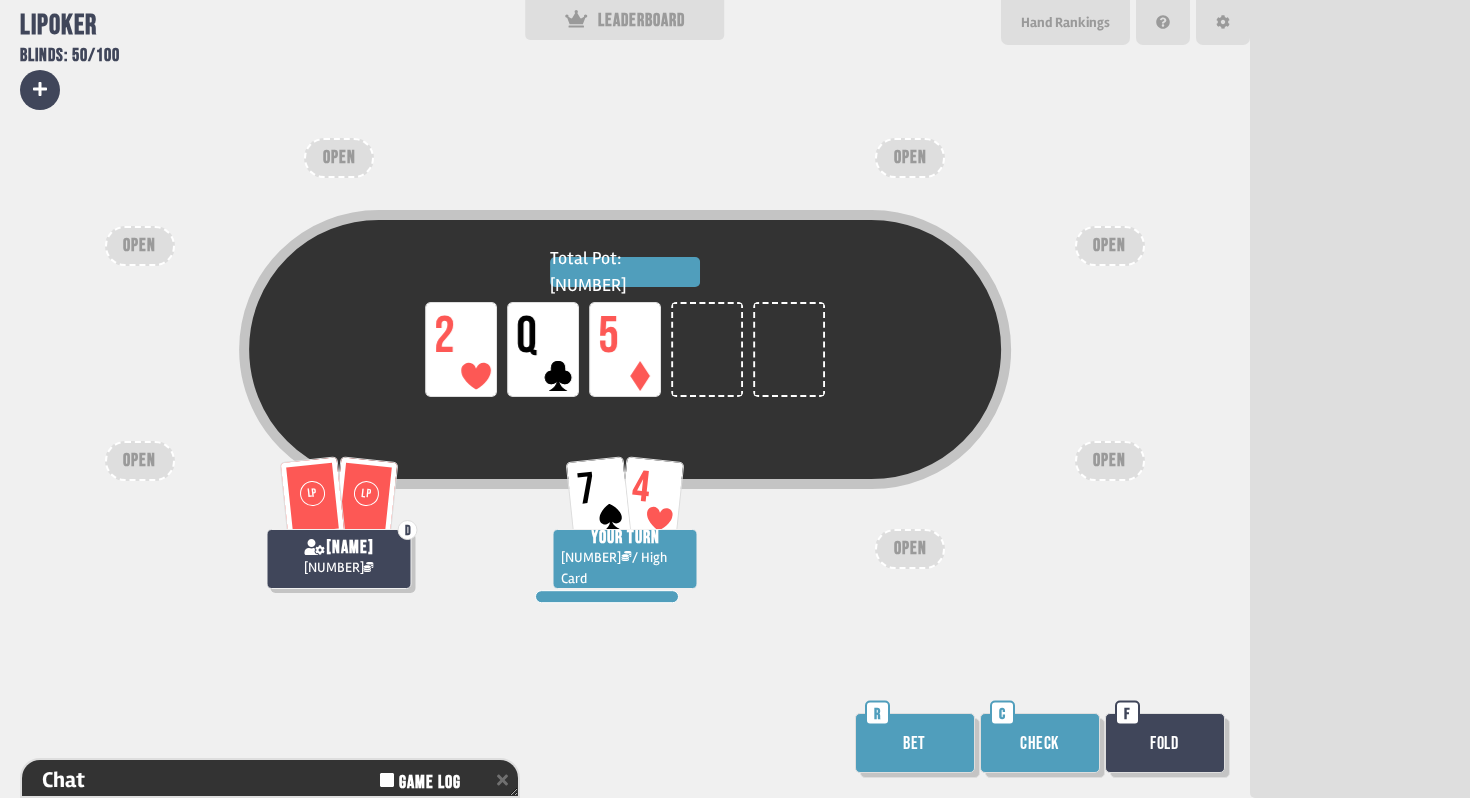 click on "Check" at bounding box center [1040, 743] 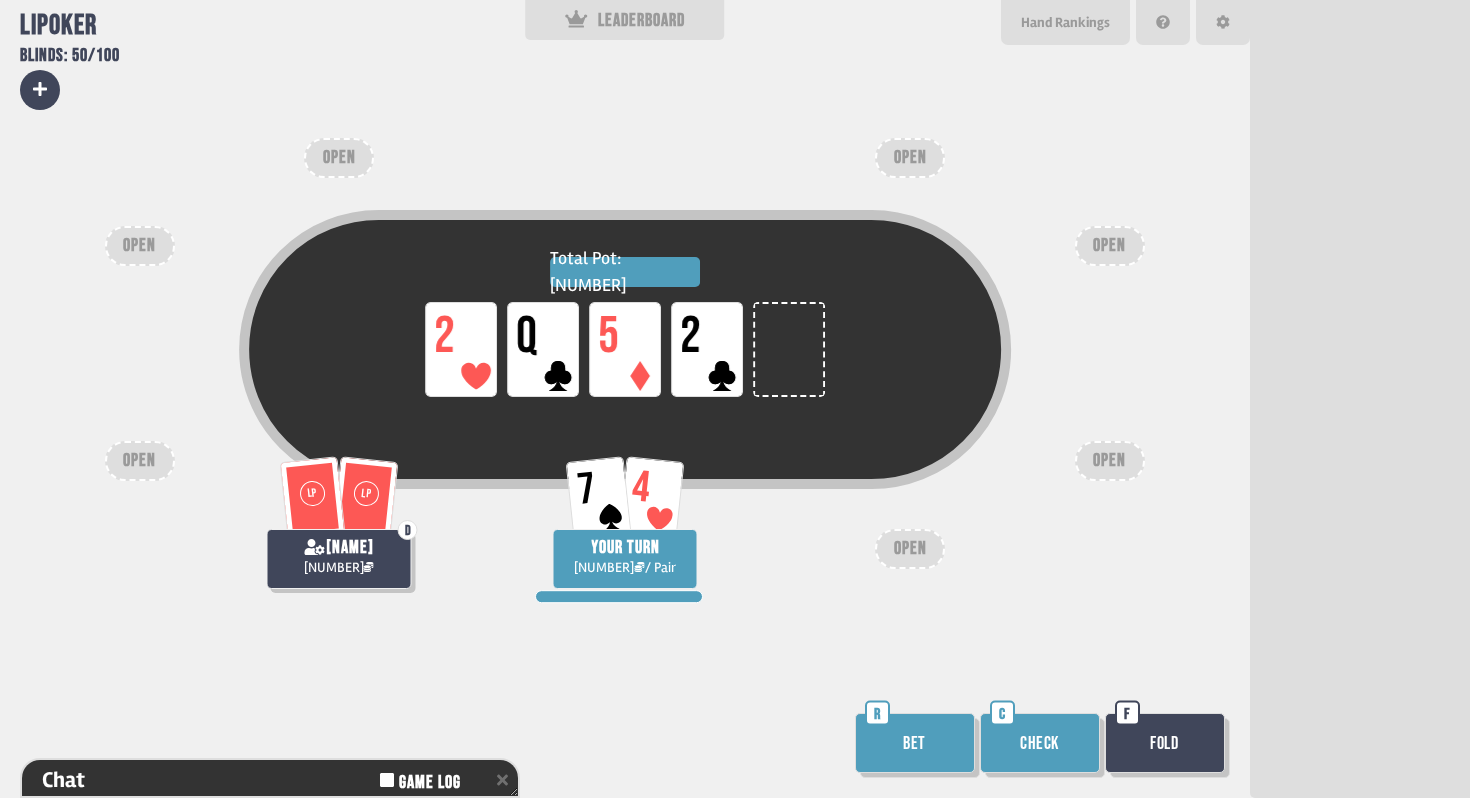 click on "Bet" at bounding box center (915, 743) 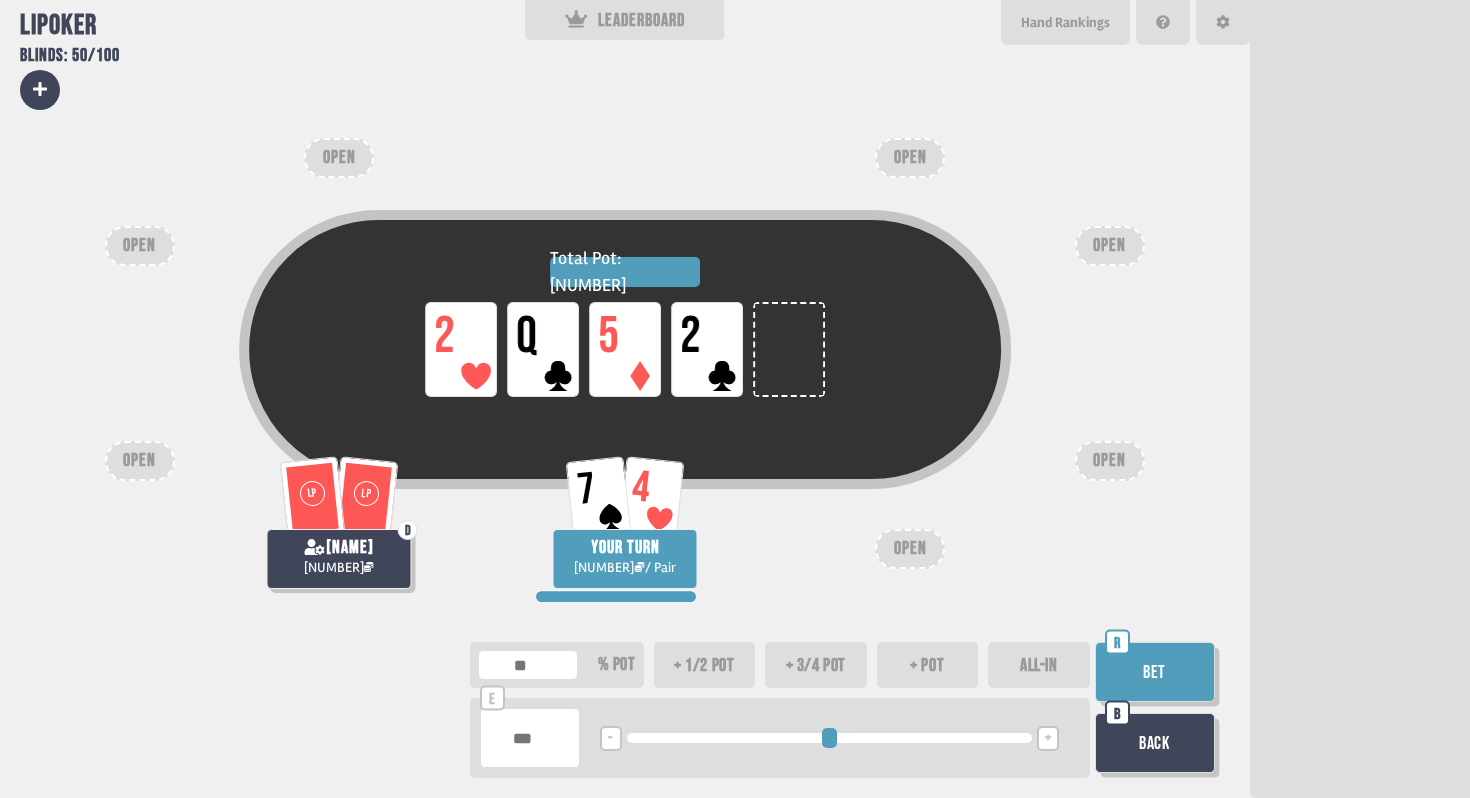 click on "+ 3/4 pot" at bounding box center (816, 665) 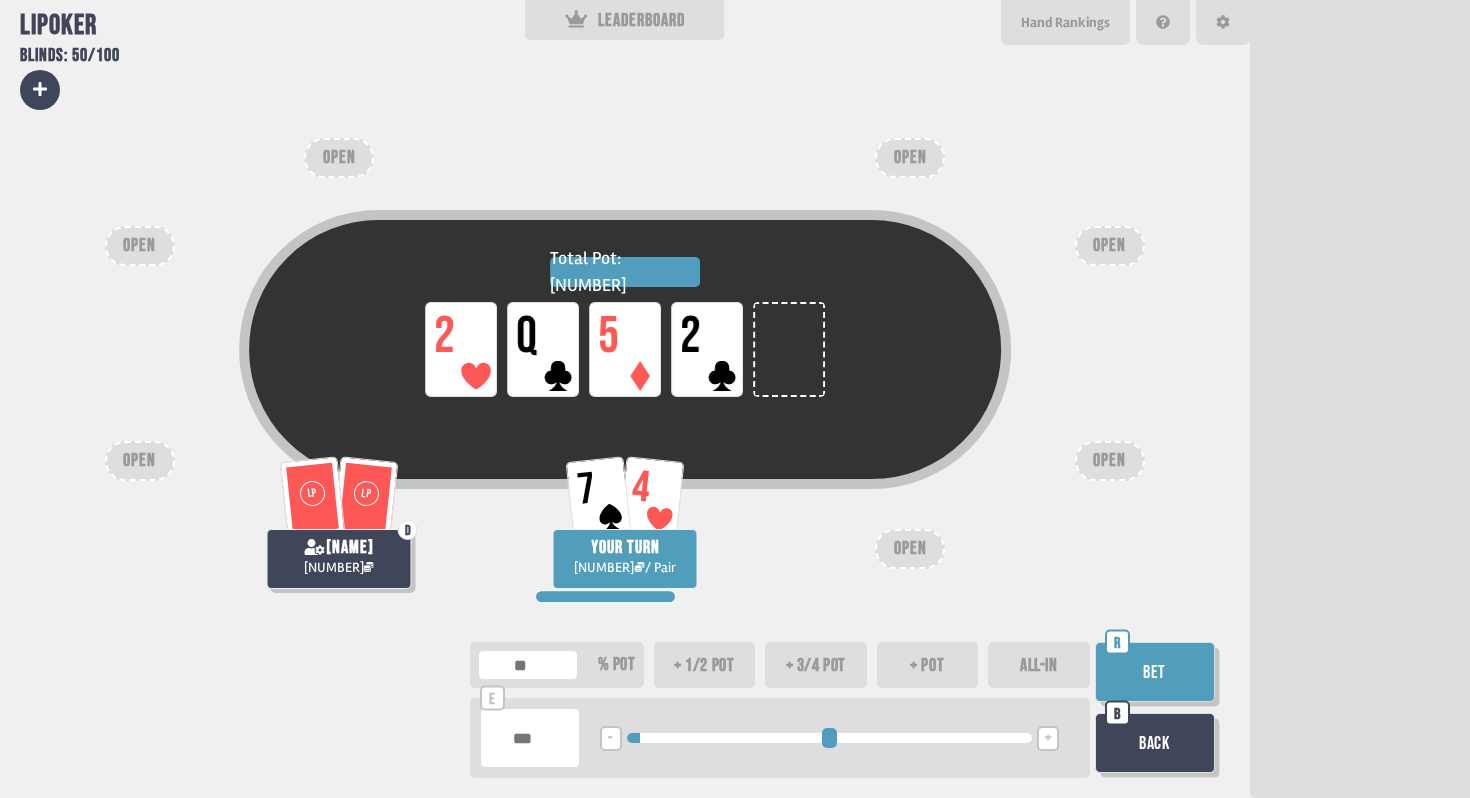 click on "***" at bounding box center [530, 738] 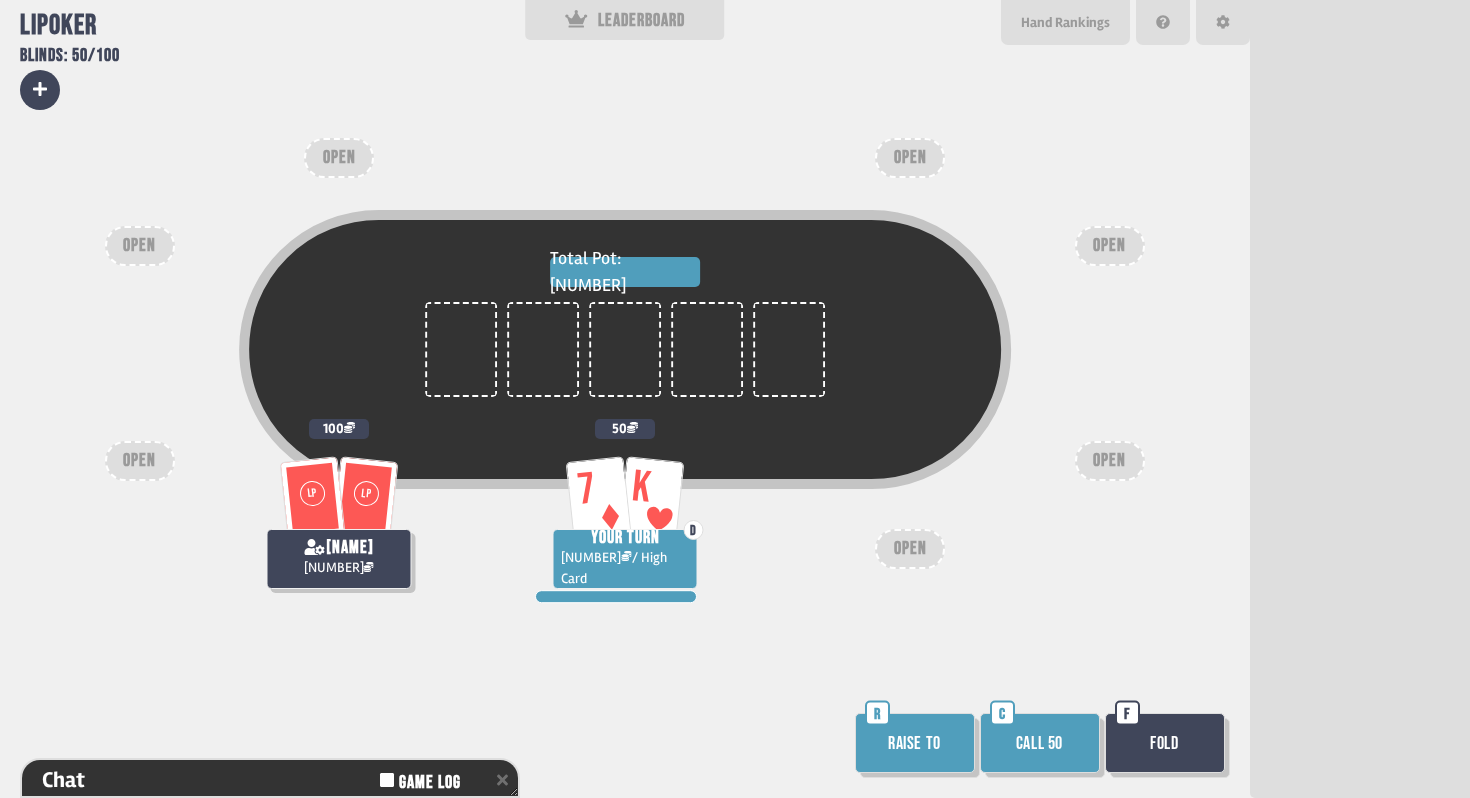 click on "Call 50" at bounding box center (1040, 743) 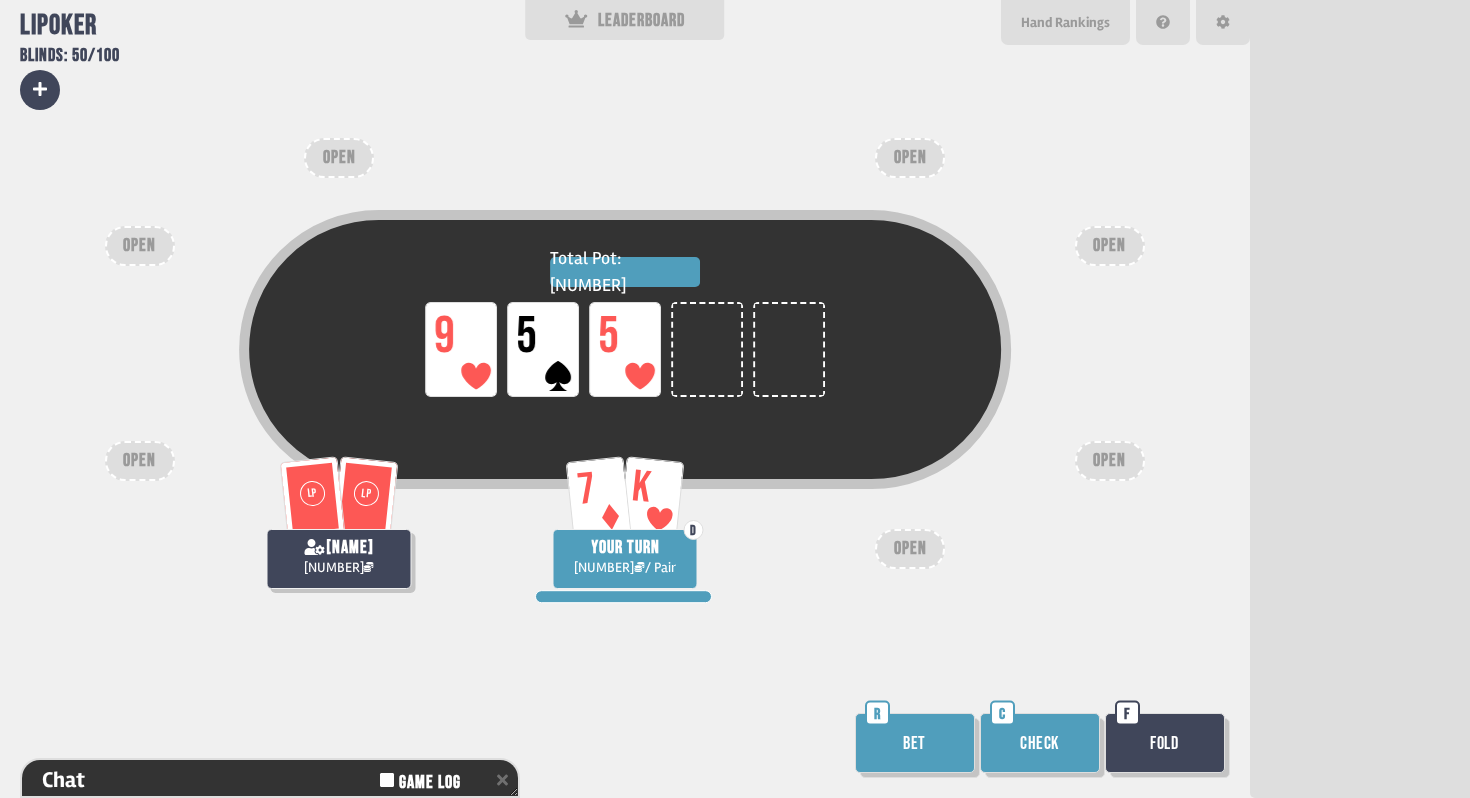 click on "Bet" at bounding box center [915, 743] 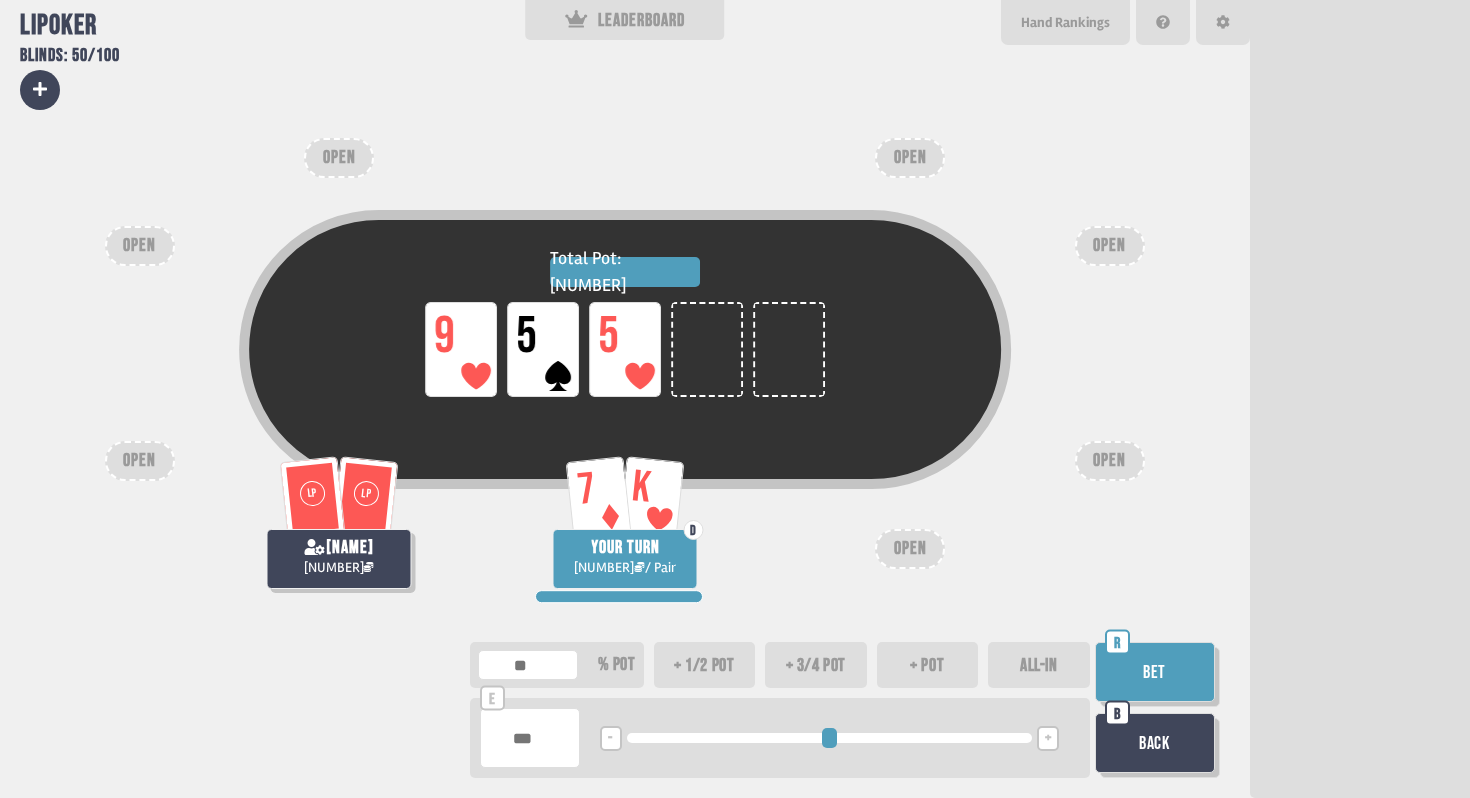 click on "+ pot" at bounding box center (928, 665) 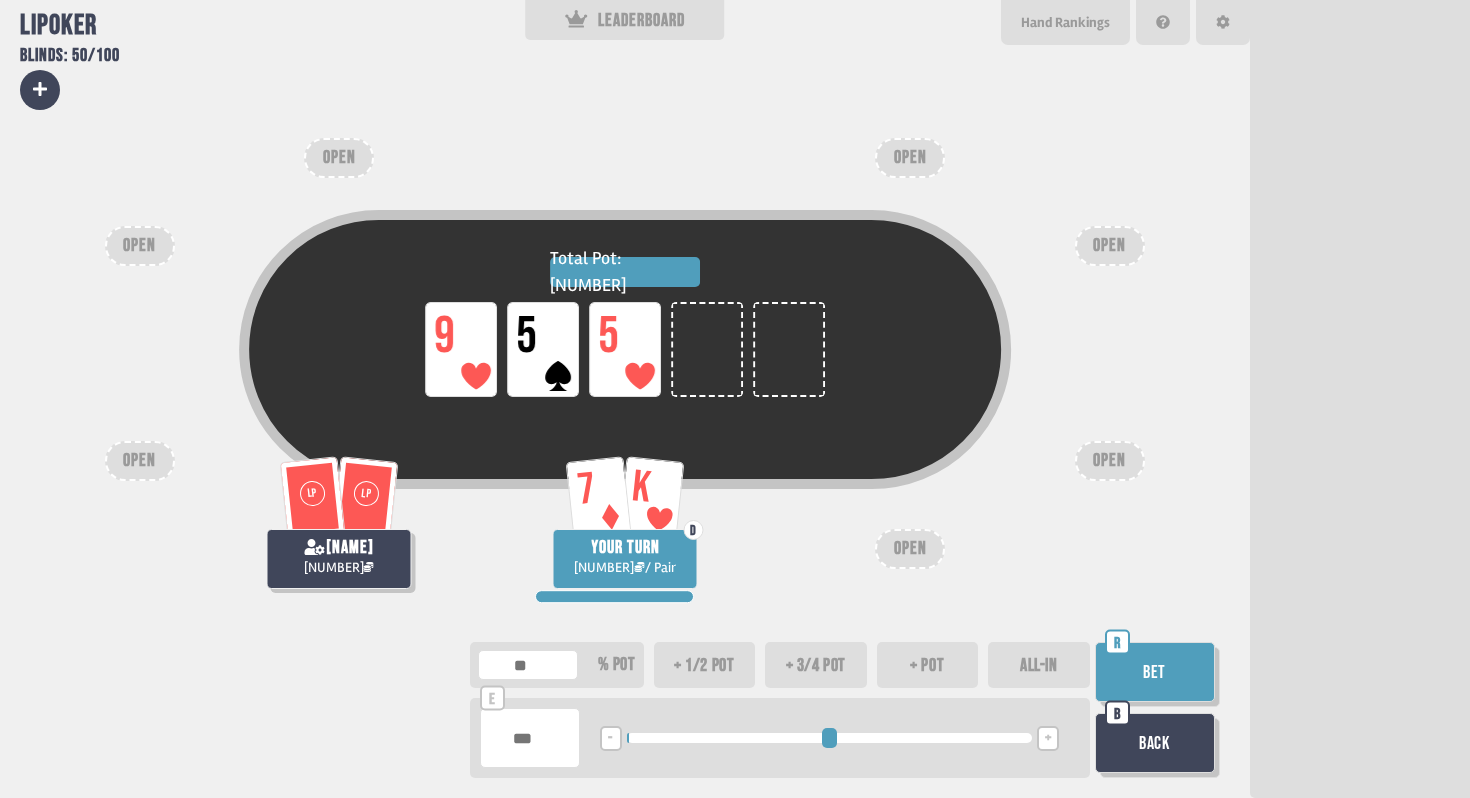 click on "***" at bounding box center [530, 738] 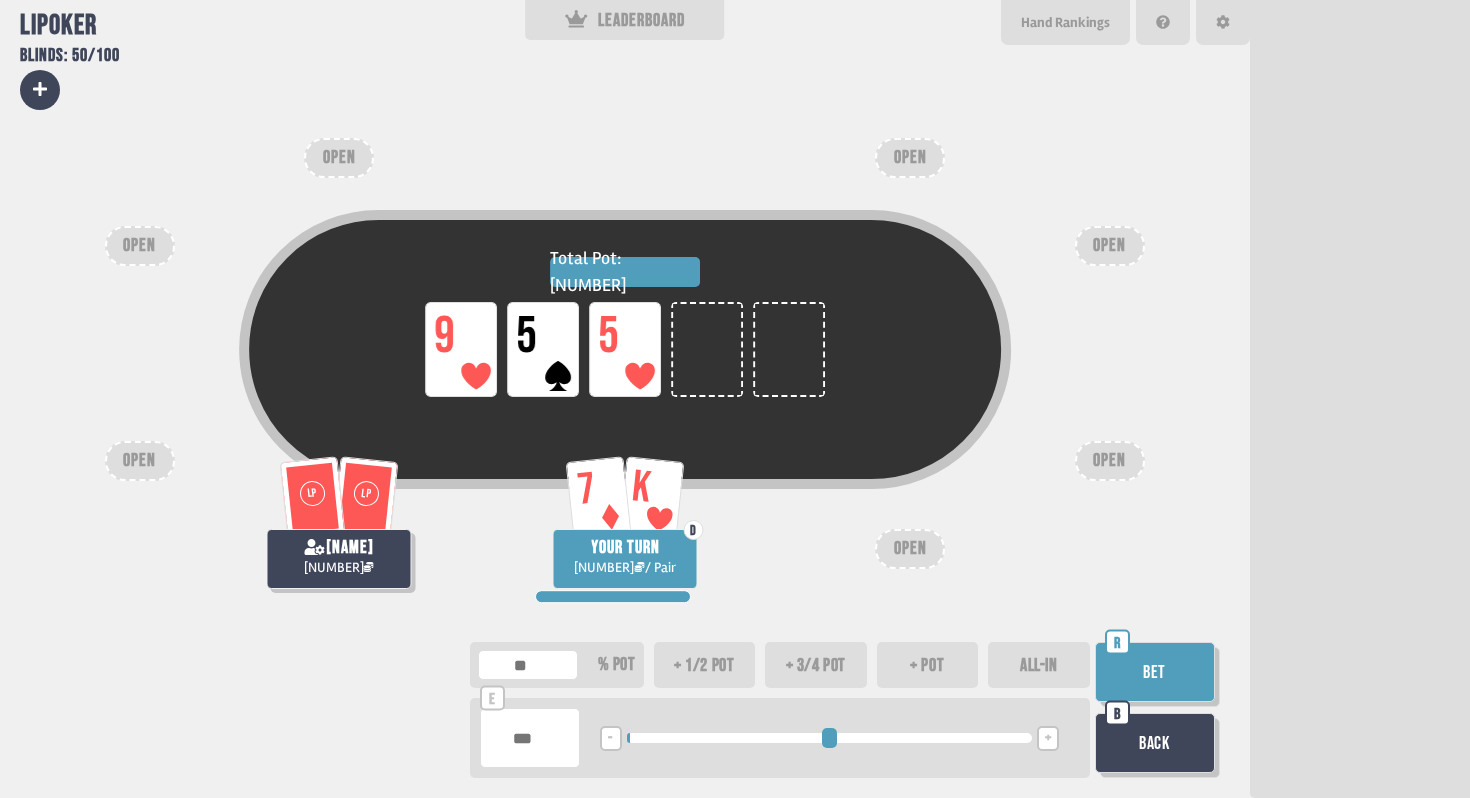 click on "***" at bounding box center [530, 738] 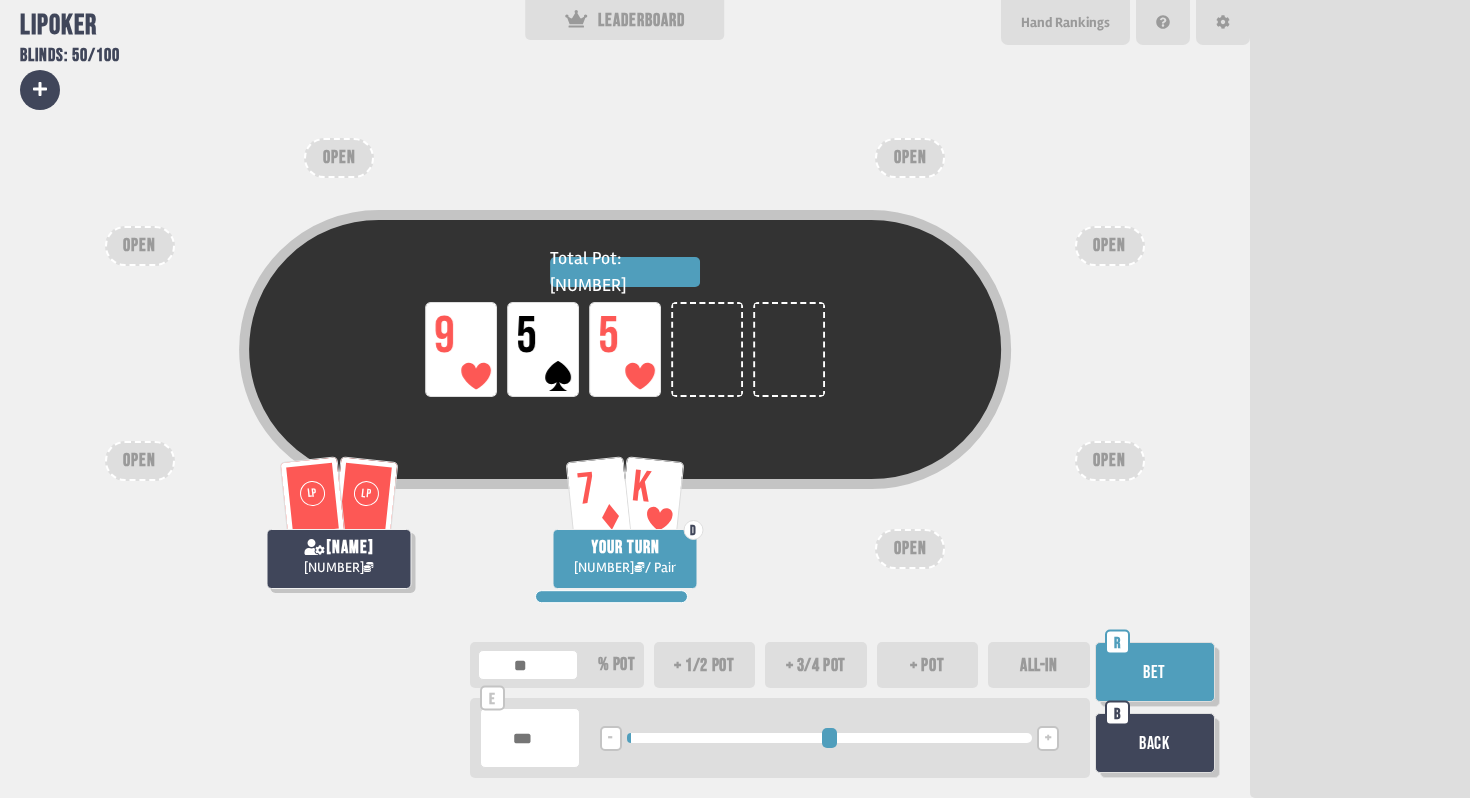 click on "***" at bounding box center (530, 738) 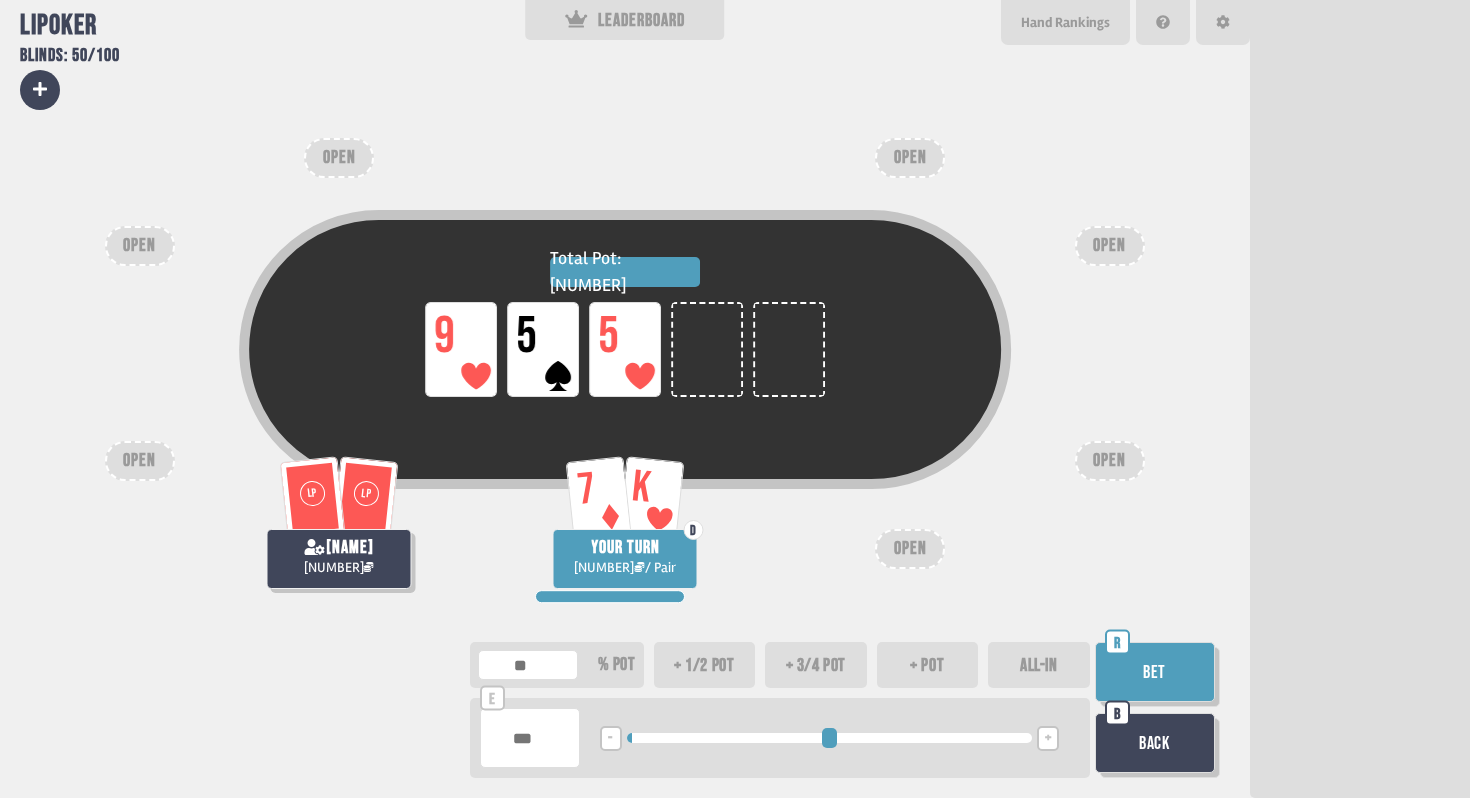 click on "***" at bounding box center (530, 738) 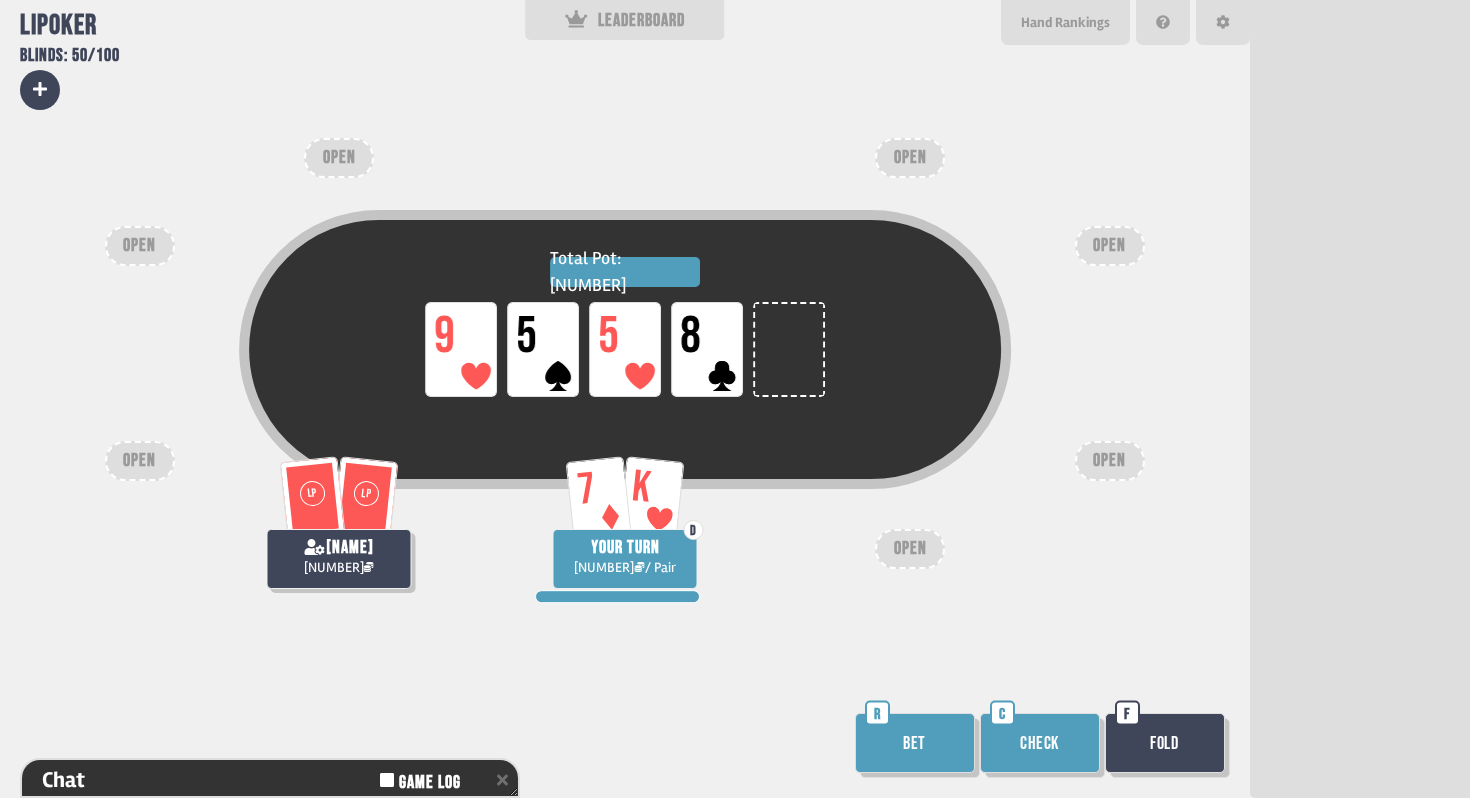 click on "Check" at bounding box center (1040, 743) 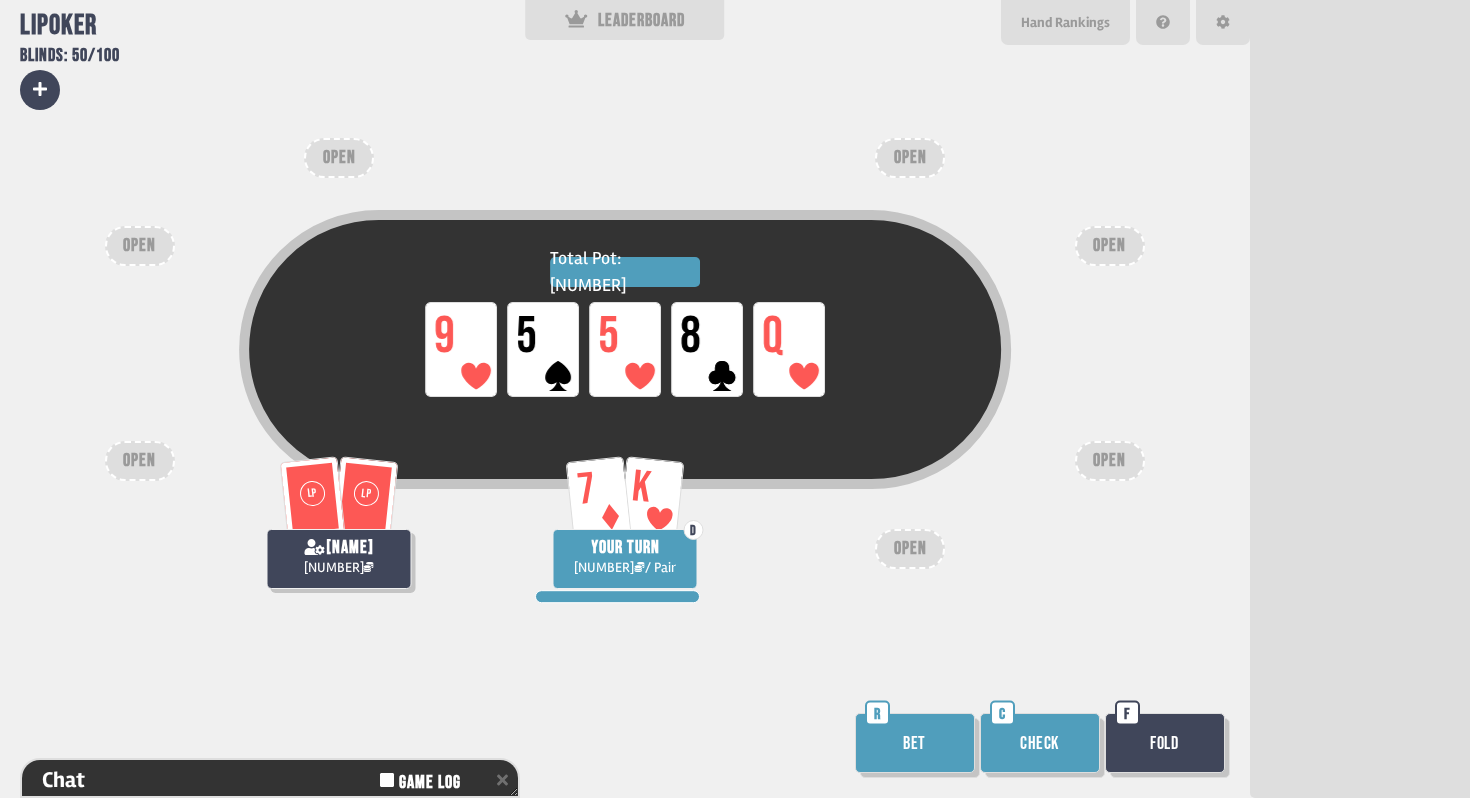 click on "Bet" at bounding box center (915, 743) 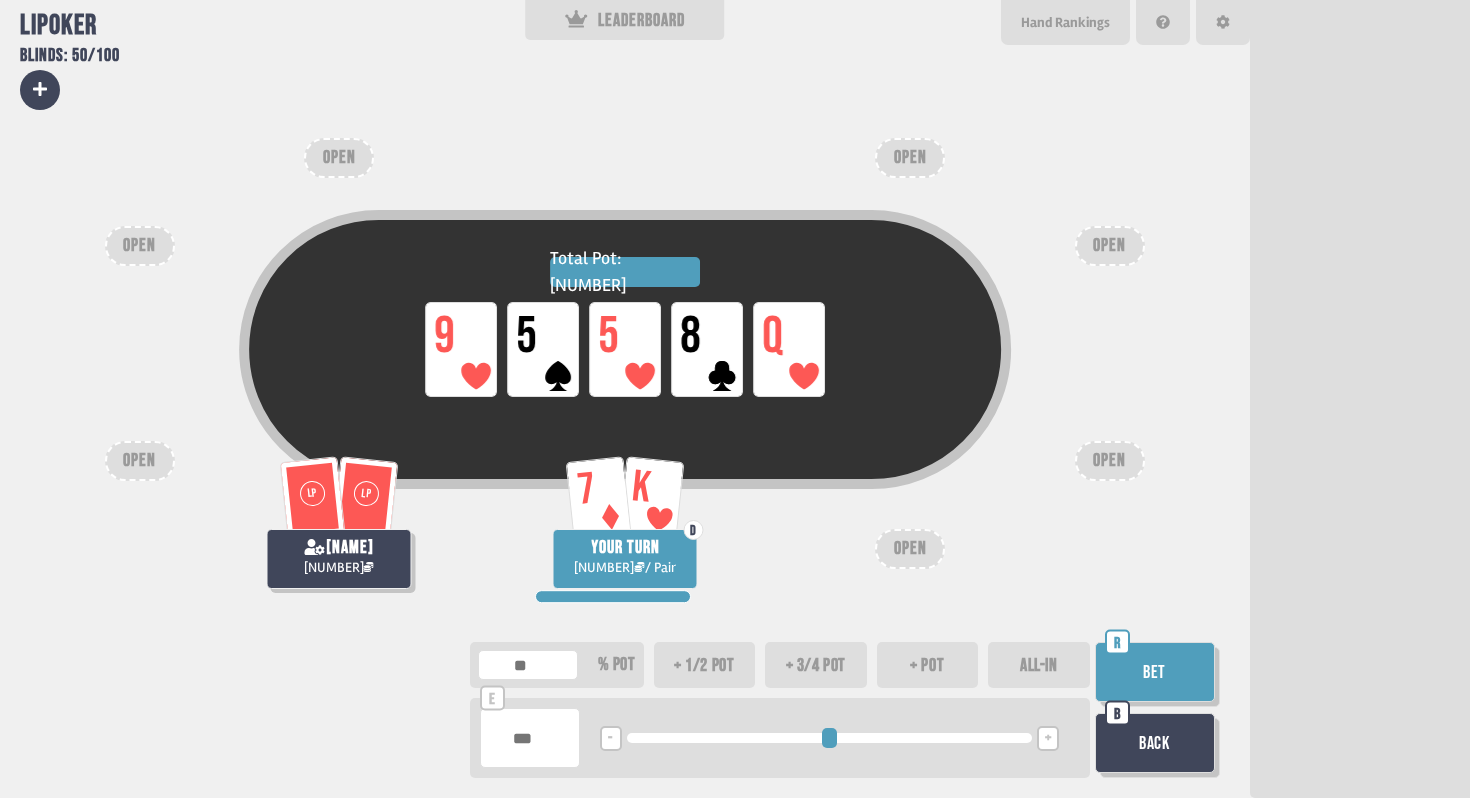 click at bounding box center [530, 738] 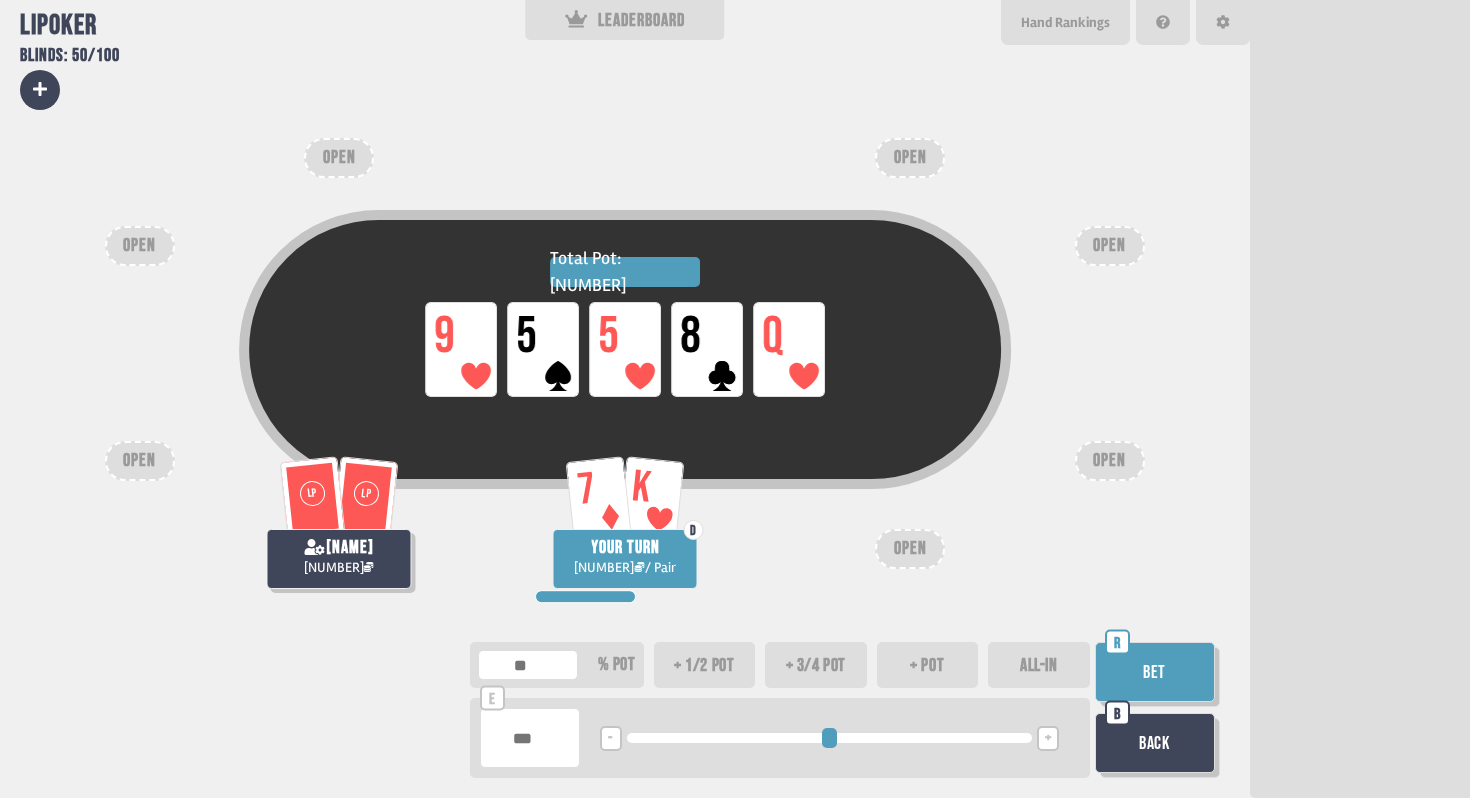 click on "Back" at bounding box center [1155, 743] 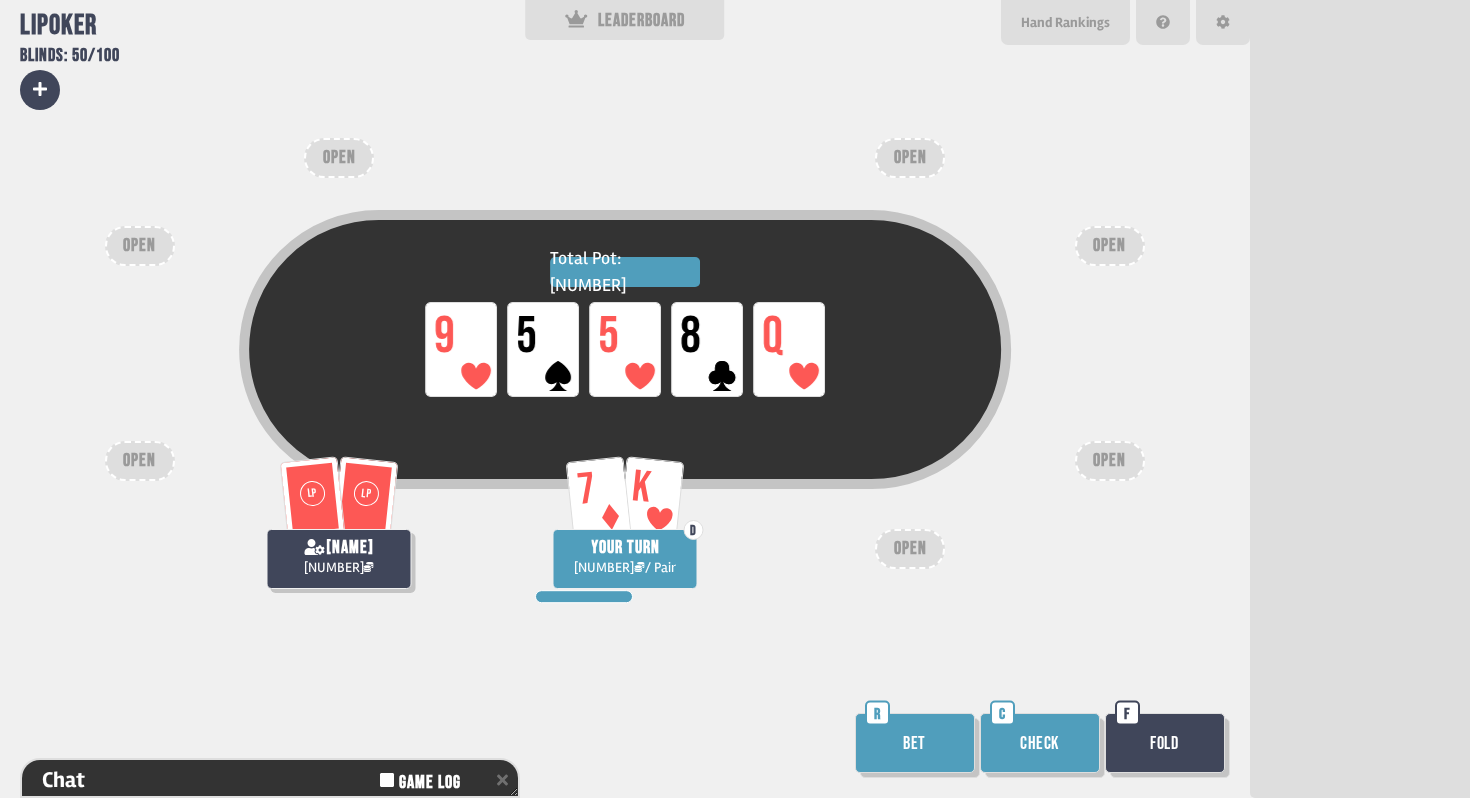 click on "Check" at bounding box center (1040, 743) 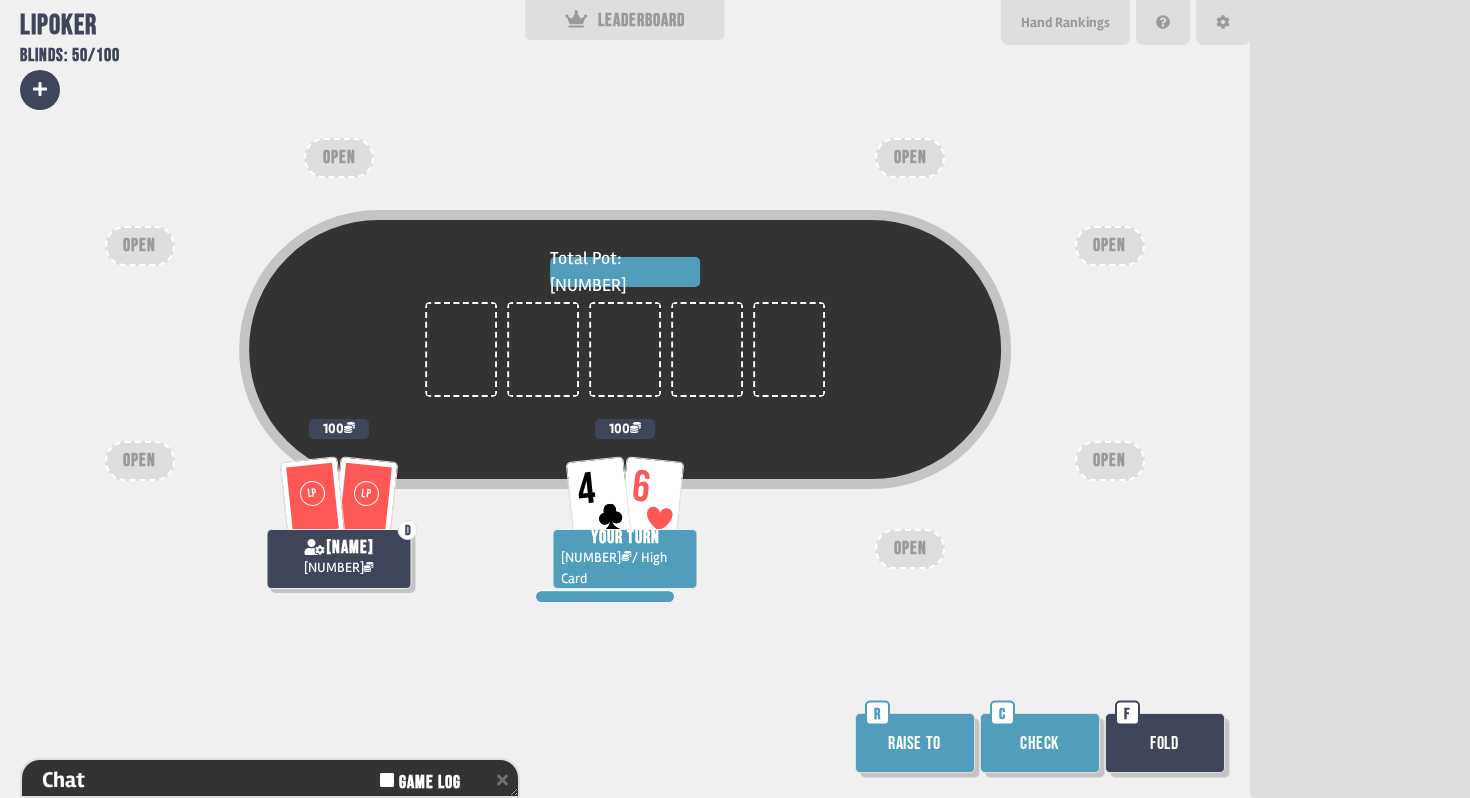 click on "Check" at bounding box center (1040, 743) 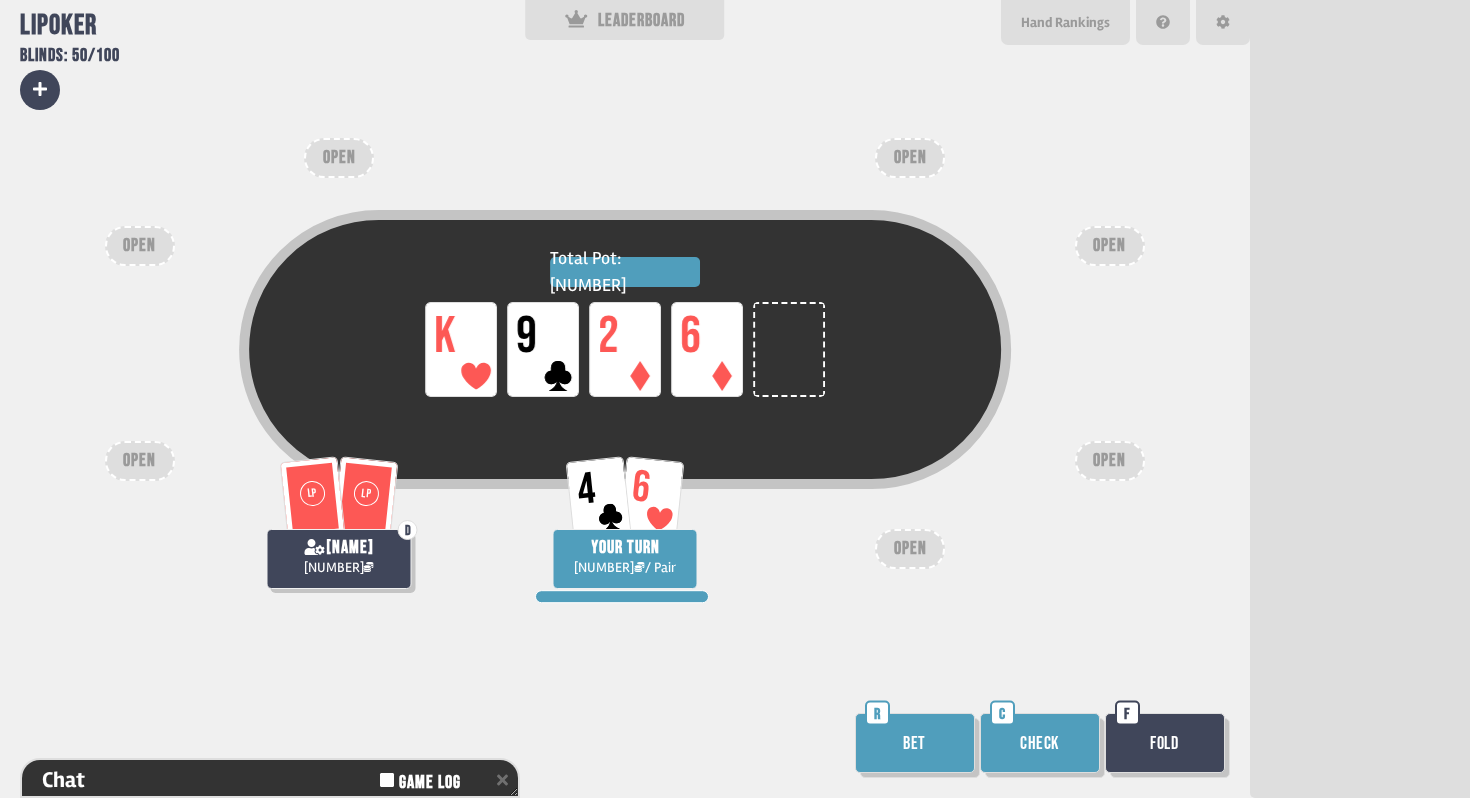 click on "Bet" at bounding box center (915, 743) 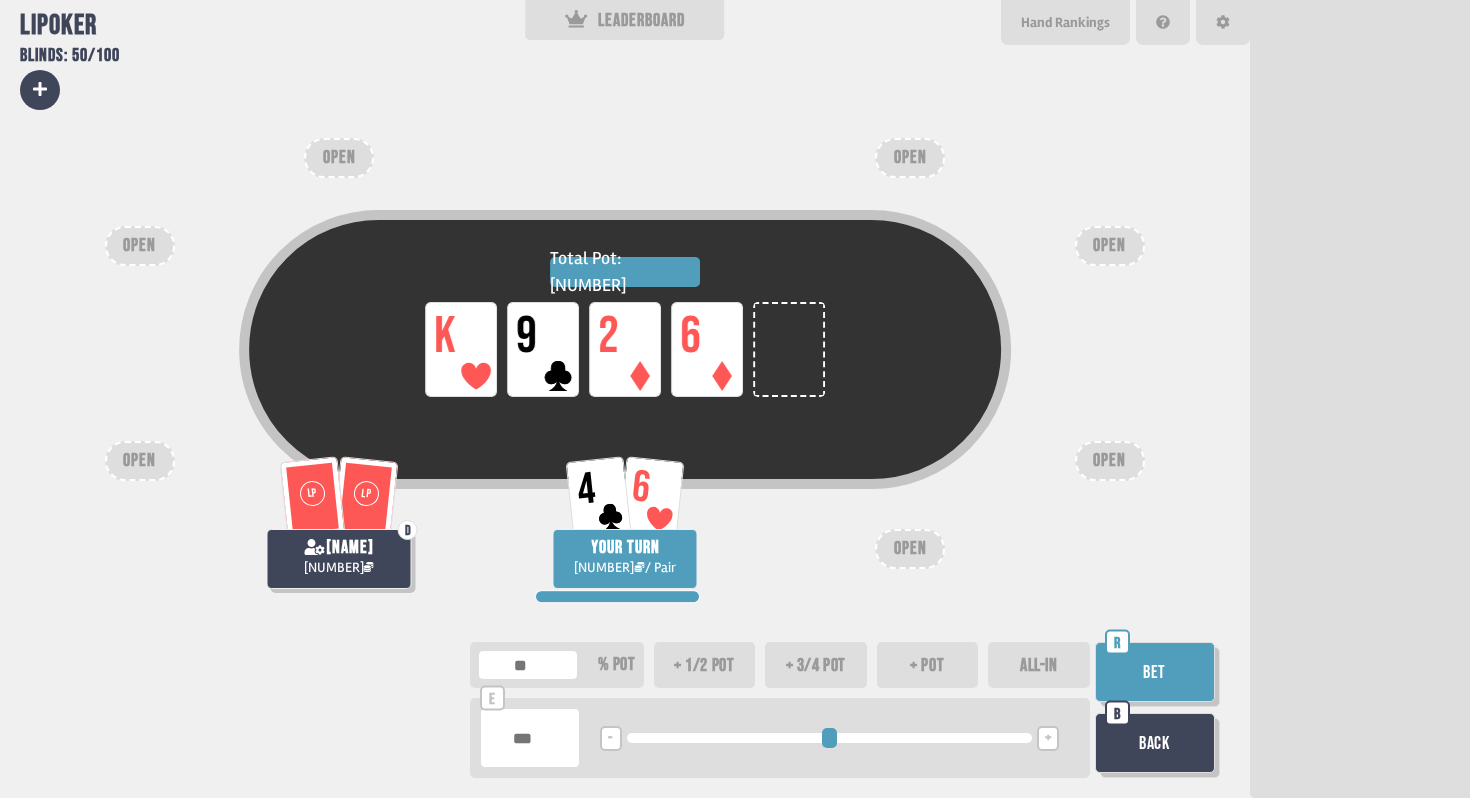 click at bounding box center (530, 738) 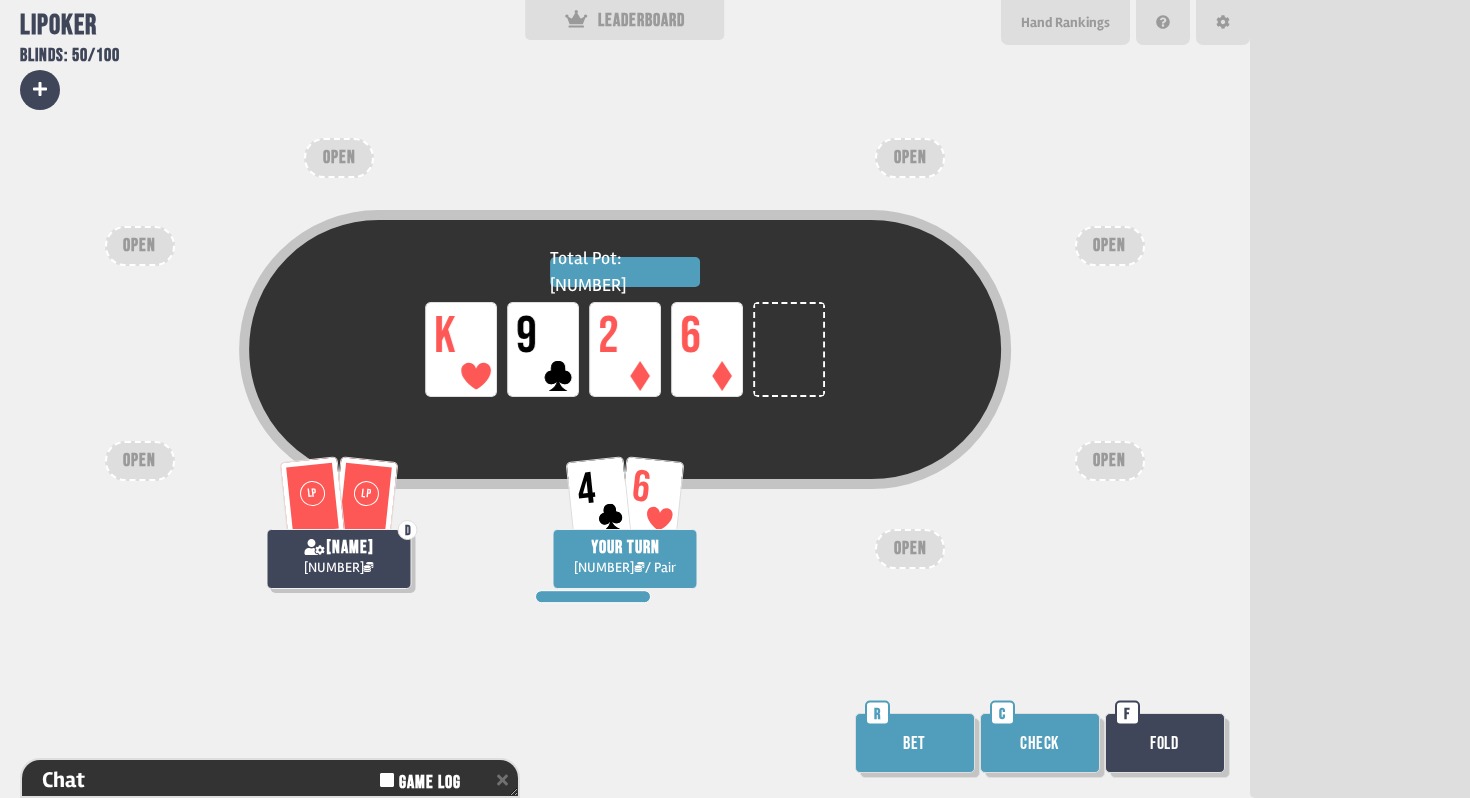 click on "Bet" at bounding box center (915, 743) 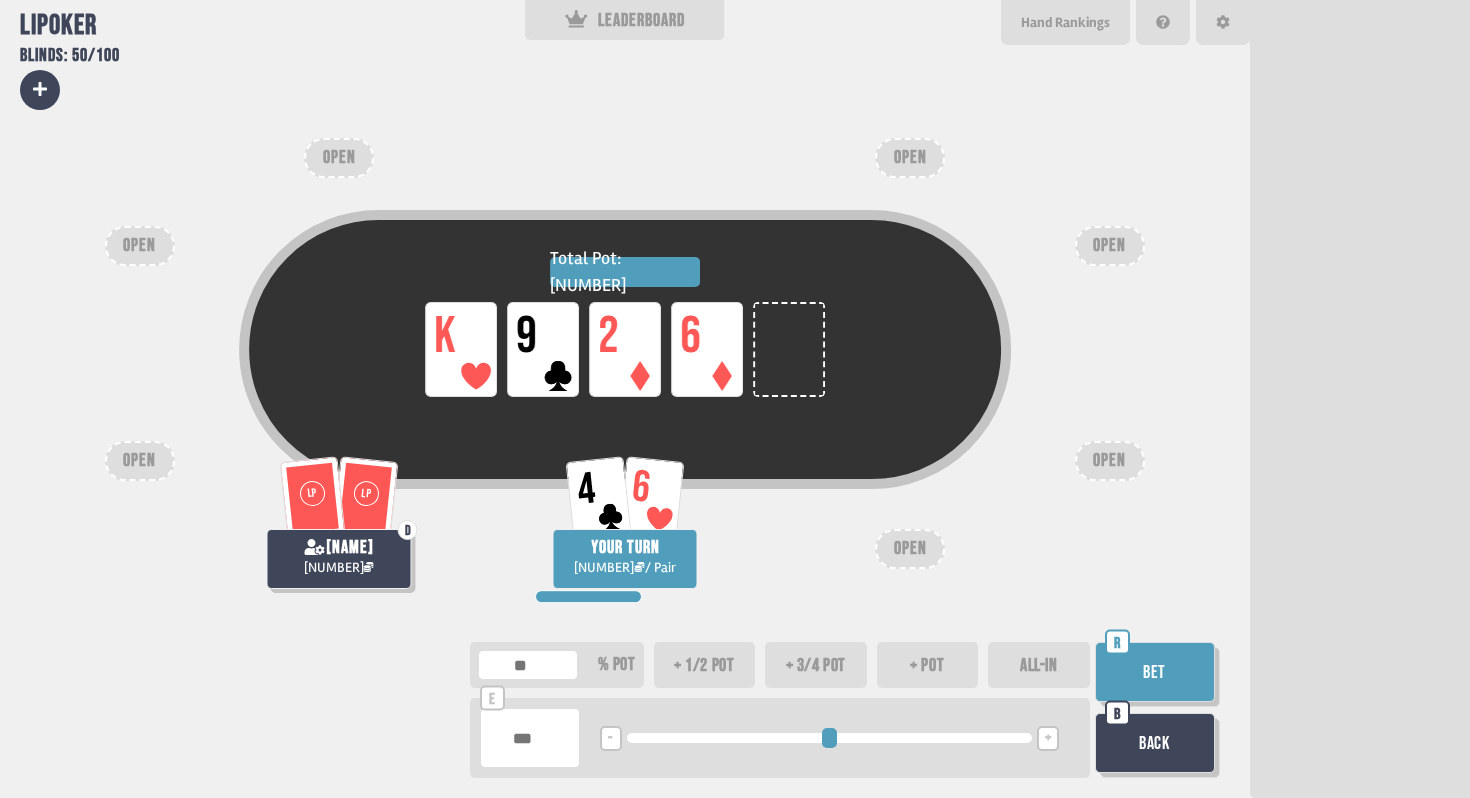 click at bounding box center (530, 738) 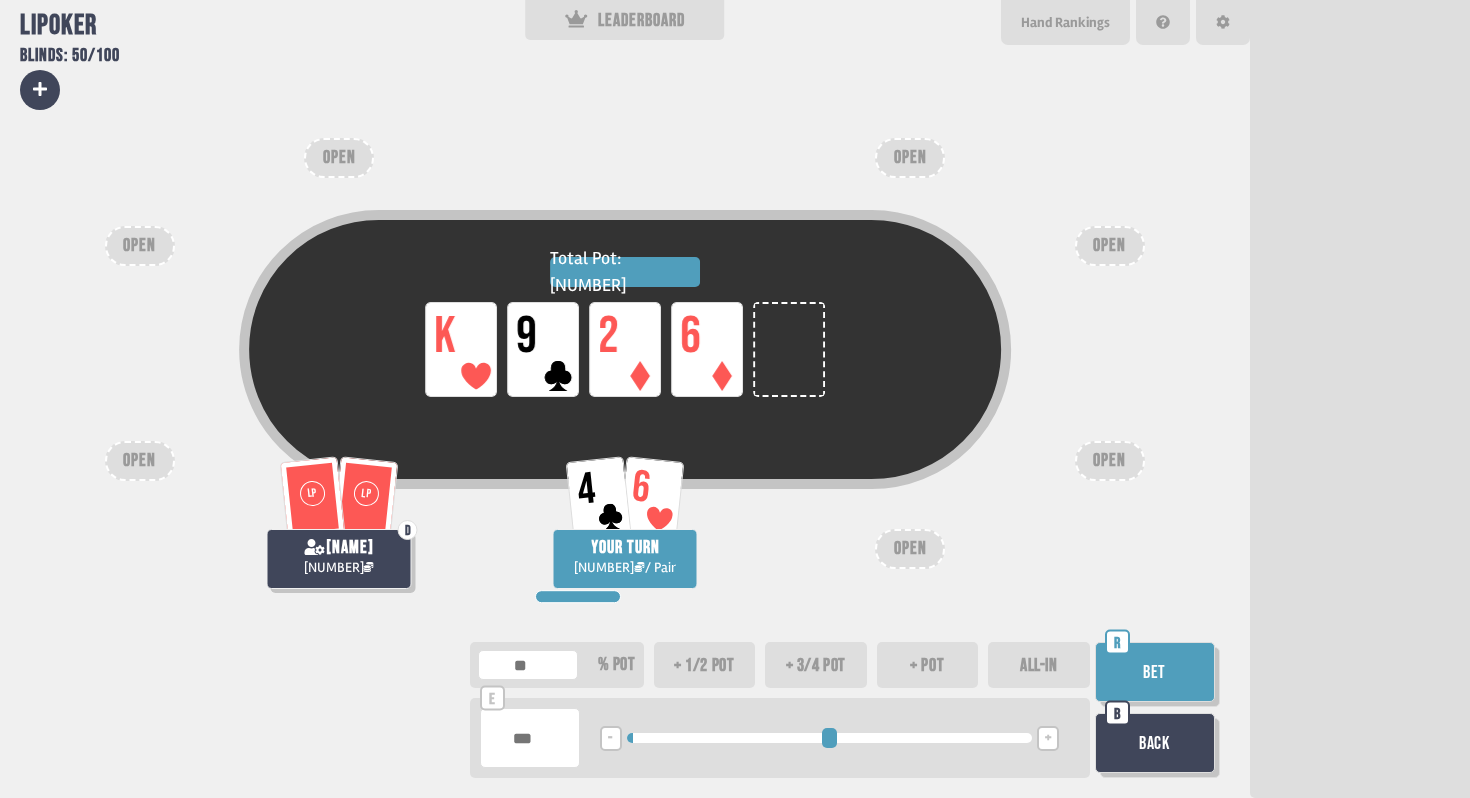 click on "OPEN" at bounding box center (910, 549) 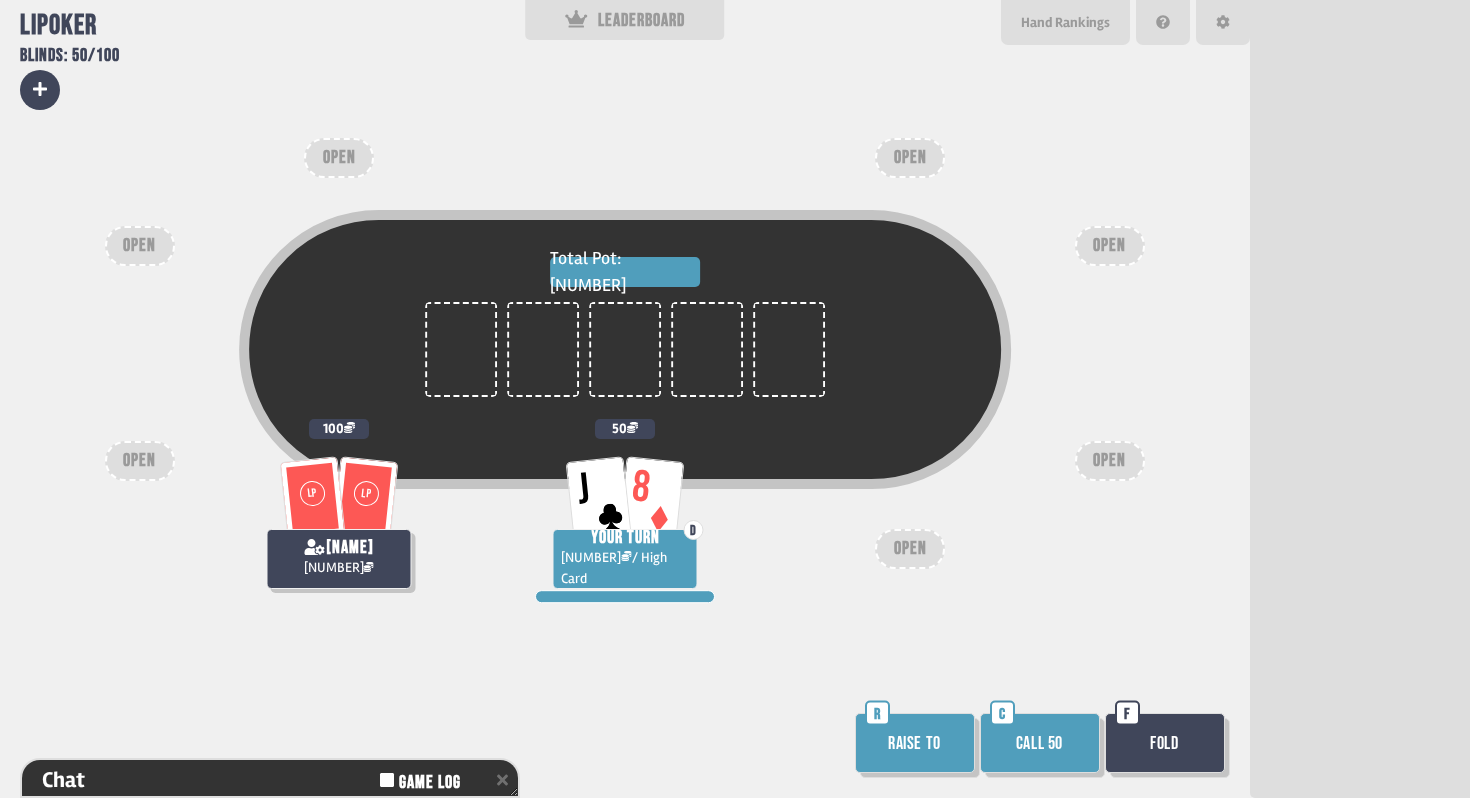 click on "Raise to" at bounding box center [915, 743] 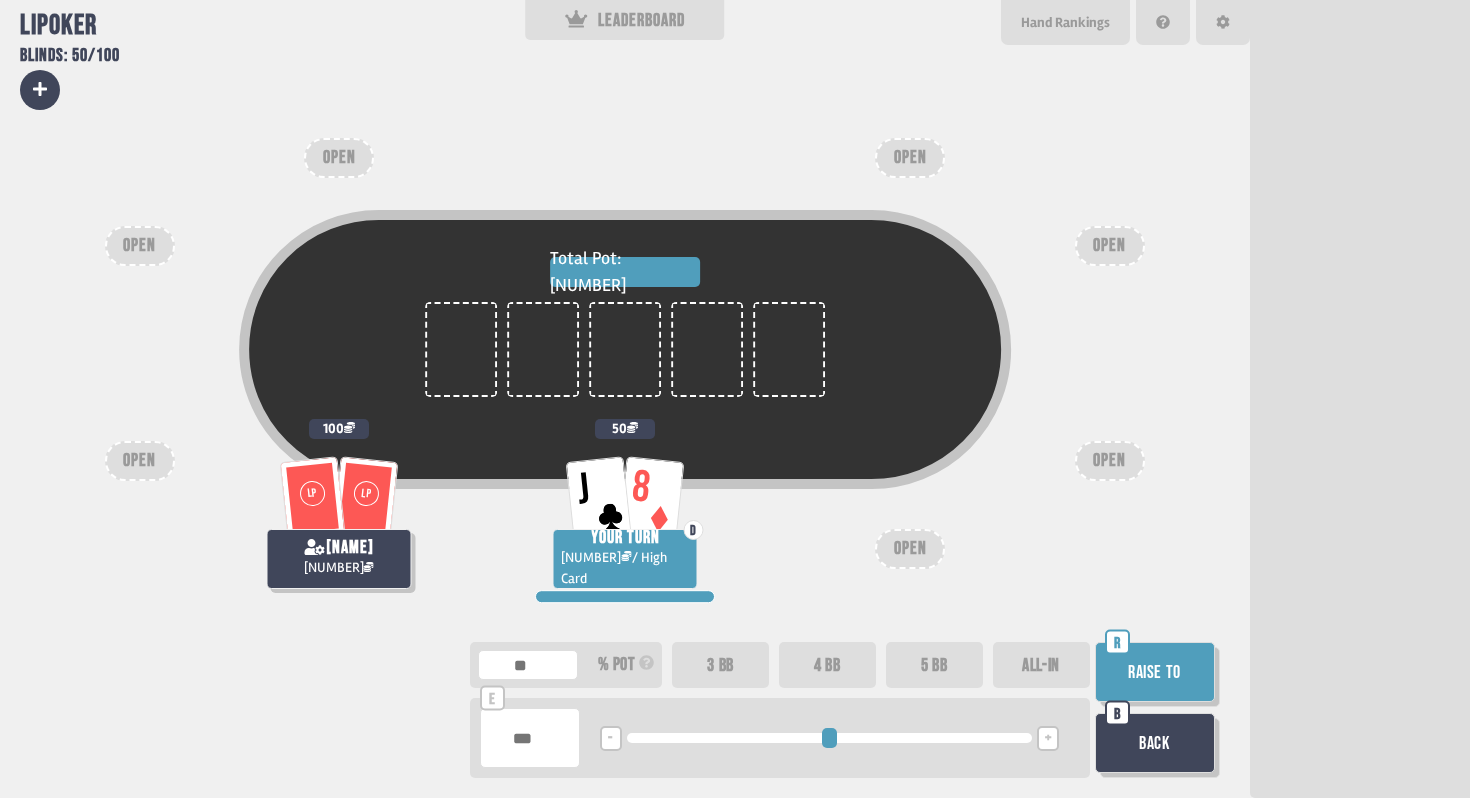click on "4 BB" at bounding box center [827, 665] 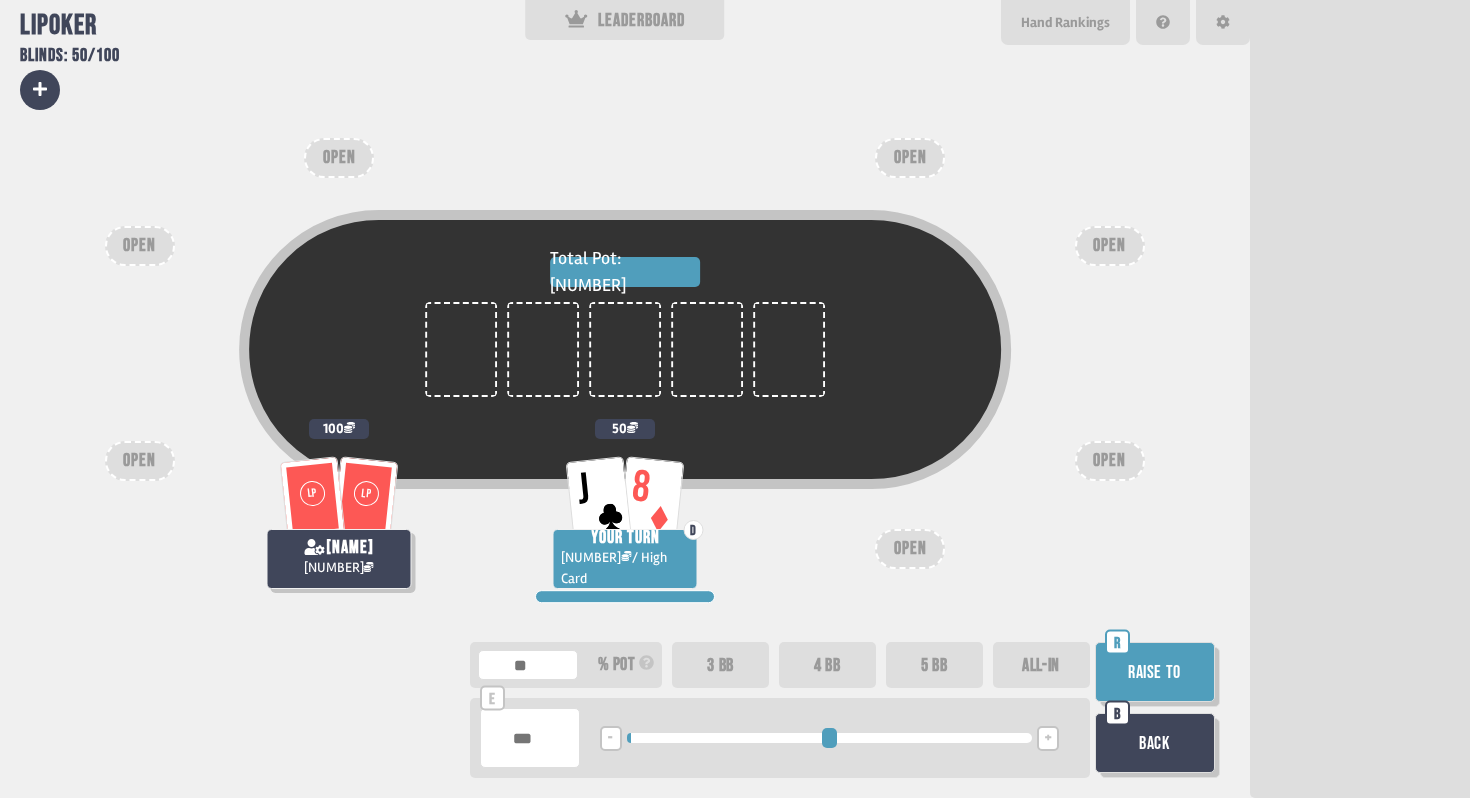 click on "Raise to" at bounding box center [1155, 672] 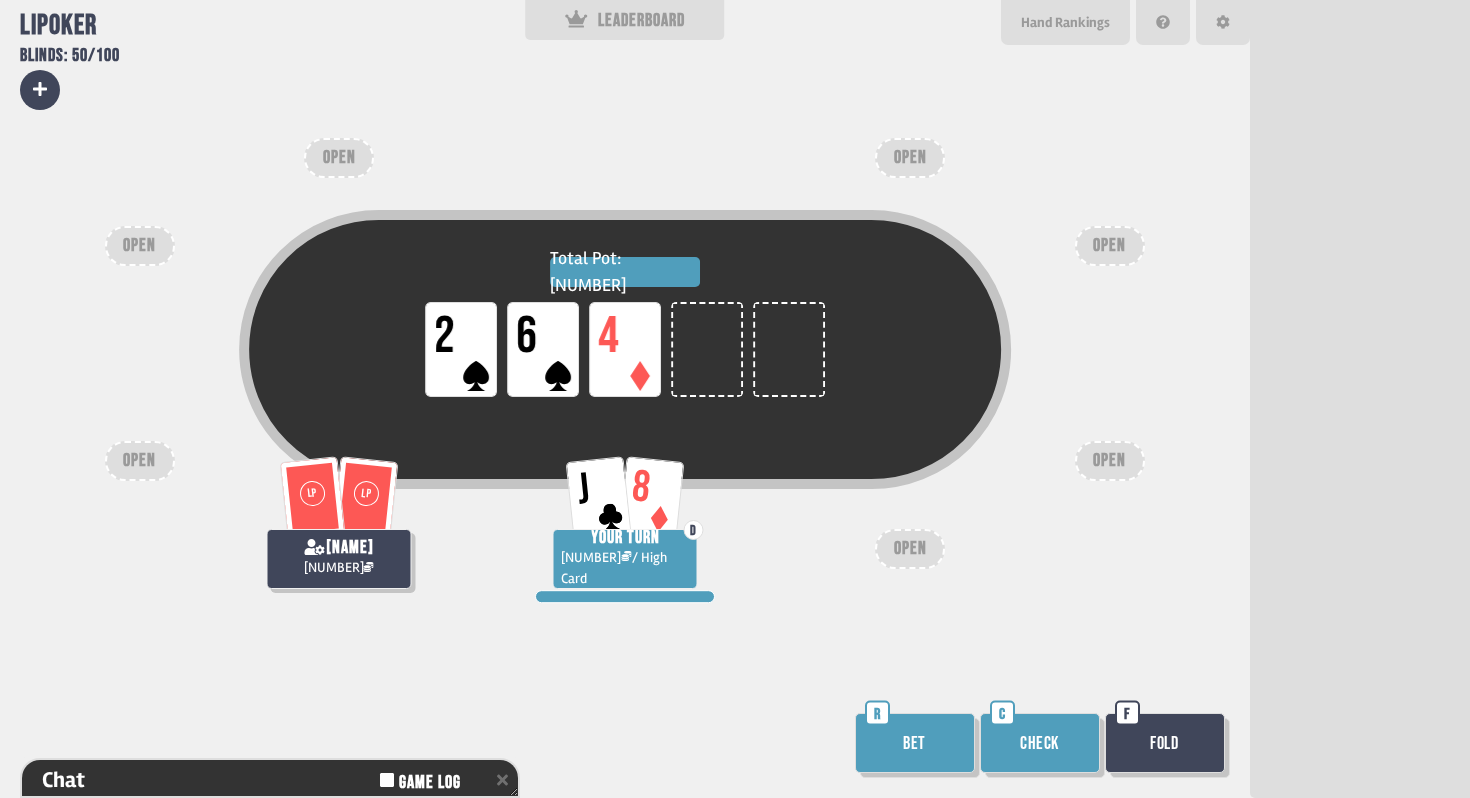 click on "Bet" at bounding box center [915, 743] 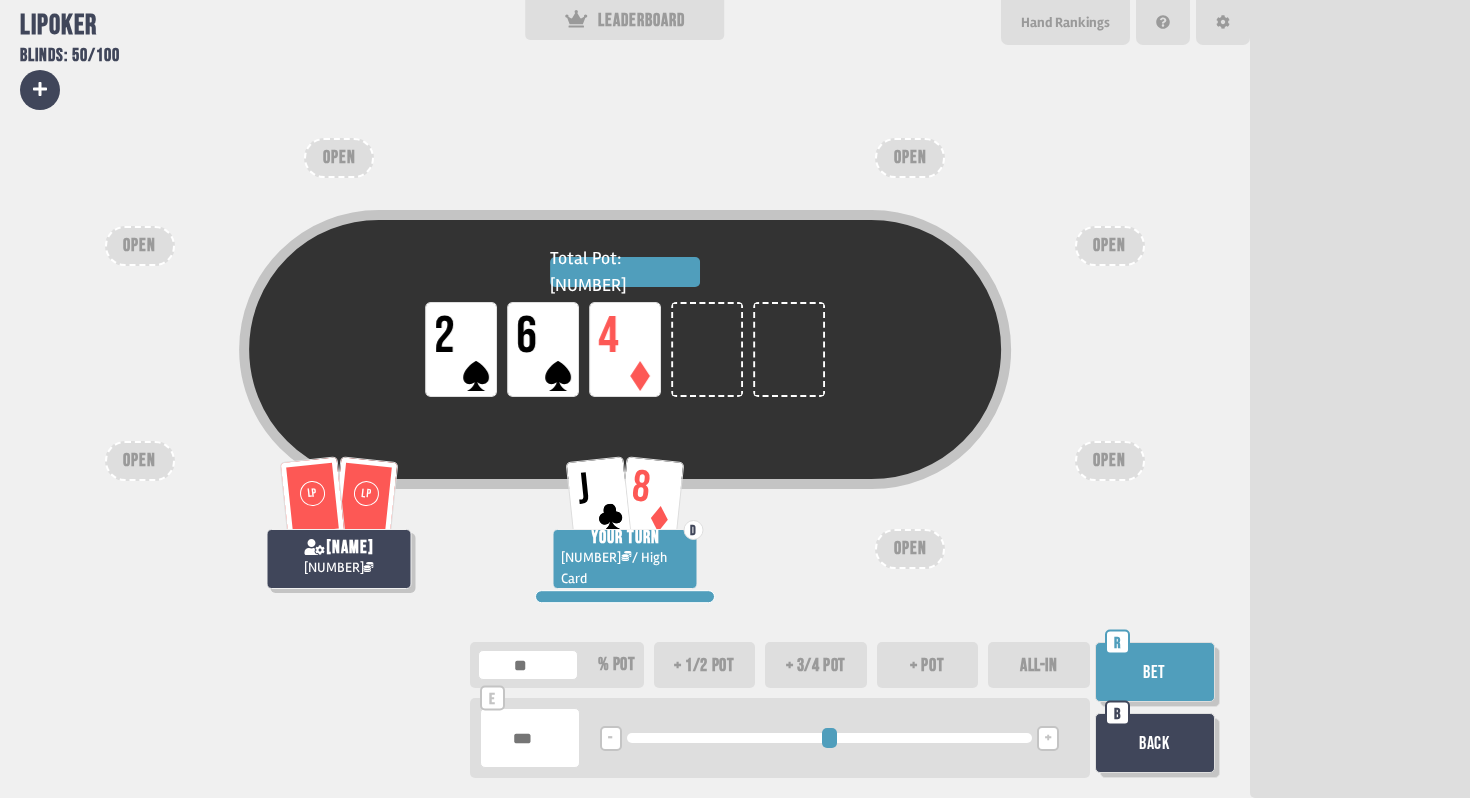 click at bounding box center (530, 738) 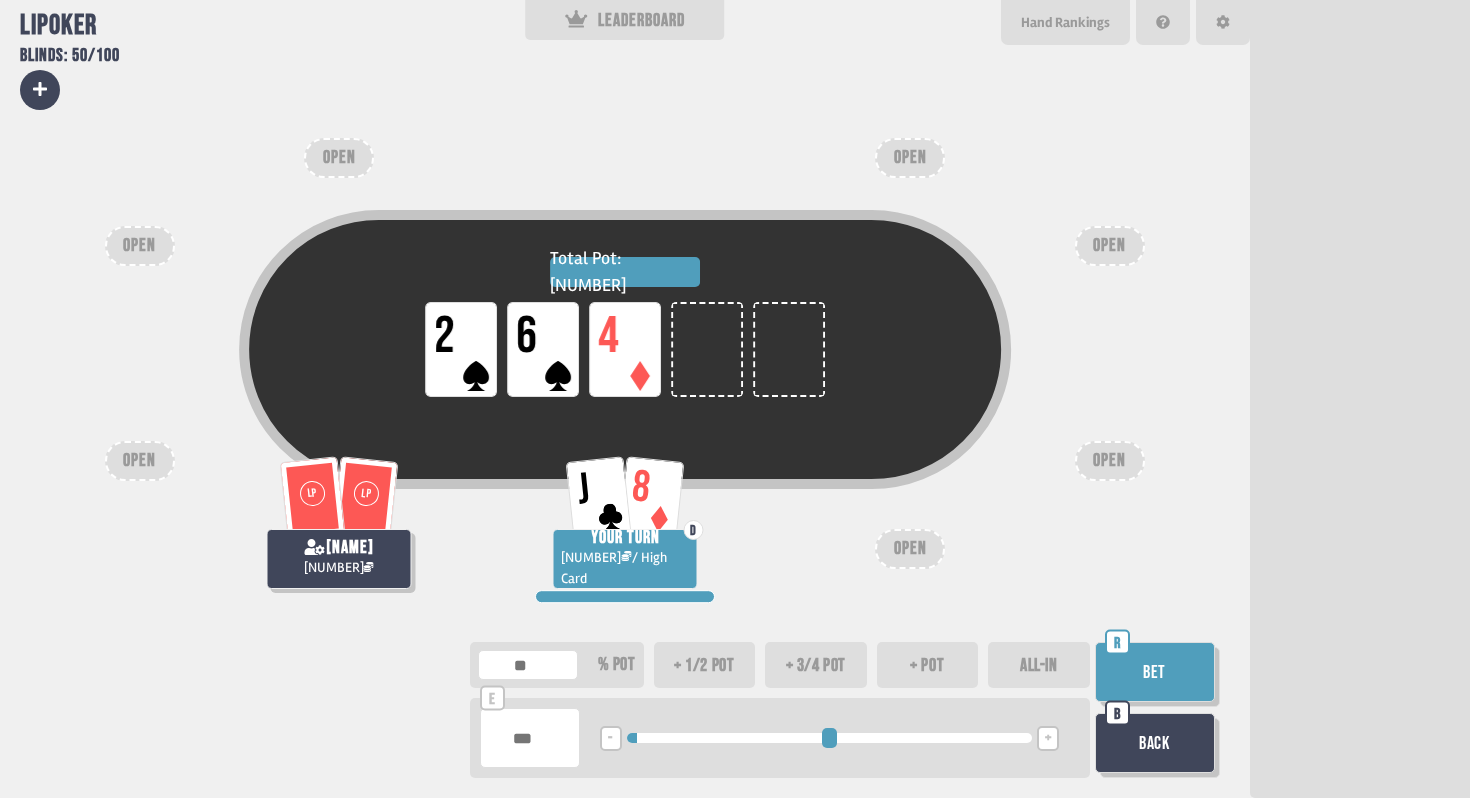 click on "Total Pot: [NUMBER]   LP [NUMBER] LP [NUMBER] LP [NUMBER]" at bounding box center [625, 389] 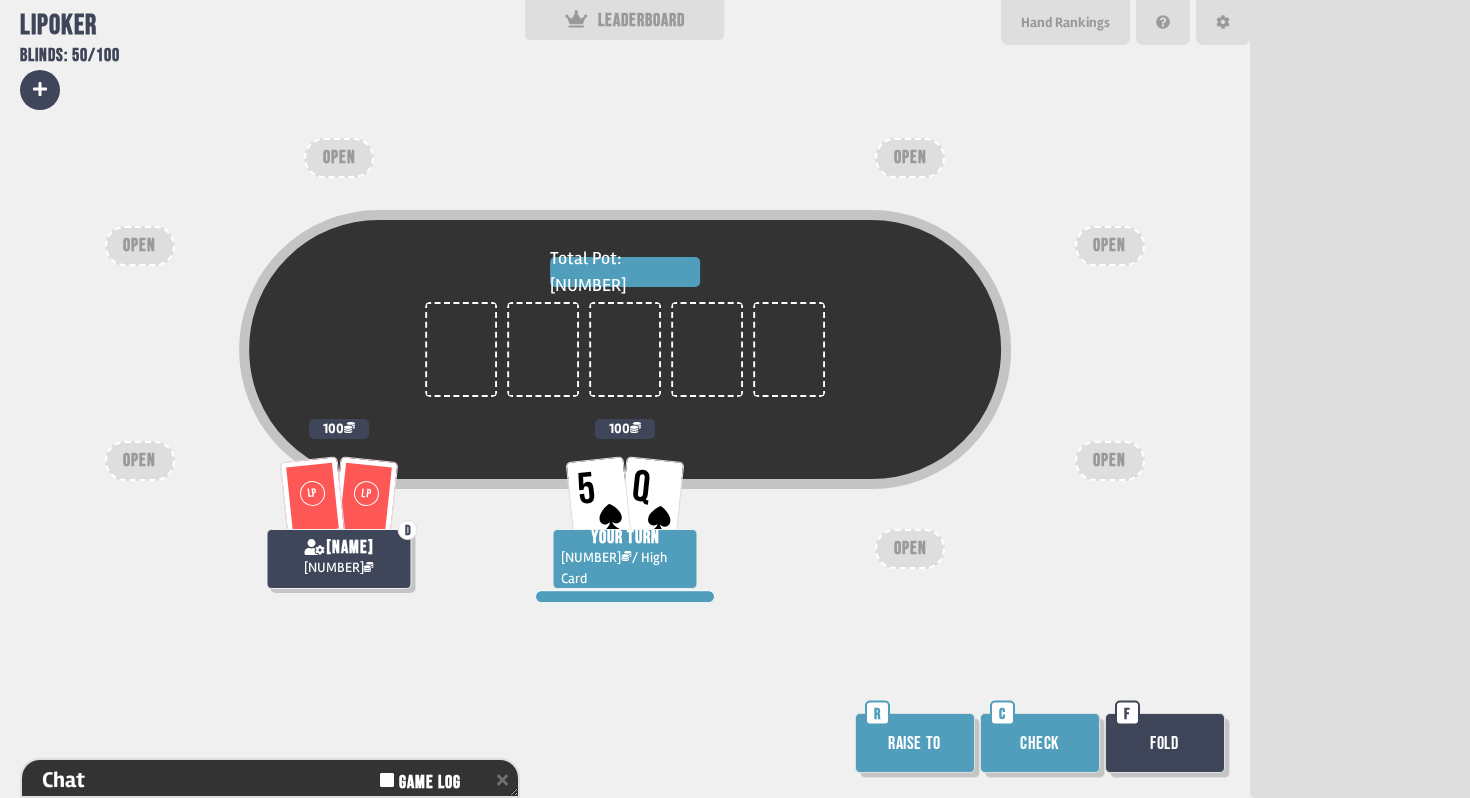 click on "Raise to" at bounding box center (915, 743) 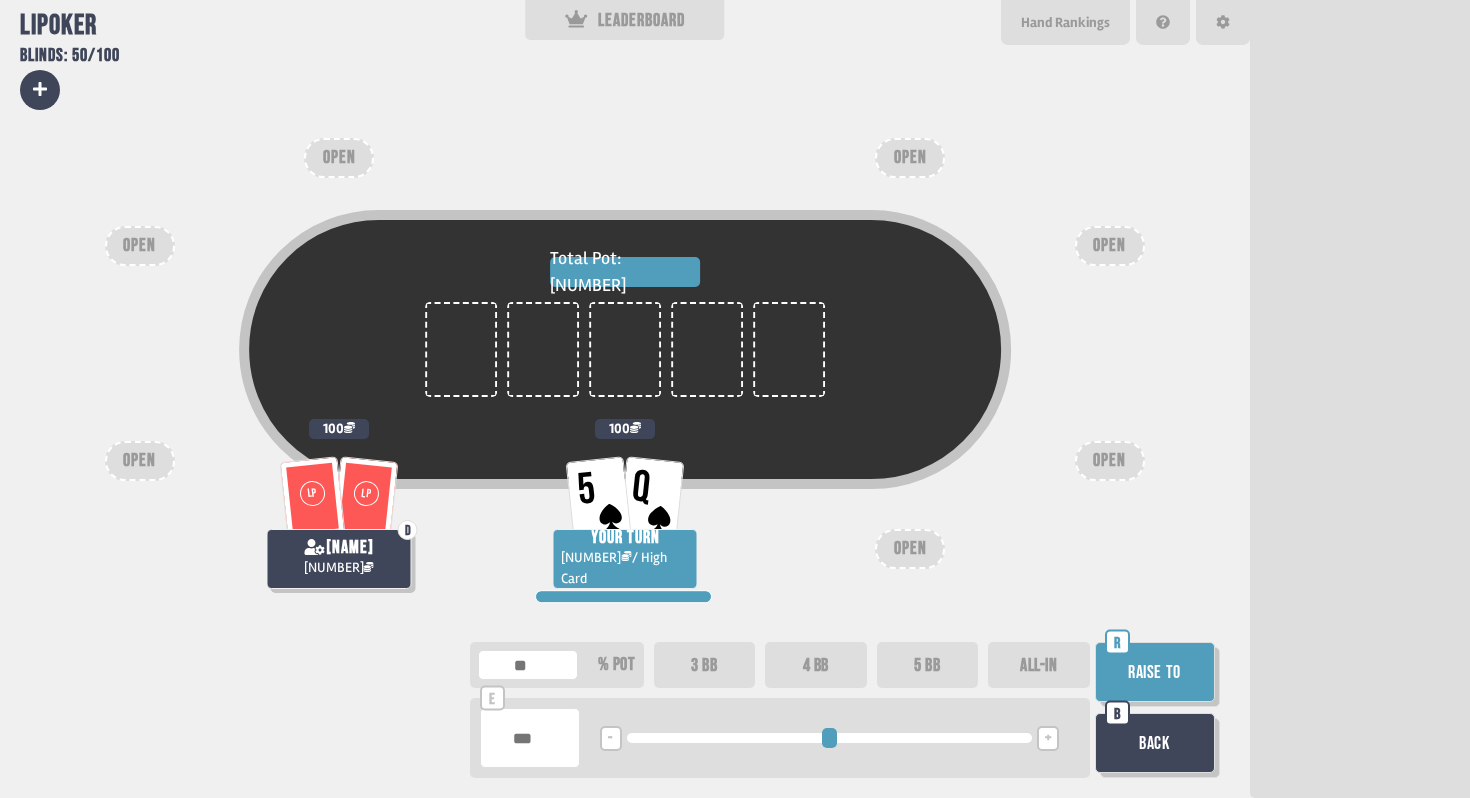 click on "5 BB" at bounding box center (928, 665) 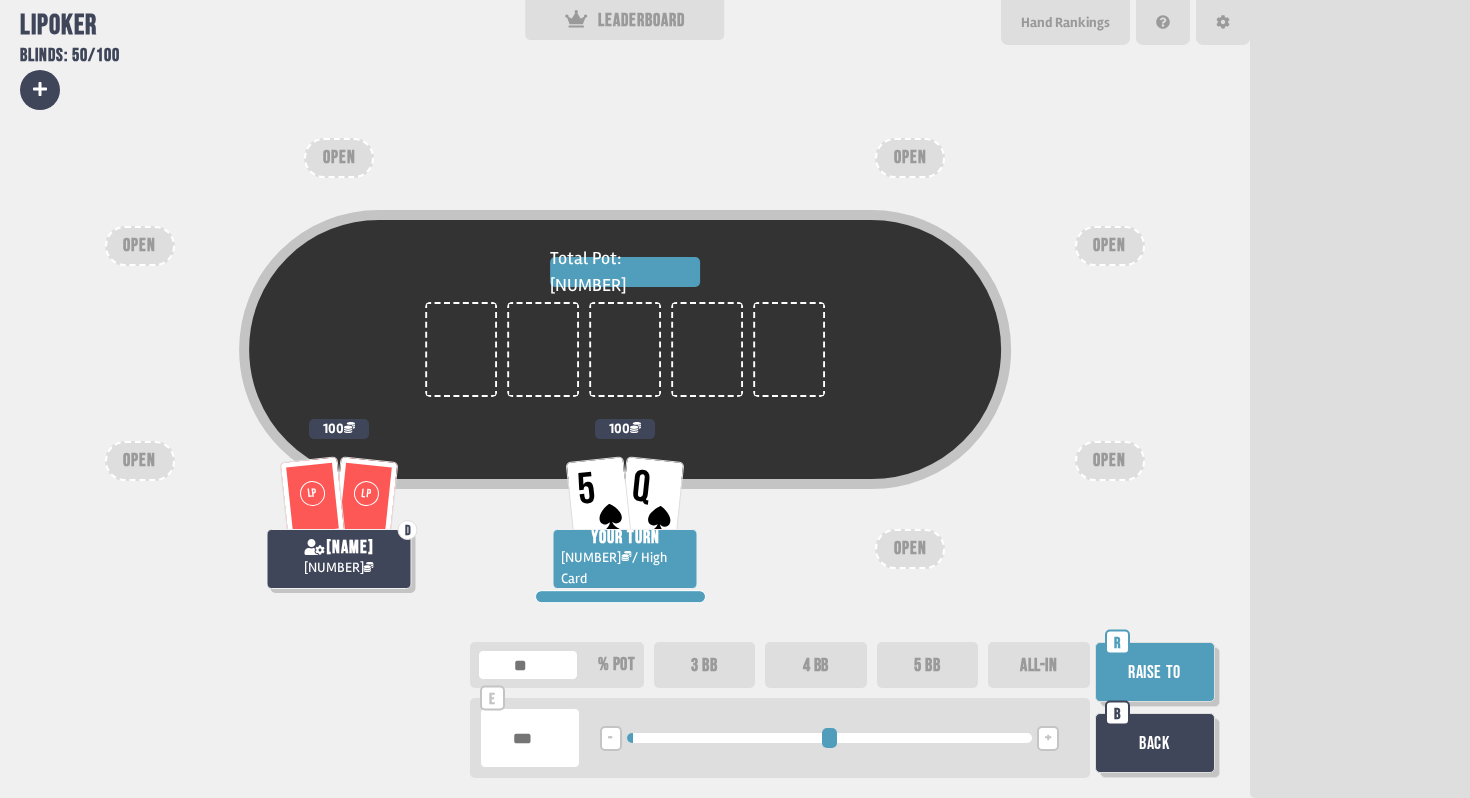 click on "Raise to" at bounding box center [1155, 672] 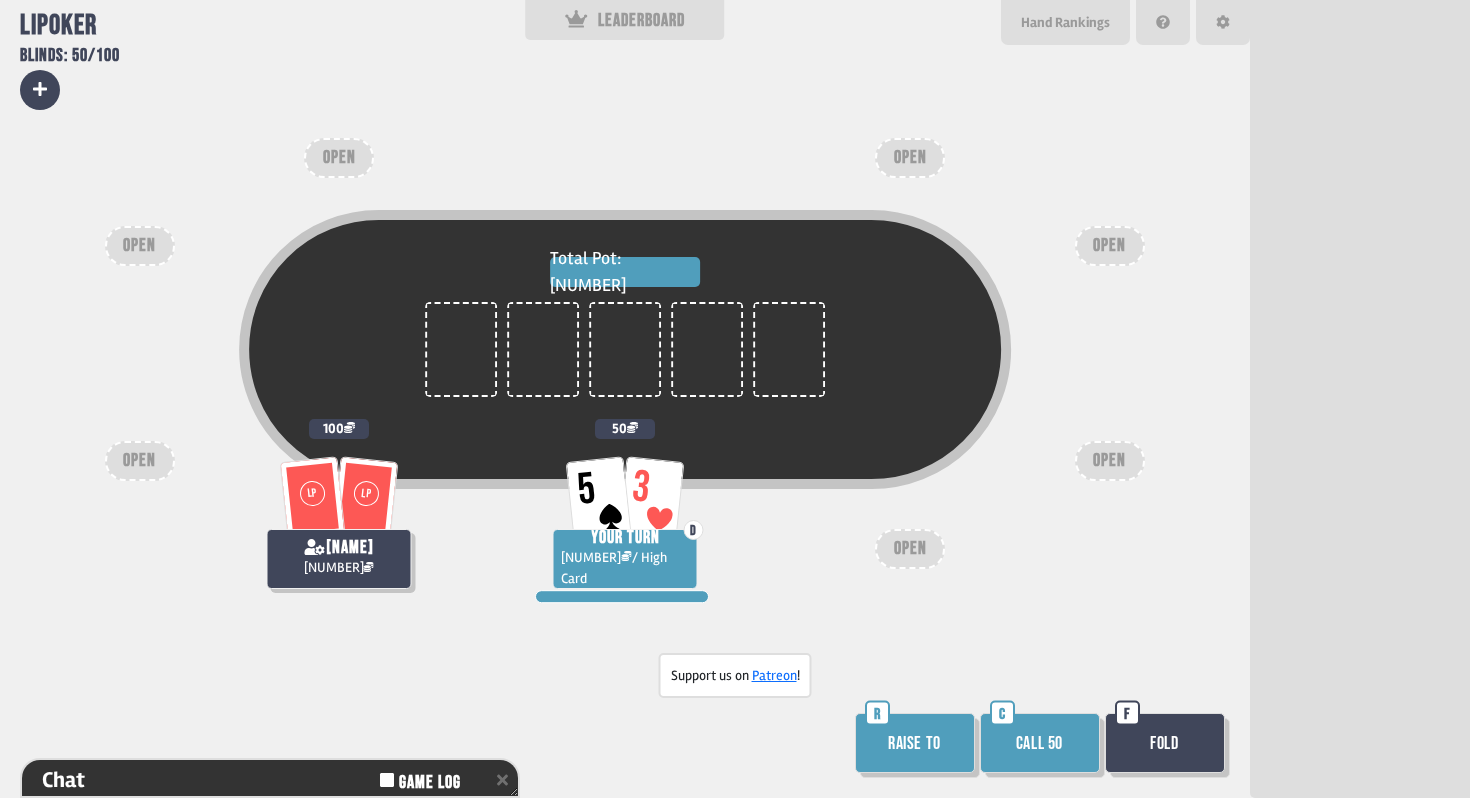 click on "Call [NUMBER] [CURRENCY]" at bounding box center (1042, 745) 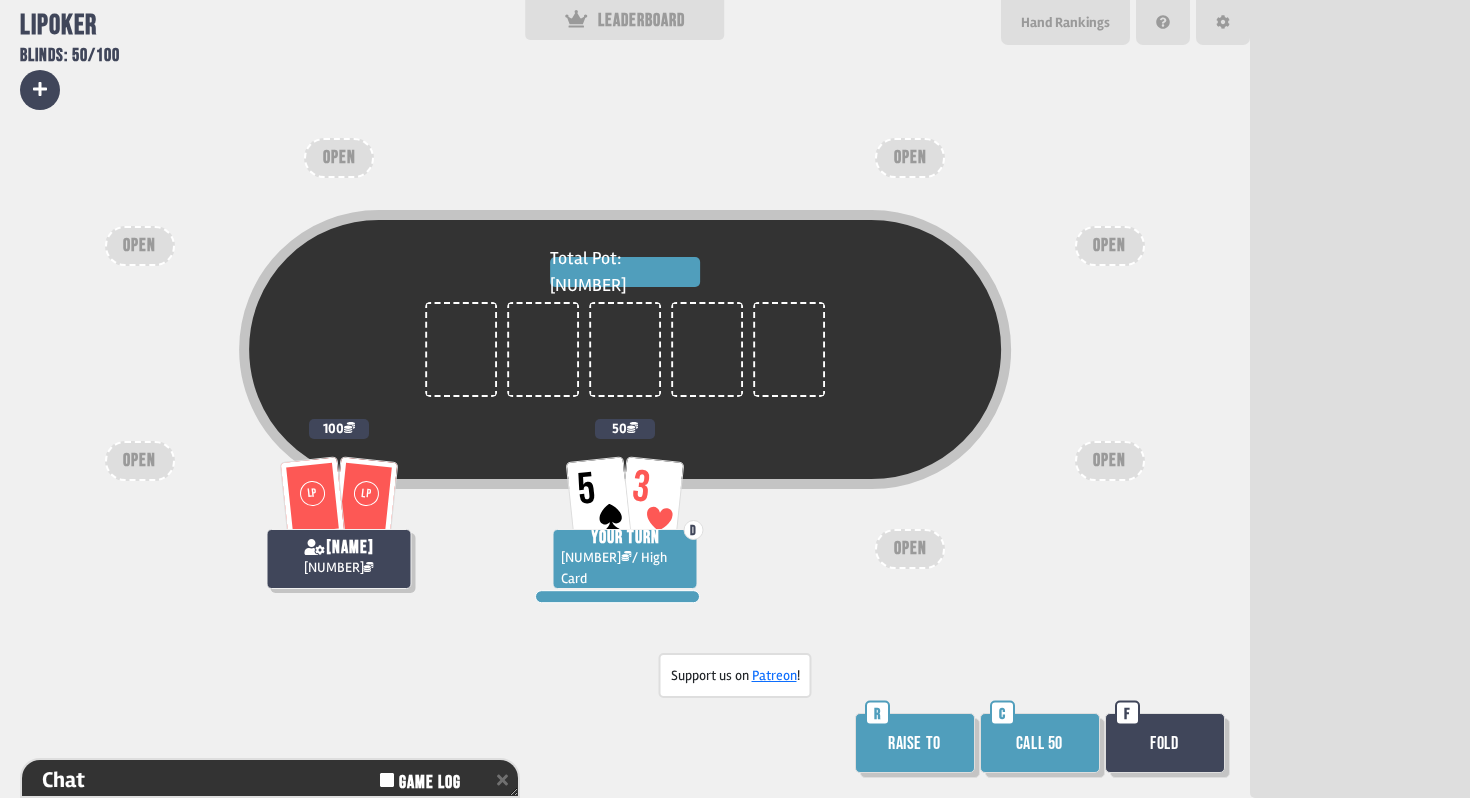 click on "Call 50" at bounding box center (1040, 743) 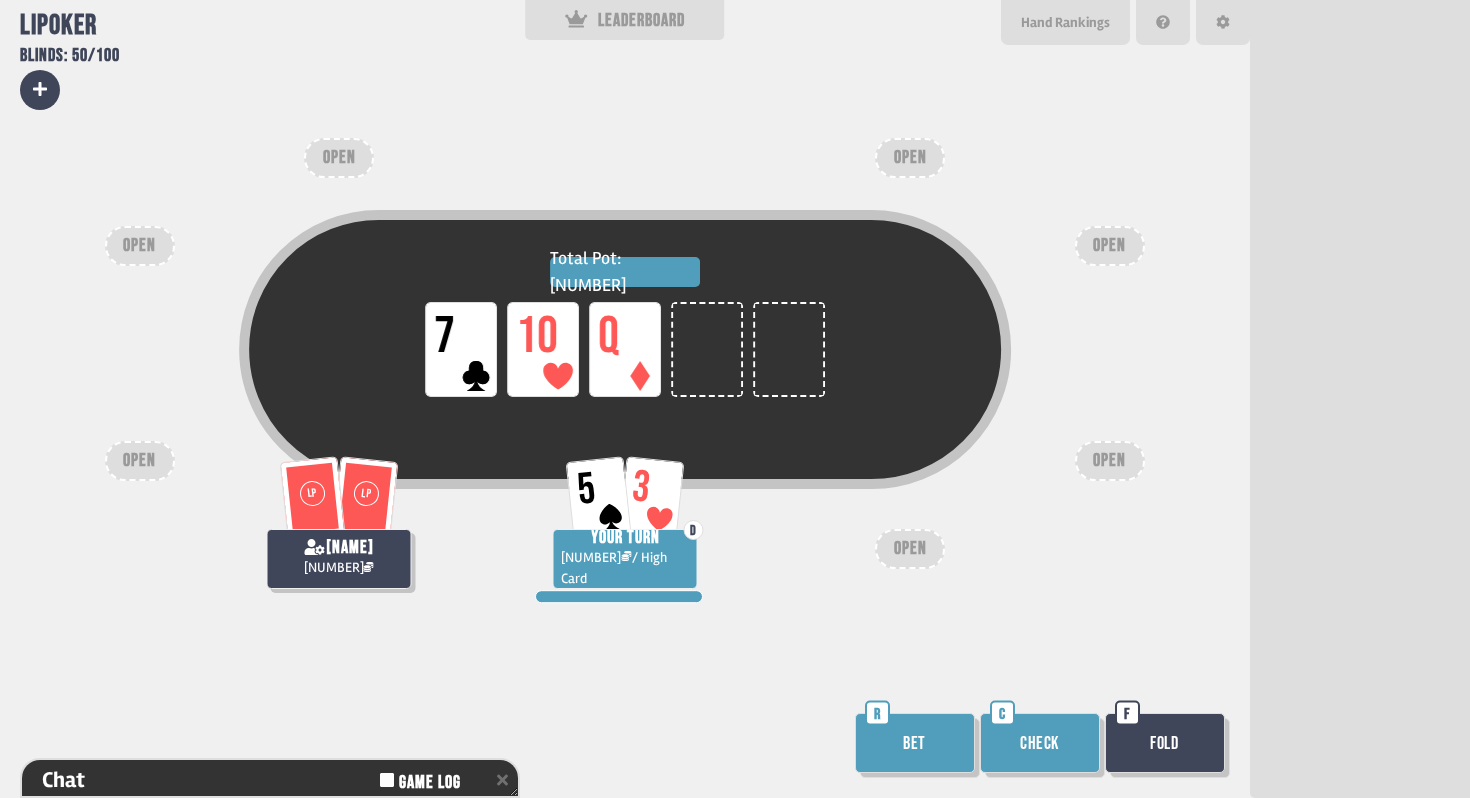click on "Check" at bounding box center [1040, 743] 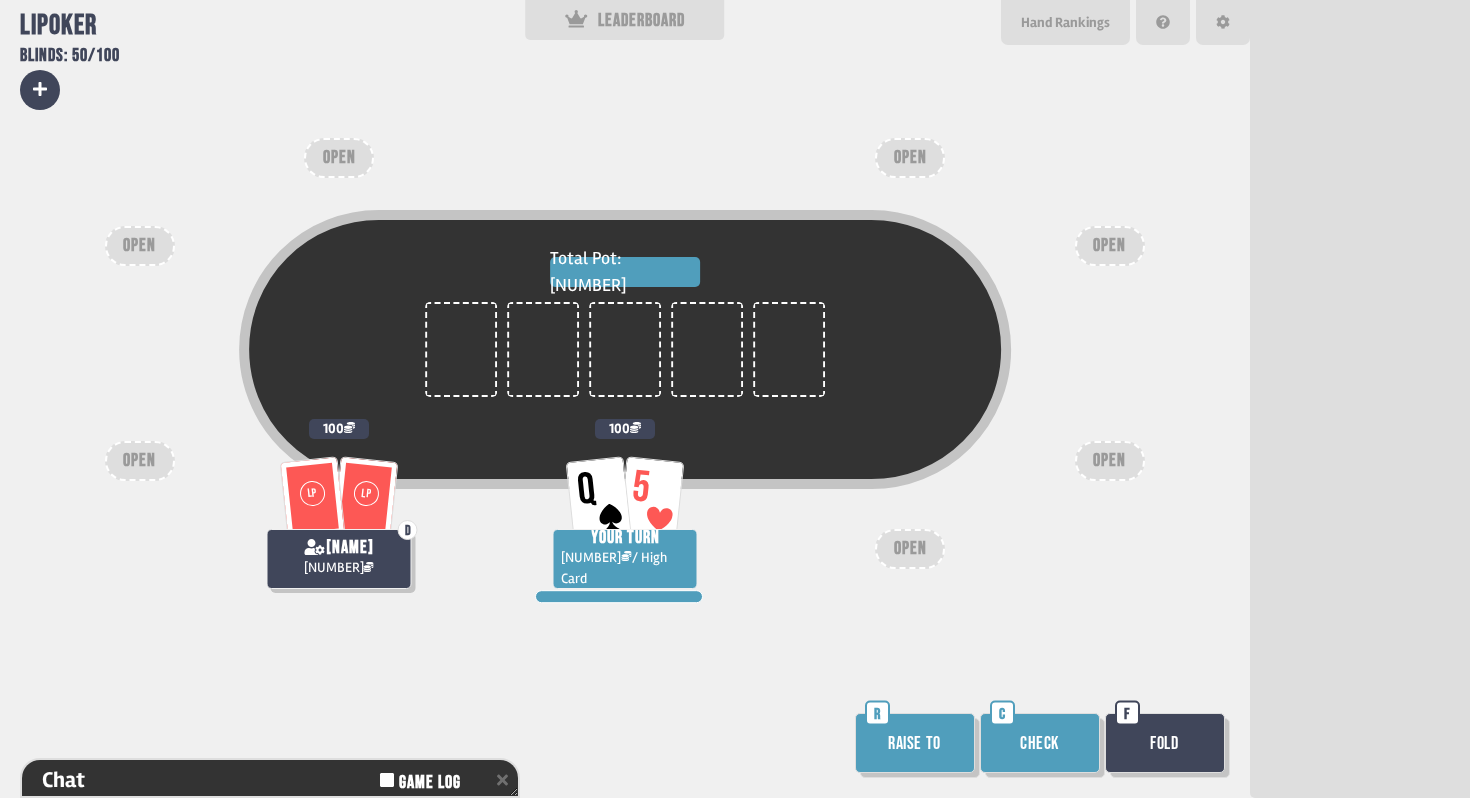 click on "Raise to" at bounding box center (915, 743) 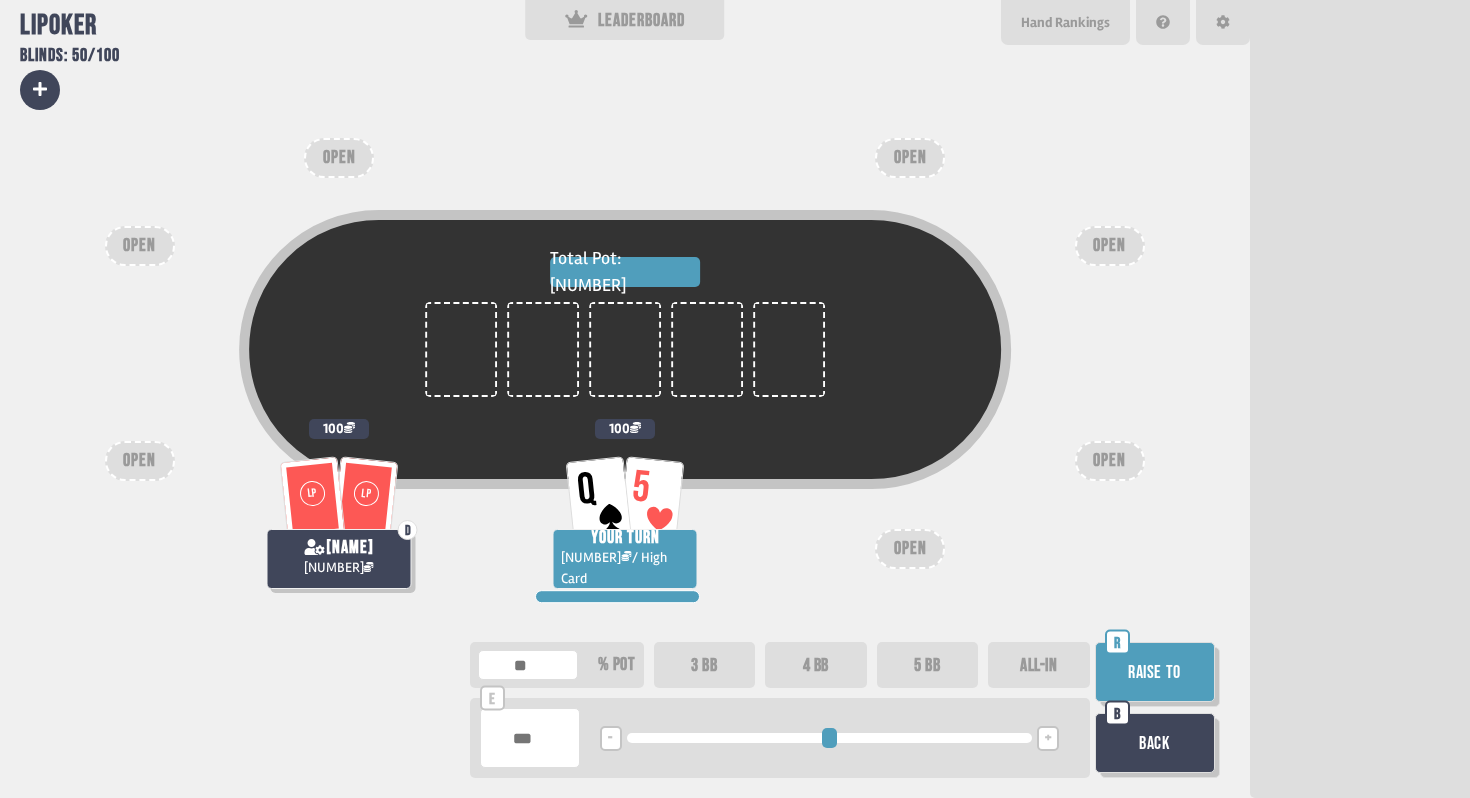 click on "5 BB" at bounding box center [928, 665] 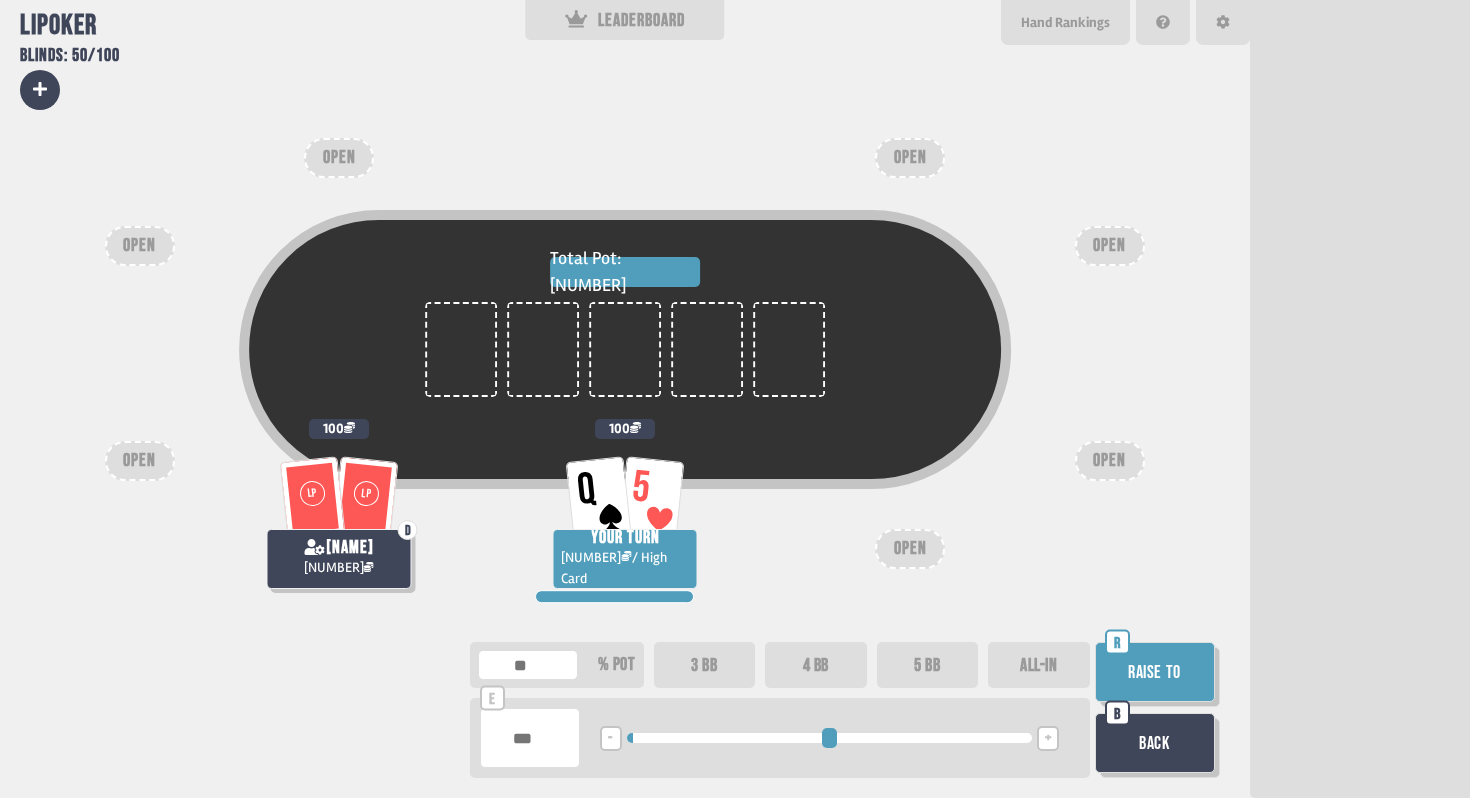 click on "Raise to" at bounding box center [1155, 672] 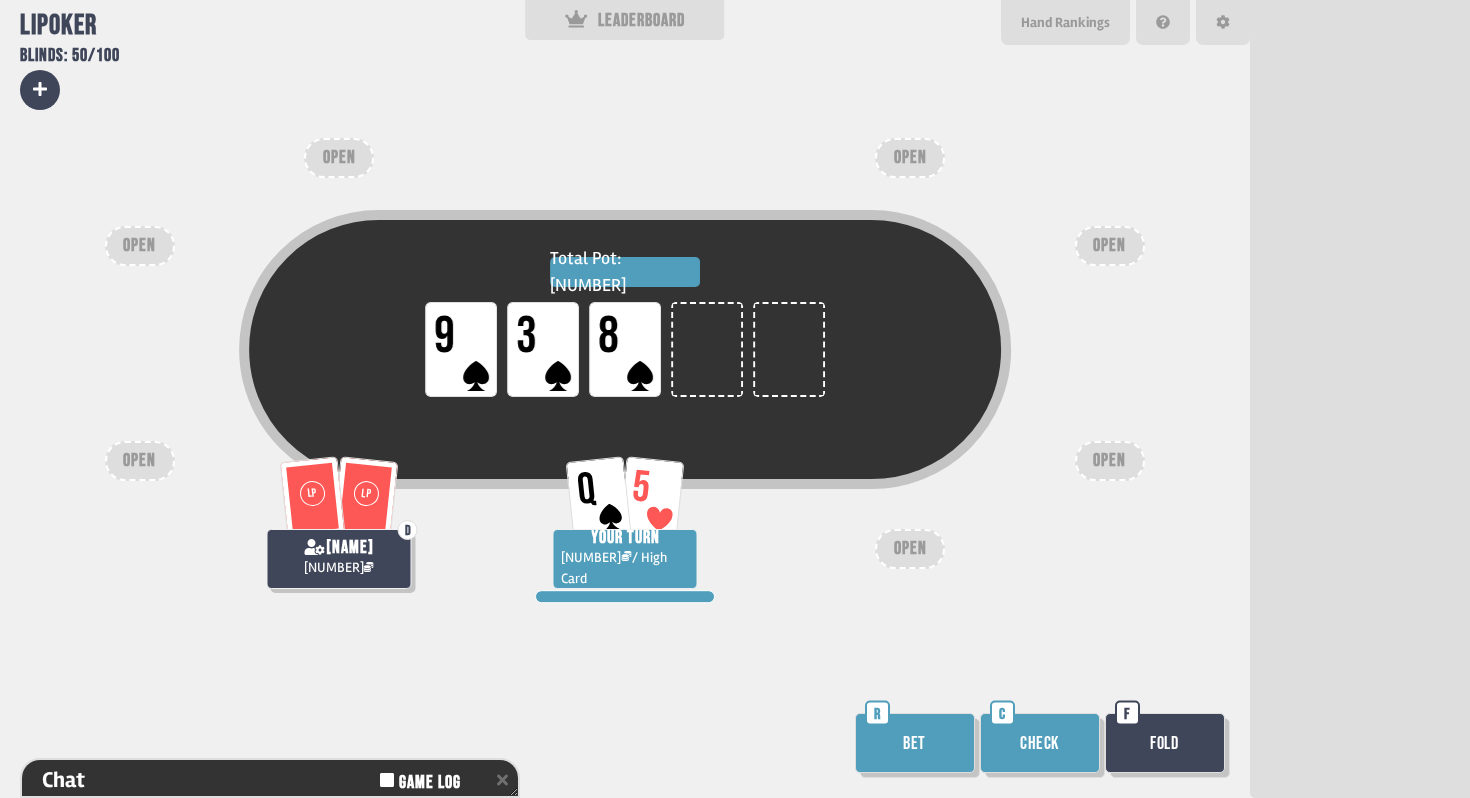 click on "Bet" at bounding box center [915, 743] 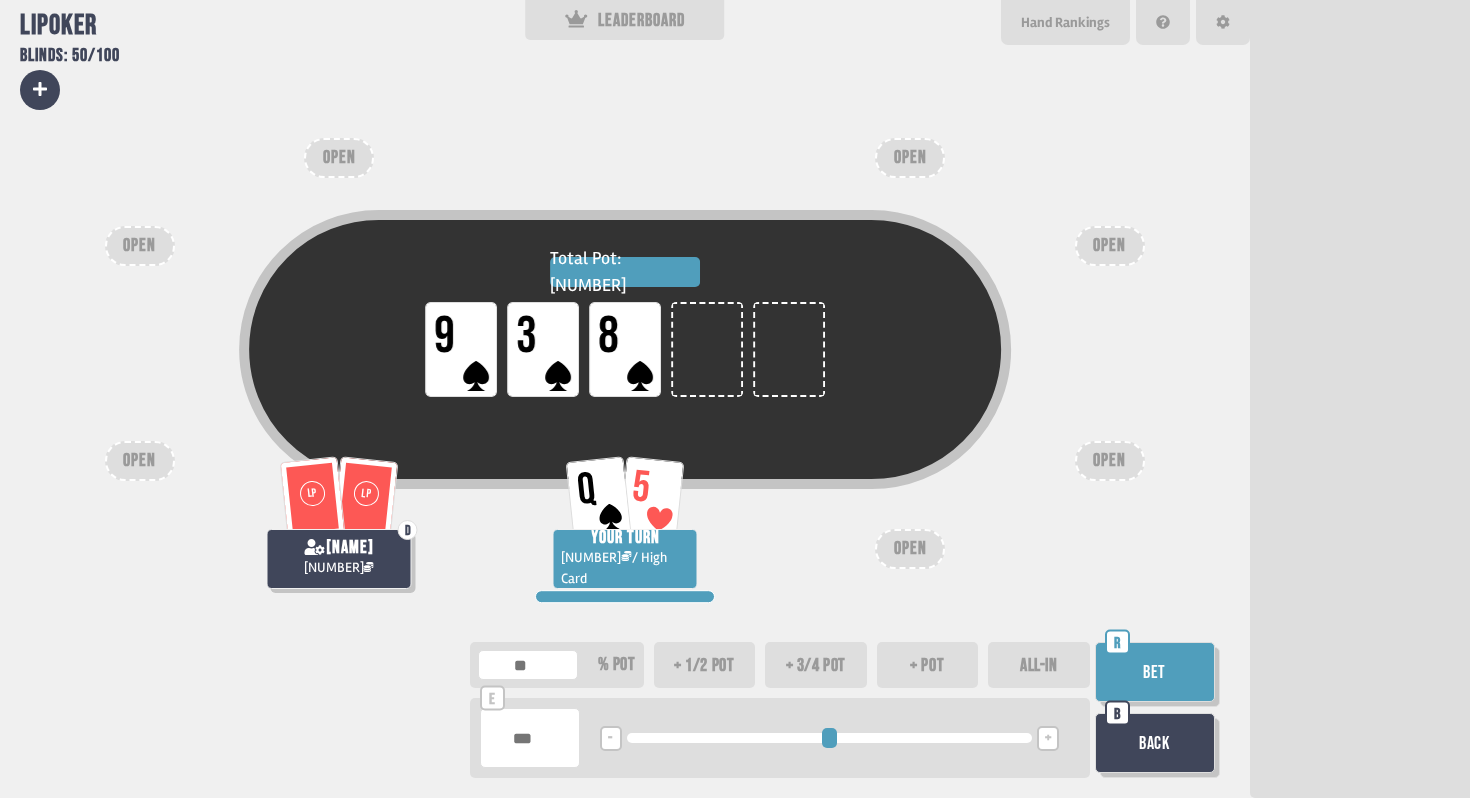 click on "+ 3/4 pot" at bounding box center [816, 665] 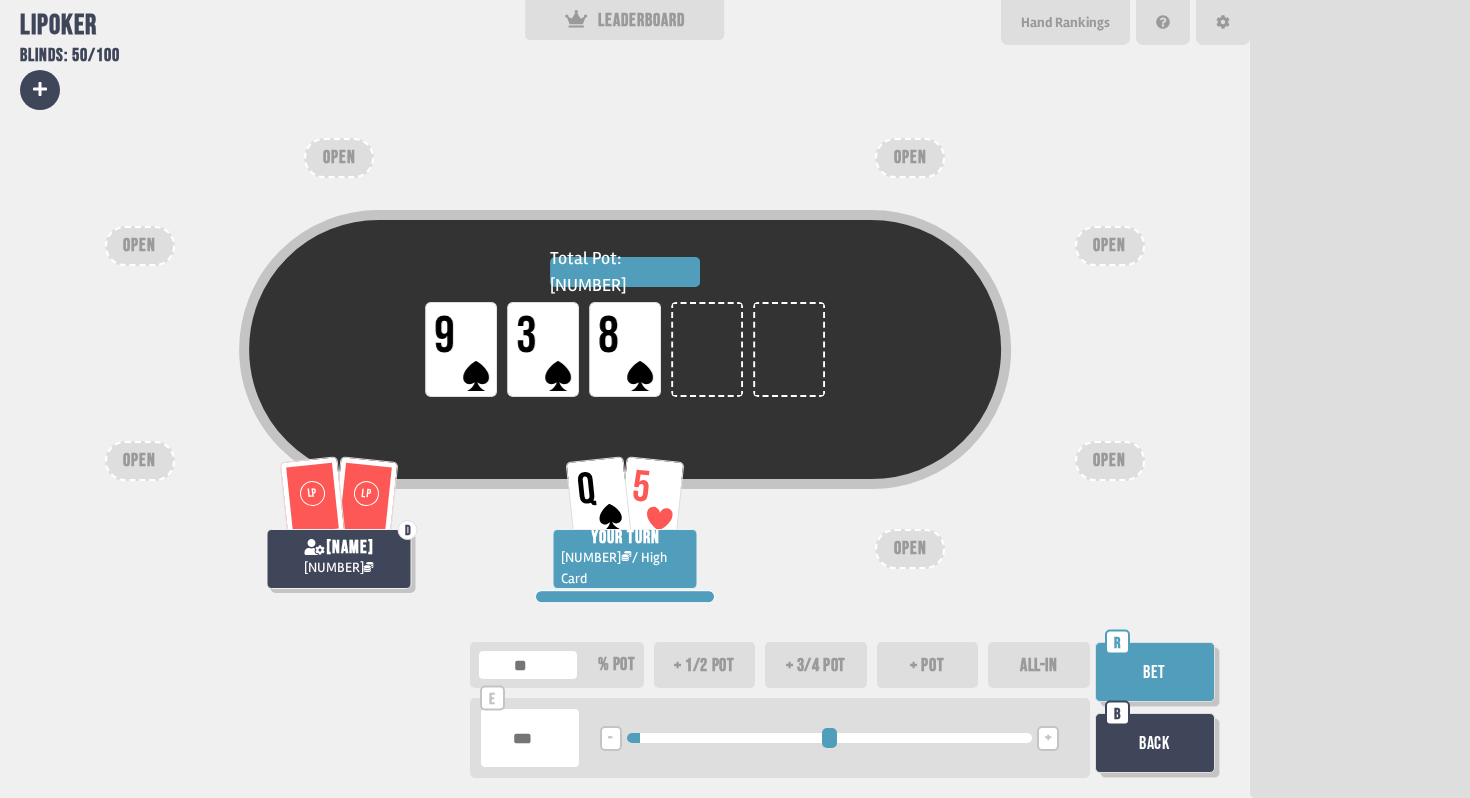 click on "Bet" at bounding box center [1155, 672] 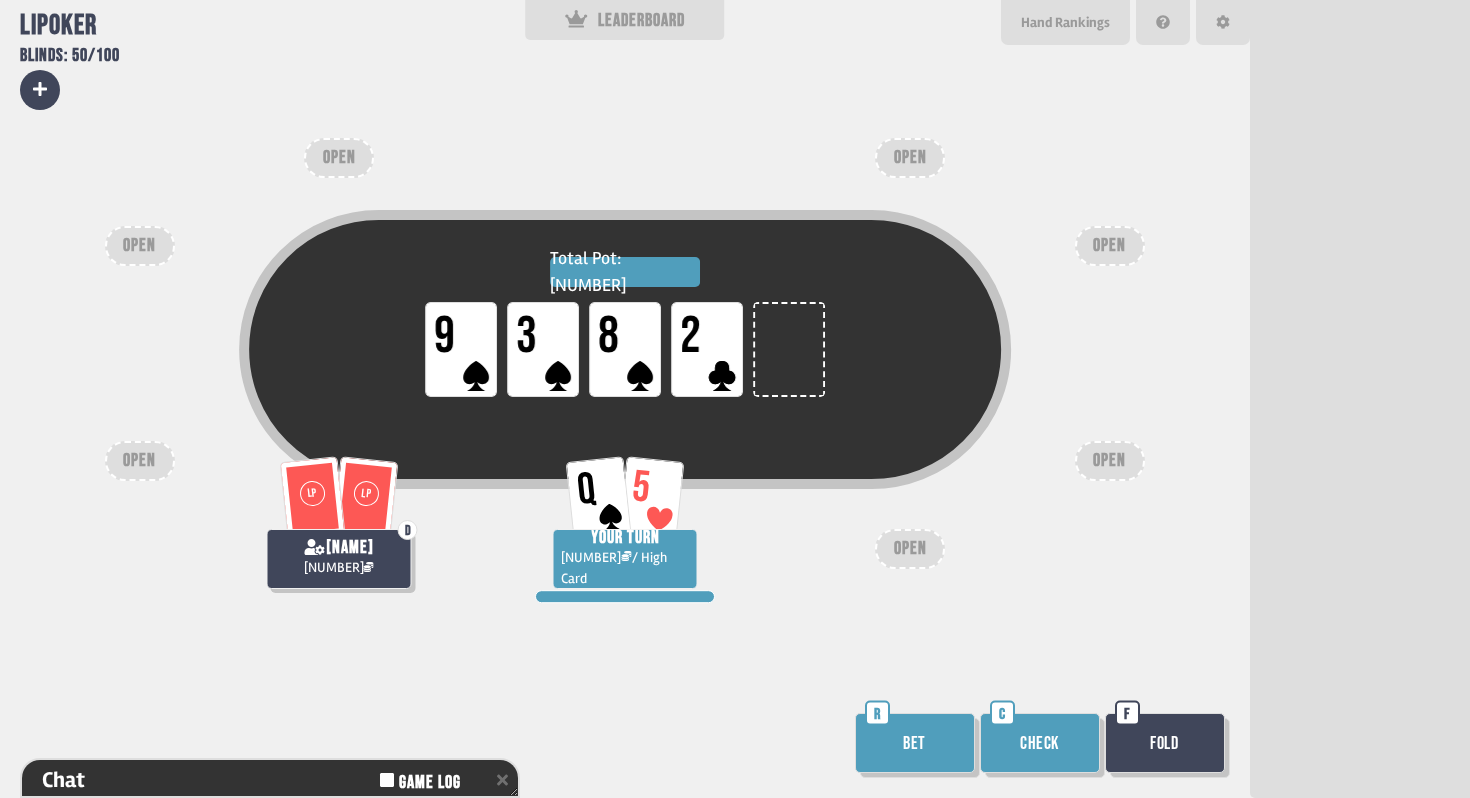 click on "Bet" at bounding box center [915, 743] 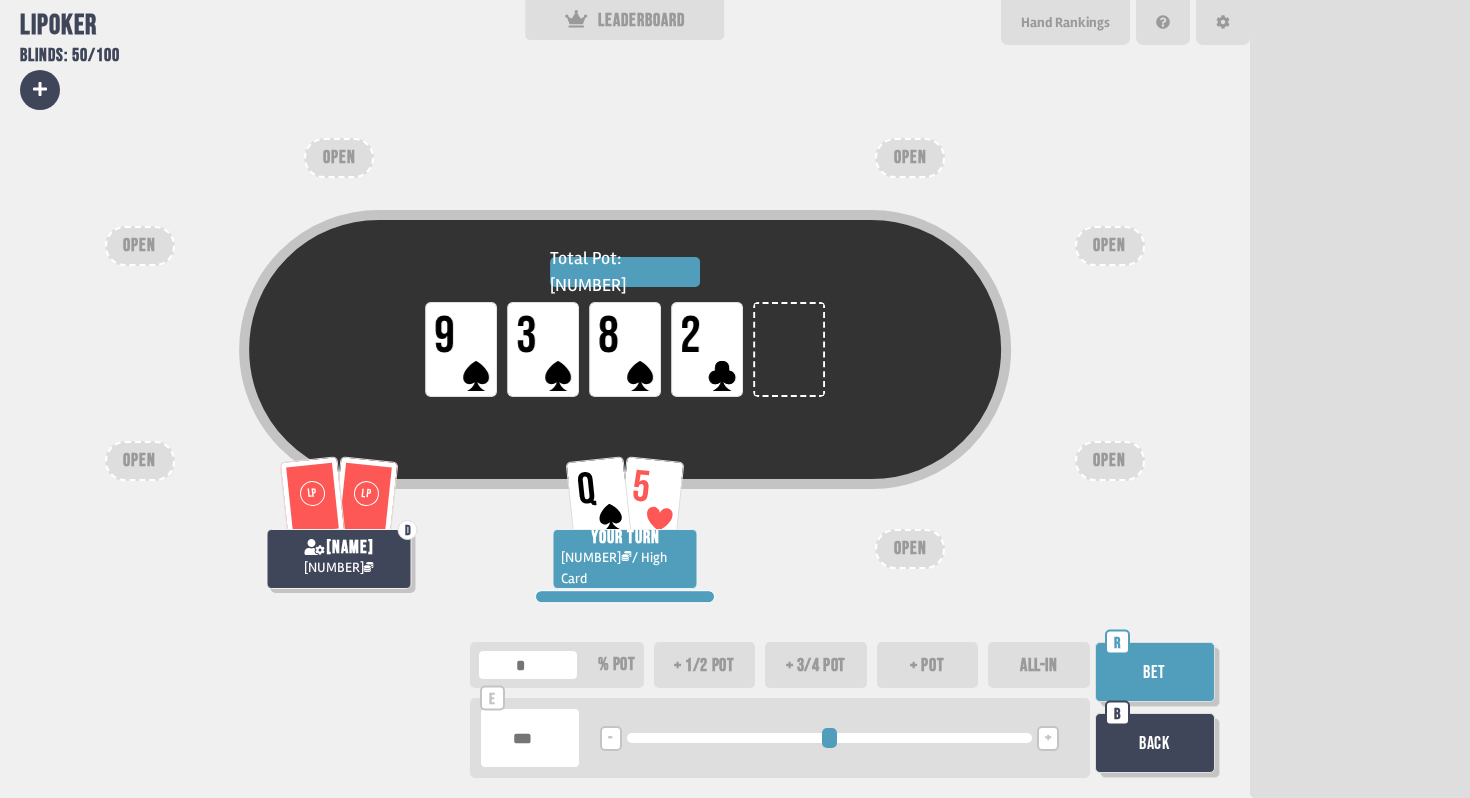 click at bounding box center [530, 738] 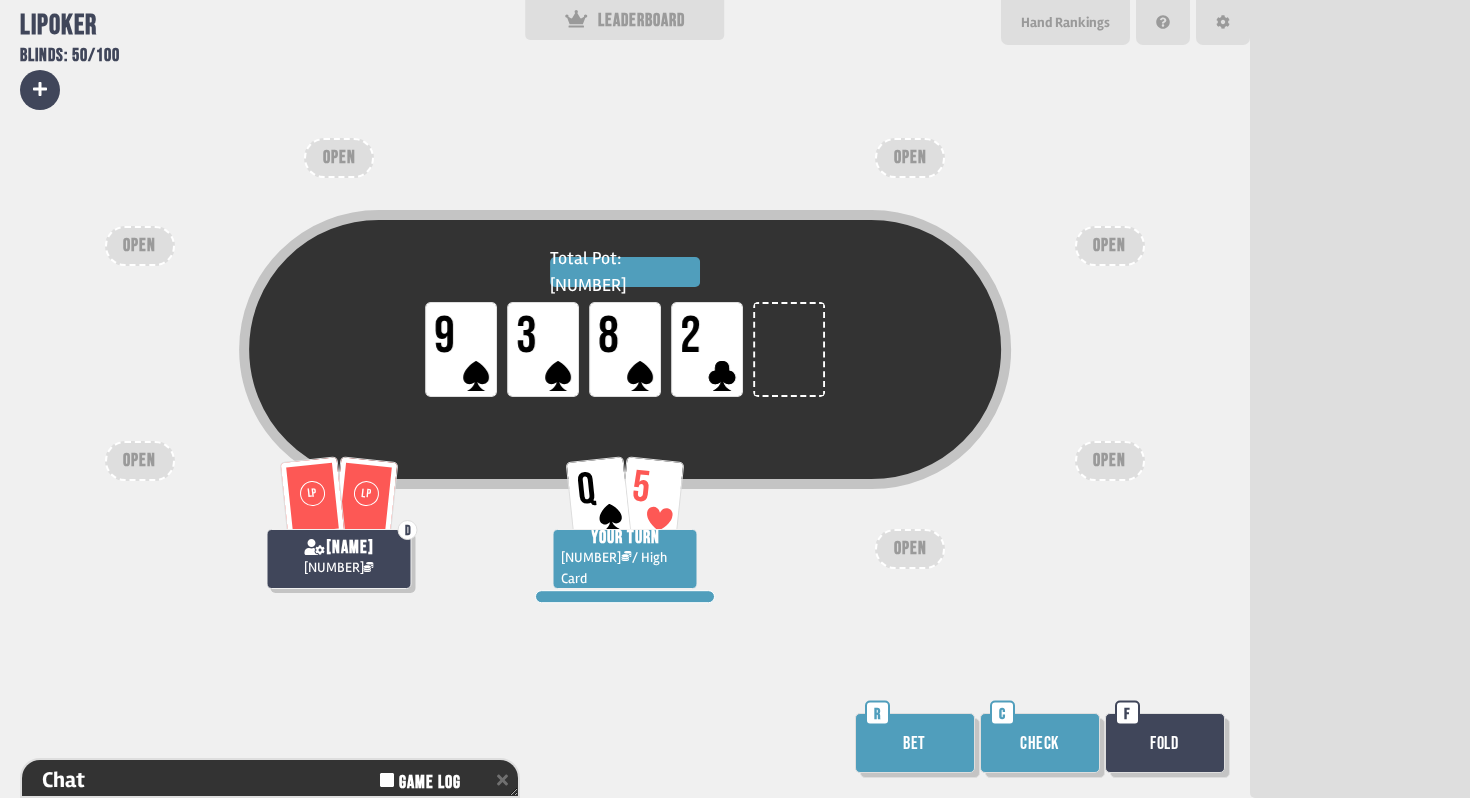 click on "Check" at bounding box center (1040, 743) 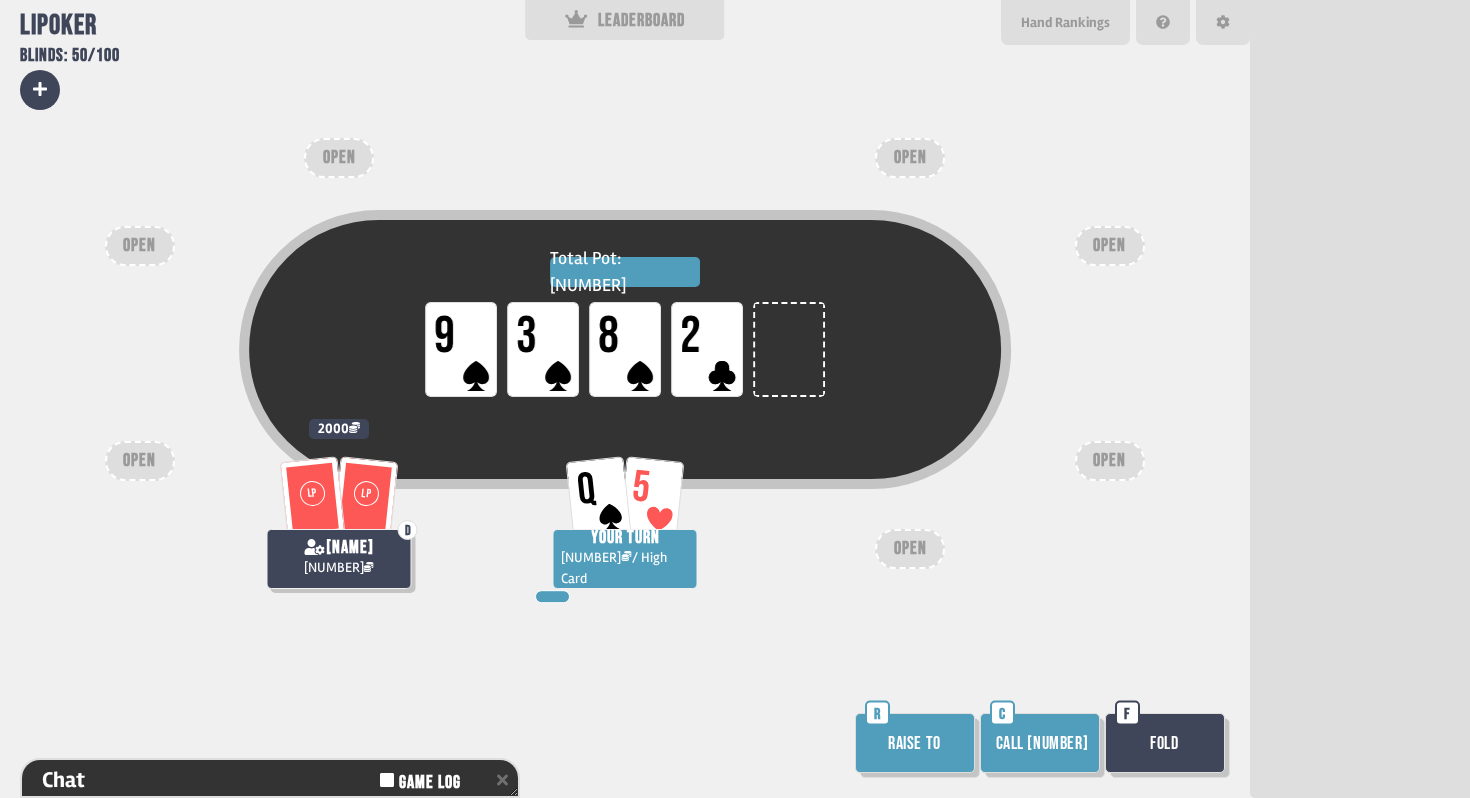 click on "Call [NUMBER]" at bounding box center [1040, 743] 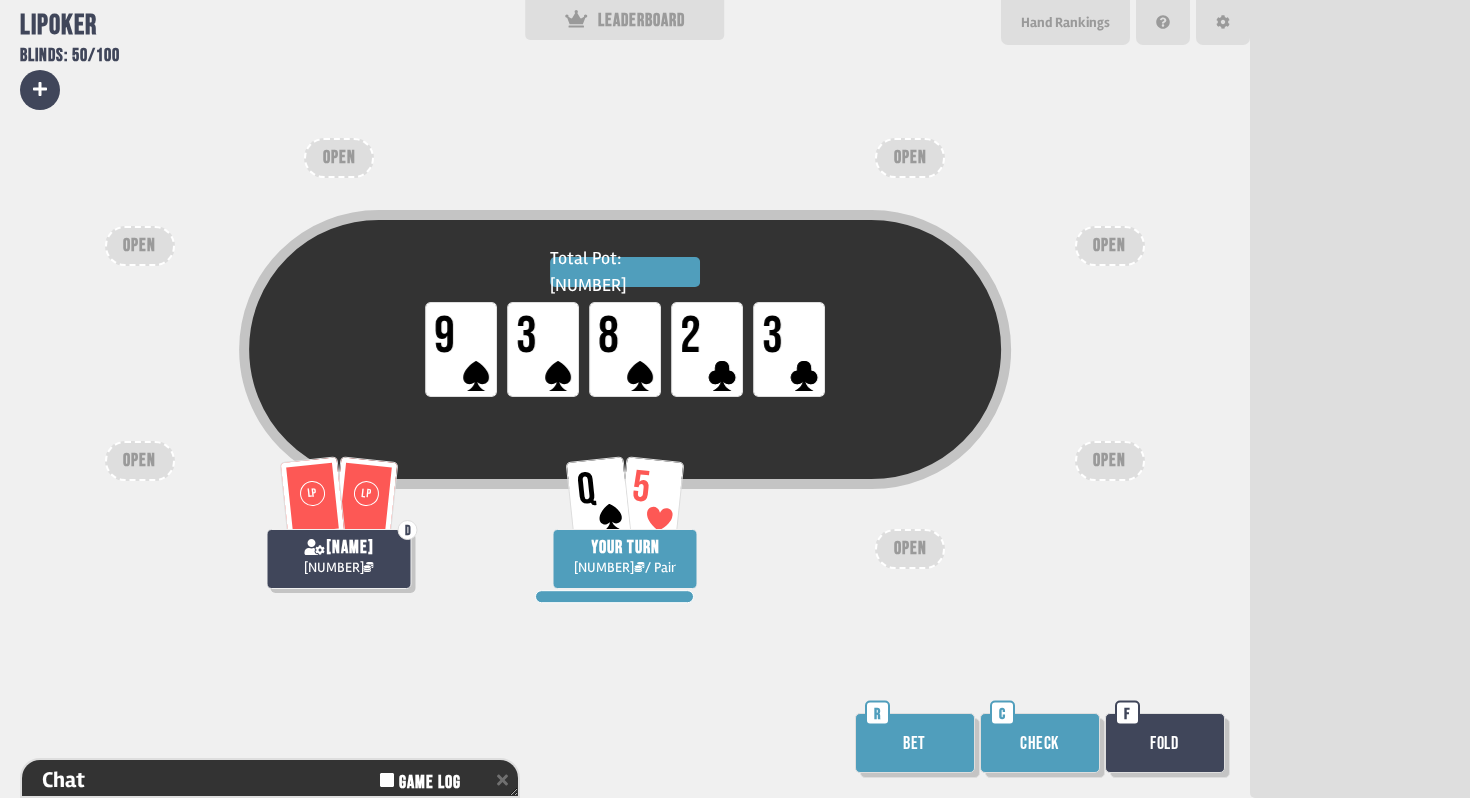click on "Check" at bounding box center [1040, 743] 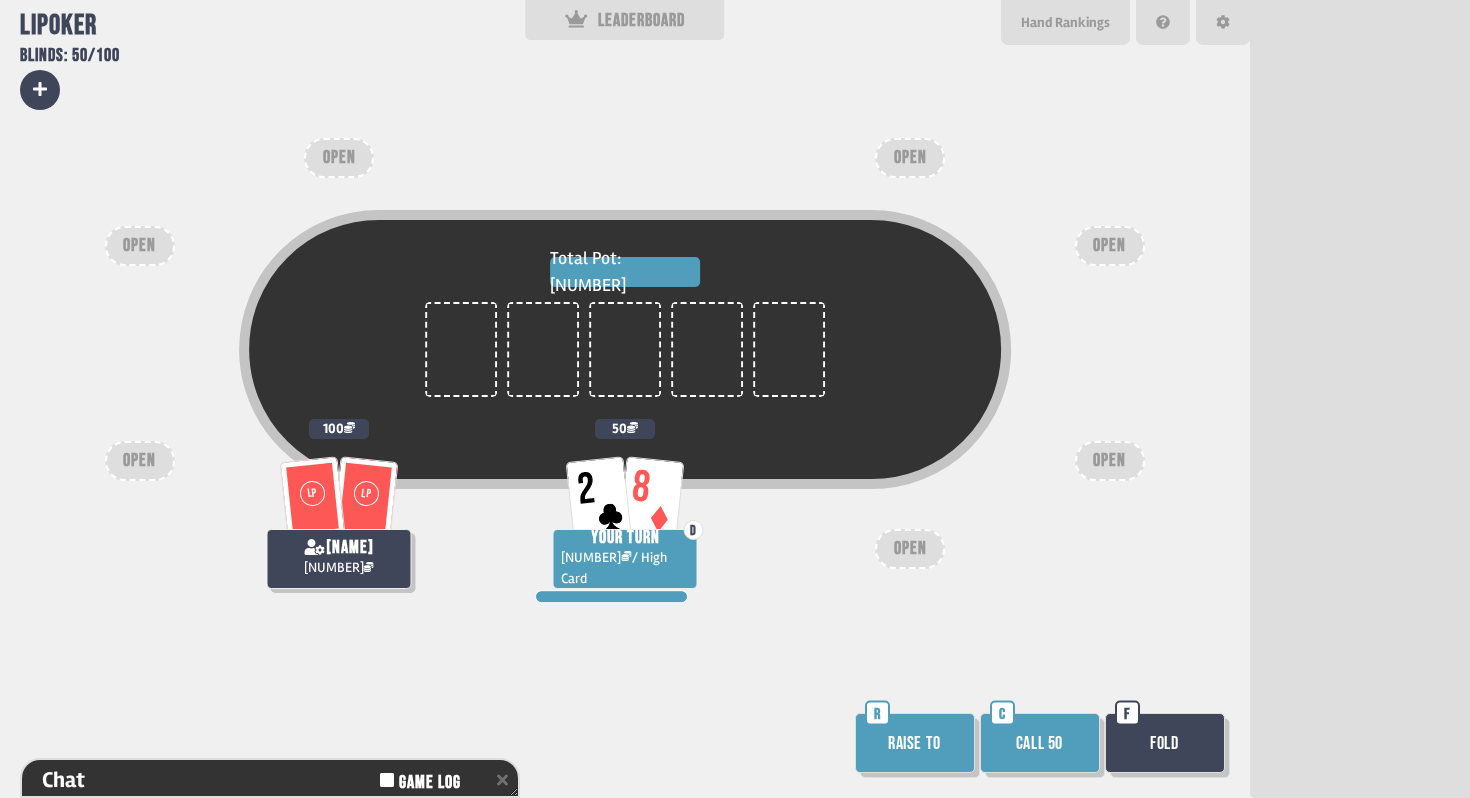 click on "Fold" at bounding box center (1165, 743) 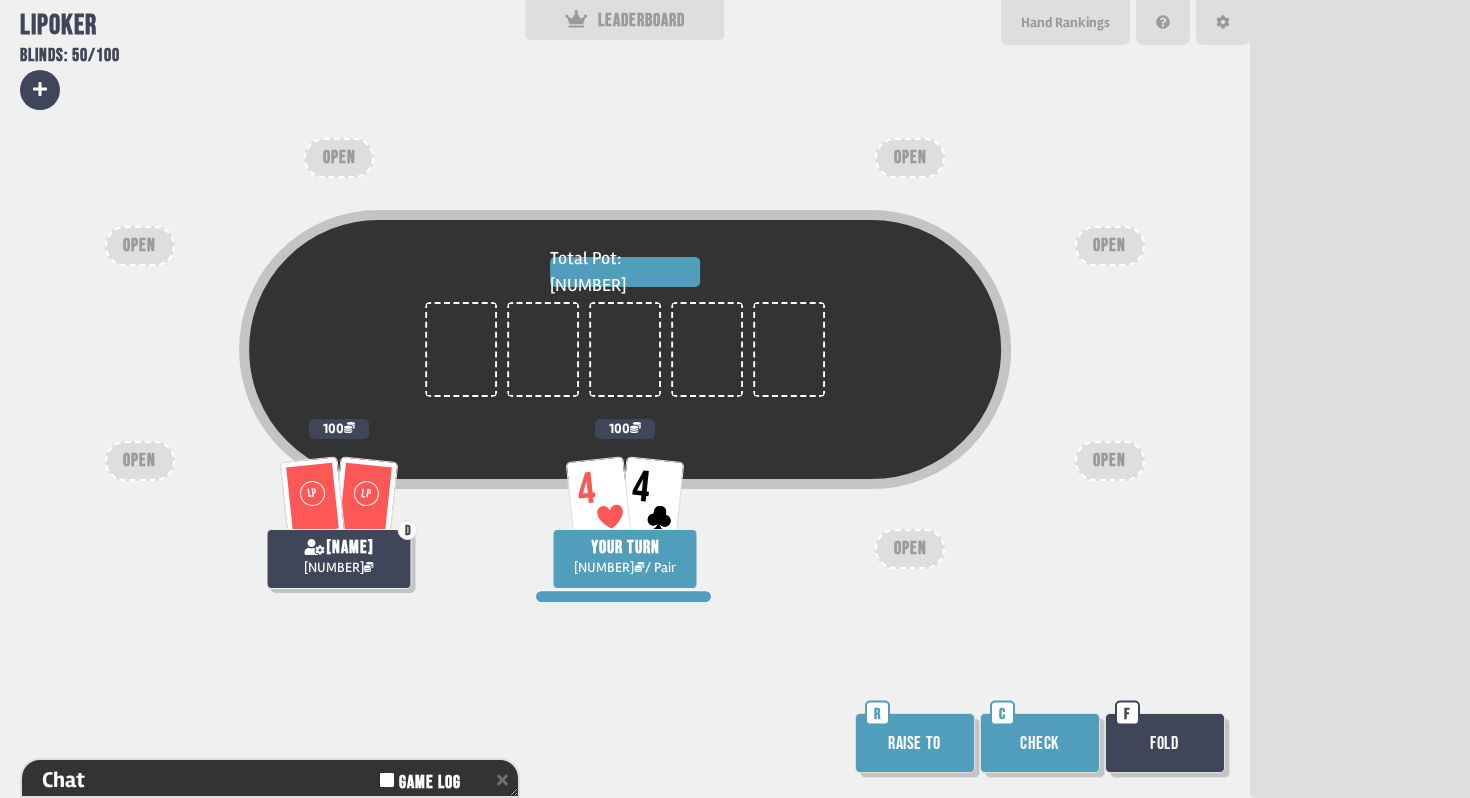 click on "Raise to" at bounding box center (915, 743) 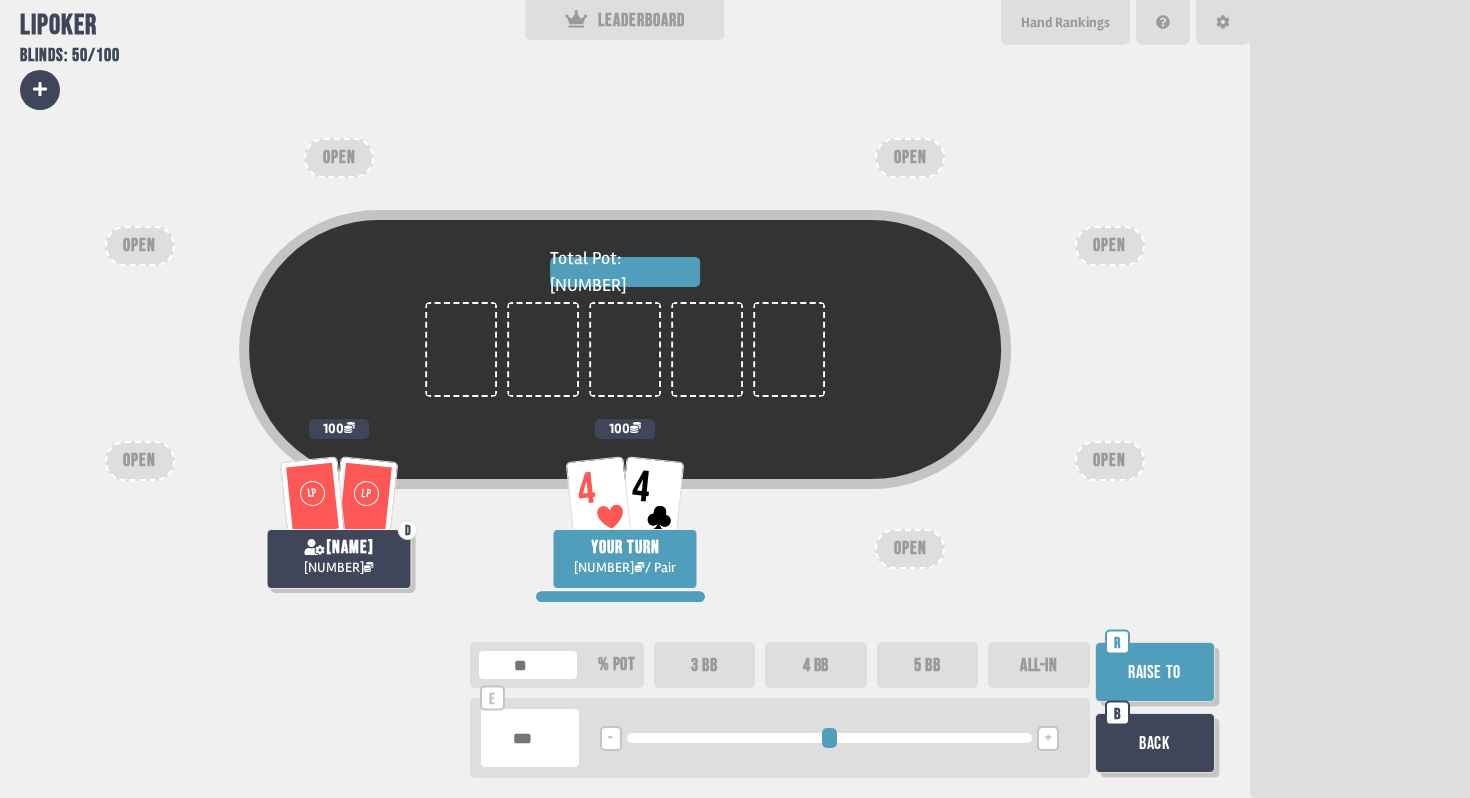 click on "Back" at bounding box center (1155, 743) 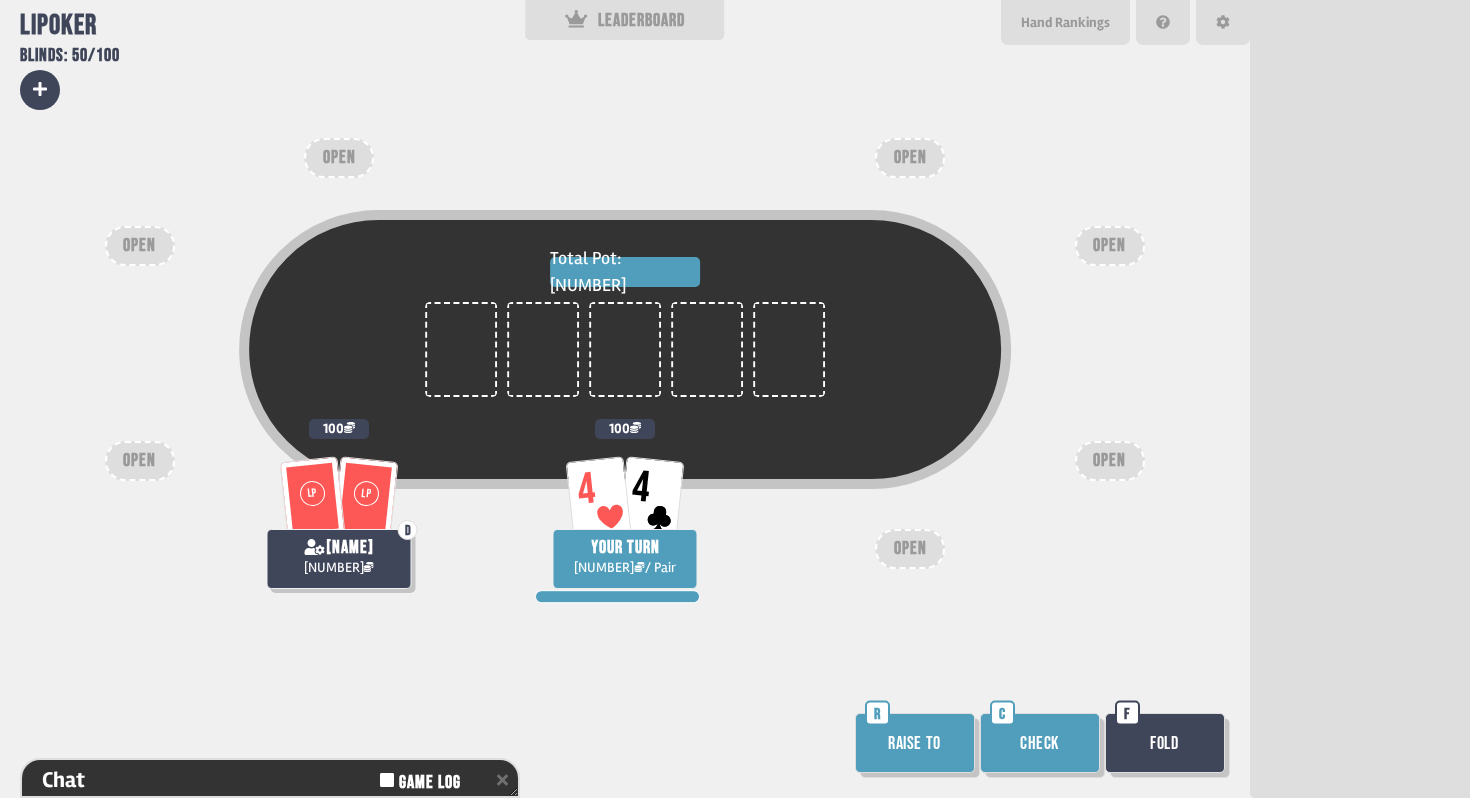 click on "Raise to" at bounding box center (915, 743) 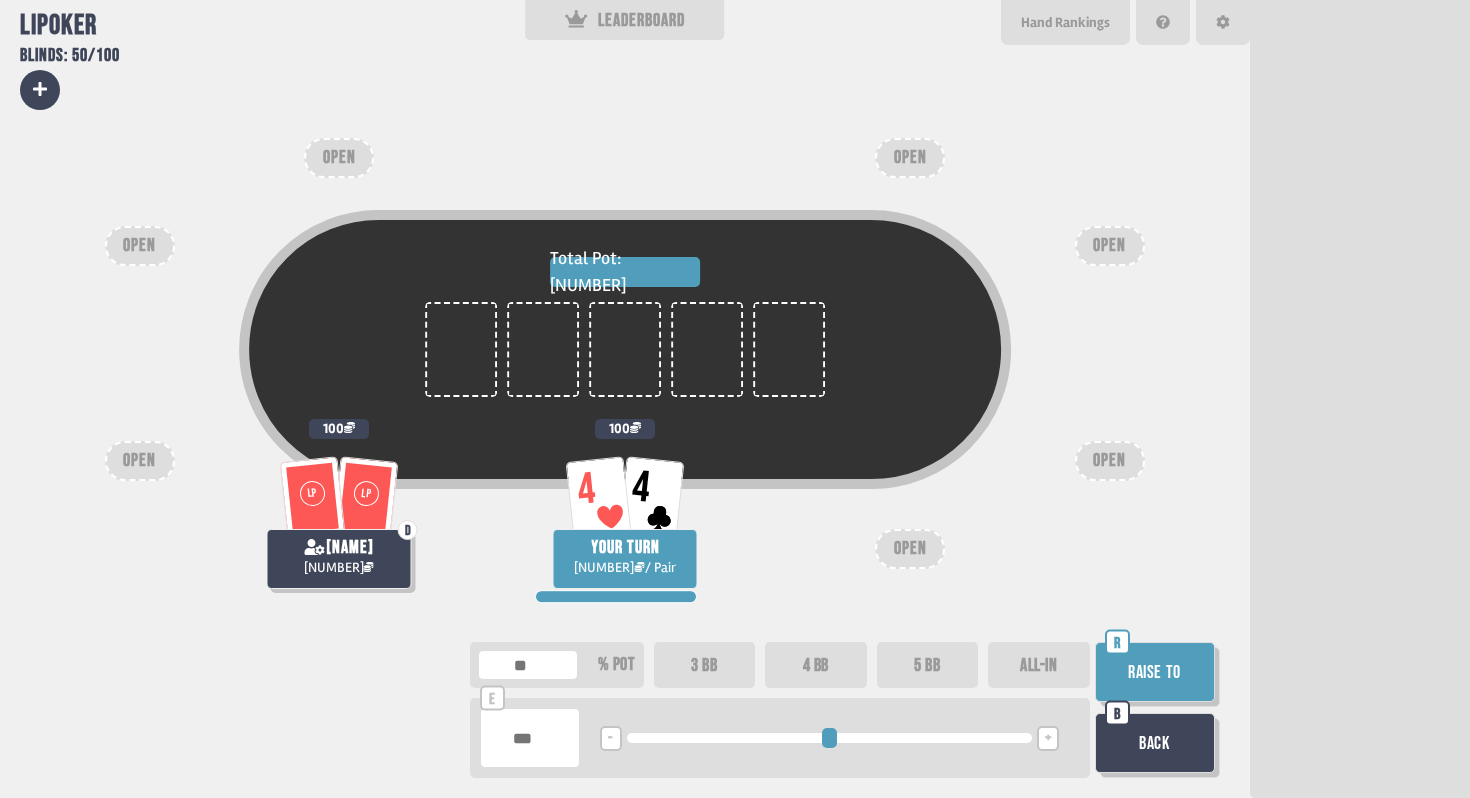 click on "5 BB" at bounding box center [928, 665] 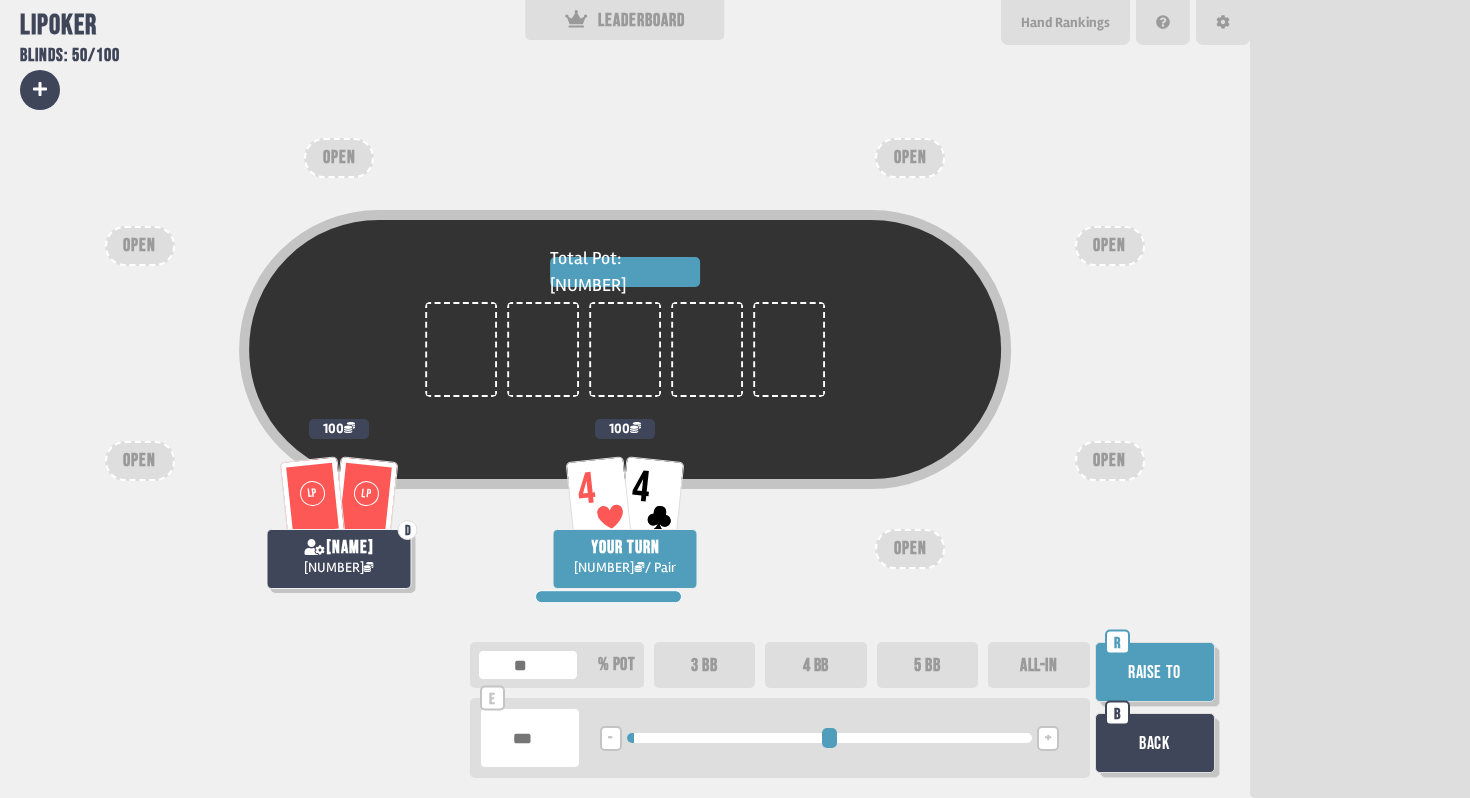 click on "Raise to" at bounding box center [1155, 672] 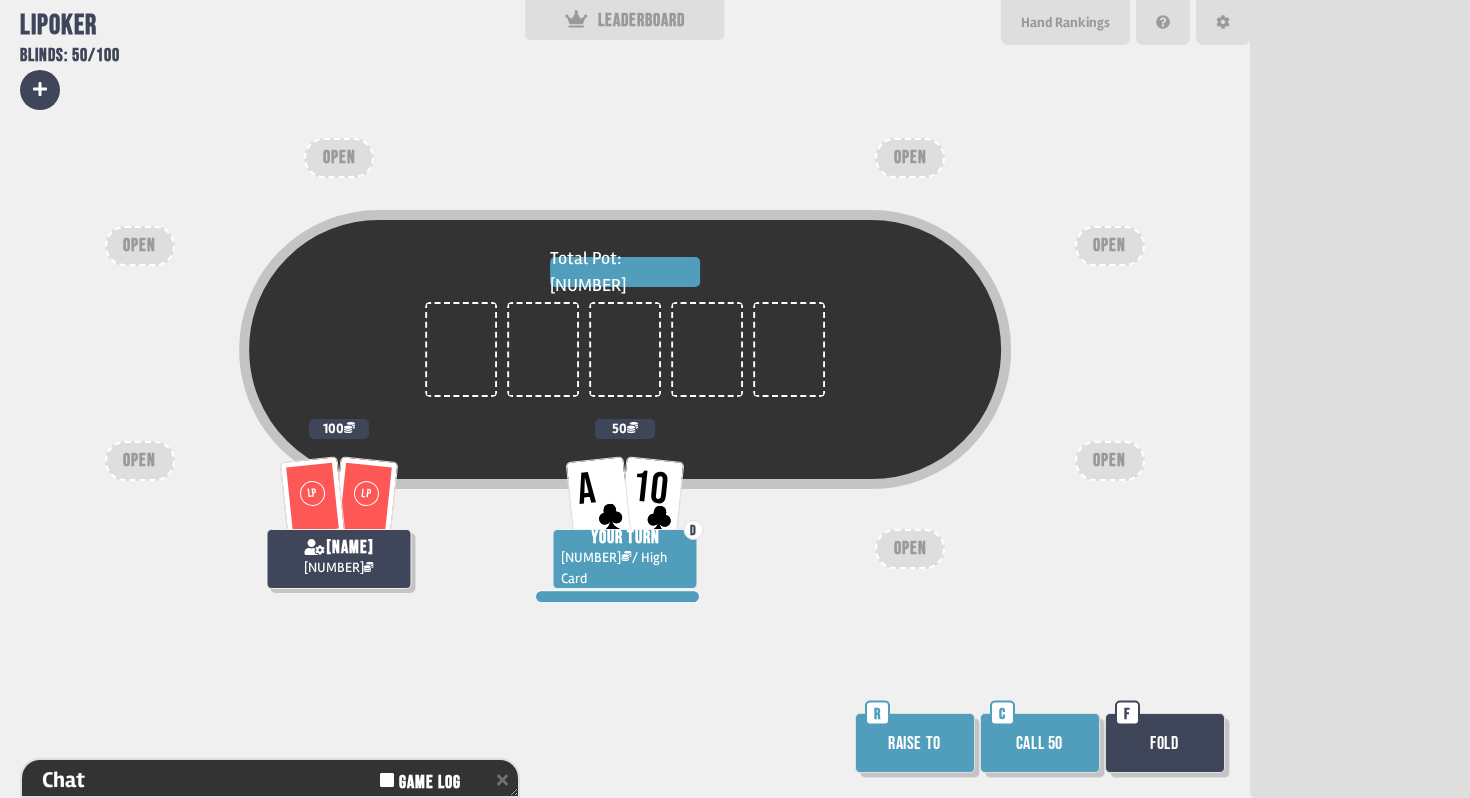click on "Raise to" at bounding box center [915, 743] 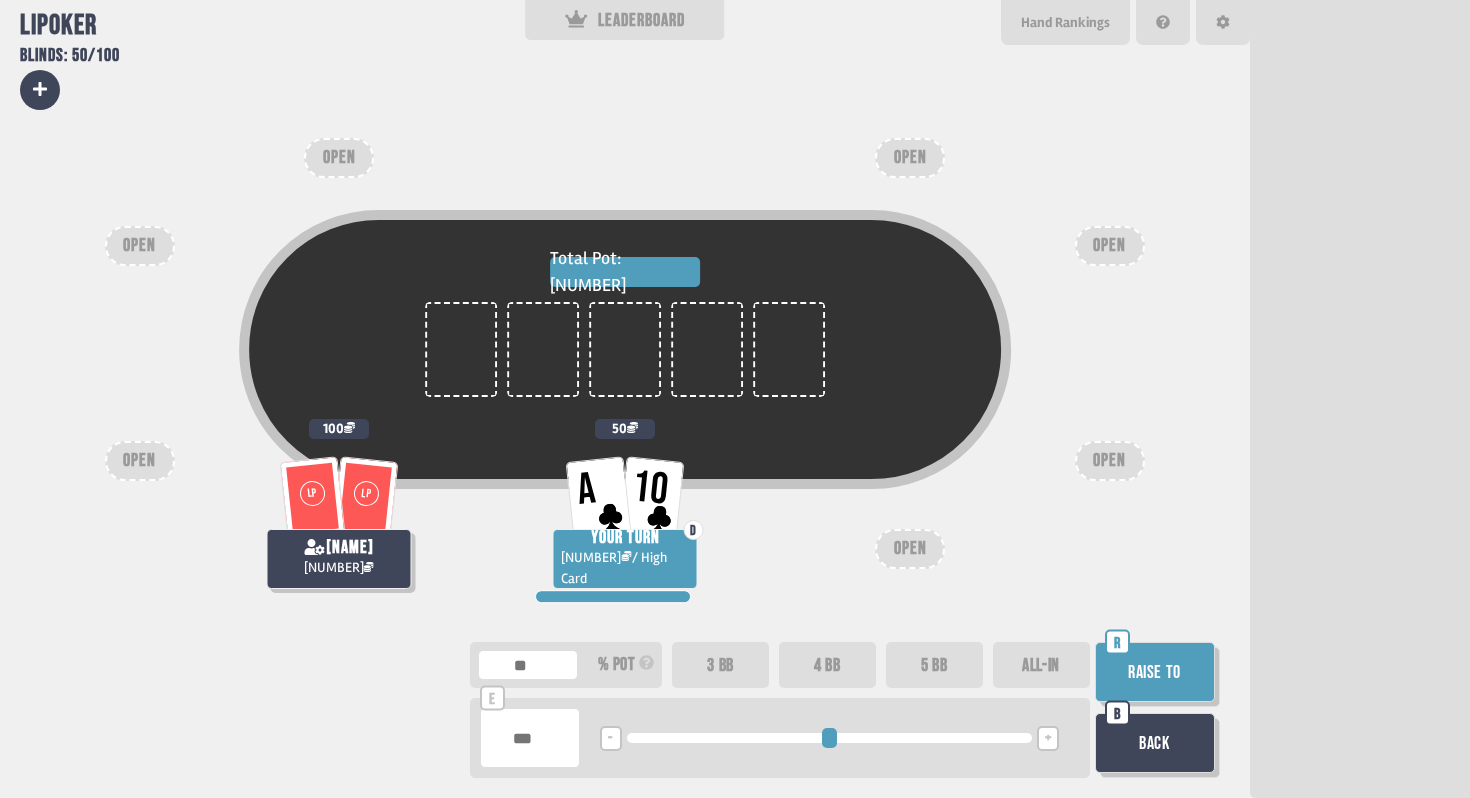 click on "5 BB" at bounding box center [934, 665] 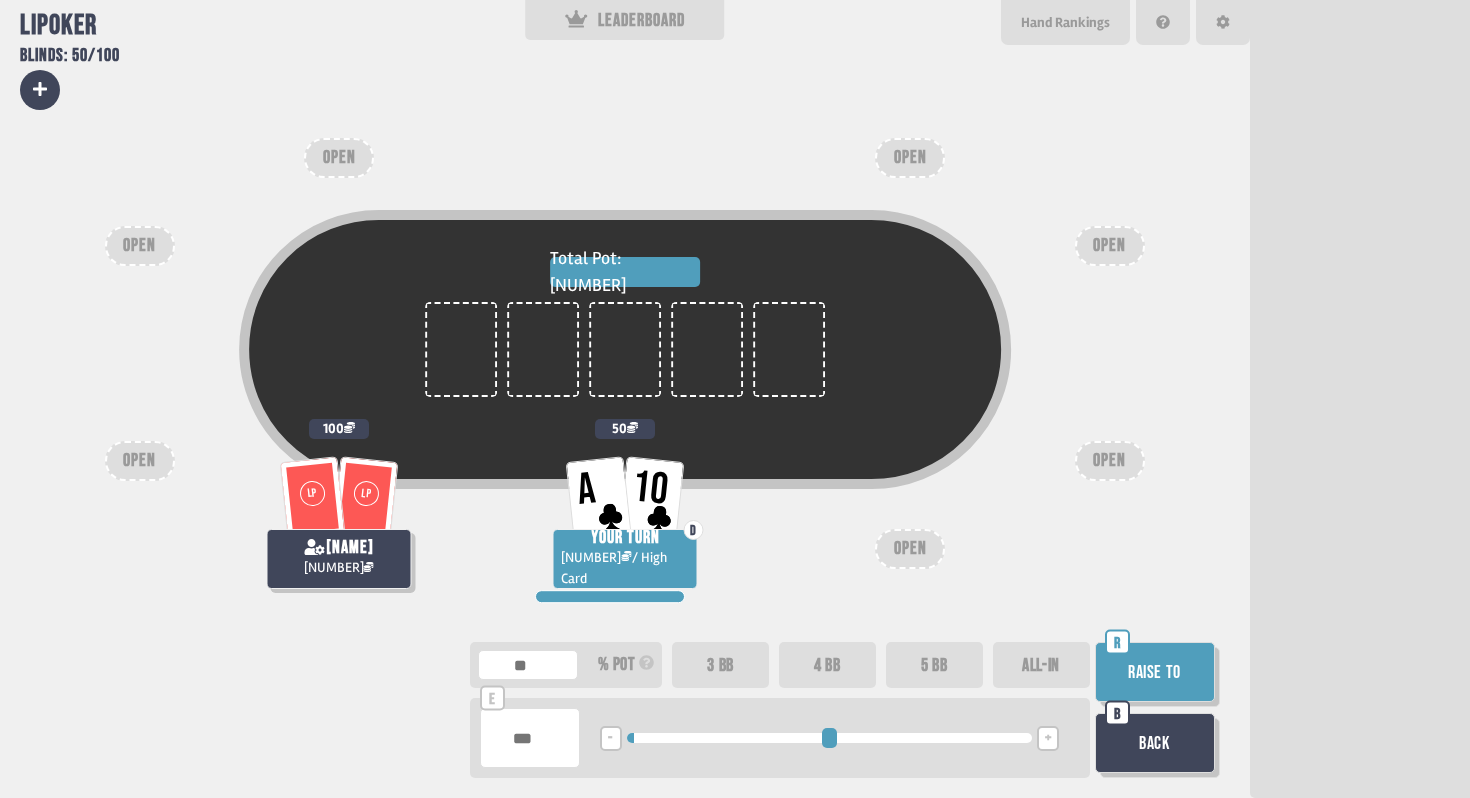 click on "3 BB" at bounding box center [720, 665] 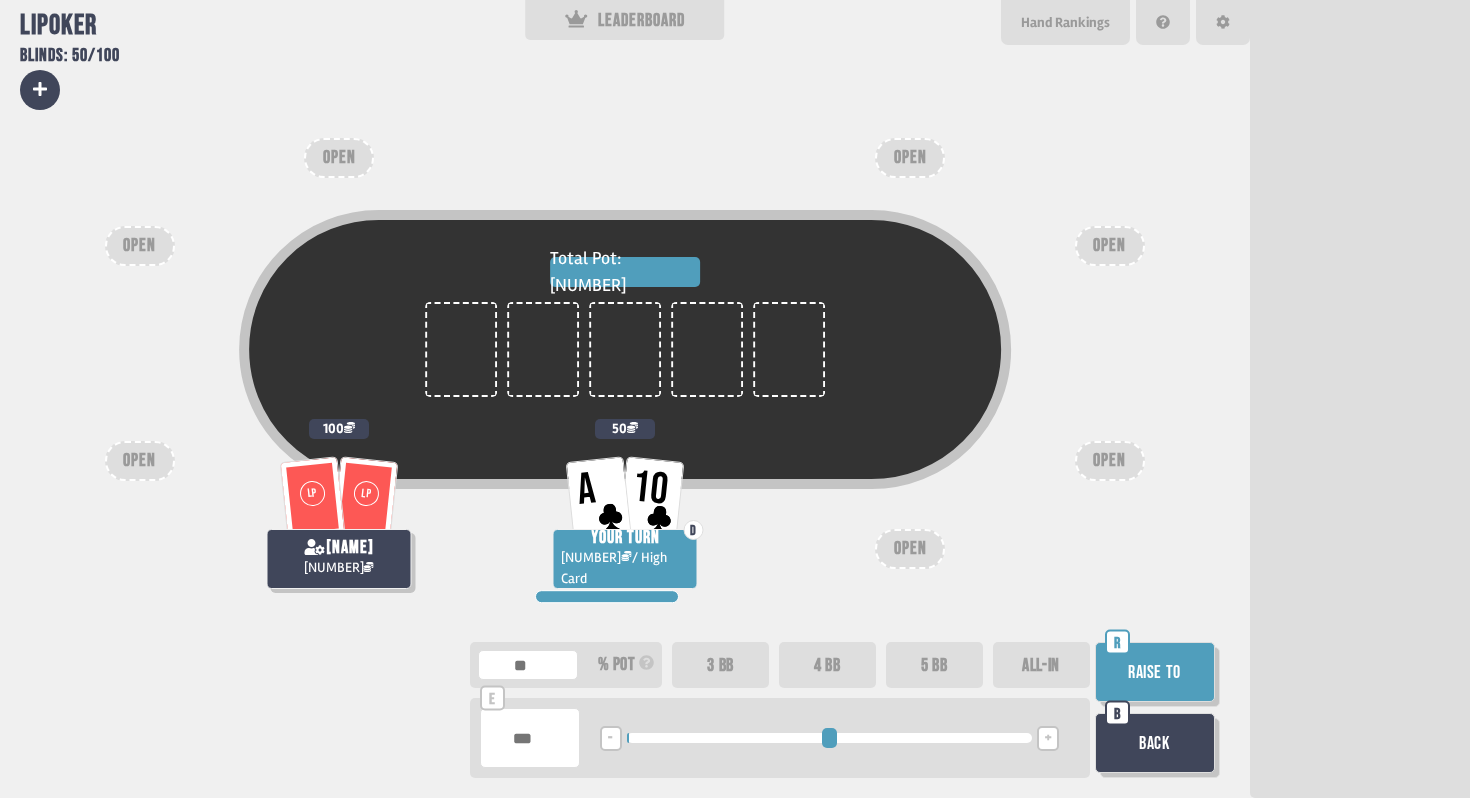 click on "Raise to" at bounding box center (1155, 672) 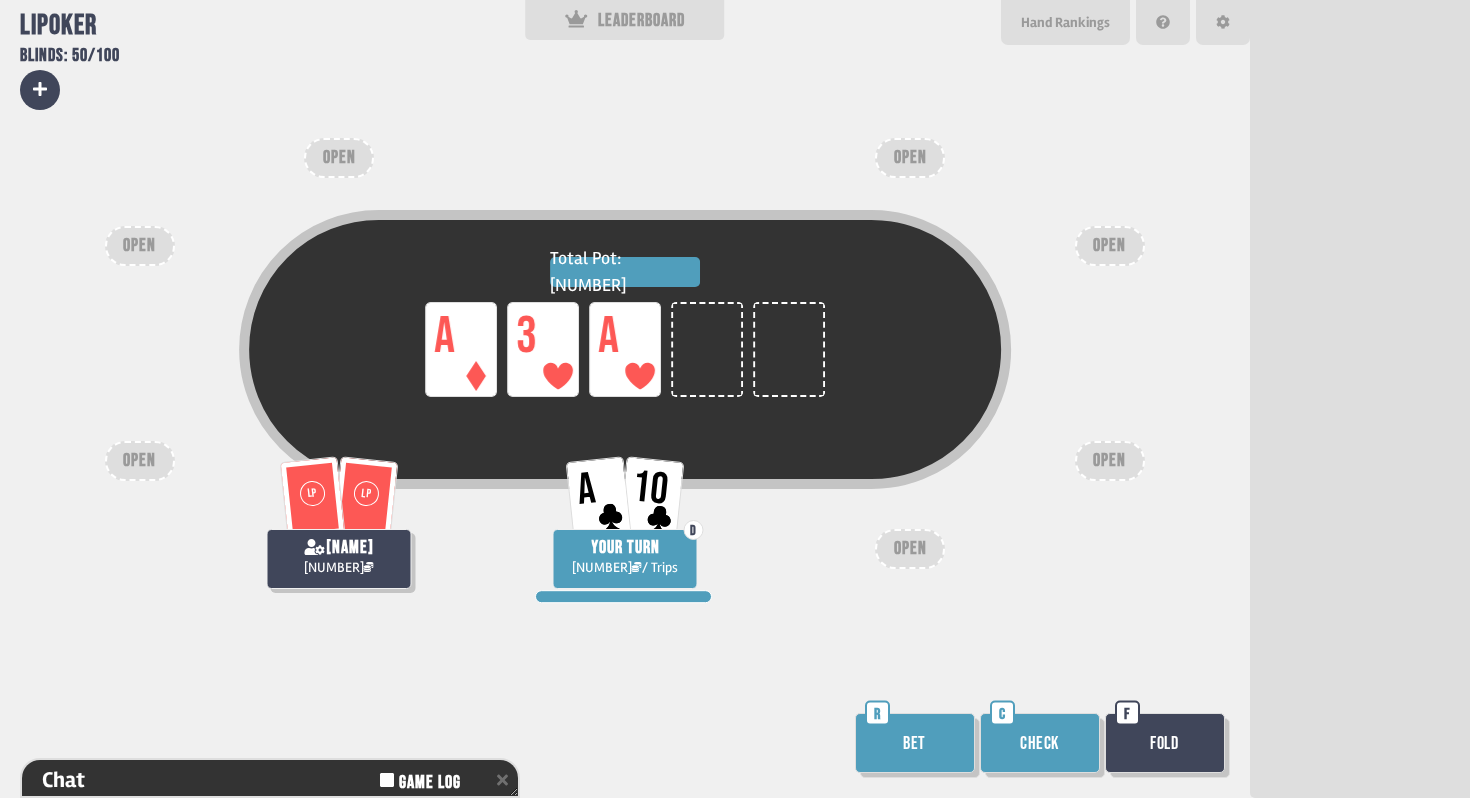 click on "Bet" at bounding box center [915, 743] 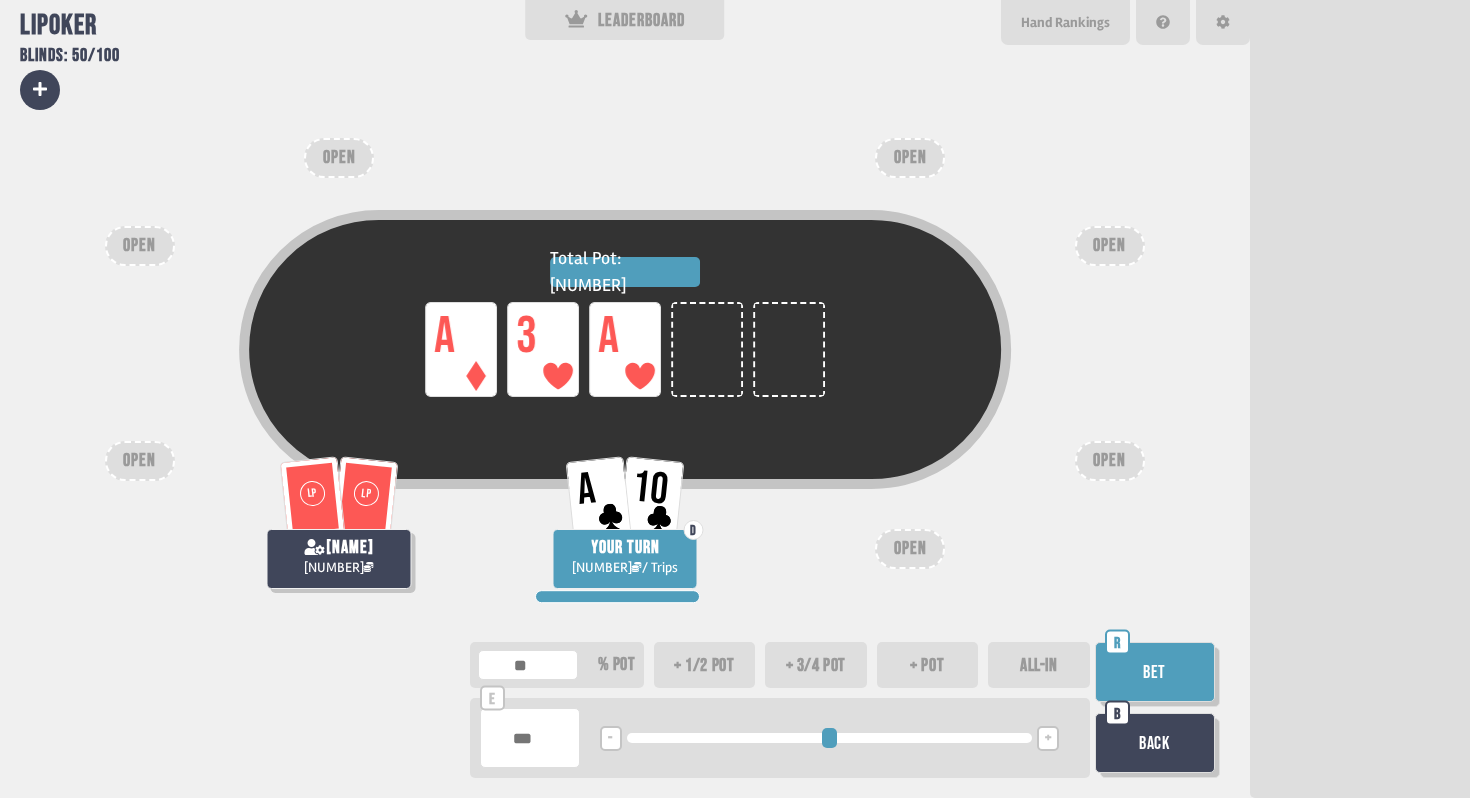 click at bounding box center [530, 738] 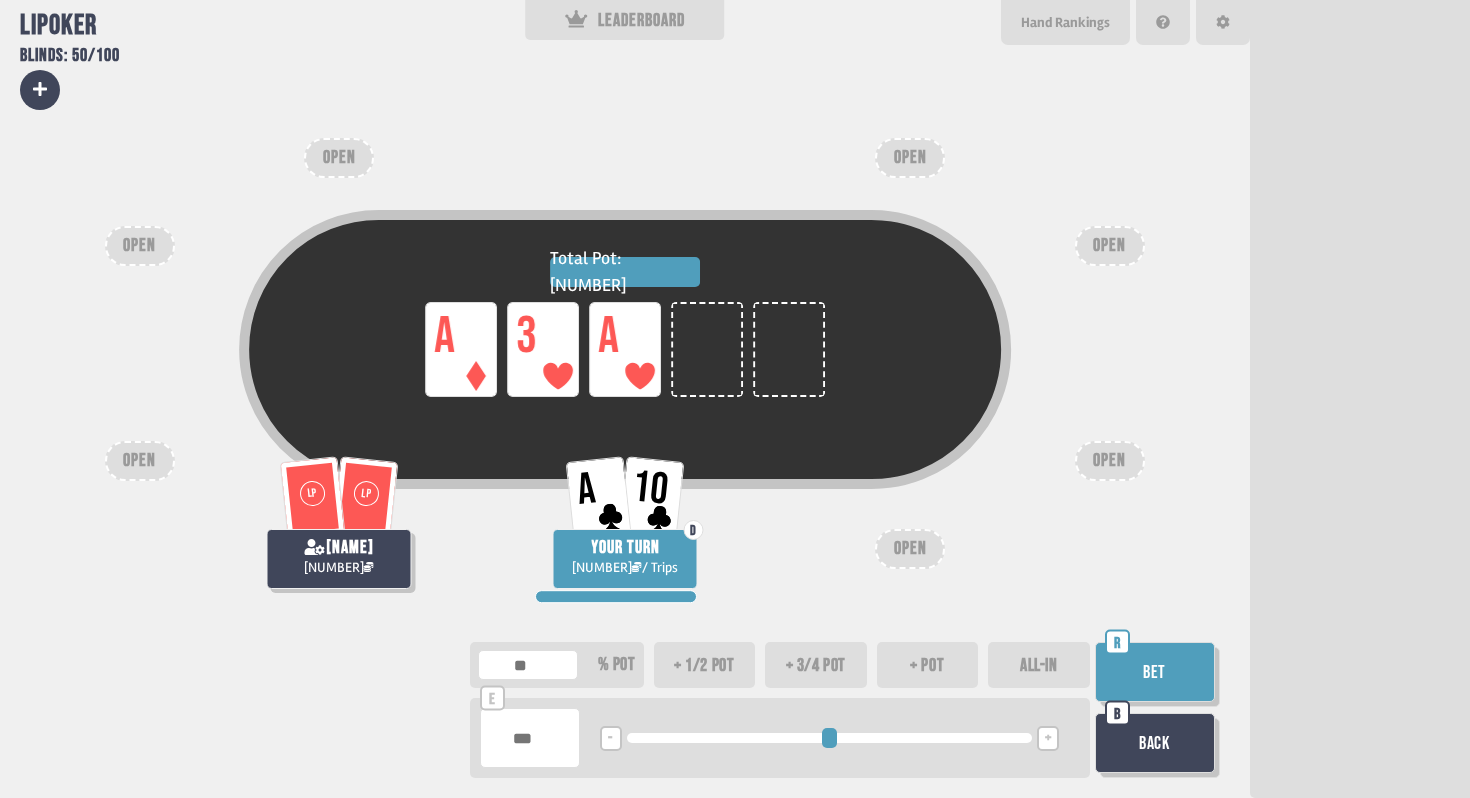 click on "**" at bounding box center [530, 738] 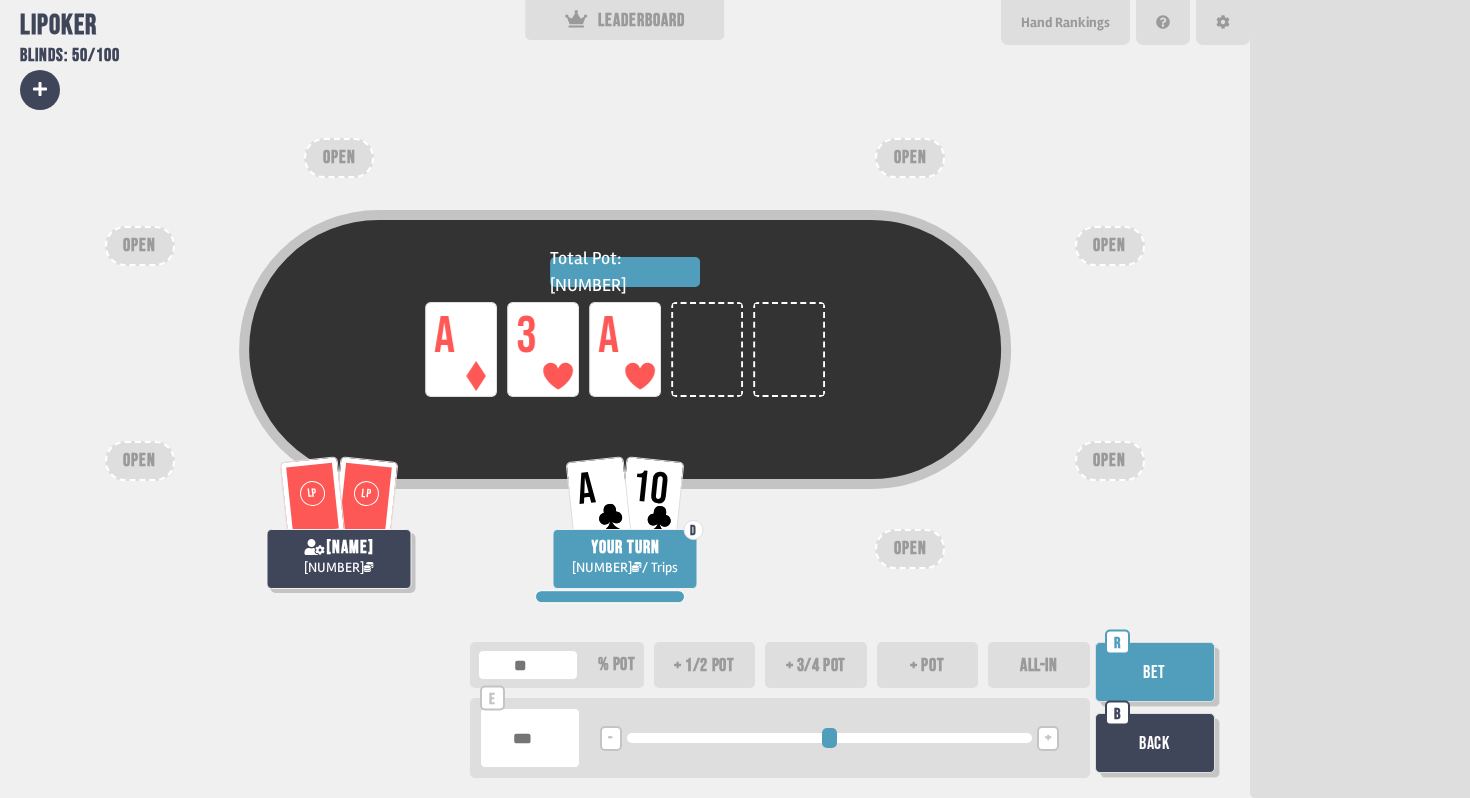 click on "***" at bounding box center (530, 738) 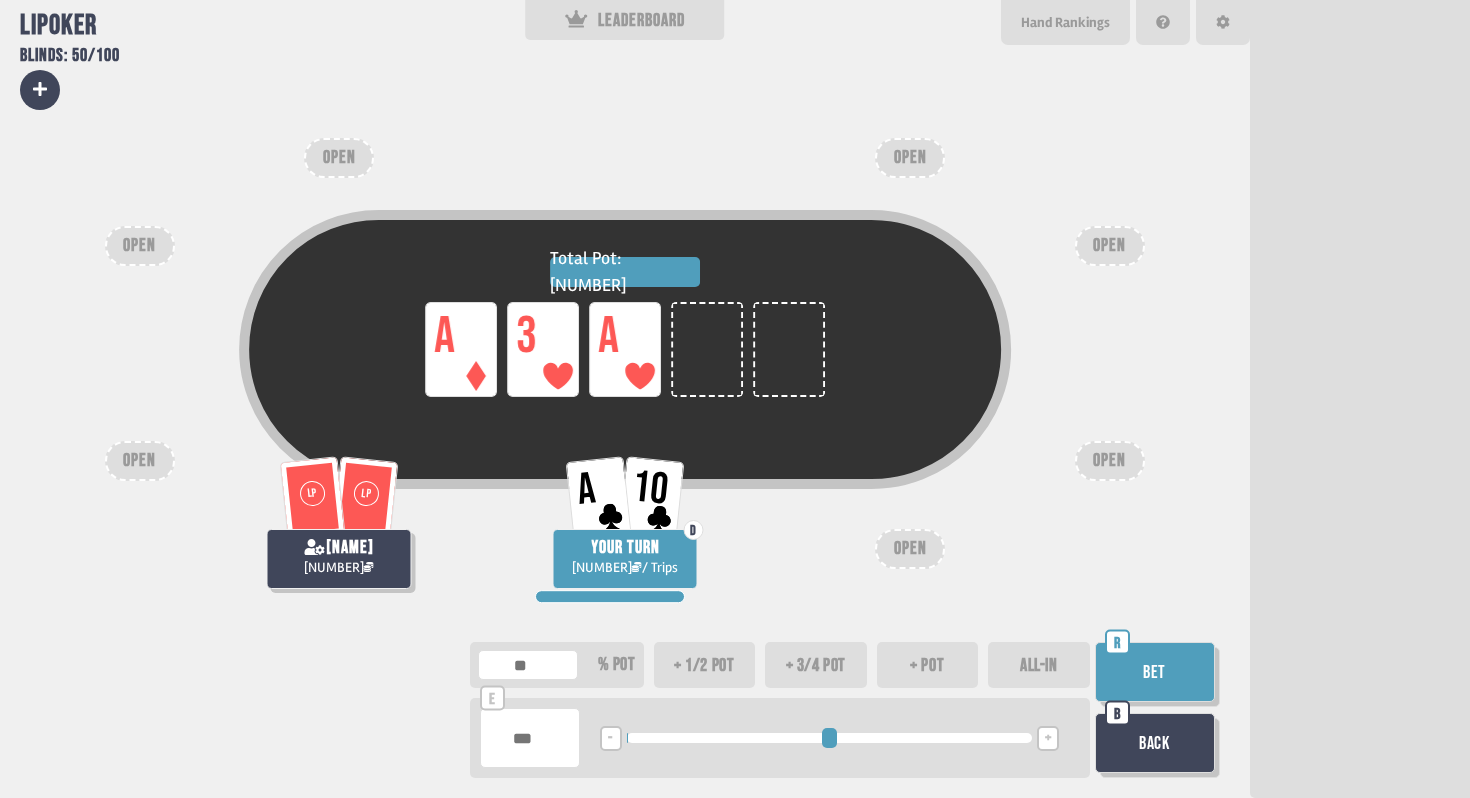 click on "***" at bounding box center (530, 738) 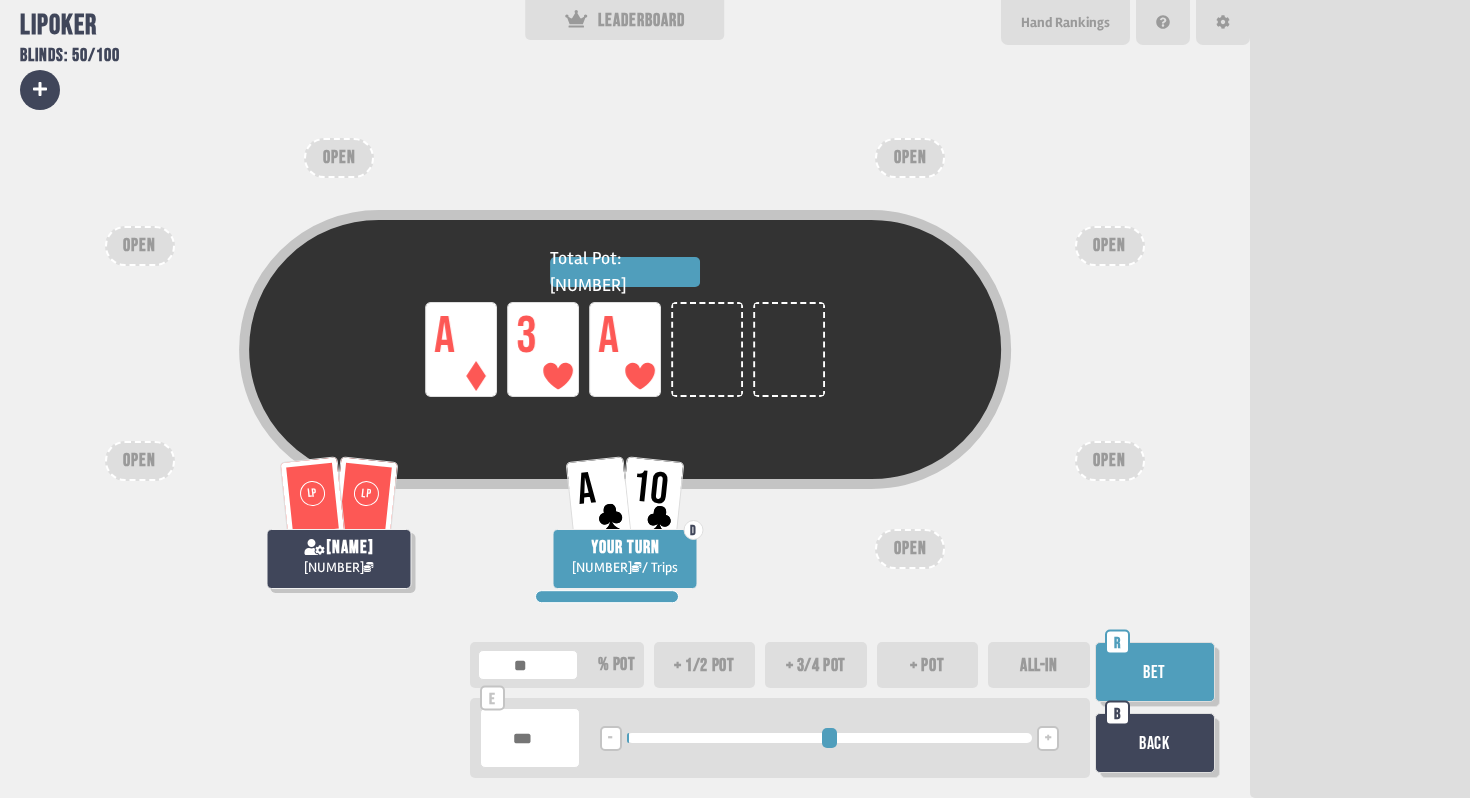 click on "Bet" at bounding box center [1155, 672] 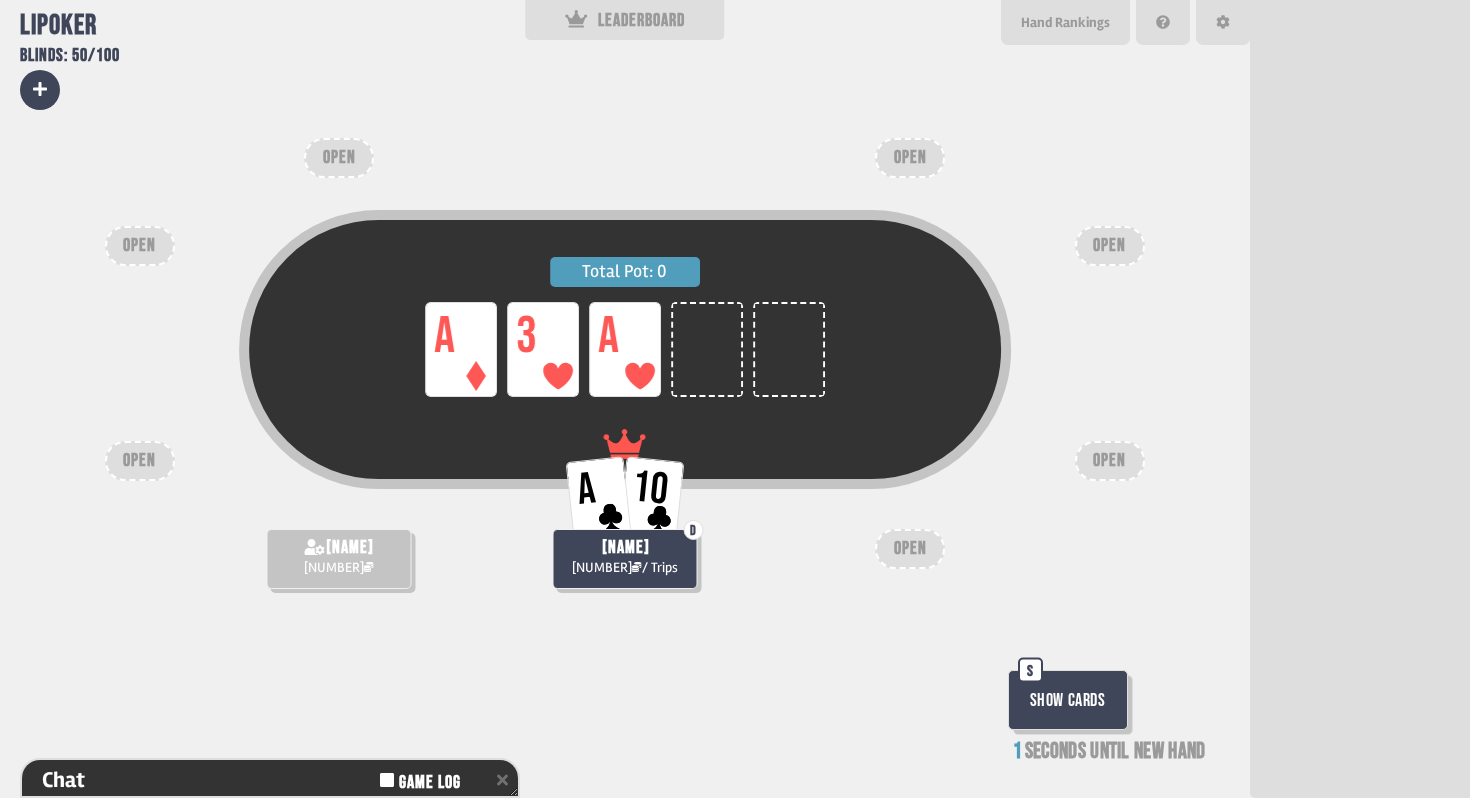 click on "Show Cards" at bounding box center [1068, 700] 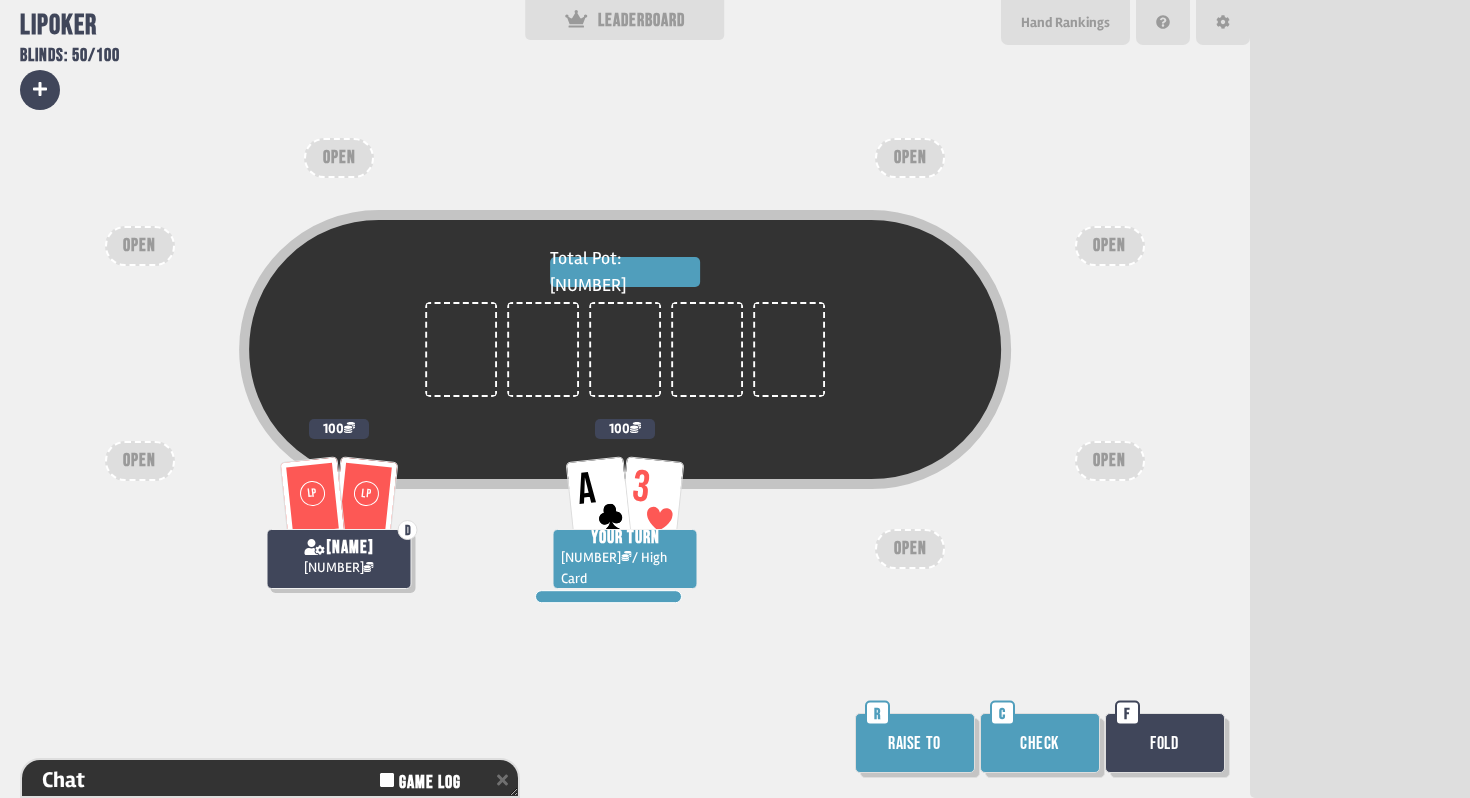 click on "Raise to" at bounding box center (915, 743) 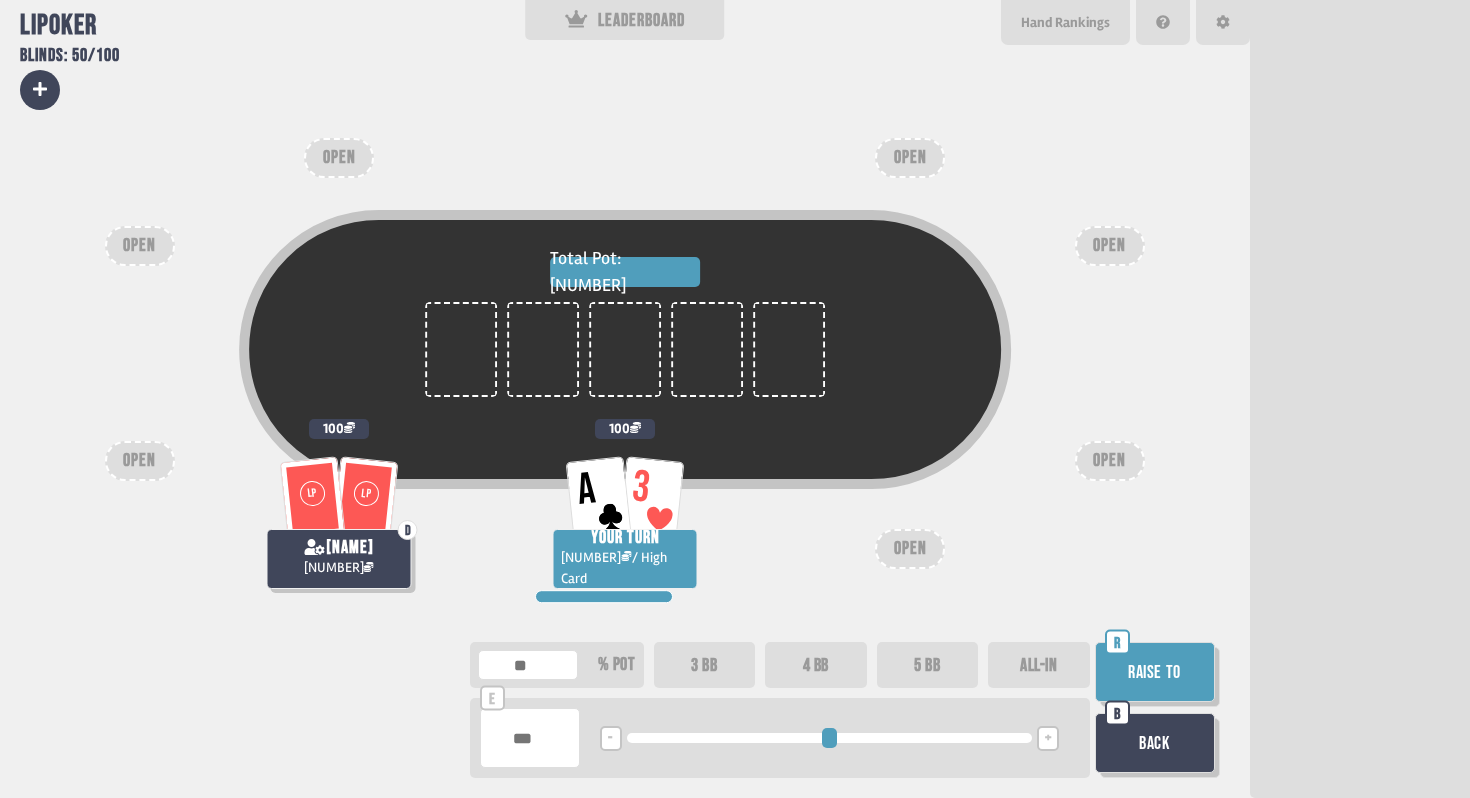 click on "5 BB" at bounding box center [928, 665] 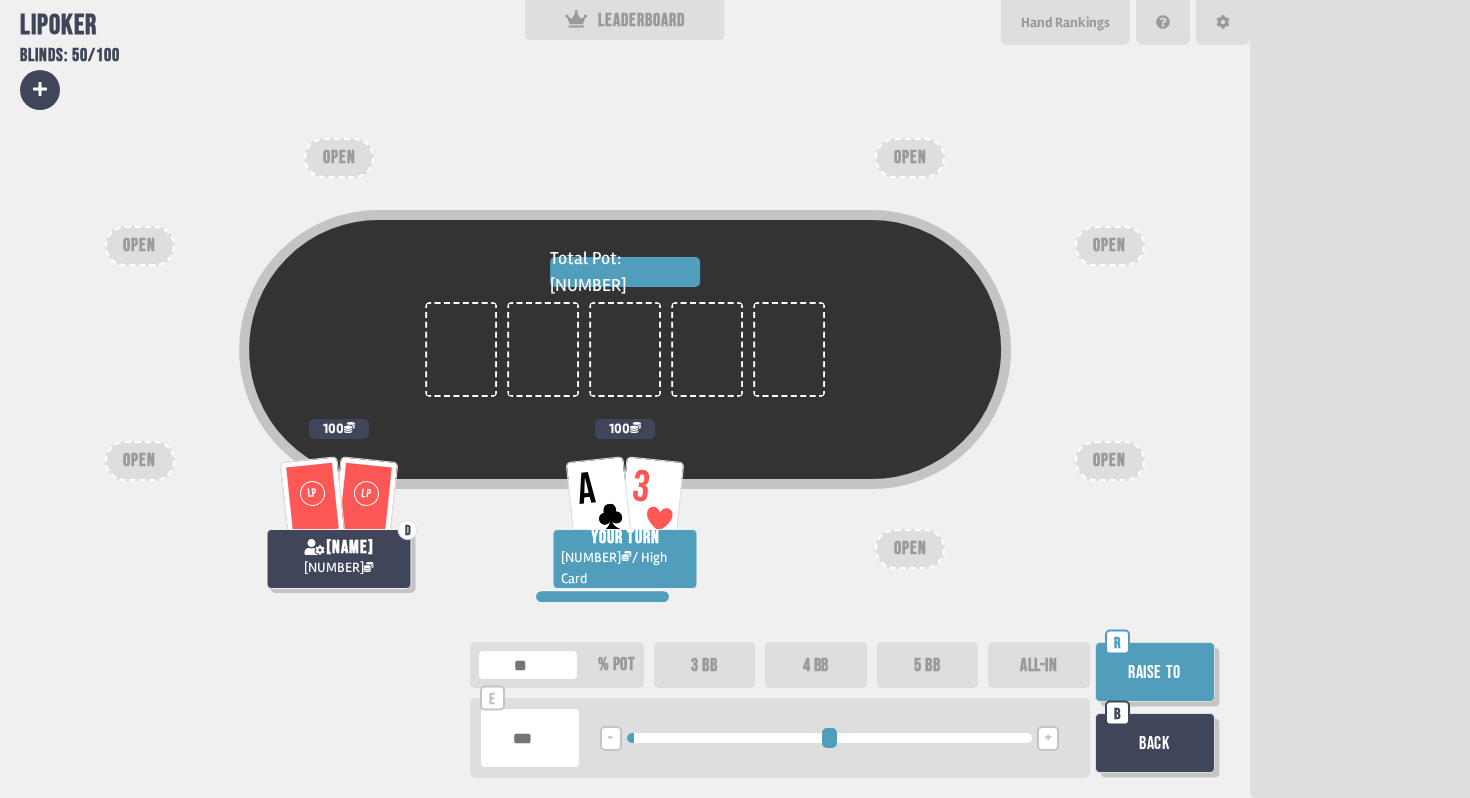 click on "Raise to" at bounding box center (1155, 672) 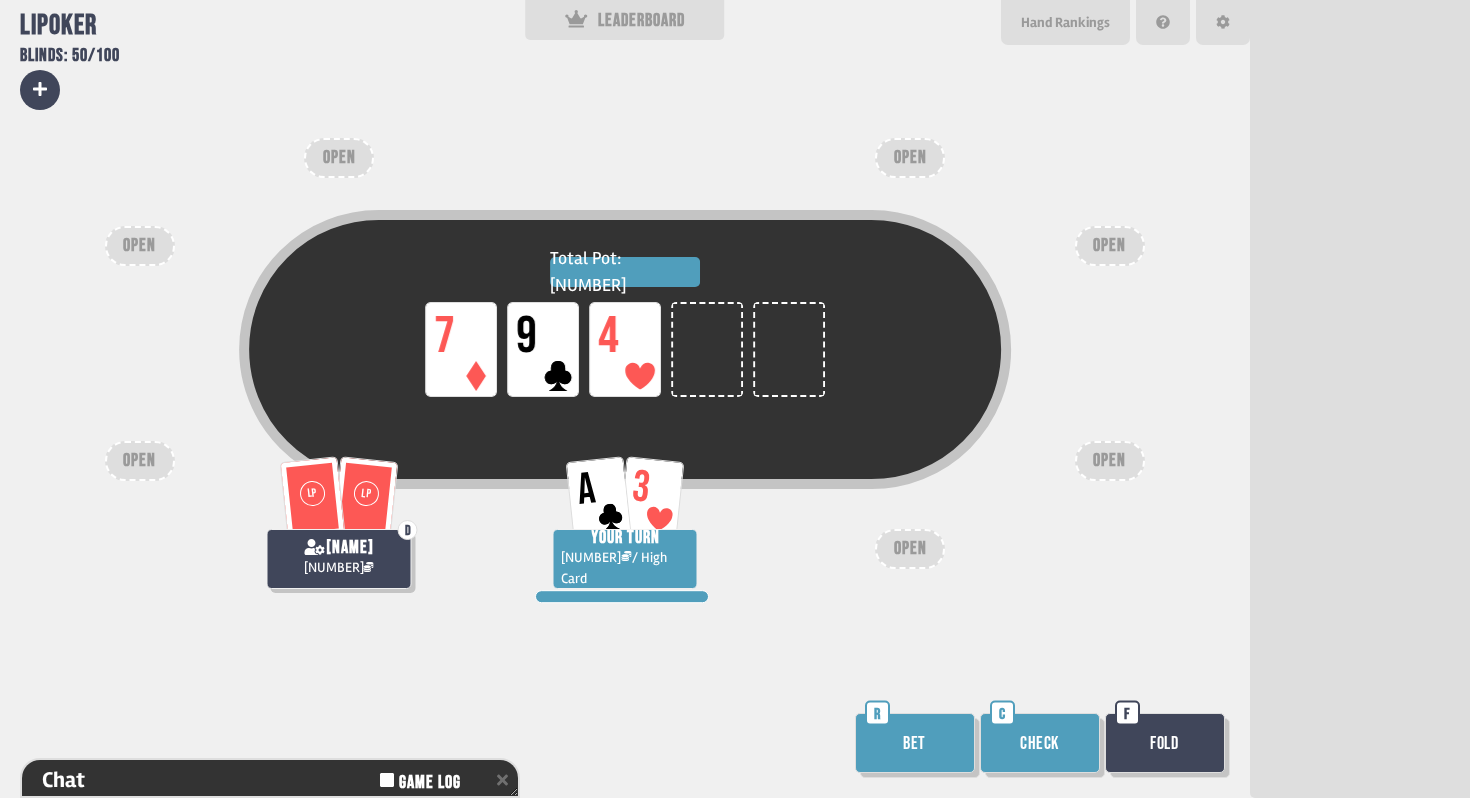 click on "Bet" at bounding box center (915, 743) 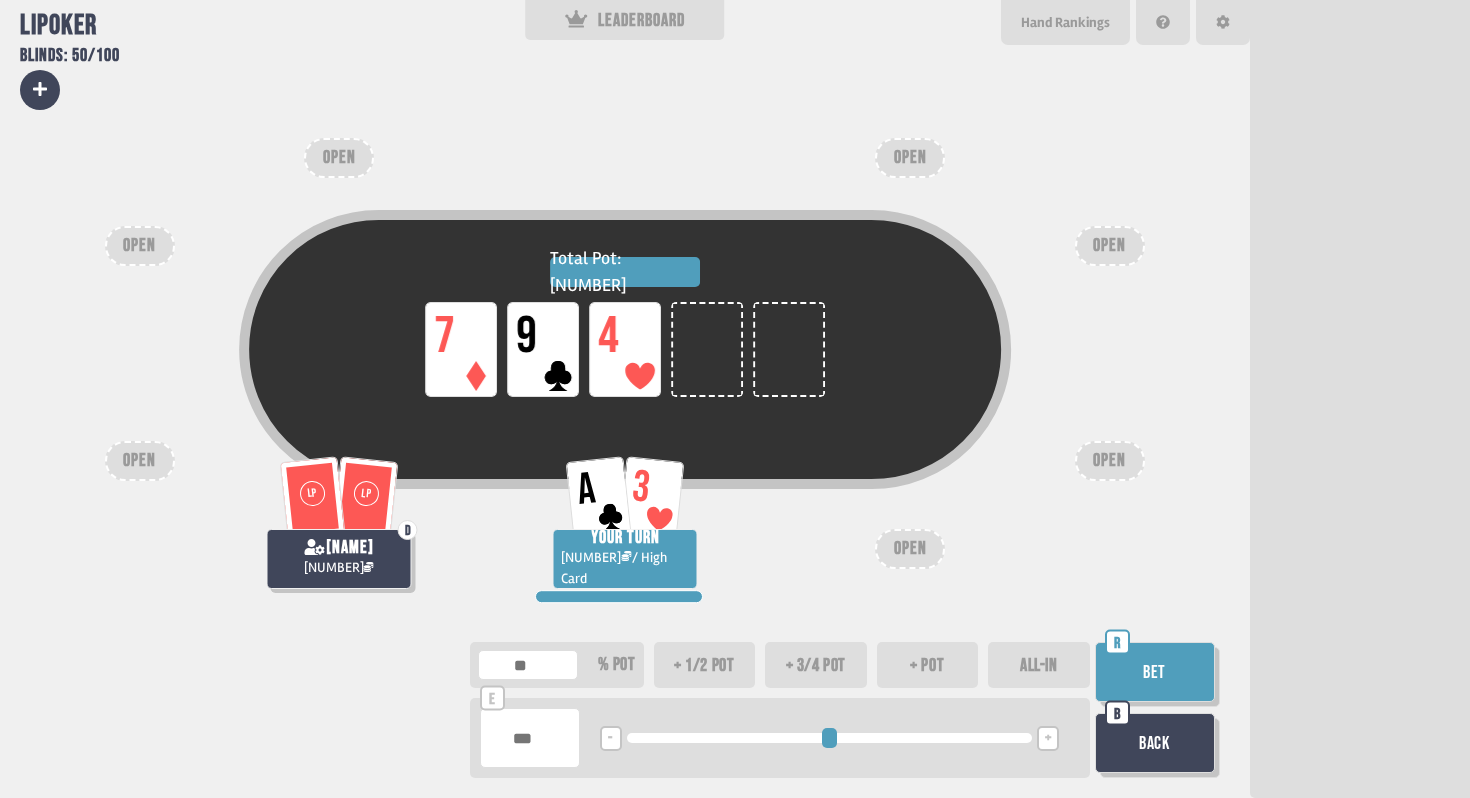 click on "+ 3/4 pot" at bounding box center (816, 665) 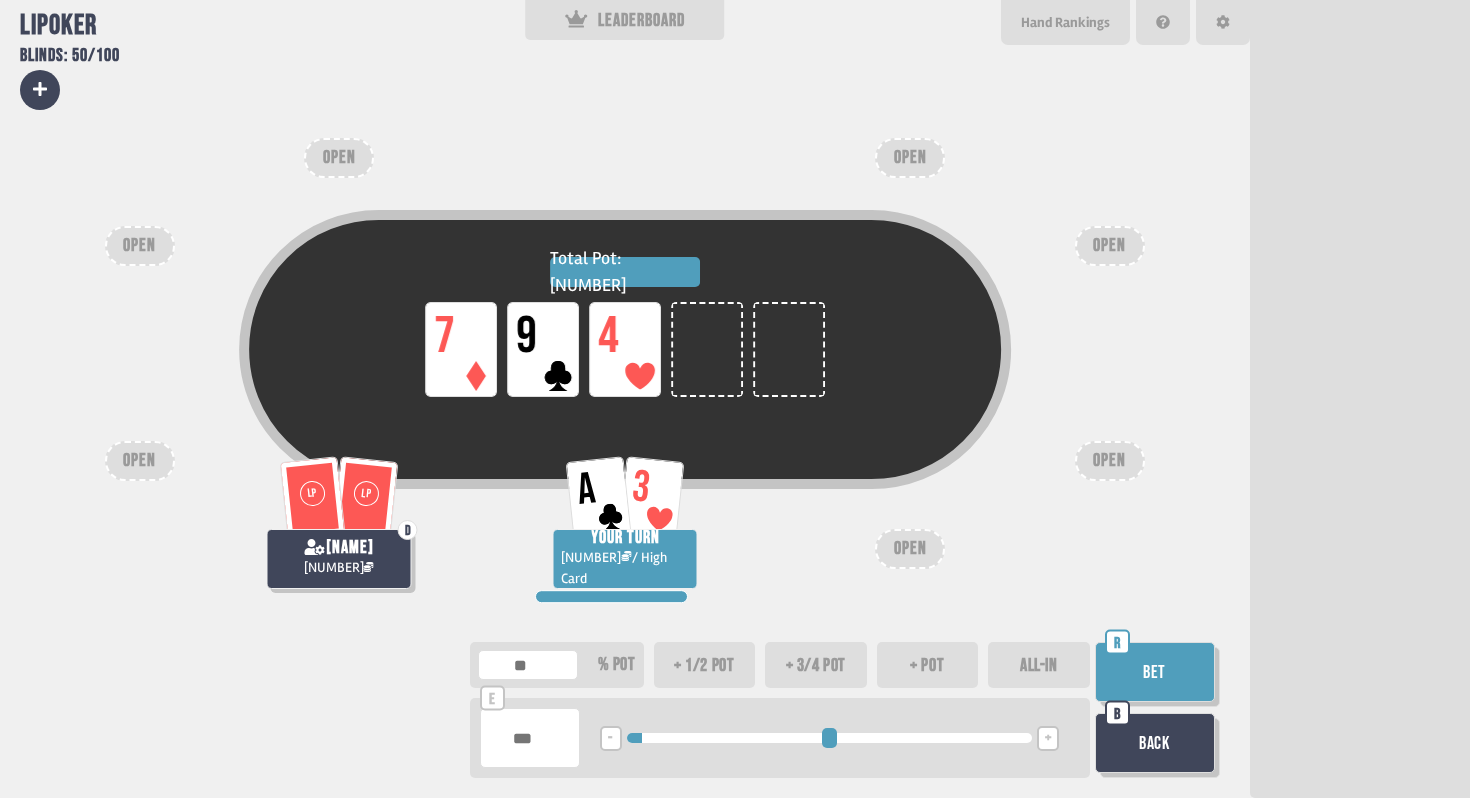 click on "Bet" at bounding box center [1155, 672] 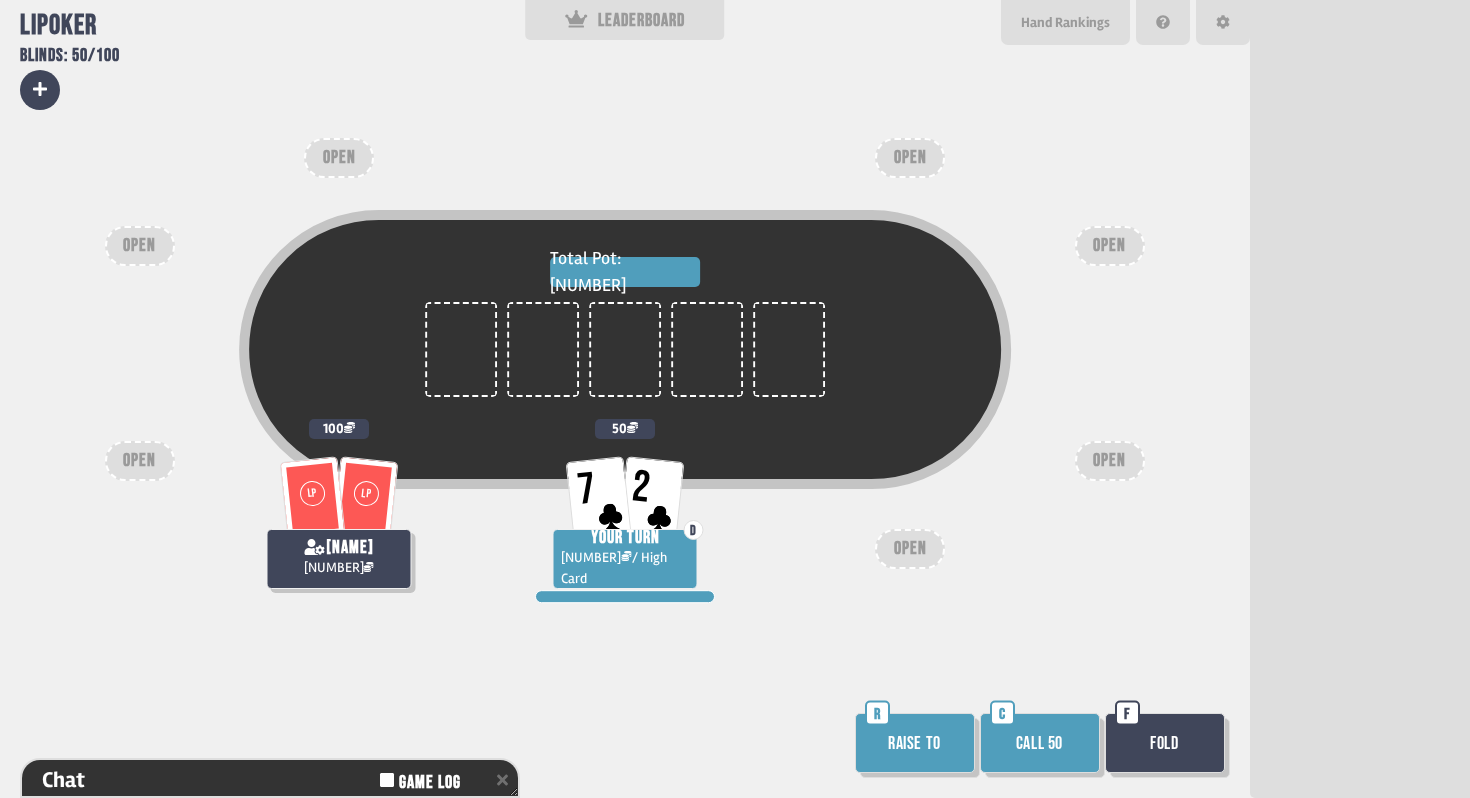 click on "Call 50" at bounding box center (1040, 743) 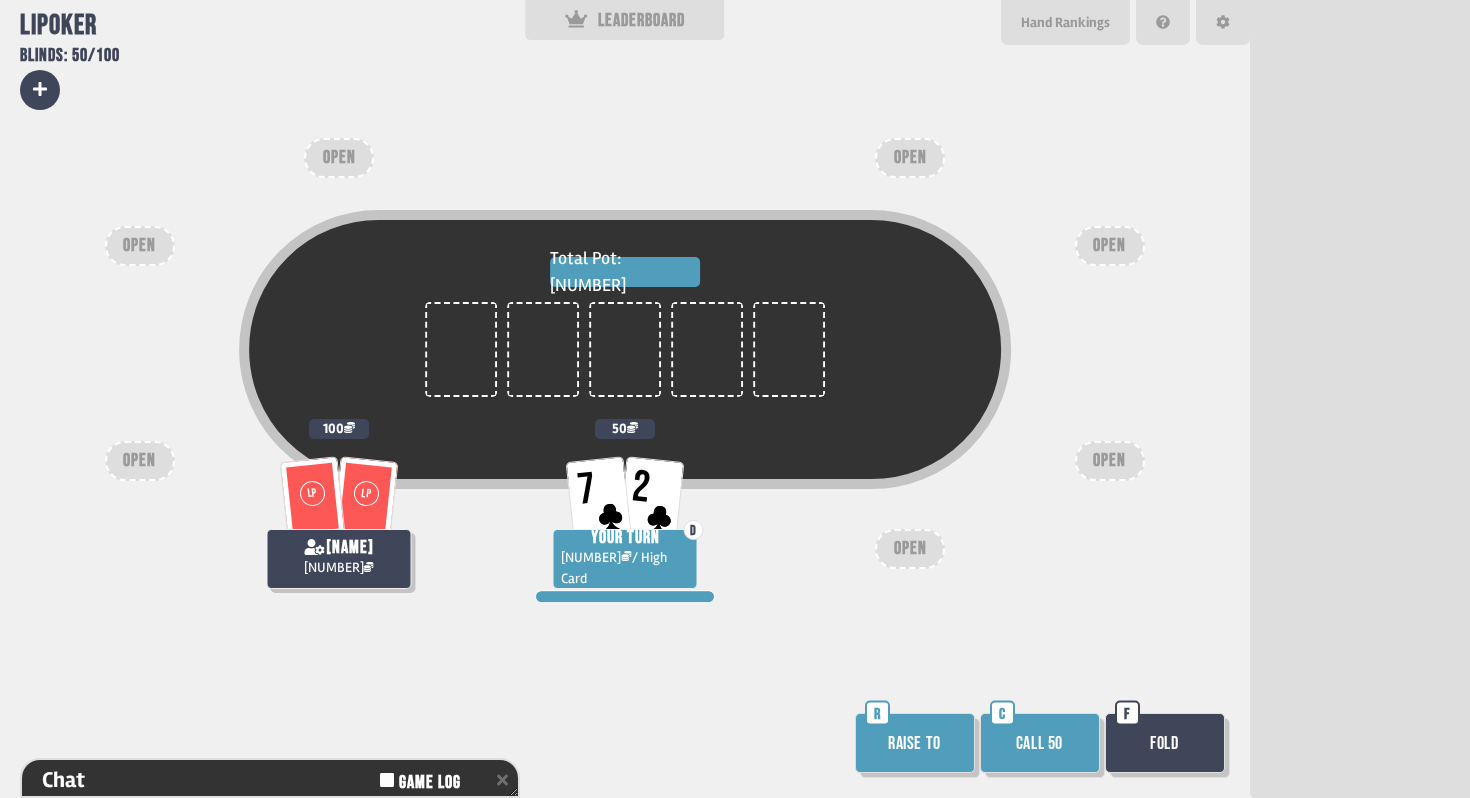 click on "Call 50" at bounding box center [1040, 743] 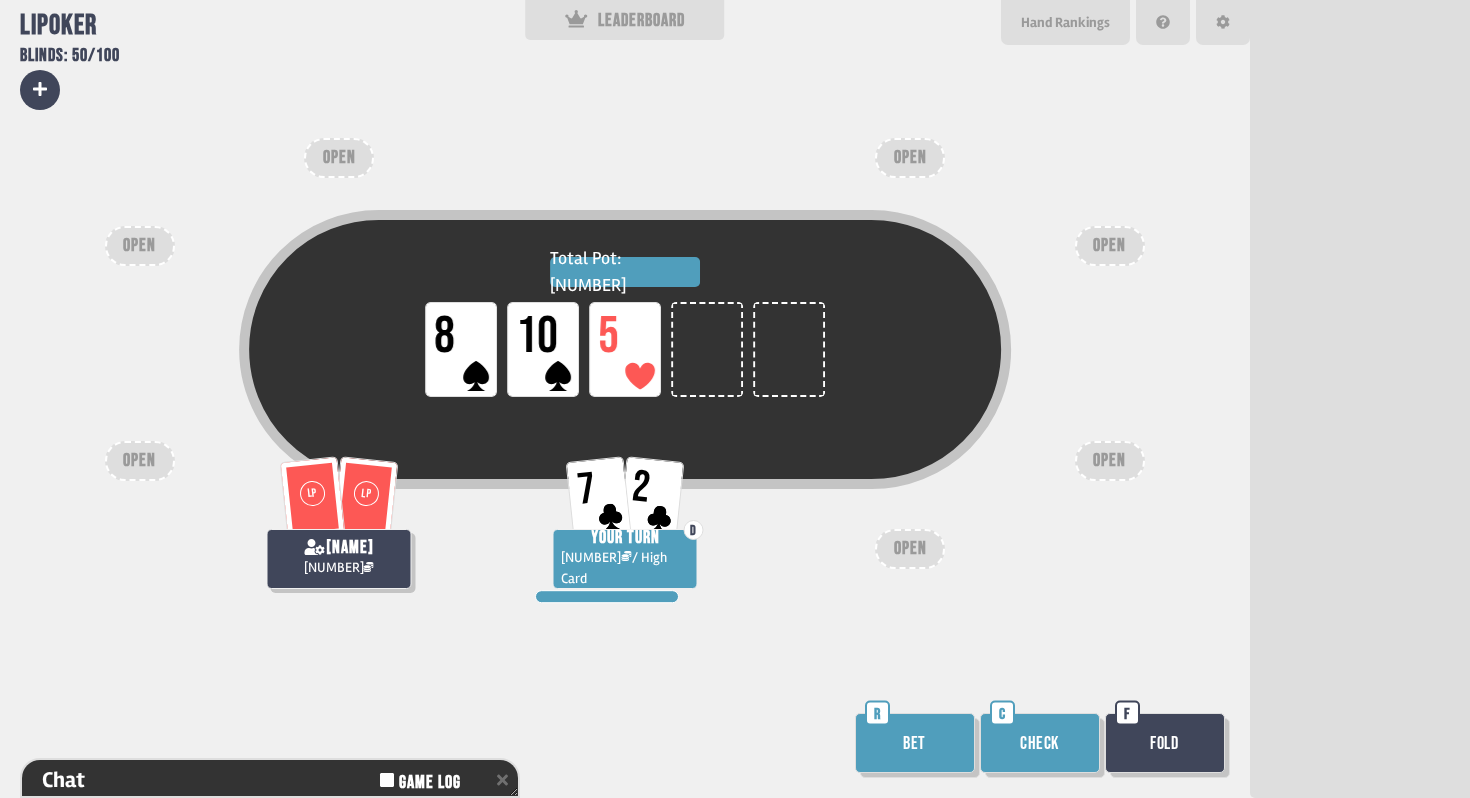 click on "Bet" at bounding box center [915, 743] 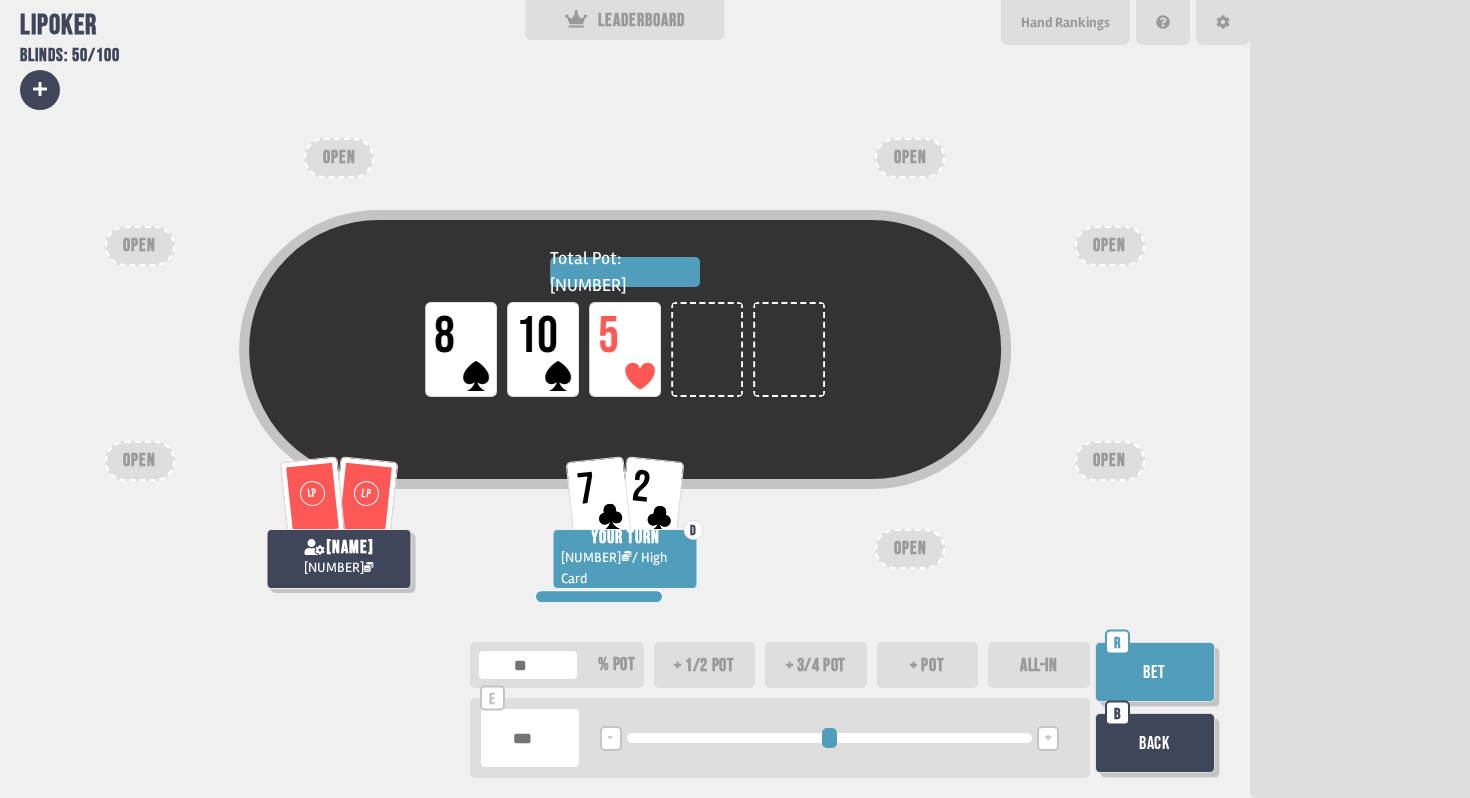click on "Back" at bounding box center [1155, 743] 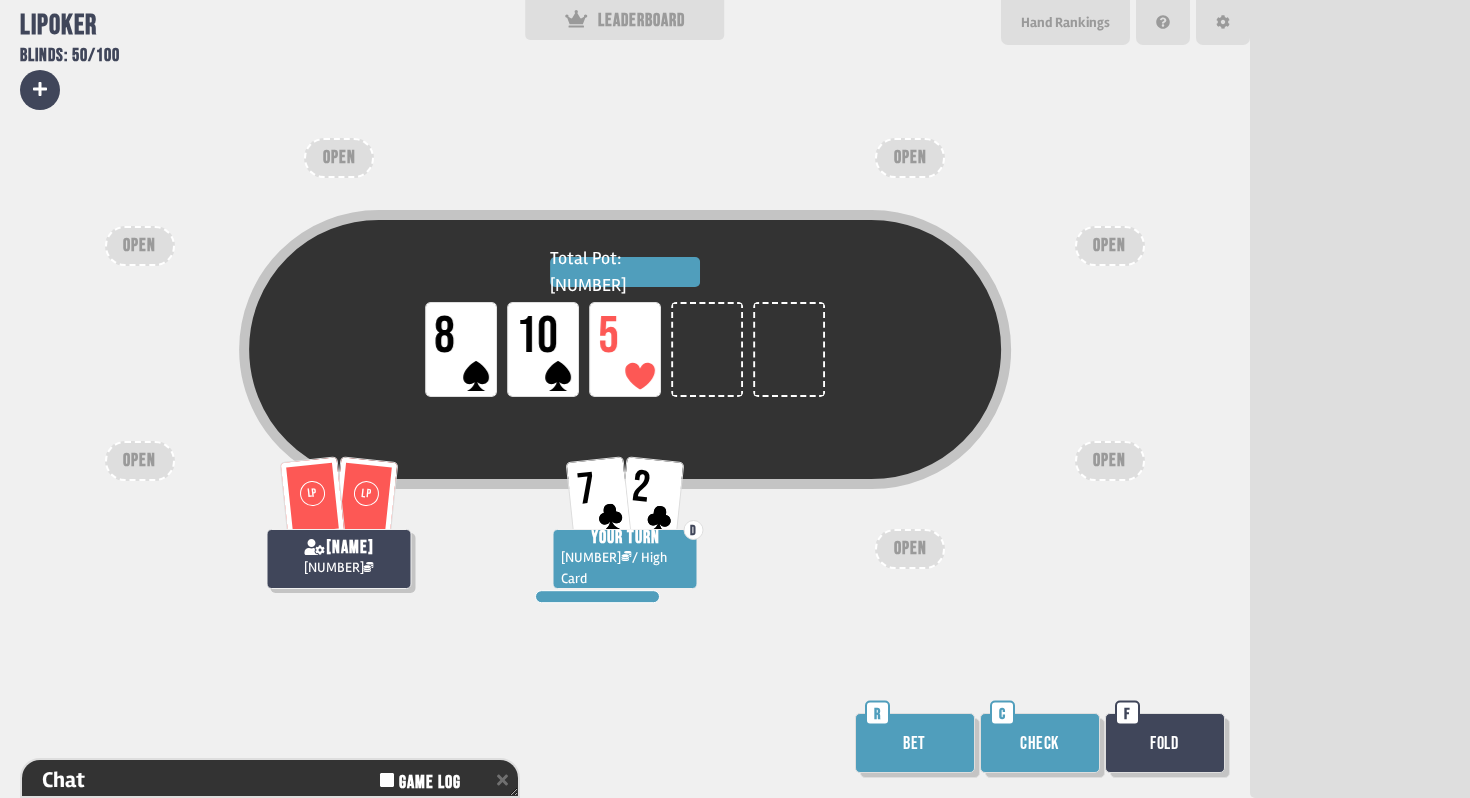 click on "Check" at bounding box center (1040, 743) 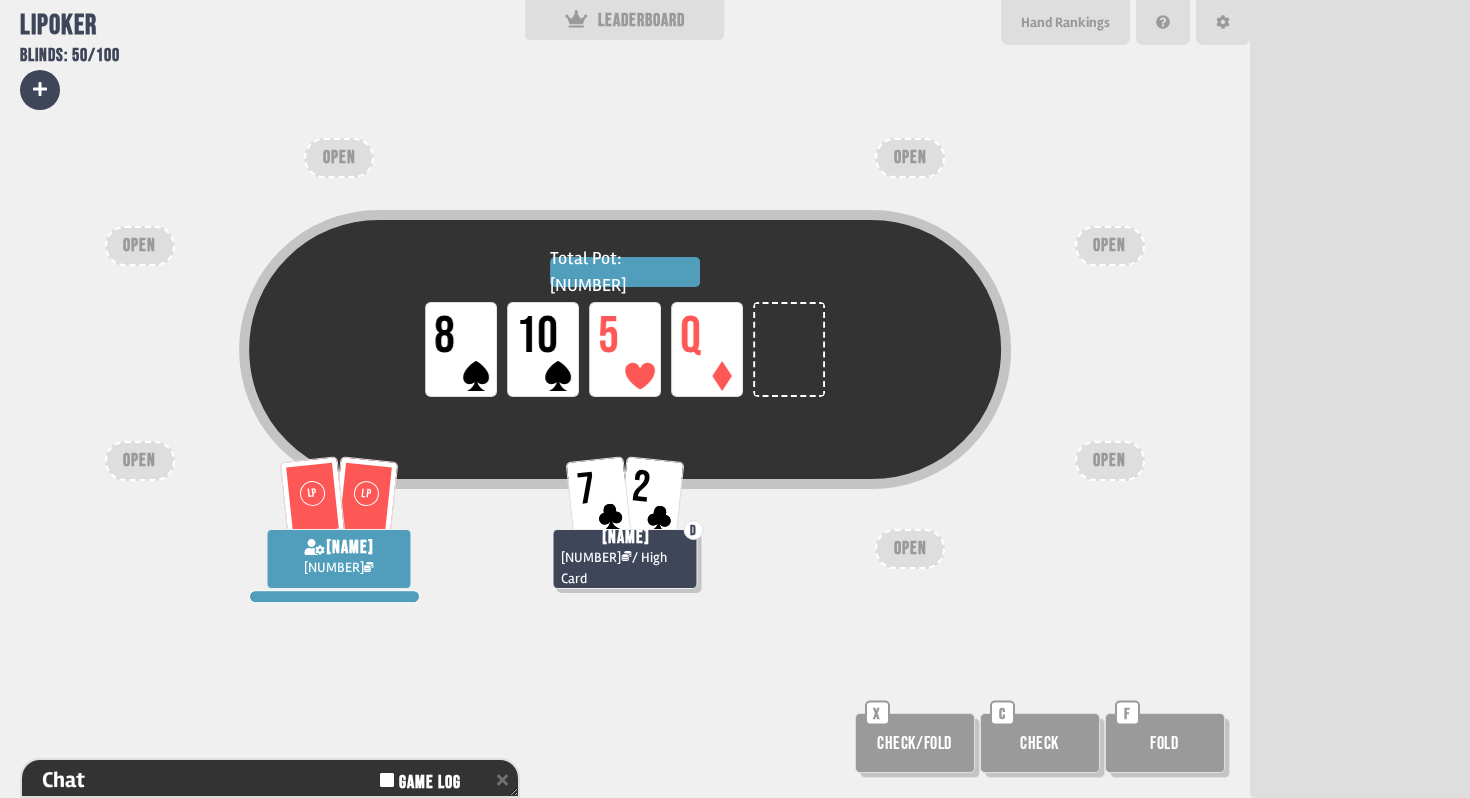 click on "Total Pot: [NUMBER]   LP [NUMBER] LP [NUMBER] LP [NUMBER]" at bounding box center (625, 389) 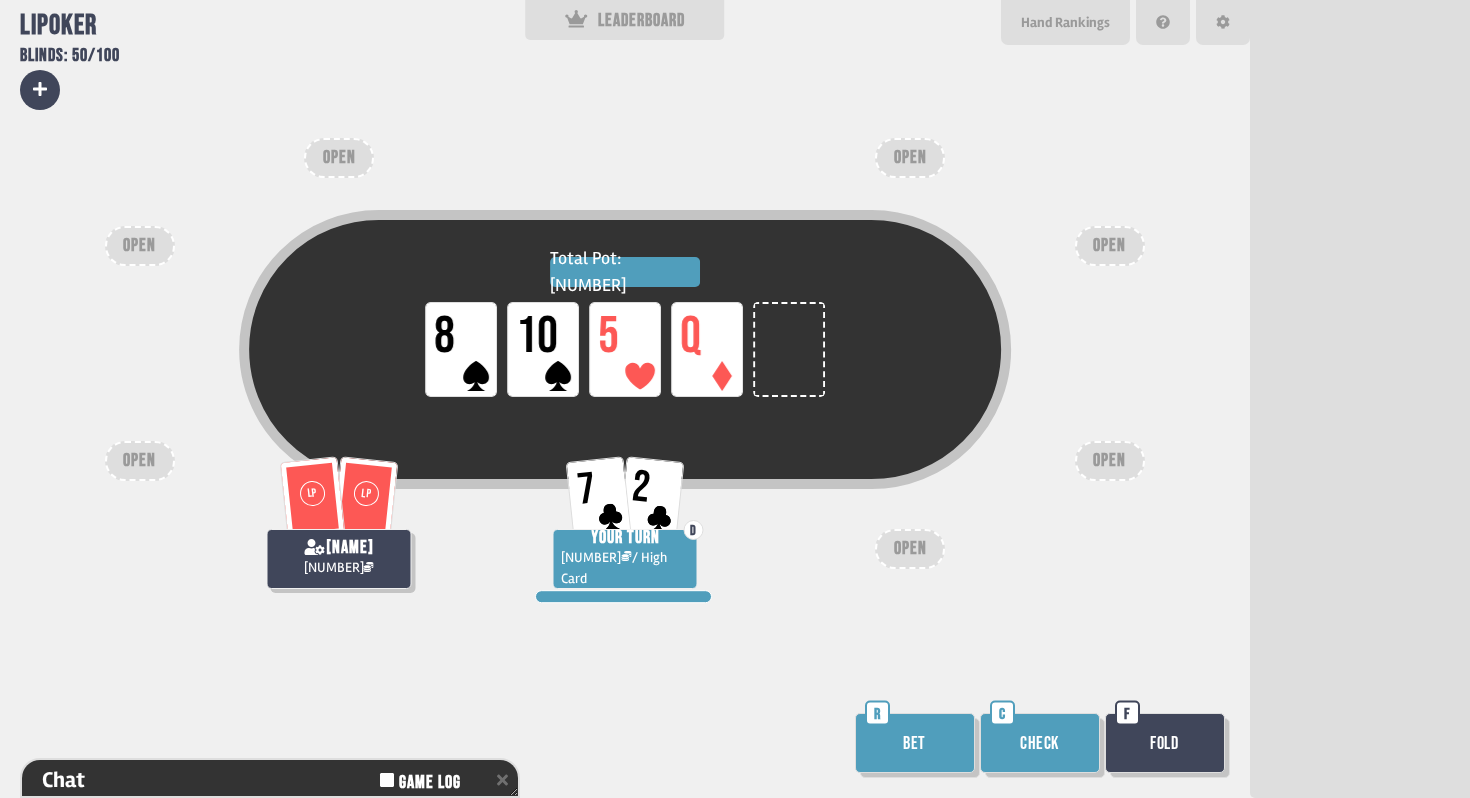 click on "Bet" at bounding box center (915, 743) 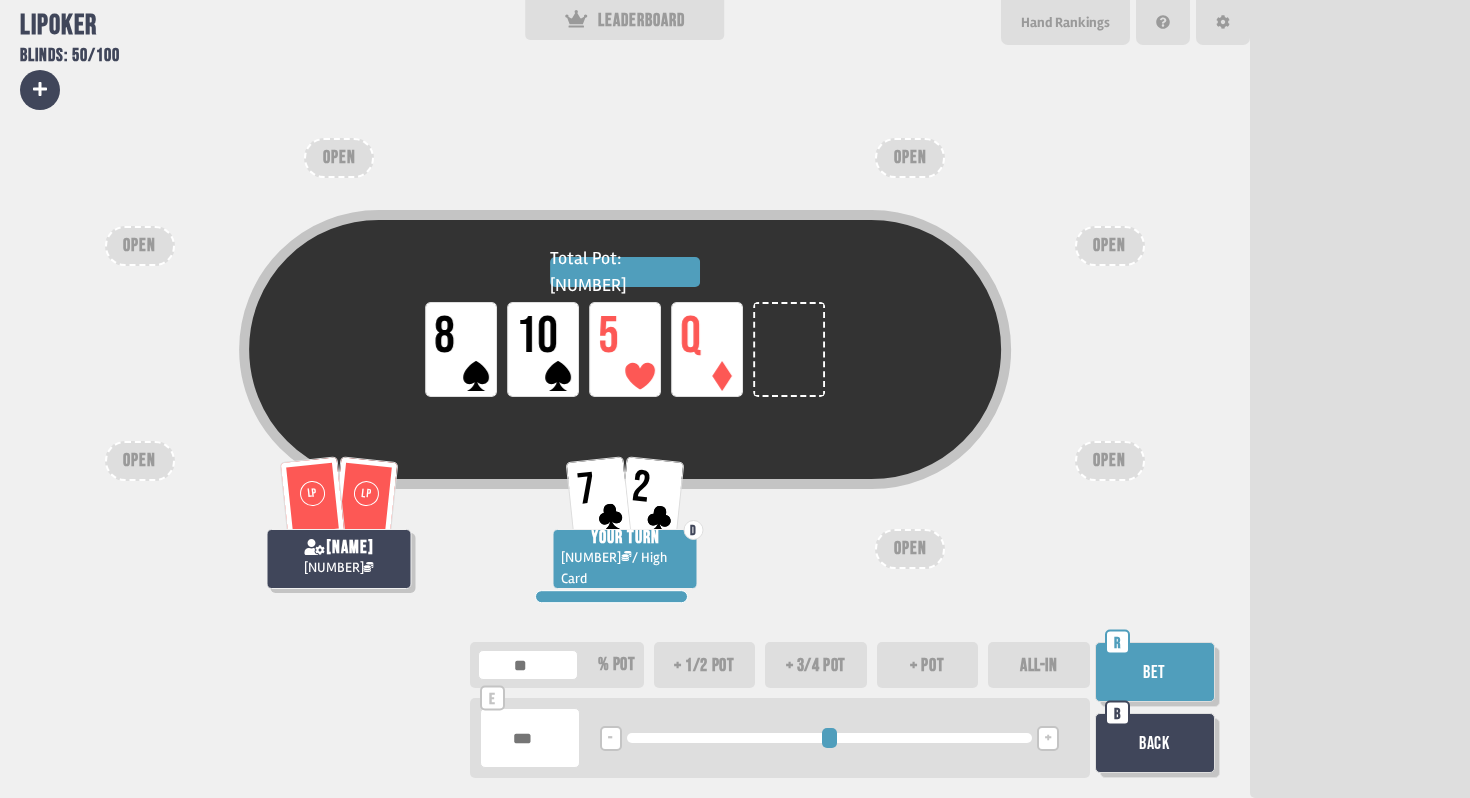 click at bounding box center (530, 738) 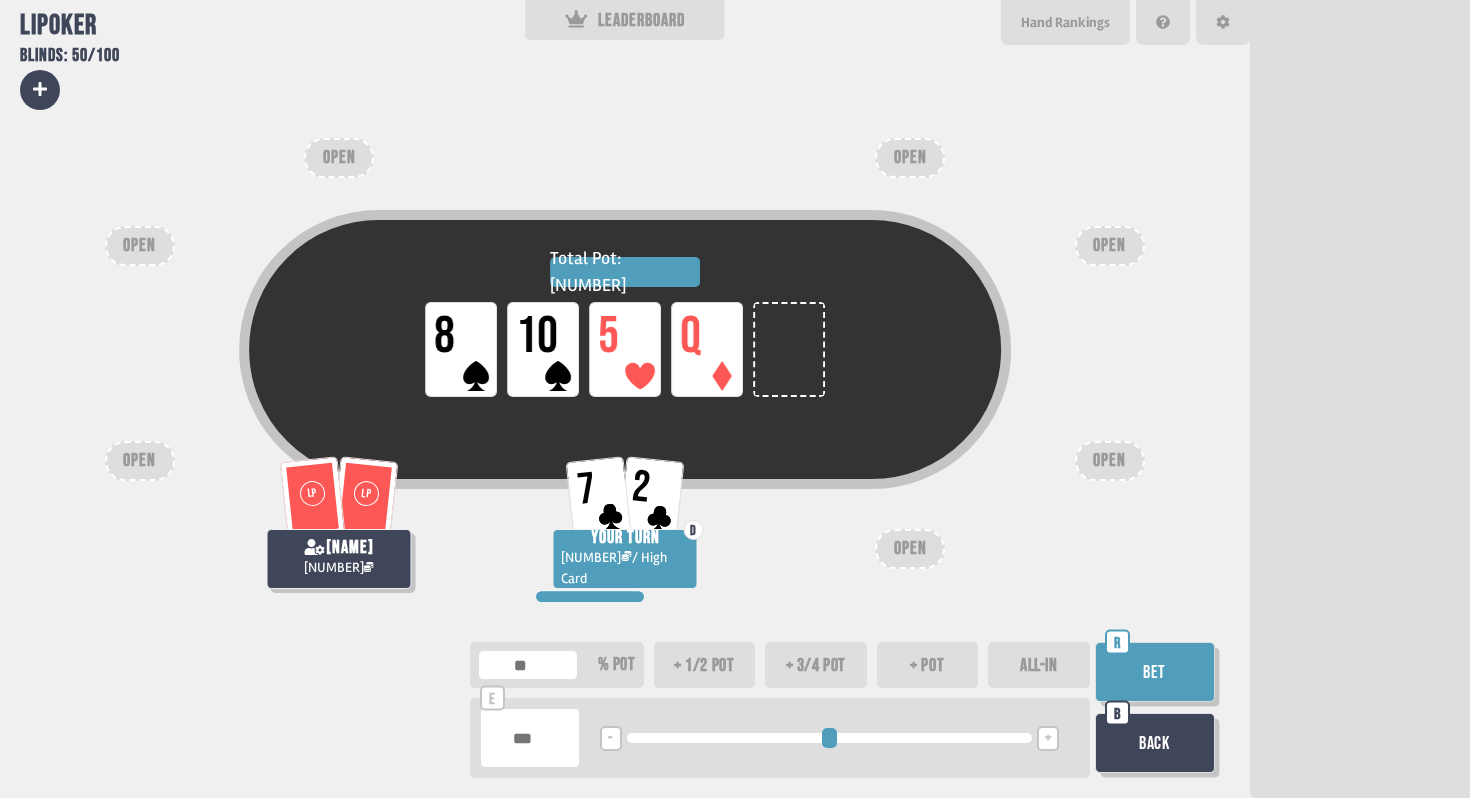 click on "Bet" at bounding box center [1155, 672] 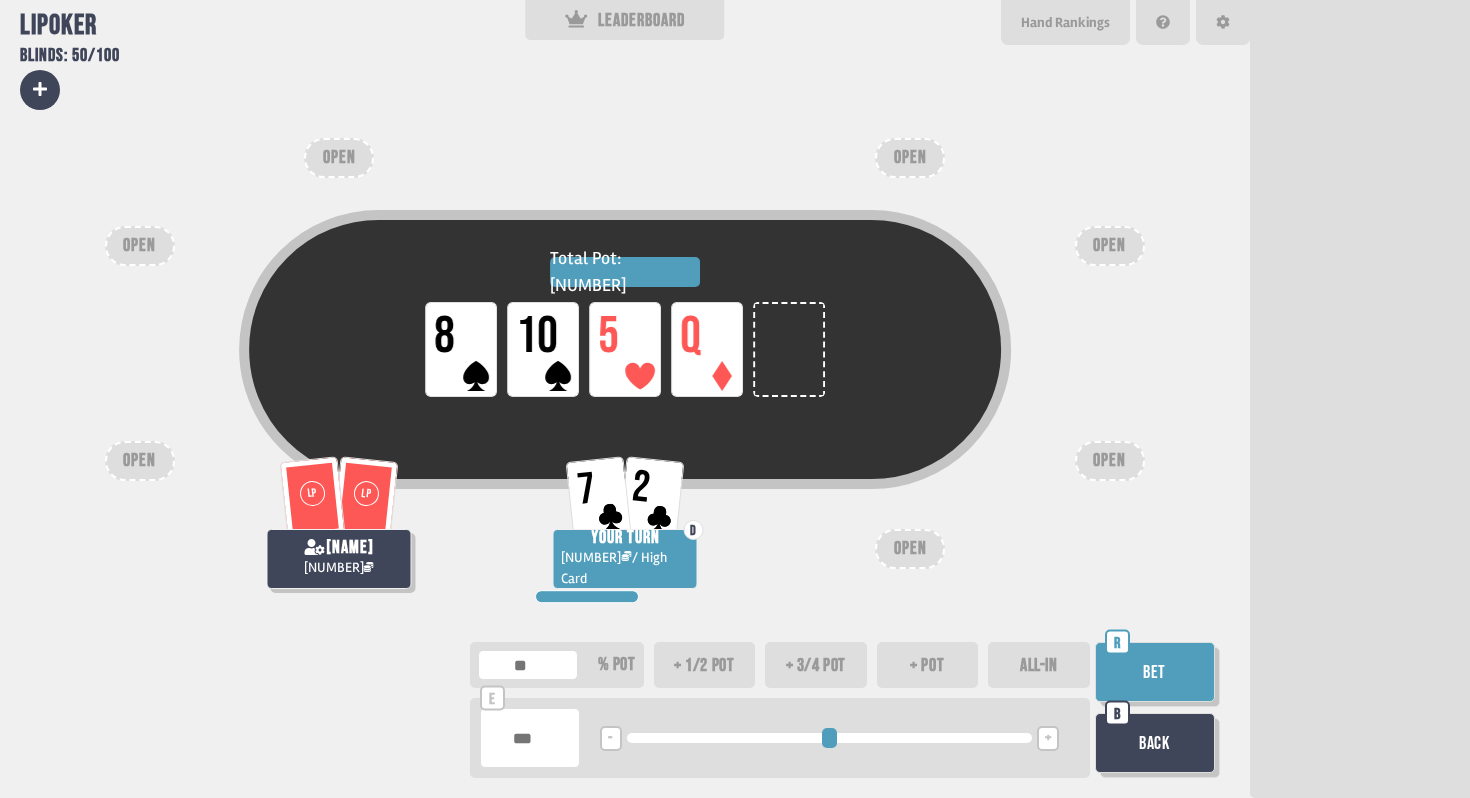 click on "Bet" at bounding box center [1155, 672] 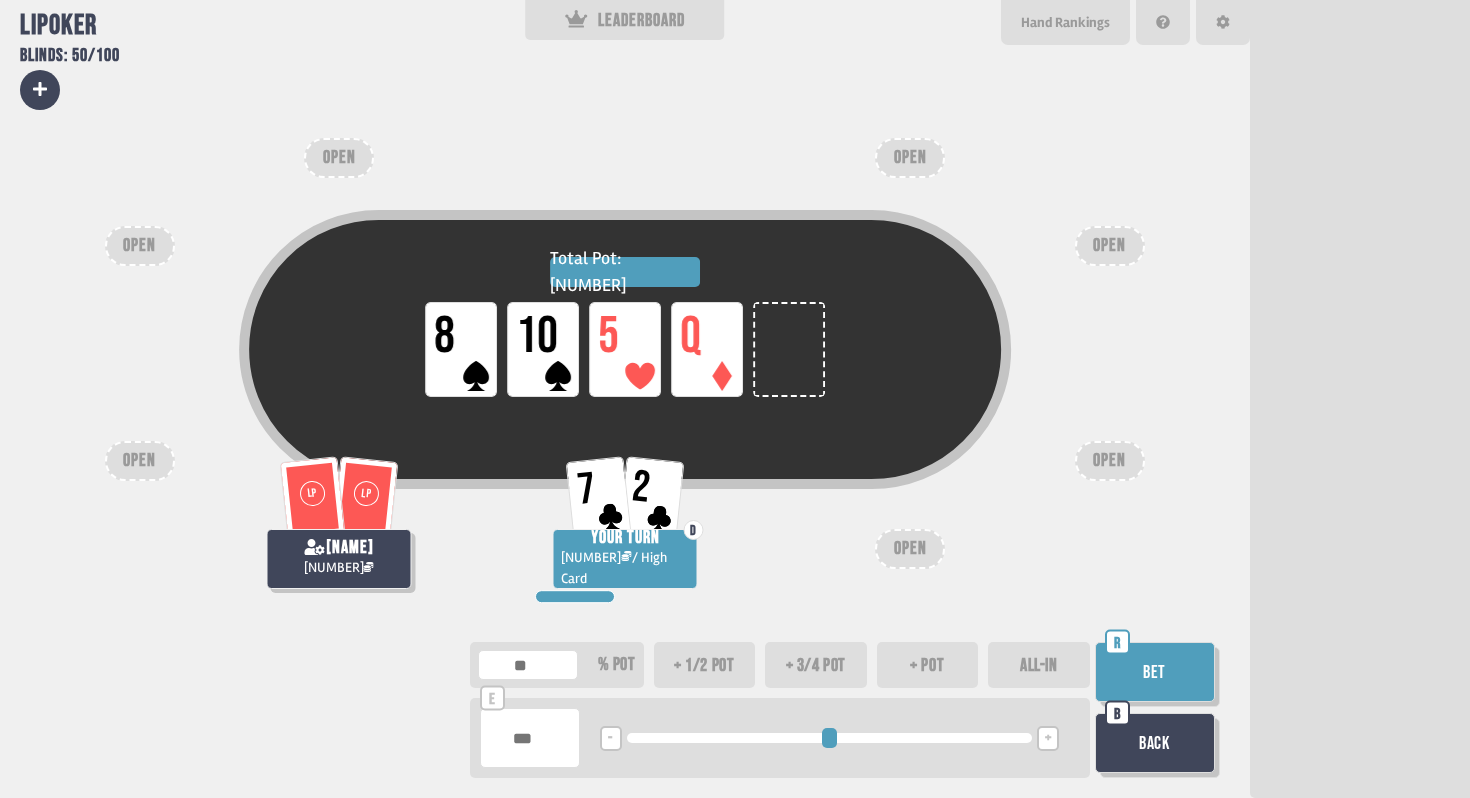 click on "Bet" at bounding box center [1155, 672] 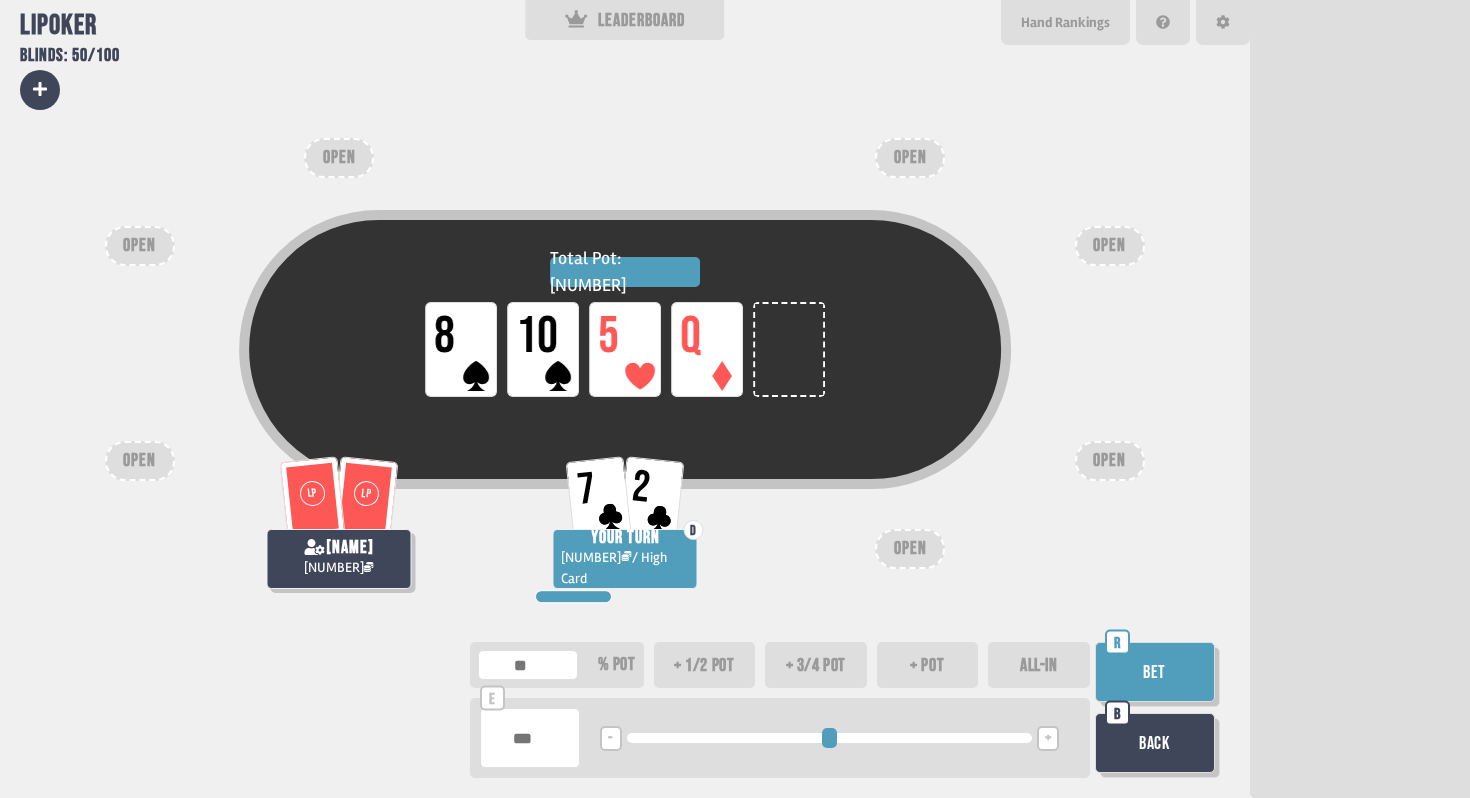 click on "Bet" at bounding box center [1155, 672] 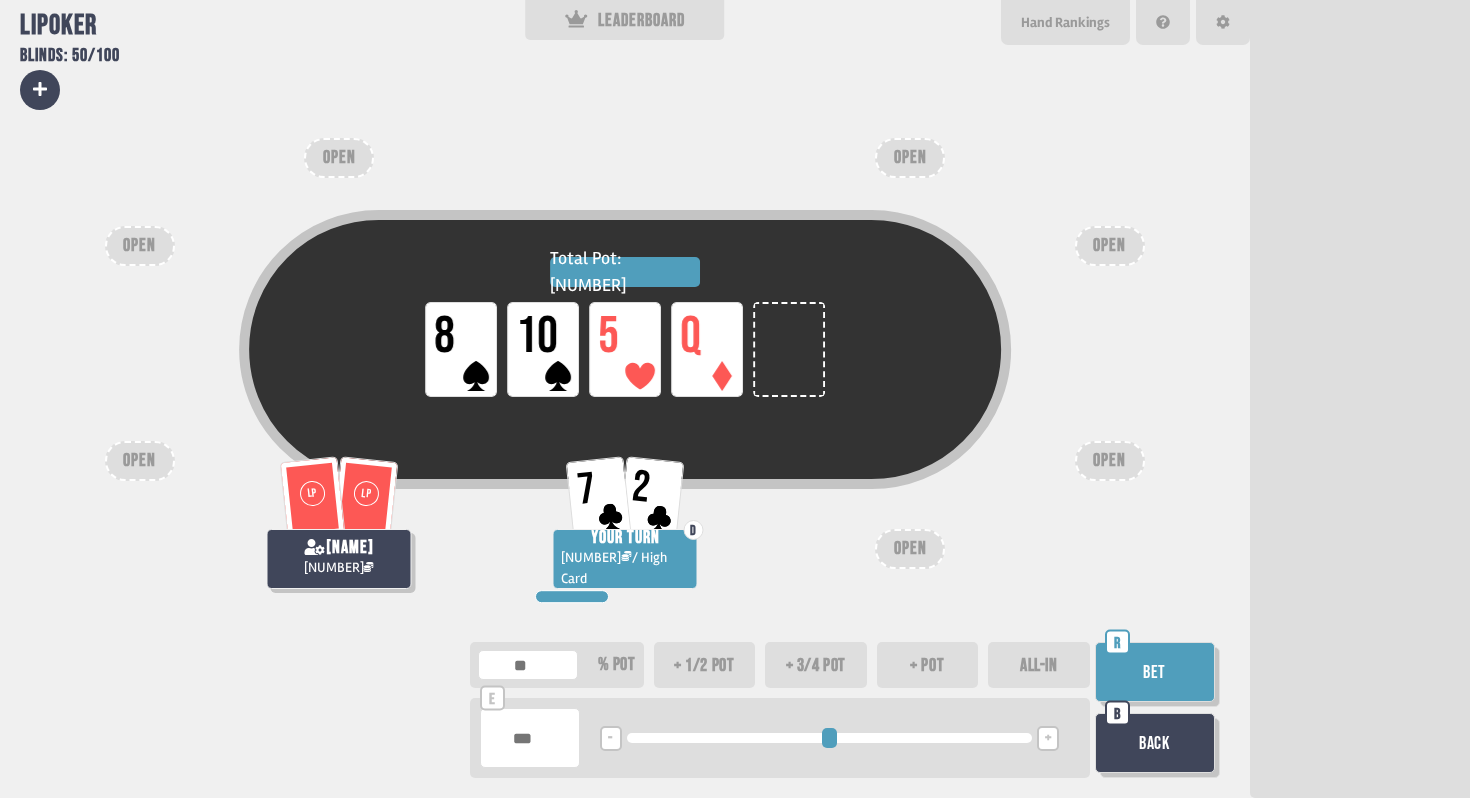 click on "Bet" at bounding box center (1155, 672) 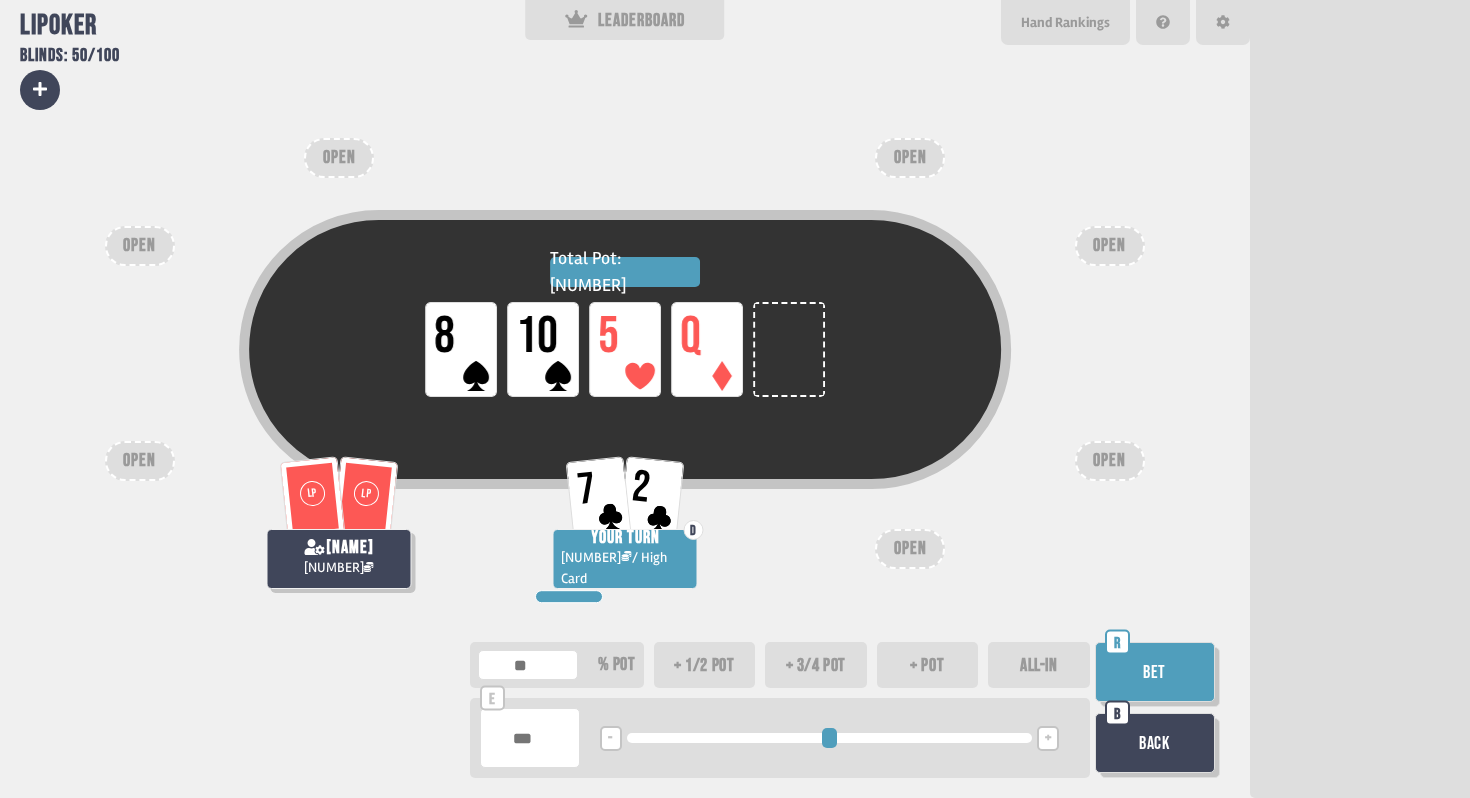click on "*" at bounding box center (530, 738) 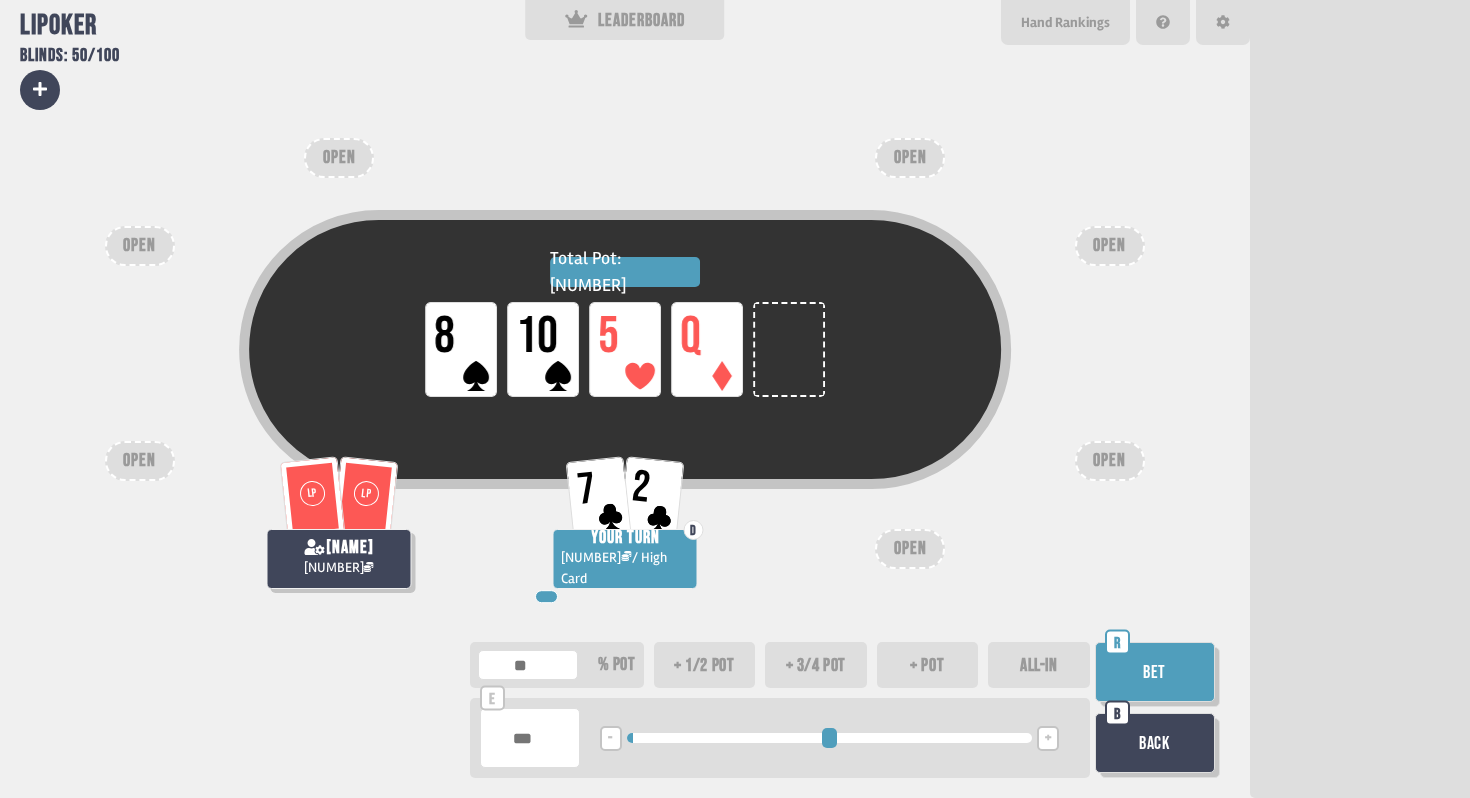 click on "Total Pot: [NUMBER]   LP [NUMBER] LP [NUMBER] LP [NUMBER]" at bounding box center (625, 389) 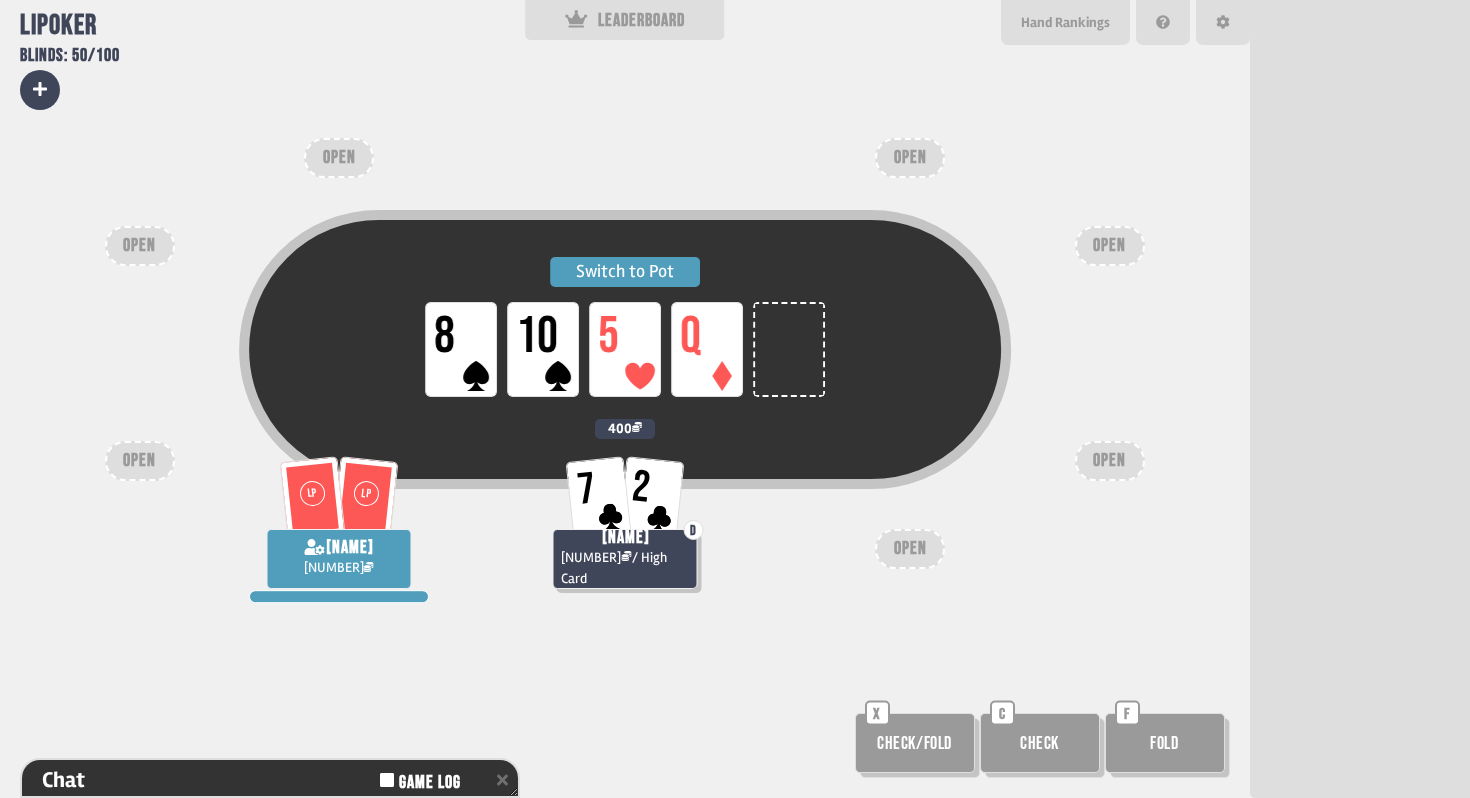 click on "Switch to Pot" at bounding box center [625, 272] 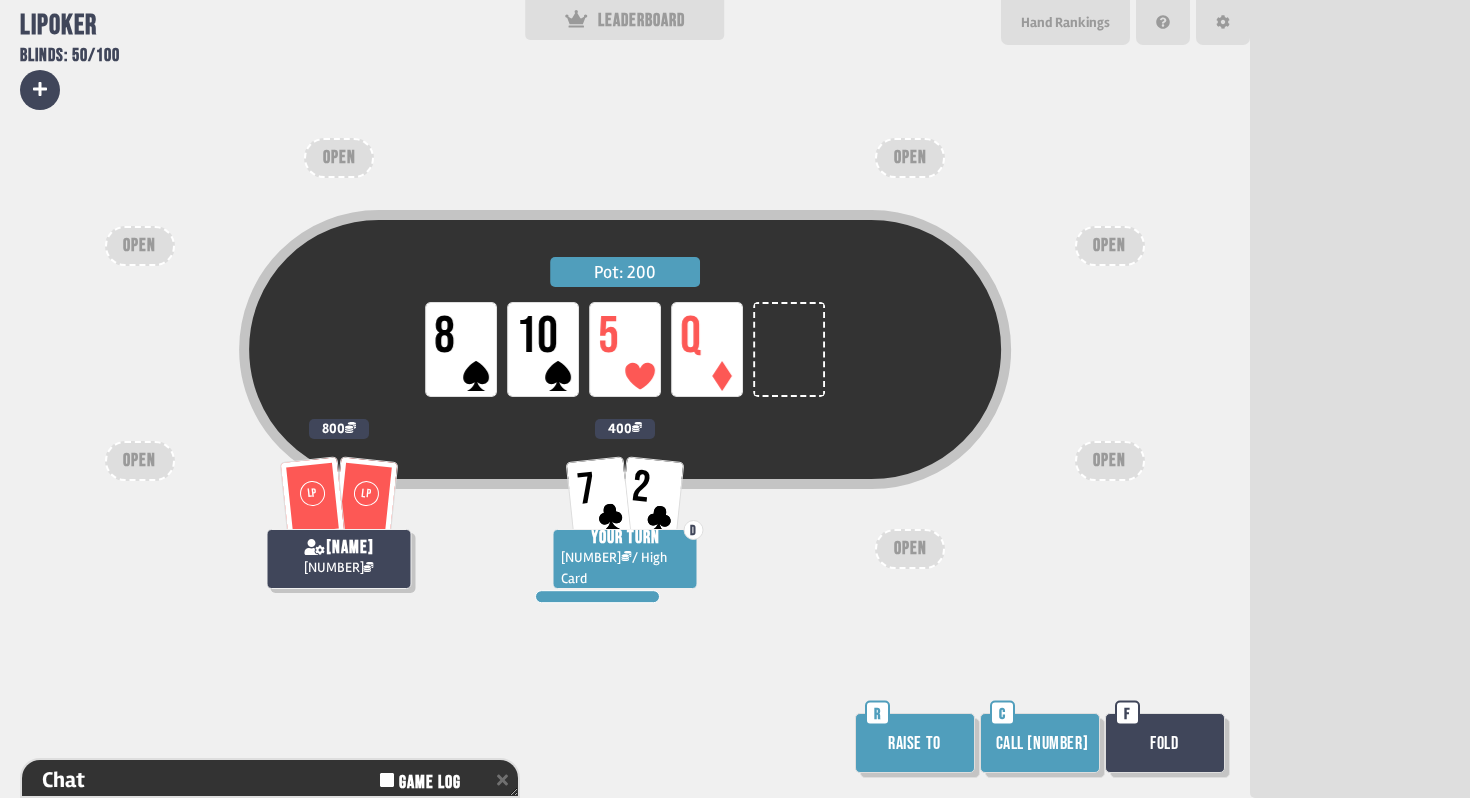 click on "Fold" at bounding box center [1165, 743] 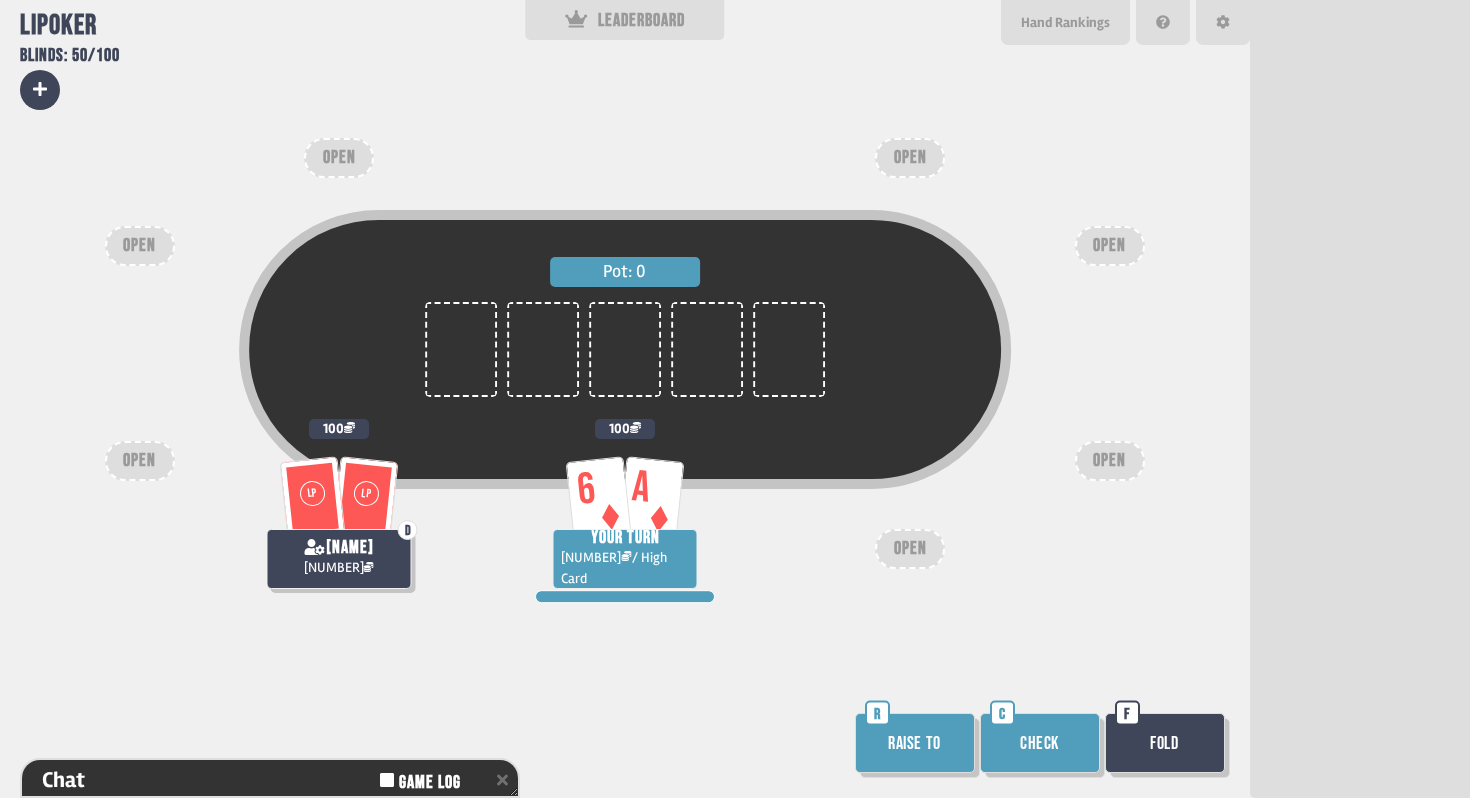 click on "Raise to" at bounding box center [915, 743] 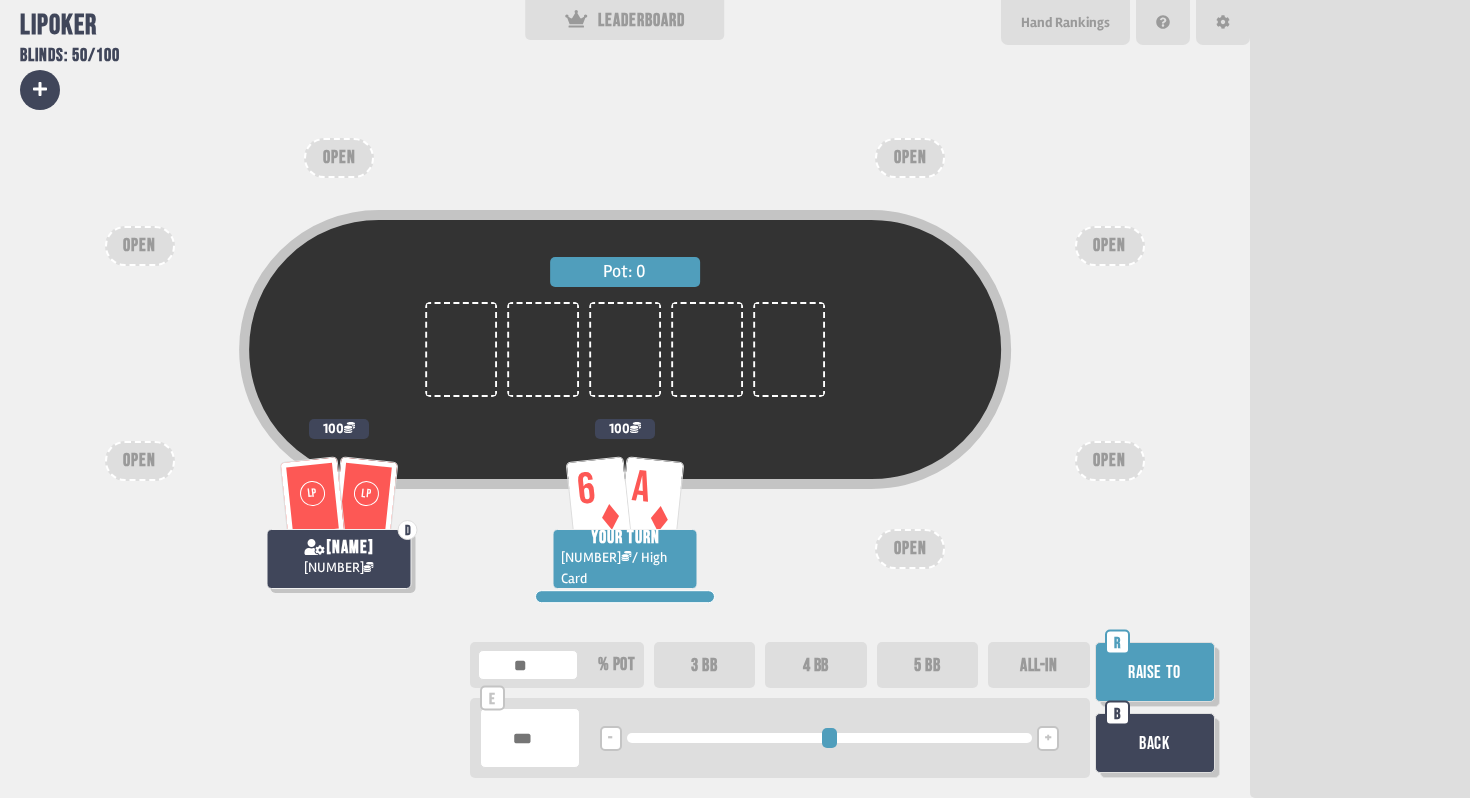 click on "5 BB" at bounding box center (928, 665) 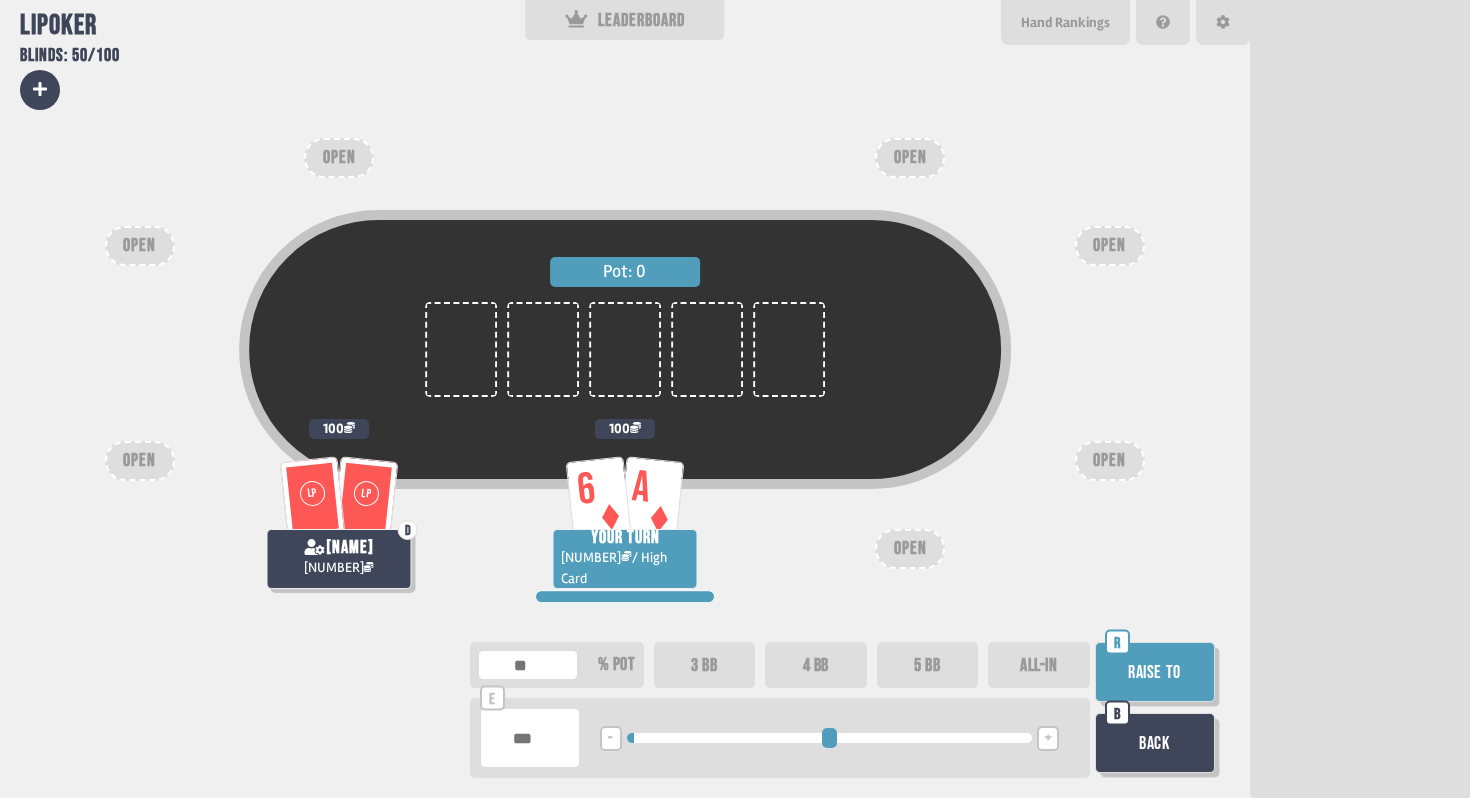 click on "Raise to" at bounding box center (1155, 672) 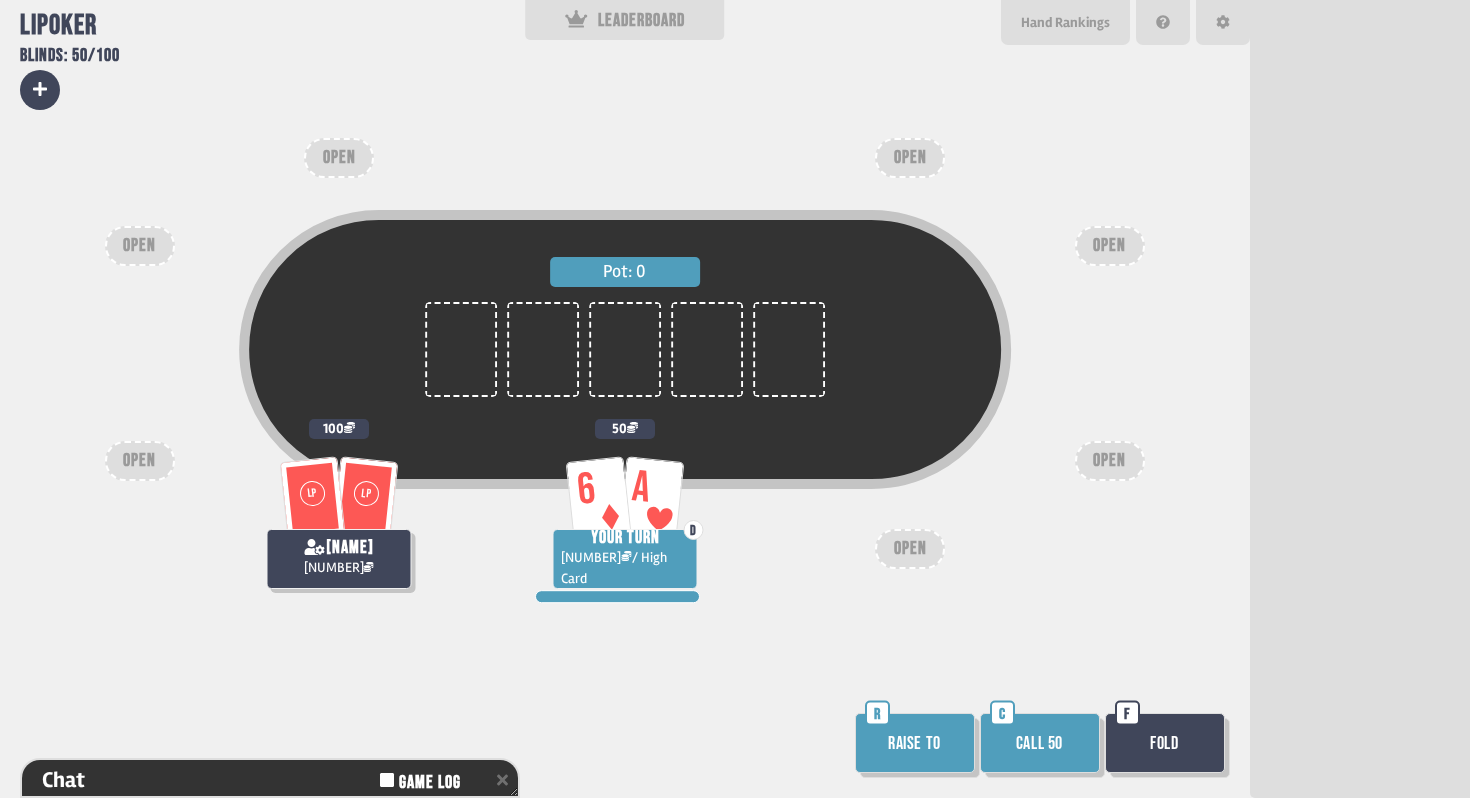 click on "Raise to" at bounding box center [915, 743] 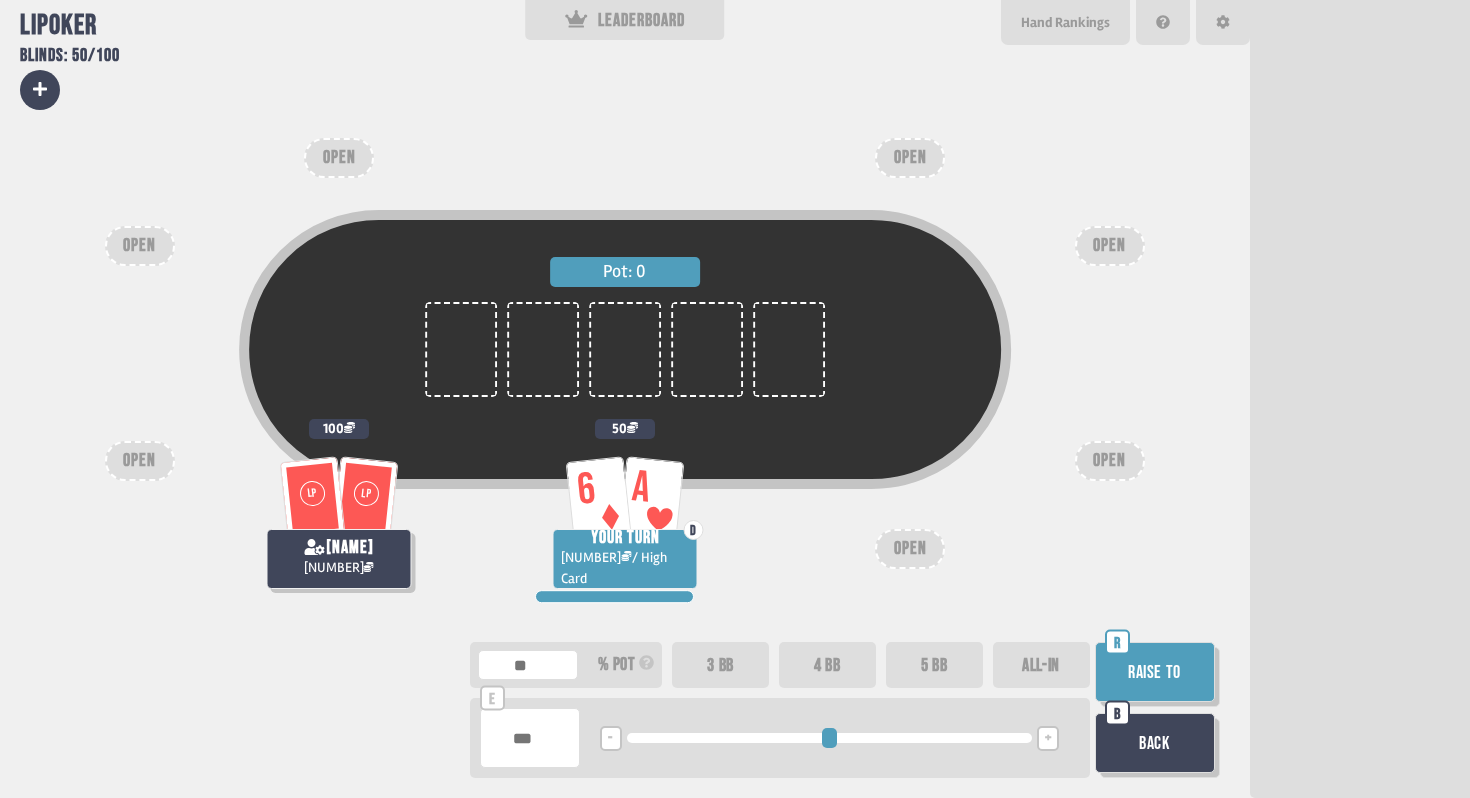 click on "3 BB" at bounding box center (720, 665) 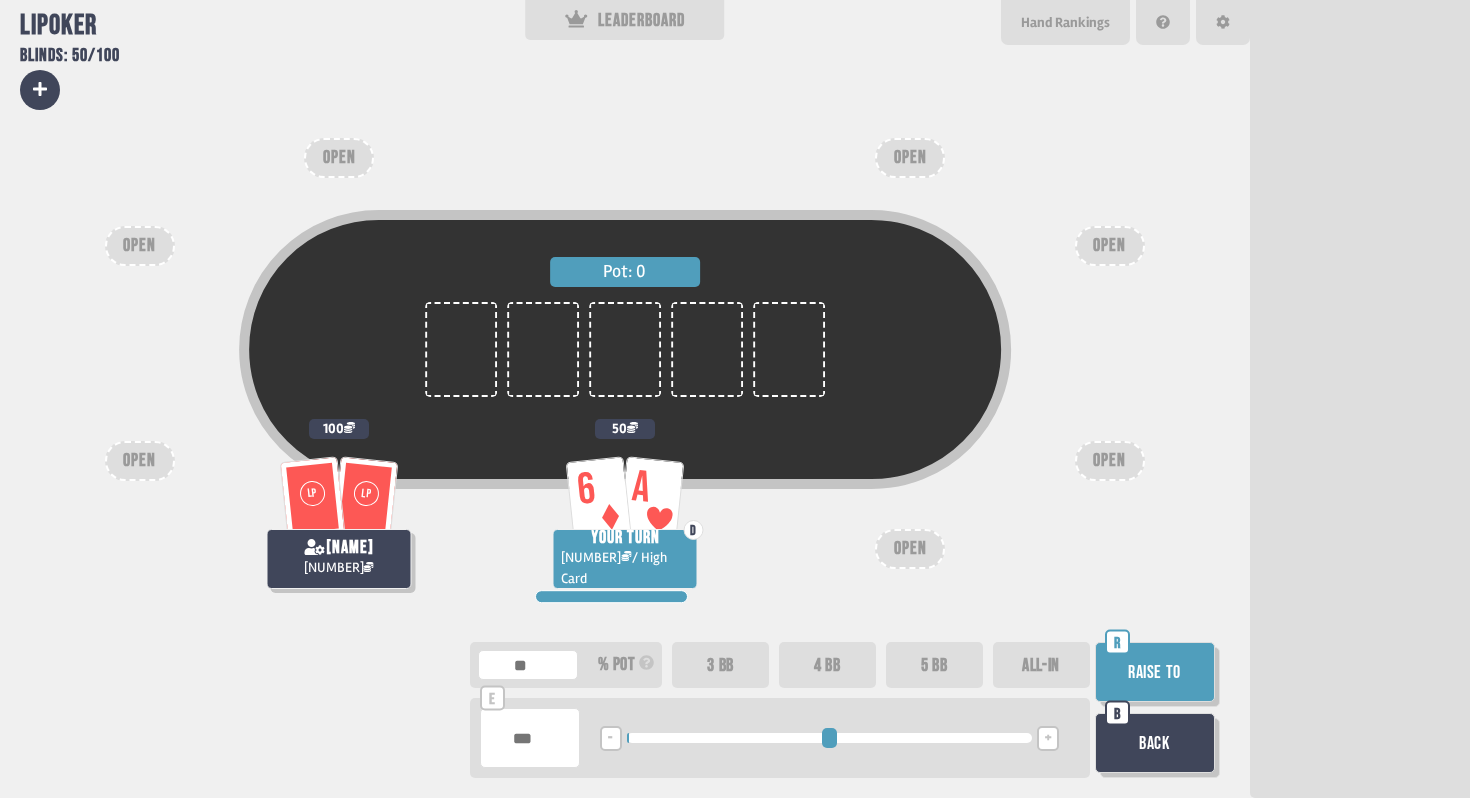 click on "Raise to" at bounding box center (1155, 672) 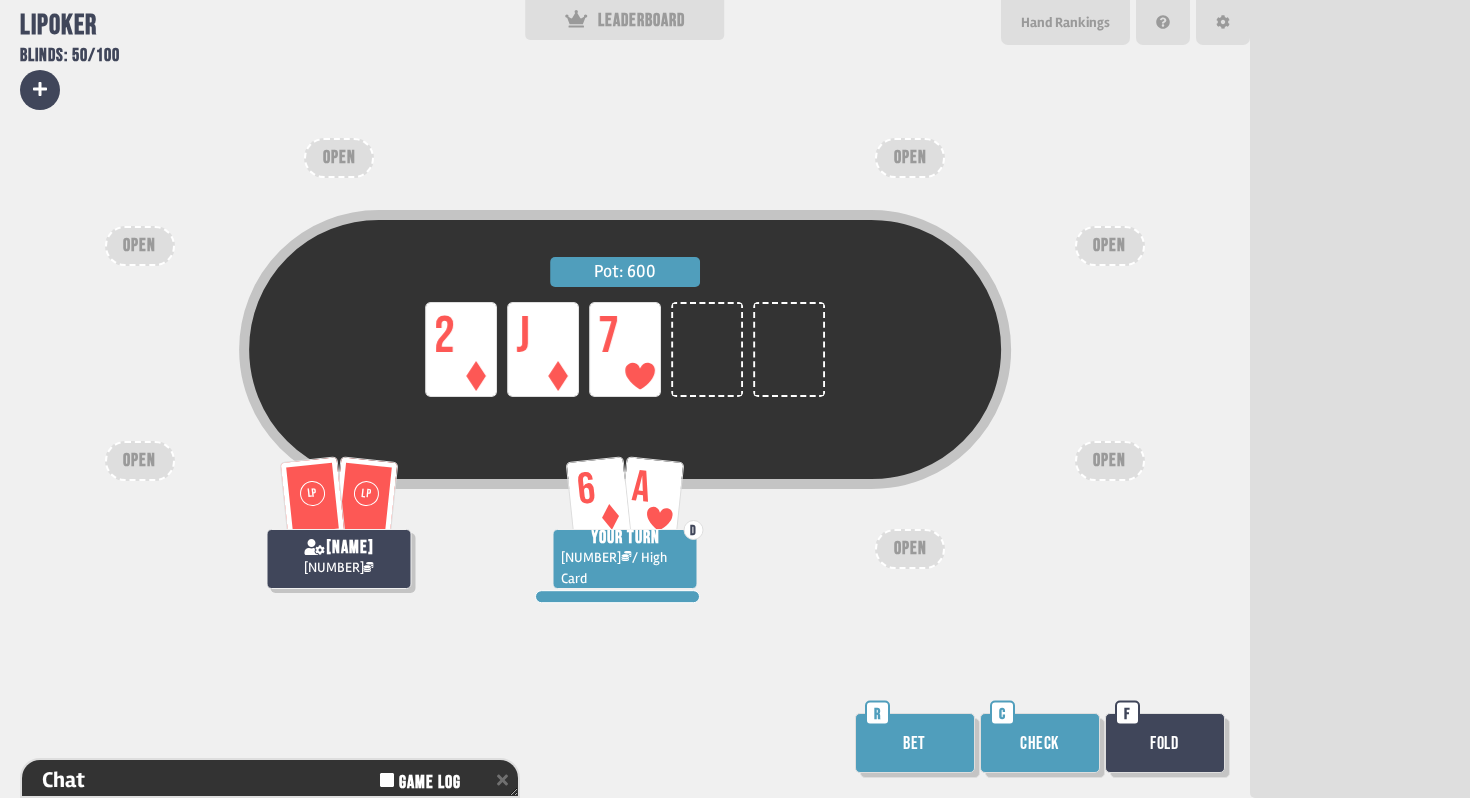 click on "Bet" at bounding box center (915, 743) 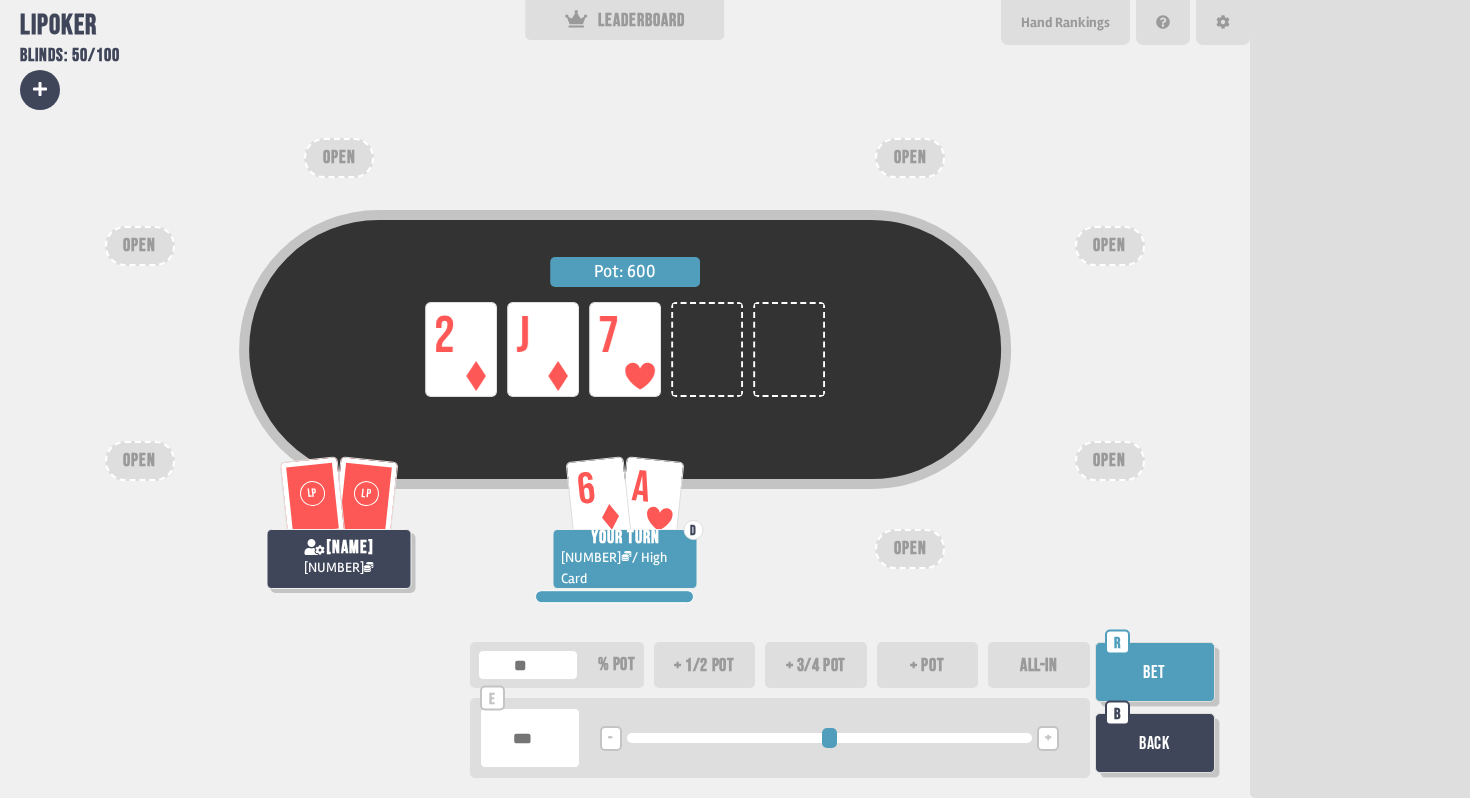 click on "+ 3/4 pot" at bounding box center [816, 665] 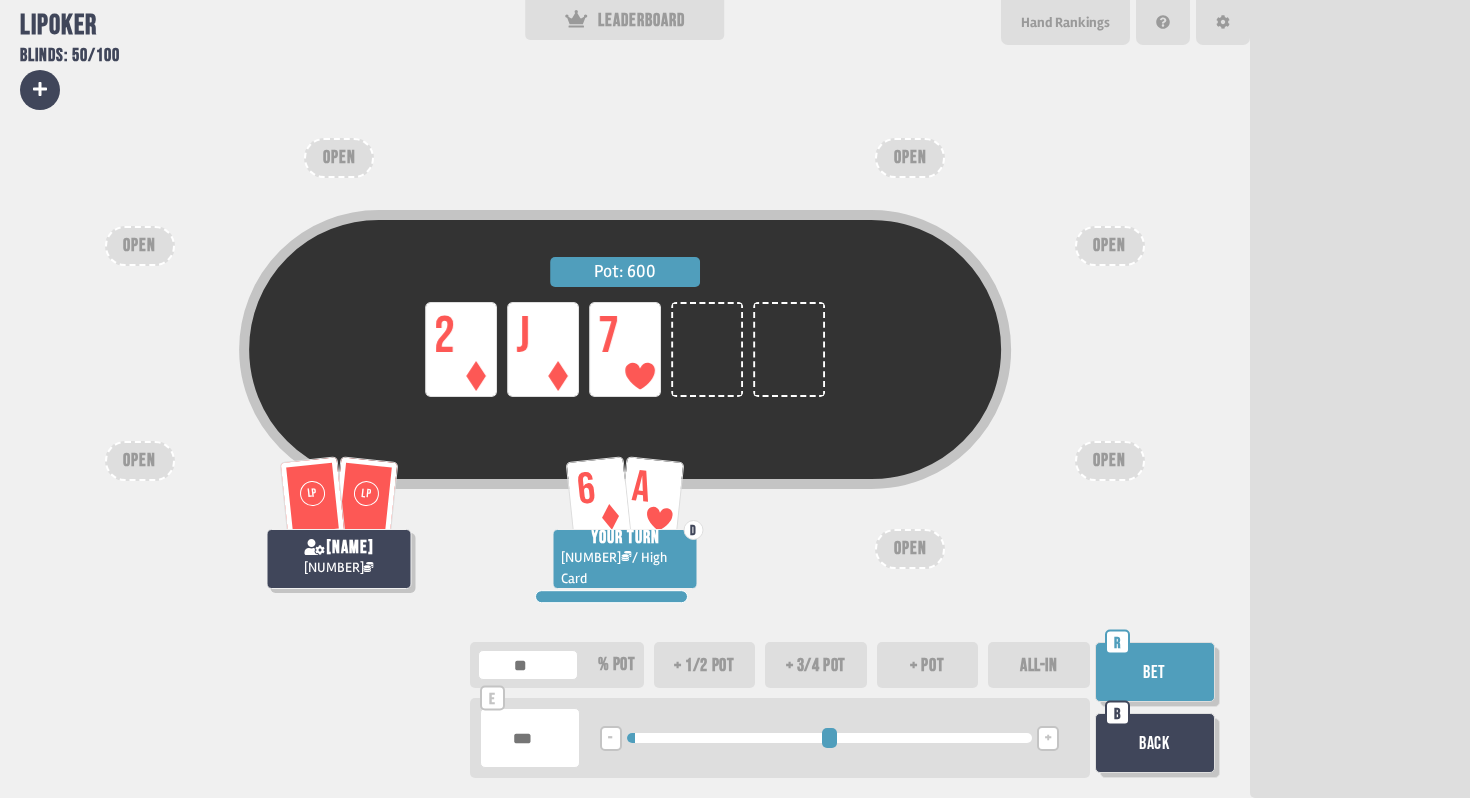 click on "Bet" at bounding box center (1155, 672) 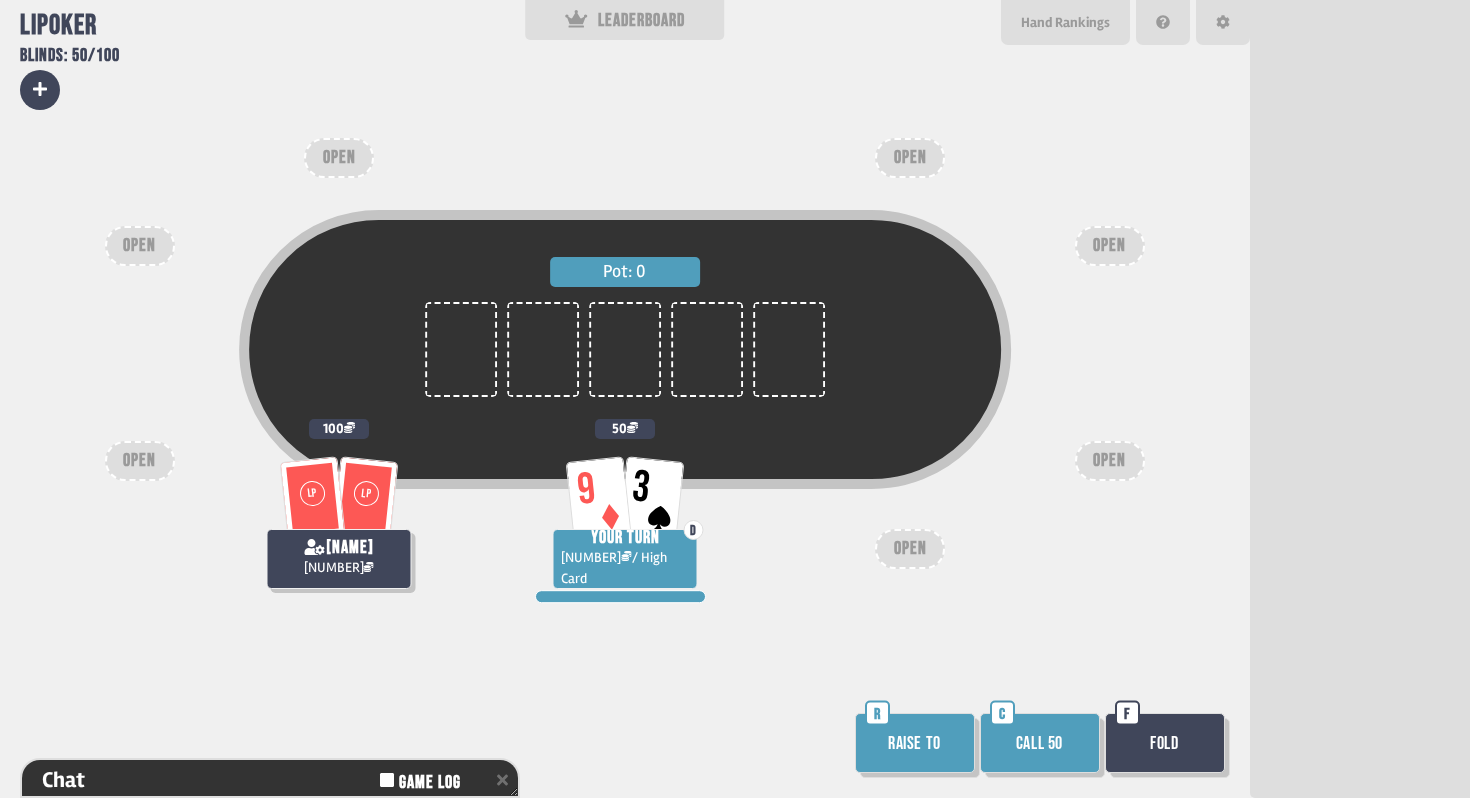 click on "Raise to" at bounding box center [915, 743] 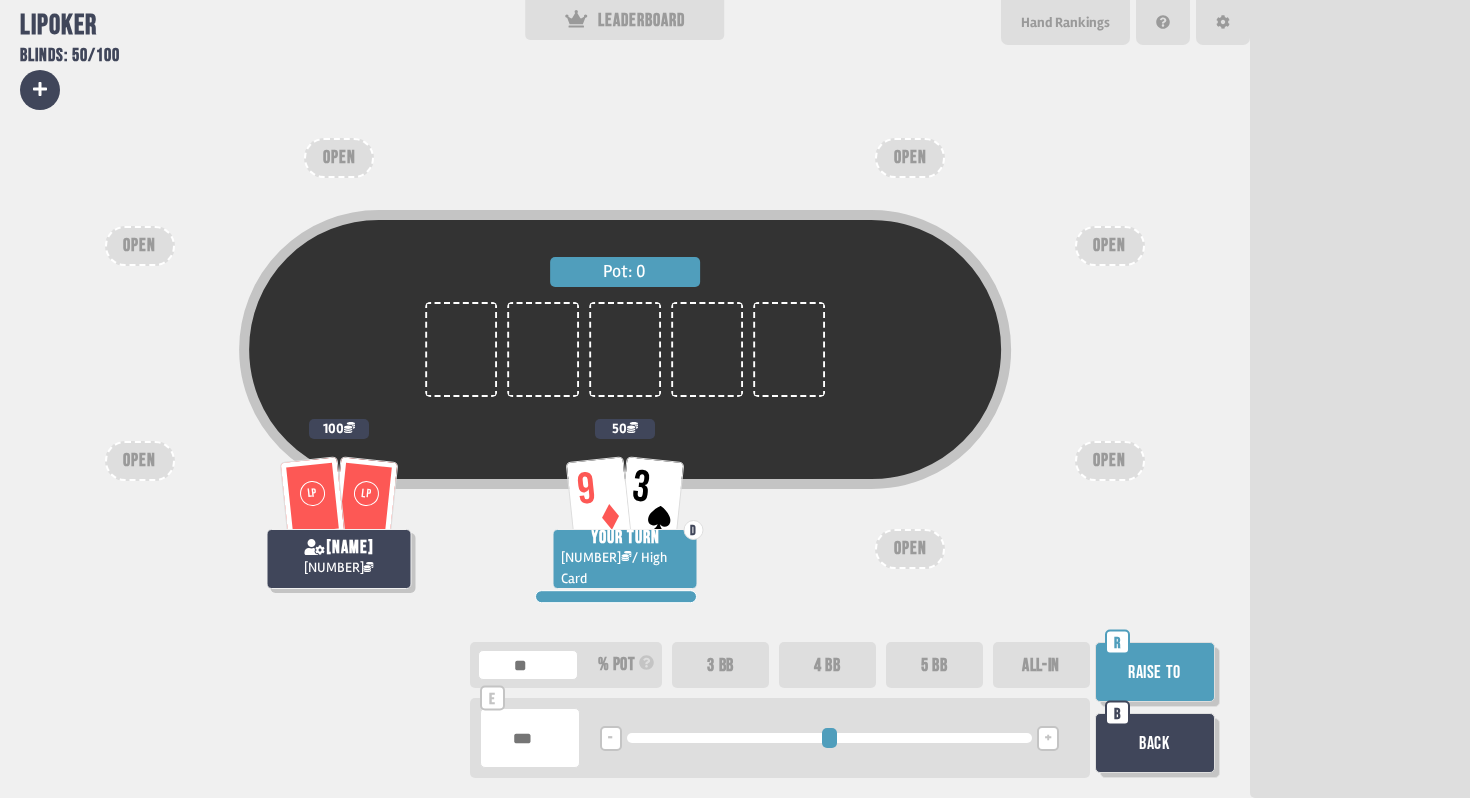 click on "3 BB" at bounding box center (720, 665) 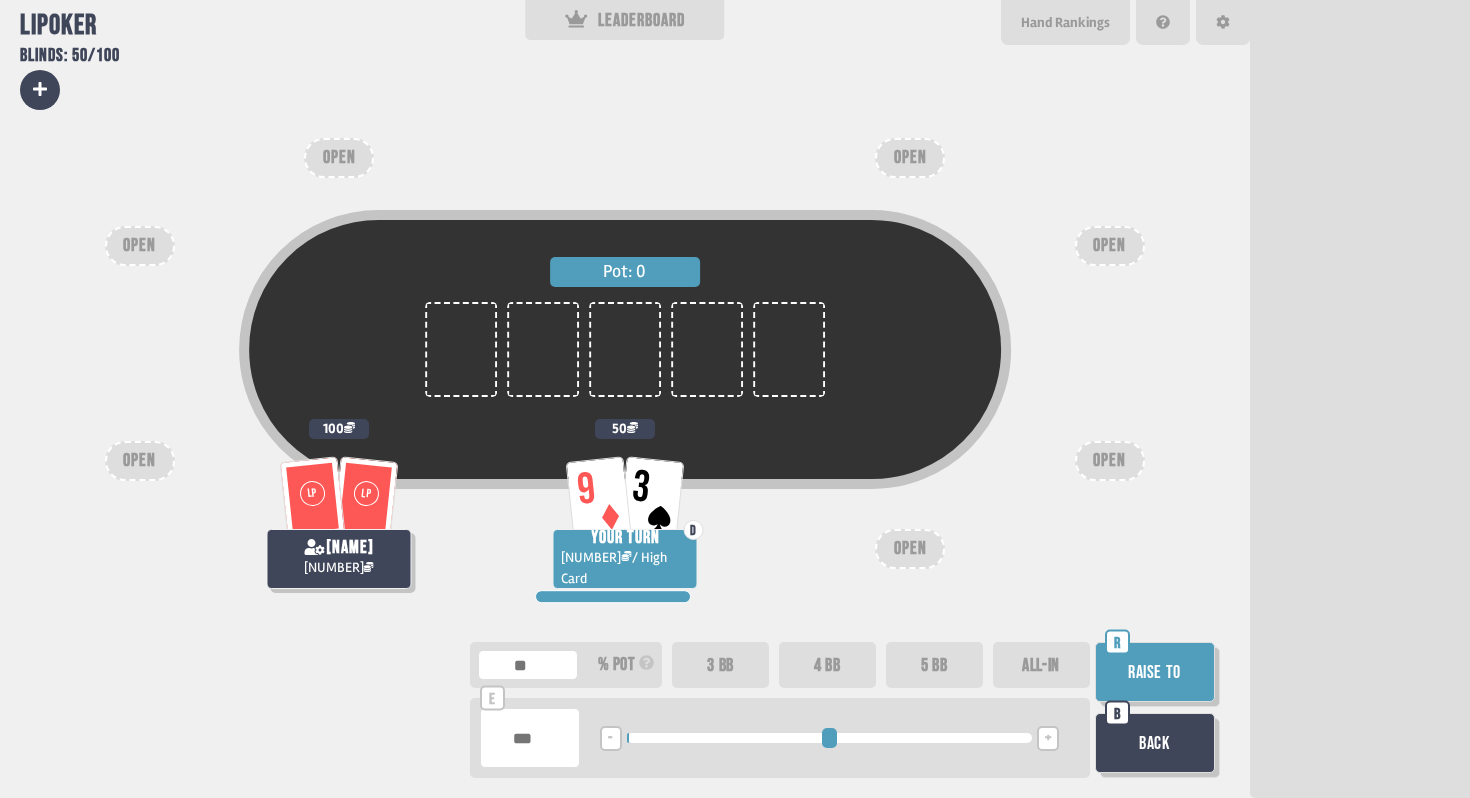 click on "Raise to" at bounding box center [1155, 672] 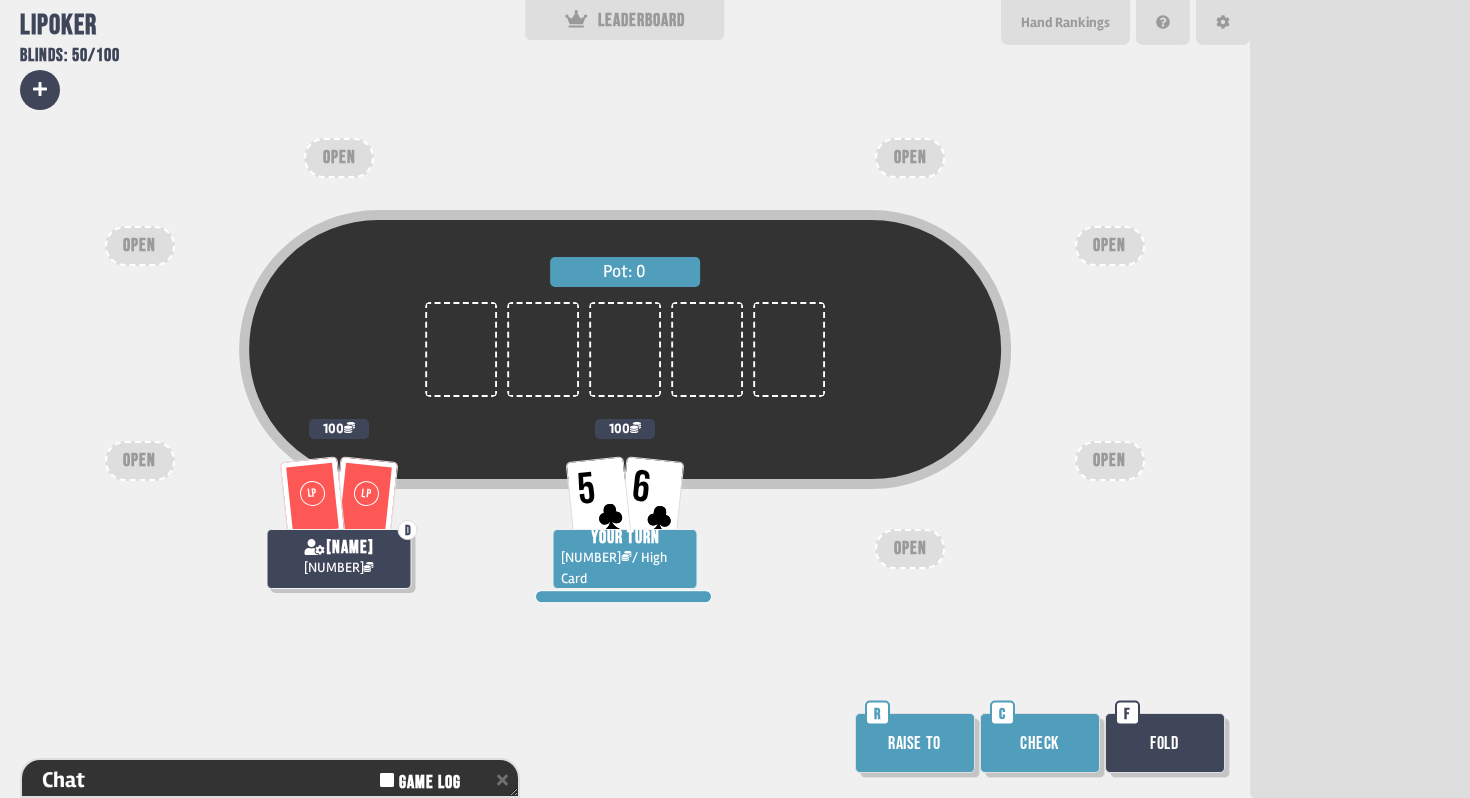 click on "Raise to" at bounding box center (915, 743) 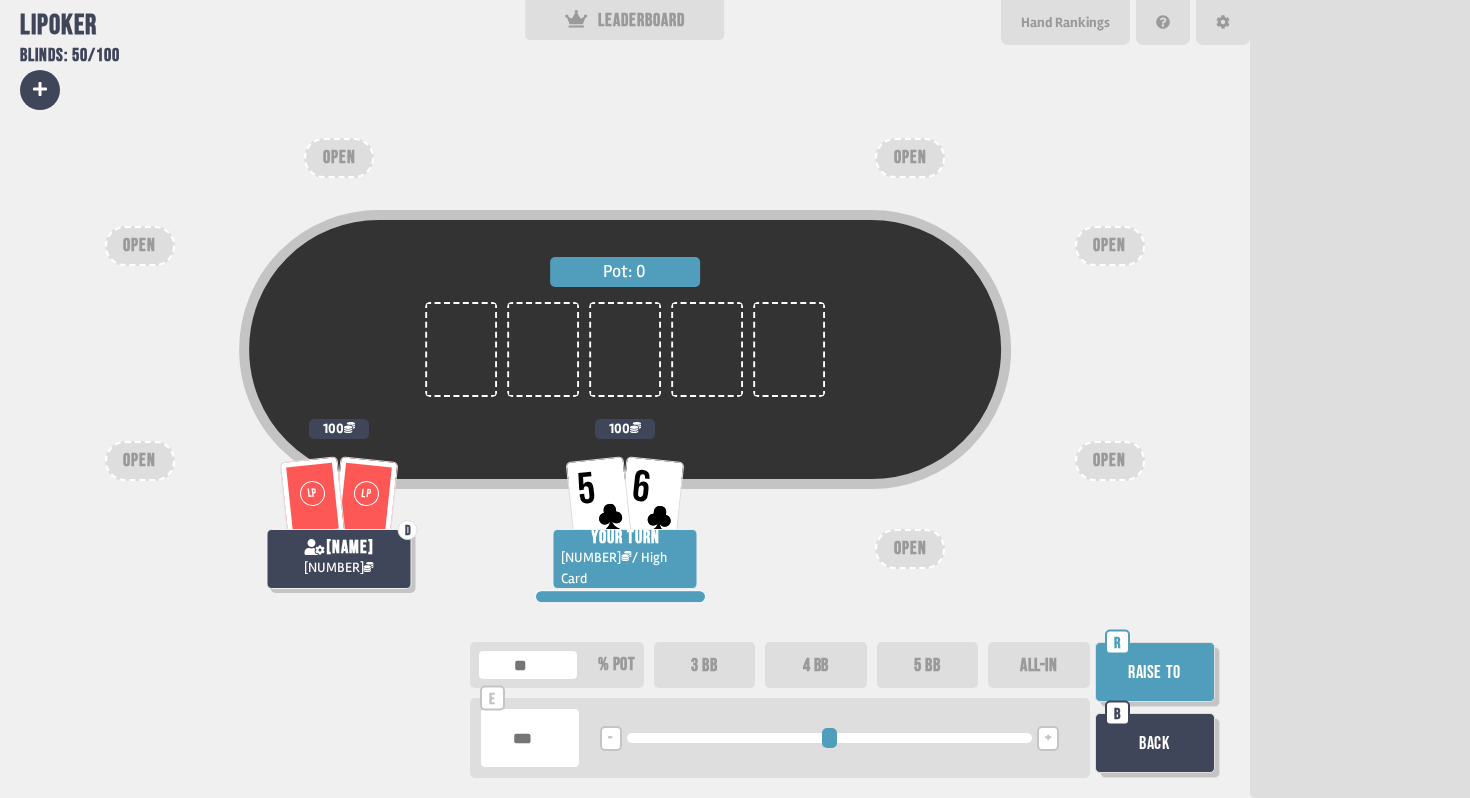 click on "3 BB" at bounding box center [705, 665] 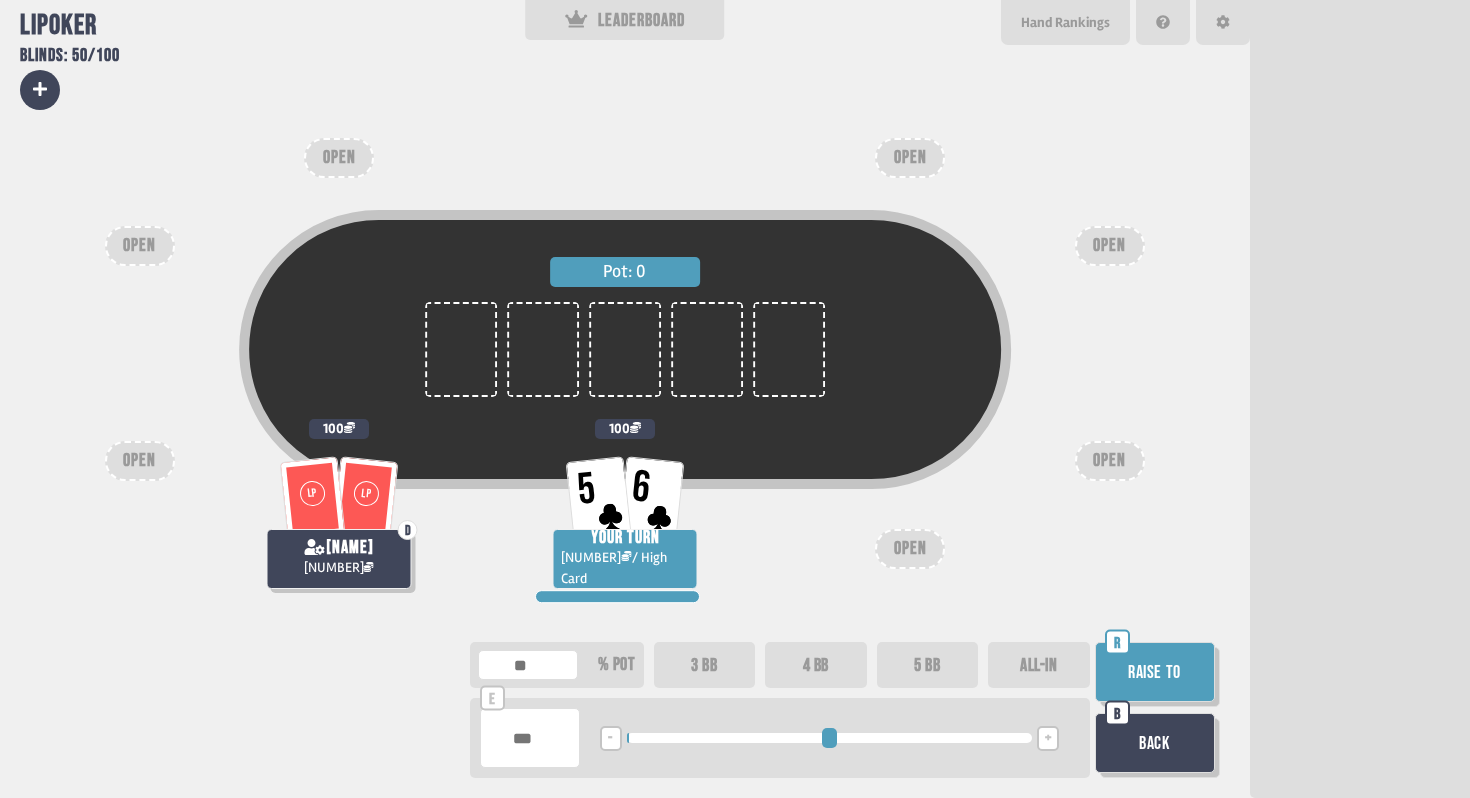 click on "Raise to" at bounding box center (1155, 672) 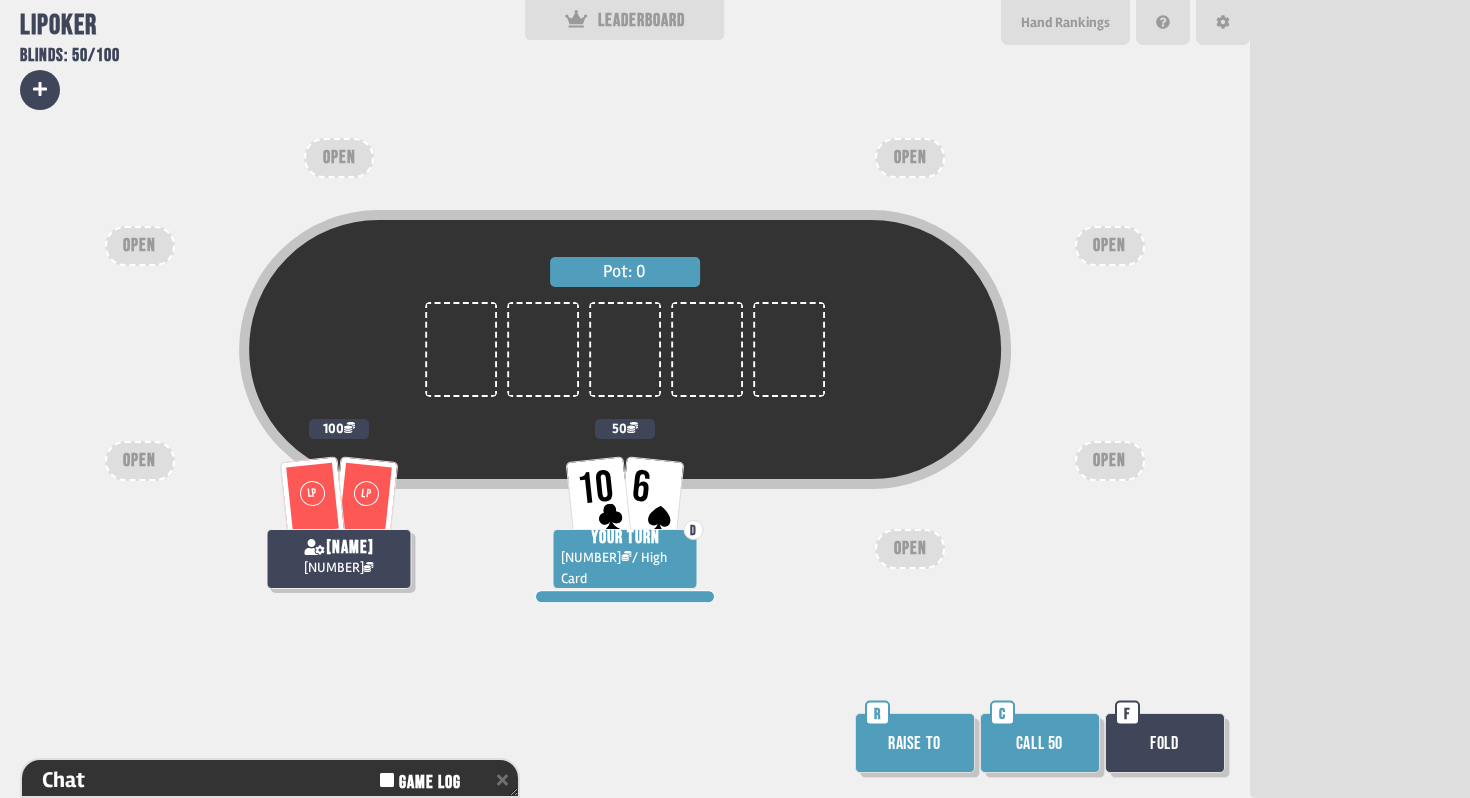 click on "Raise to" at bounding box center [915, 743] 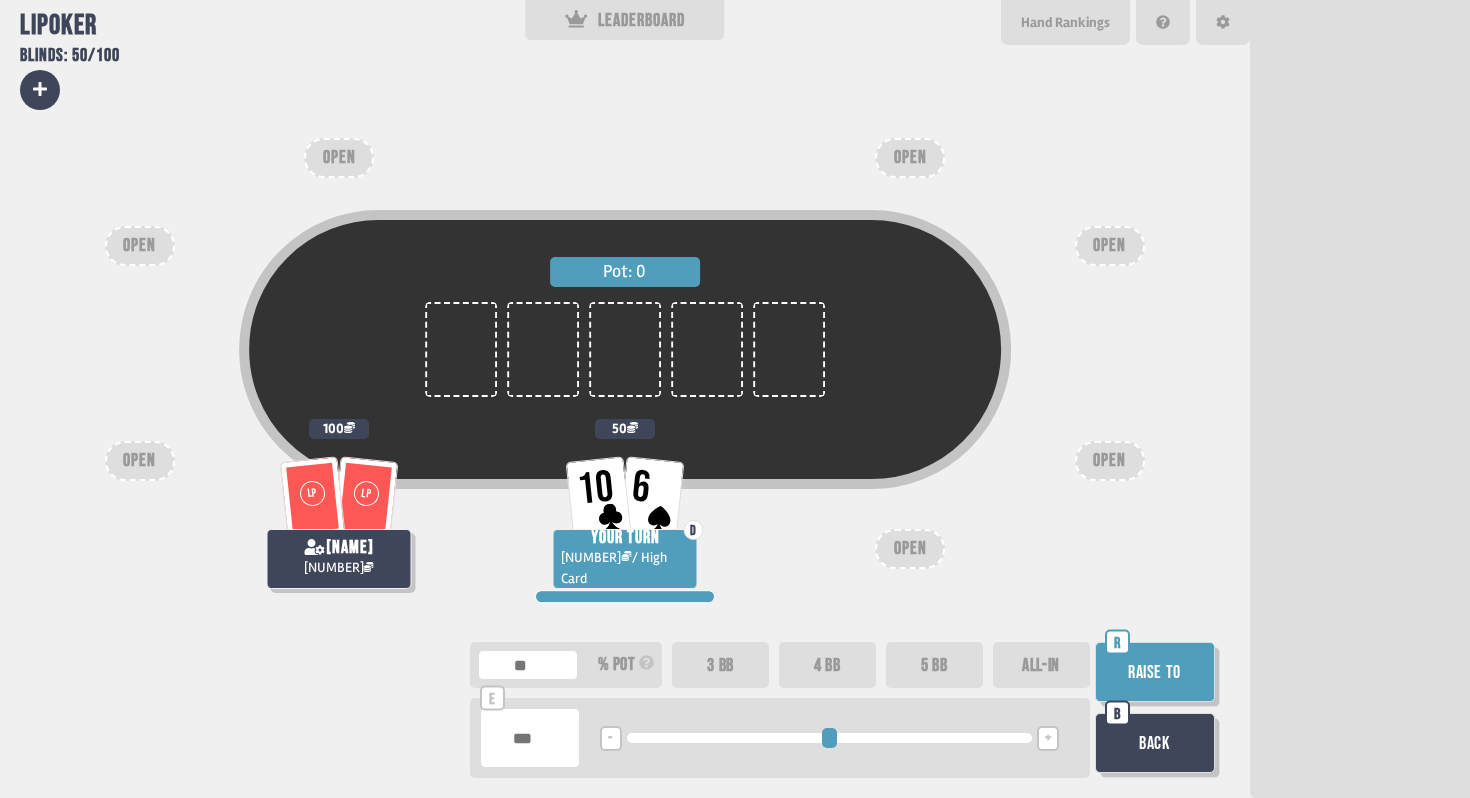 click on "3 BB" at bounding box center [720, 665] 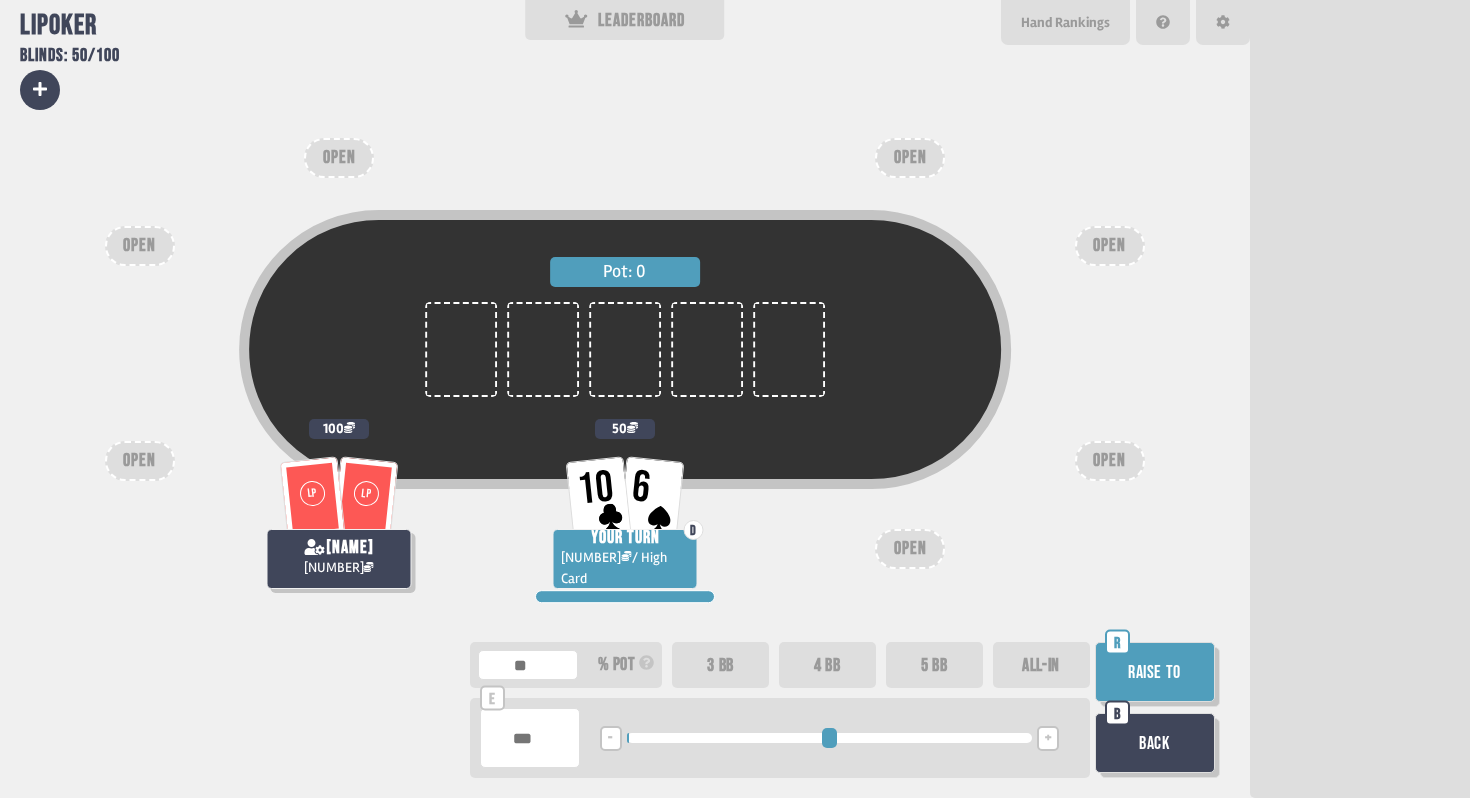 click on "Raise to" at bounding box center (1155, 672) 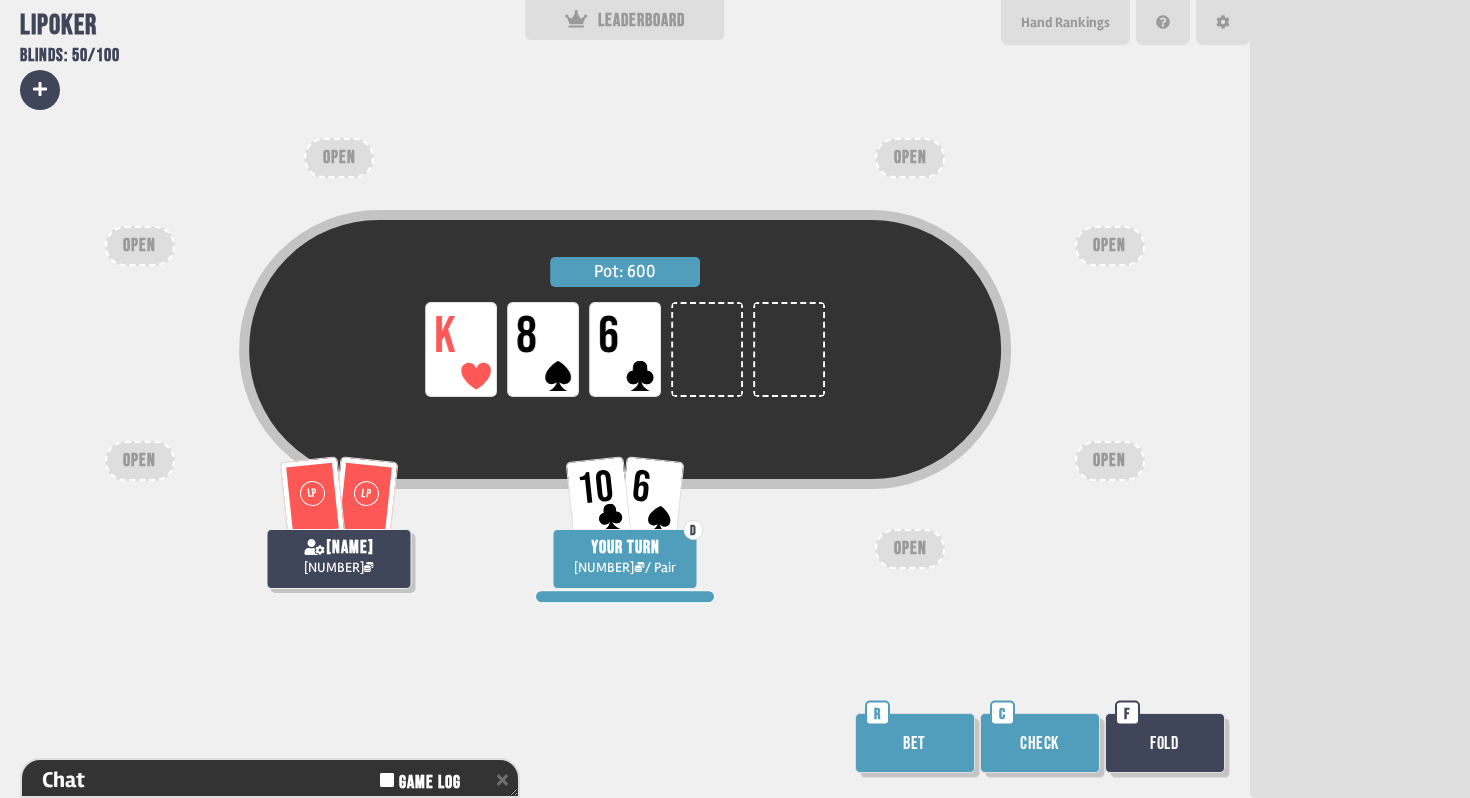 click on "Check" at bounding box center (1040, 743) 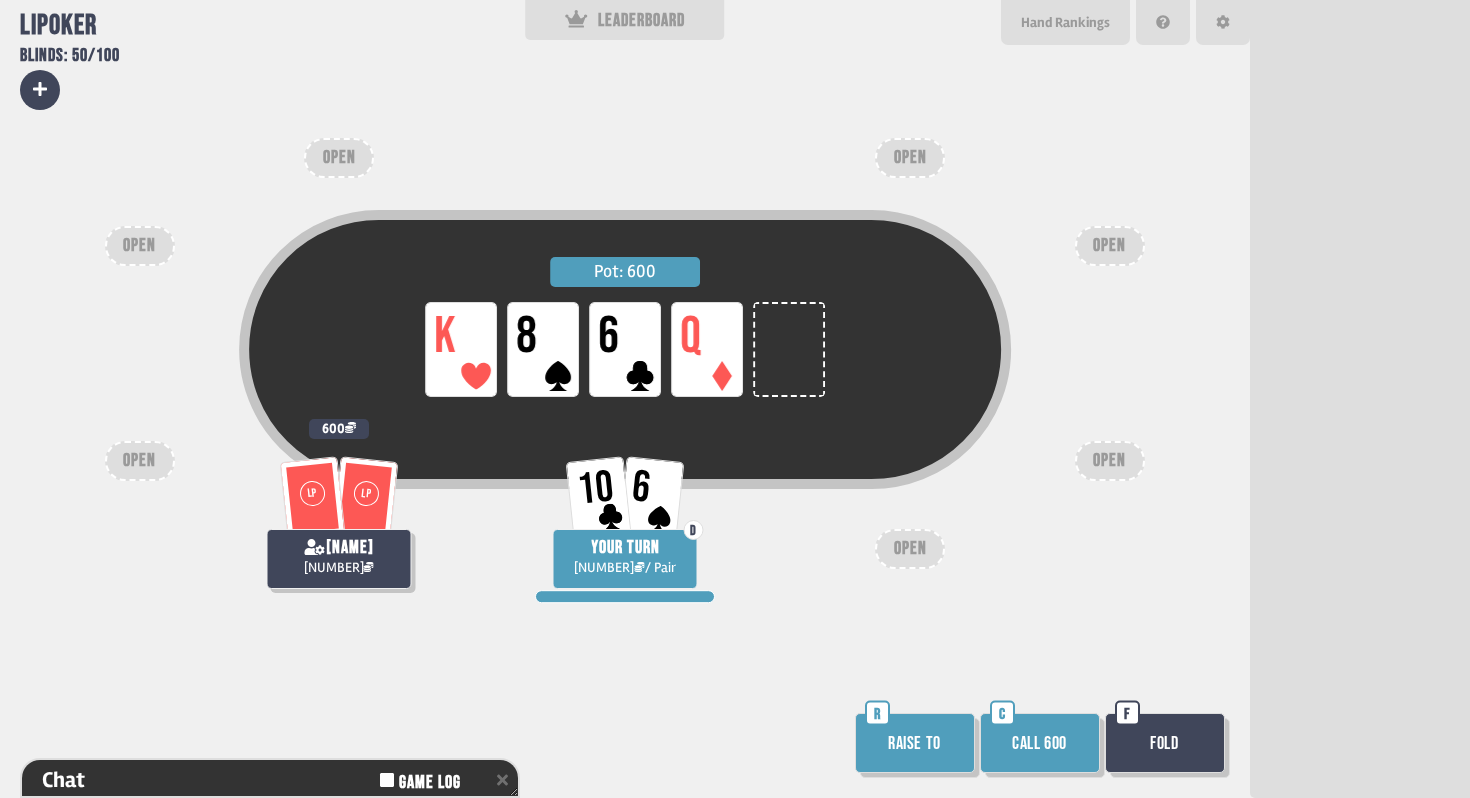 click on "Fold" at bounding box center [1165, 743] 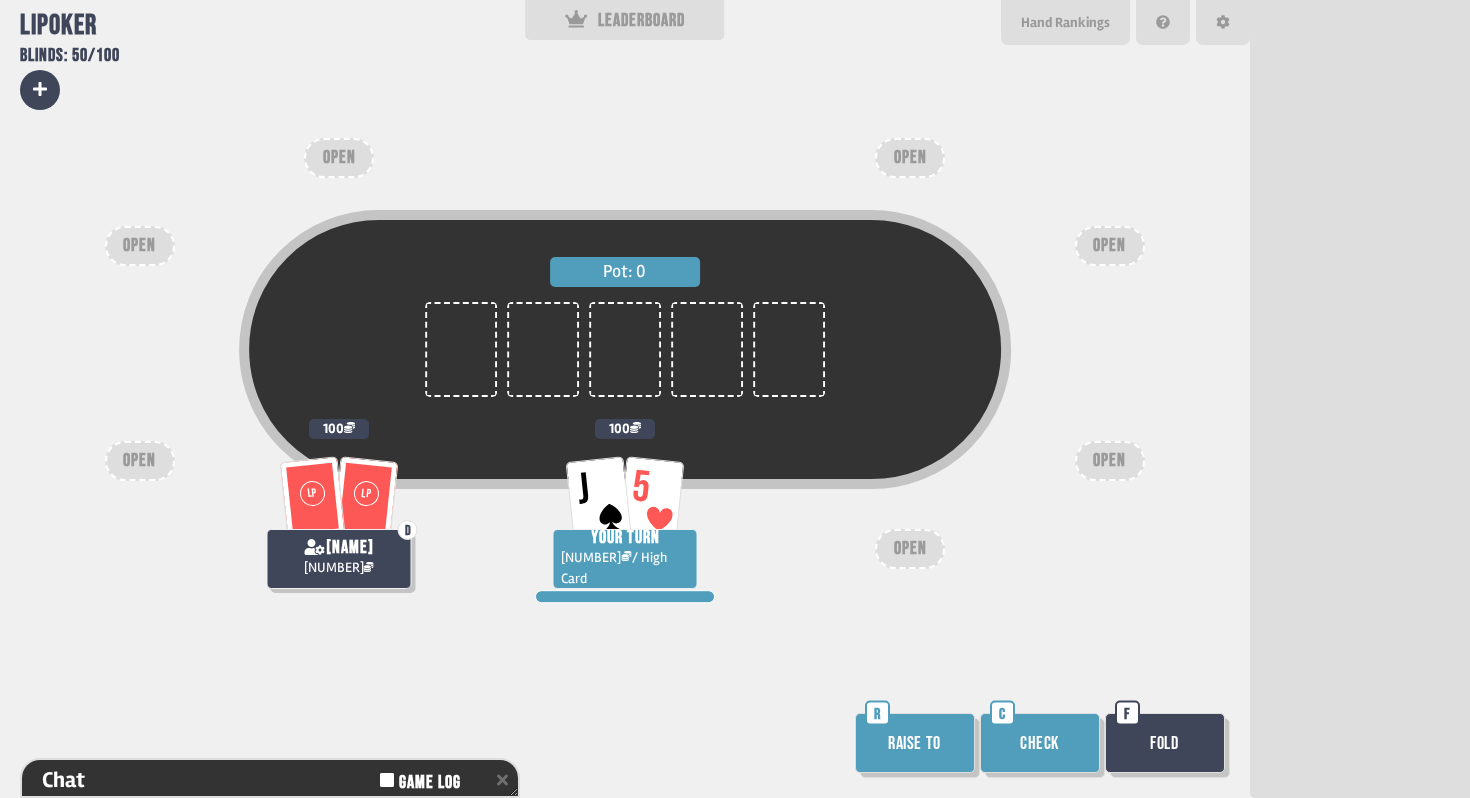 click on "Raise to" at bounding box center (915, 743) 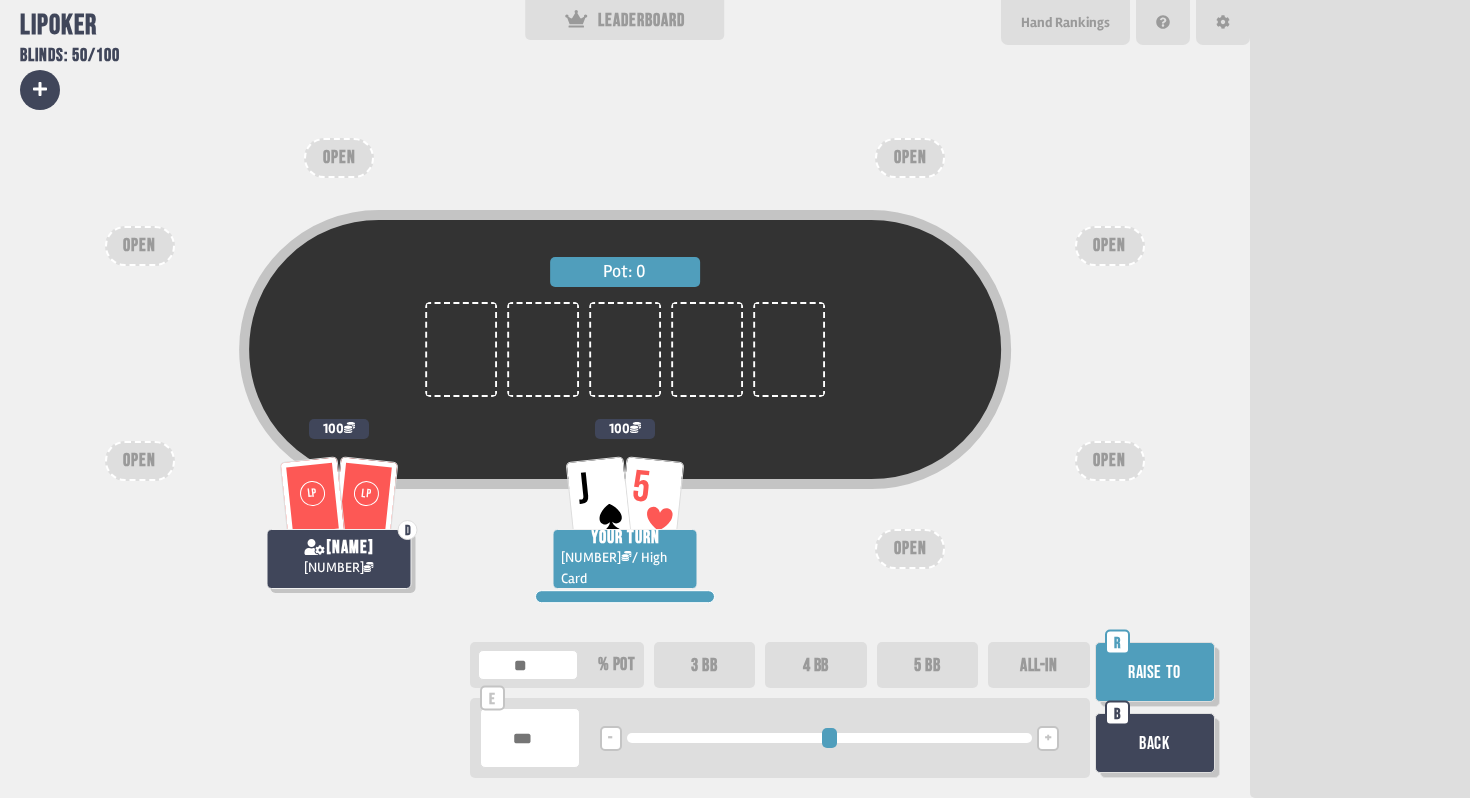 click on "5 BB" at bounding box center [928, 665] 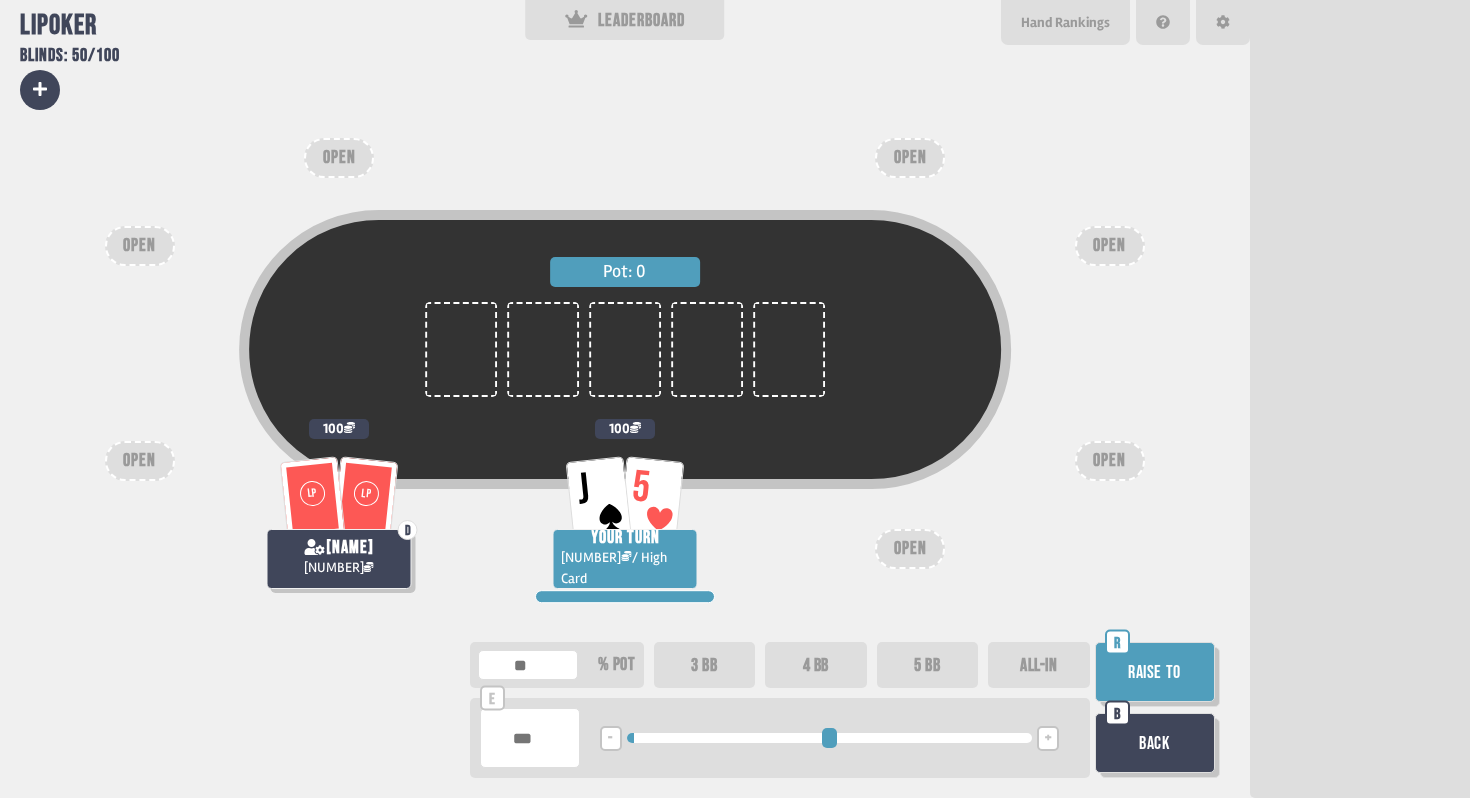 click on "3 BB" at bounding box center (705, 665) 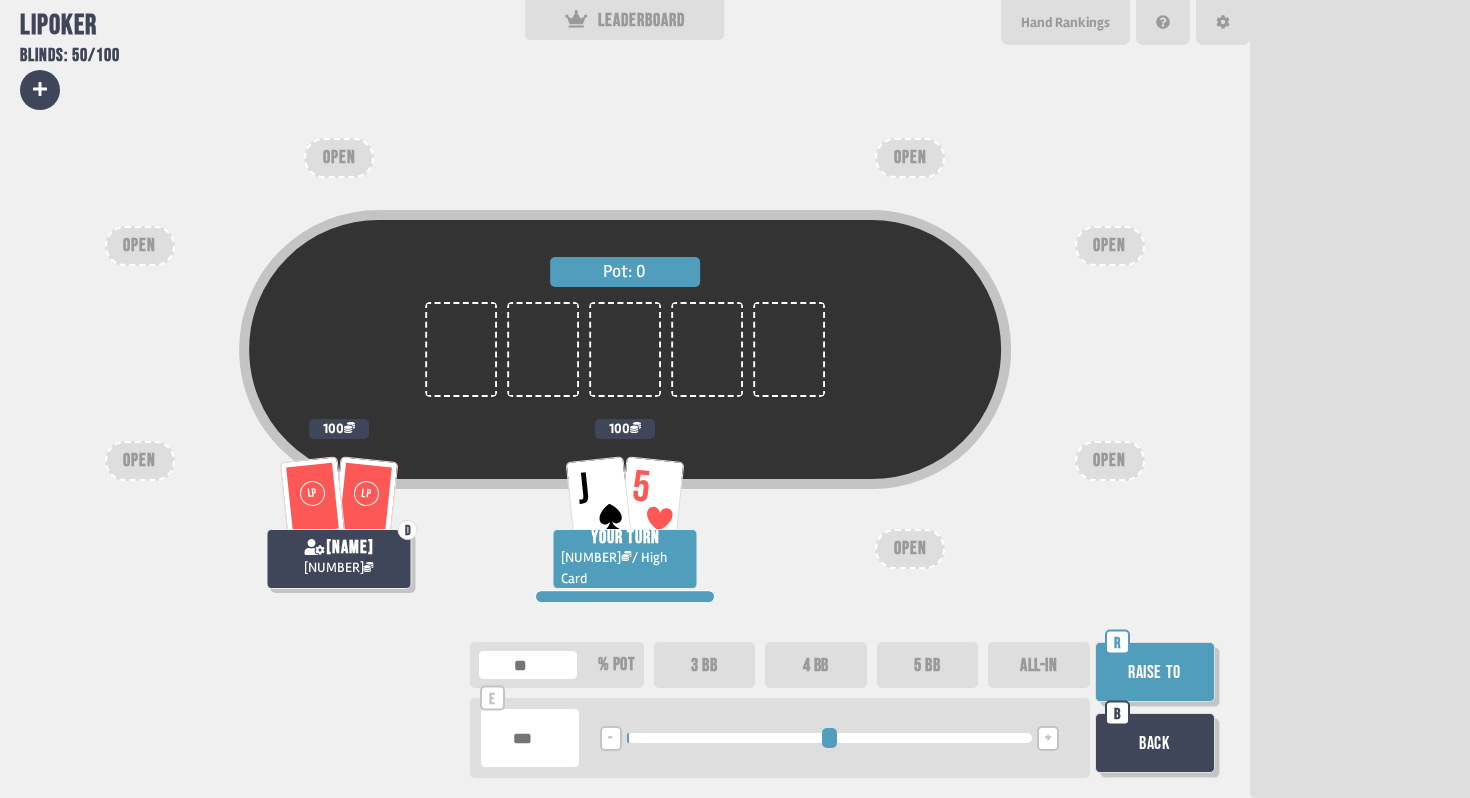 click on "Raise to" at bounding box center [1155, 672] 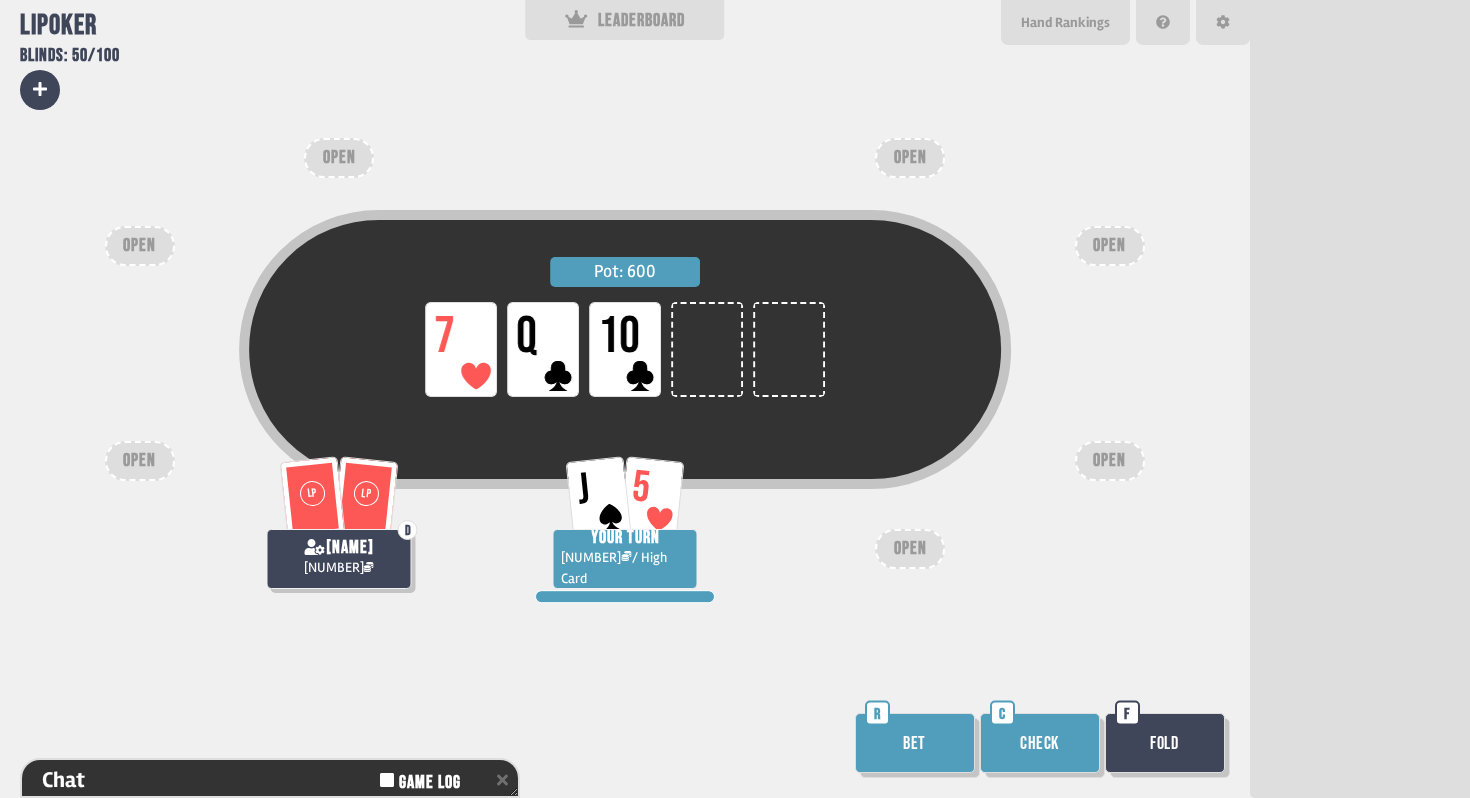 click on "Bet" at bounding box center [915, 743] 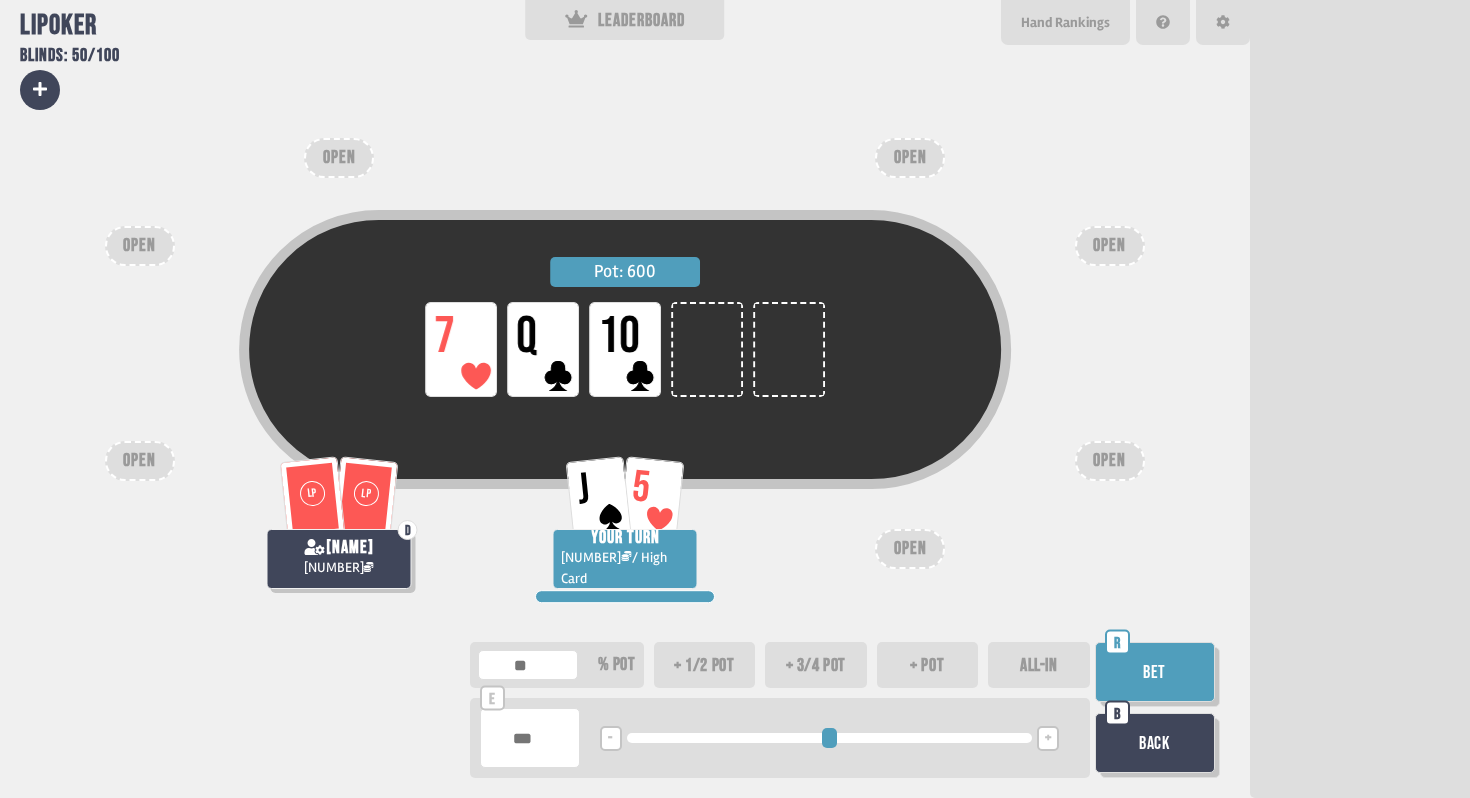 click on "+ 3/4 pot" at bounding box center [816, 665] 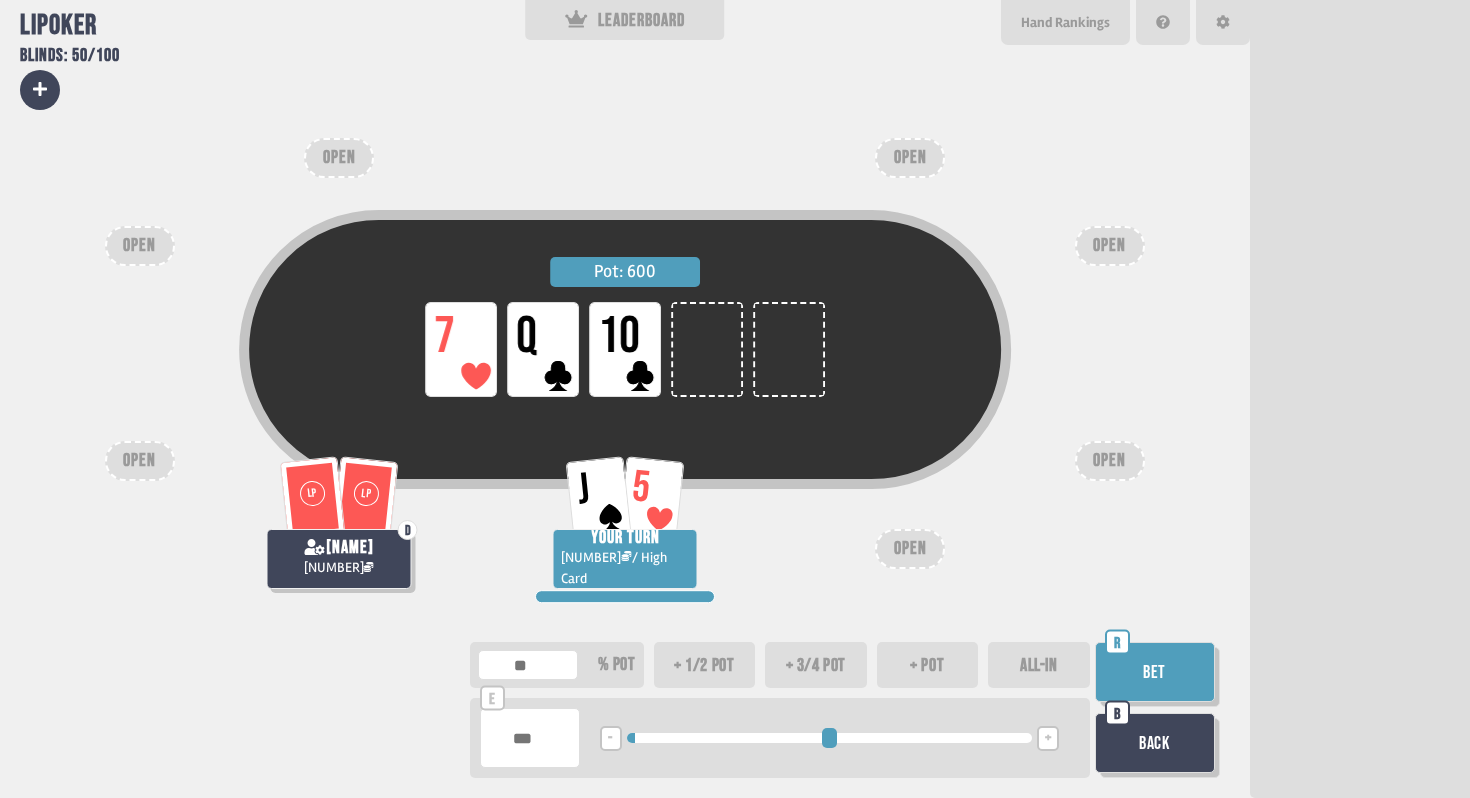 click on "Bet" at bounding box center [1155, 672] 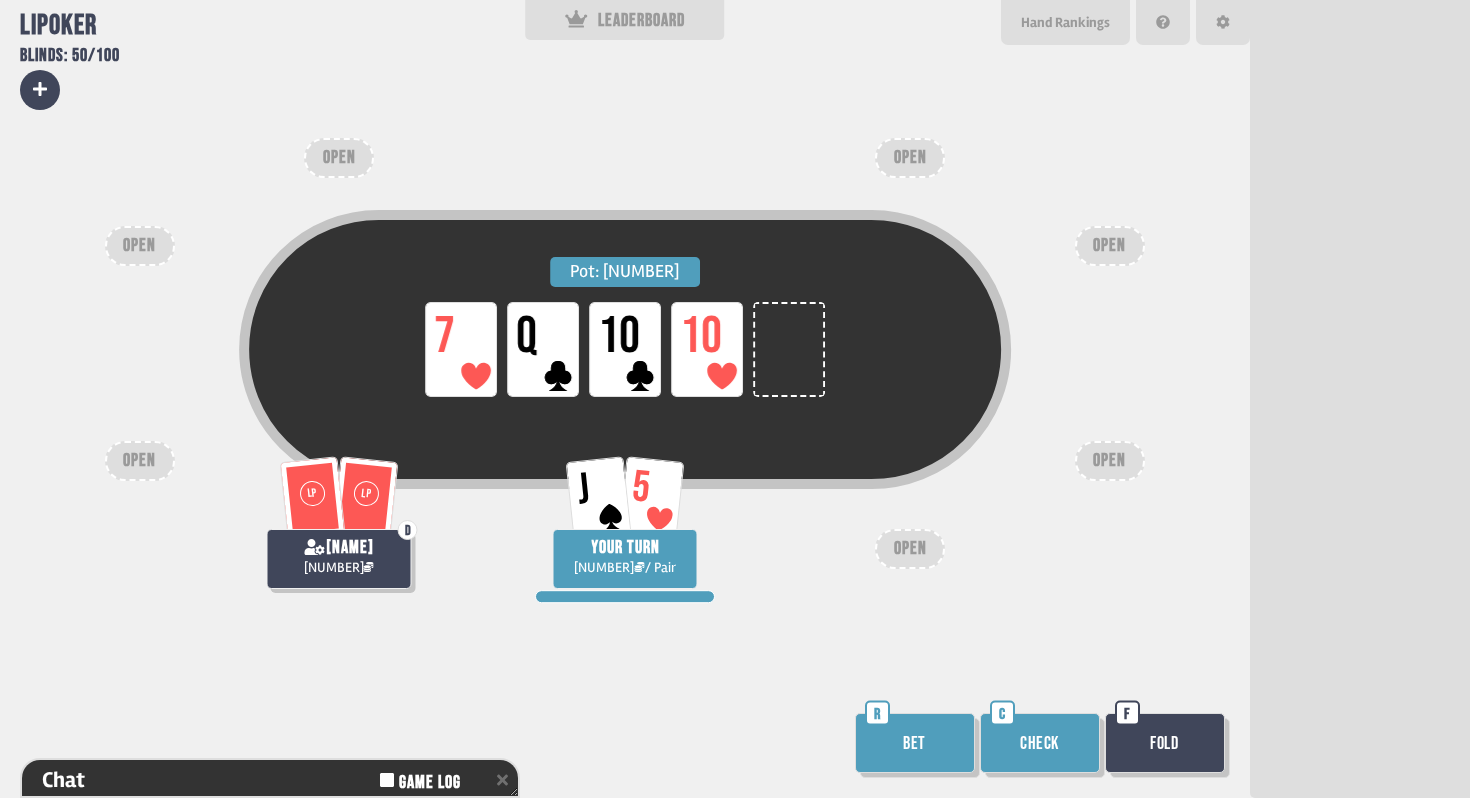 click on "Bet" at bounding box center [915, 743] 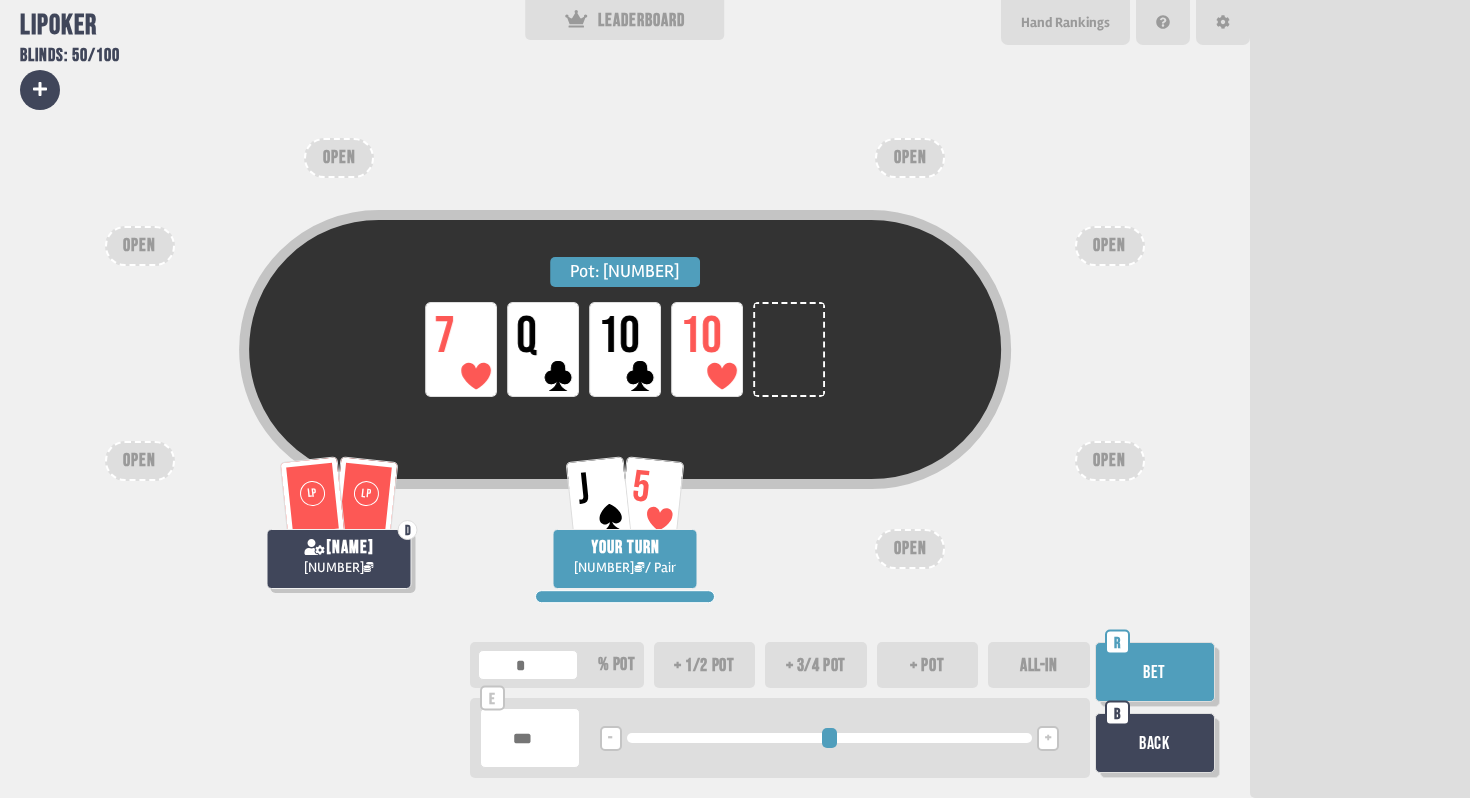 click on "Back" at bounding box center (1155, 743) 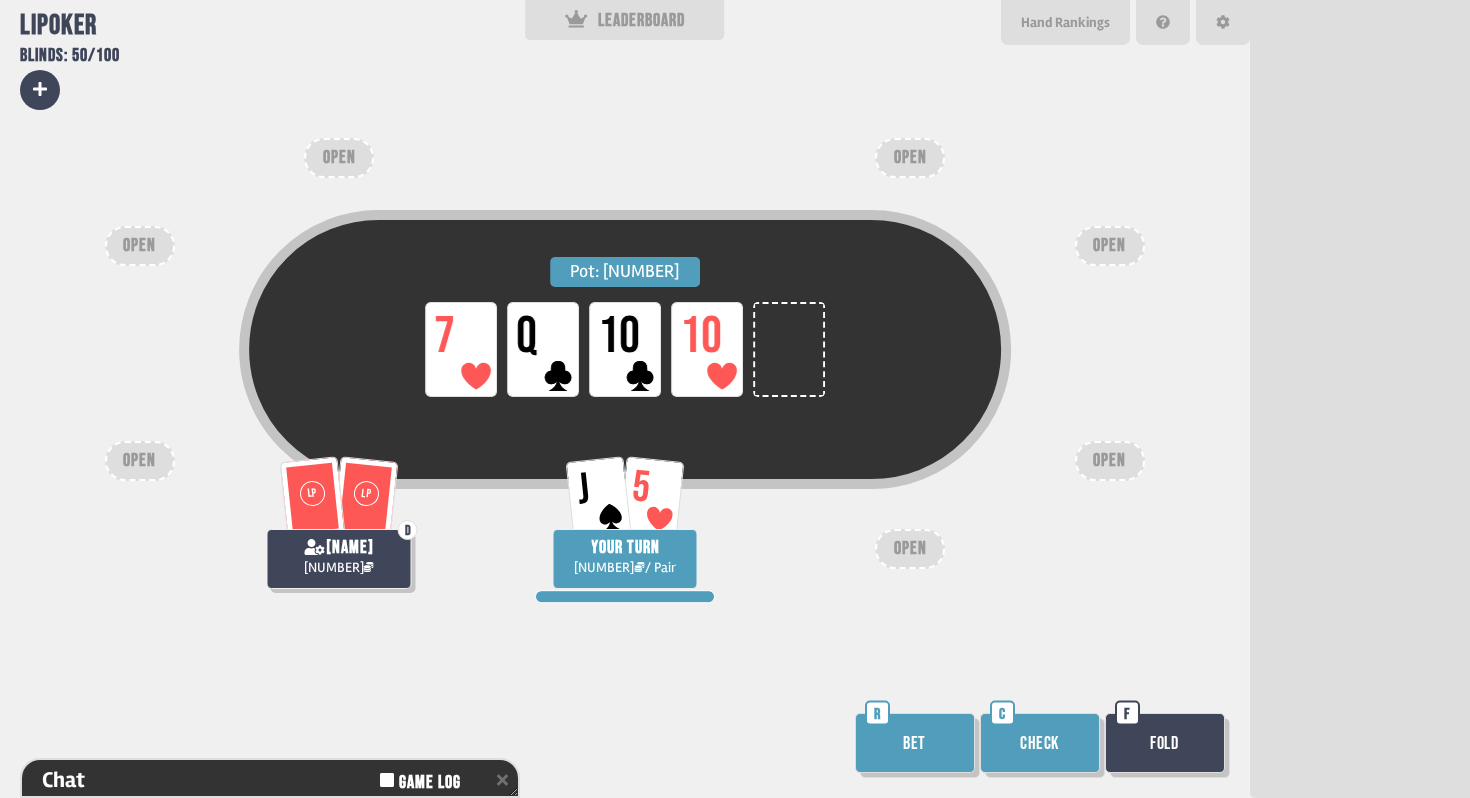click on "Check" at bounding box center (1040, 743) 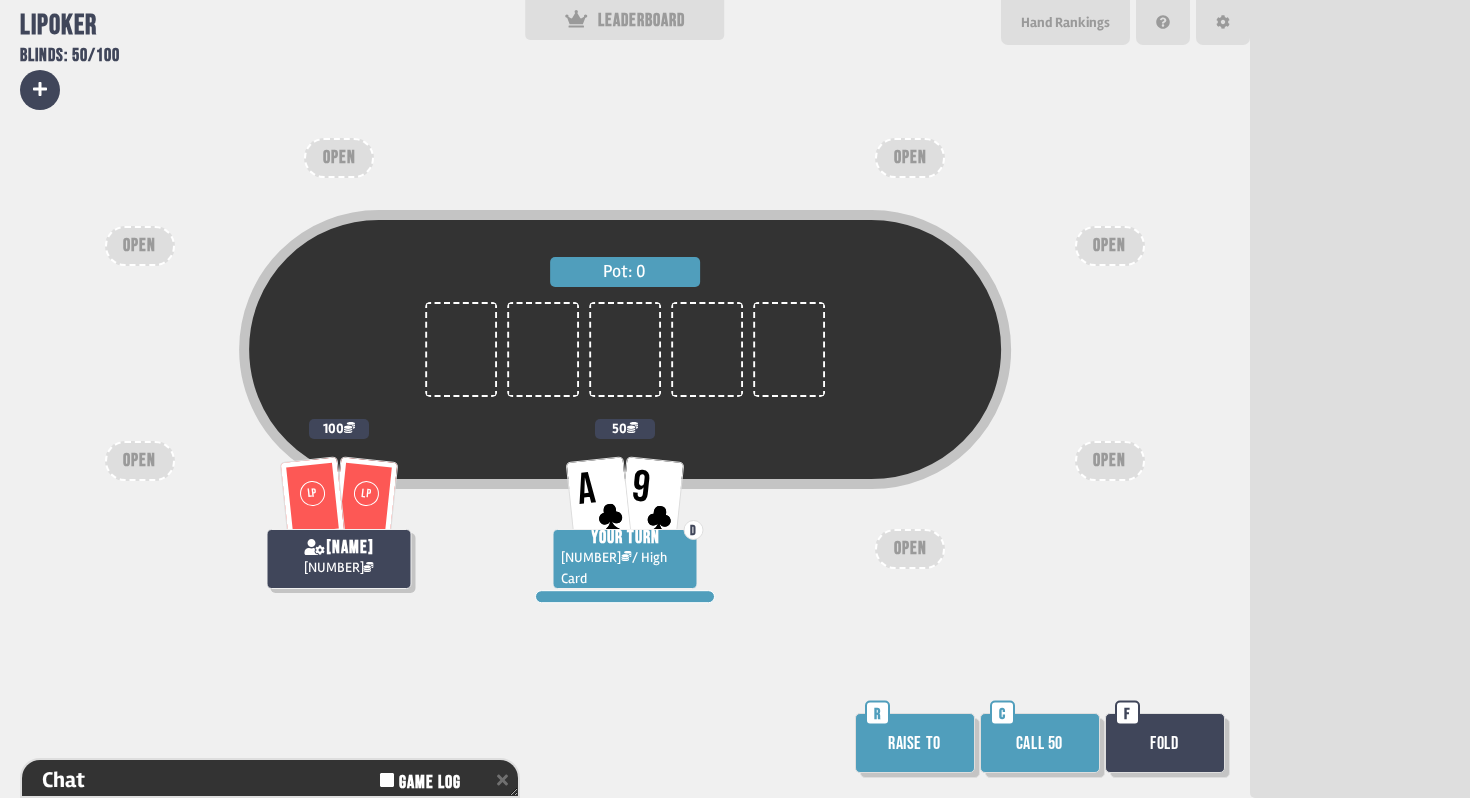 click on "Raise to" at bounding box center [915, 743] 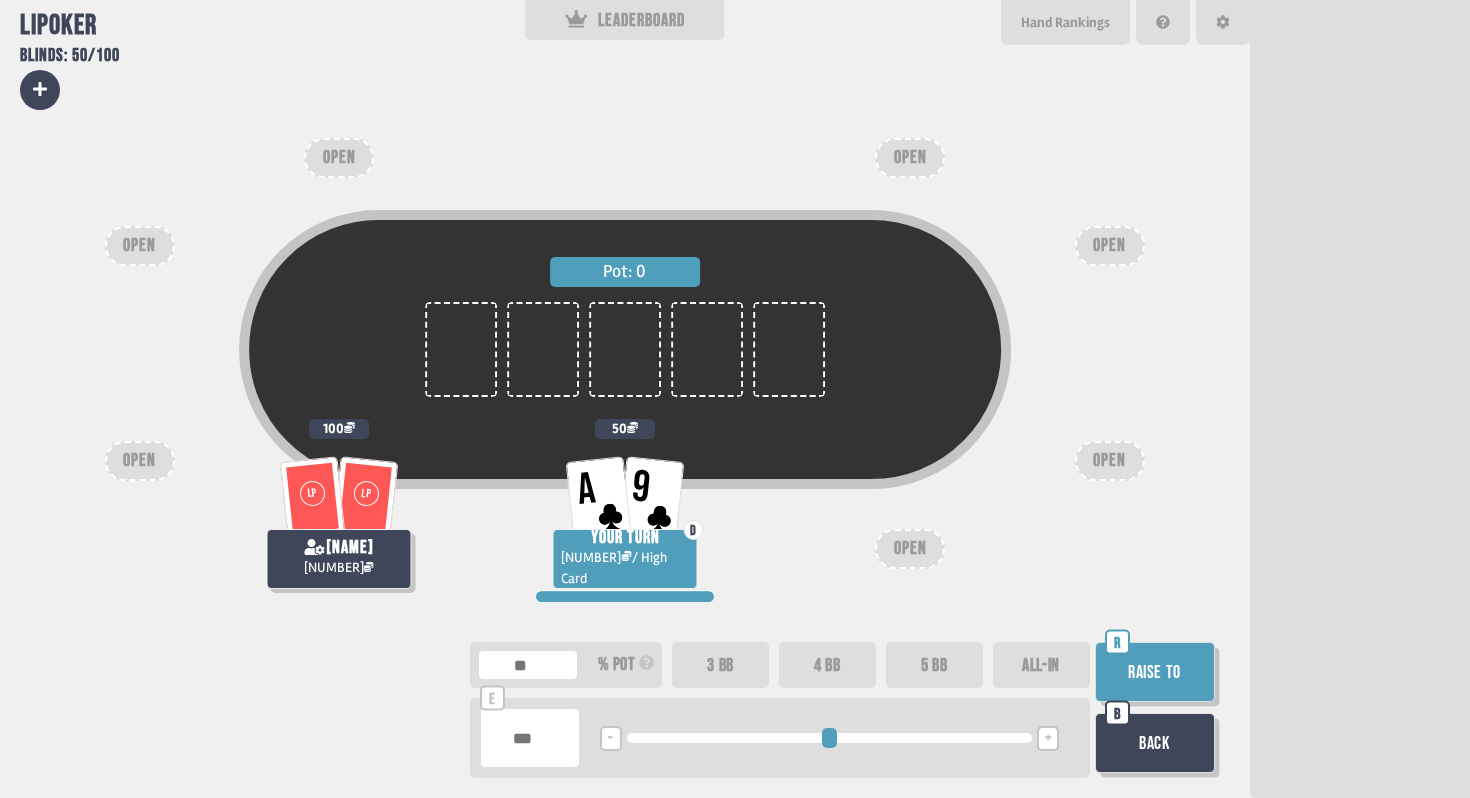 click on "3 BB" at bounding box center (720, 665) 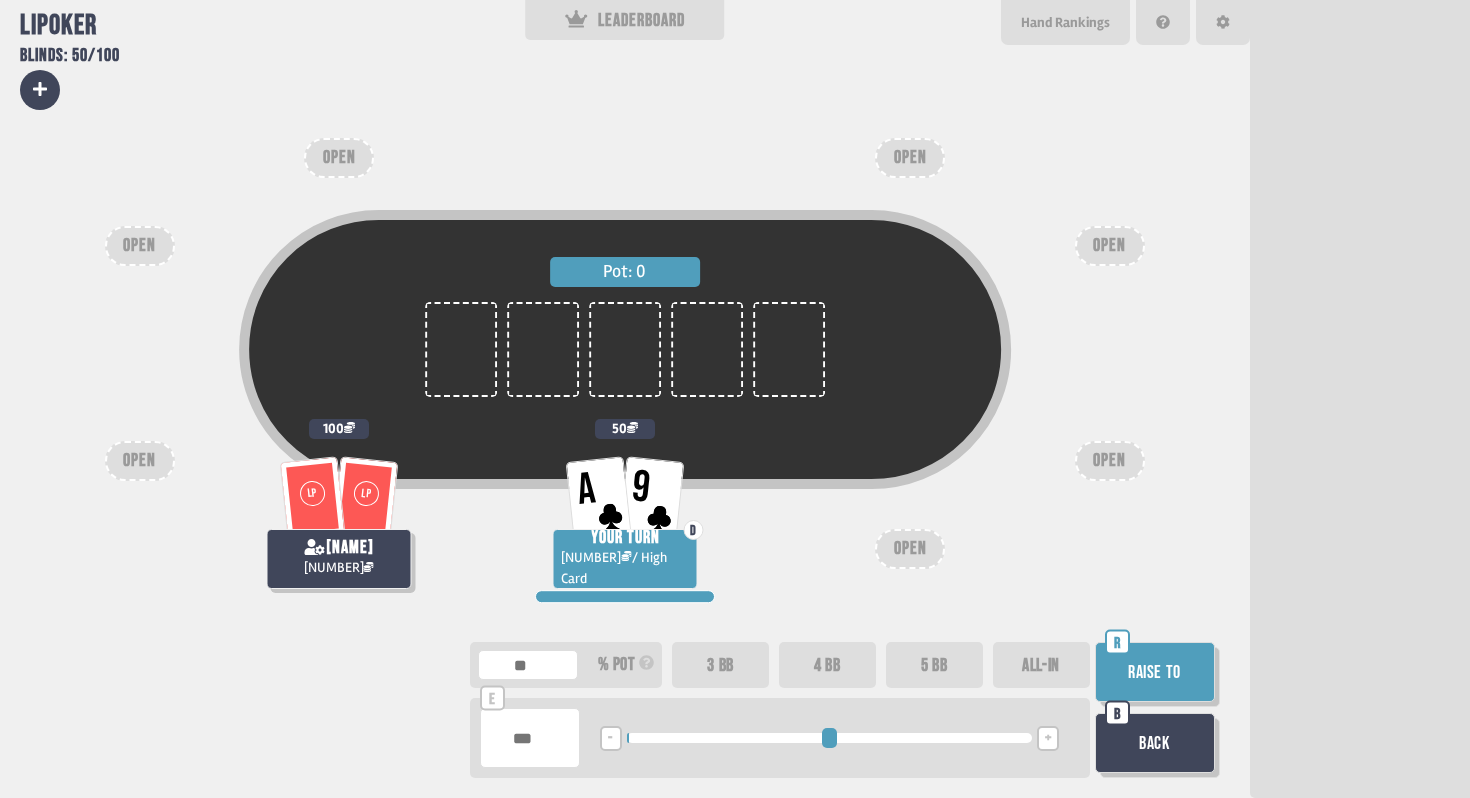 click on "Raise to" at bounding box center [1155, 672] 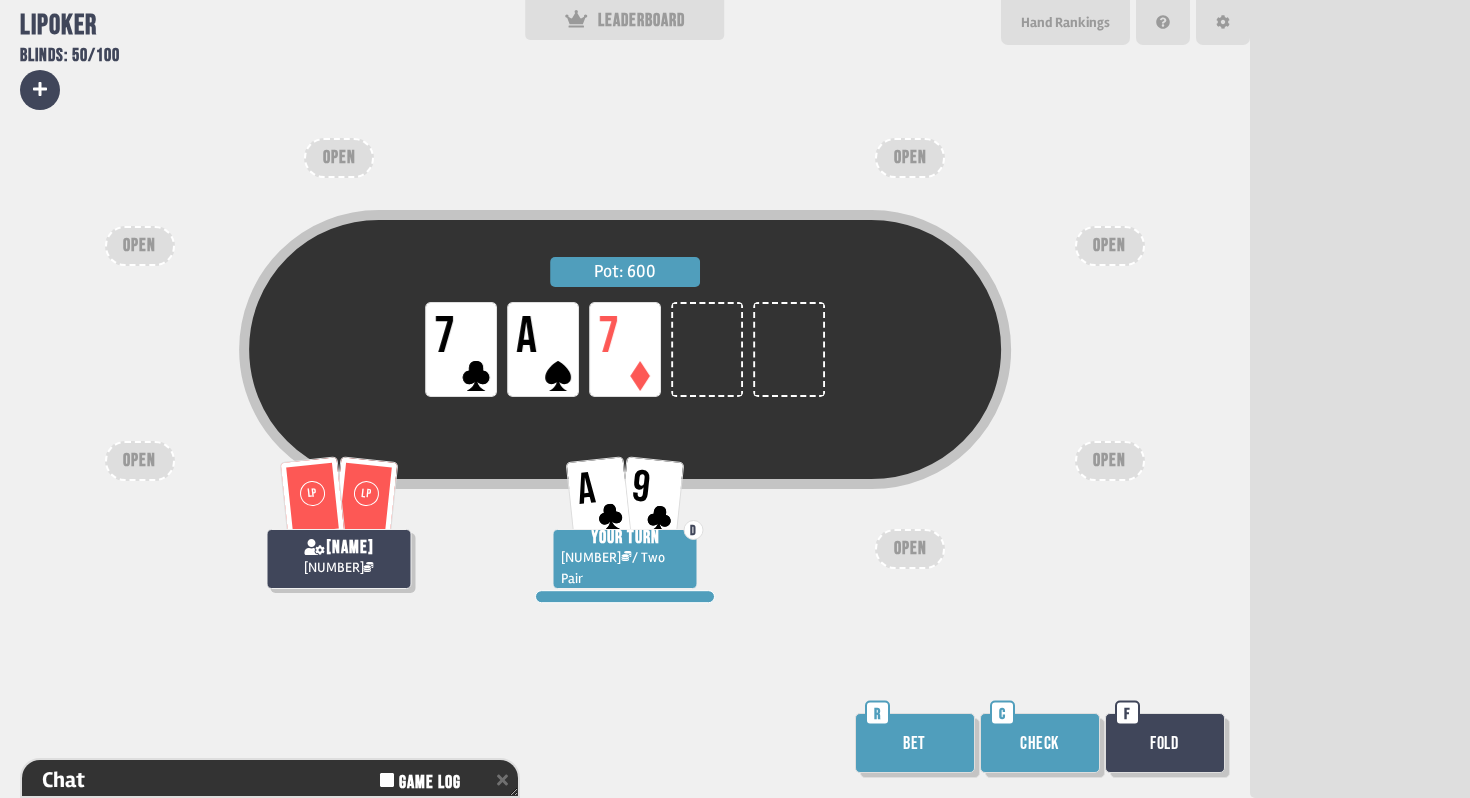 click on "Bet" at bounding box center [915, 743] 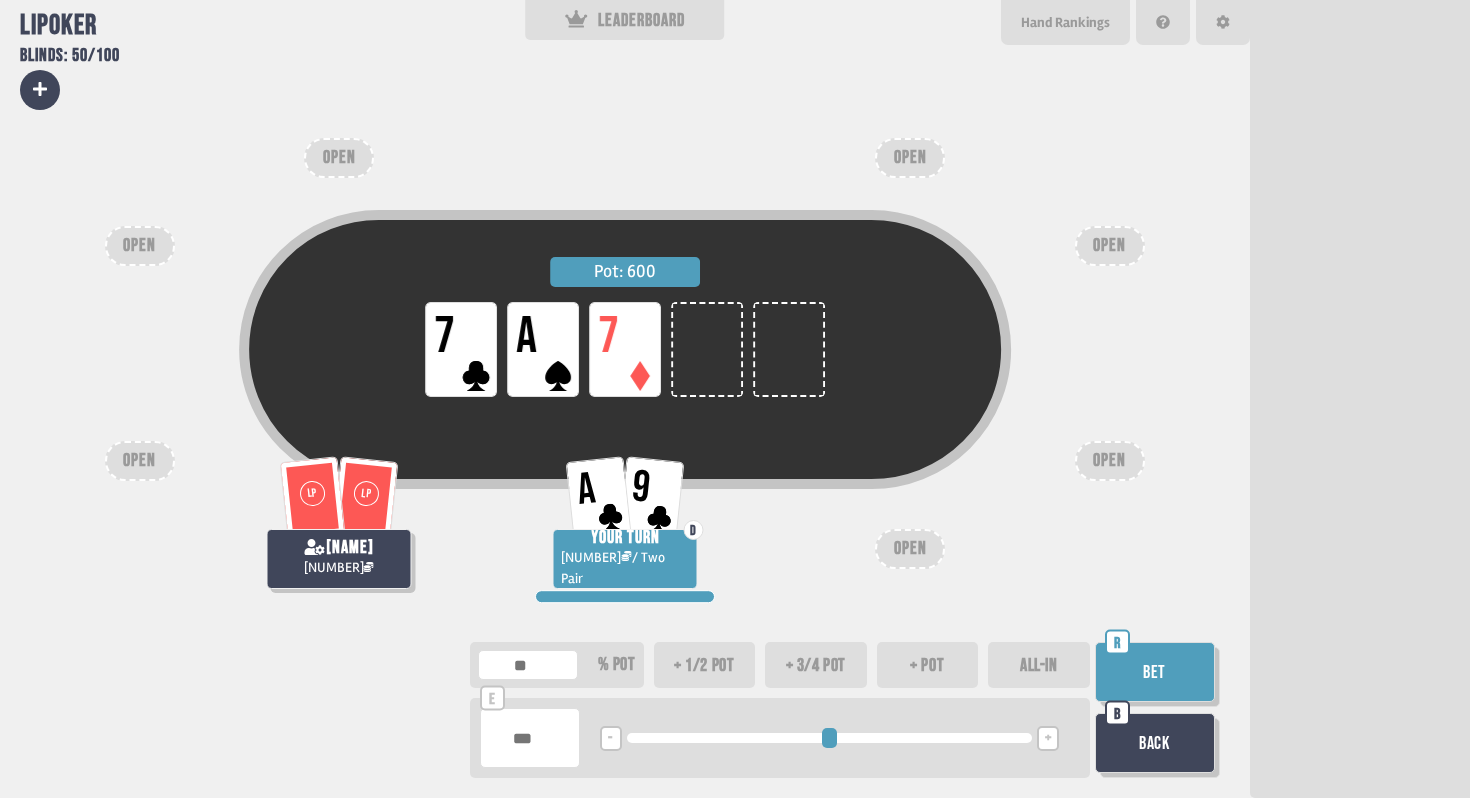 click on "+ 1/2 pot" at bounding box center (705, 665) 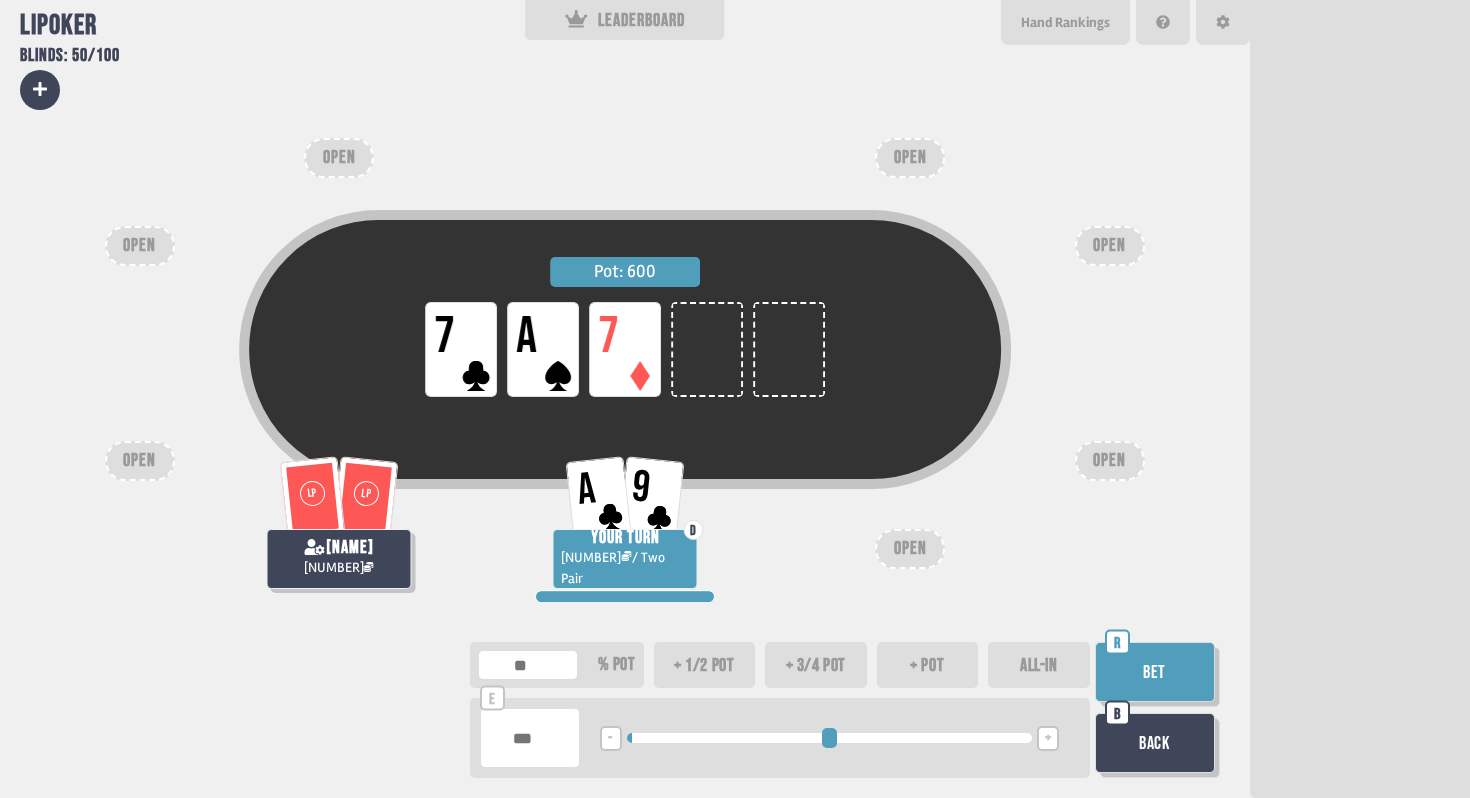 click on "Bet" at bounding box center (1155, 672) 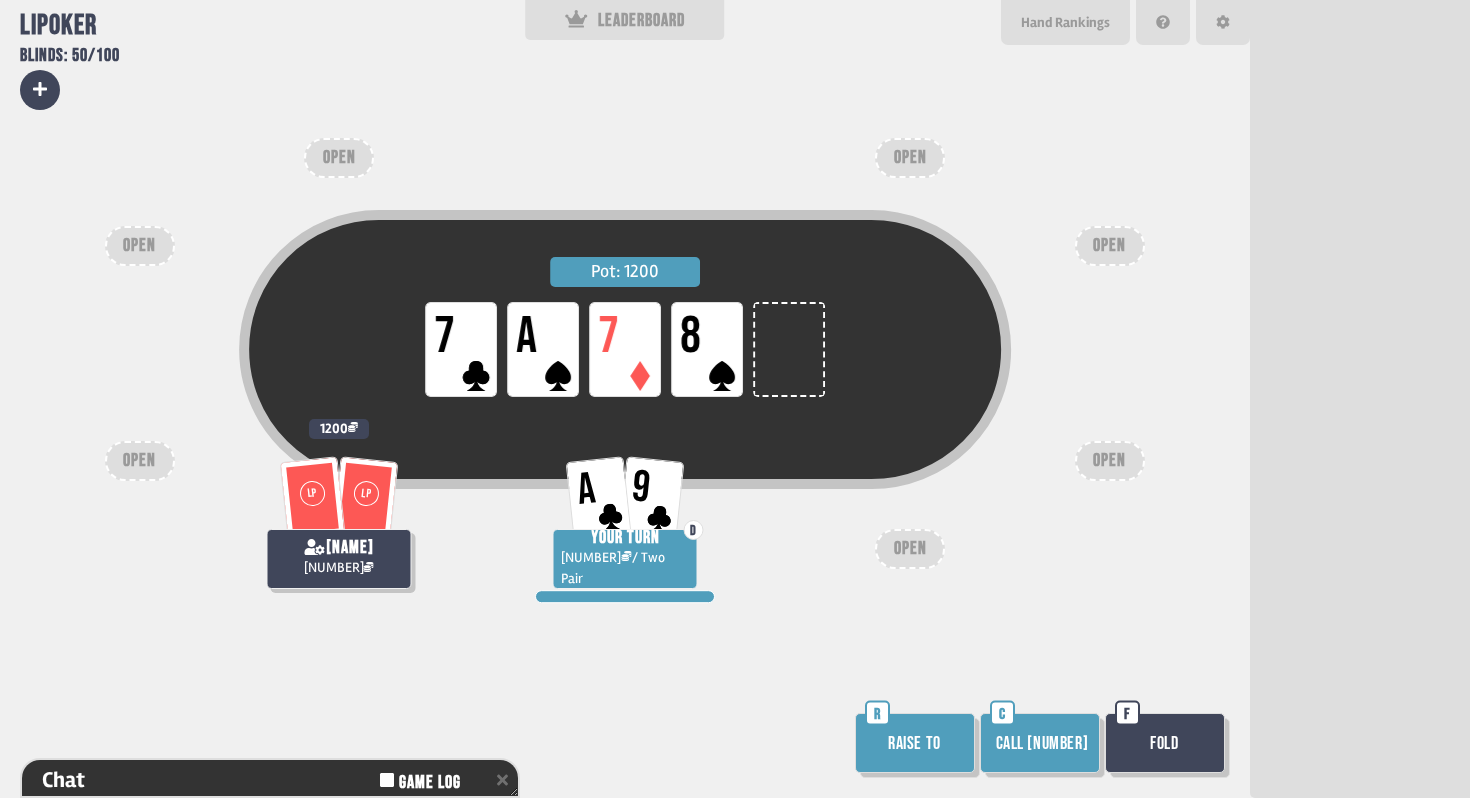 click on "Call [NUMBER]" at bounding box center (1040, 743) 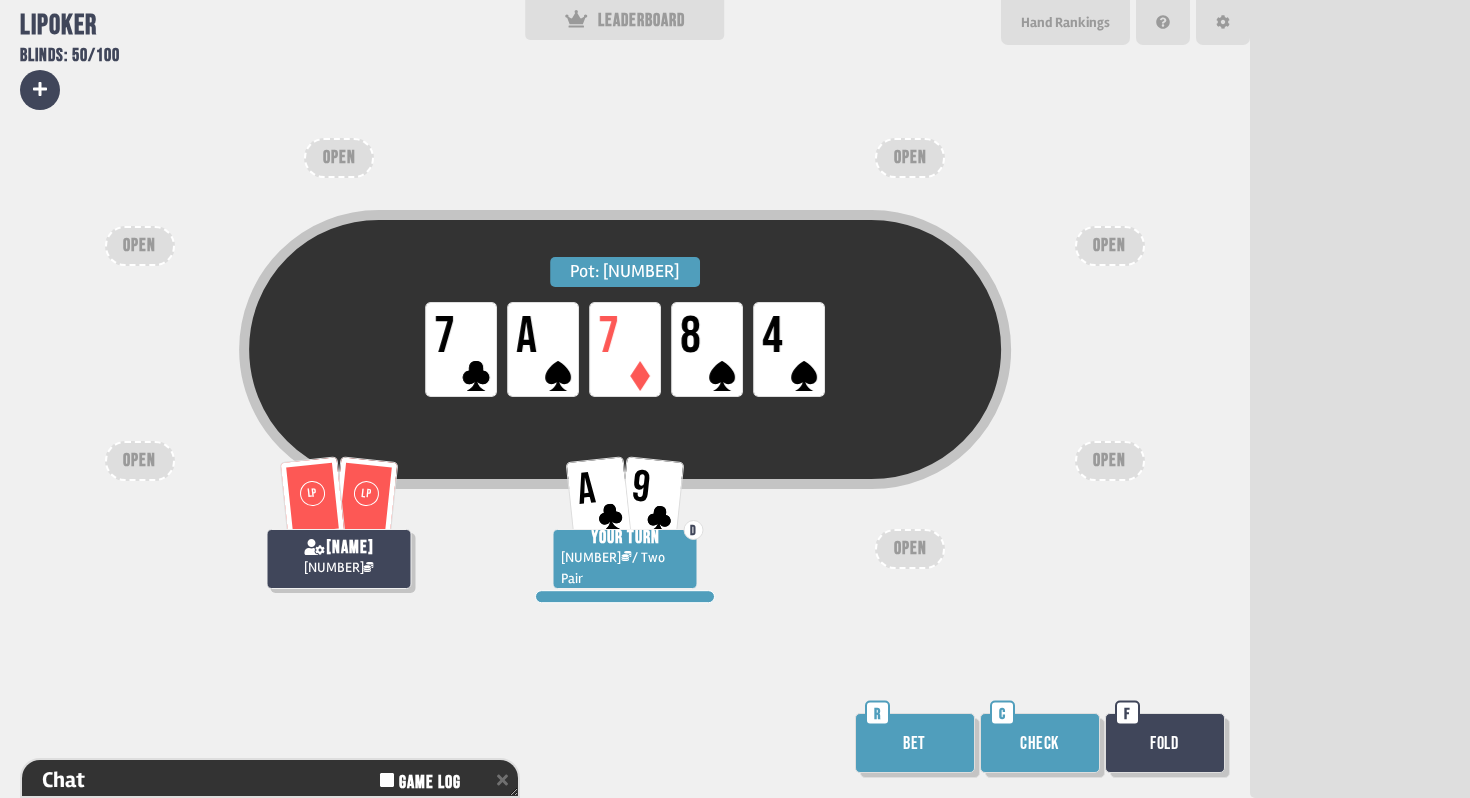 click on "Bet" at bounding box center [915, 743] 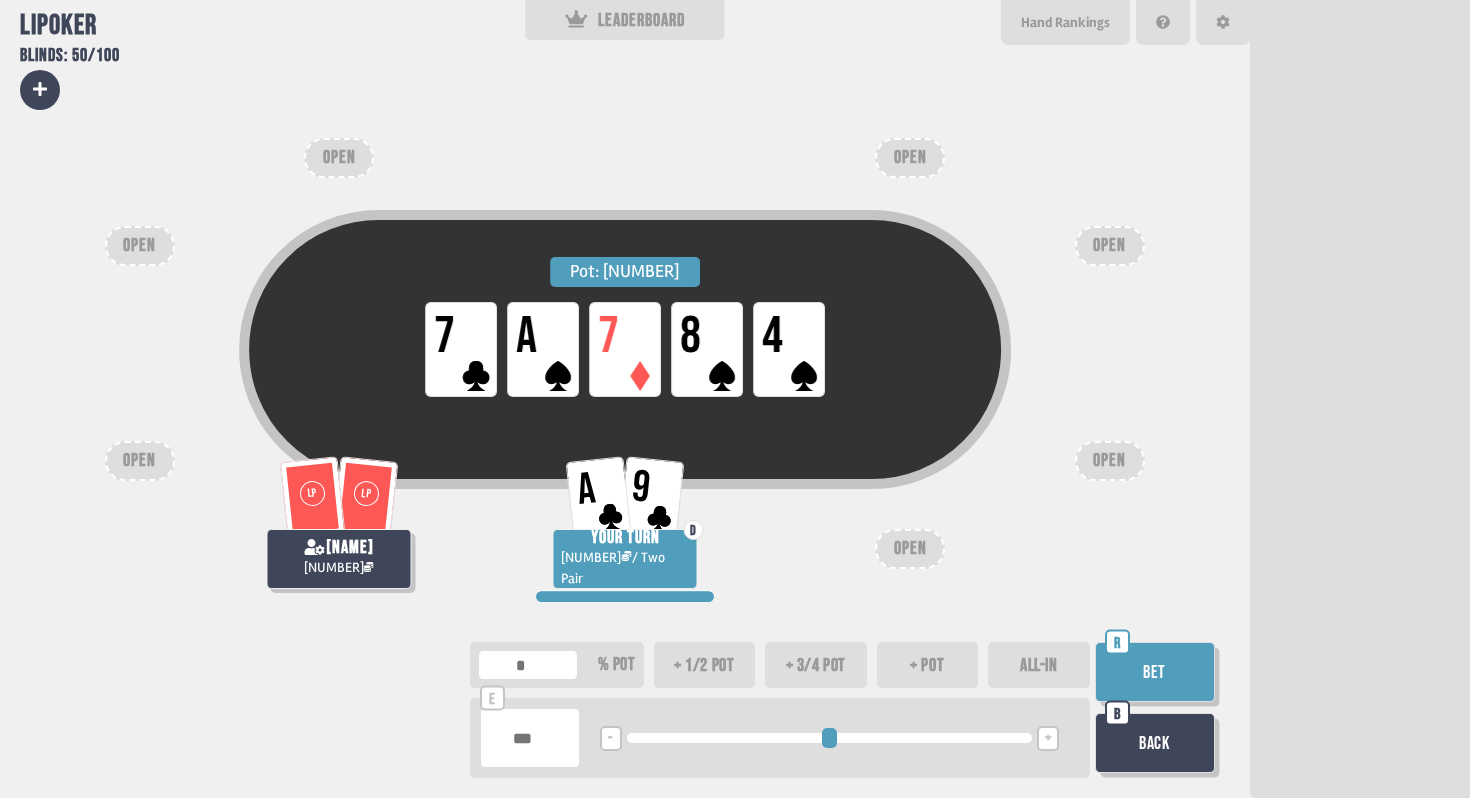 click at bounding box center [530, 738] 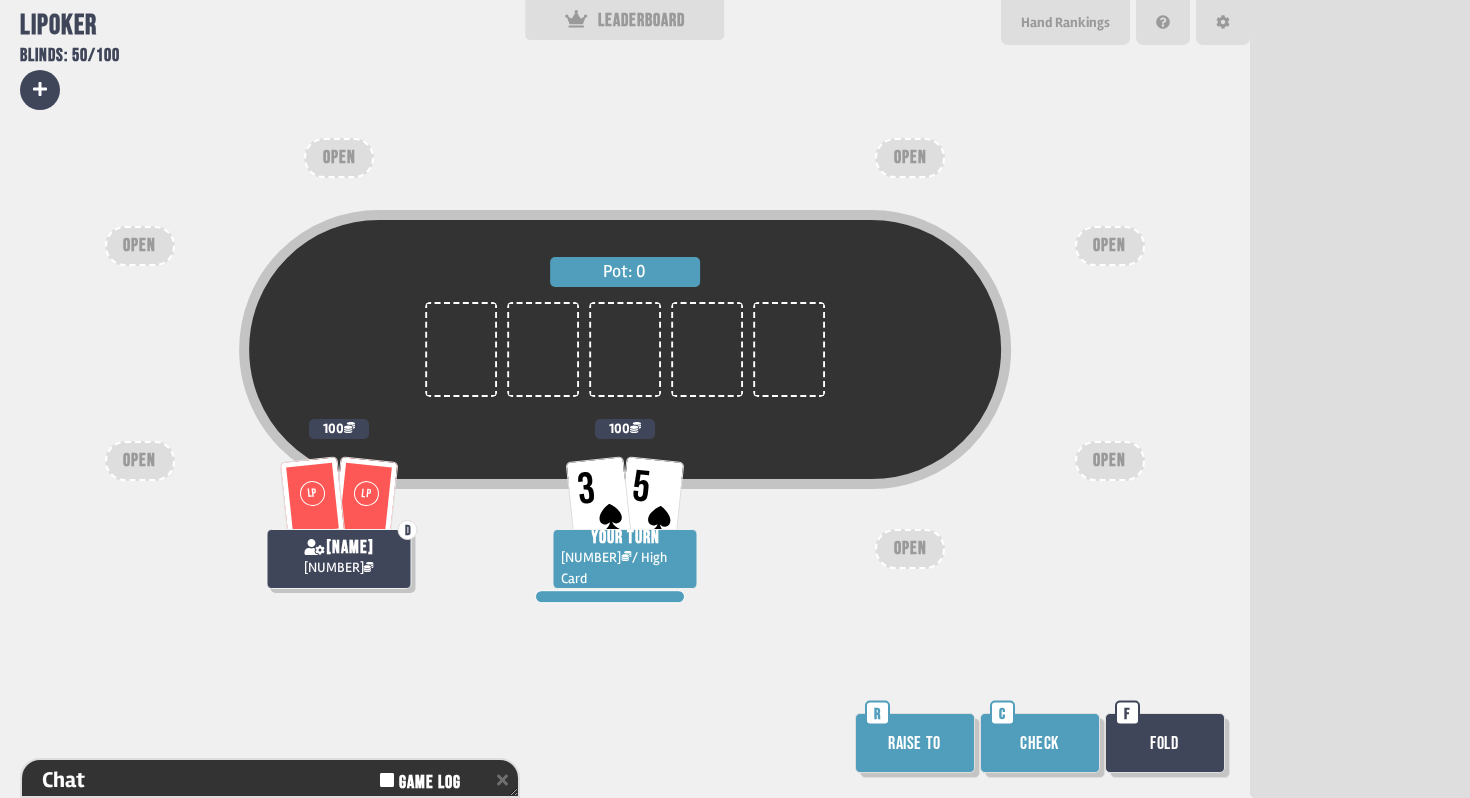 click on "Check" at bounding box center (1040, 743) 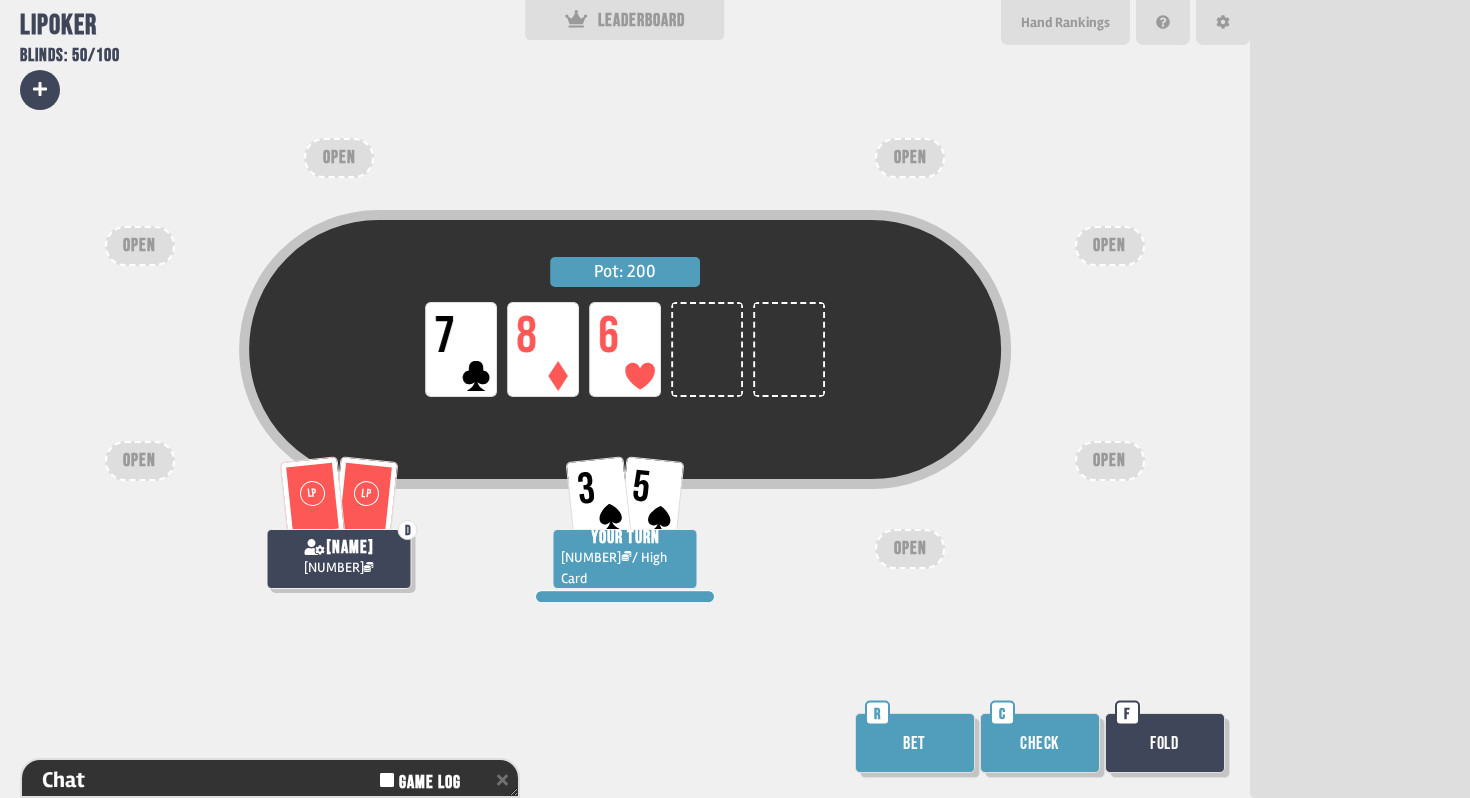 click on "Bet" at bounding box center (915, 743) 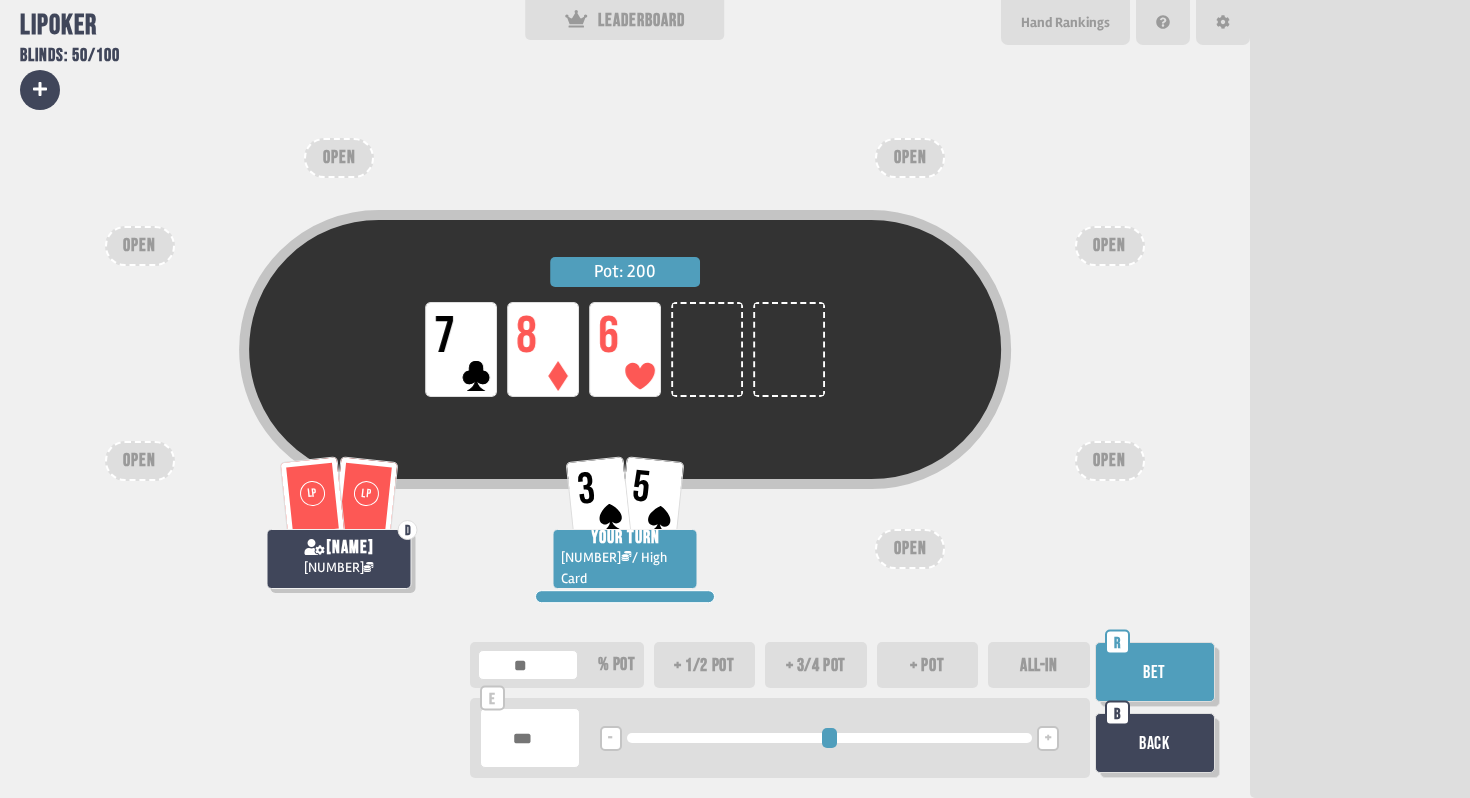 click on "+ pot" at bounding box center (928, 665) 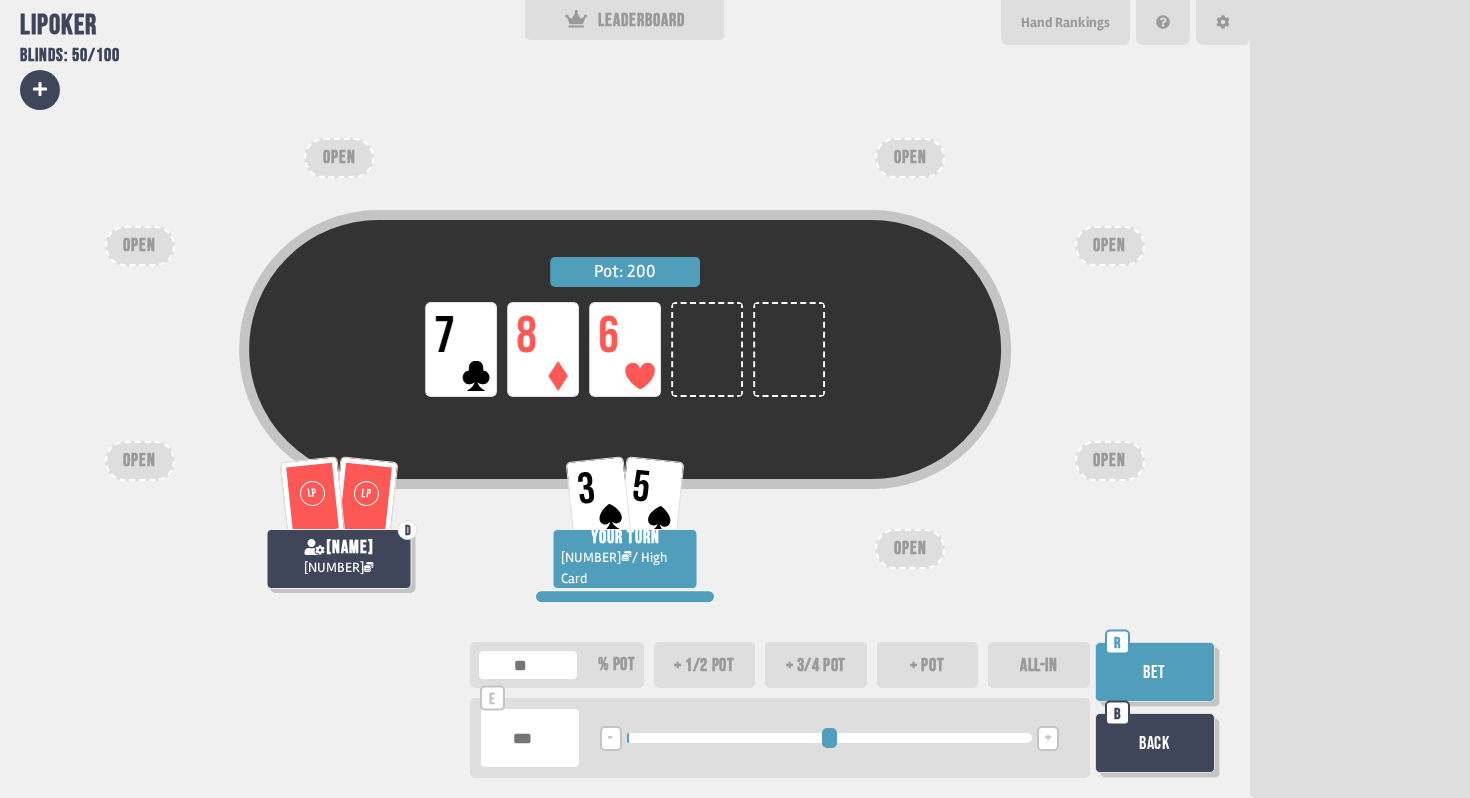 click on "Bet" at bounding box center [1155, 672] 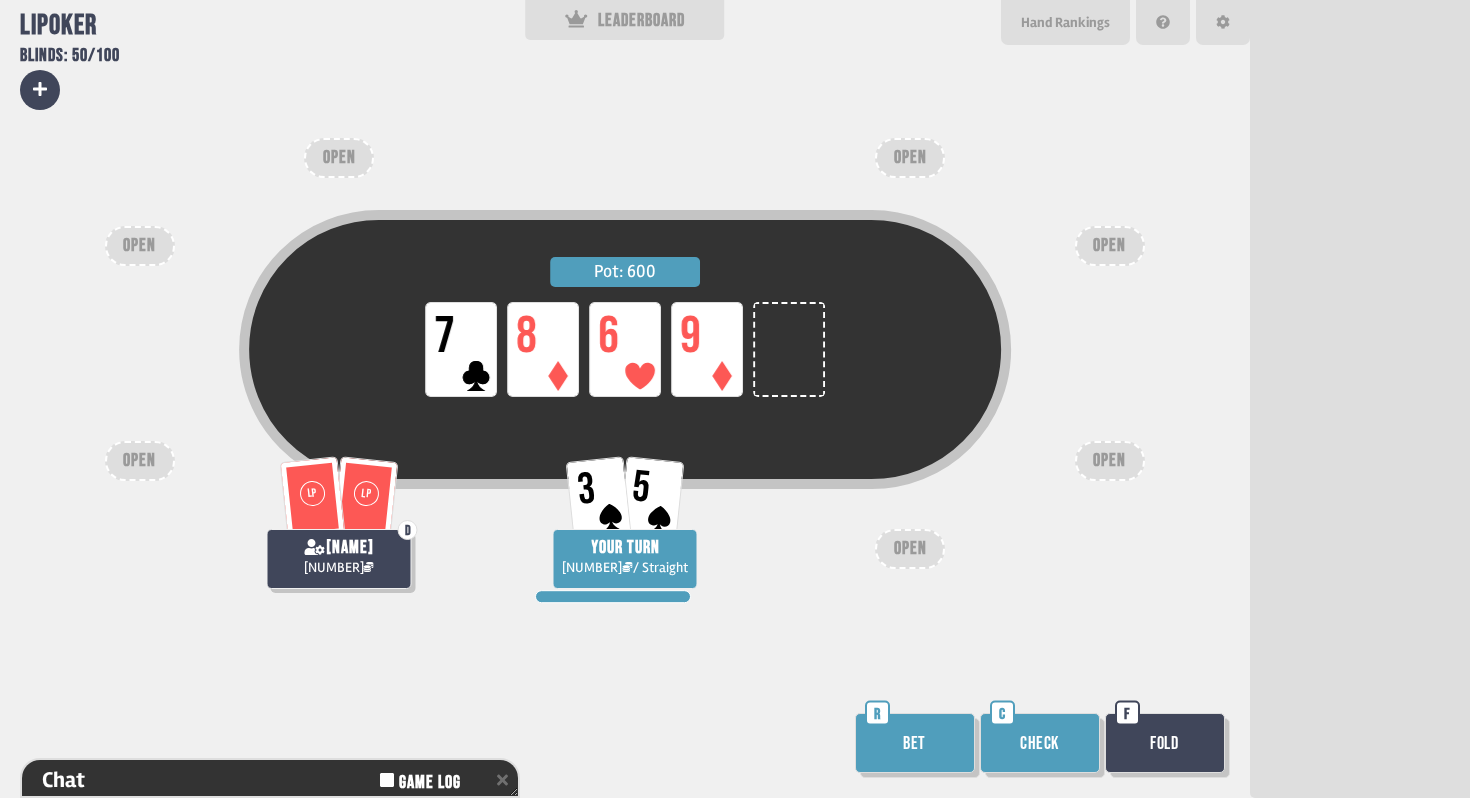 click on "Bet" at bounding box center (915, 743) 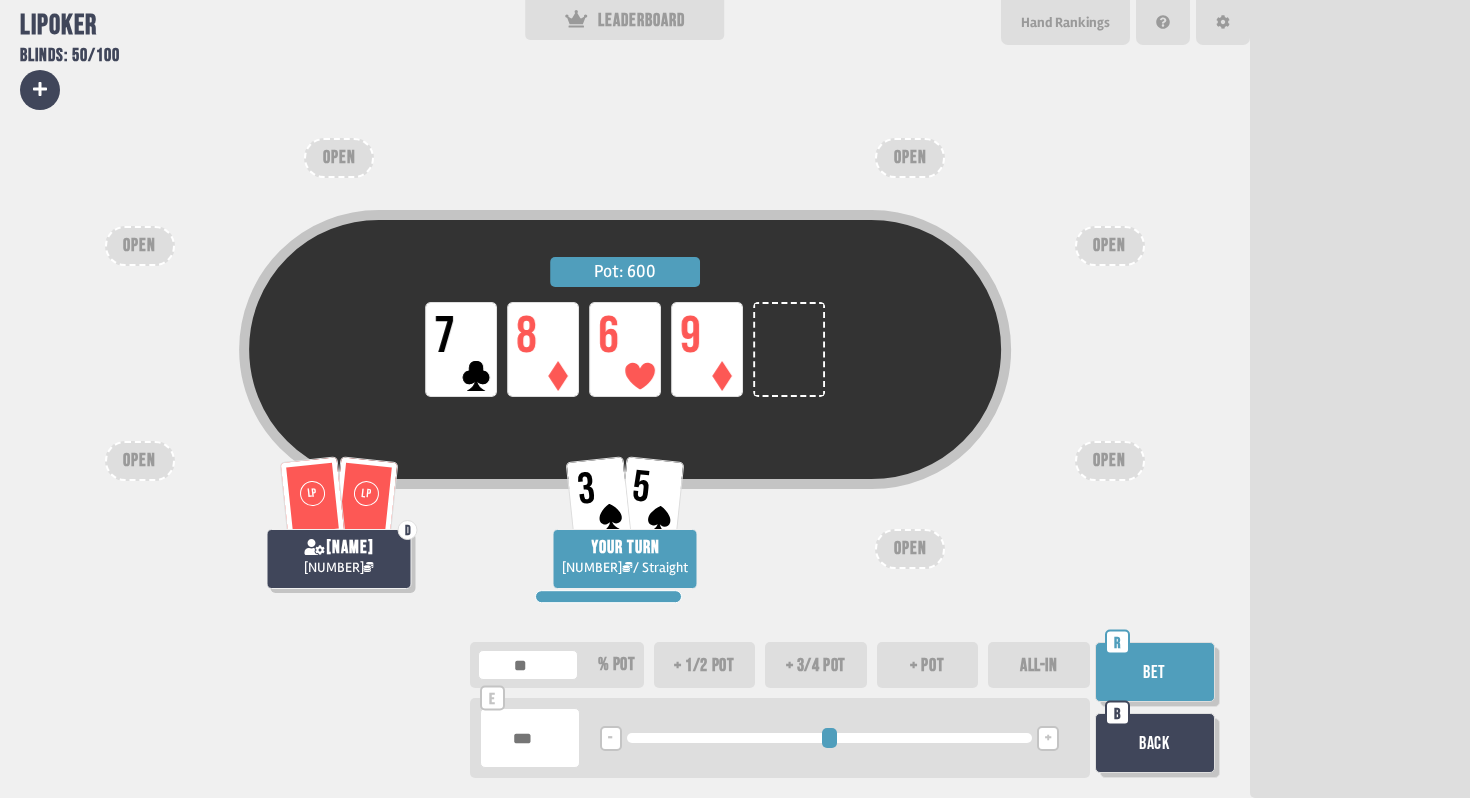 click at bounding box center (530, 738) 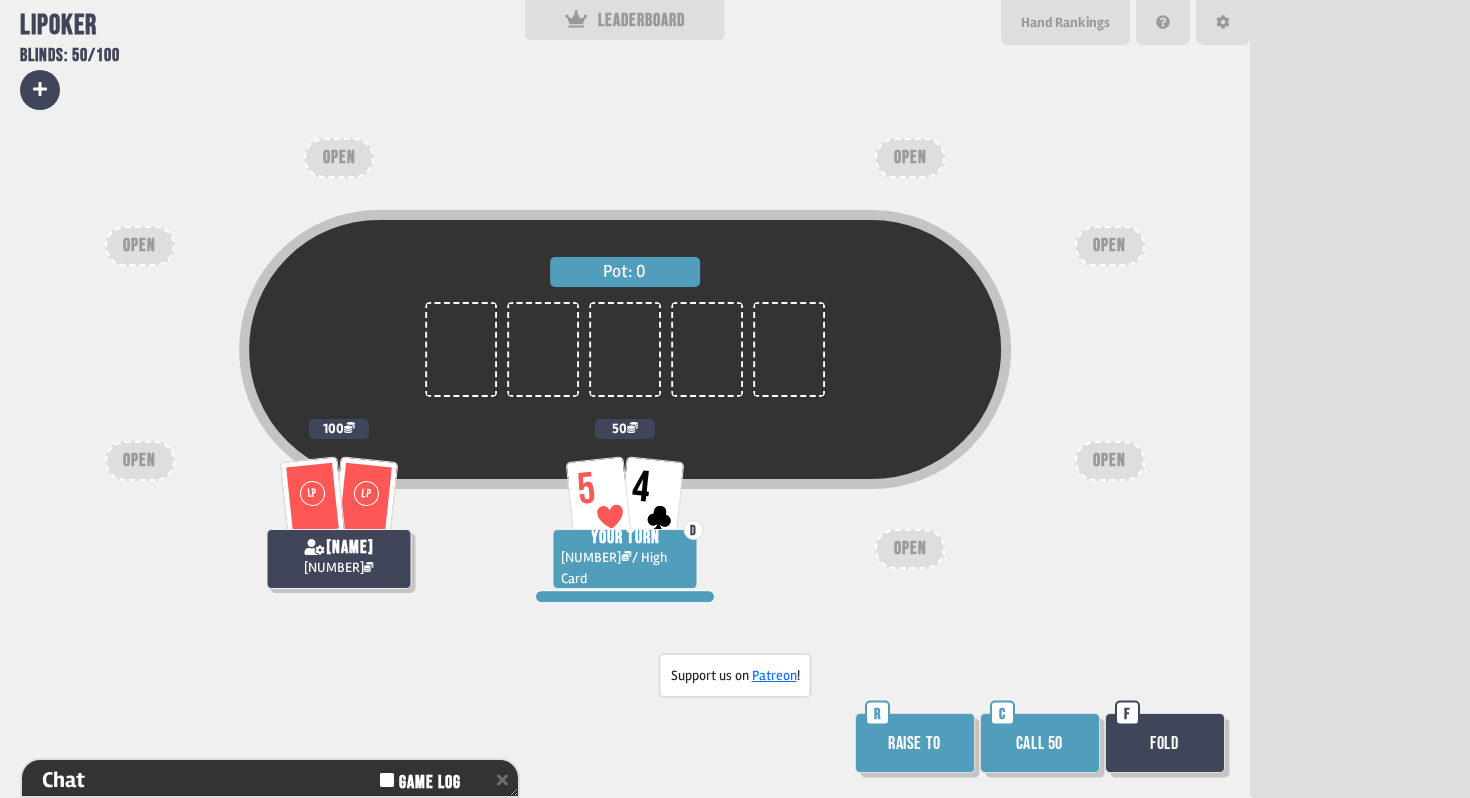 click on "Raise to" at bounding box center (915, 743) 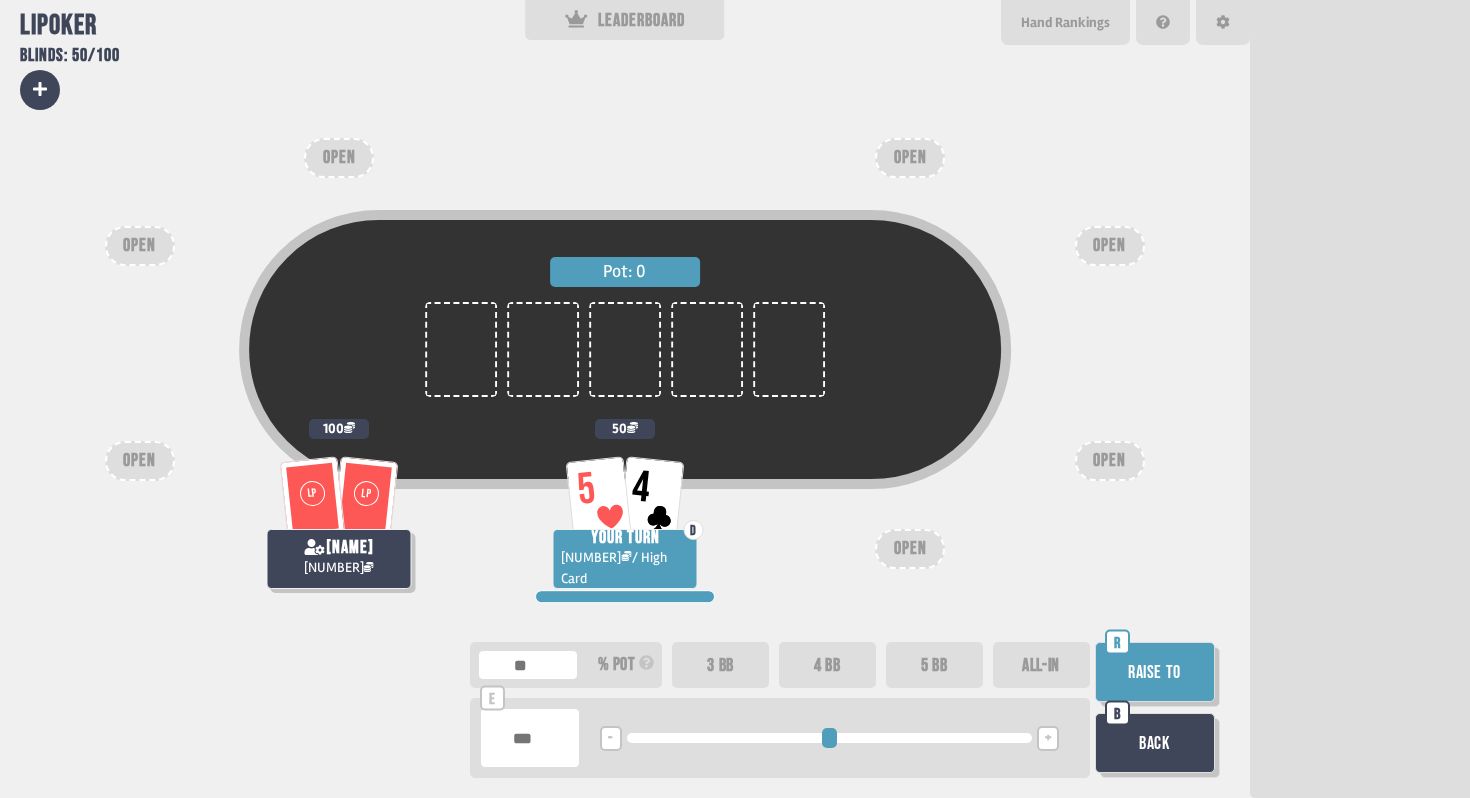 click on "3 BB" at bounding box center [720, 665] 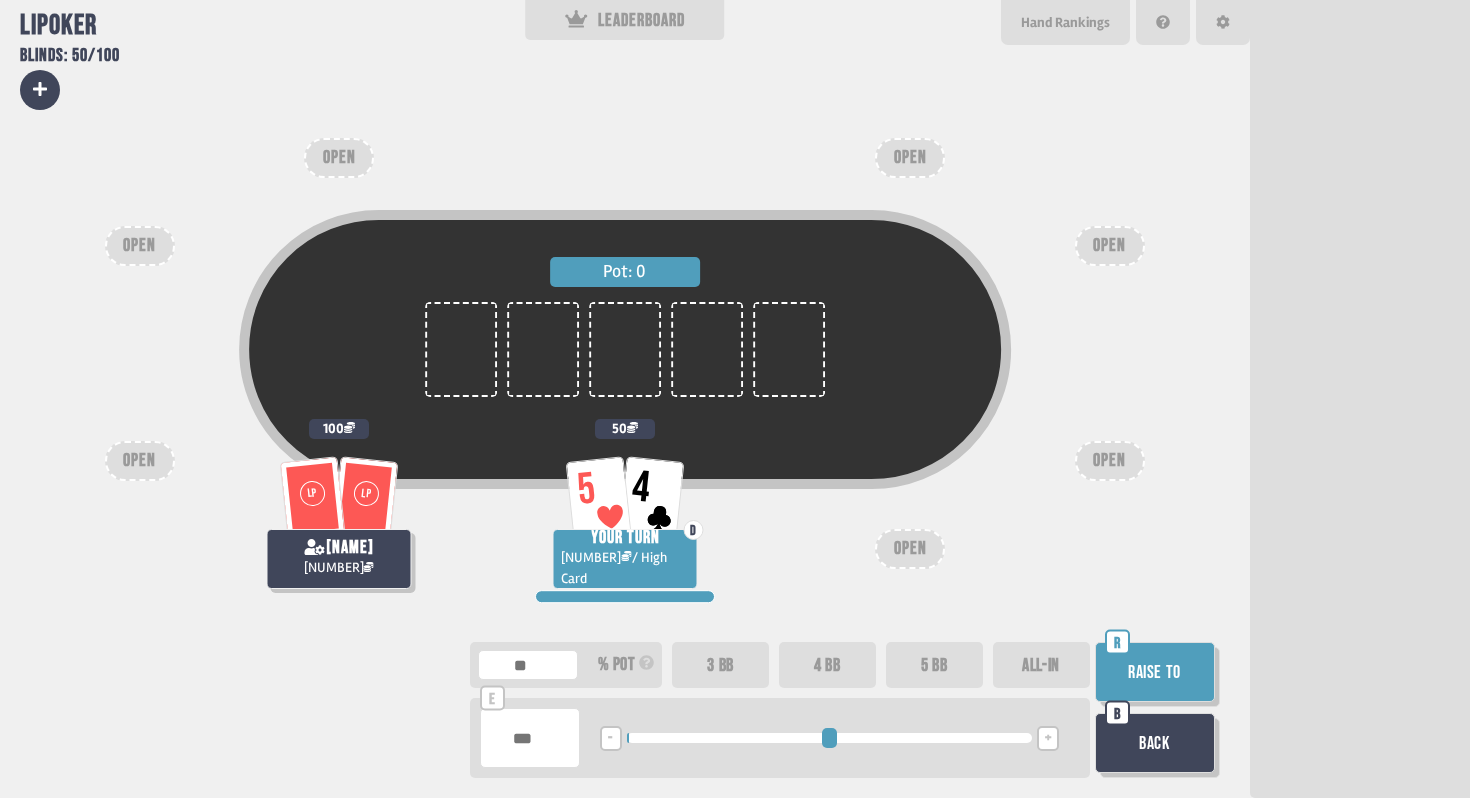 click on "Raise to" at bounding box center [1155, 672] 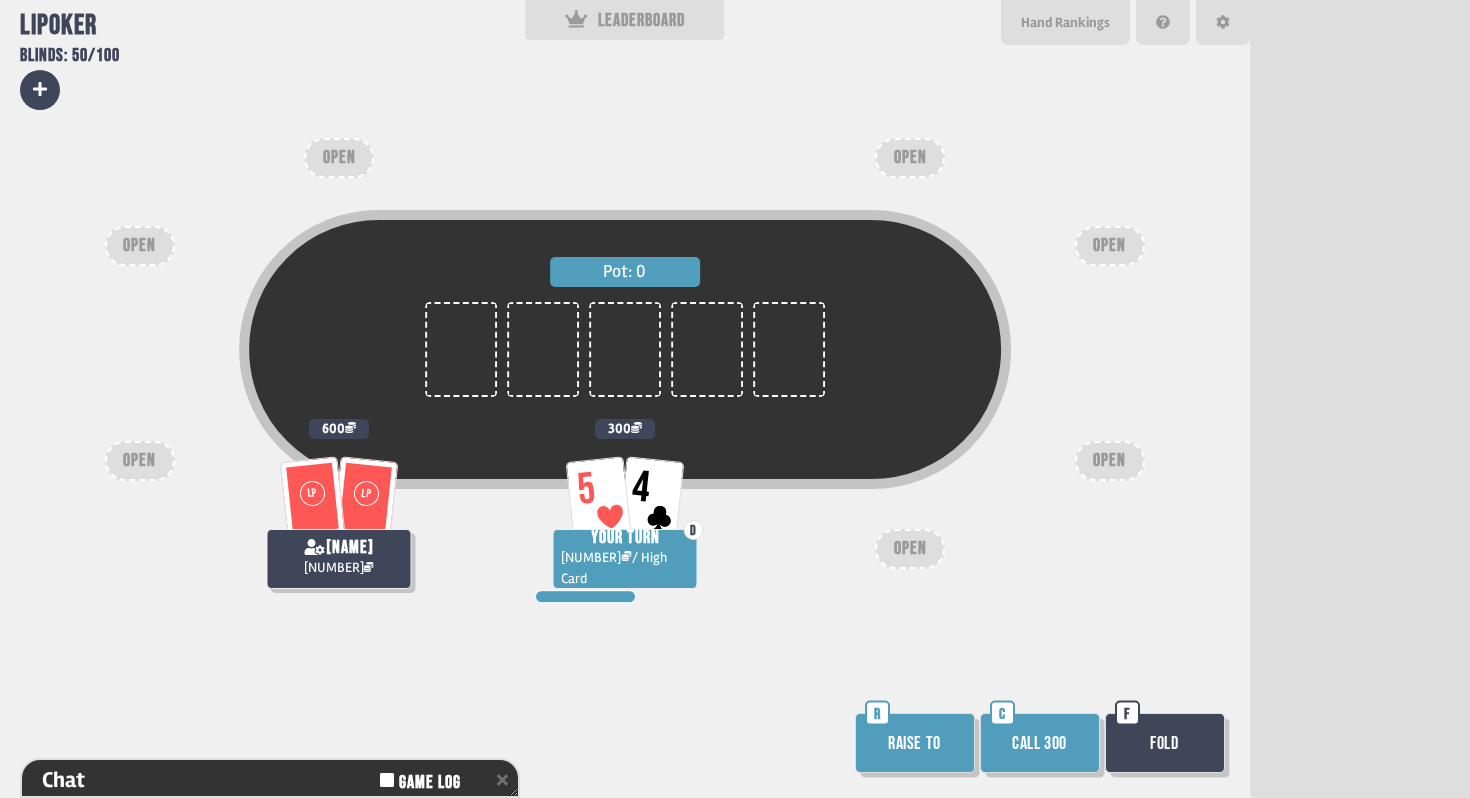 click on "Call [NUMBER] C" at bounding box center (1042, 745) 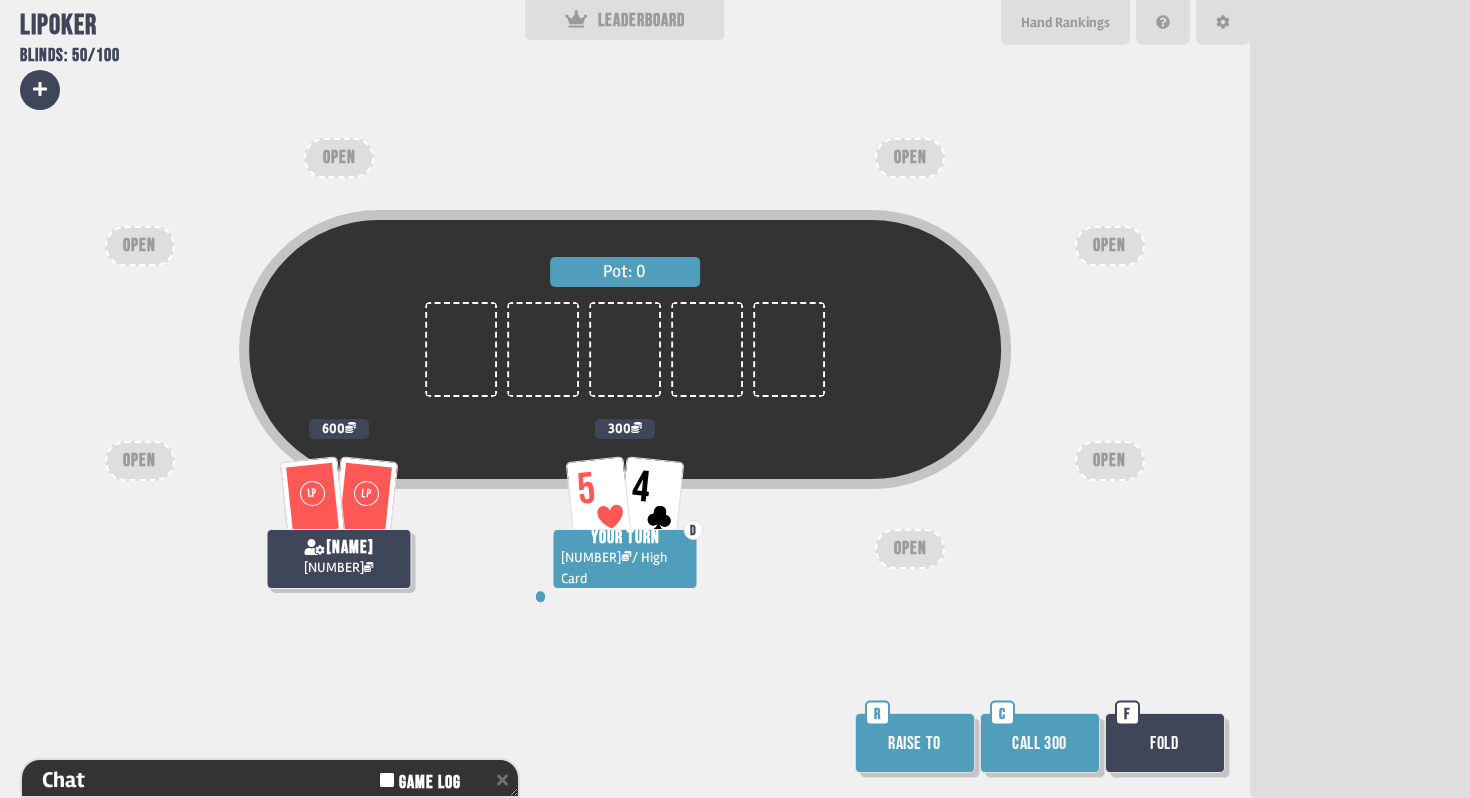 click on "Call [NUMBER] C" at bounding box center (1042, 745) 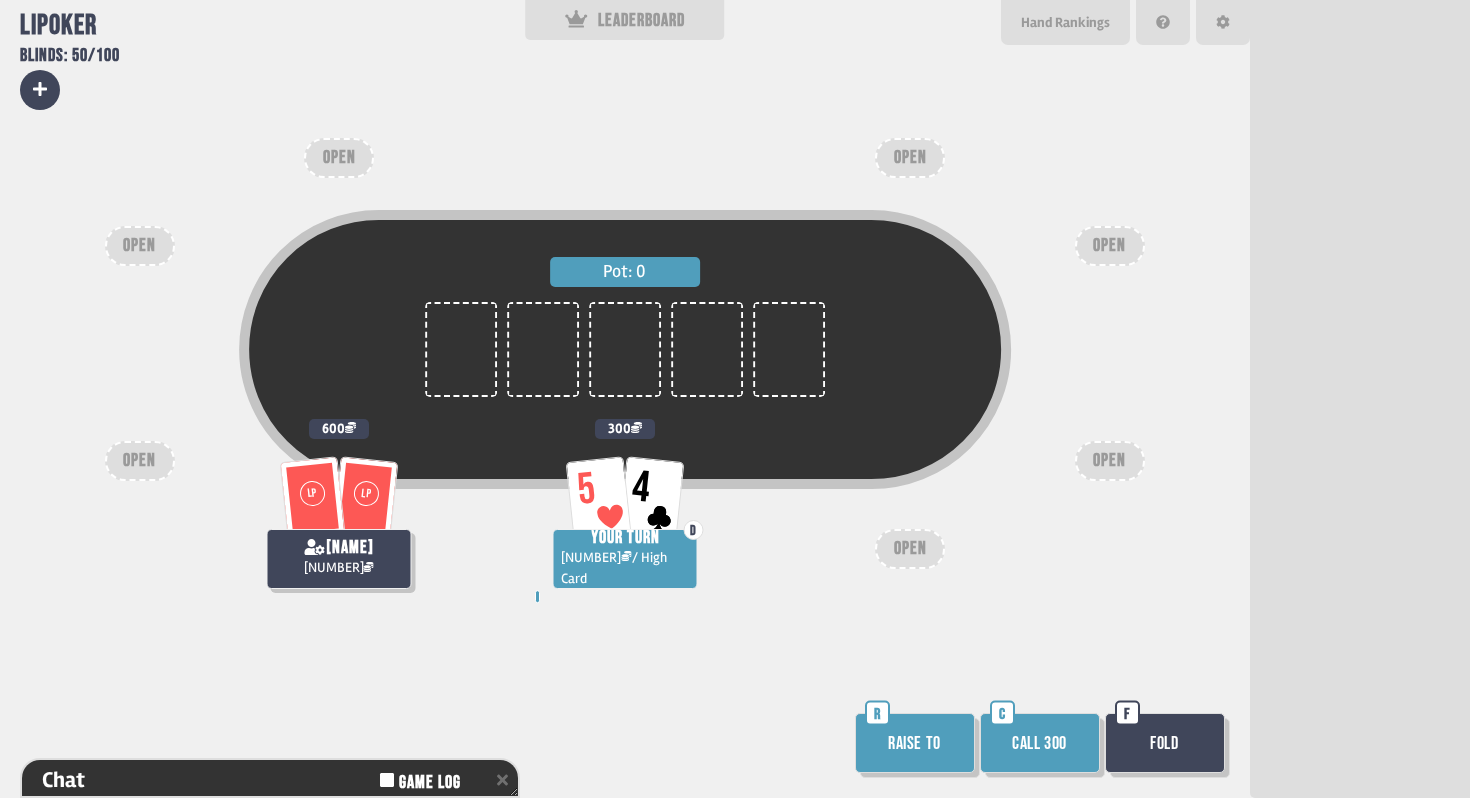 click on "Call 300" at bounding box center (1040, 743) 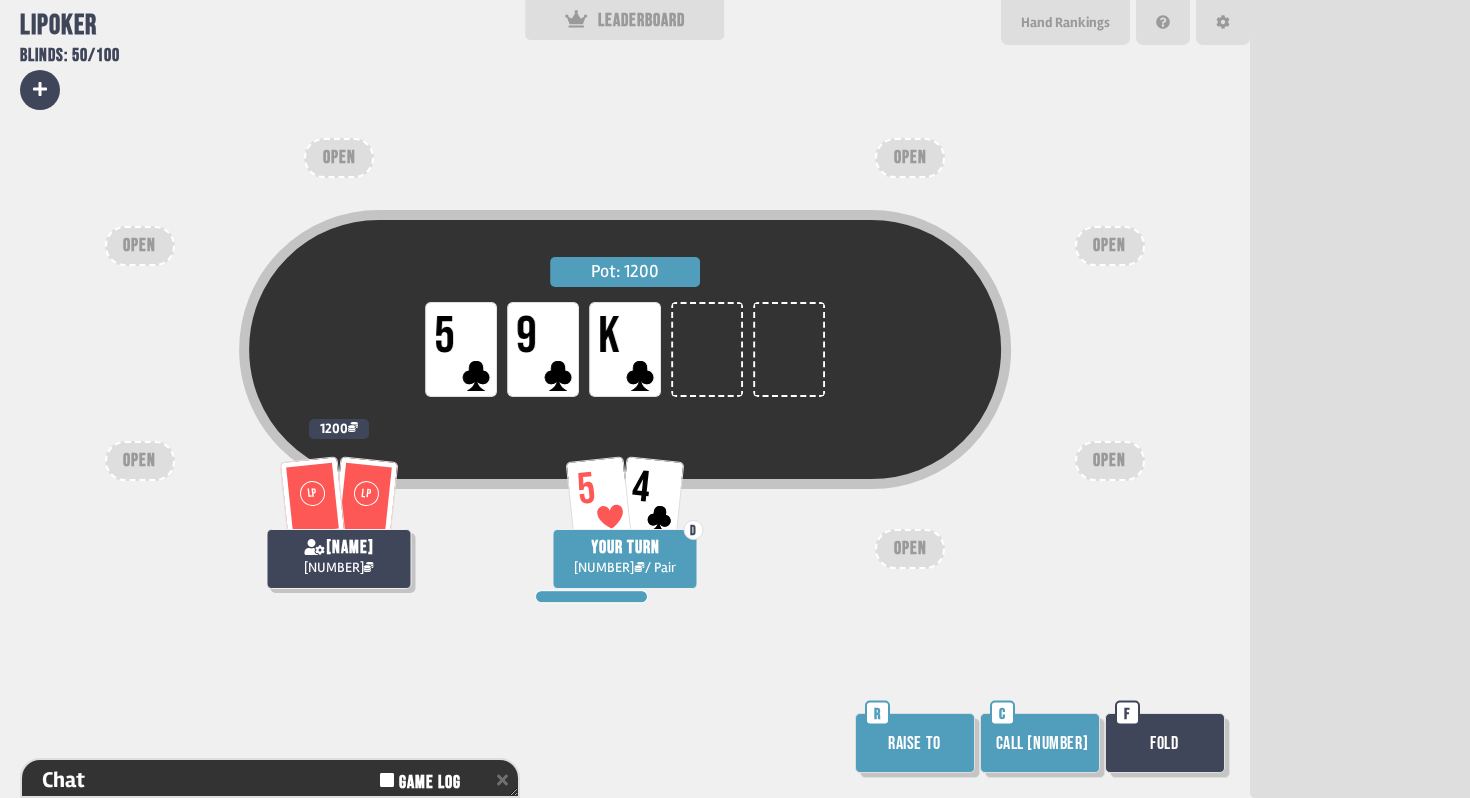 click on "Raise to" at bounding box center [915, 743] 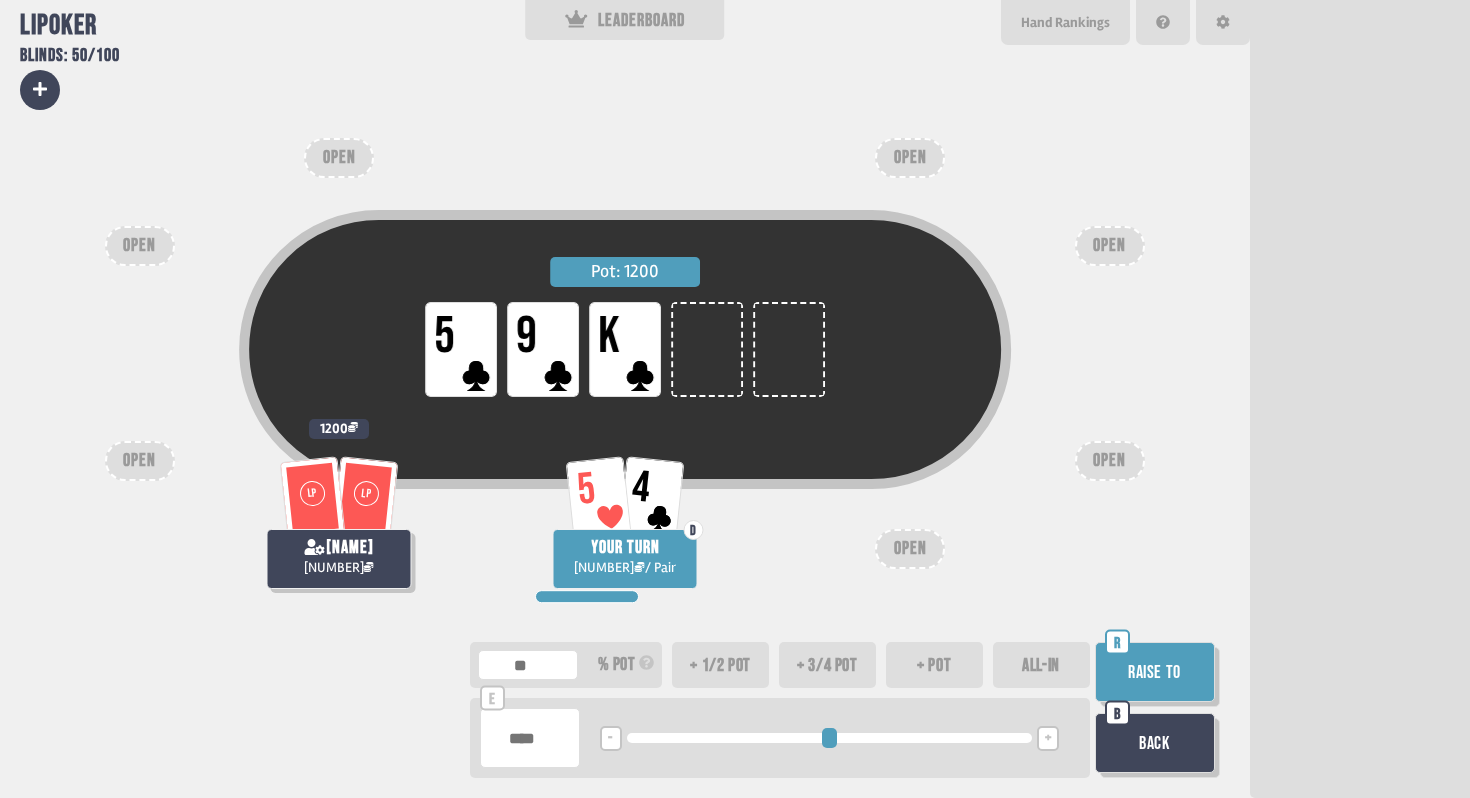 click at bounding box center (530, 738) 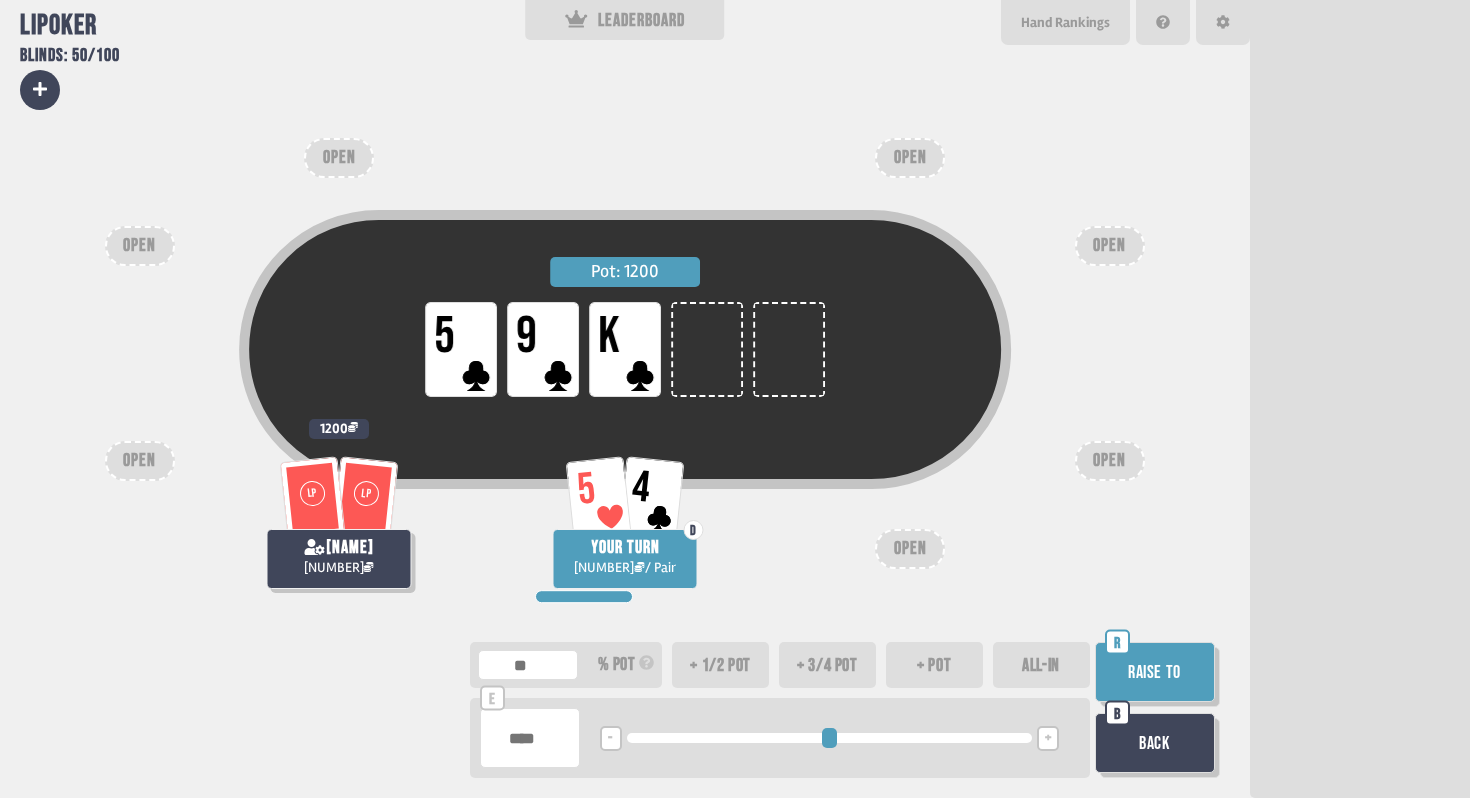 click on "Raise to" at bounding box center (1155, 672) 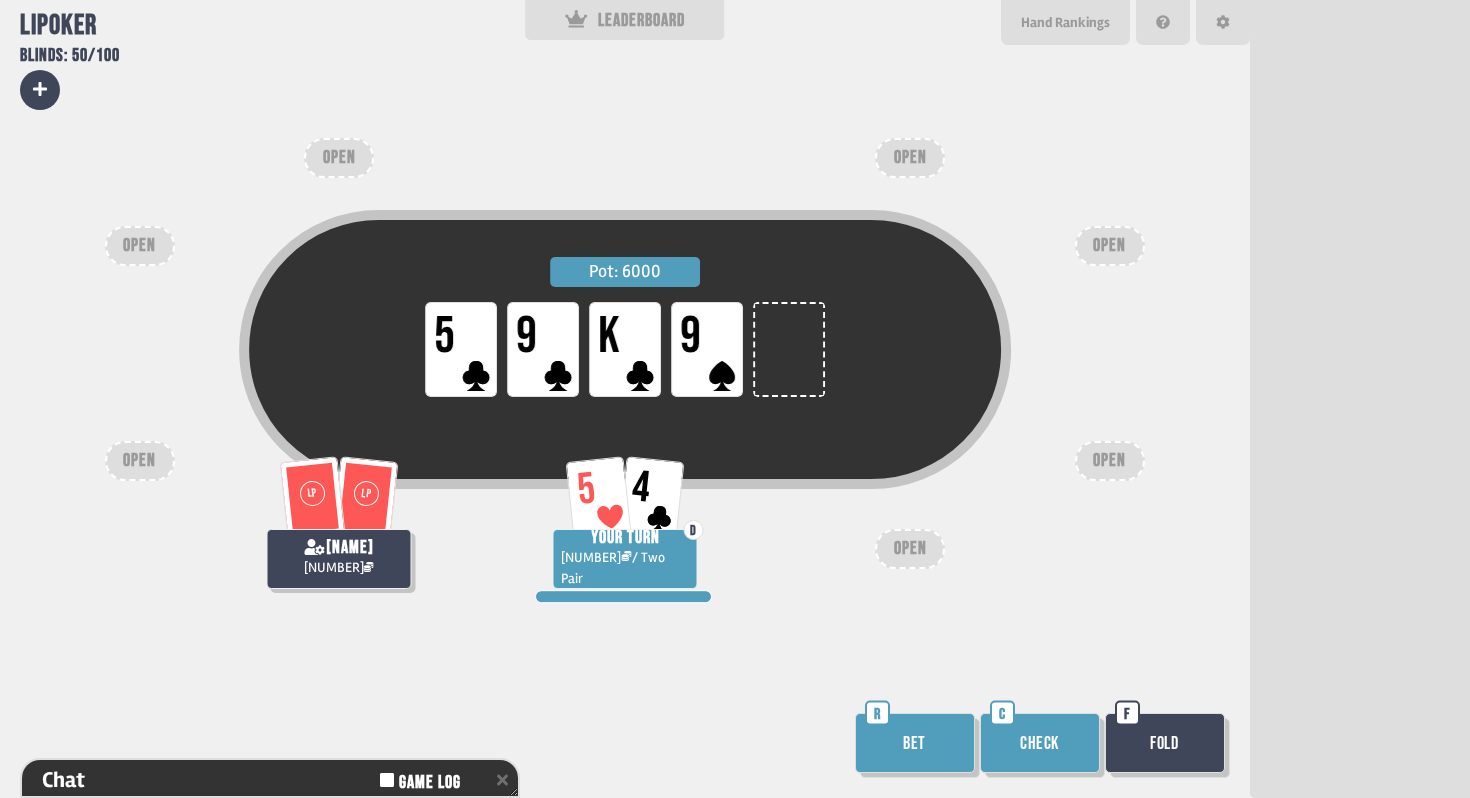click on "Check" at bounding box center [1040, 743] 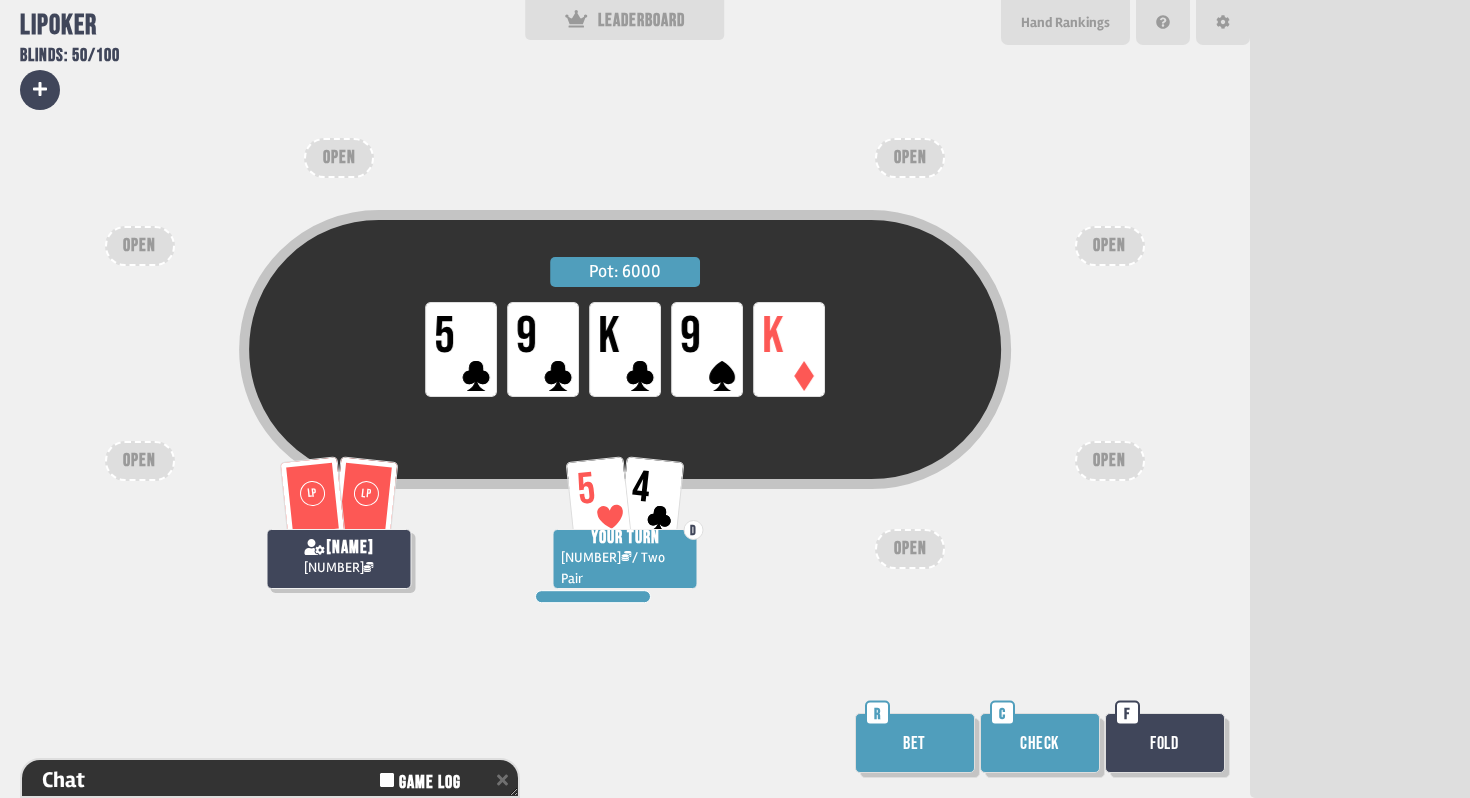 click on "Bet" at bounding box center [915, 743] 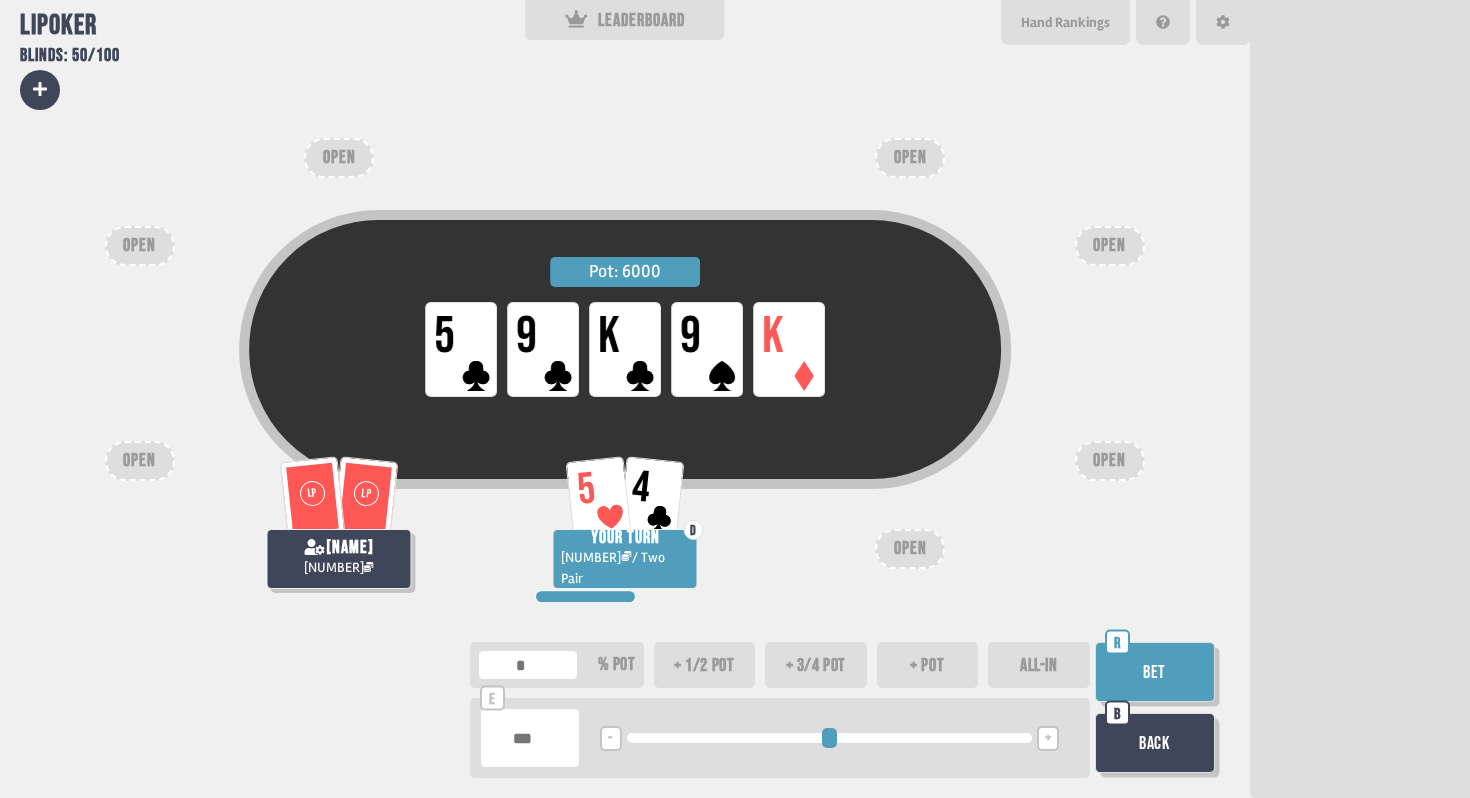 click at bounding box center (530, 738) 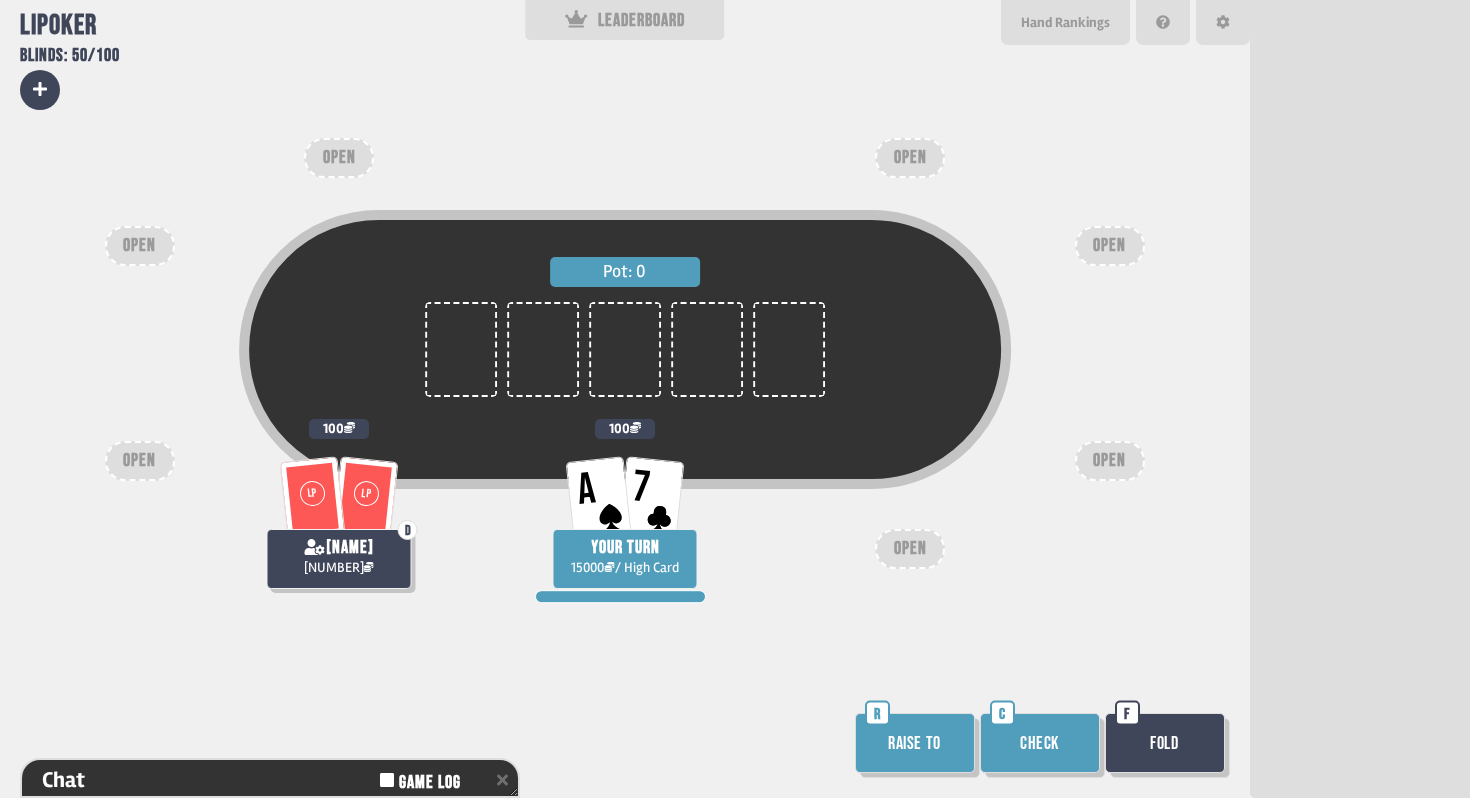 click on "Raise to" at bounding box center [915, 743] 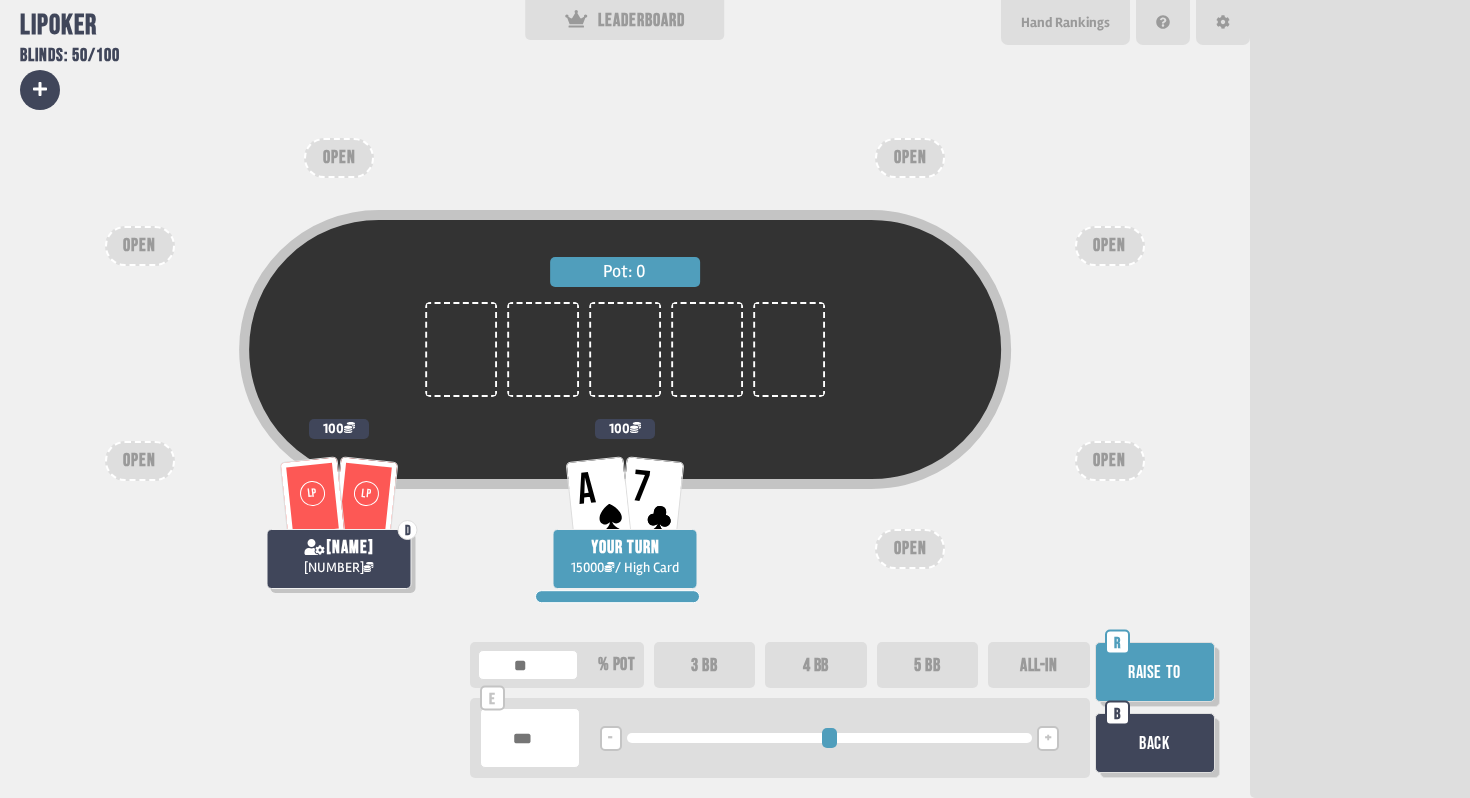click at bounding box center [530, 738] 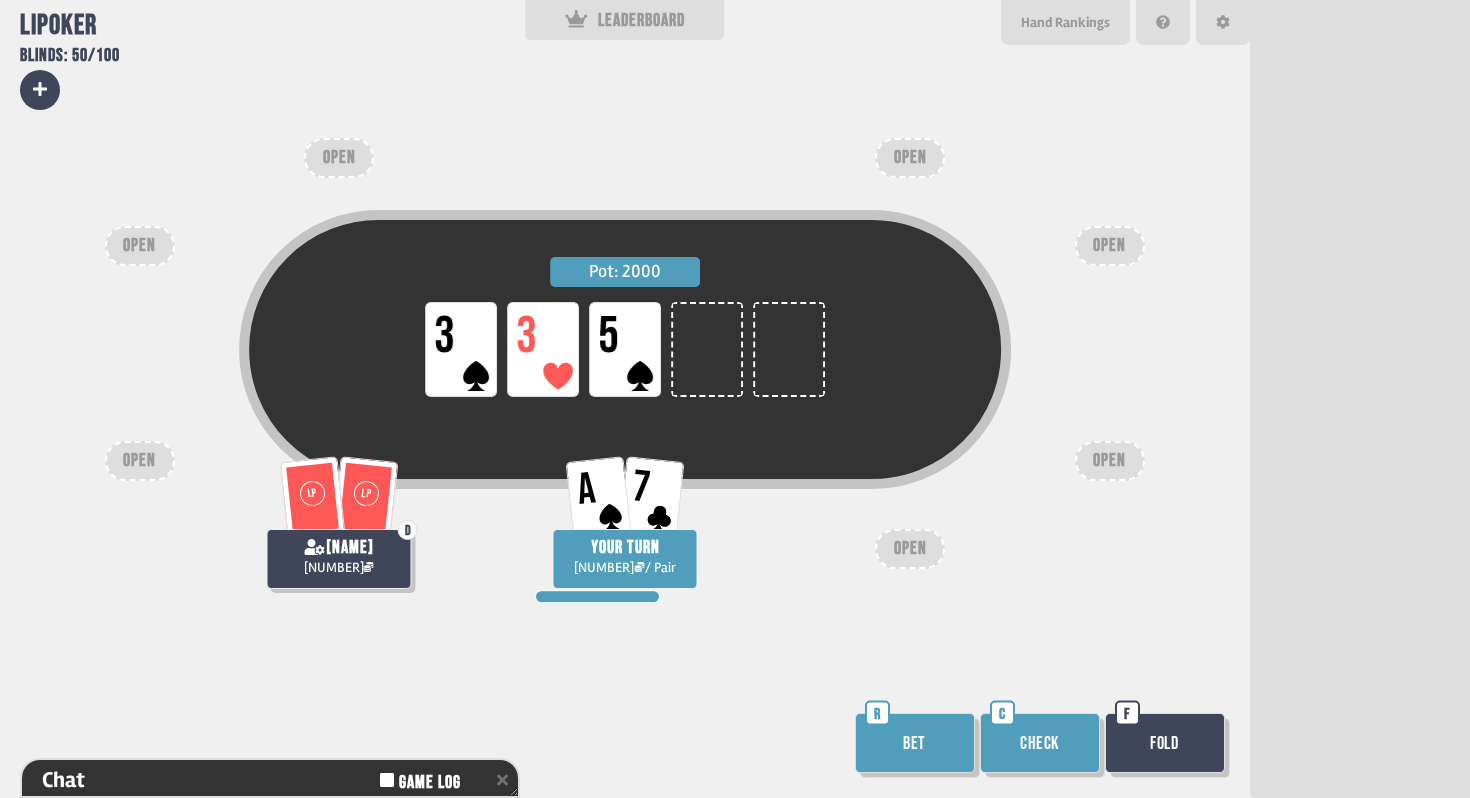 click on "Bet" at bounding box center (915, 743) 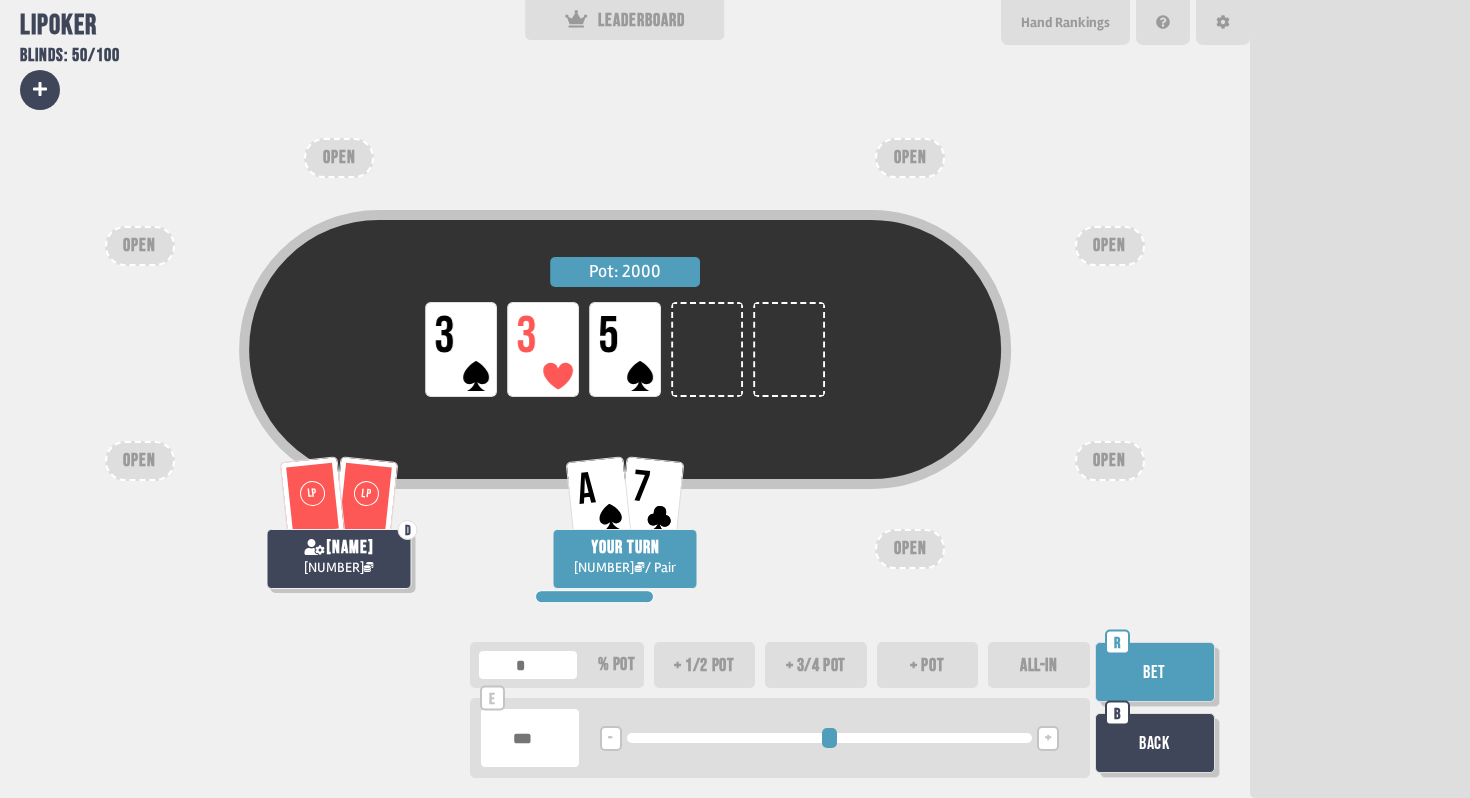 click at bounding box center (530, 738) 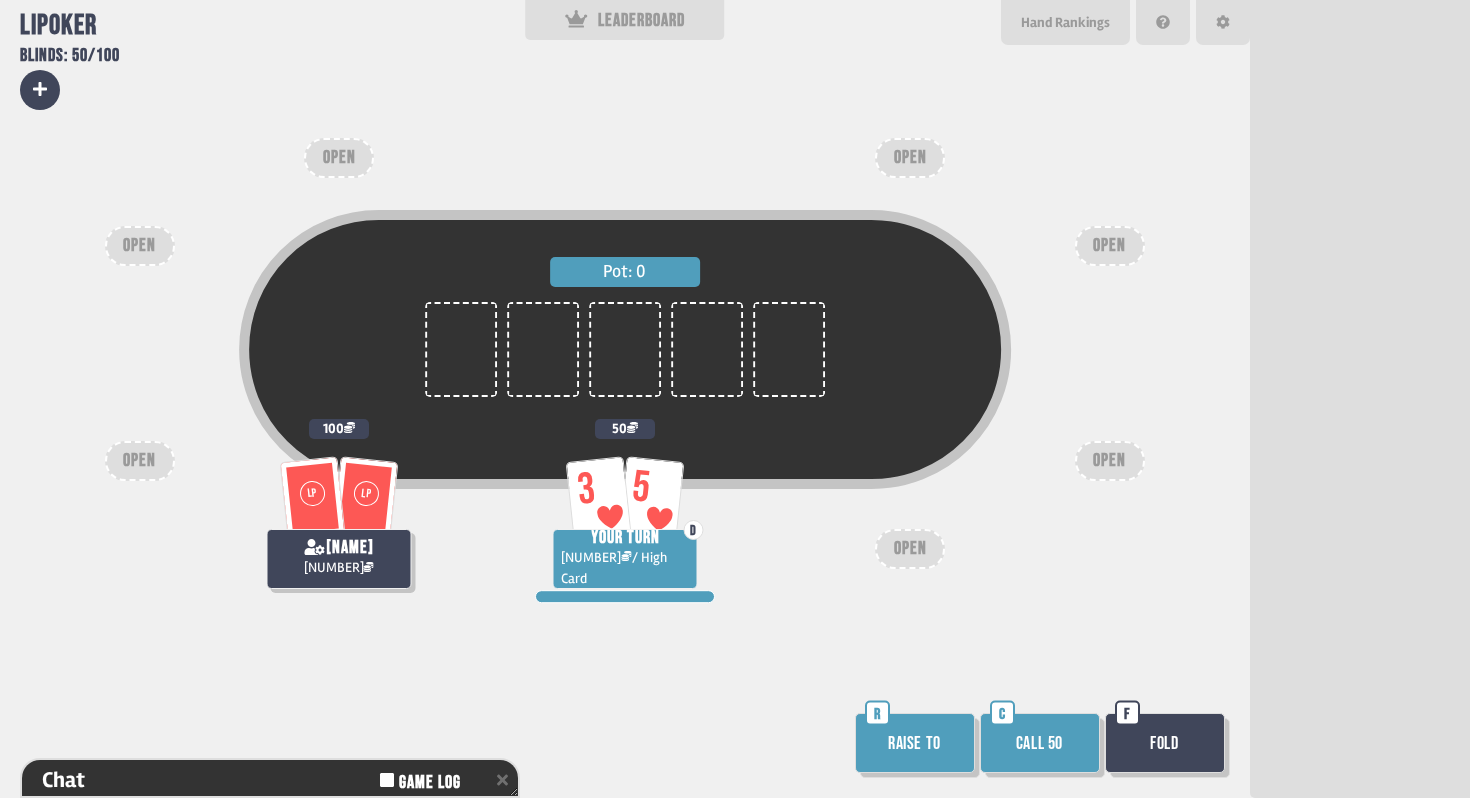 click on "Raise to" at bounding box center [915, 743] 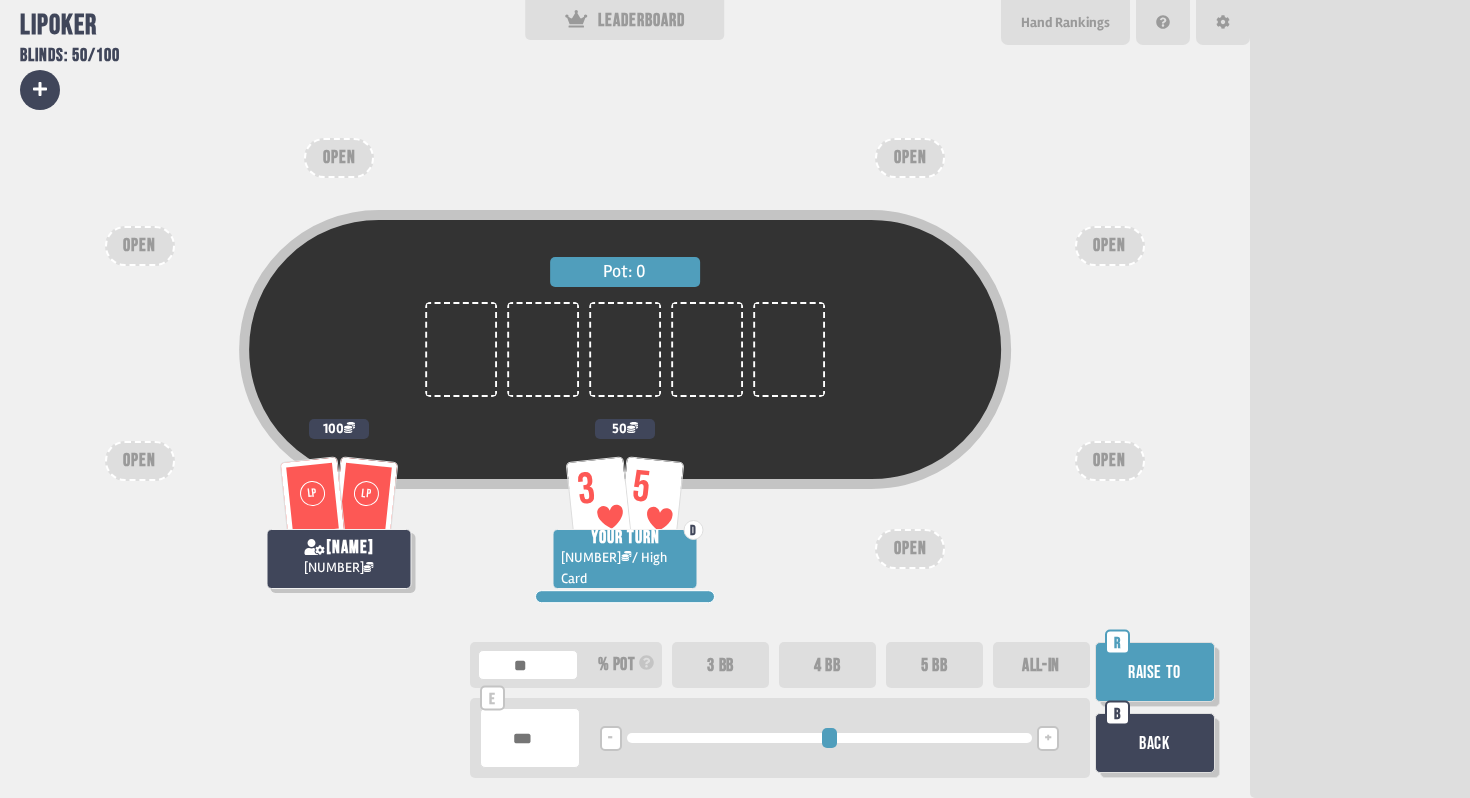 click on "3 BB" at bounding box center (720, 665) 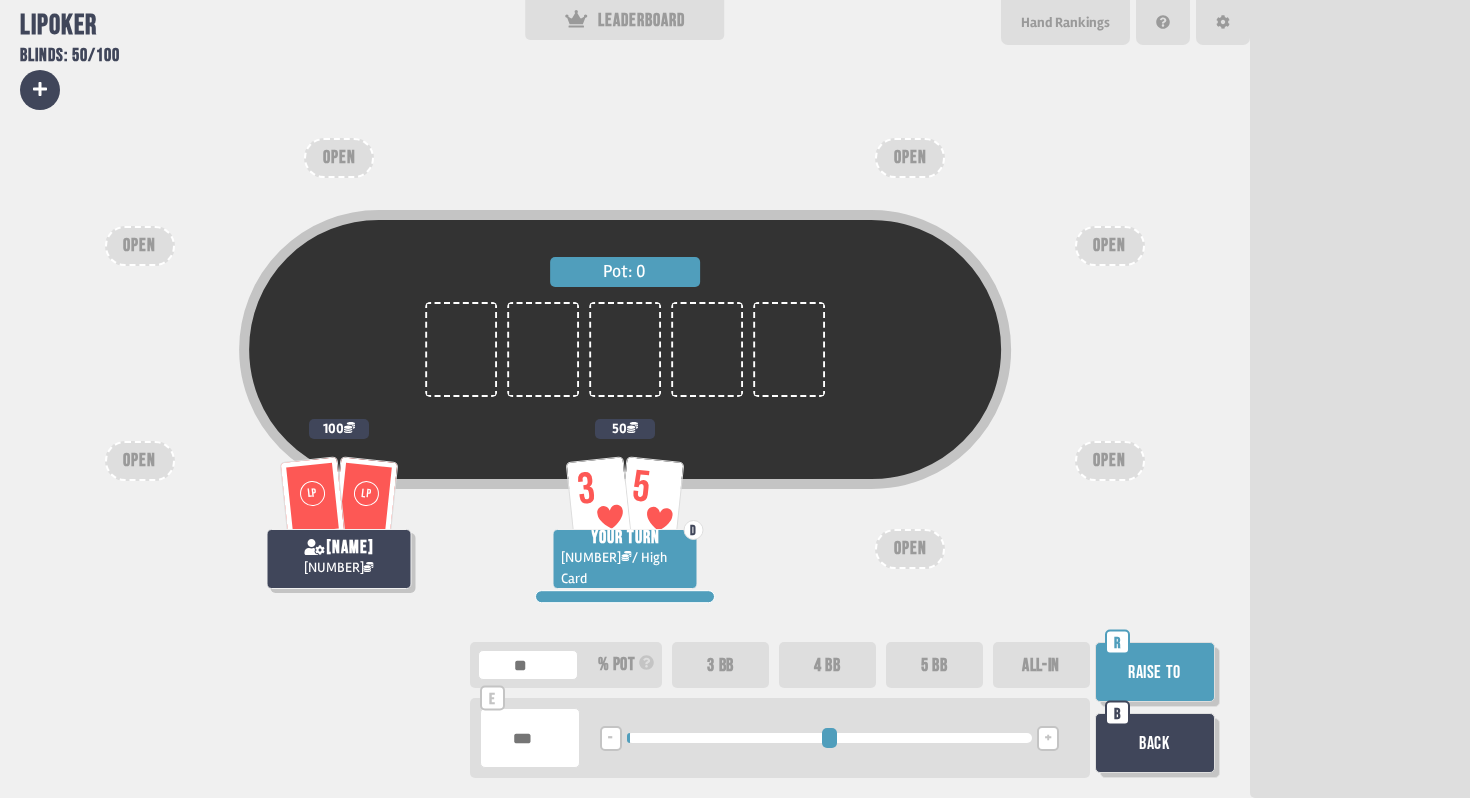 click on "Raise to" at bounding box center [1155, 672] 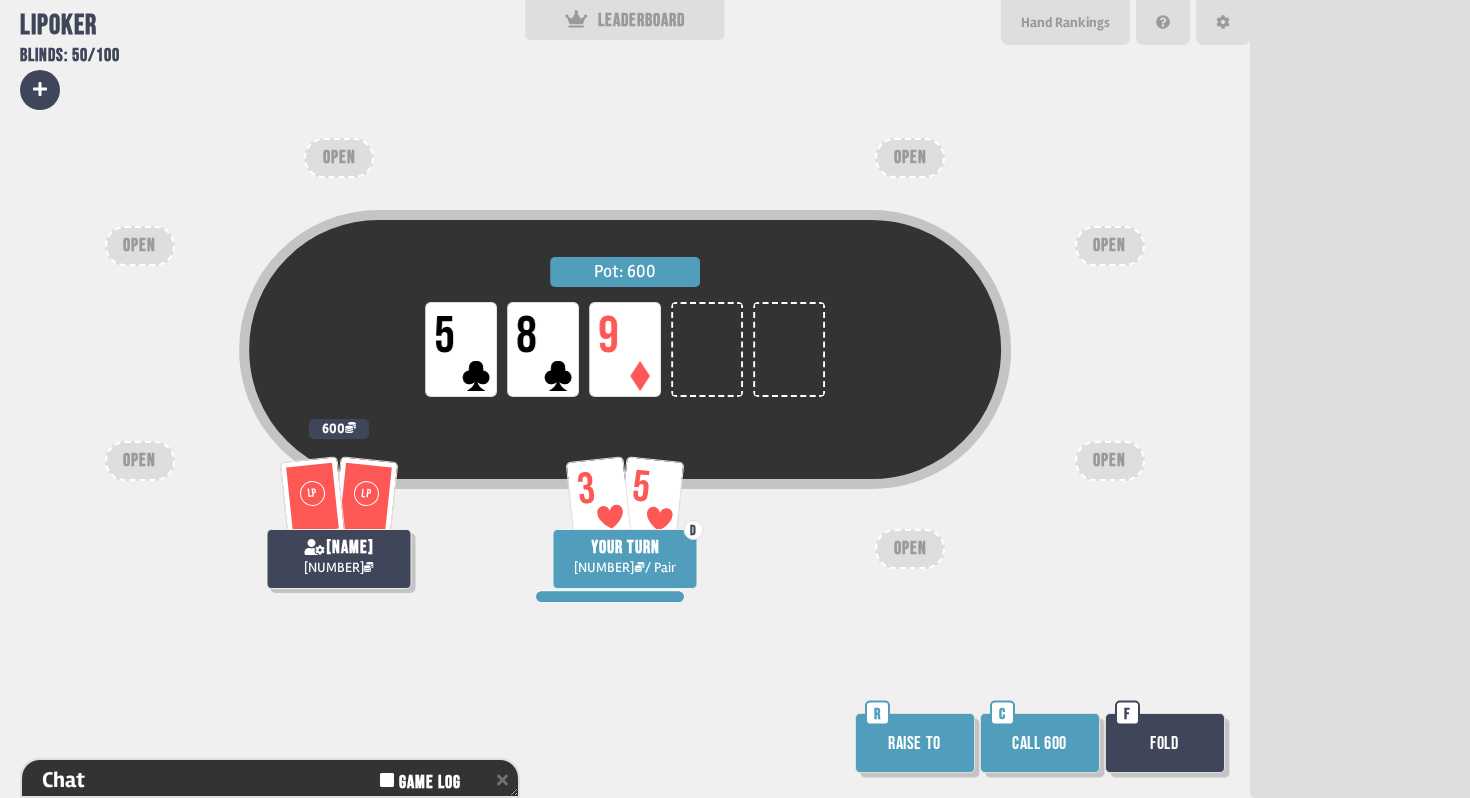 click on "Fold" at bounding box center (1165, 743) 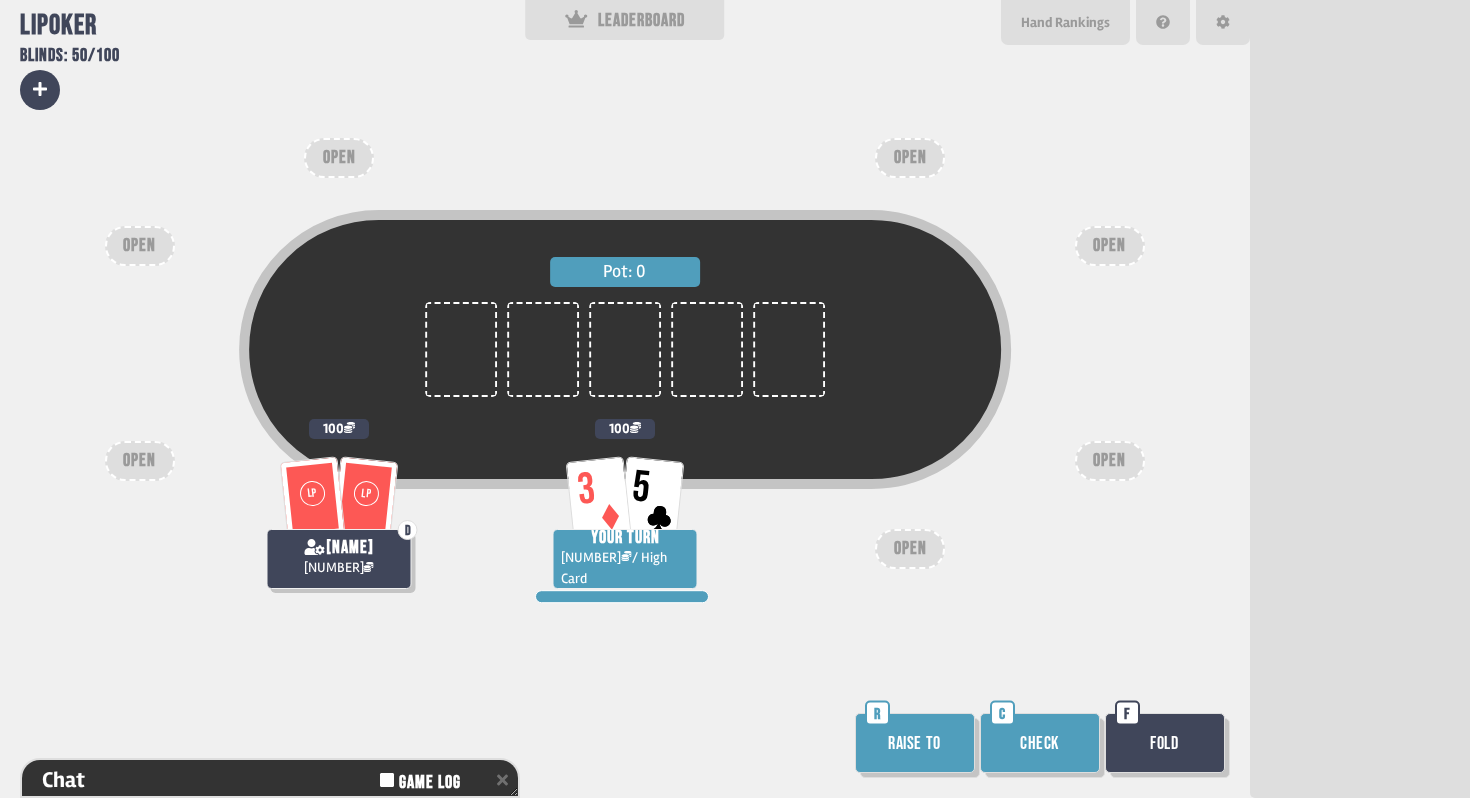 click on "Raise to" at bounding box center (915, 743) 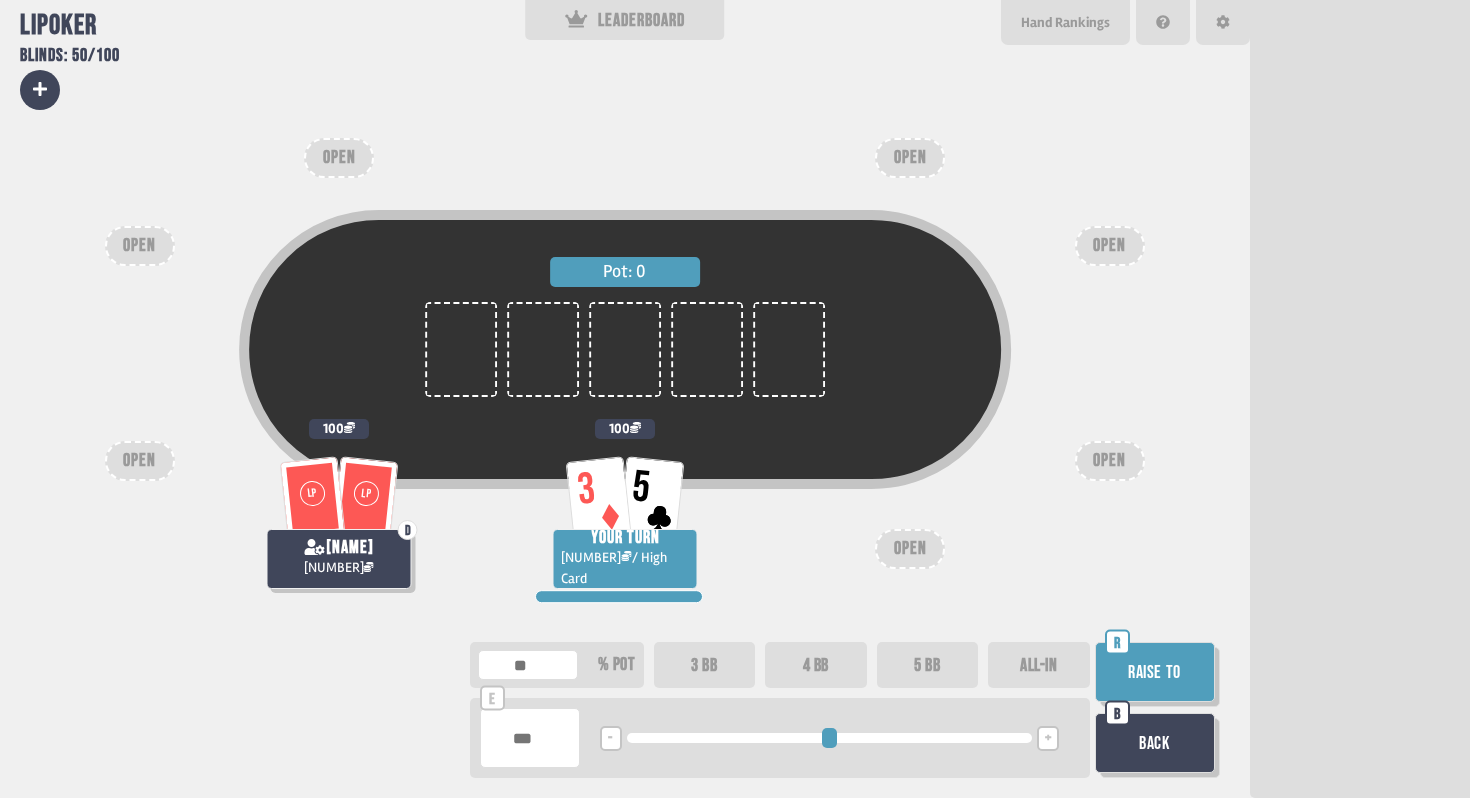 click on "3 BB" at bounding box center [705, 665] 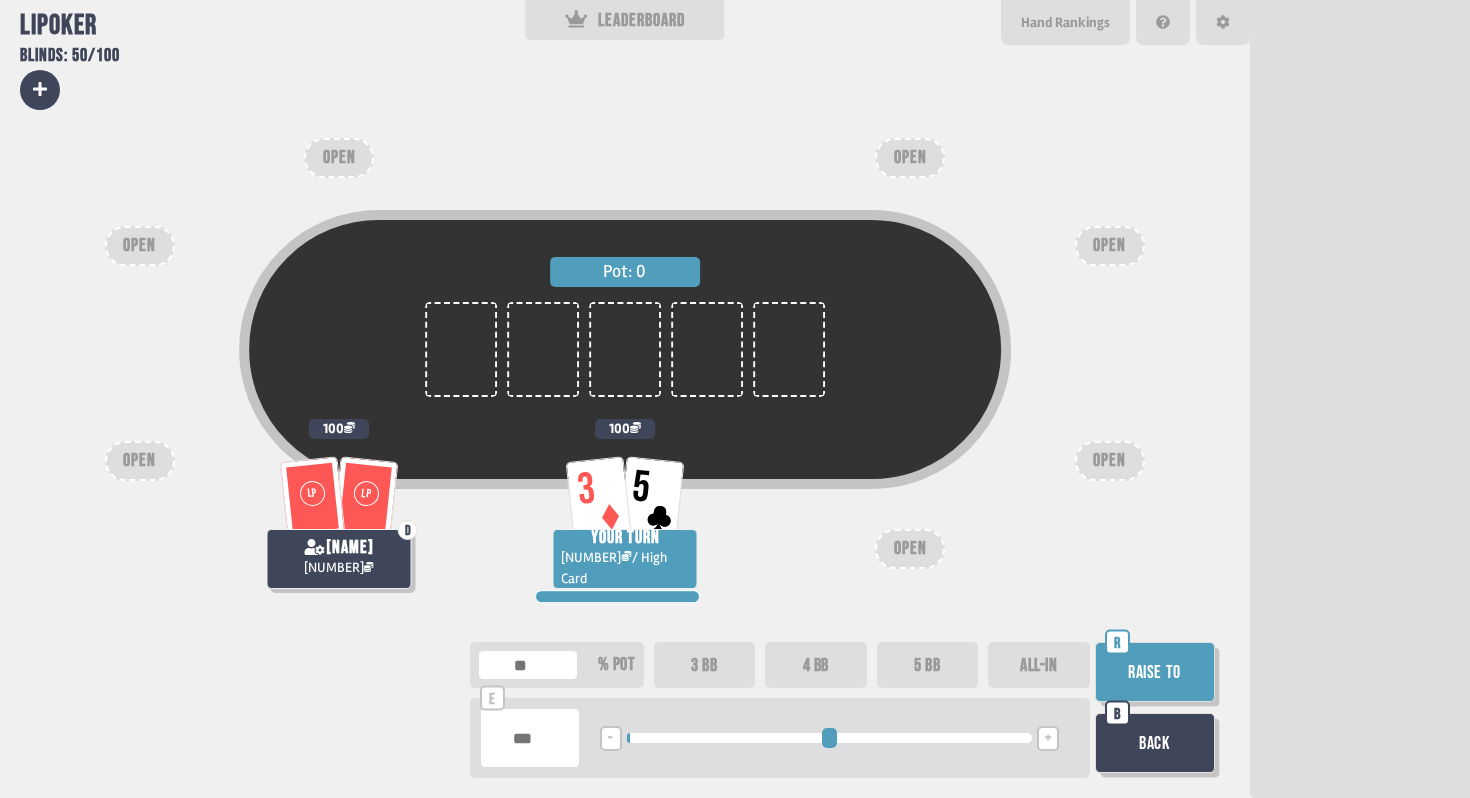 click on "Raise to" at bounding box center (1155, 672) 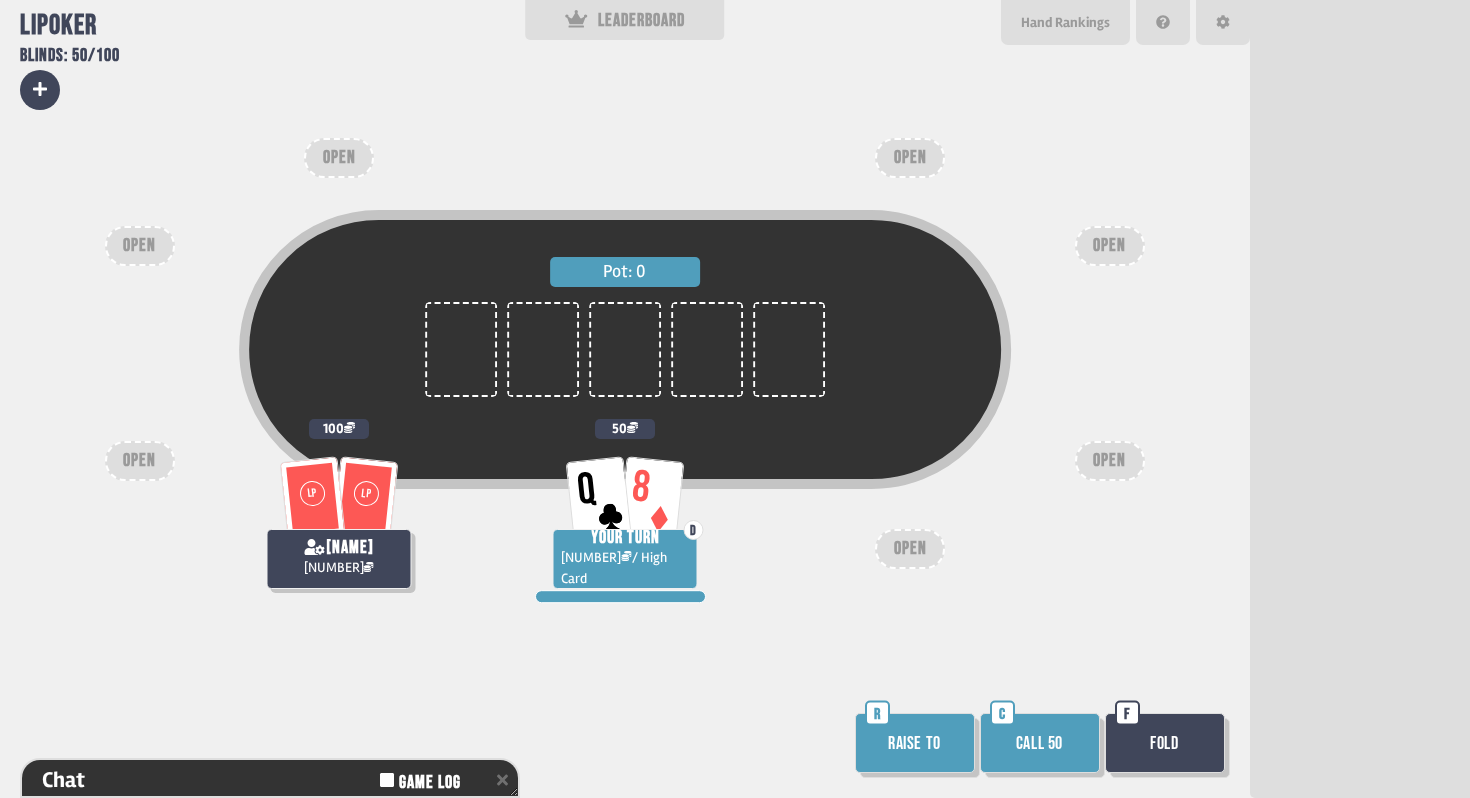 click on "Raise to" at bounding box center (915, 743) 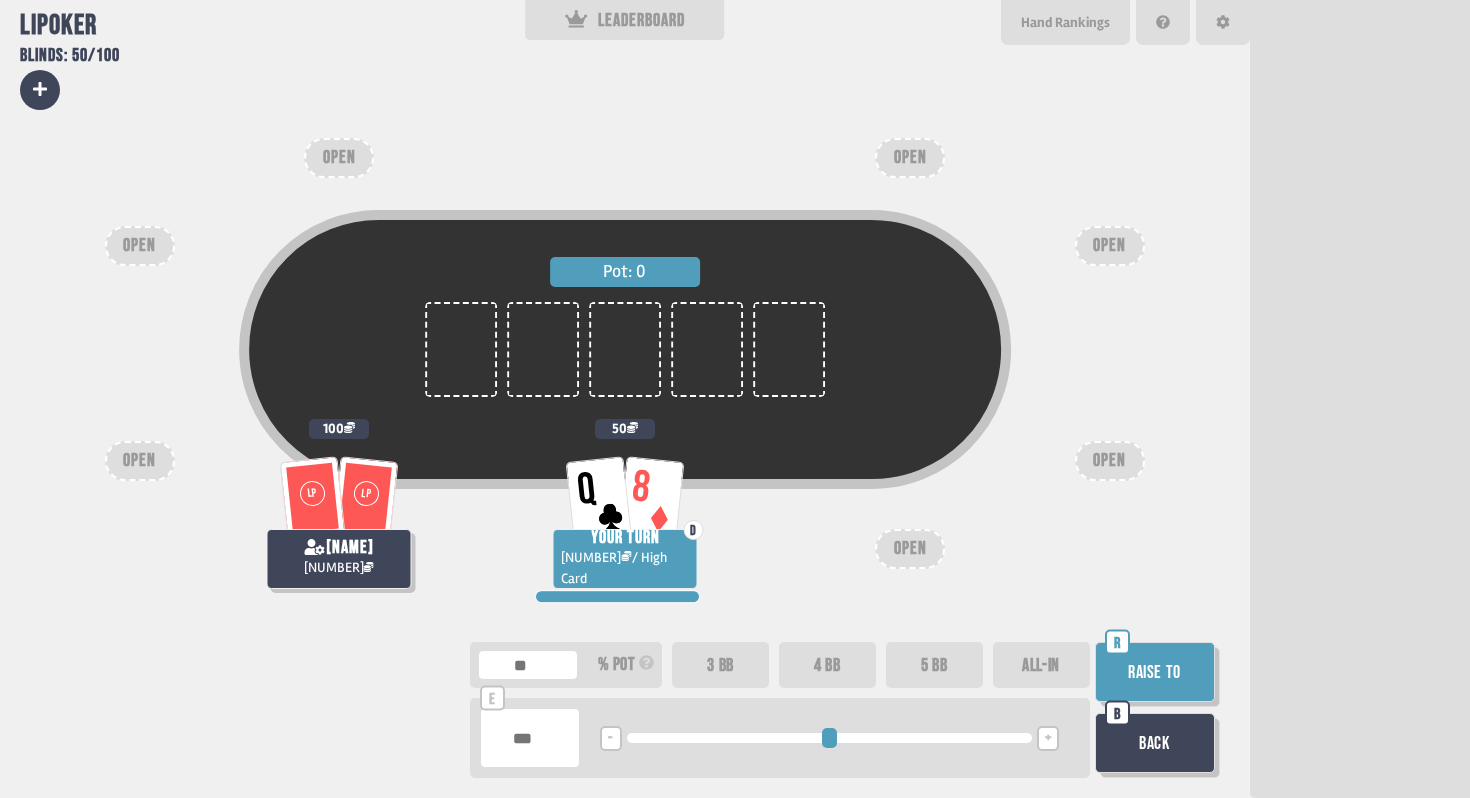 click on "3 BB" at bounding box center (720, 665) 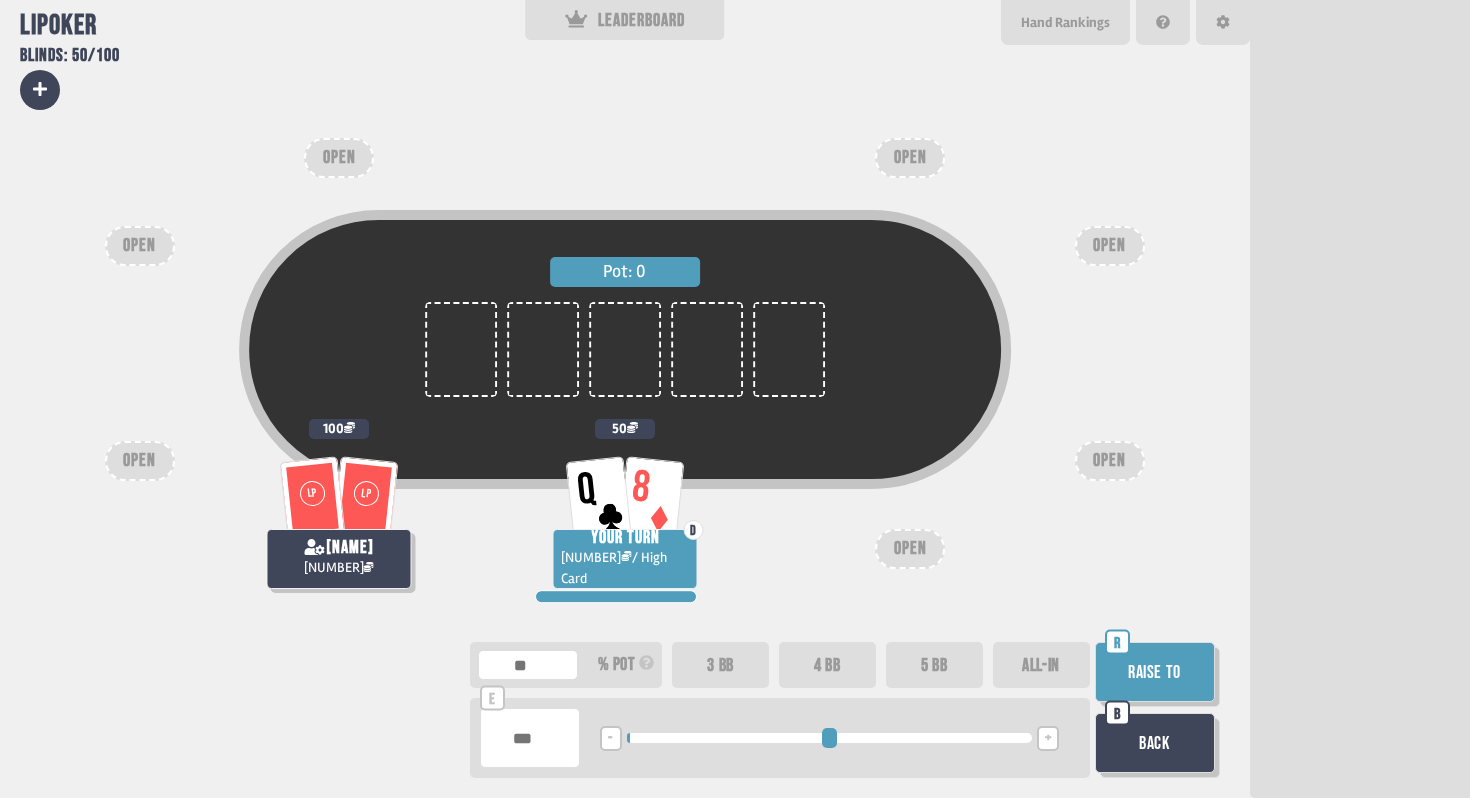 click on "Raise to" at bounding box center (1155, 672) 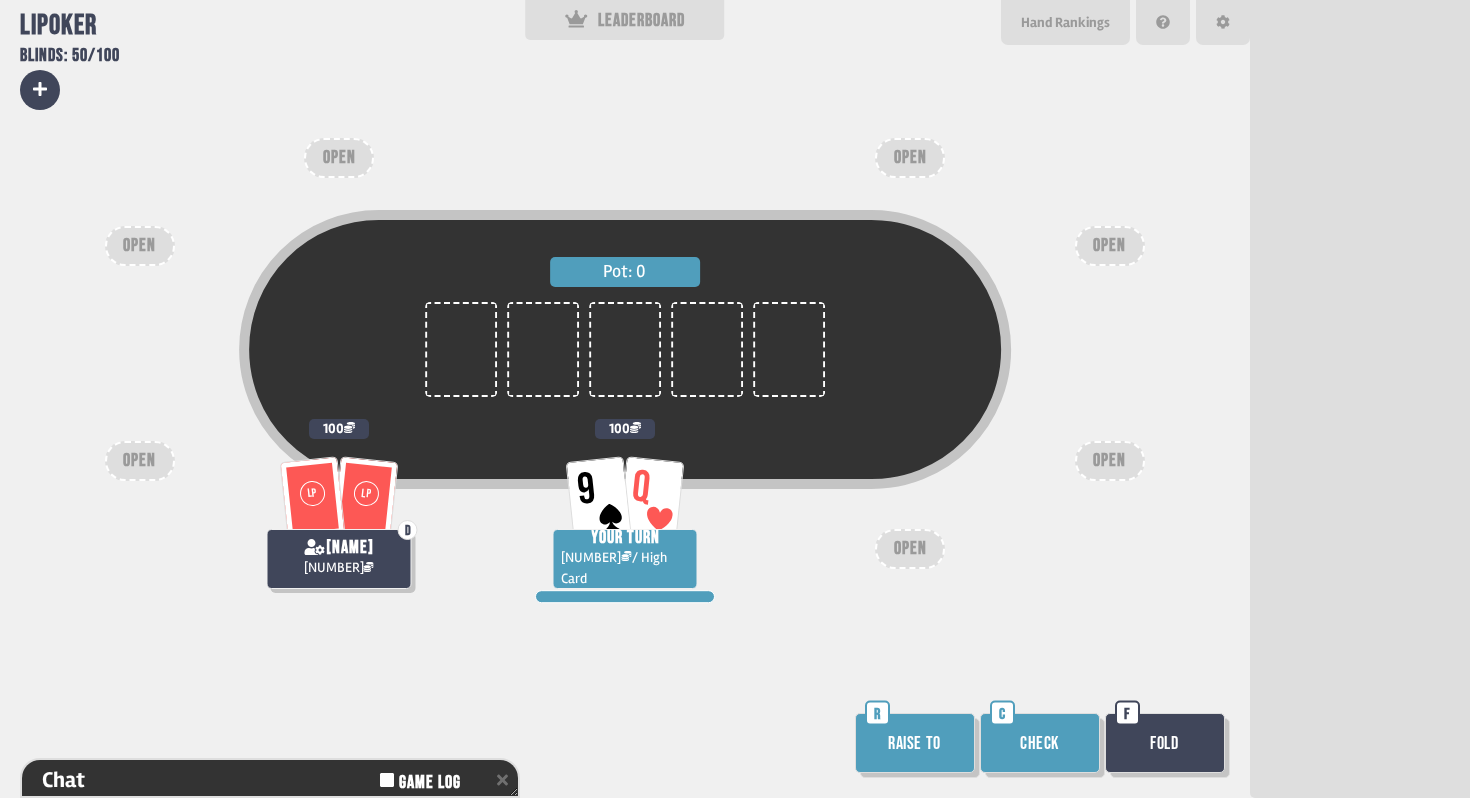 click on "Raise to" at bounding box center (915, 743) 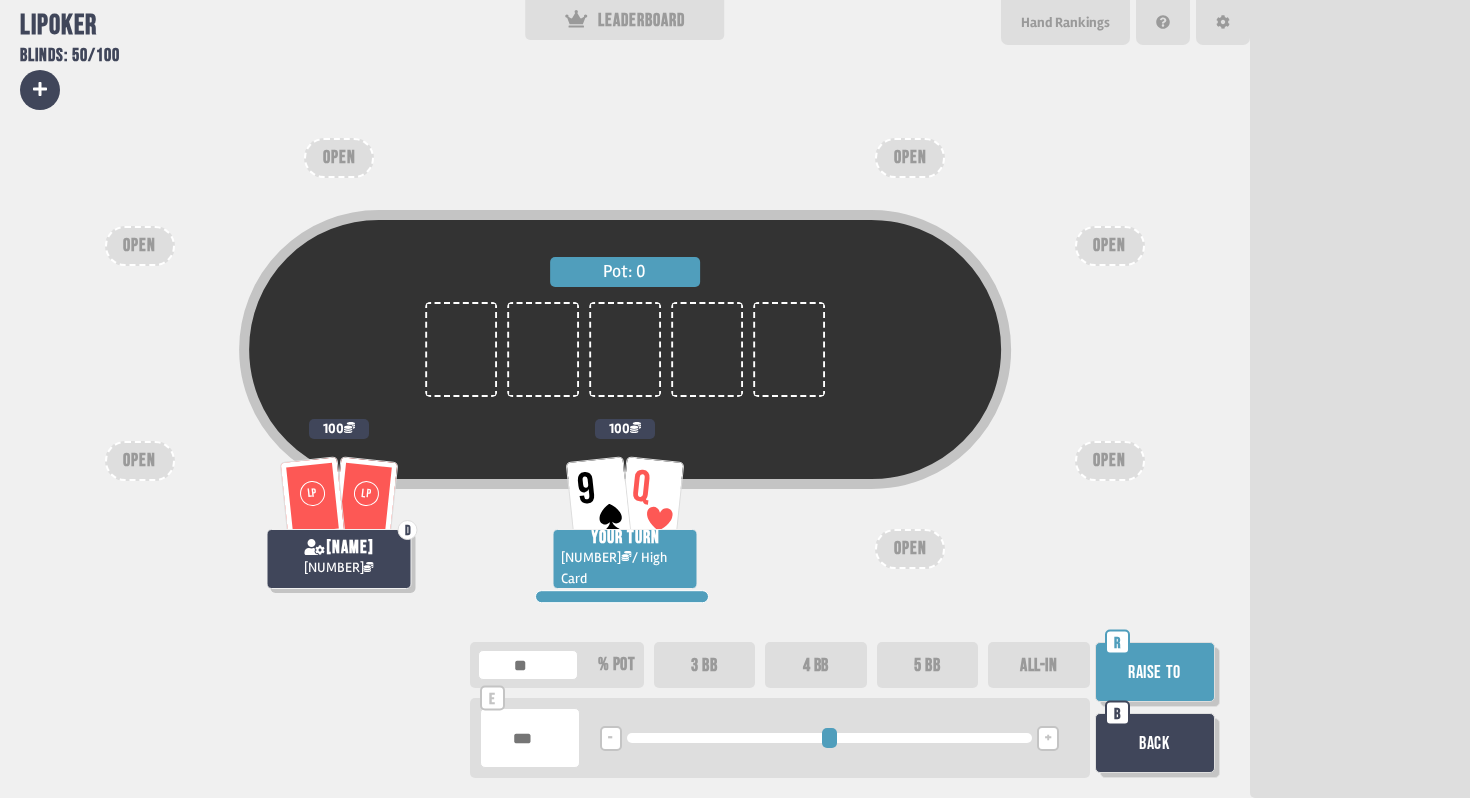 click on "3 BB" at bounding box center [705, 665] 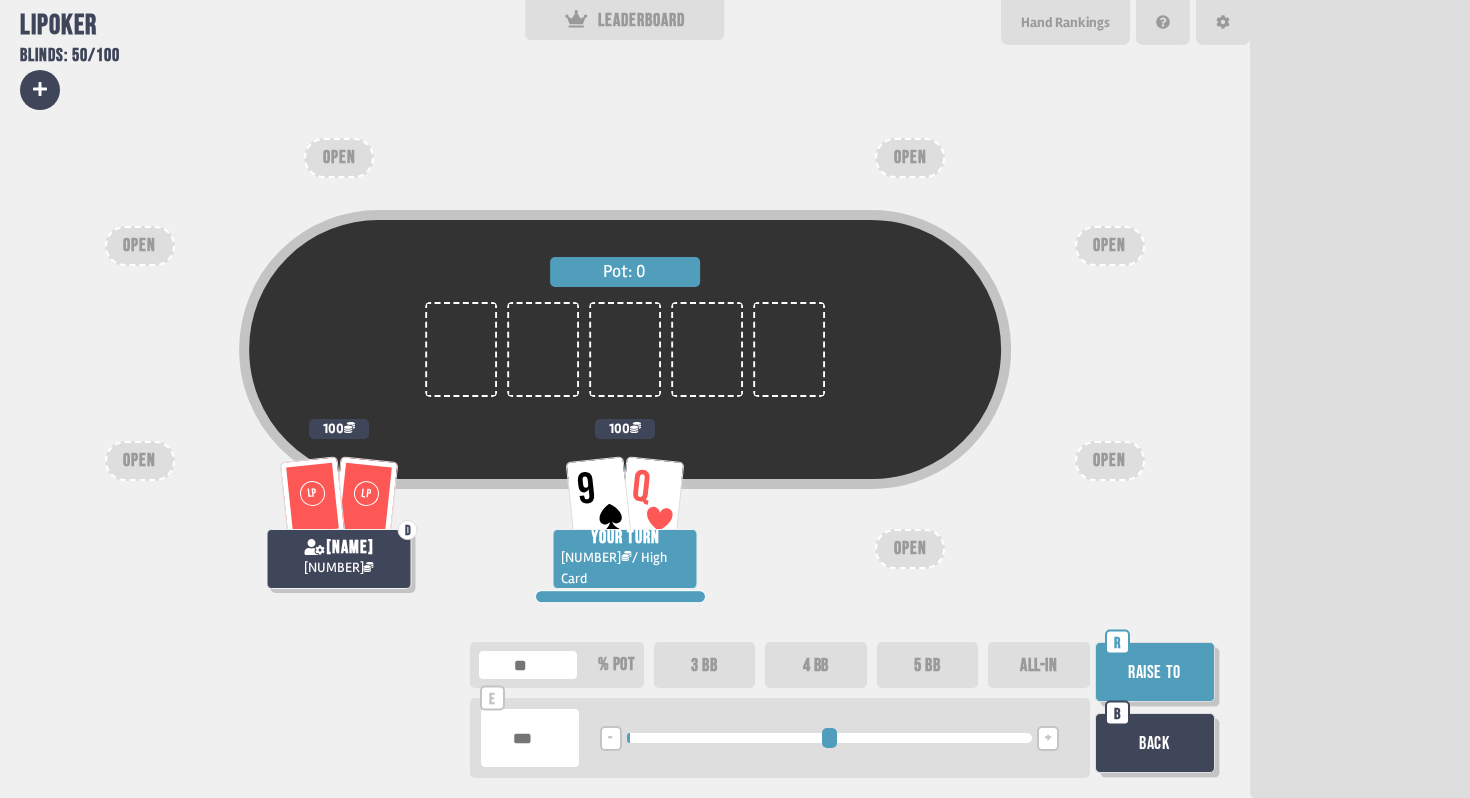 click on "Raise to" at bounding box center (1155, 672) 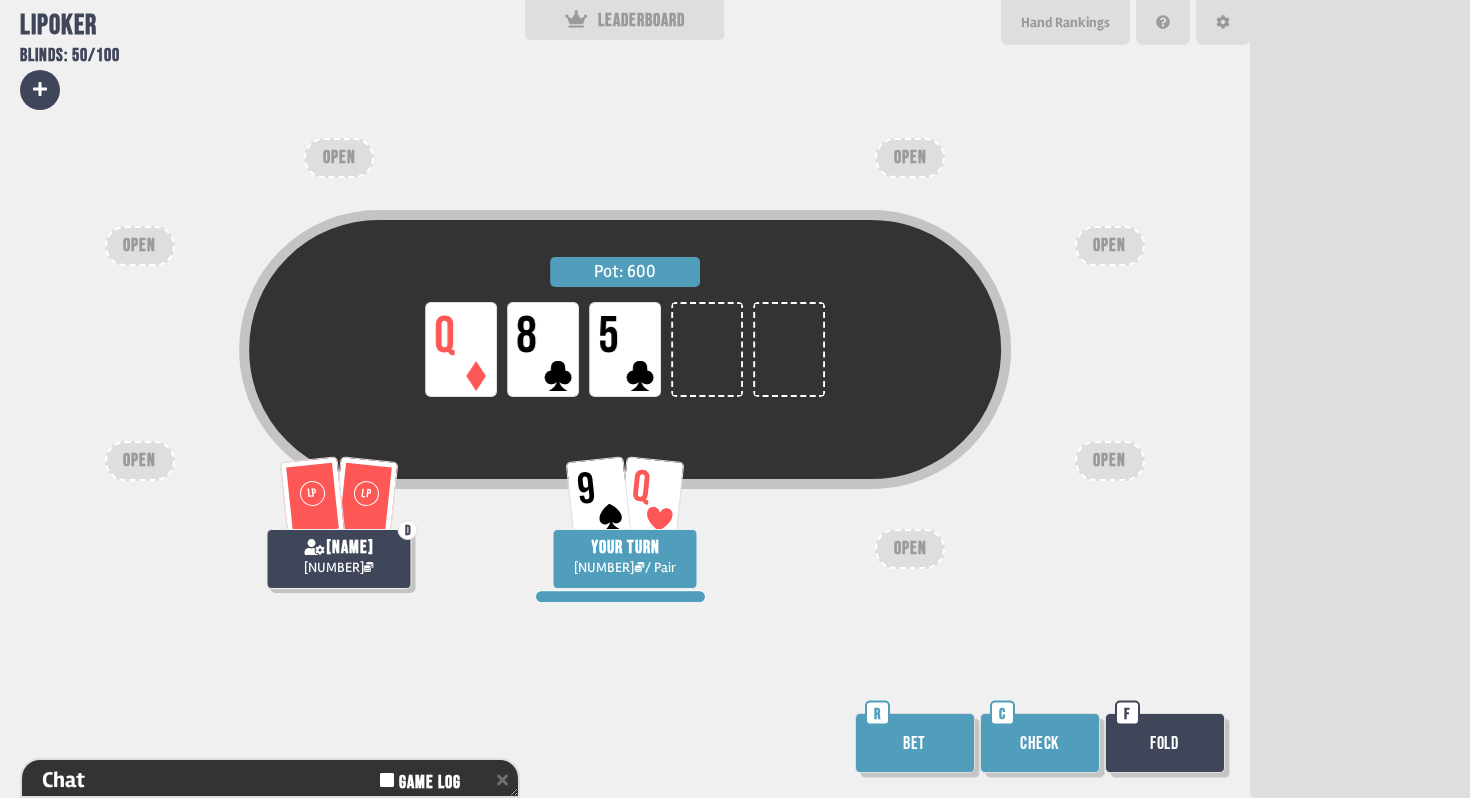 click on "Bet" at bounding box center (915, 743) 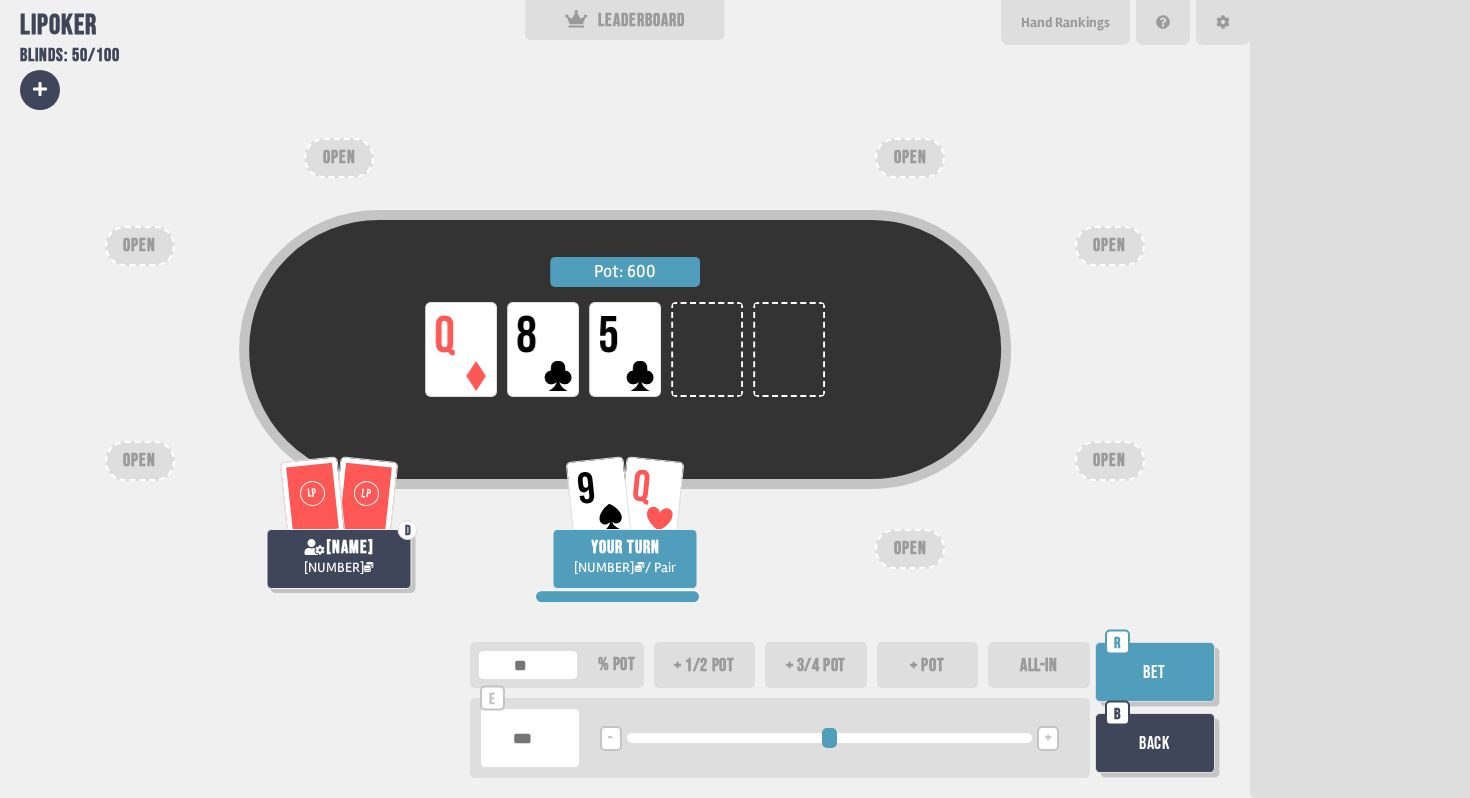 click at bounding box center [530, 738] 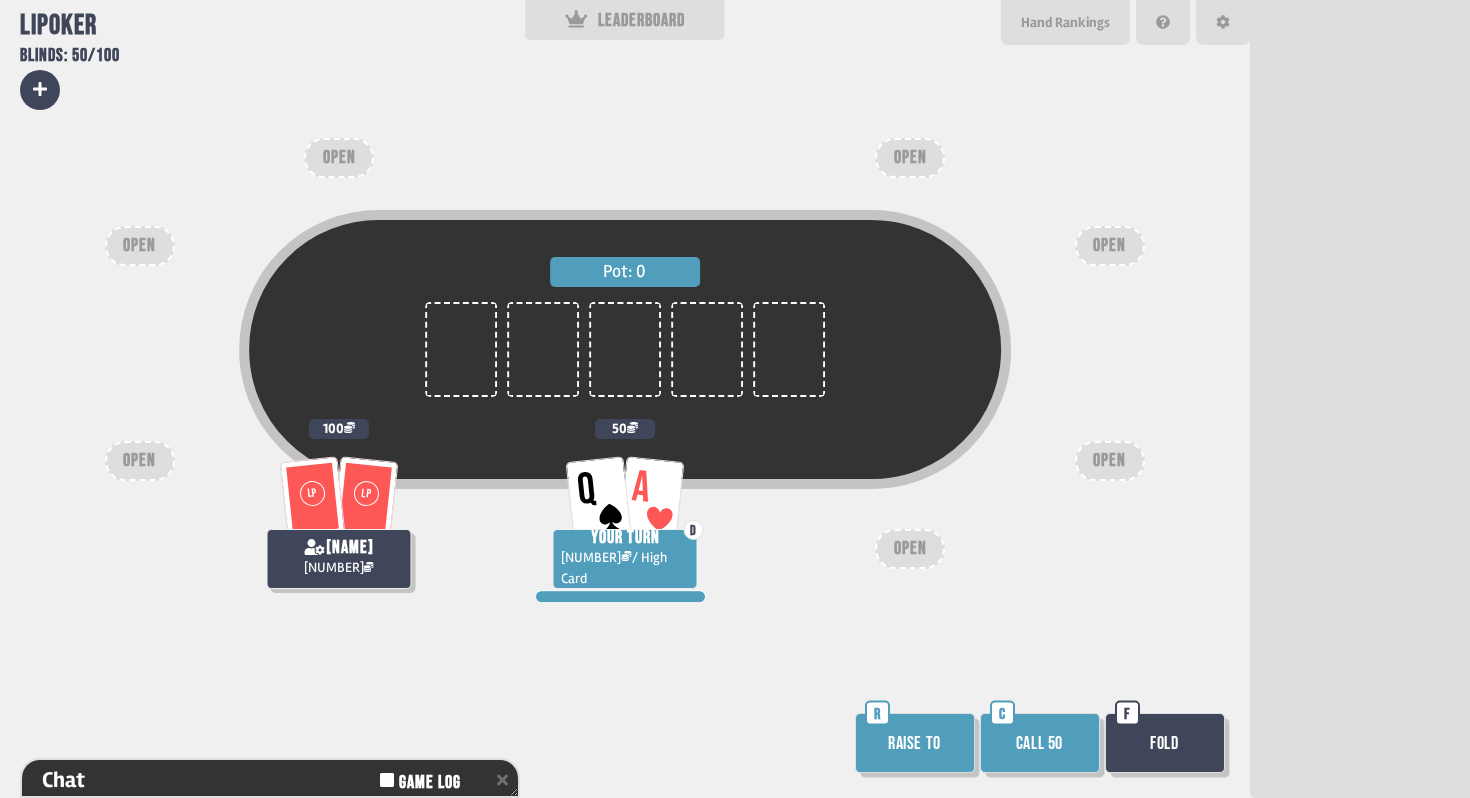 click on "Raise to" at bounding box center (915, 743) 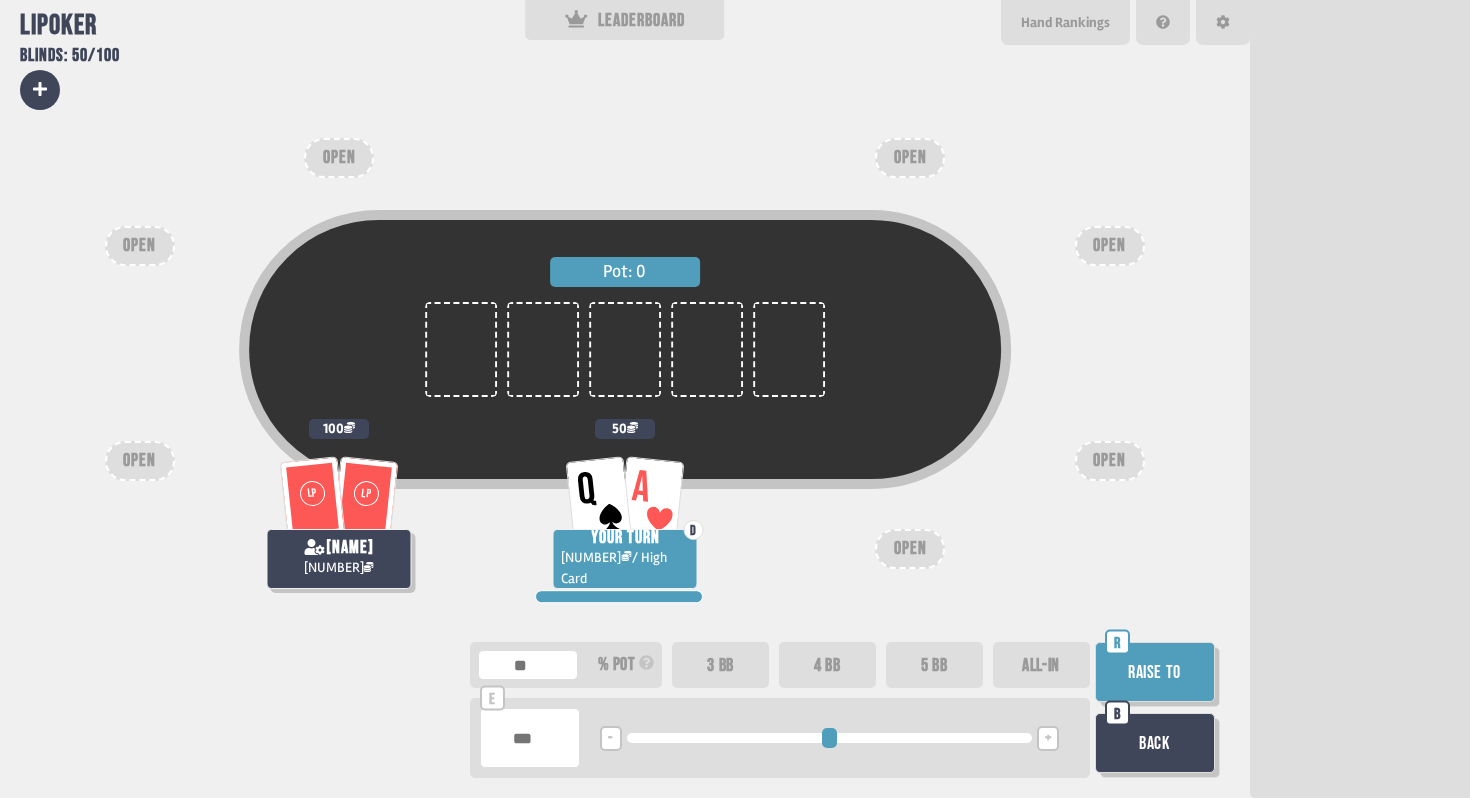click on "3 BB" at bounding box center (720, 665) 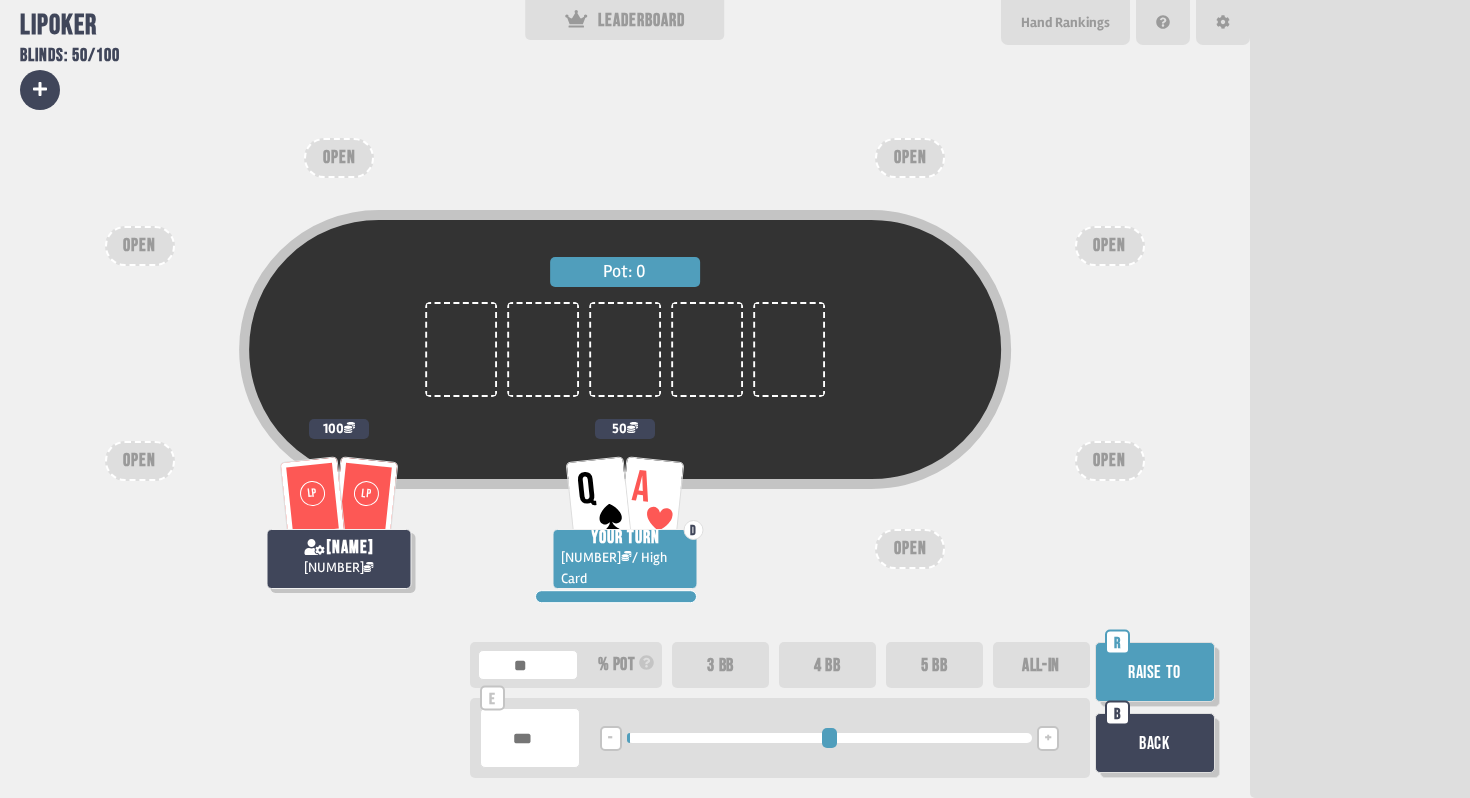 click on "3 BB" at bounding box center (720, 665) 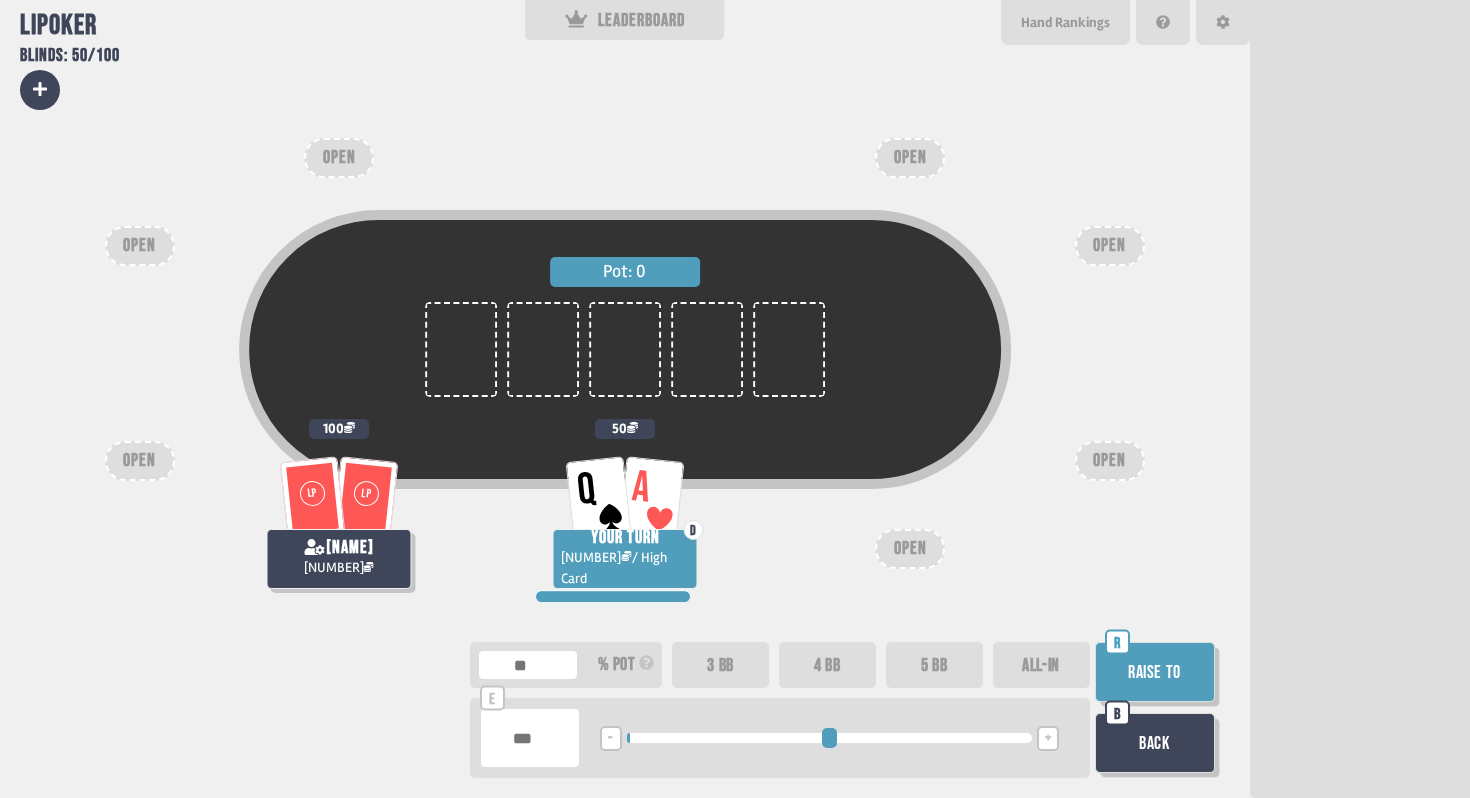 click on "Raise to" at bounding box center [1155, 672] 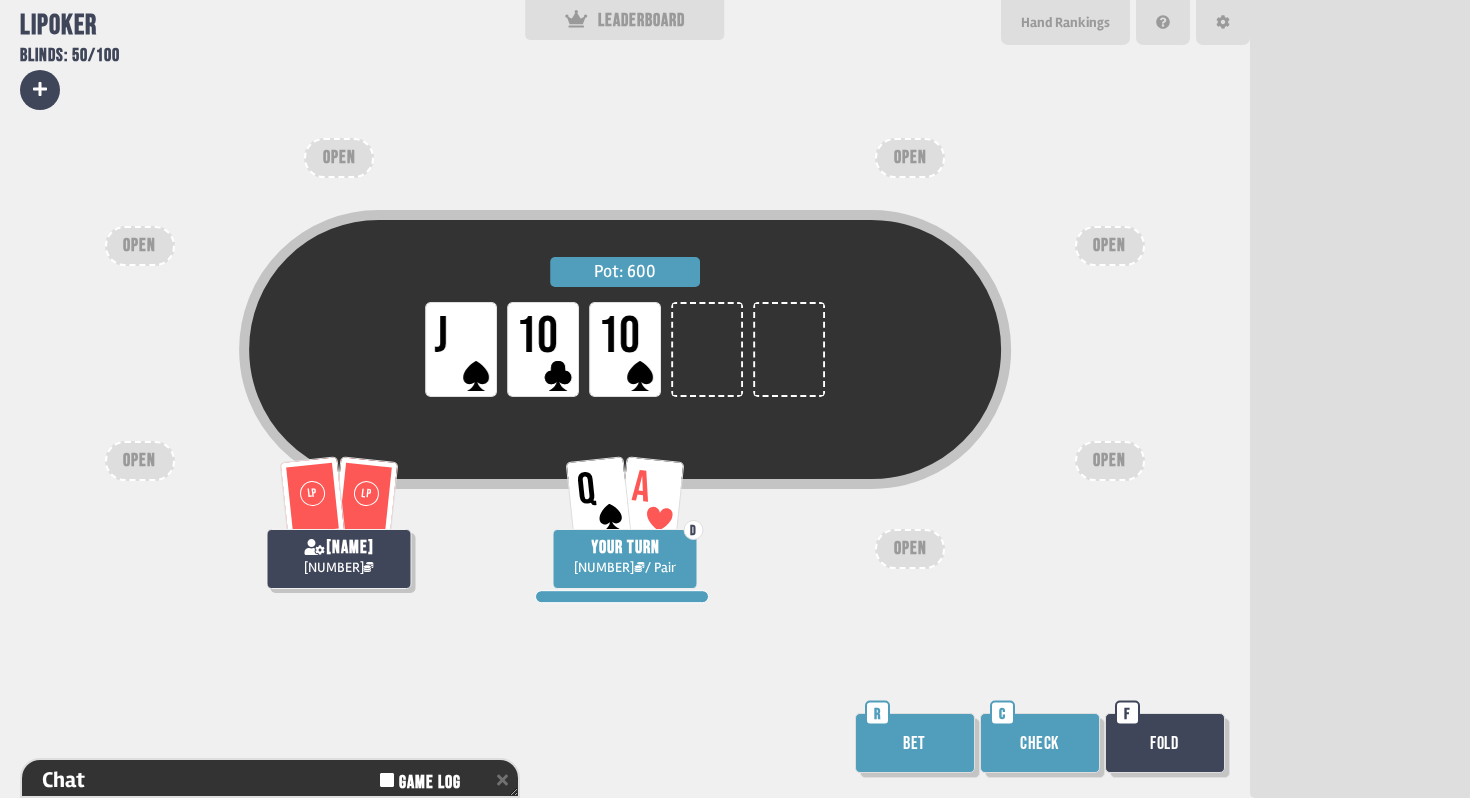 click on "Bet R" at bounding box center (917, 745) 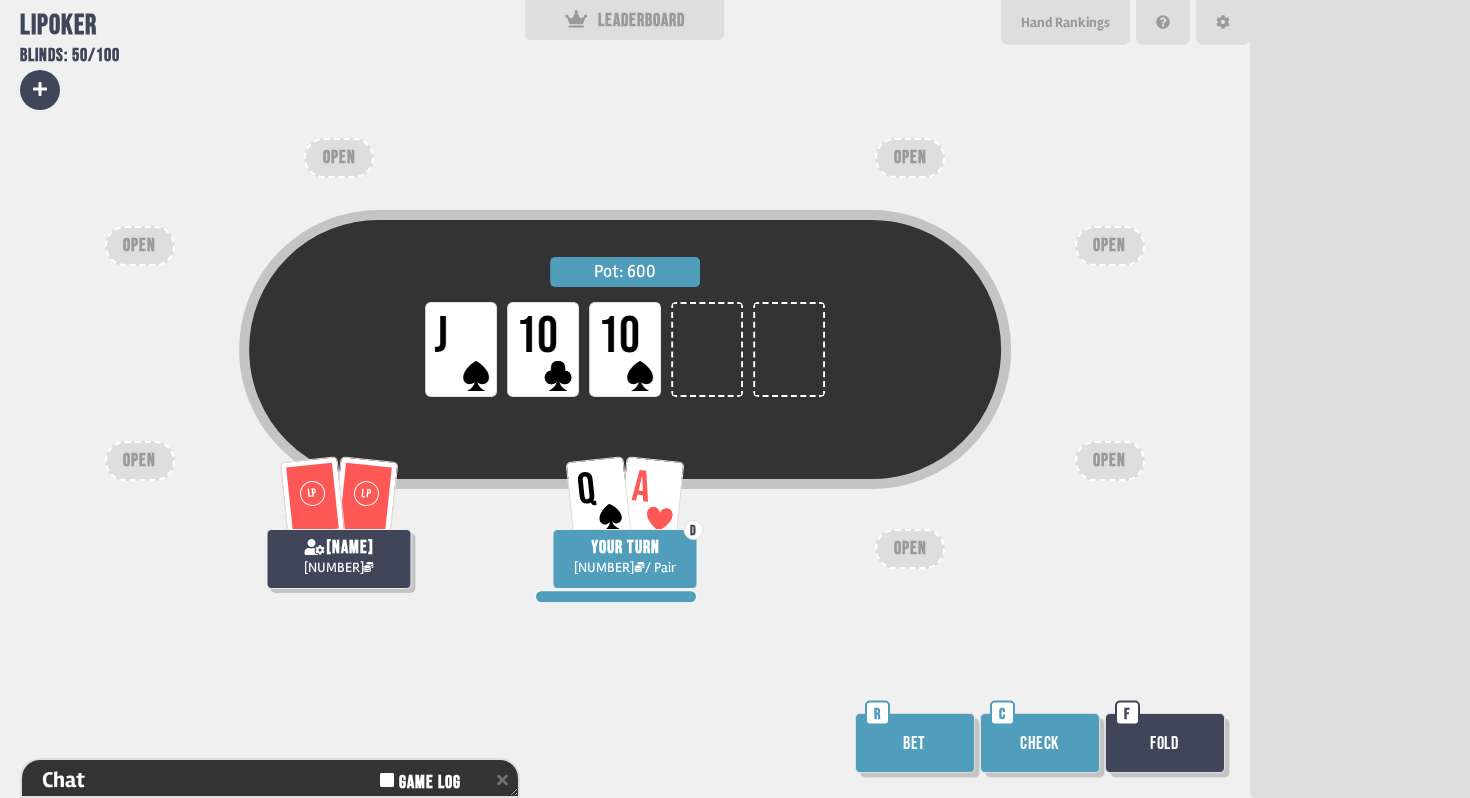 click on "Bet" at bounding box center [915, 743] 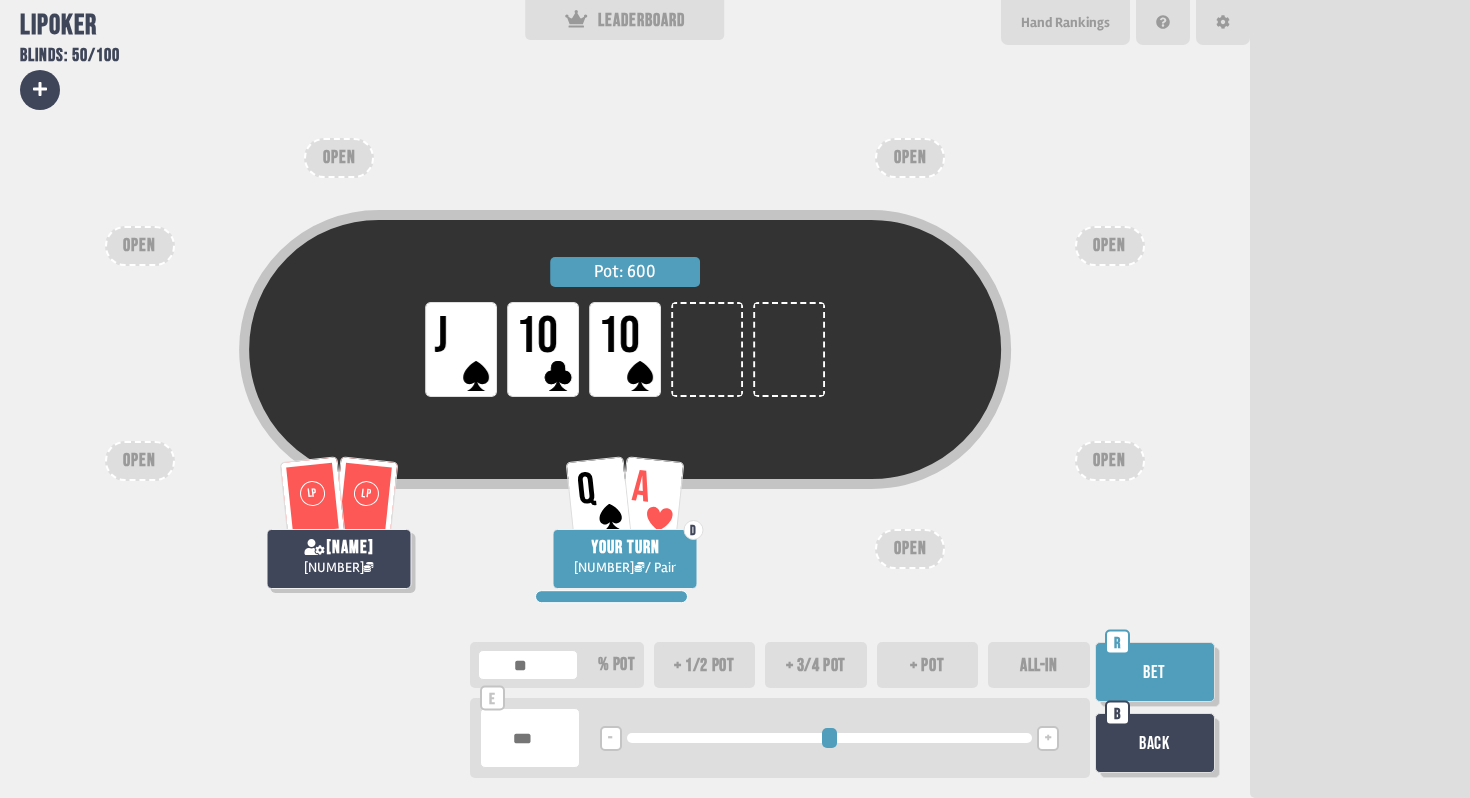 click at bounding box center [530, 738] 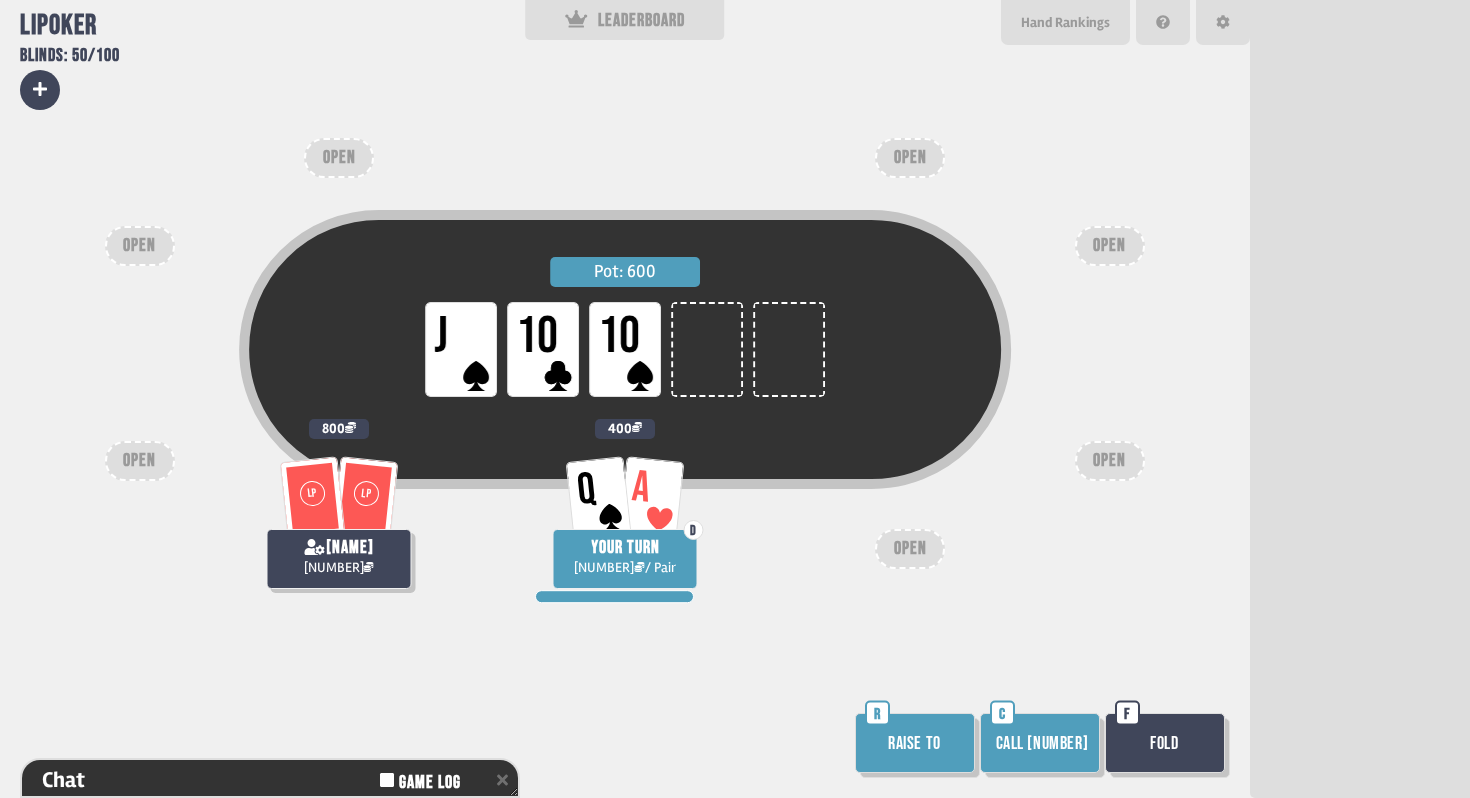 click on "Call [NUMBER]" at bounding box center (1040, 743) 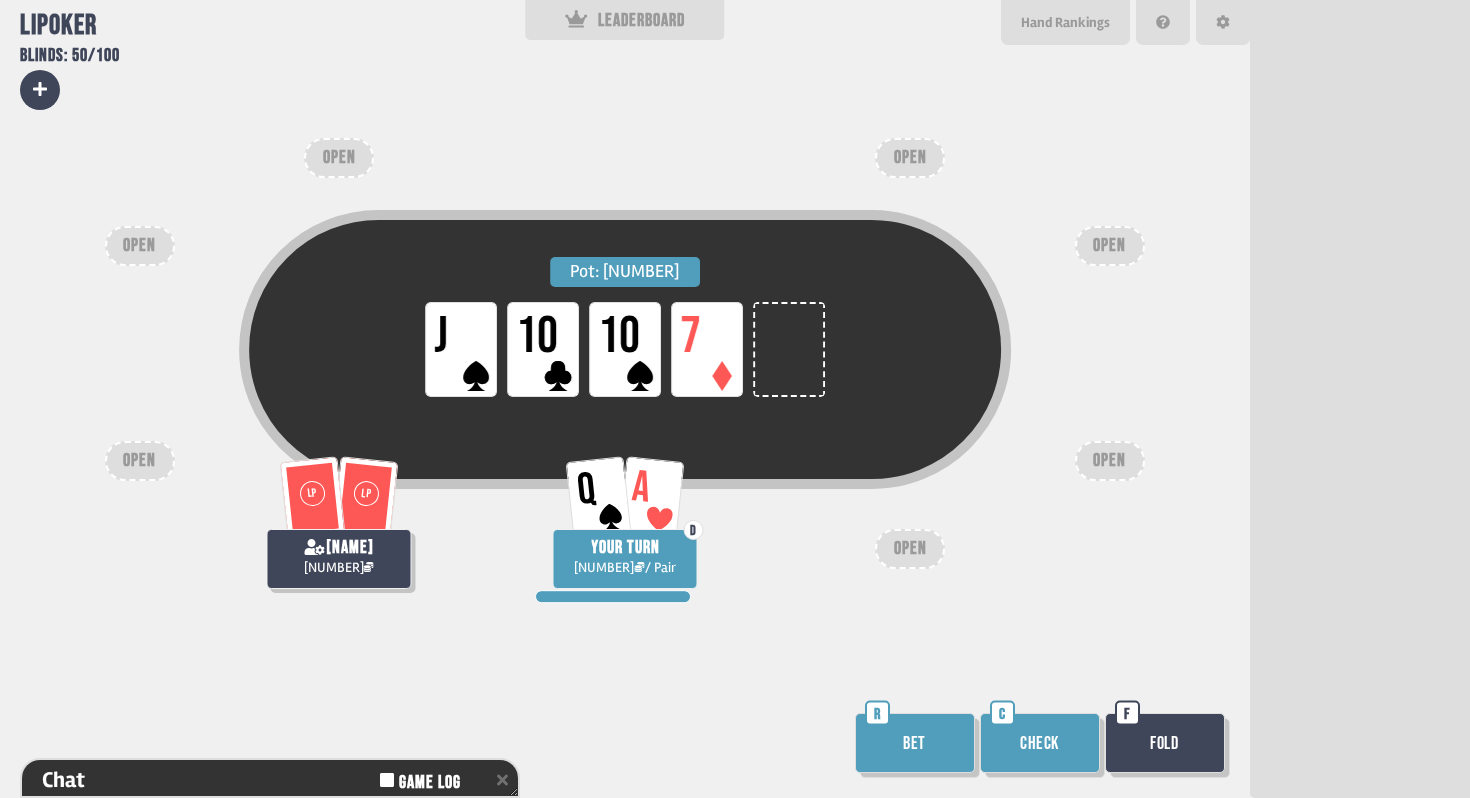 click on "Check" at bounding box center (1040, 743) 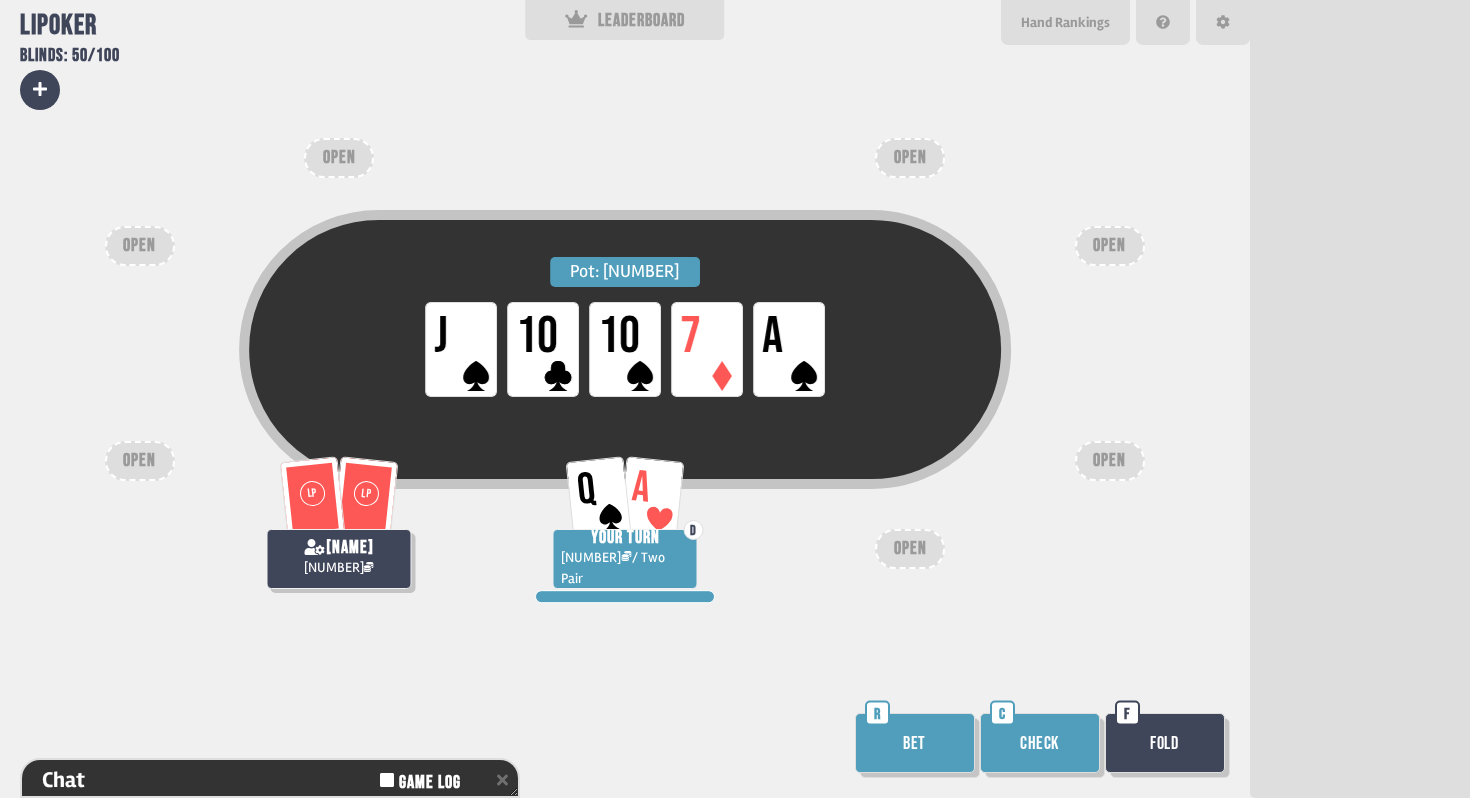 click on "Check" at bounding box center [1040, 743] 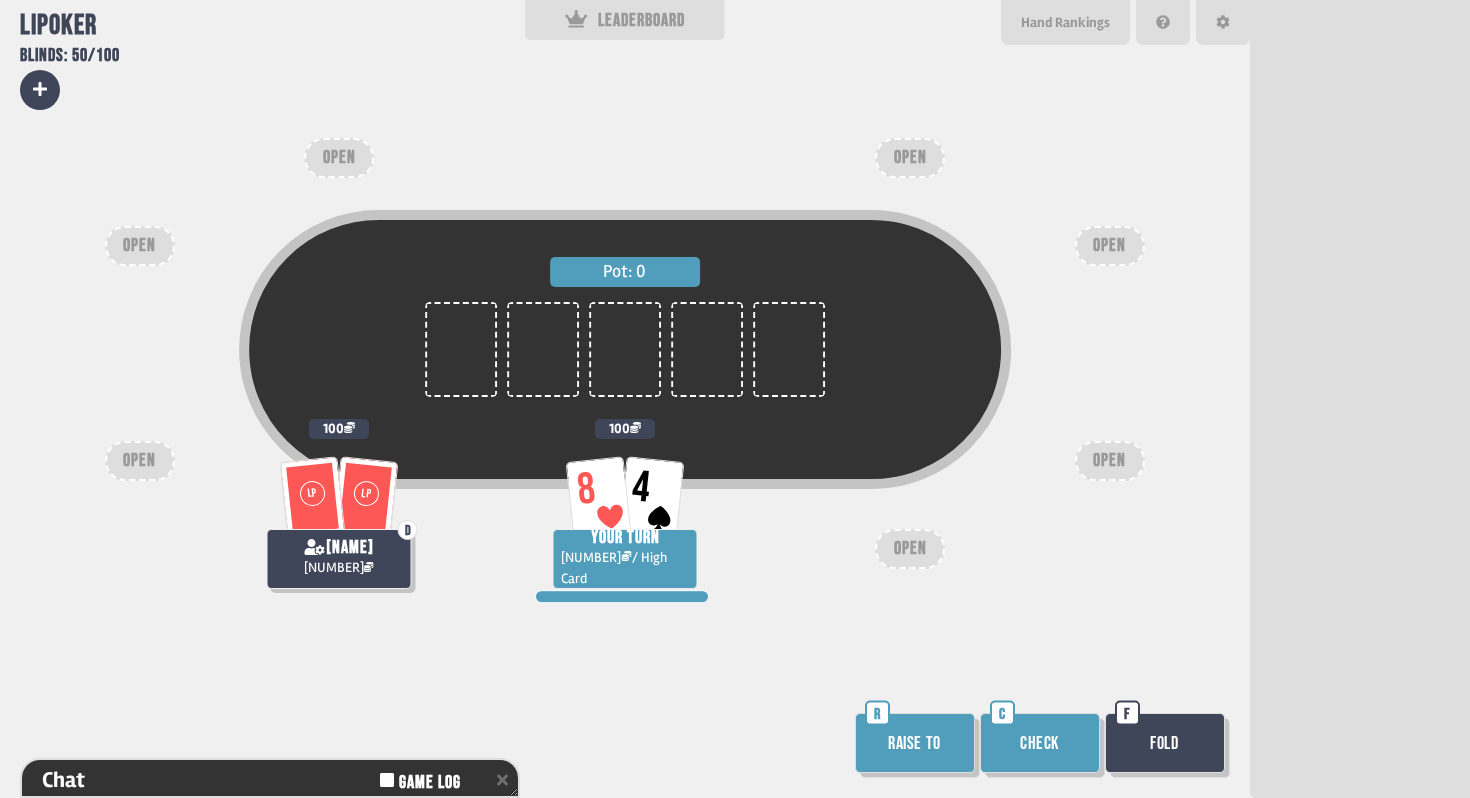 click on "Raise to" at bounding box center (915, 743) 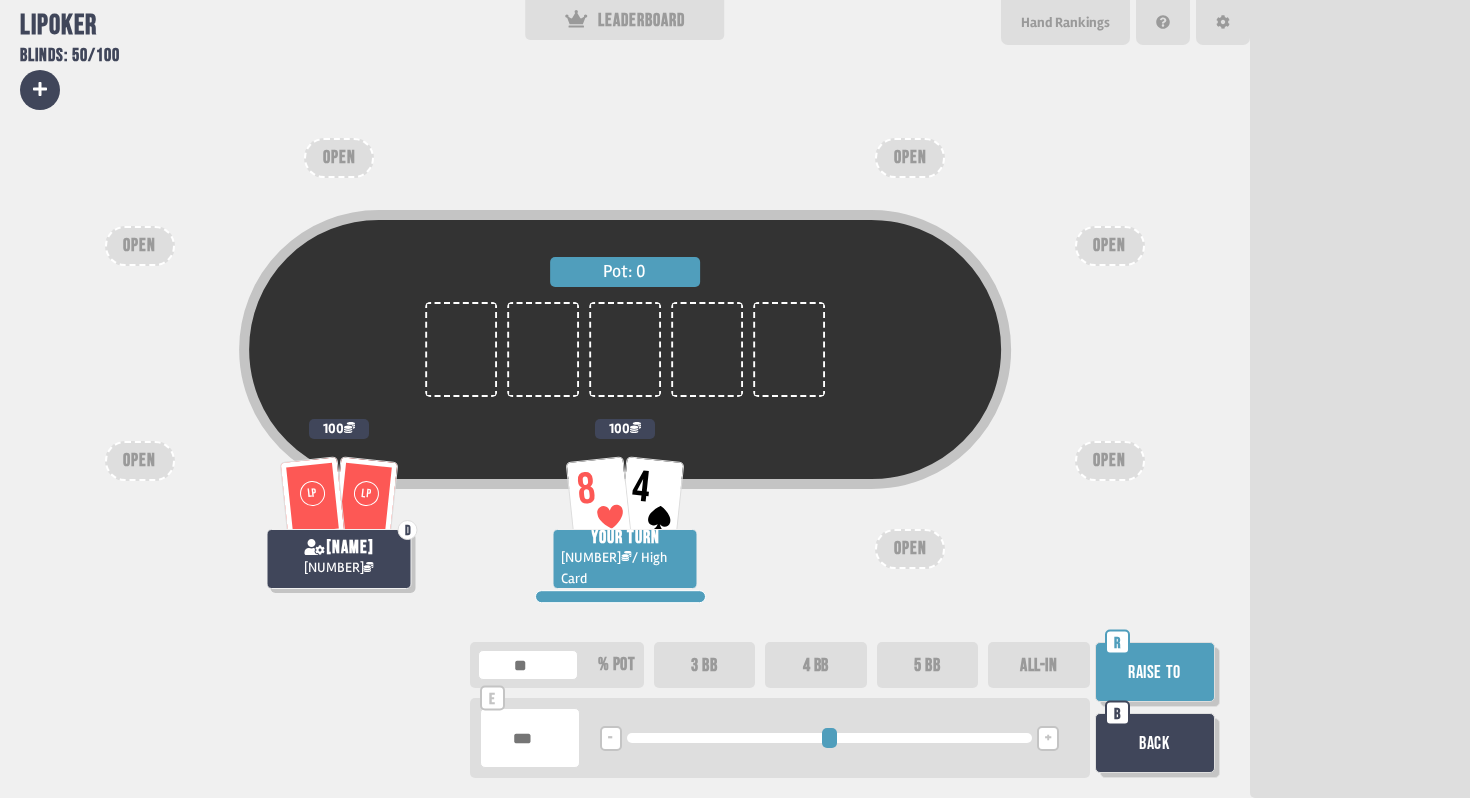 click on "3 BB" at bounding box center [705, 665] 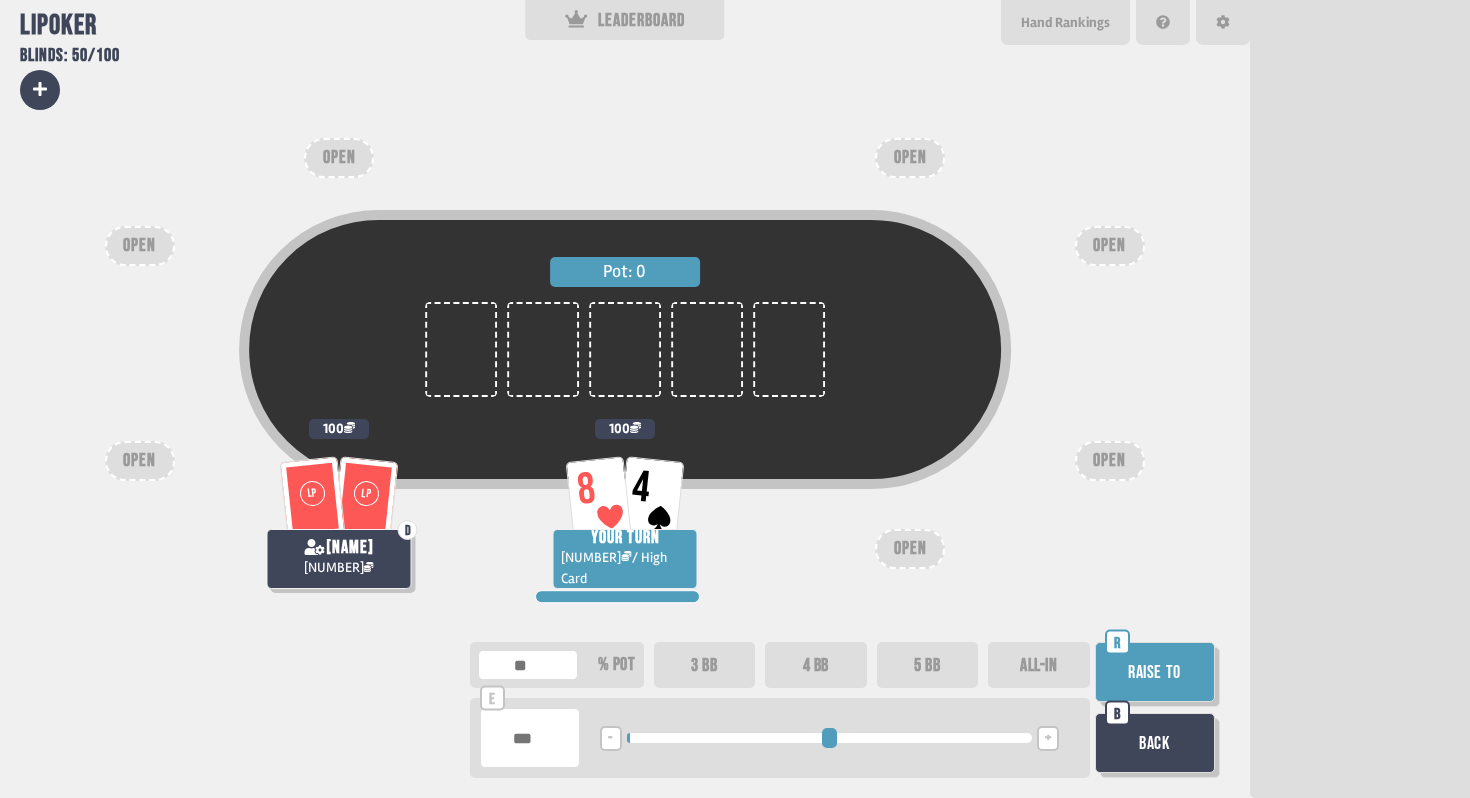 click on "Raise to" at bounding box center (1155, 672) 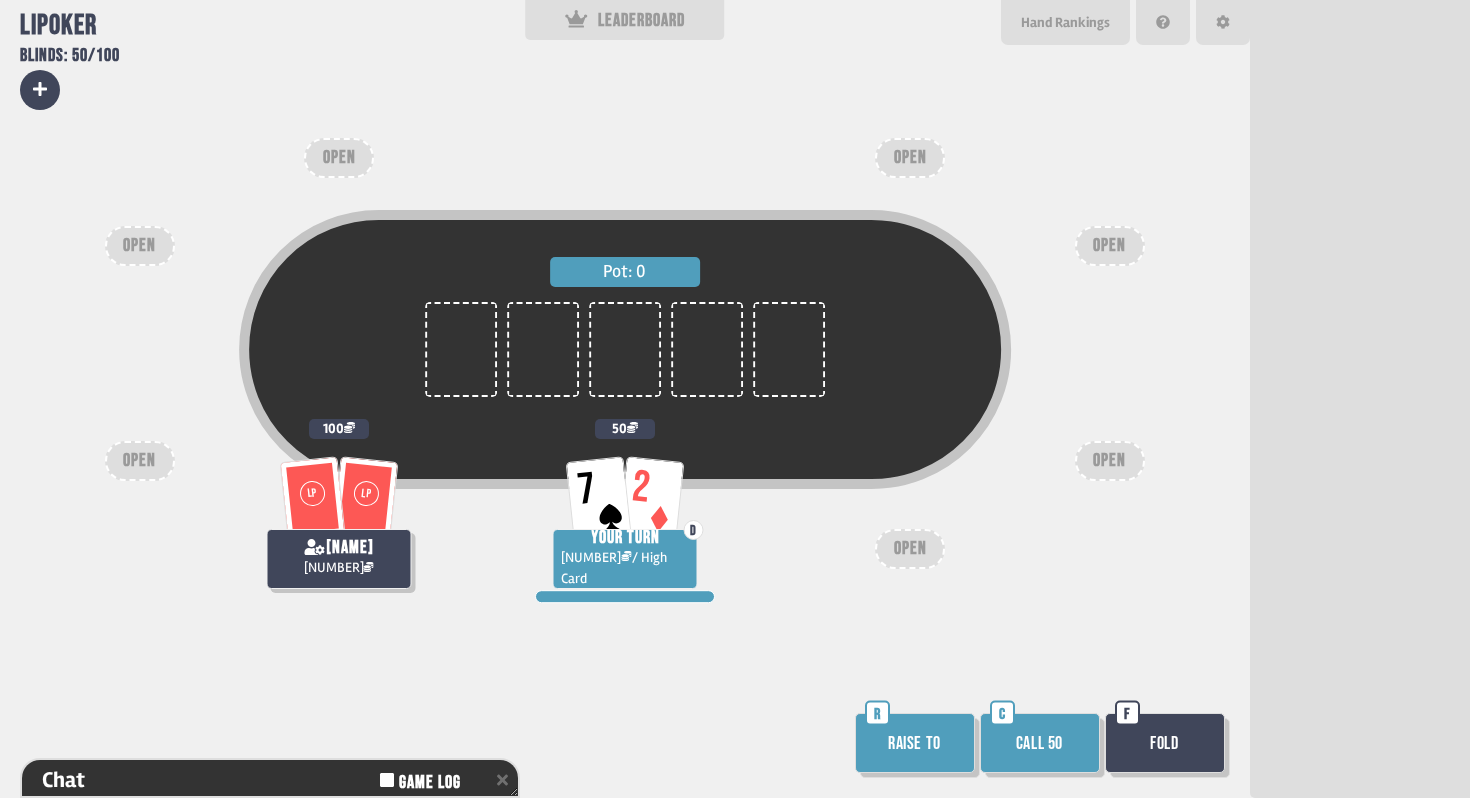 click on "Raise to" at bounding box center [915, 743] 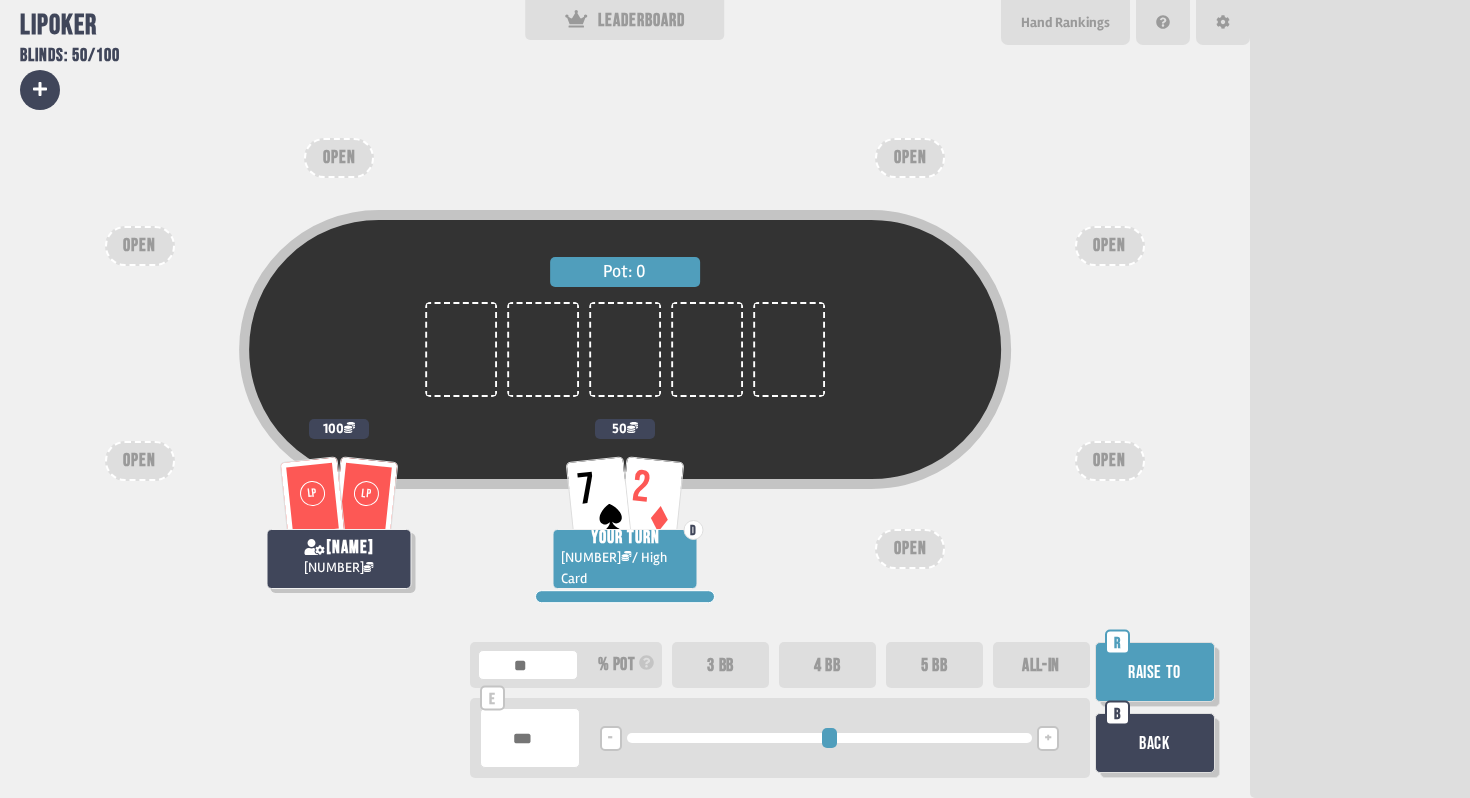 click on "3 BB" at bounding box center (720, 665) 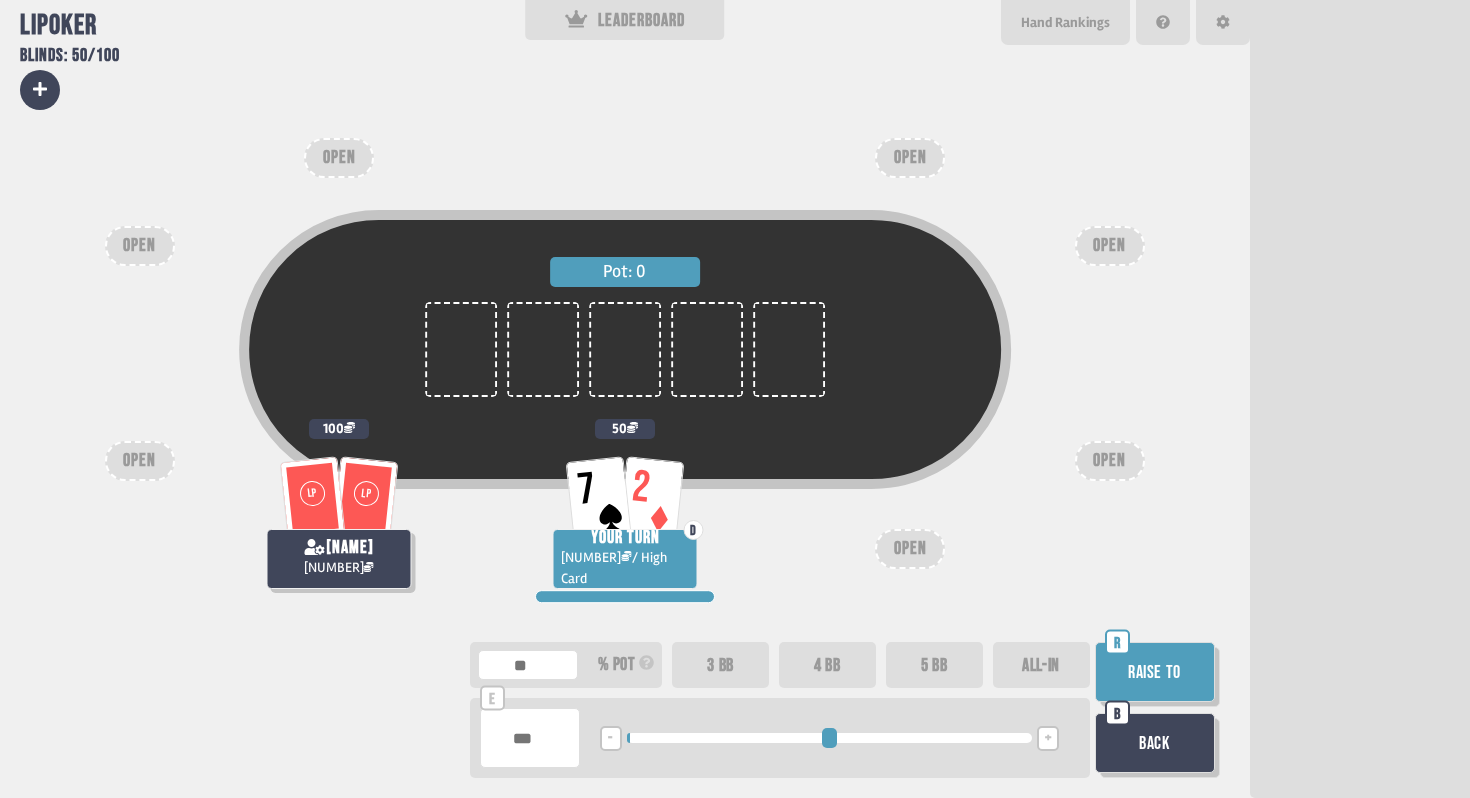 click on "Raise to" at bounding box center [1155, 672] 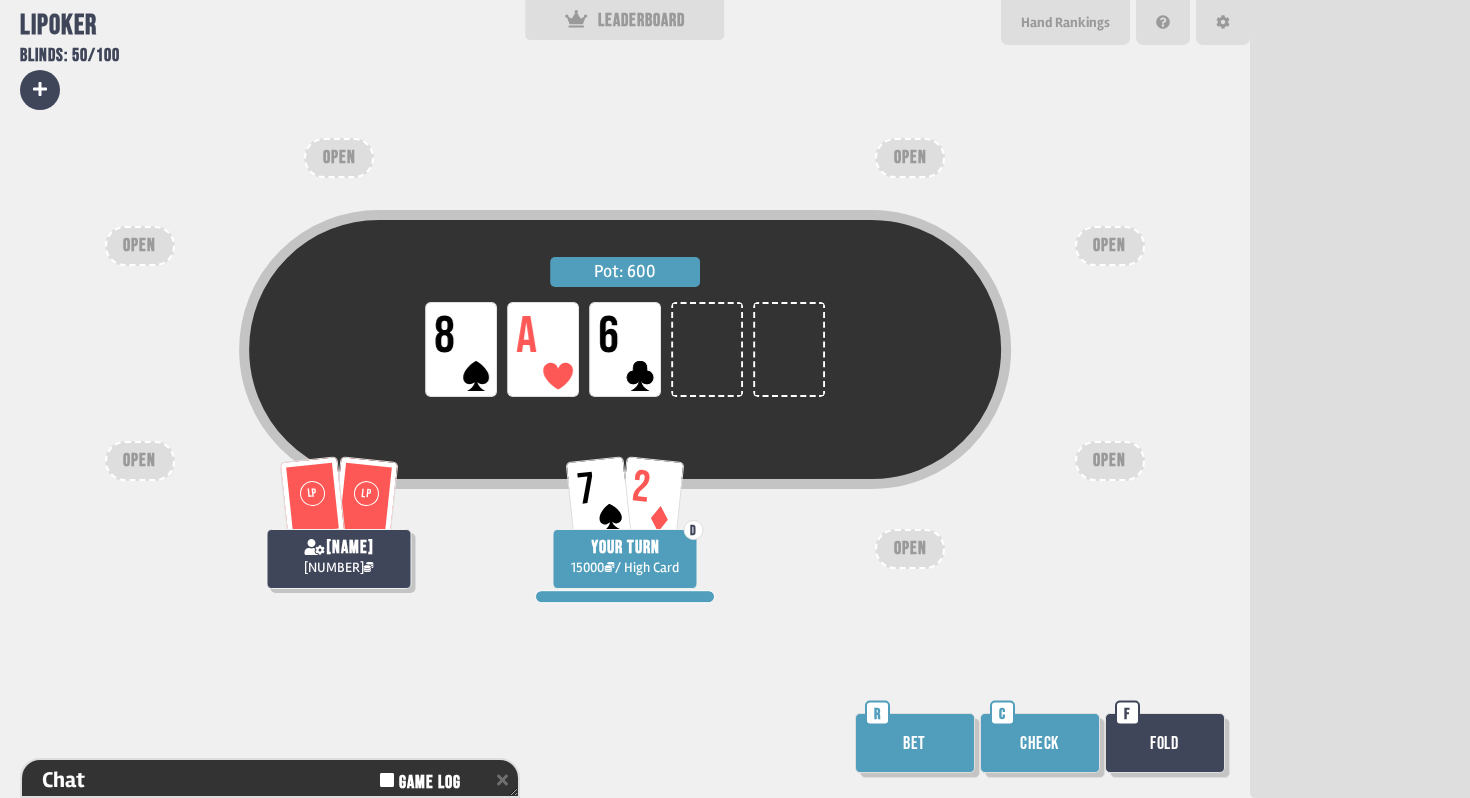 click on "Bet" at bounding box center [915, 743] 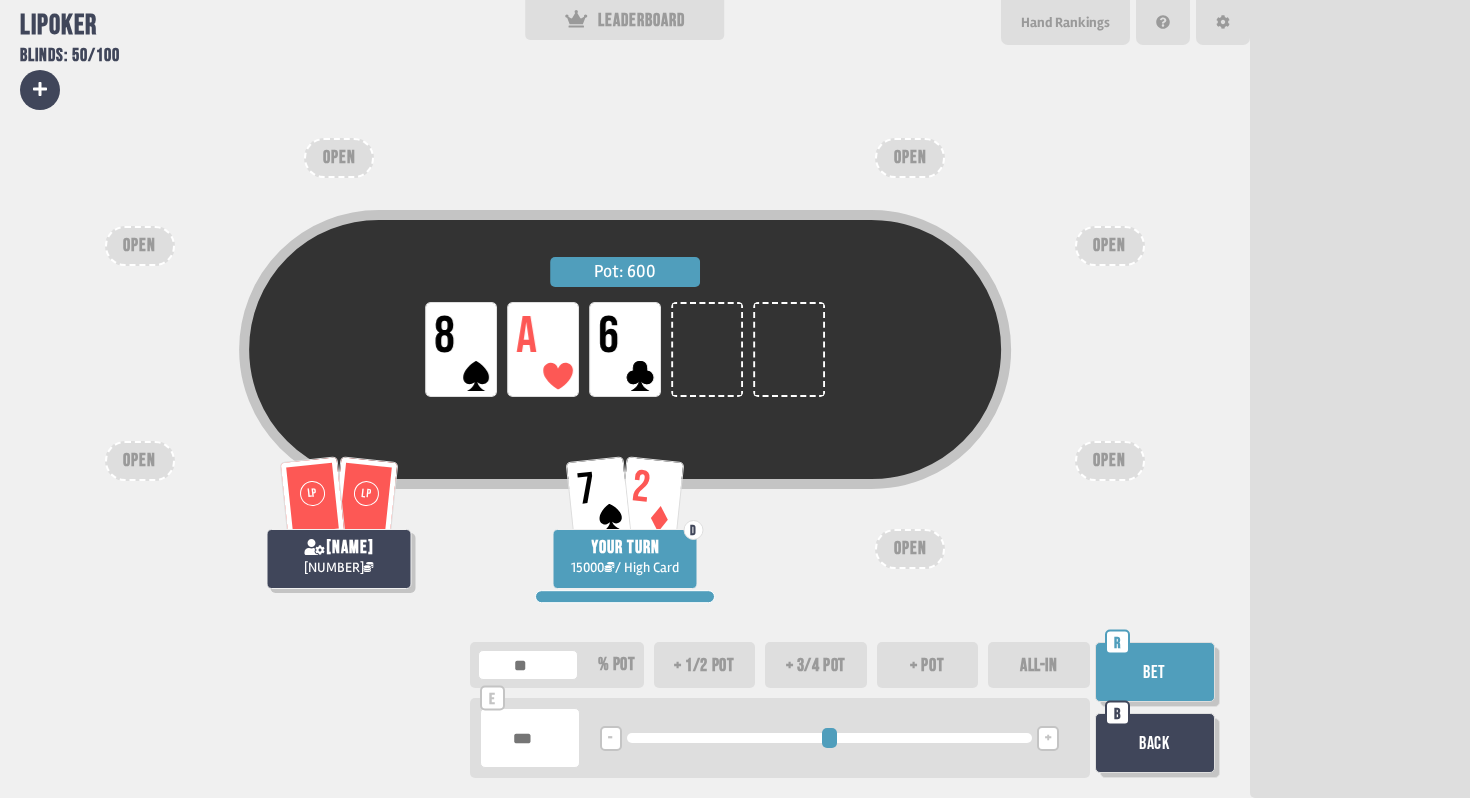 click at bounding box center (530, 738) 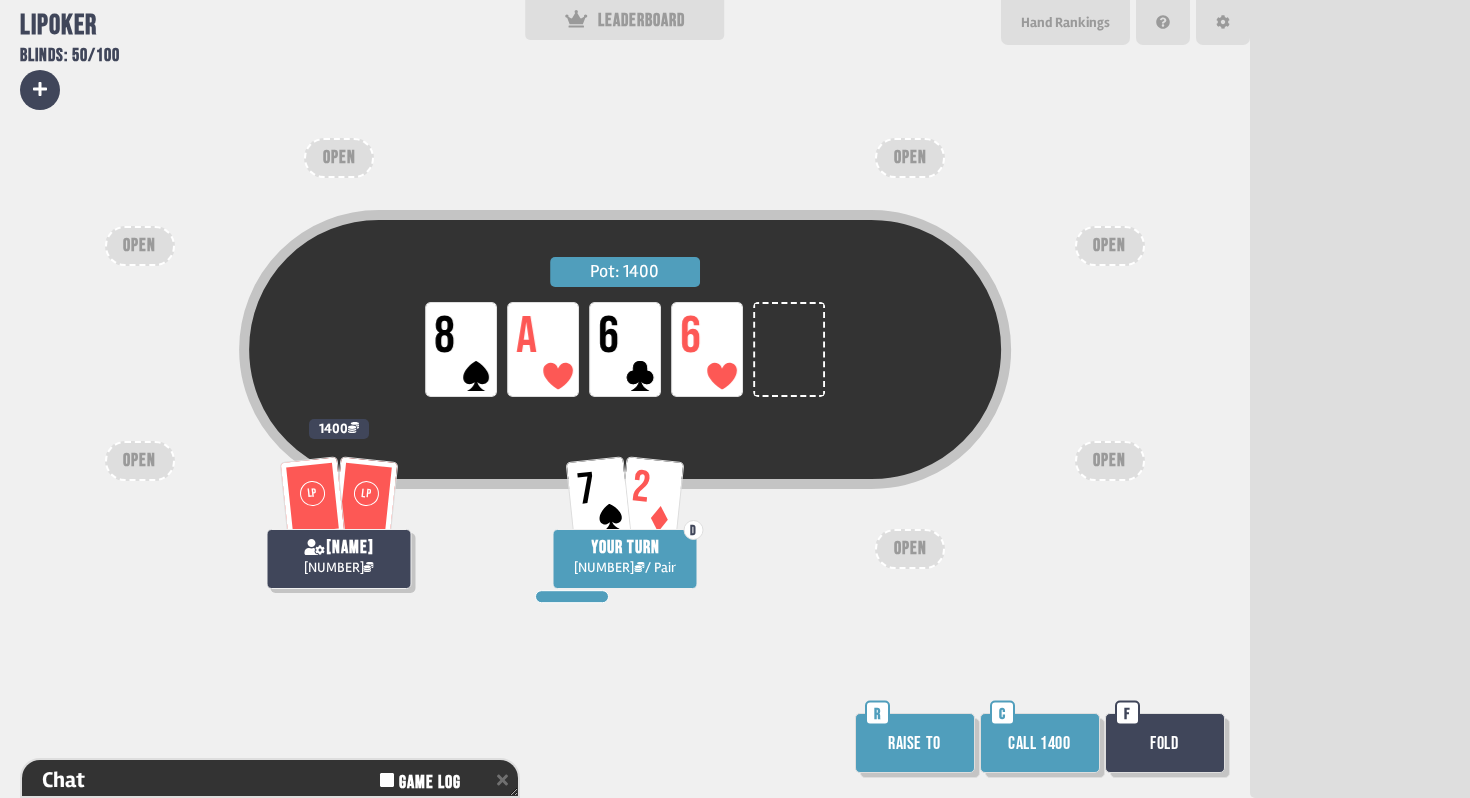 click on "Raise to" at bounding box center (915, 743) 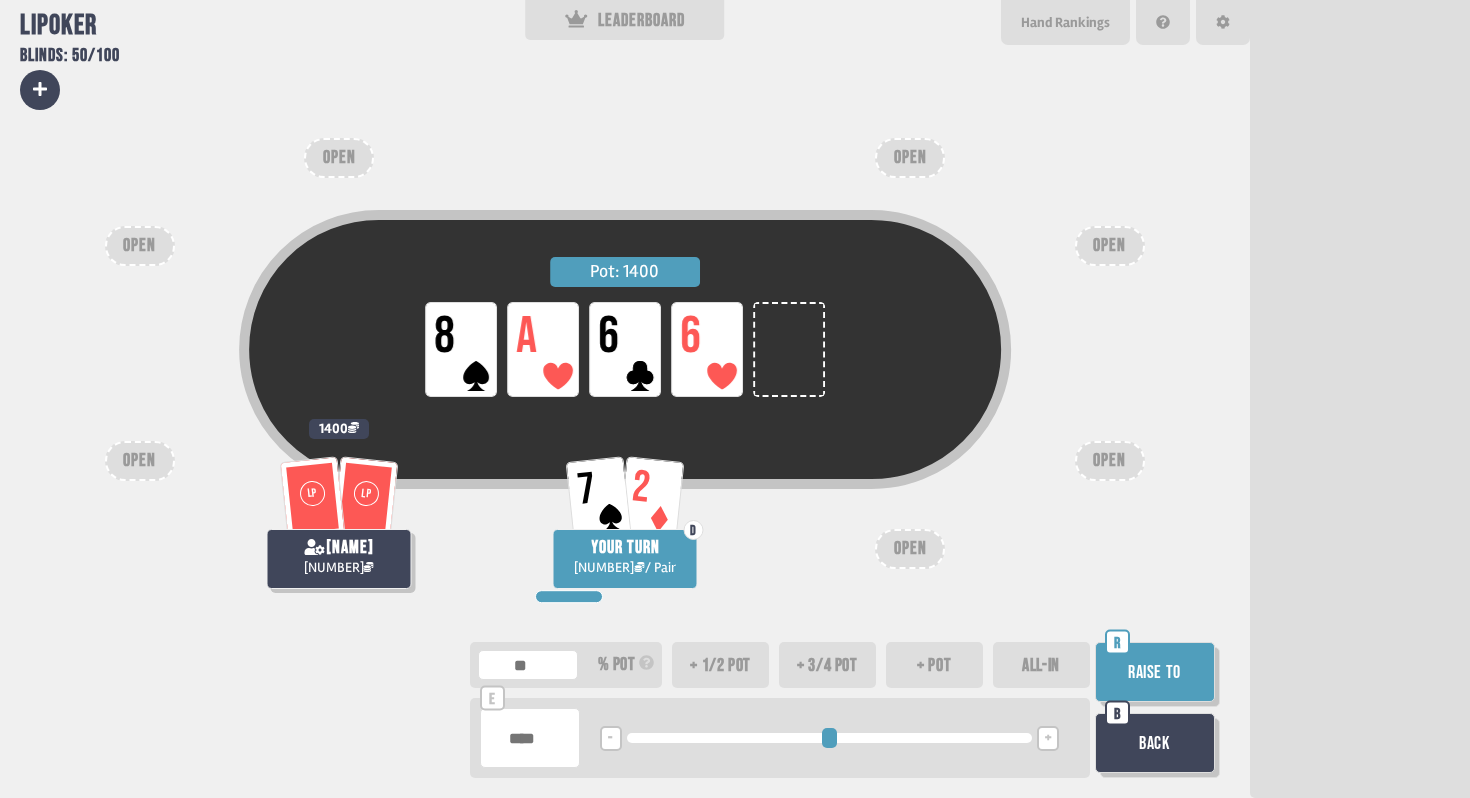 click at bounding box center (530, 738) 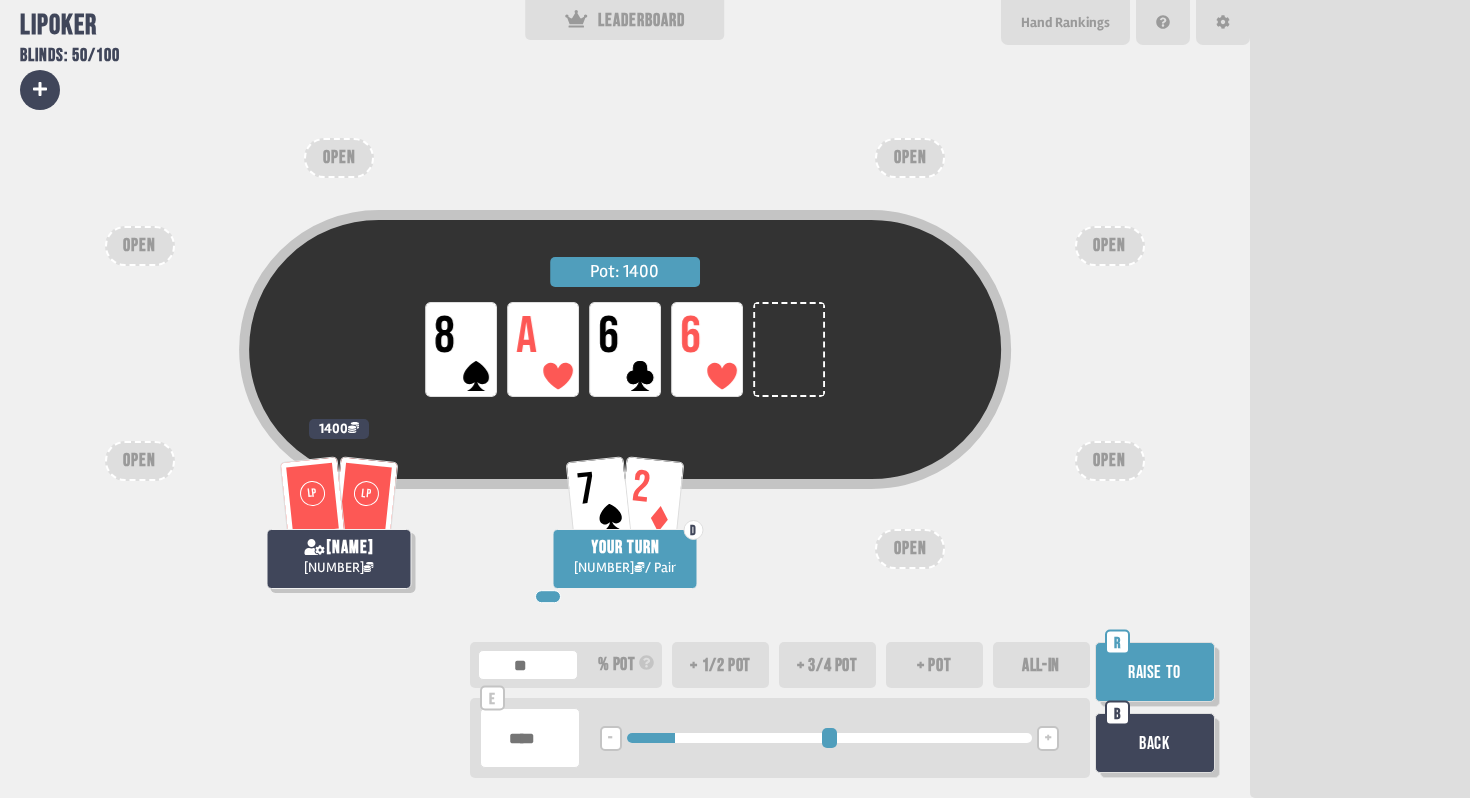 click on "Back" at bounding box center [1155, 743] 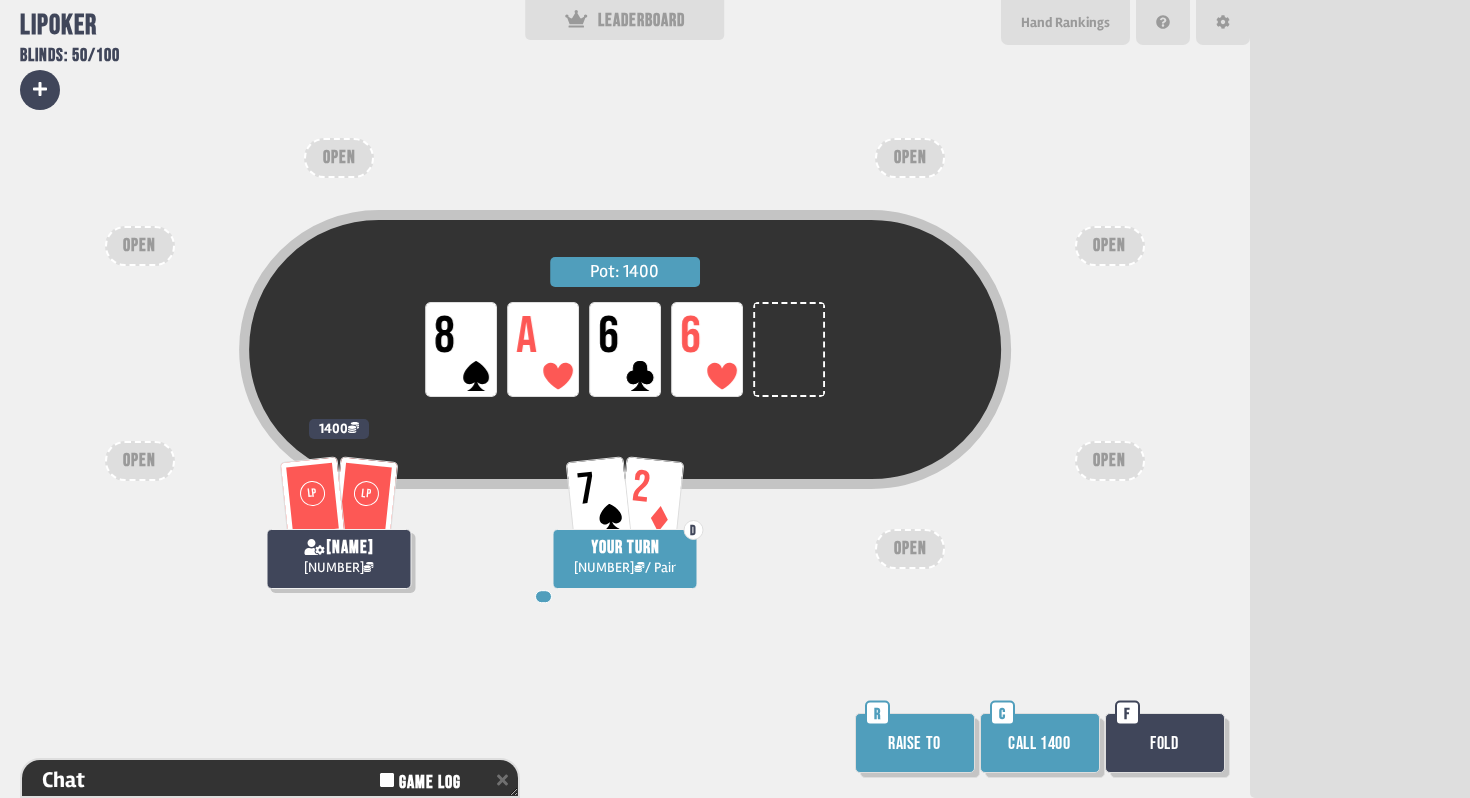 click on "Fold" at bounding box center [1165, 743] 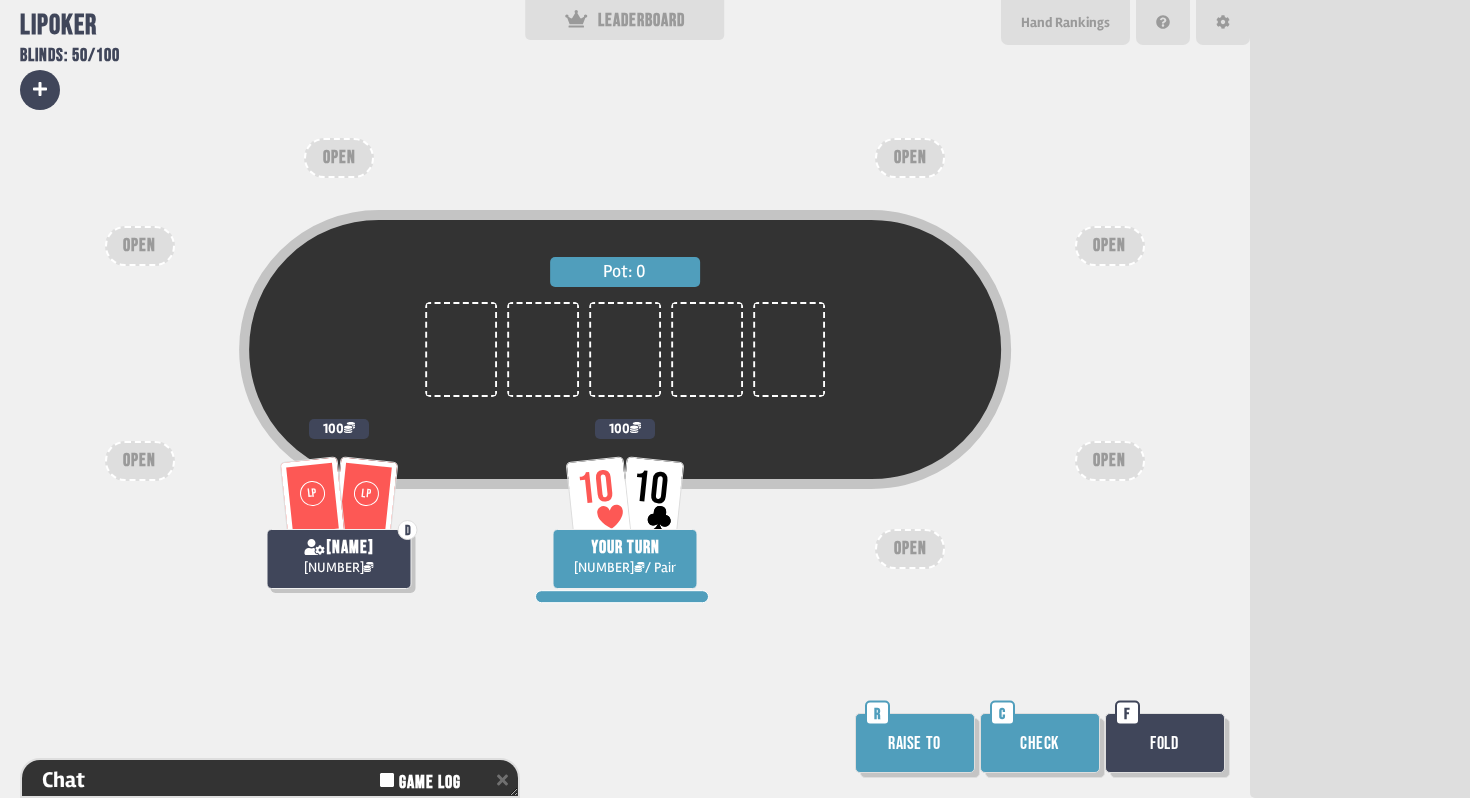 click on "Raise to" at bounding box center (915, 743) 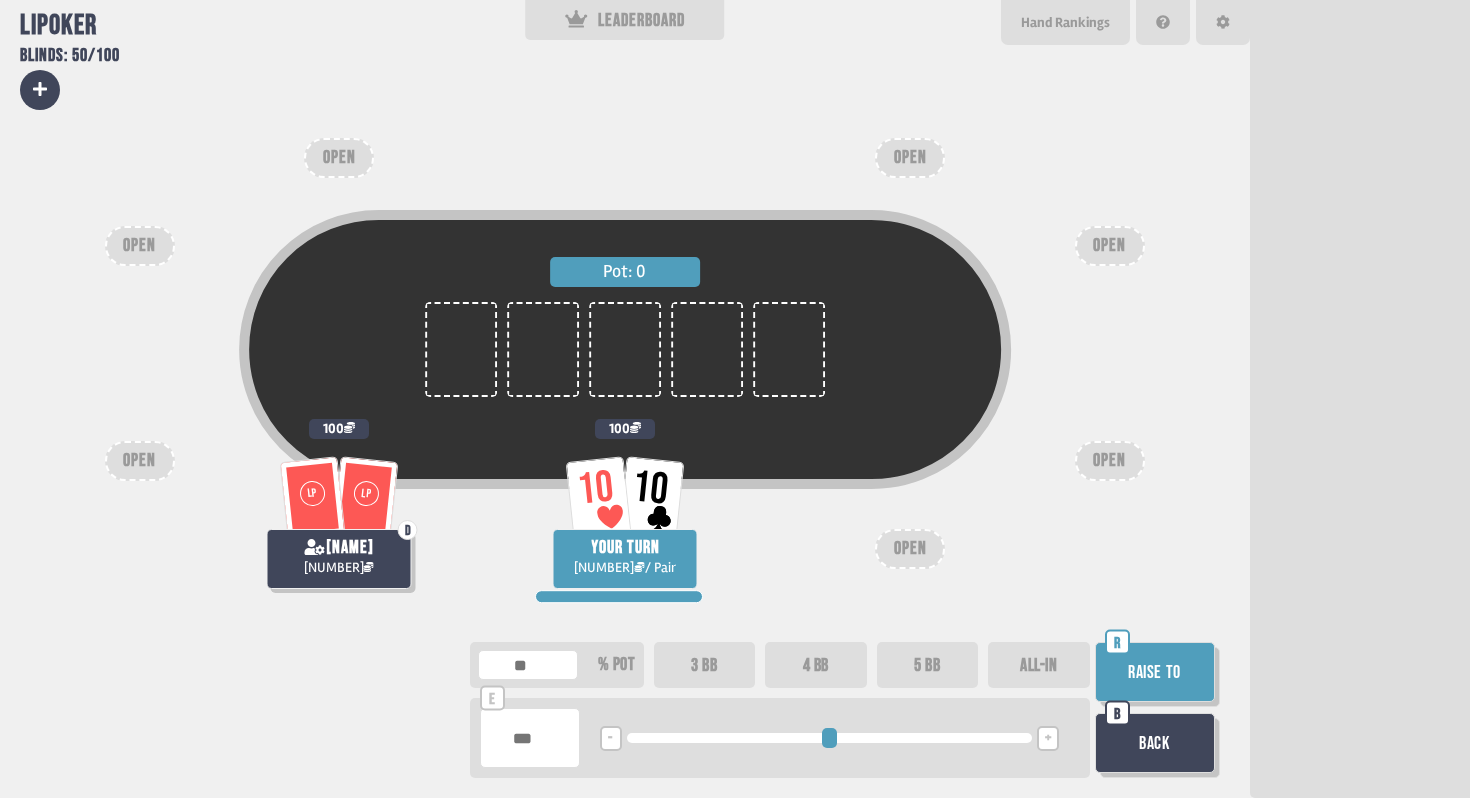 click on "3 BB" at bounding box center (705, 665) 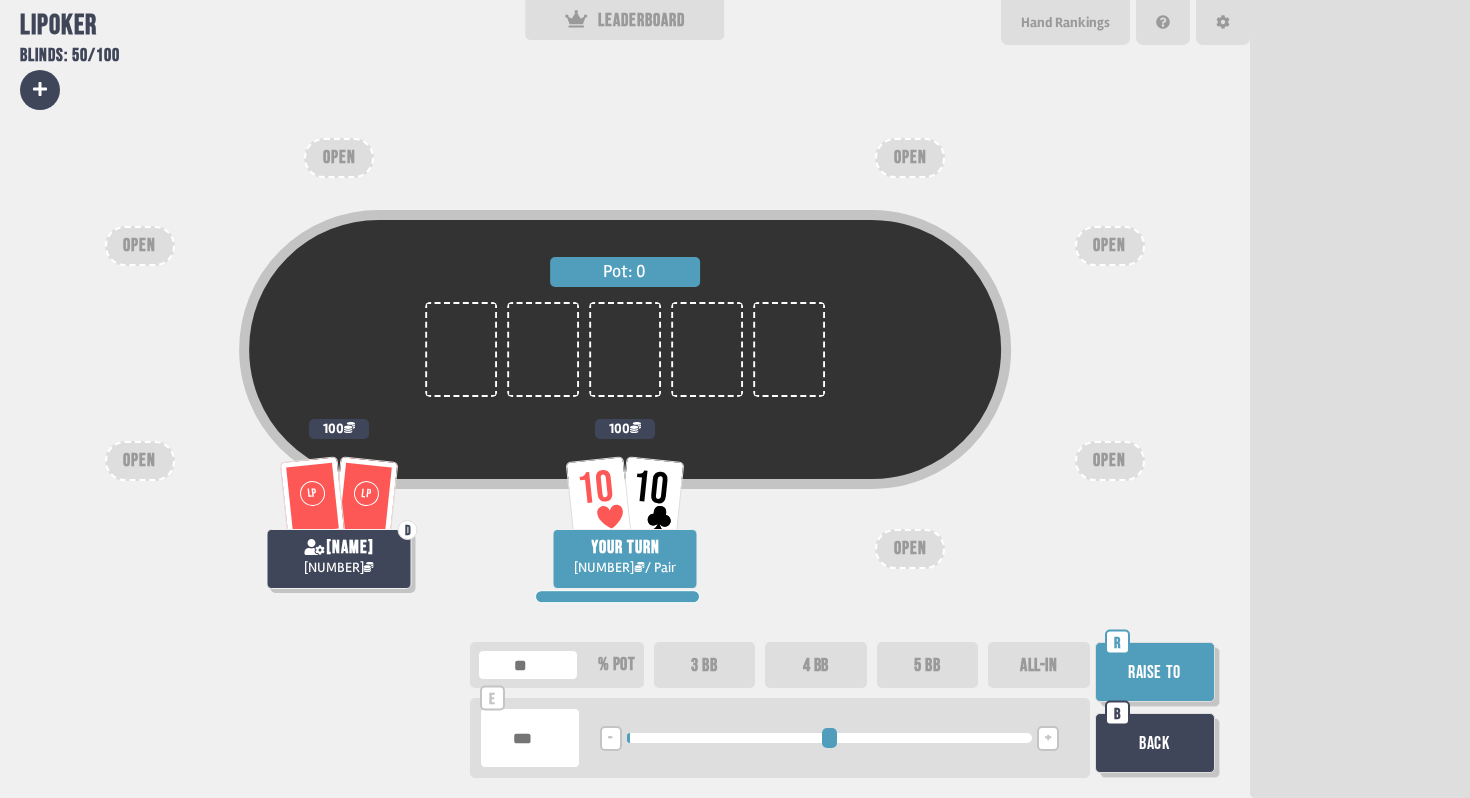 click on "Raise to" at bounding box center [1155, 672] 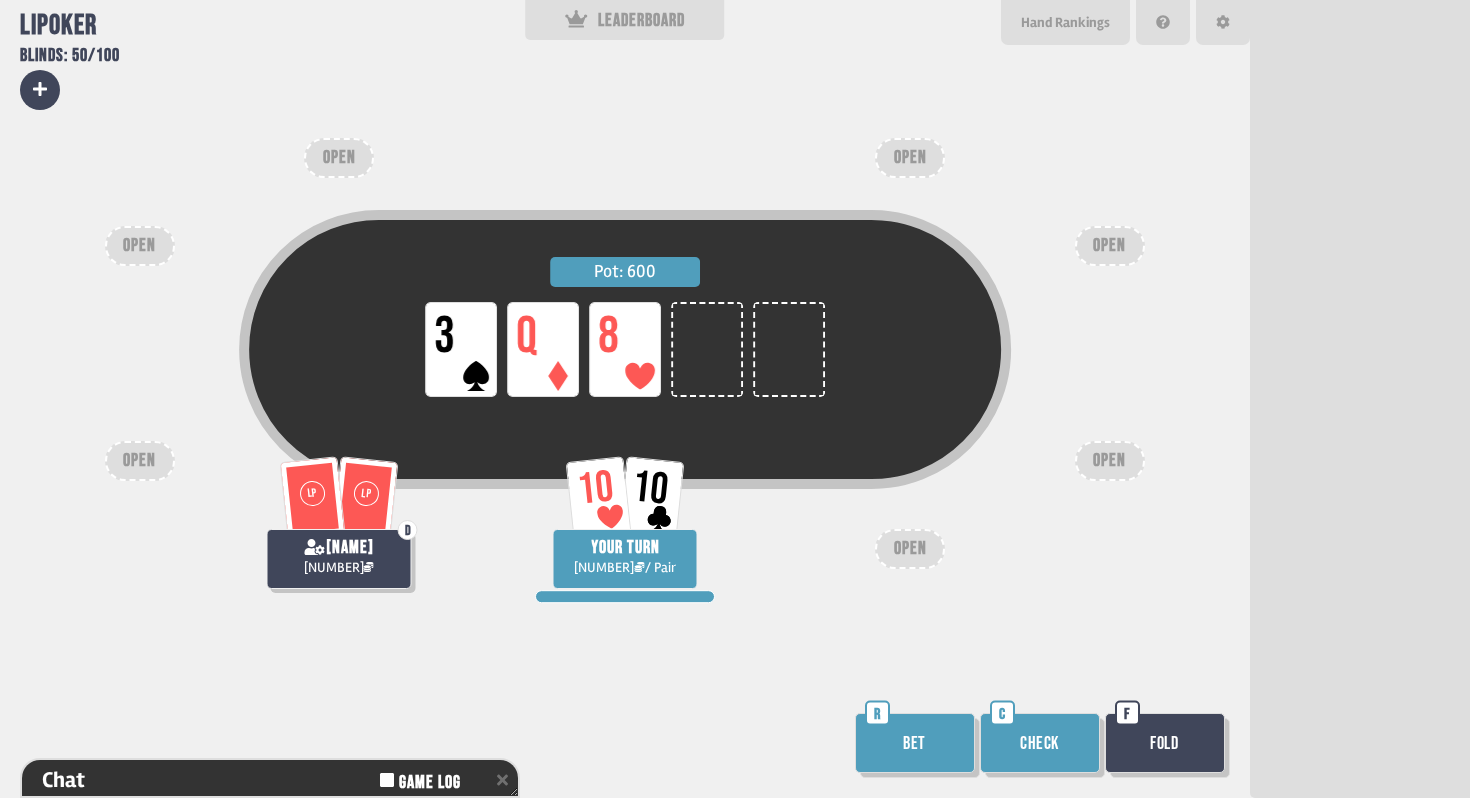 click on "Bet" at bounding box center (915, 743) 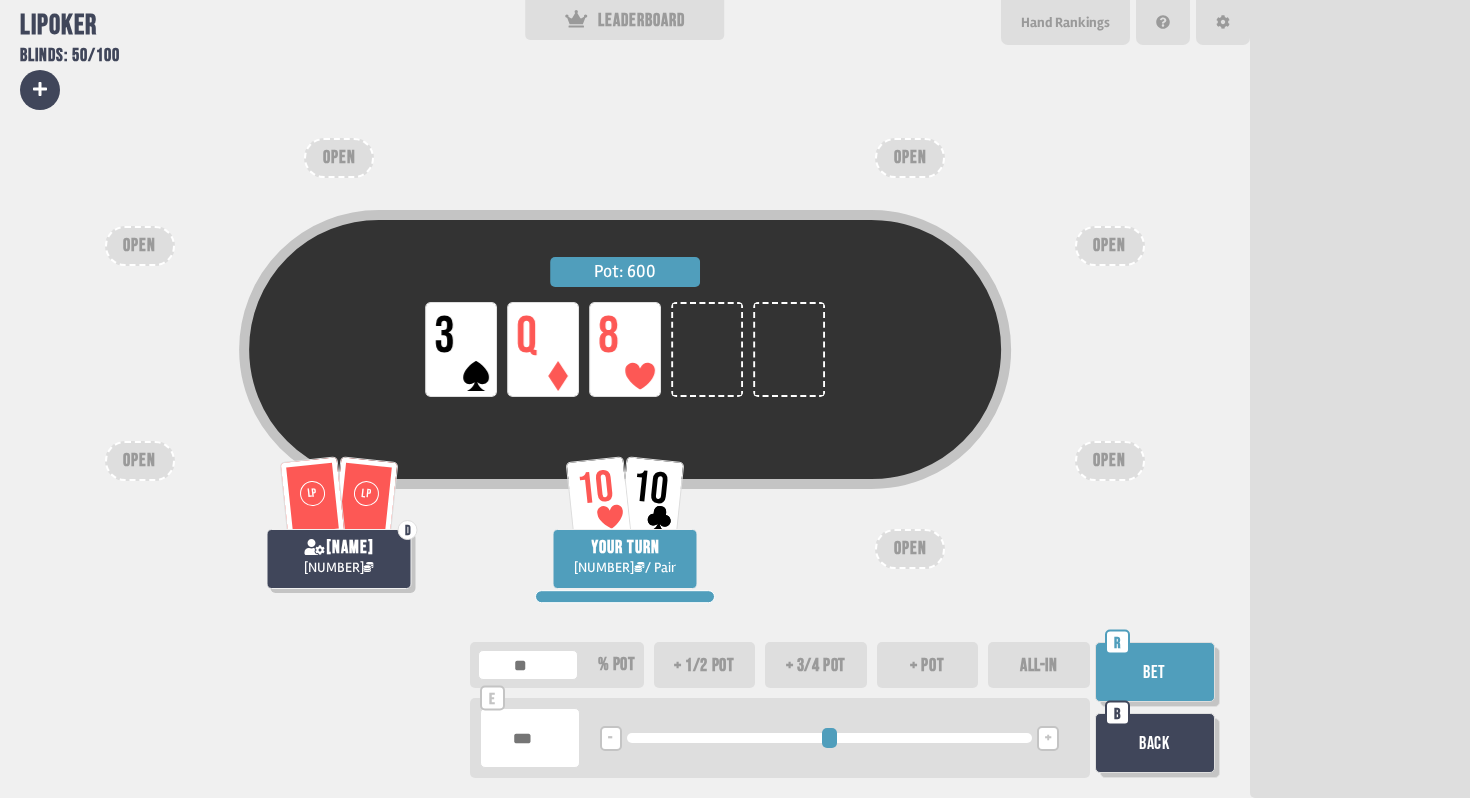 click at bounding box center (530, 738) 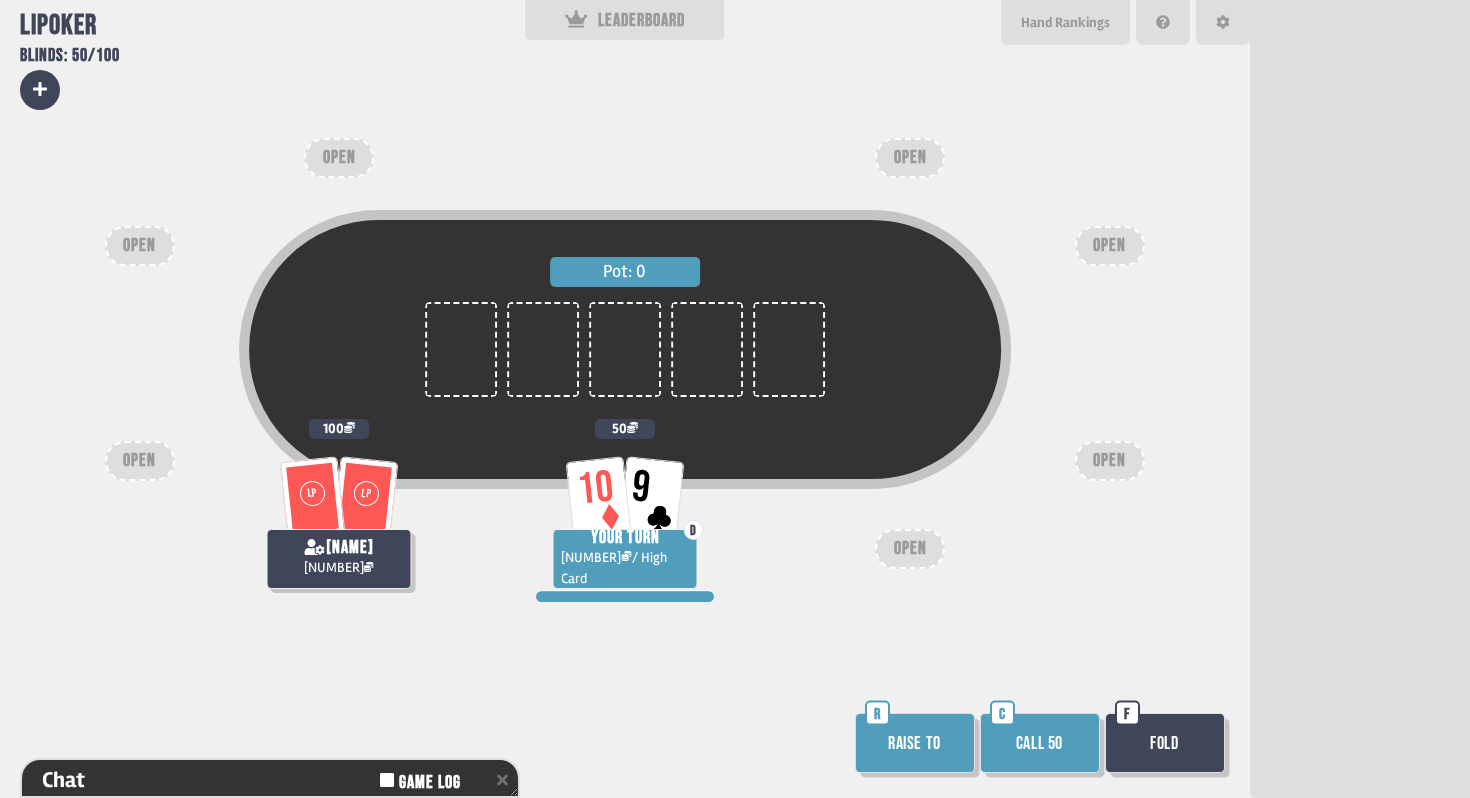 click on "Raise to" at bounding box center [915, 743] 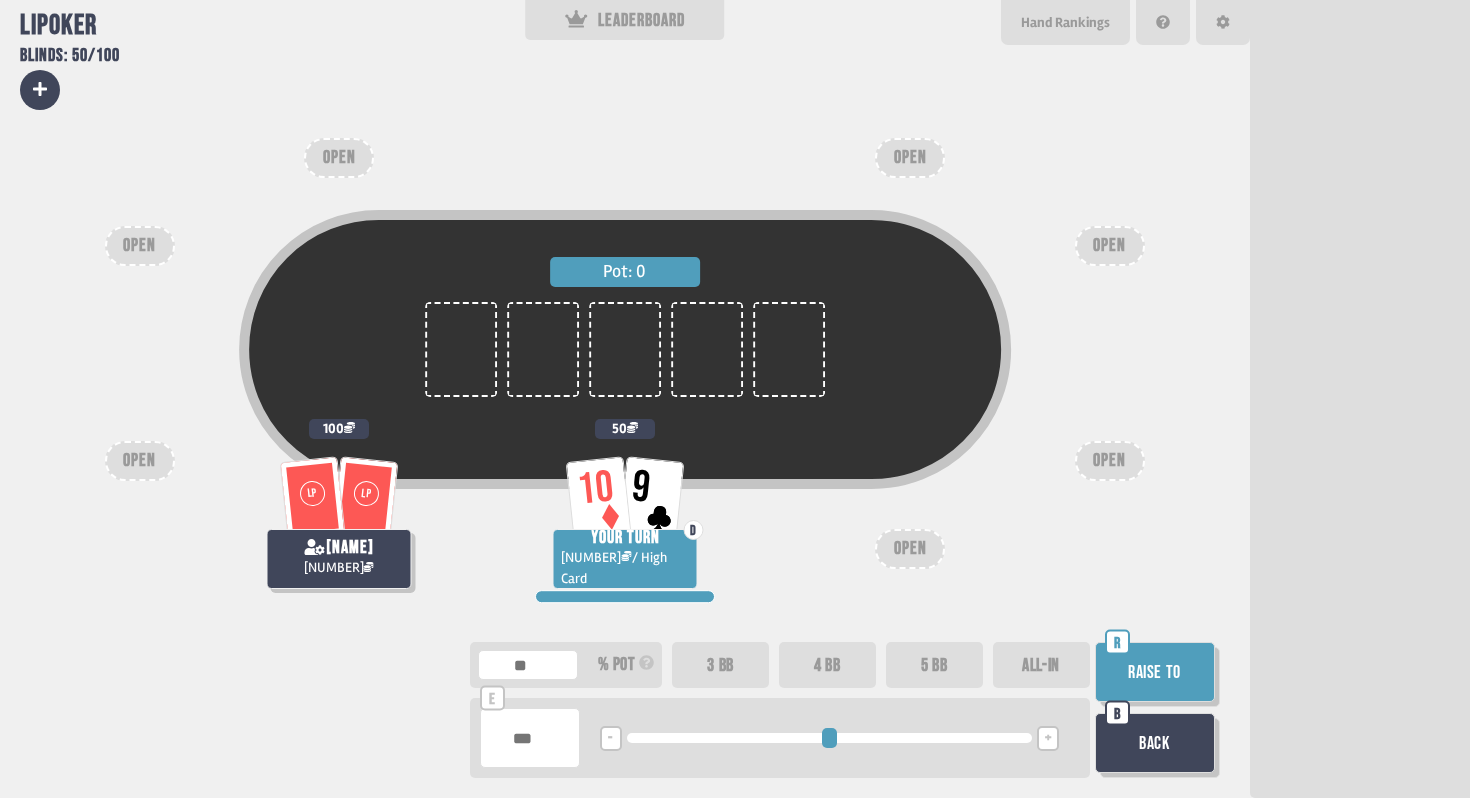 click on "3 BB" at bounding box center [720, 665] 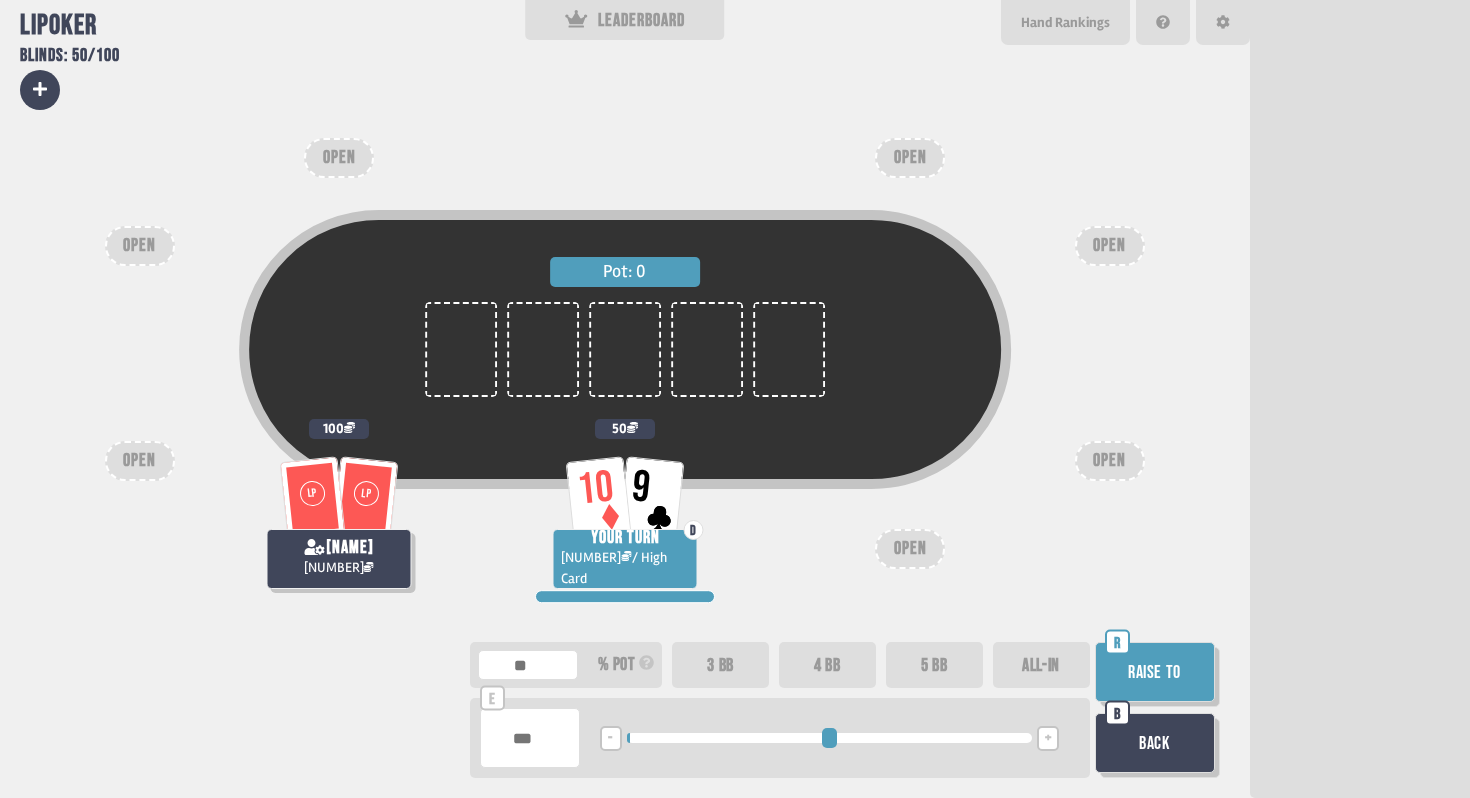 click on "Raise to" at bounding box center [1155, 672] 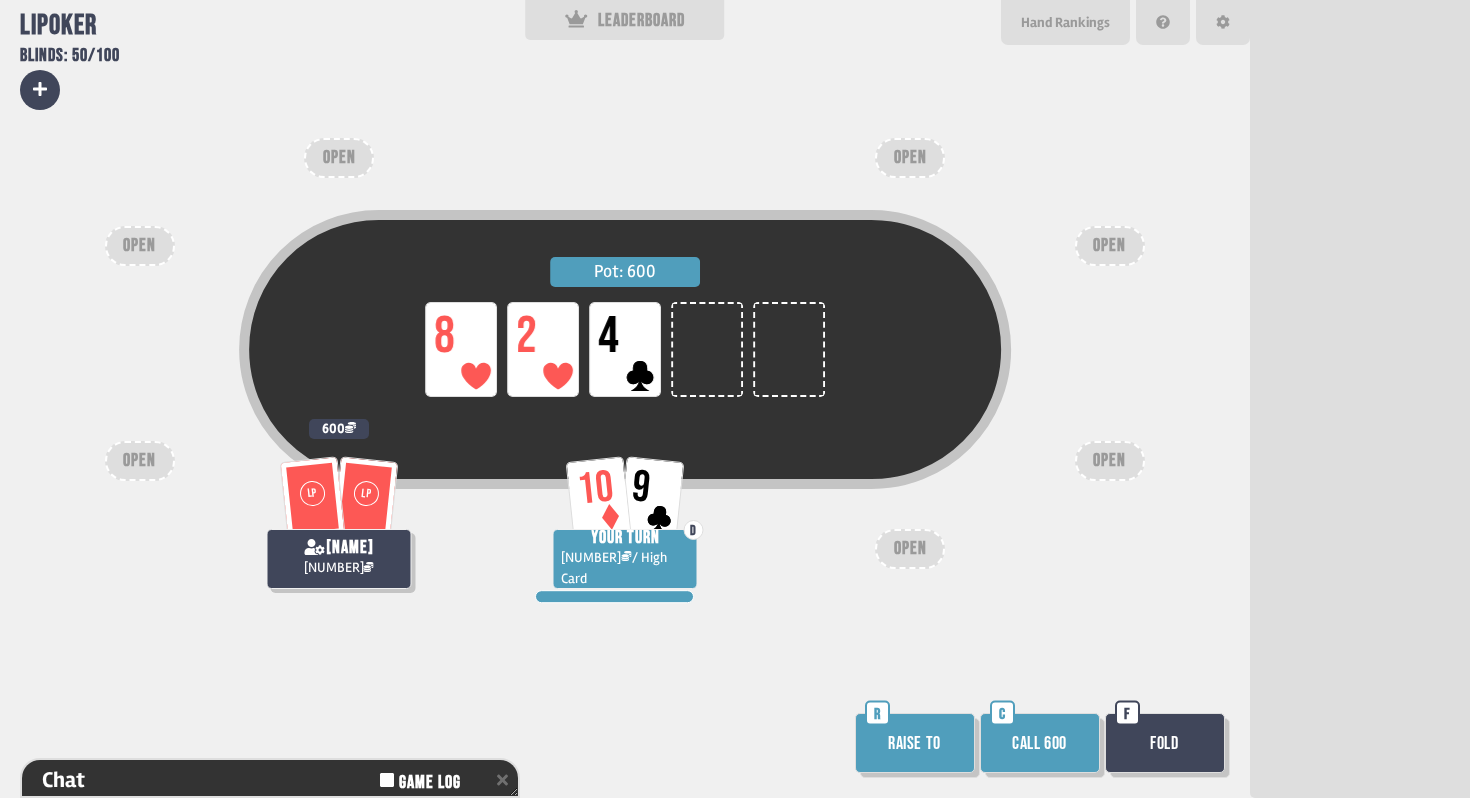 click on "Fold" at bounding box center [1165, 743] 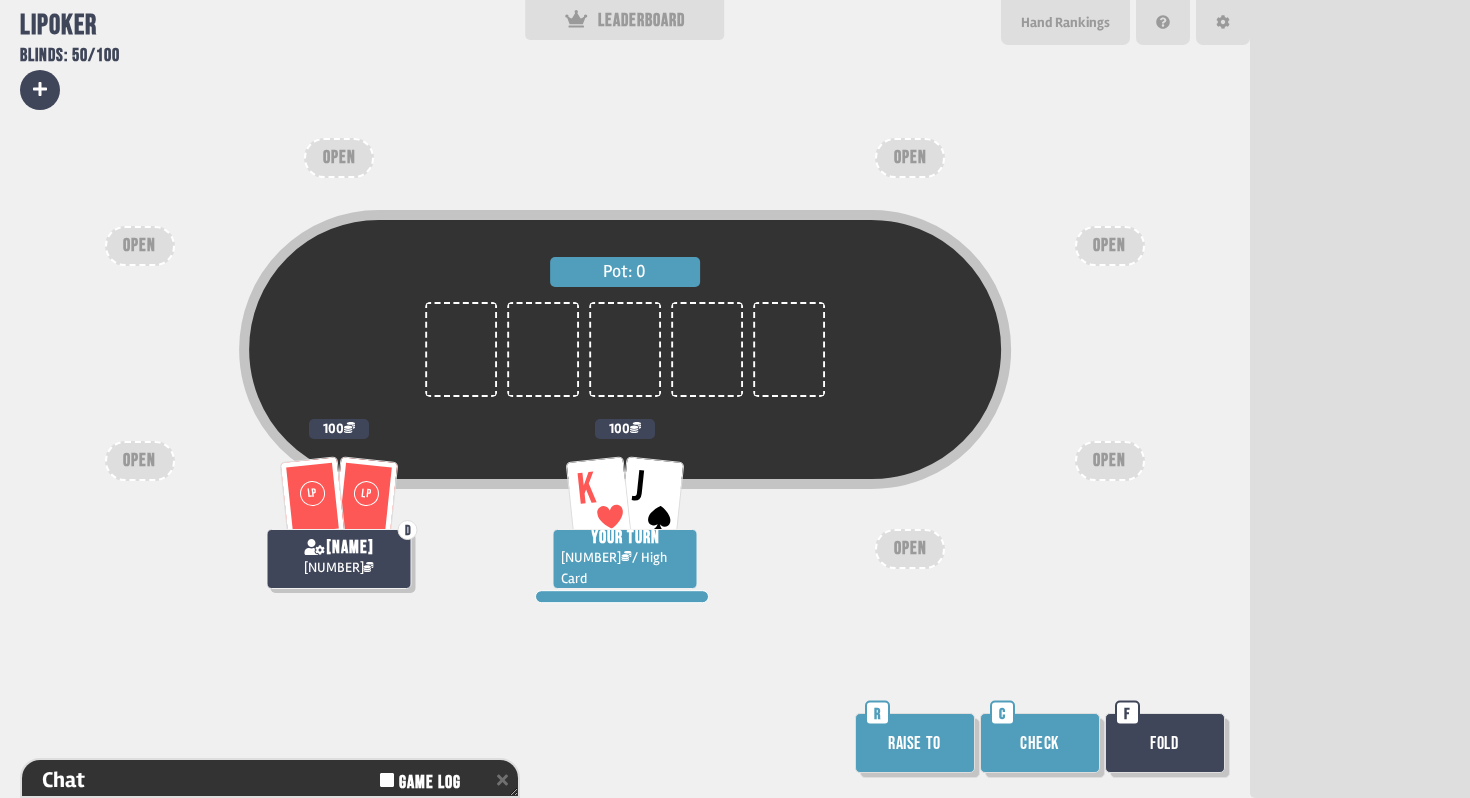 click on "Raise to" at bounding box center (915, 743) 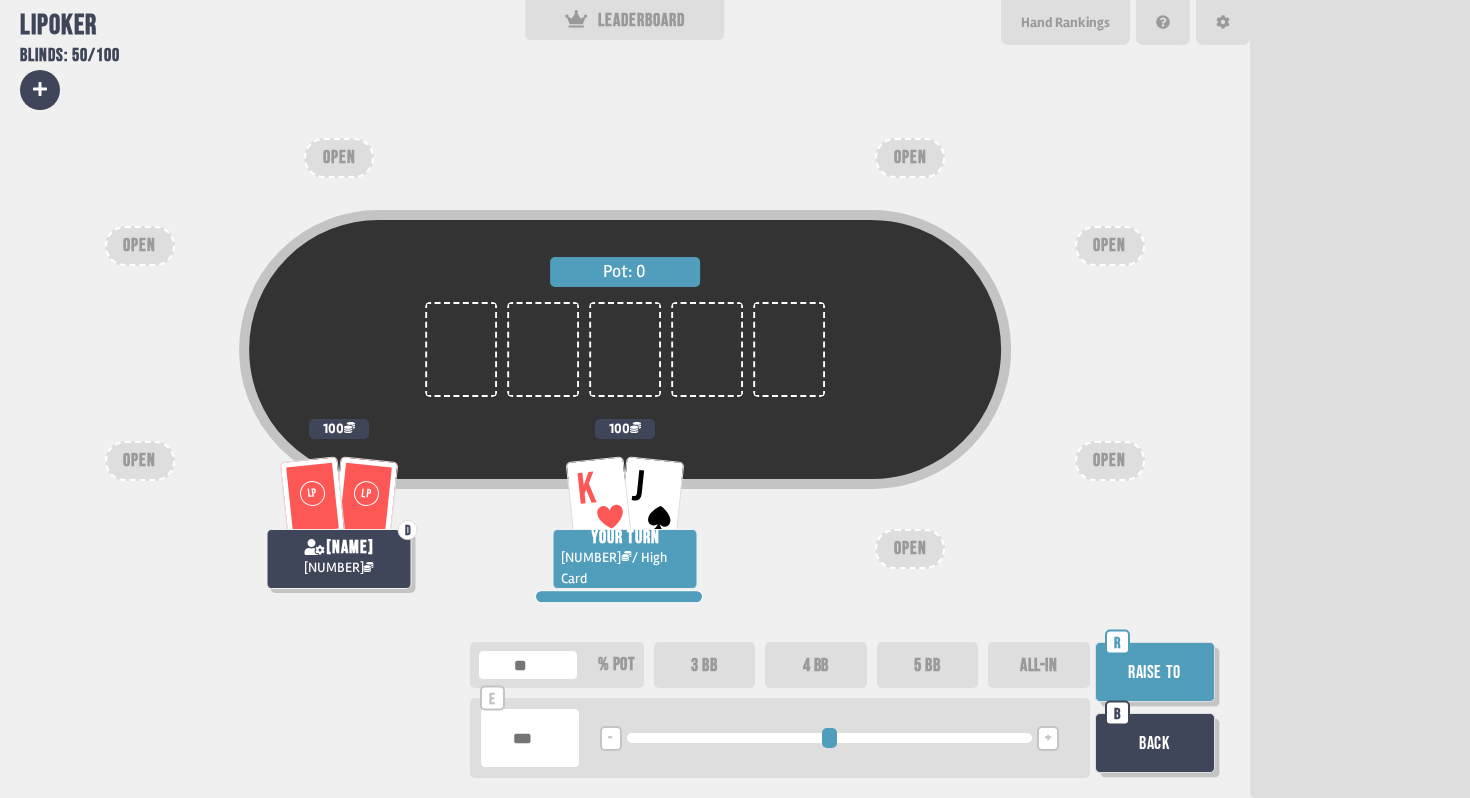 click on "3 BB" at bounding box center (705, 665) 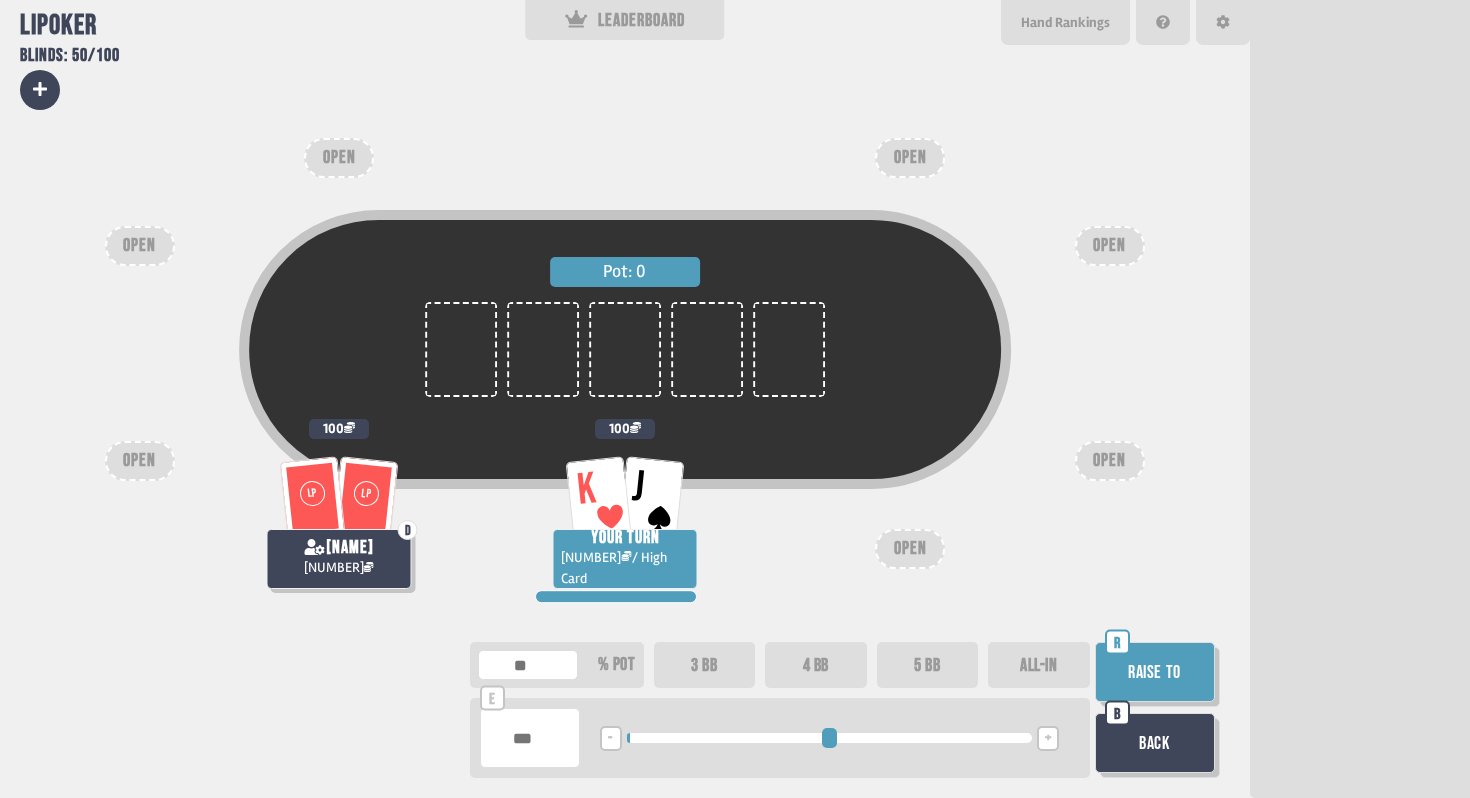 click on "Raise to" at bounding box center [1155, 672] 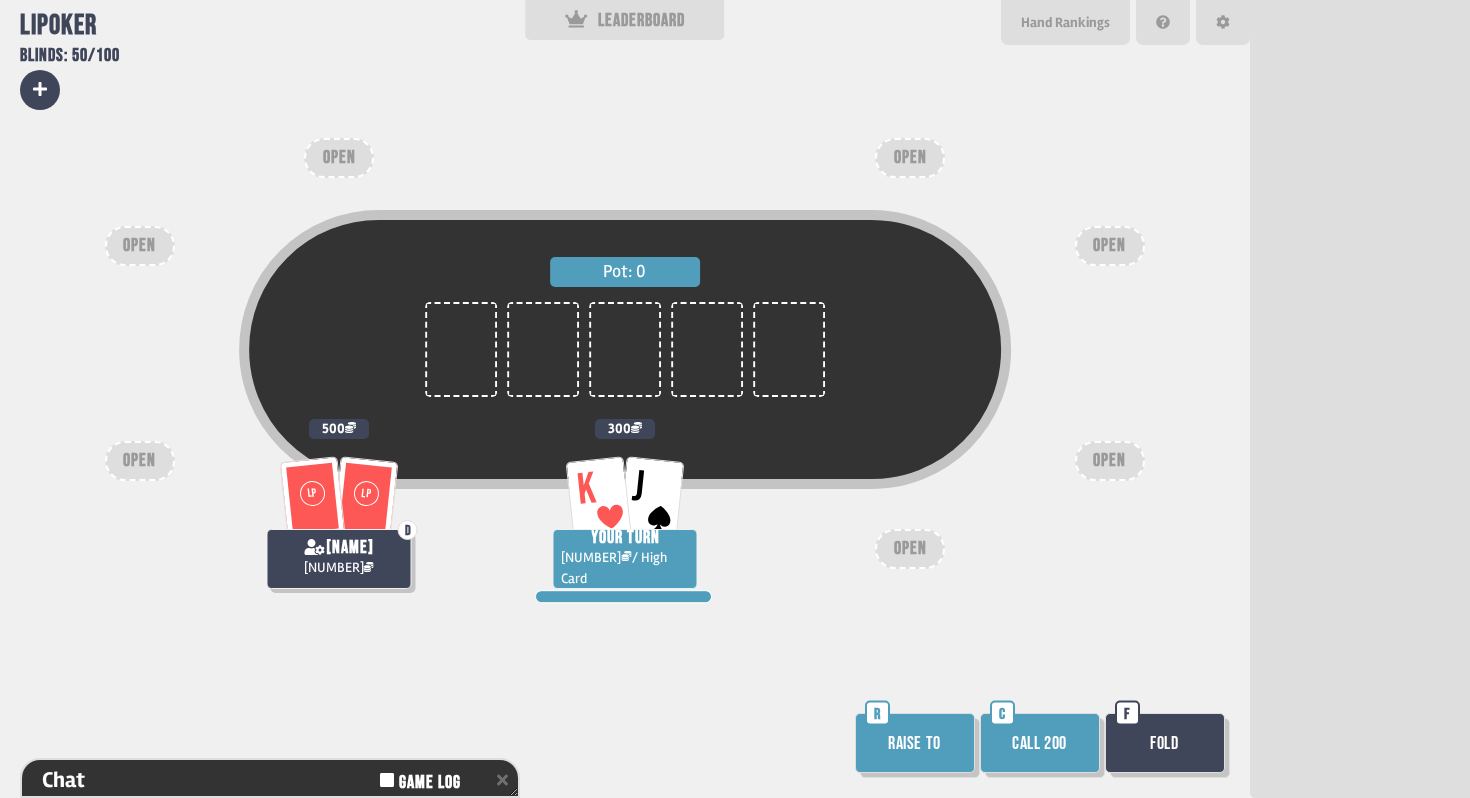 click on "Pot: [NUMBER]   LP LP D [NAME] [NUMBER]  [NUMBER]  K J YOUR TURN [NUMBER]   / High Card [NUMBER]  OPEN OPEN OPEN OPEN OPEN OPEN OPEN Raise to R Call [NUMBER] C Fold F" at bounding box center [625, 399] 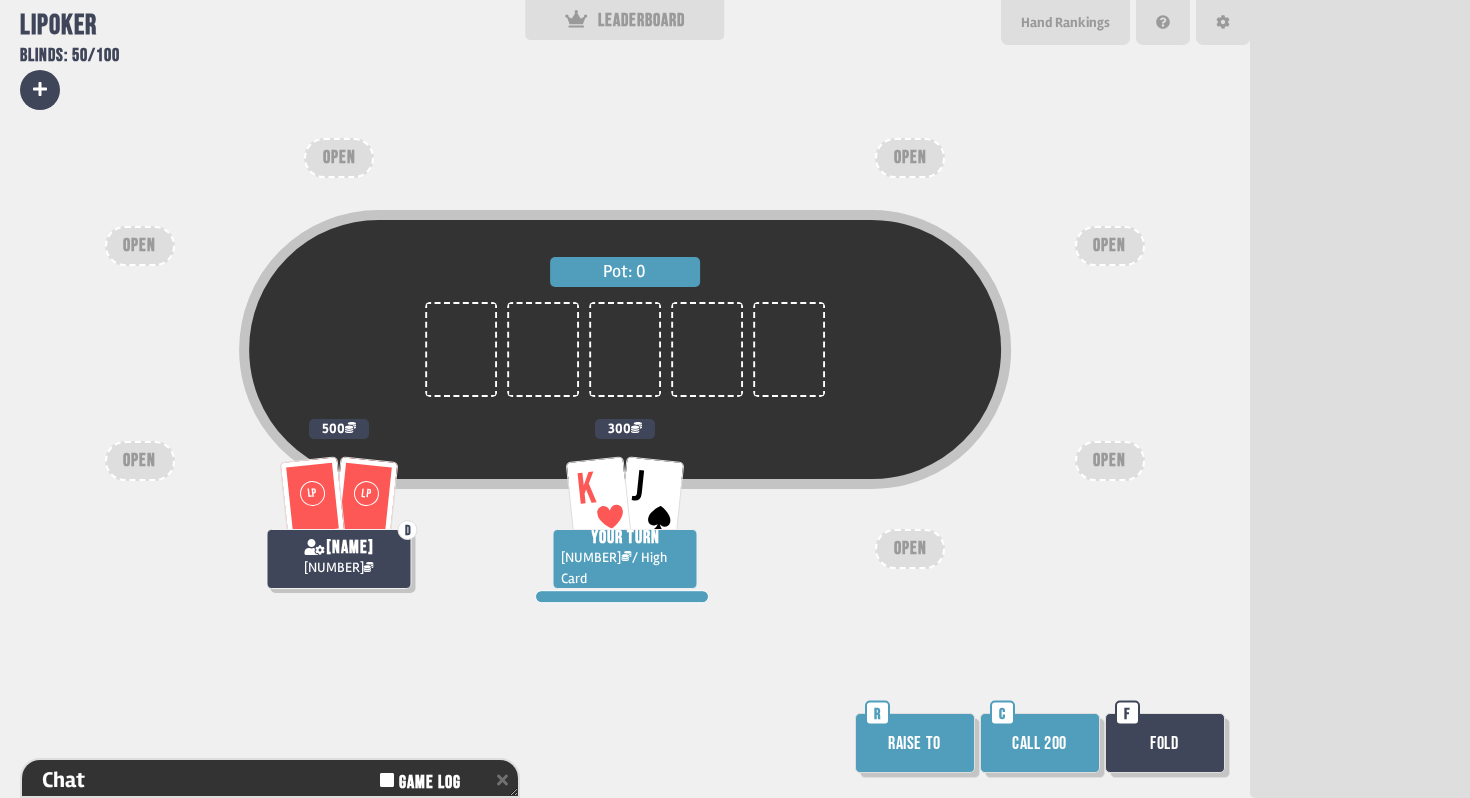 click on "Call 200" at bounding box center [1040, 743] 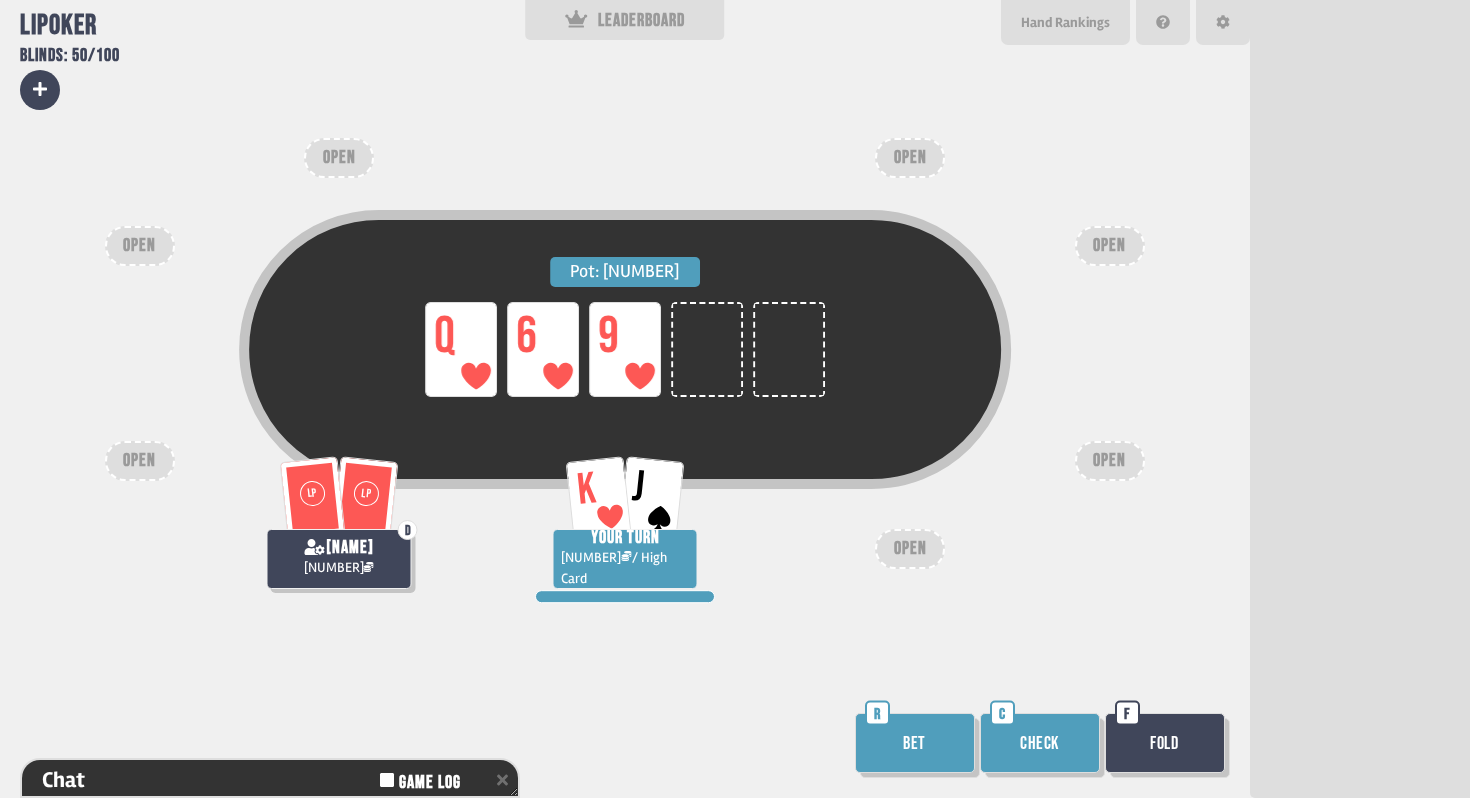 click on "Bet" at bounding box center (915, 743) 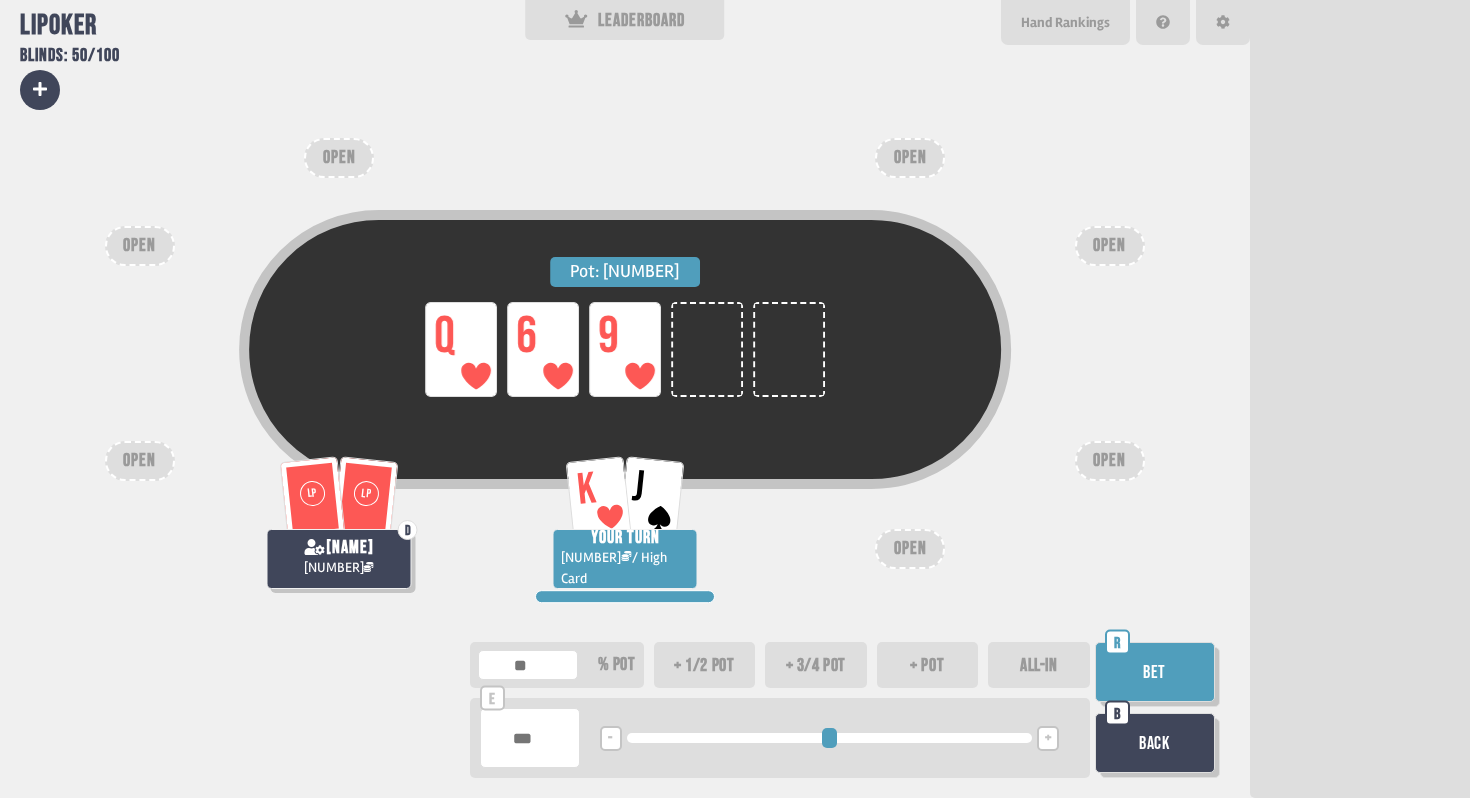 click at bounding box center [530, 738] 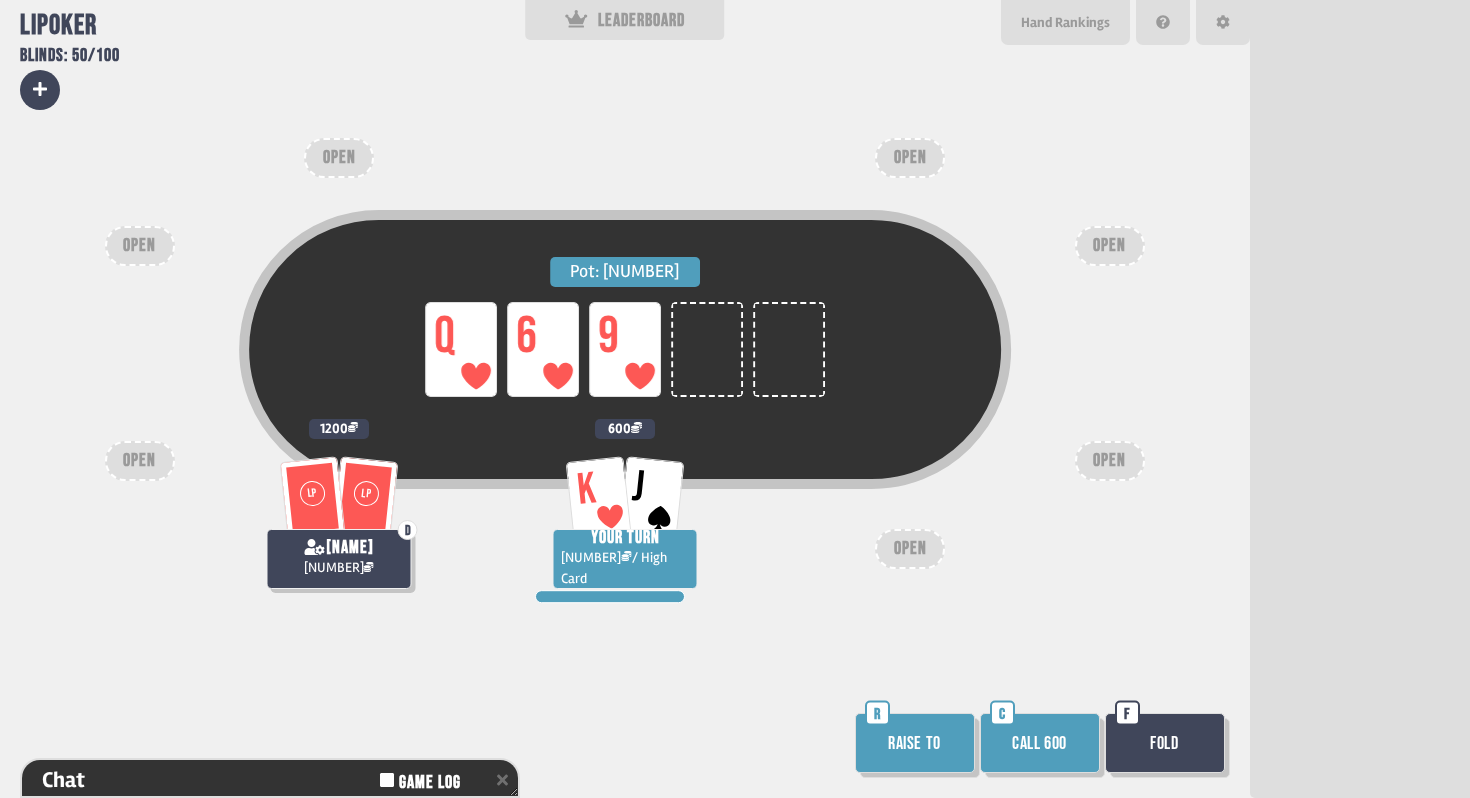 click on "Raise to" at bounding box center [915, 743] 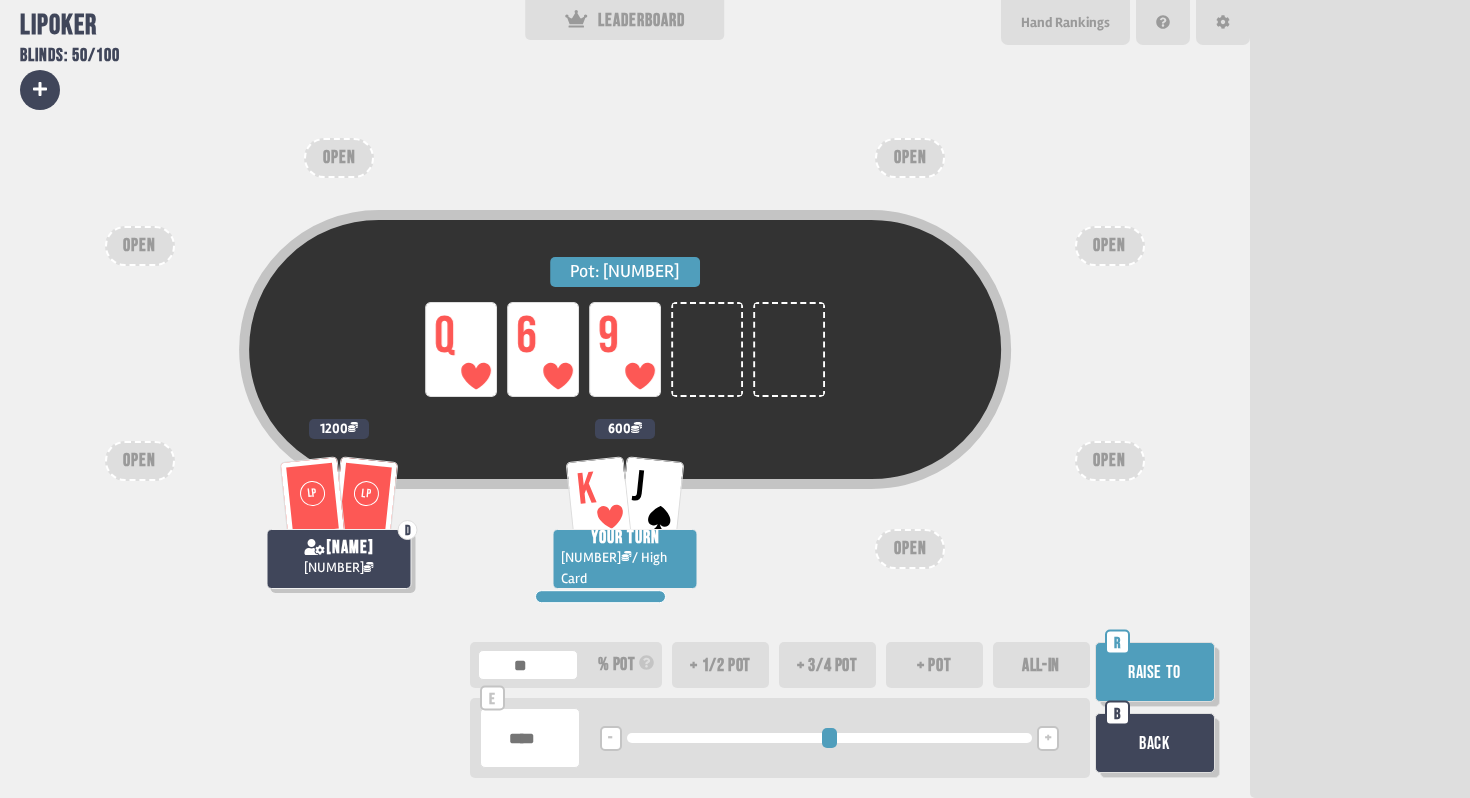 click at bounding box center (530, 738) 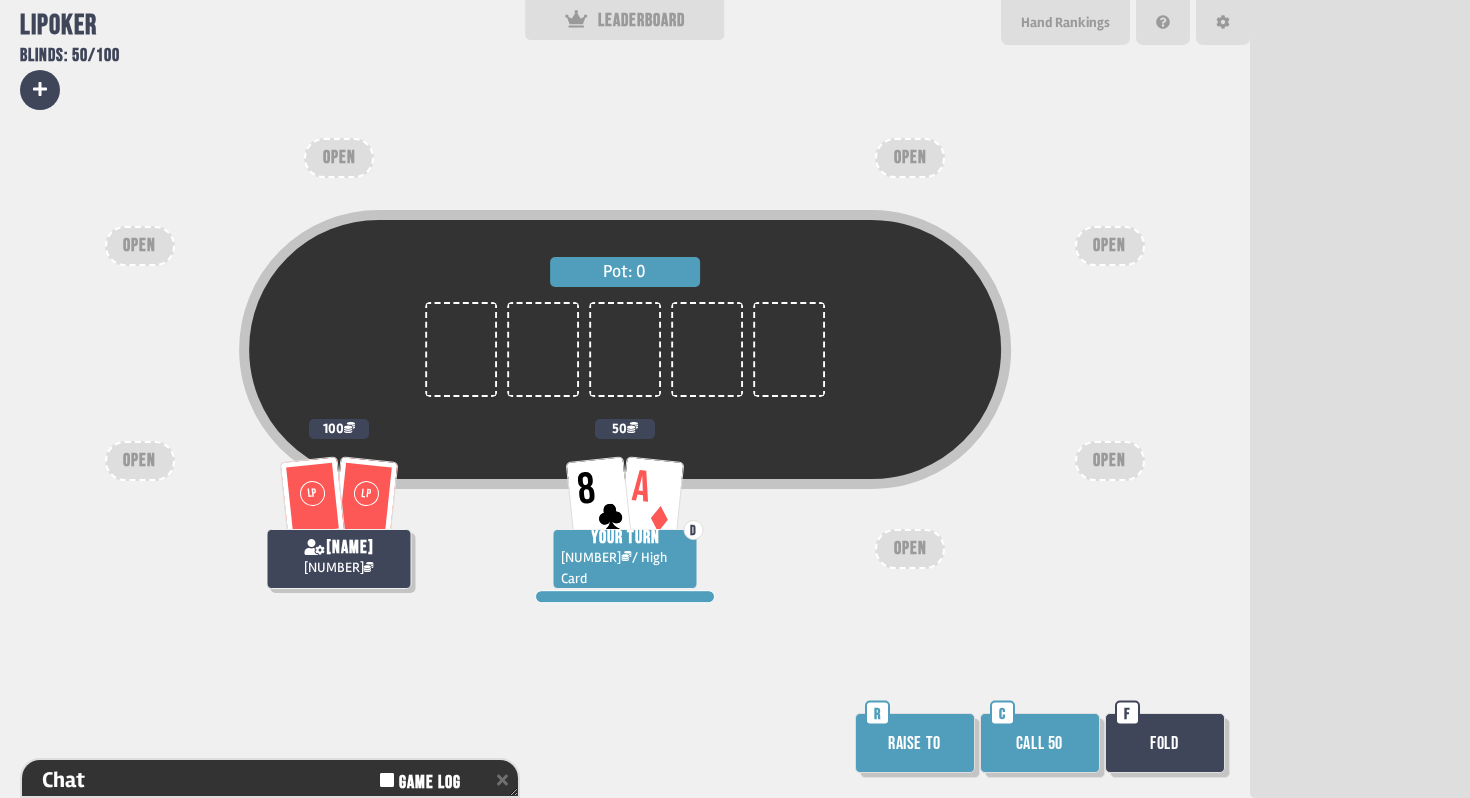 click on "Raise to" at bounding box center (915, 743) 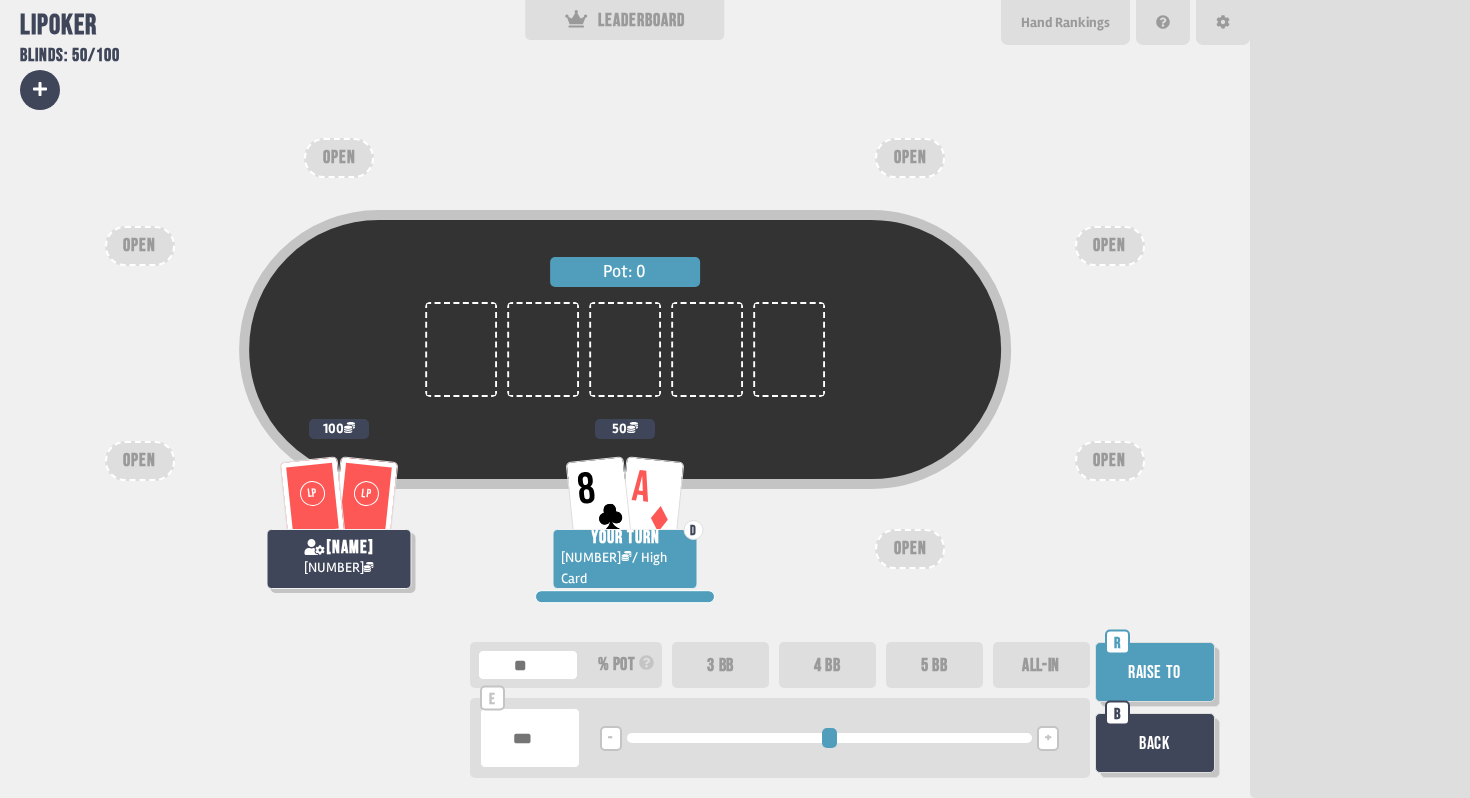 click on "3 BB" at bounding box center (720, 665) 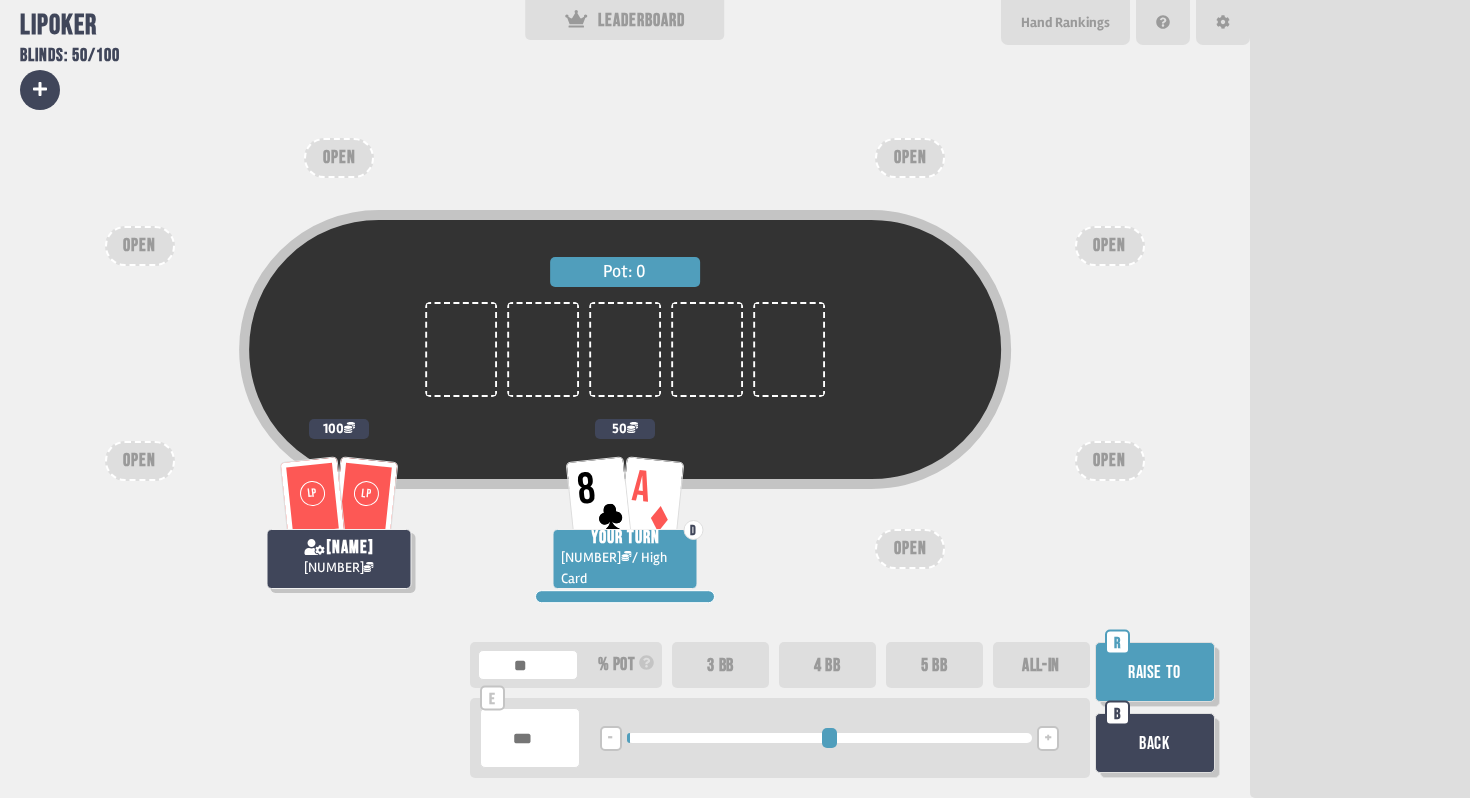 click on "Raise to" at bounding box center [1155, 672] 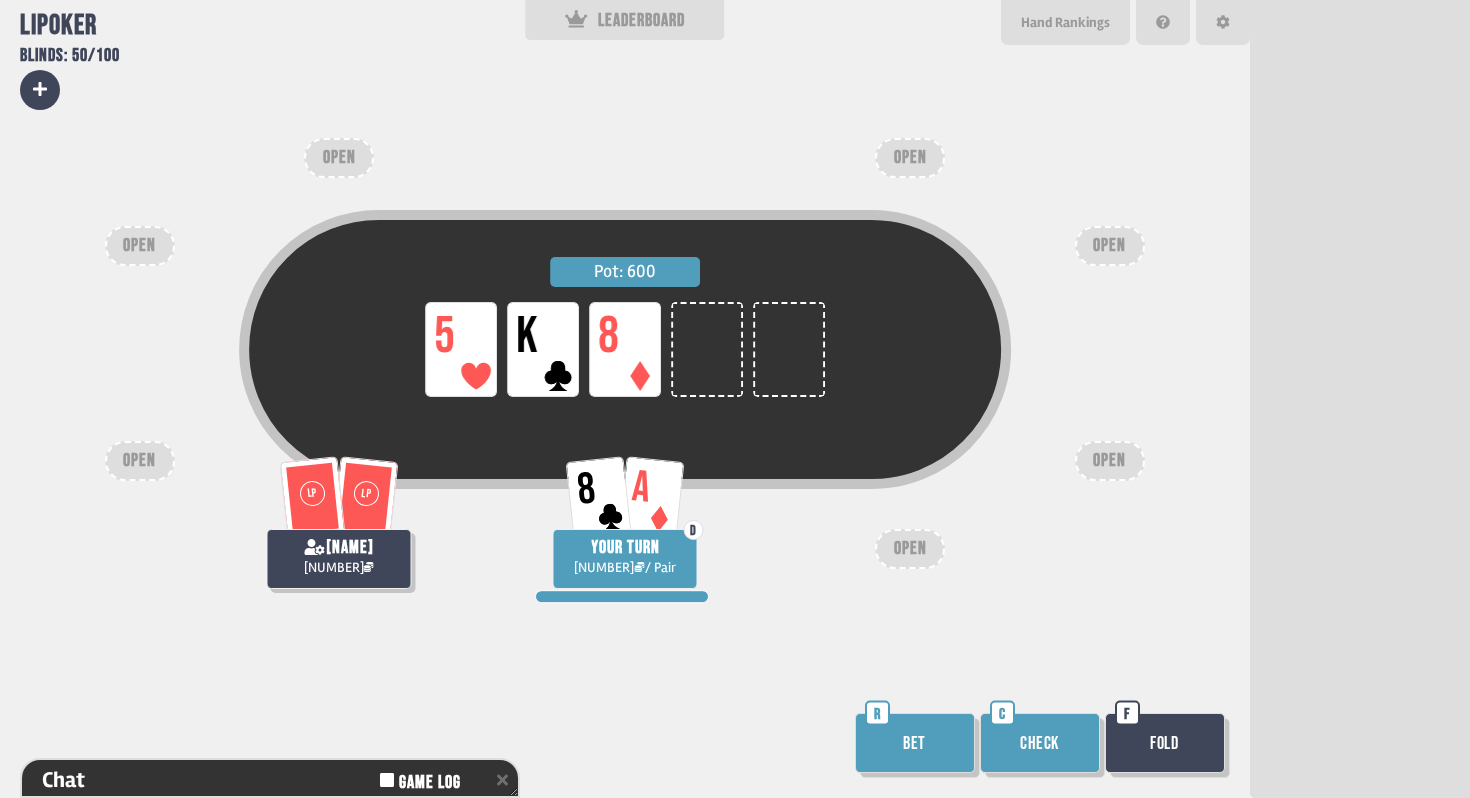 click on "Bet R" at bounding box center [917, 745] 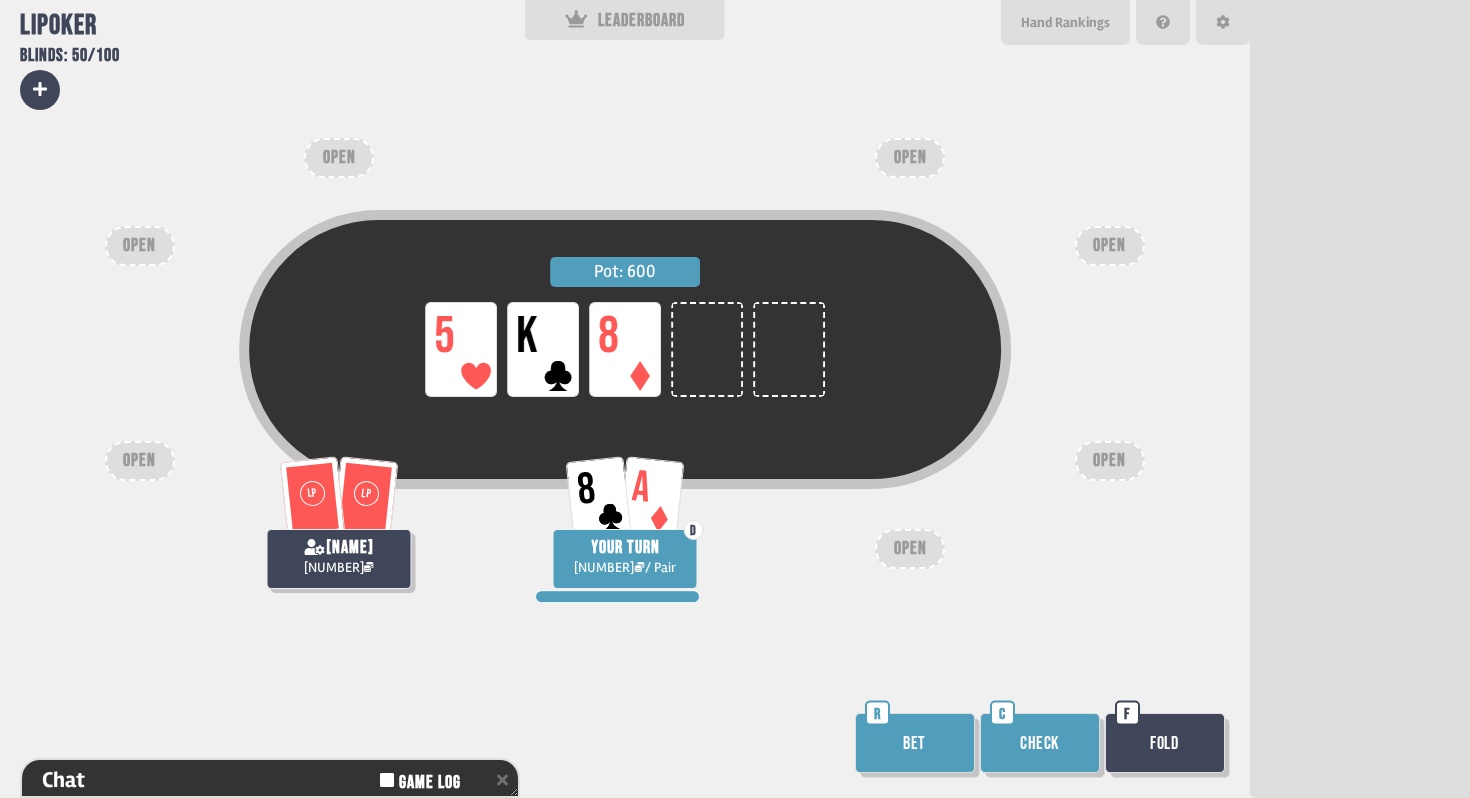 click on "Bet" at bounding box center (915, 743) 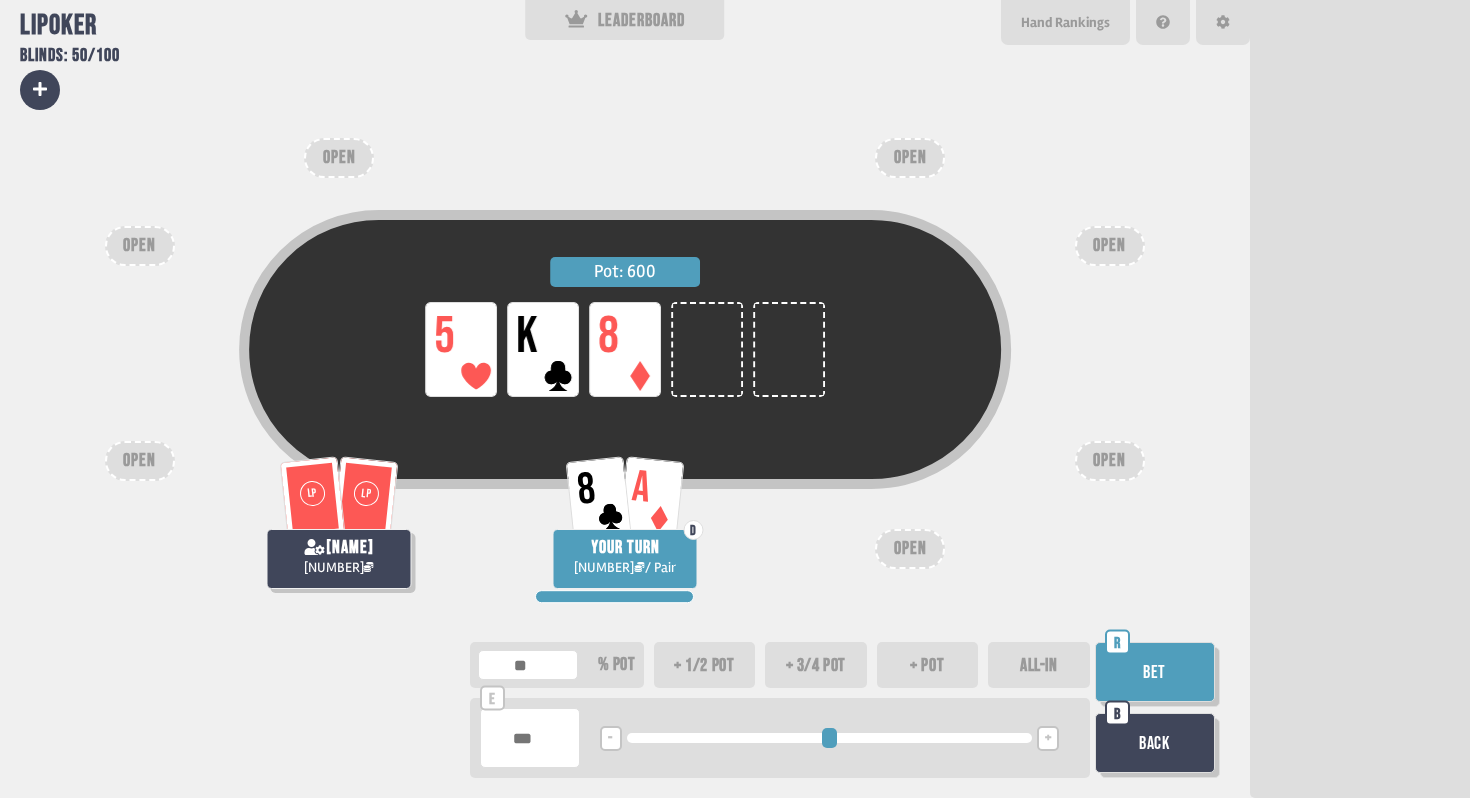 click at bounding box center [530, 738] 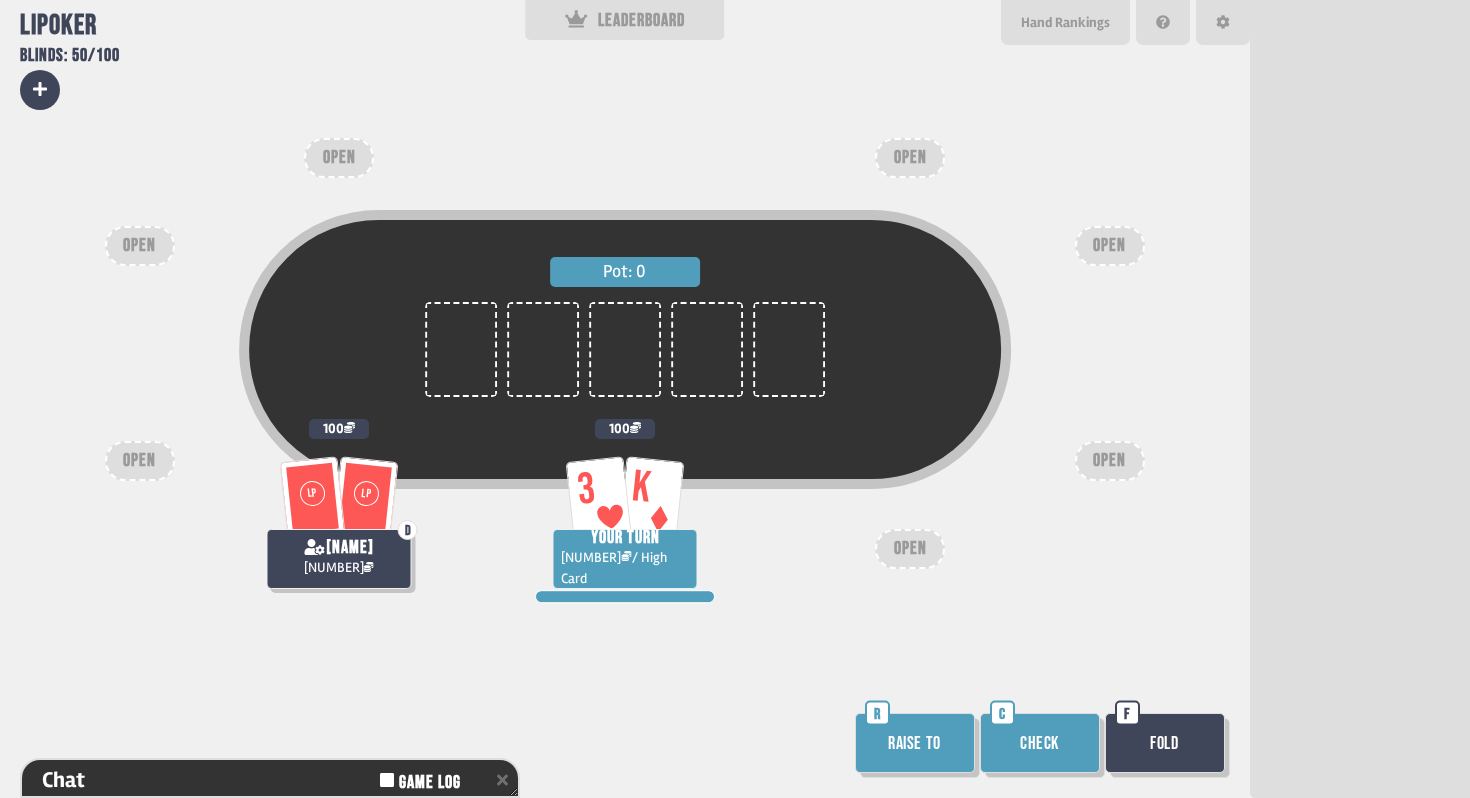 click on "Raise to" at bounding box center [915, 743] 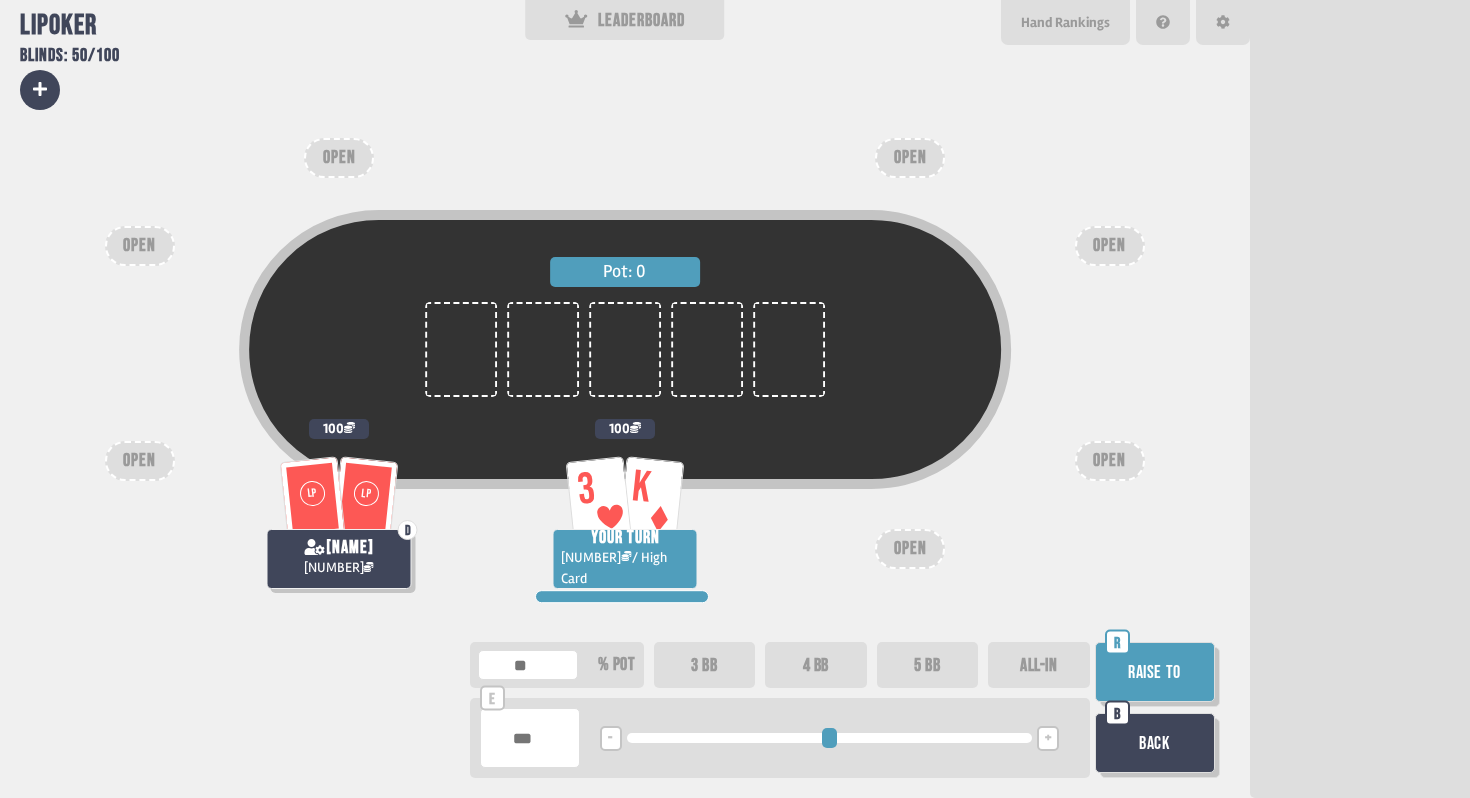 click on "3 BB" at bounding box center (705, 665) 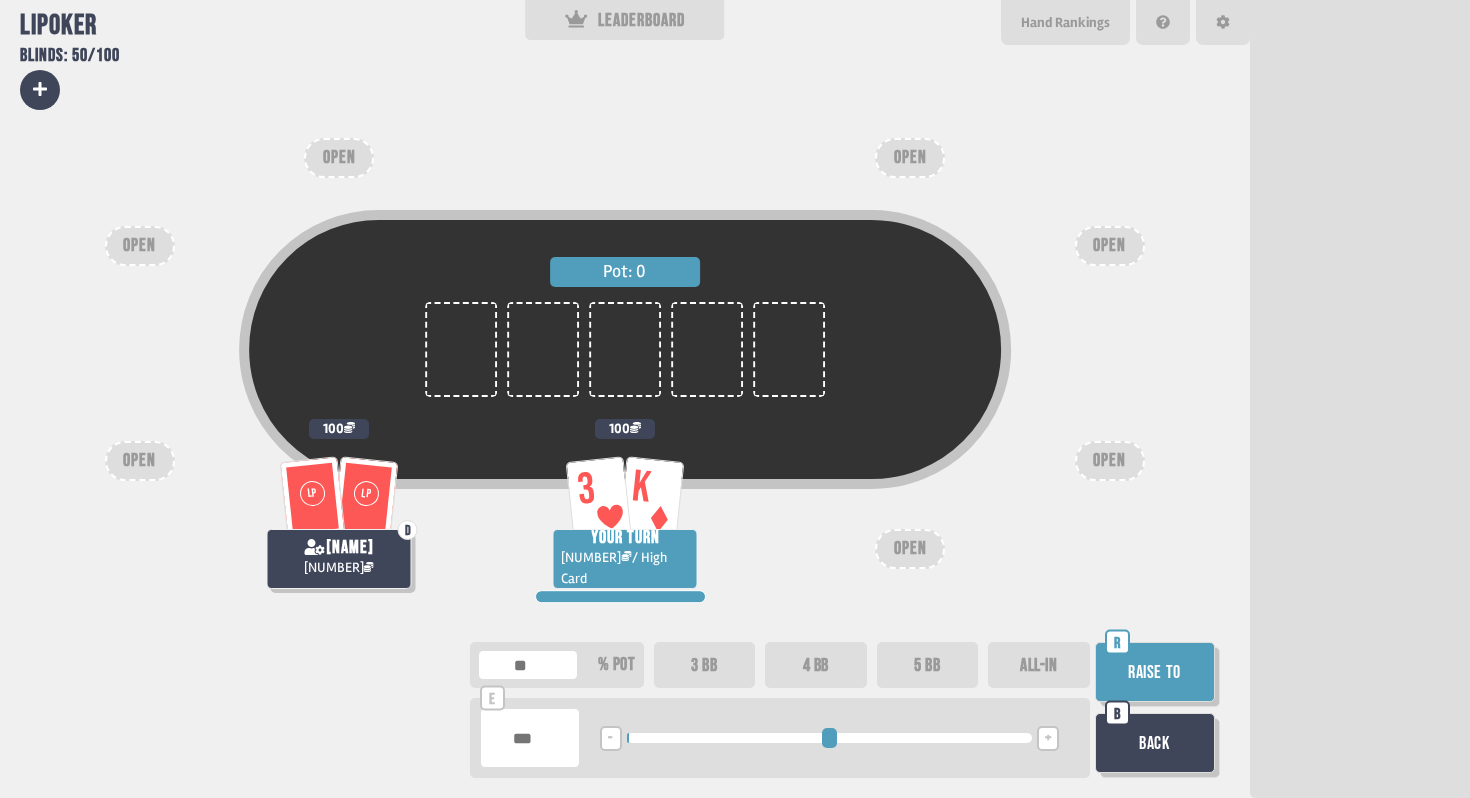 click on "Raise to" at bounding box center [1155, 672] 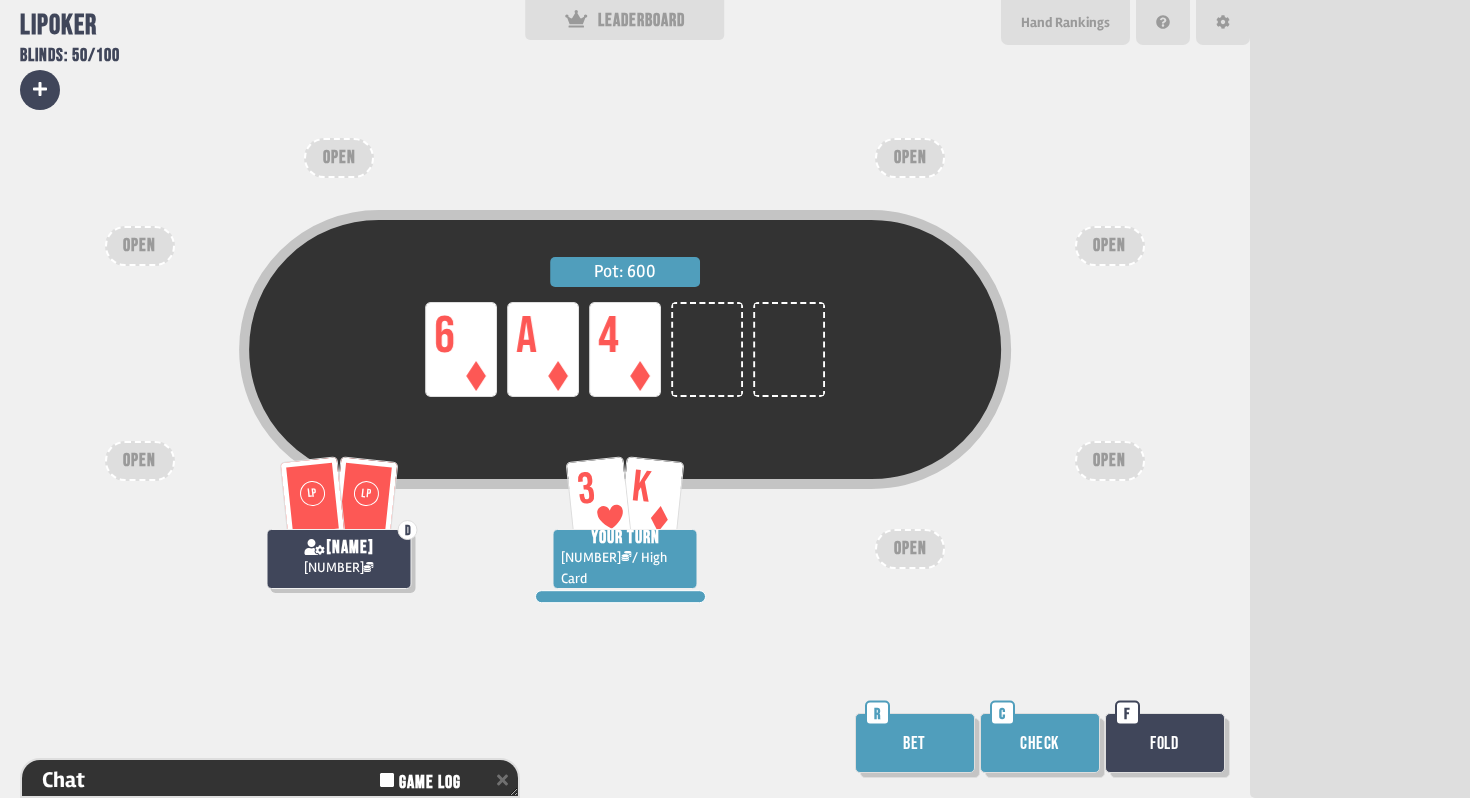 click on "Bet" at bounding box center (915, 743) 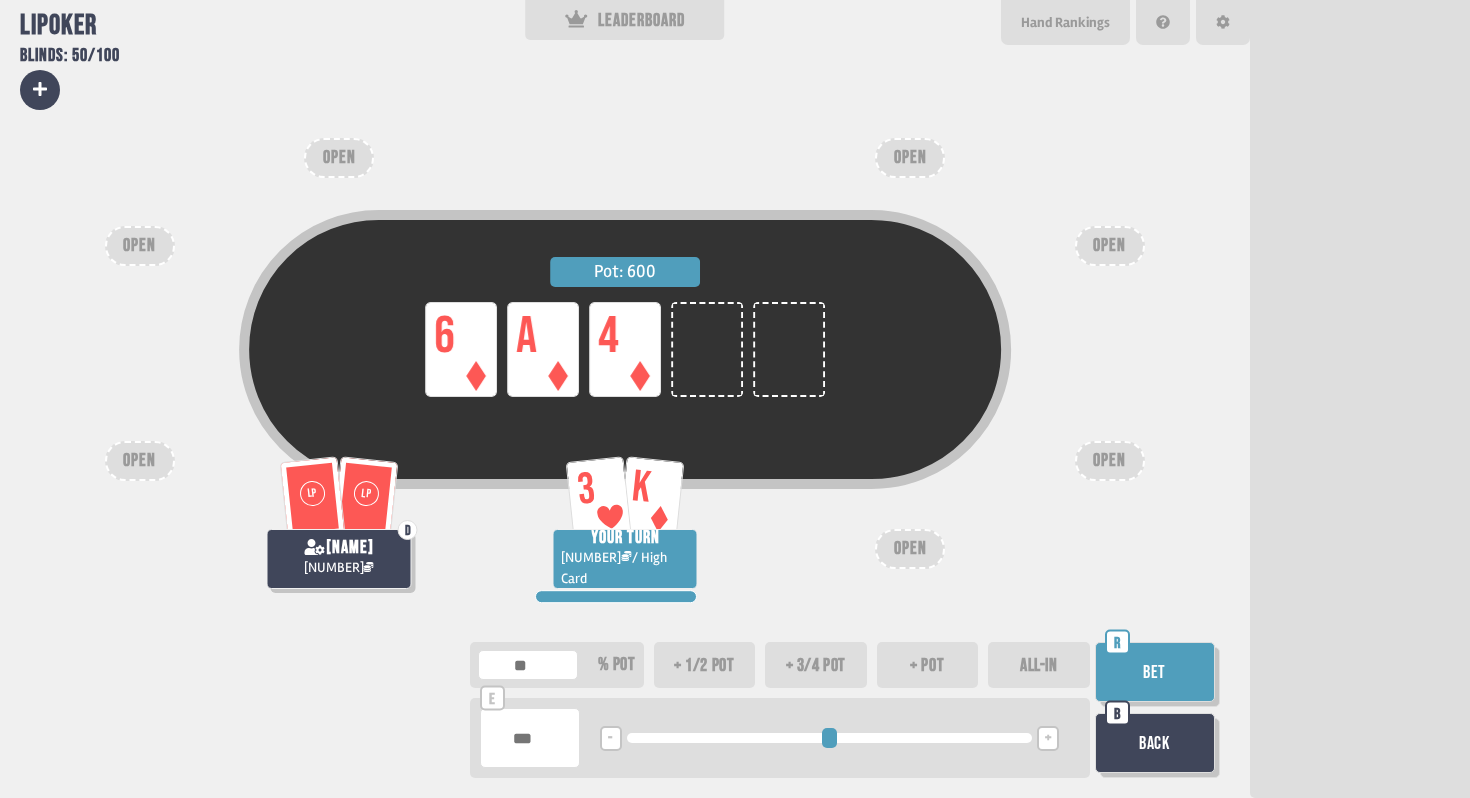 click at bounding box center [530, 738] 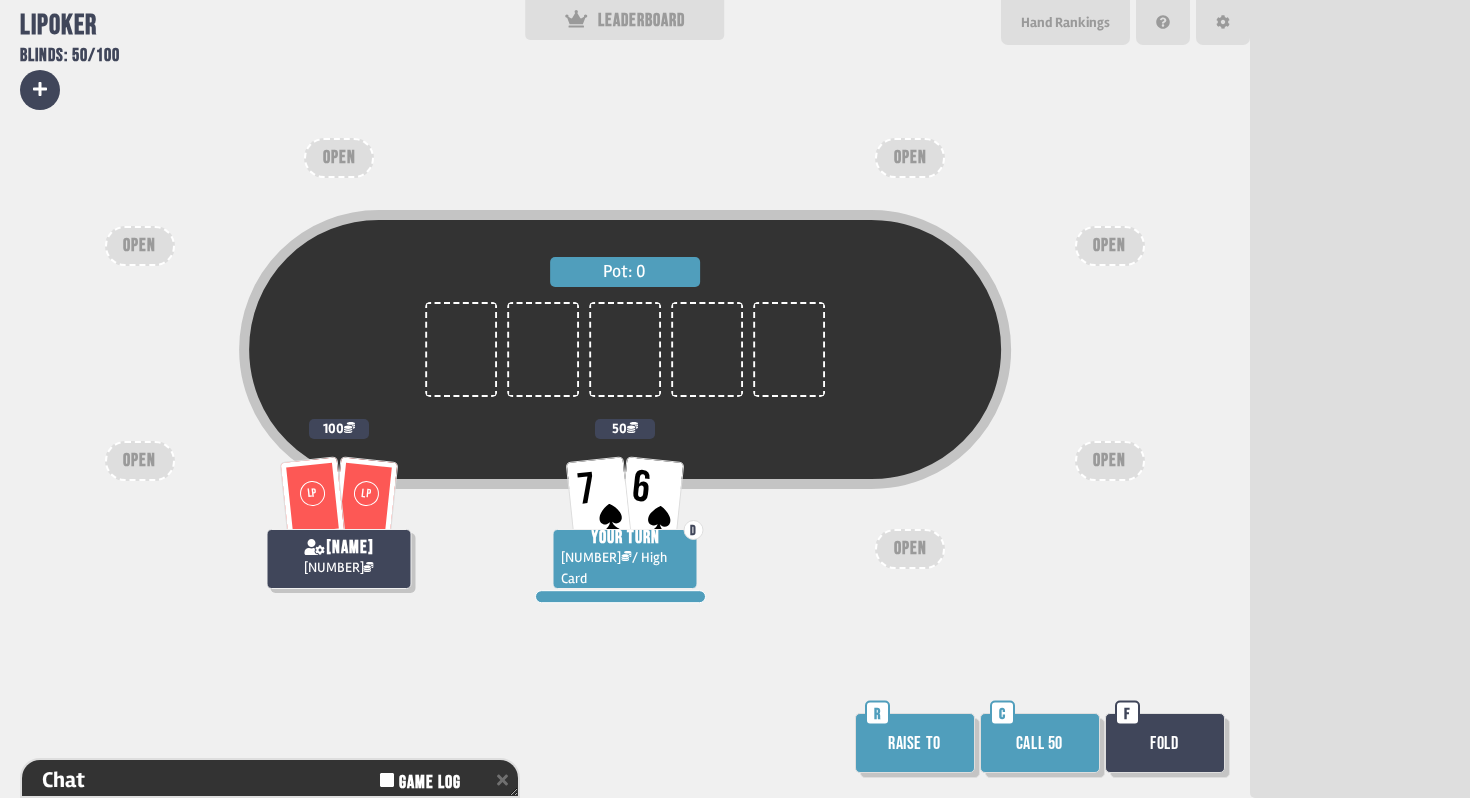 click on "Raise to" at bounding box center (915, 743) 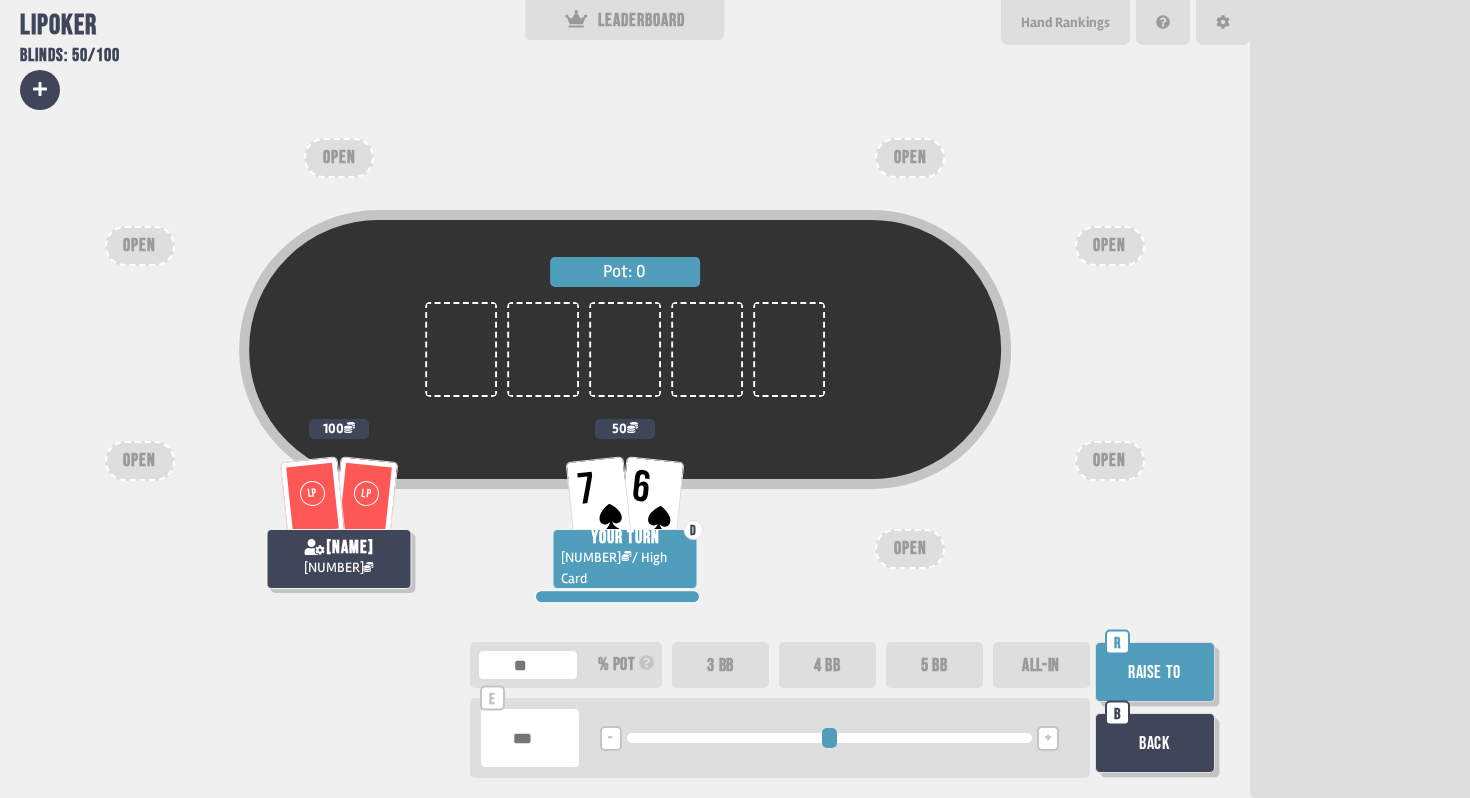 click on "3 BB" at bounding box center (720, 665) 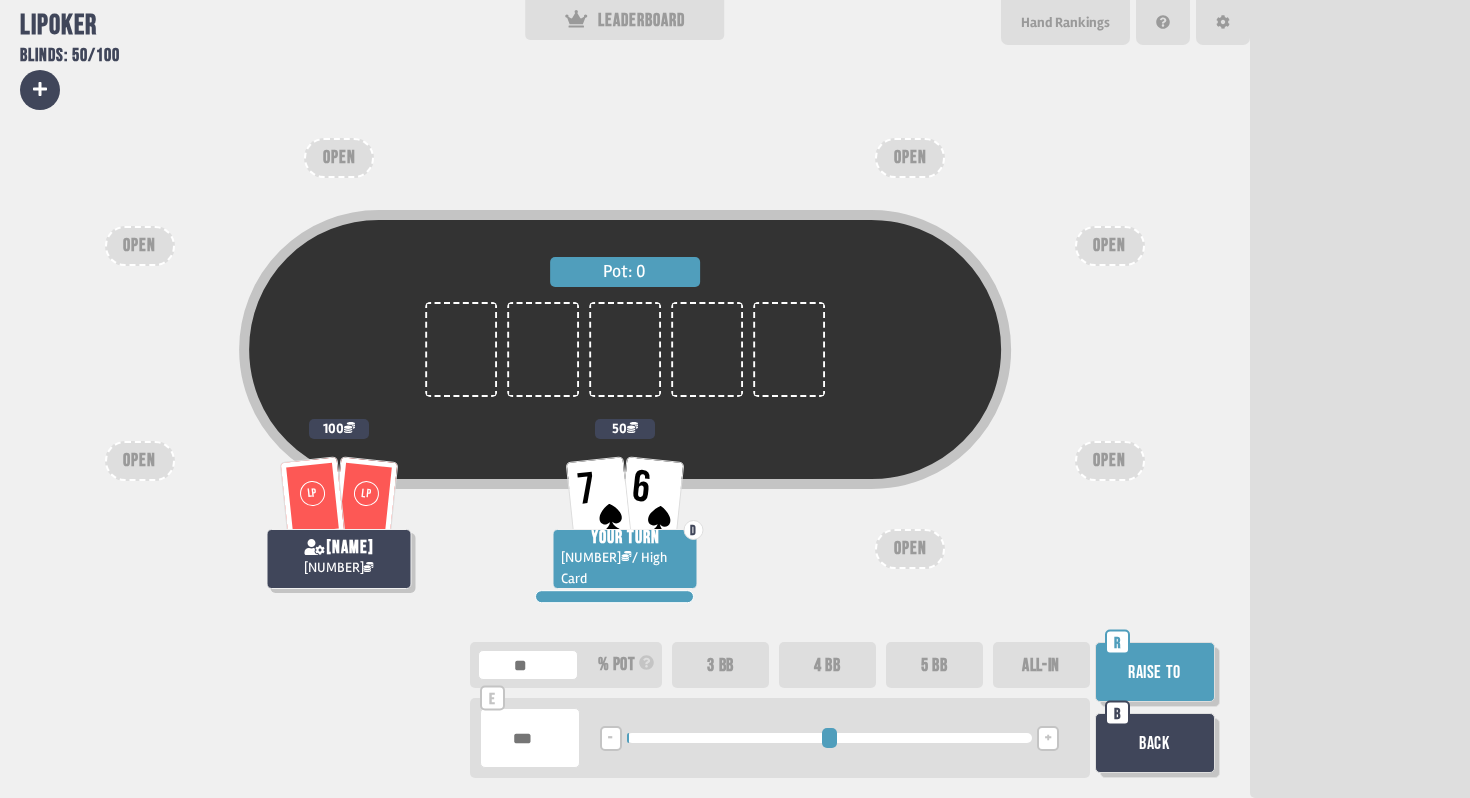 click on "Raise to" at bounding box center (1155, 672) 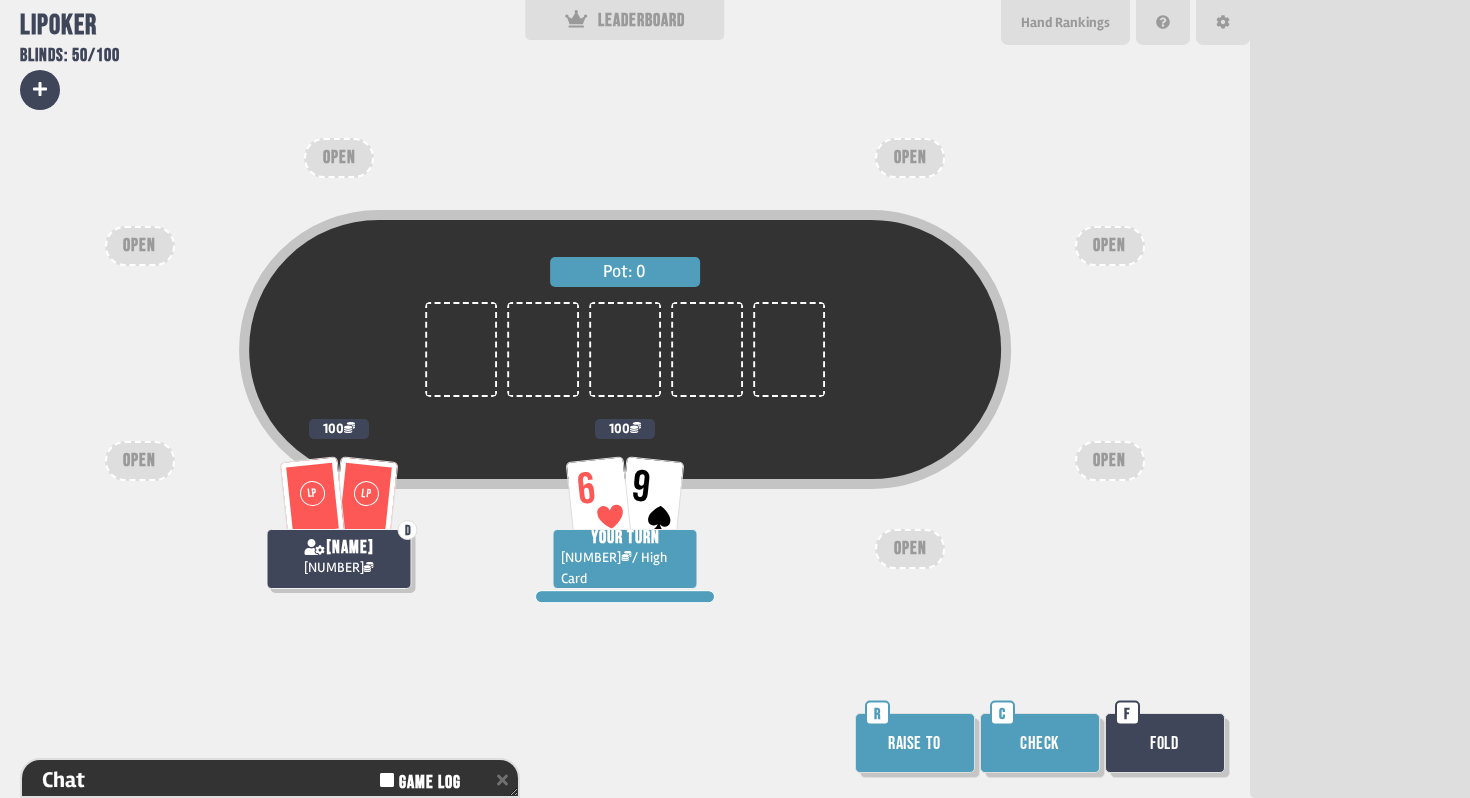 click on "Raise to" at bounding box center (915, 743) 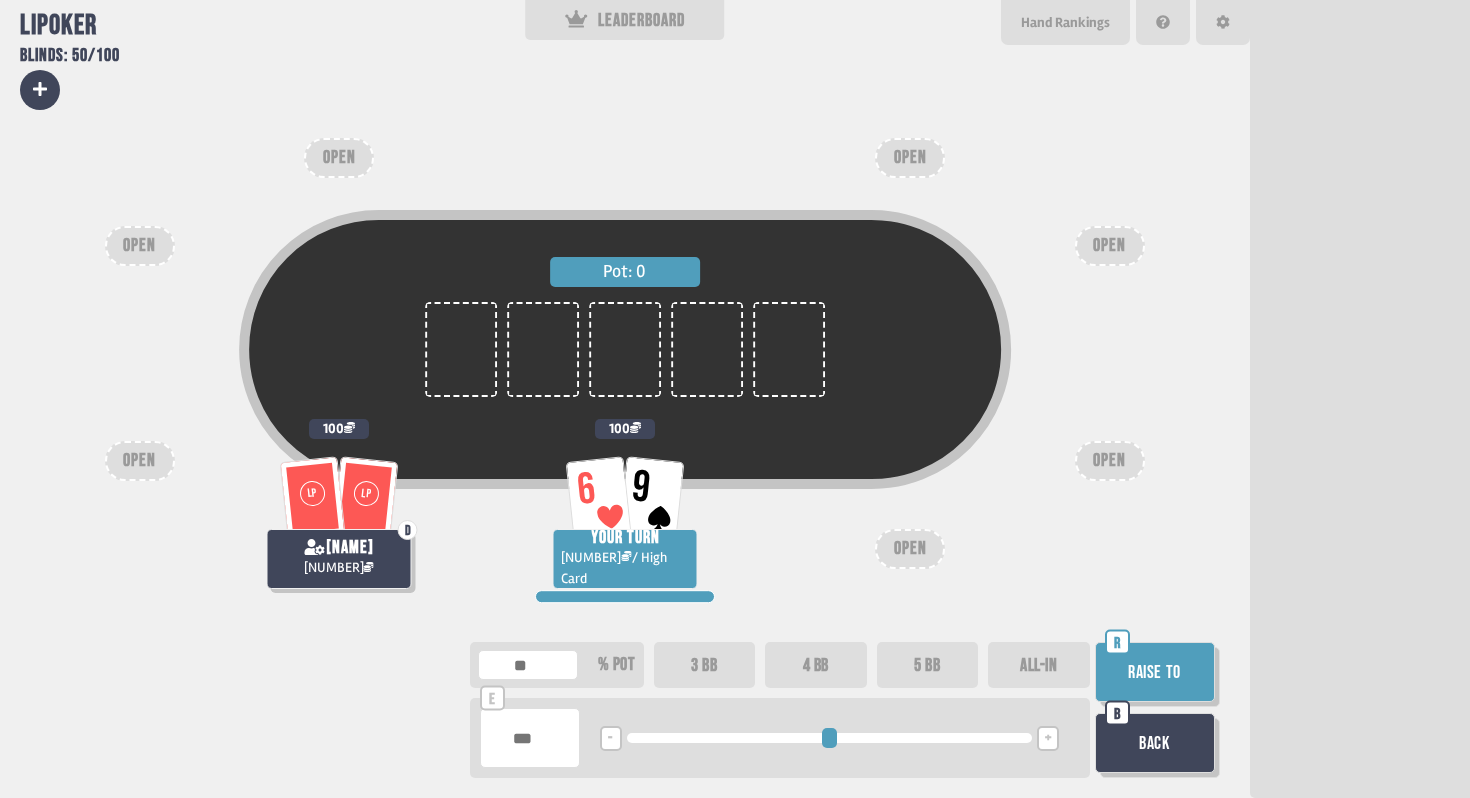 drag, startPoint x: 742, startPoint y: 663, endPoint x: 765, endPoint y: 663, distance: 23 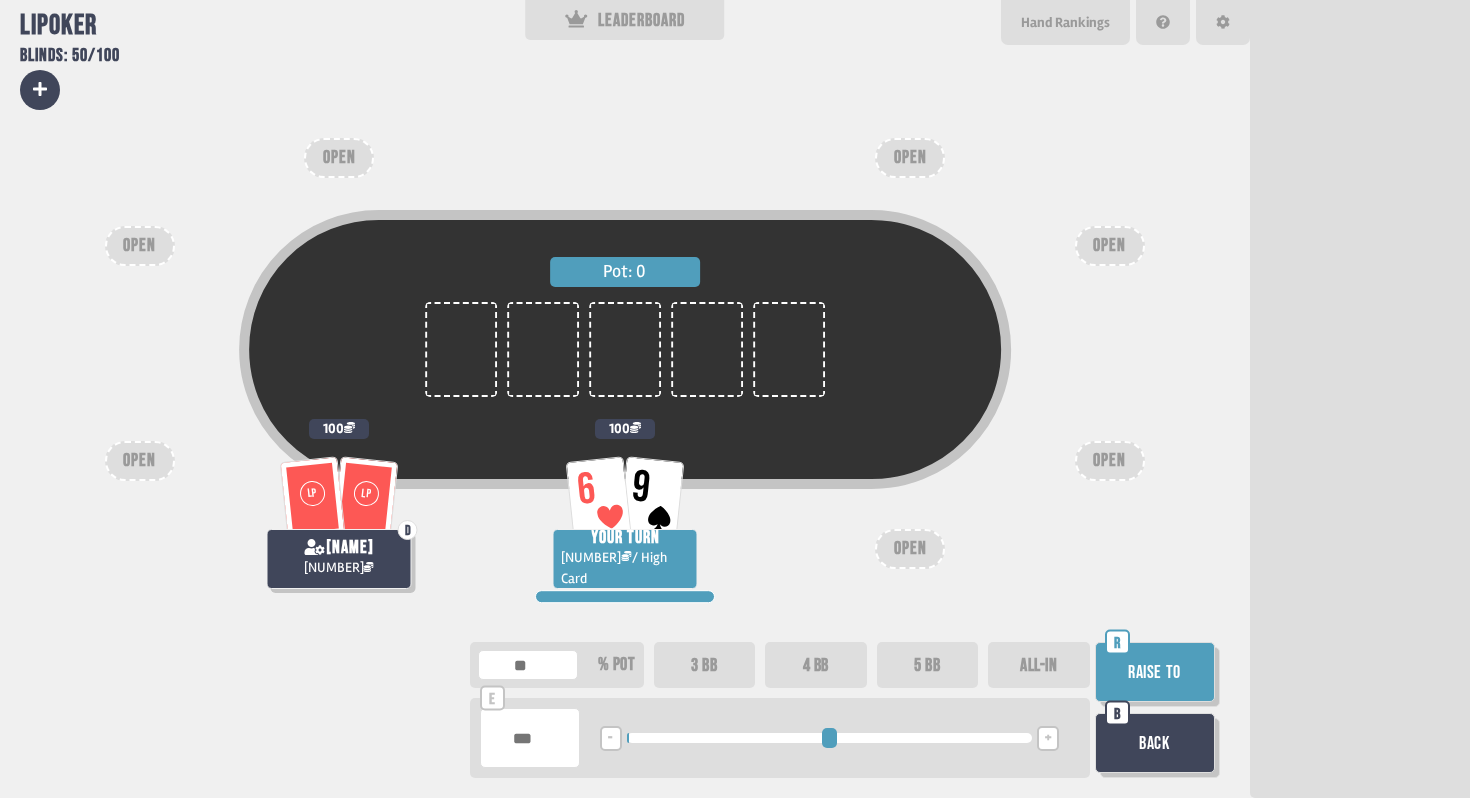 click on "Raise to" at bounding box center (1155, 672) 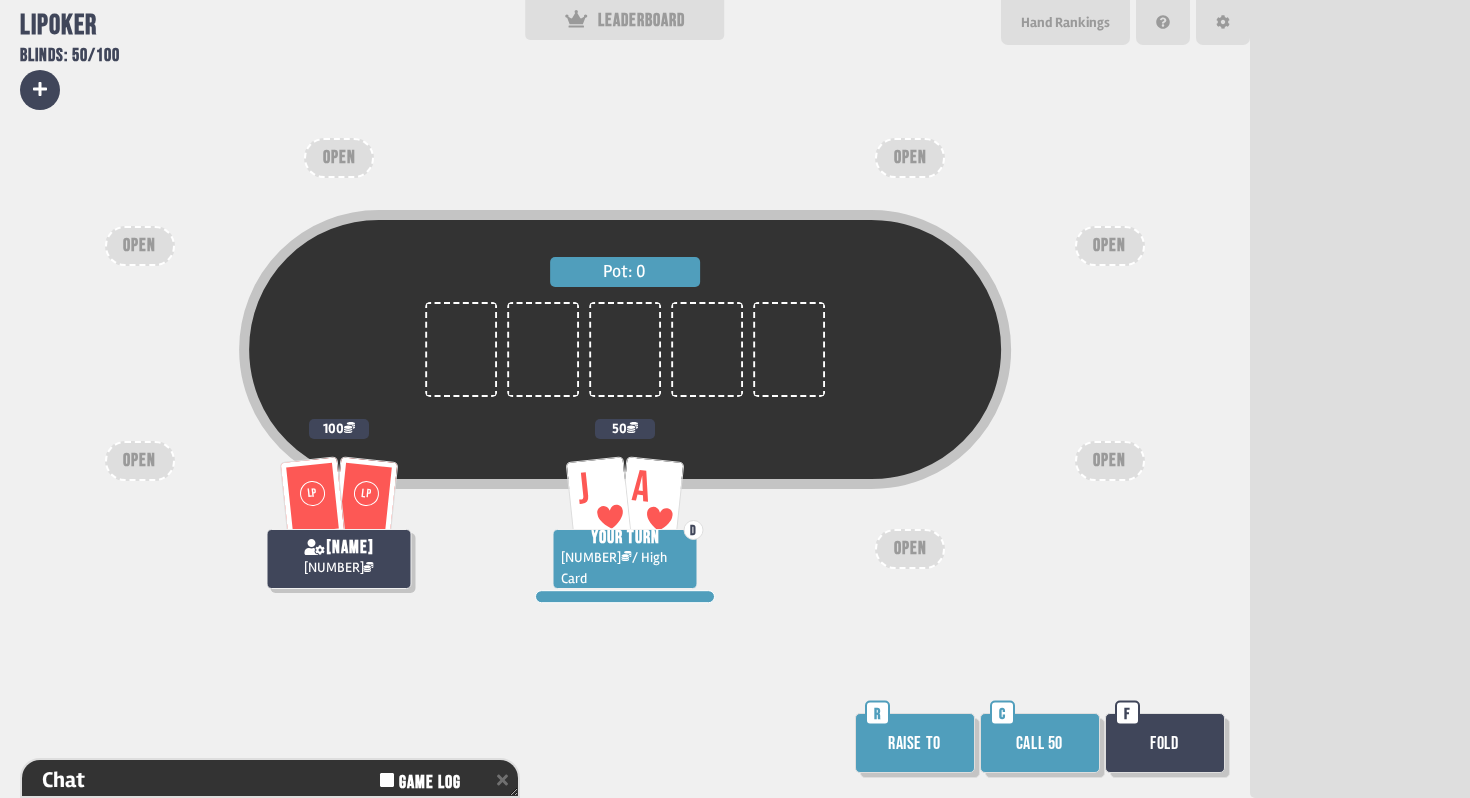 click on "Raise to" at bounding box center (915, 743) 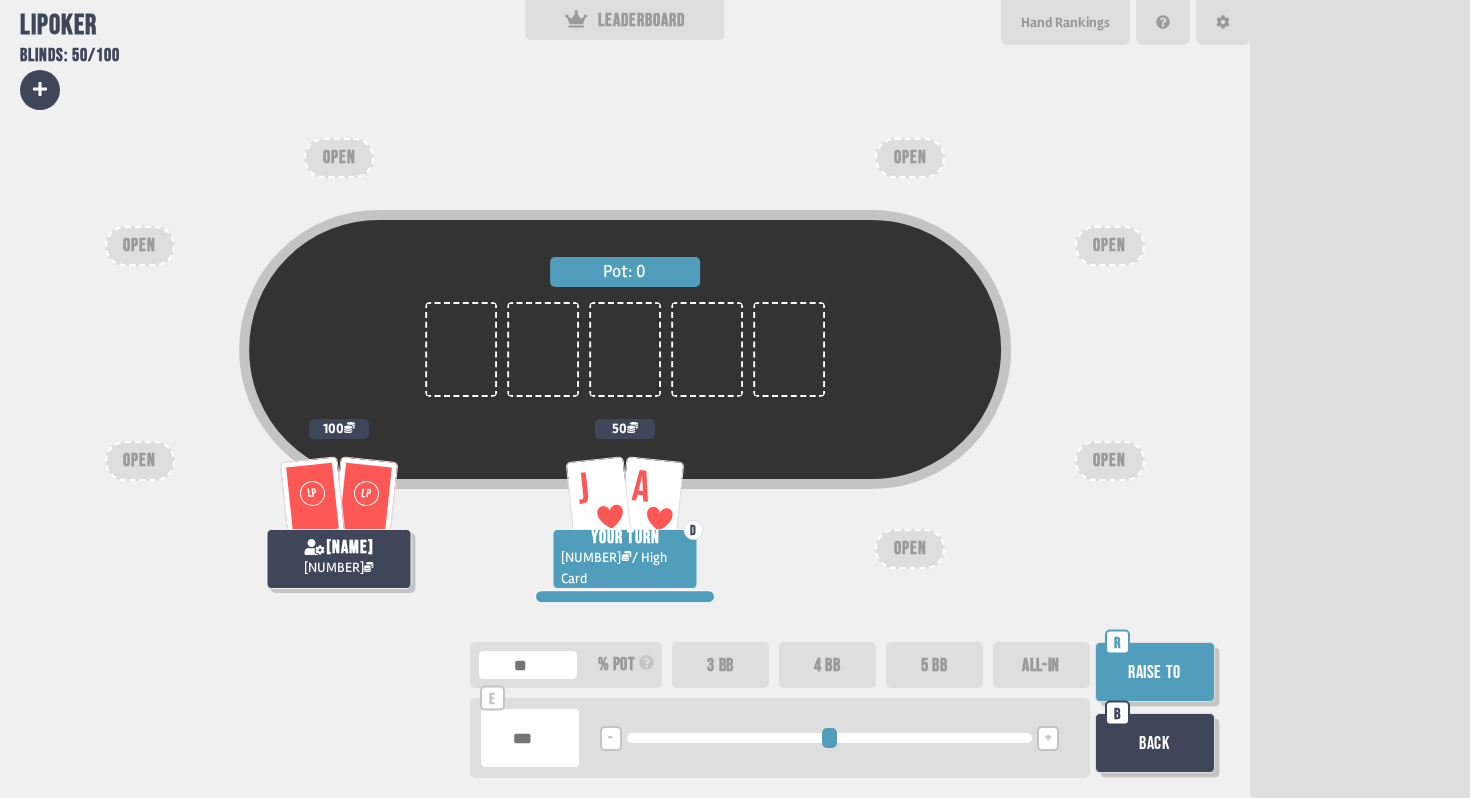 click on "3 BB" at bounding box center [720, 665] 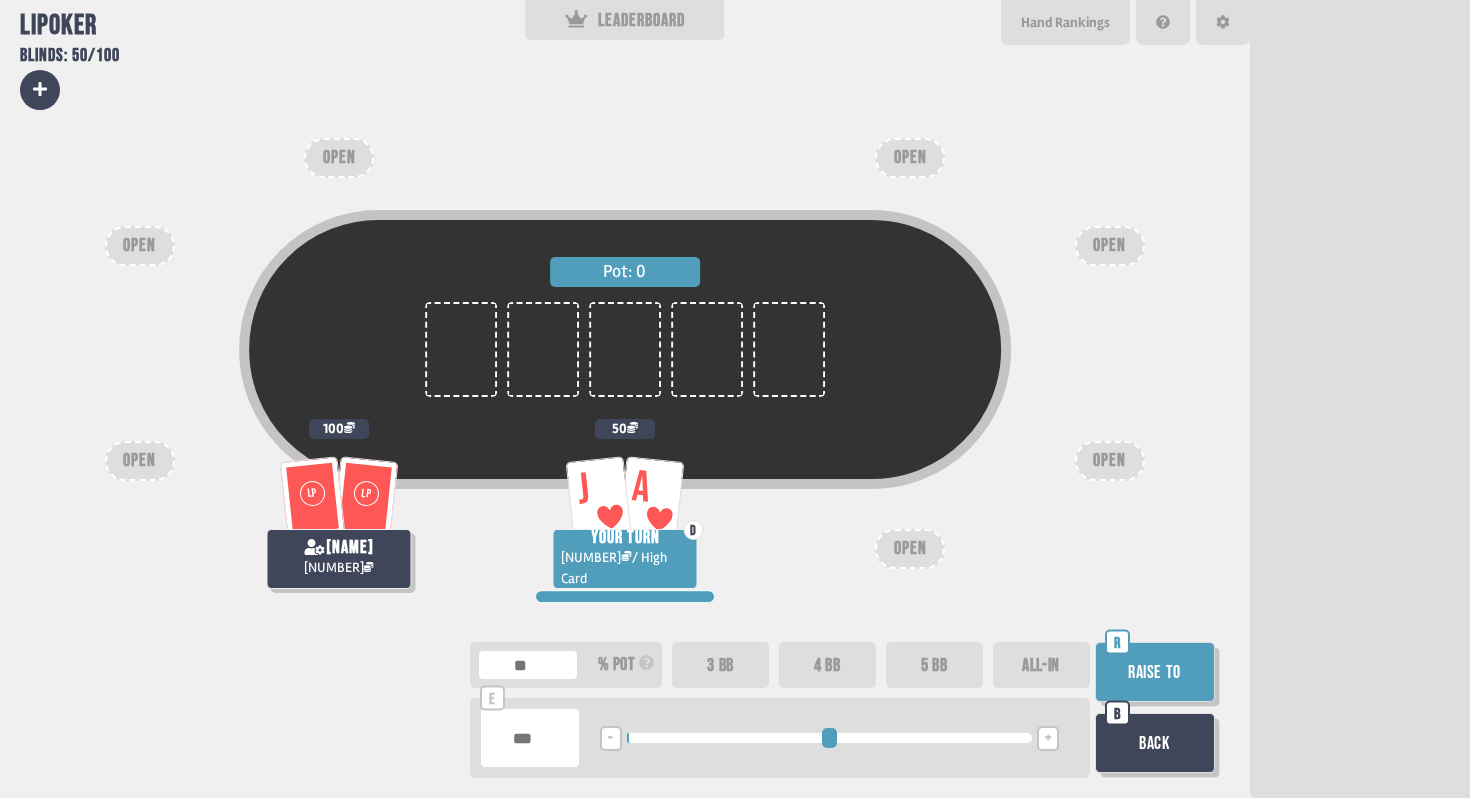 click on "Raise to" at bounding box center (1155, 672) 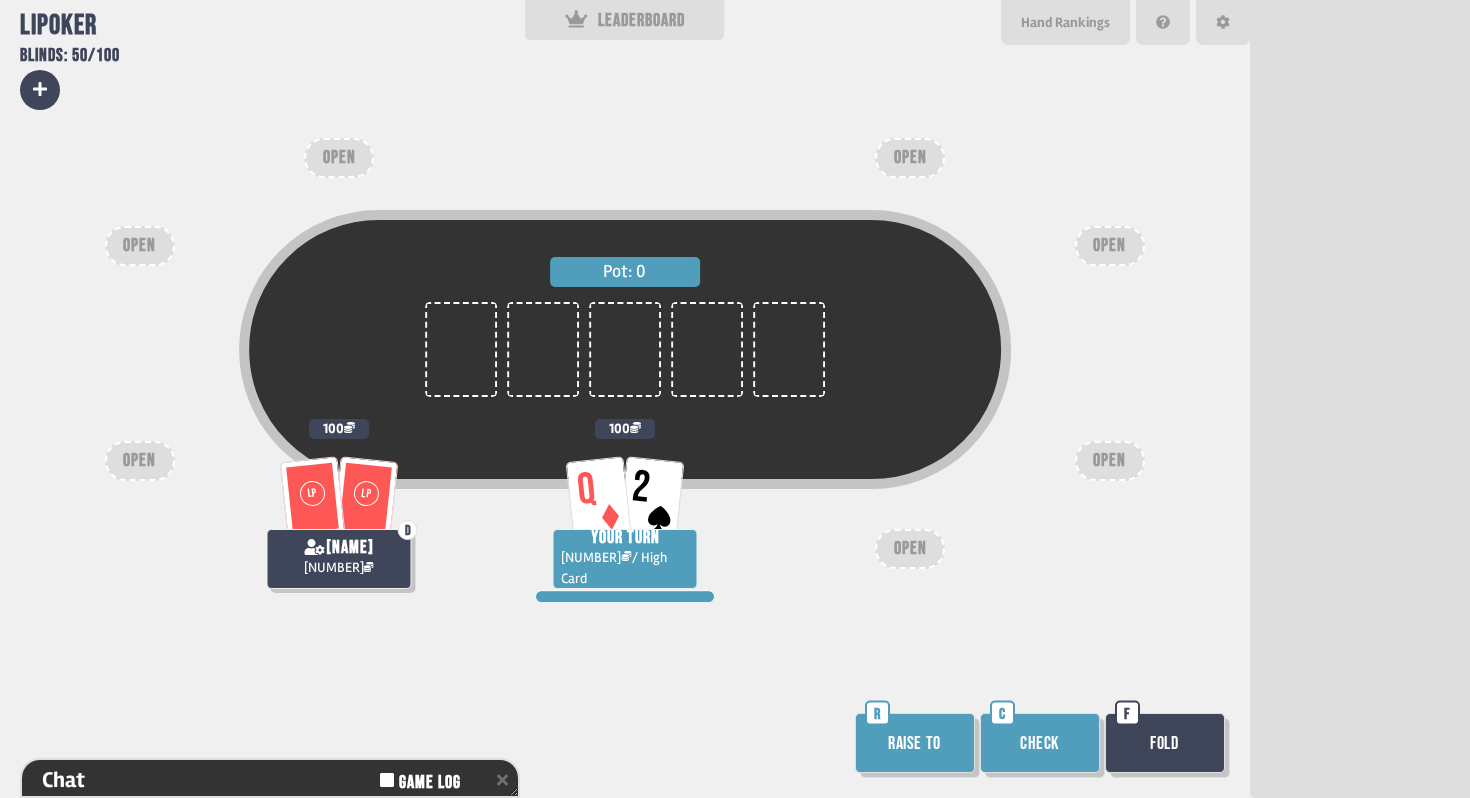 click on "Raise to" at bounding box center [915, 743] 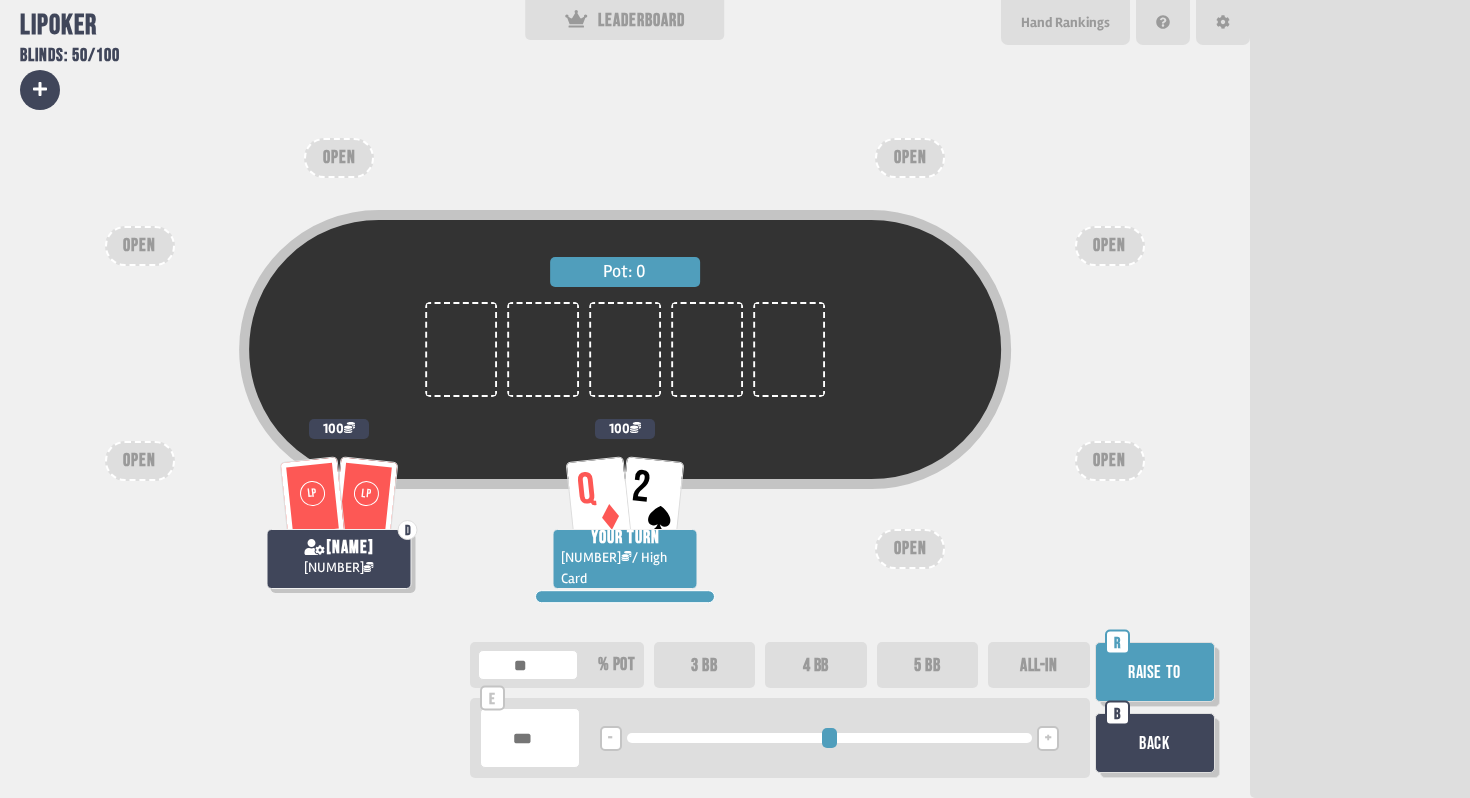 click on "3 BB" at bounding box center (705, 665) 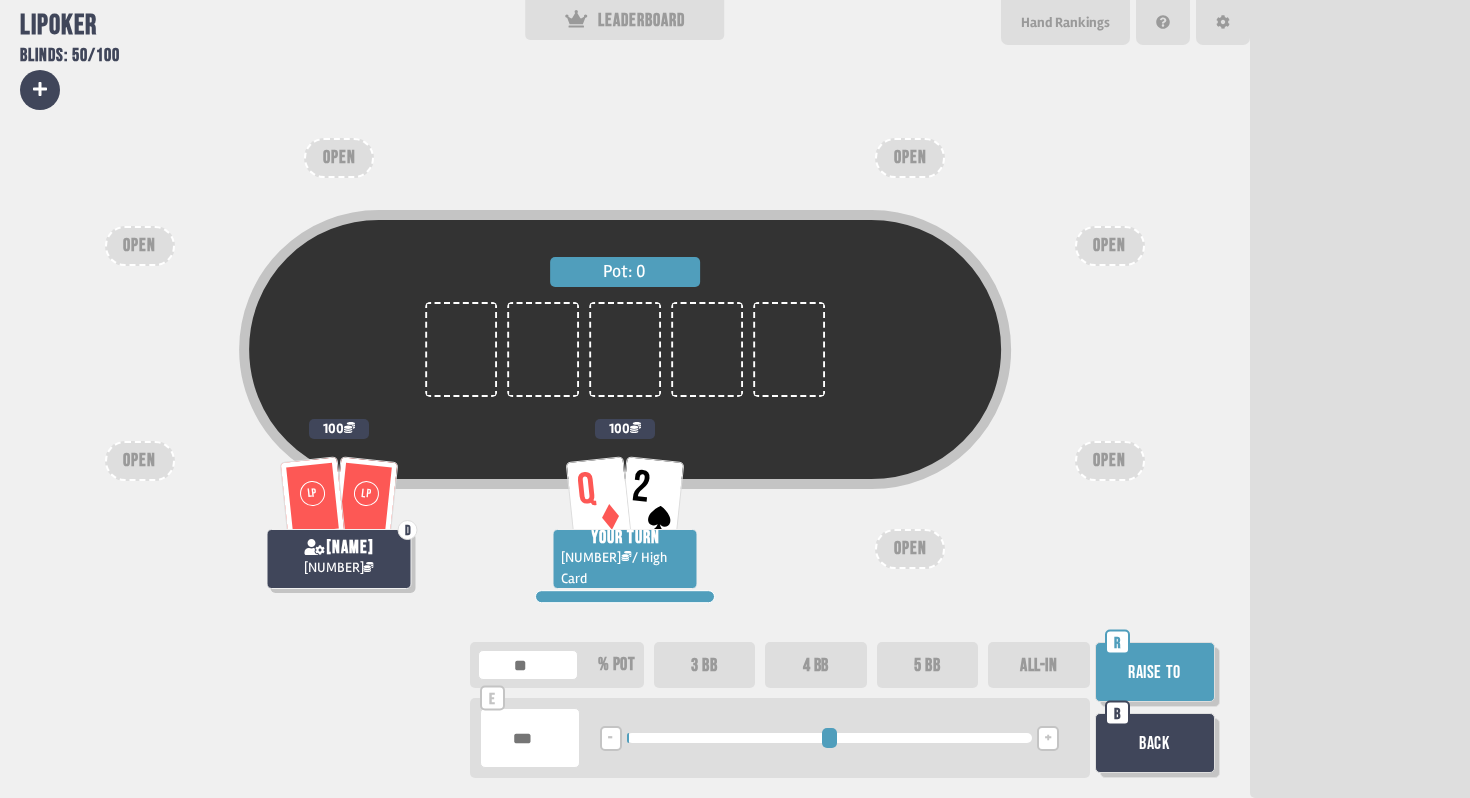 click on "Raise to" at bounding box center [1155, 672] 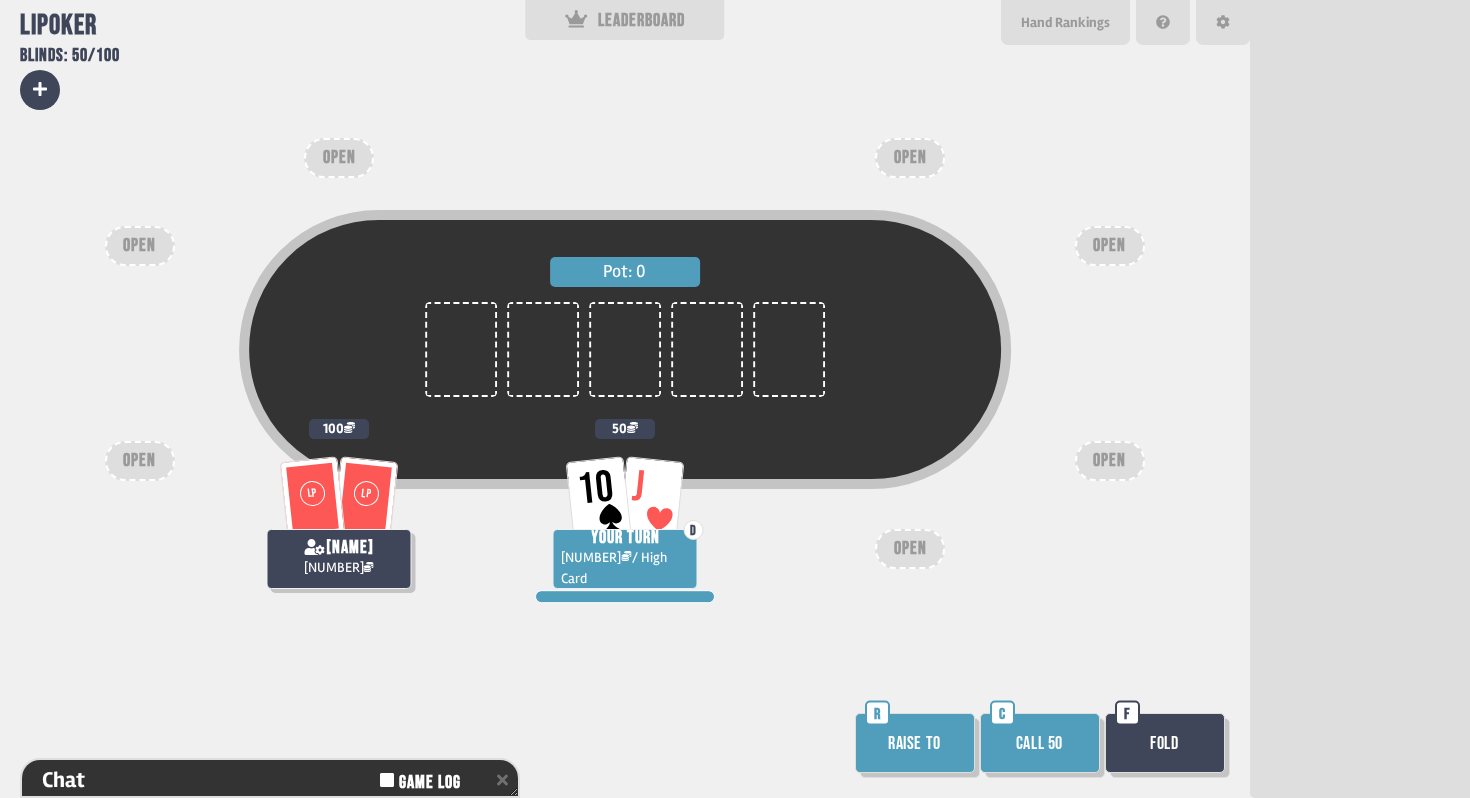 click on "Raise to" at bounding box center [915, 743] 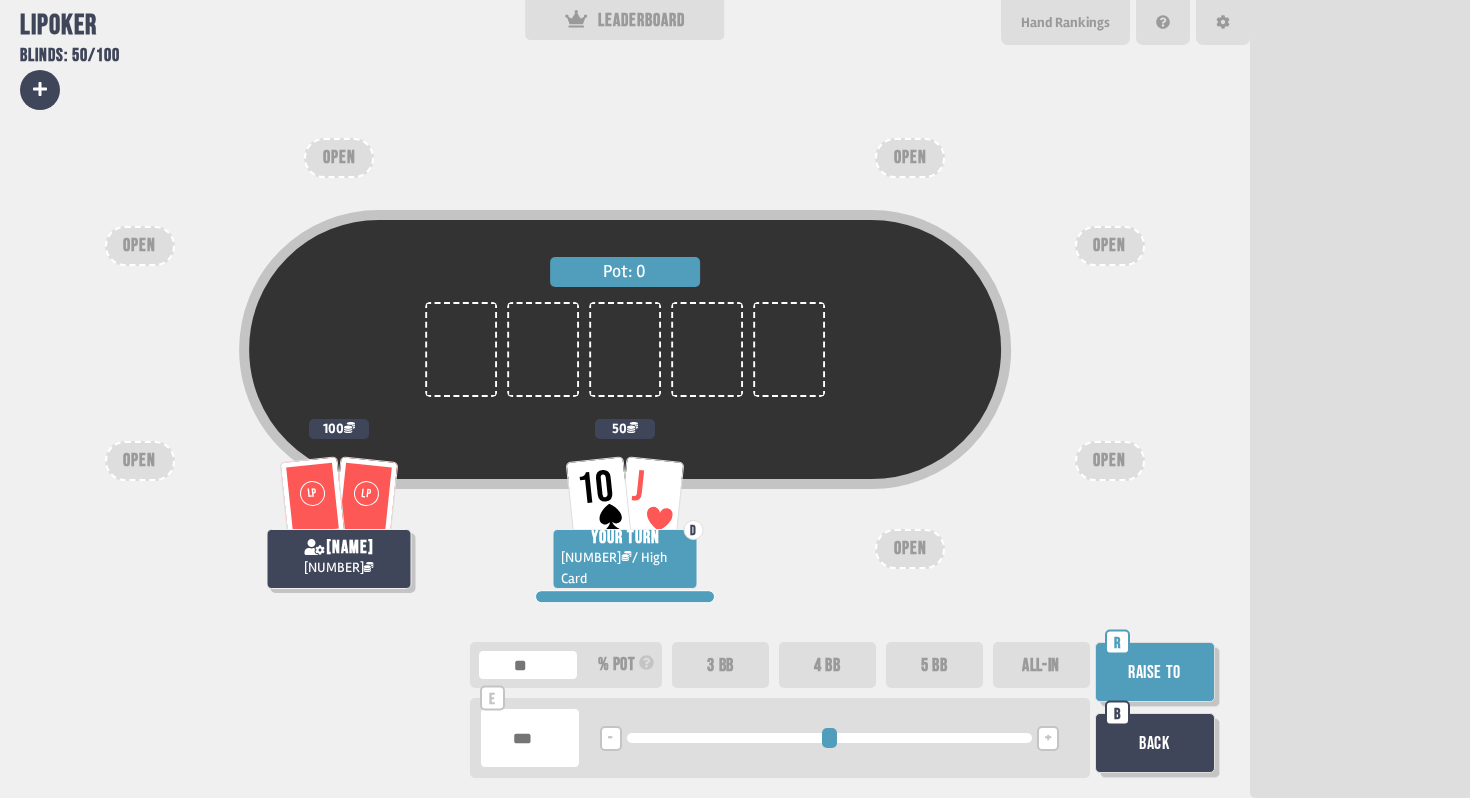 click on "3 BB" at bounding box center (720, 665) 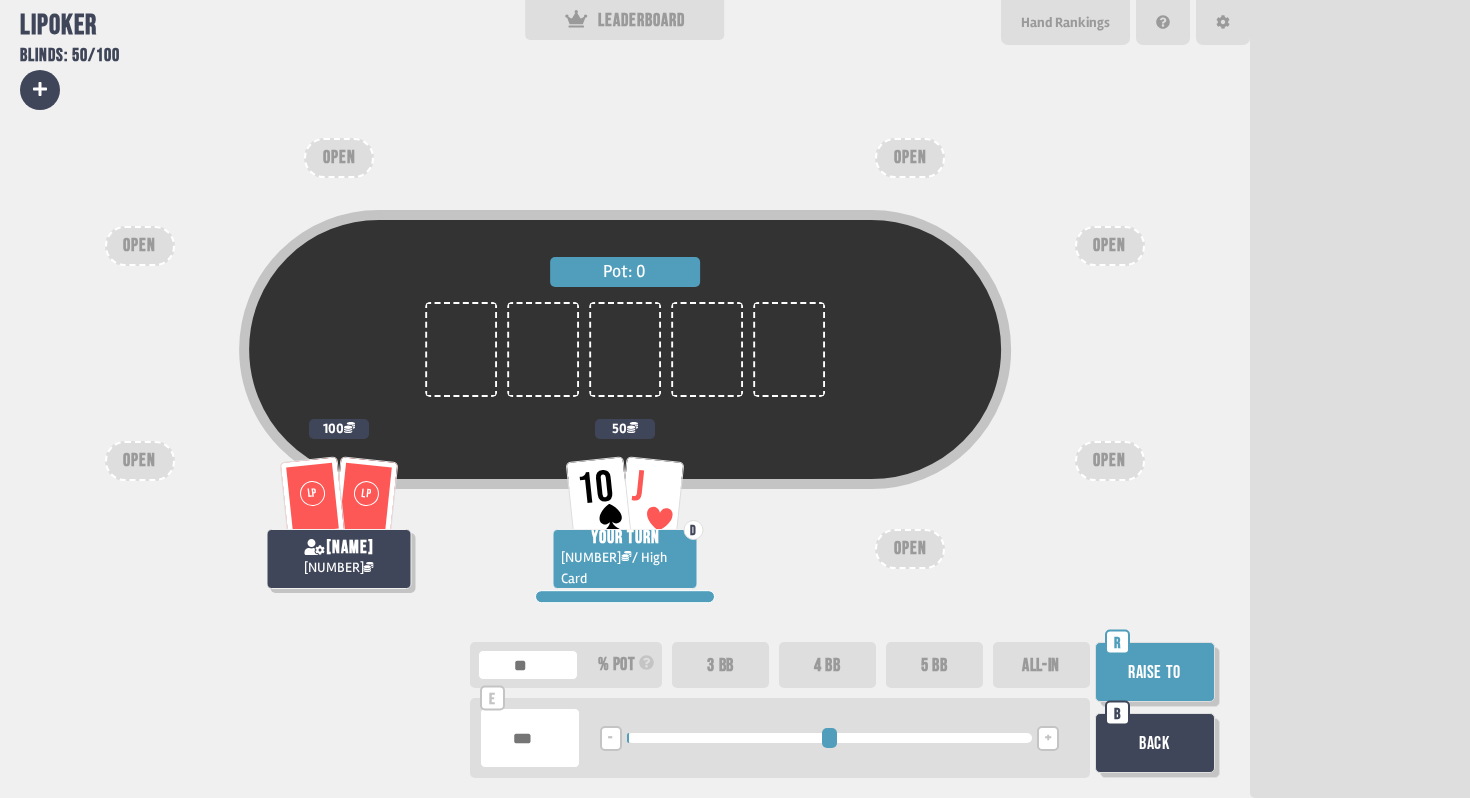 click on "Raise to" at bounding box center [1155, 672] 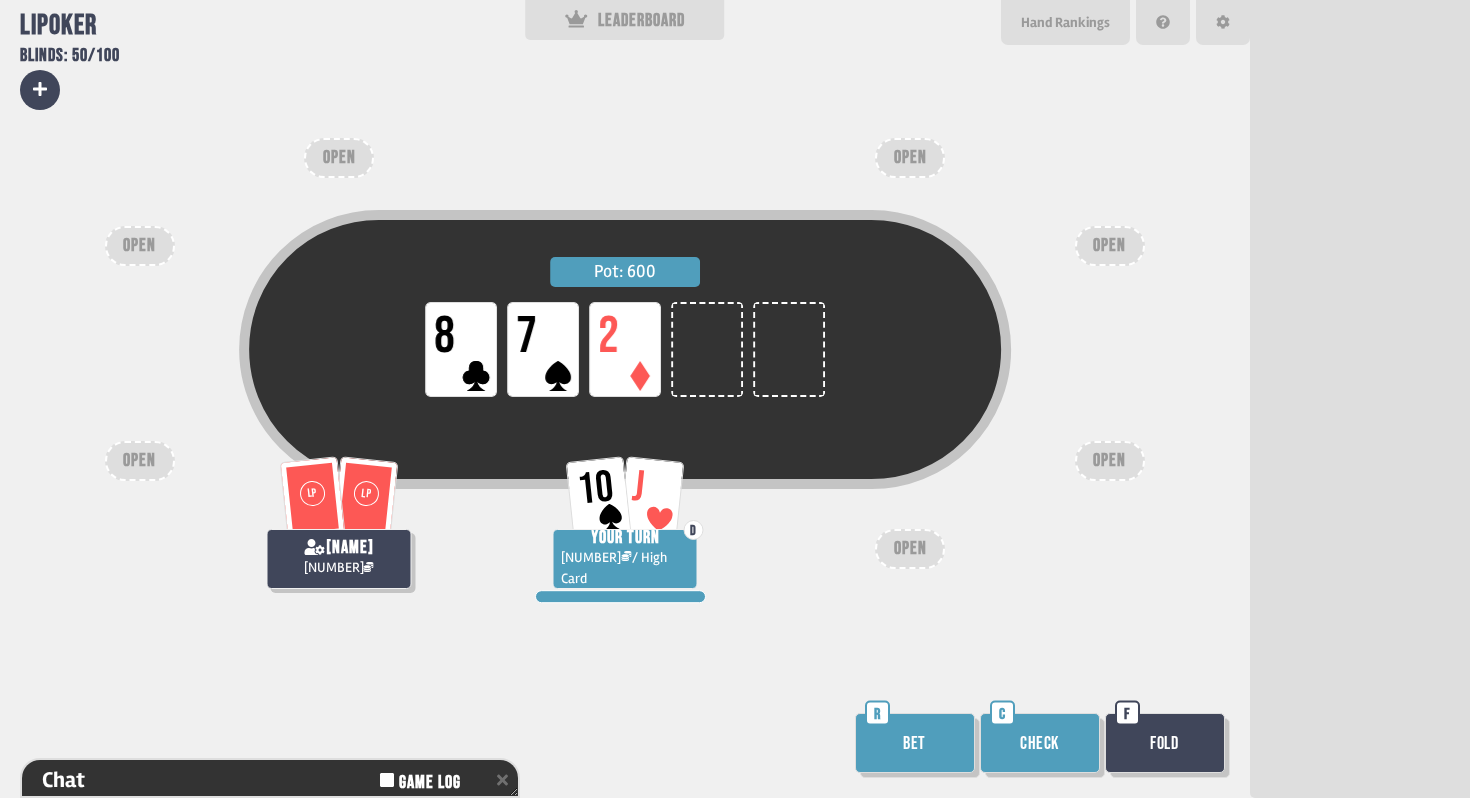 click on "Bet" at bounding box center [915, 743] 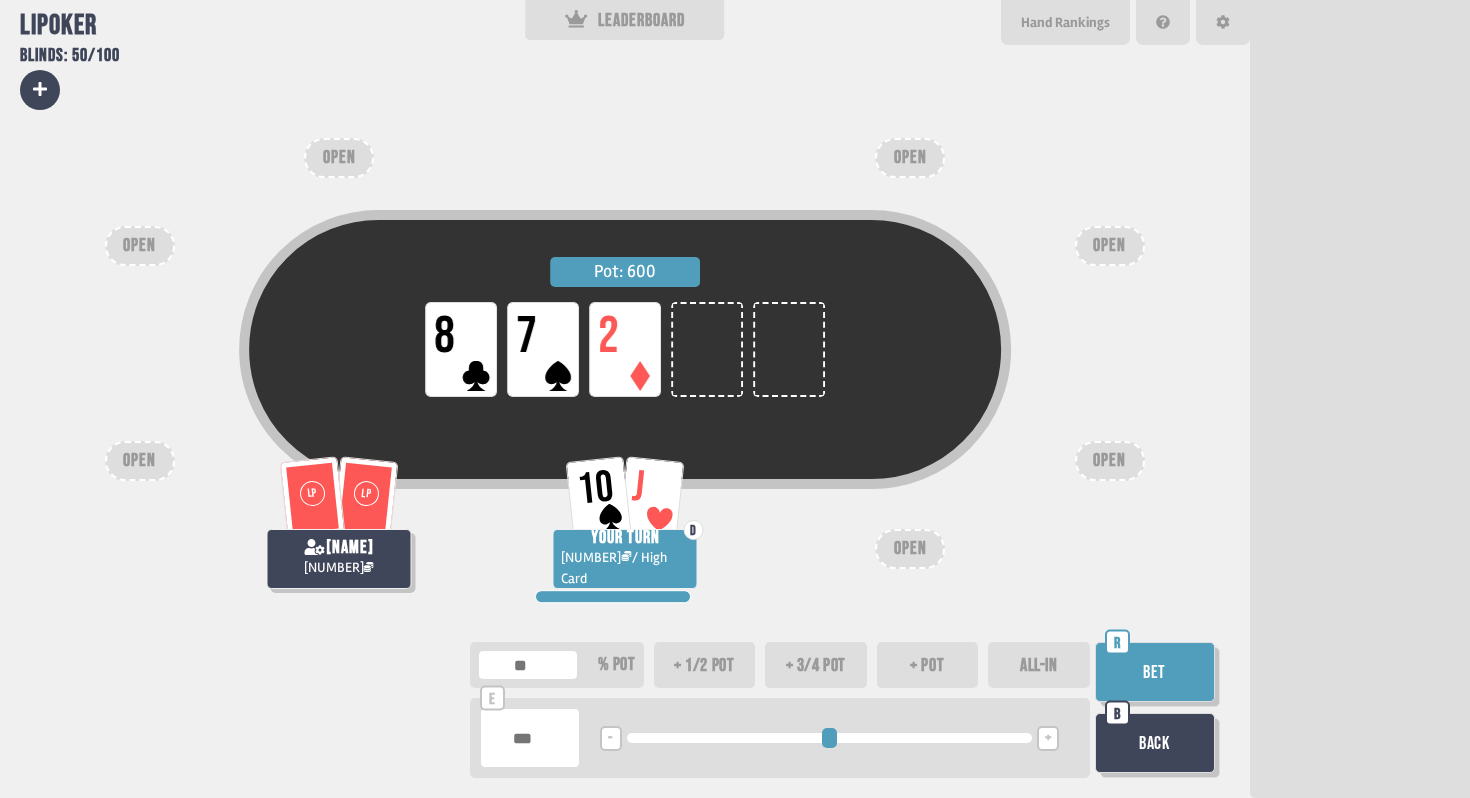 click at bounding box center [530, 738] 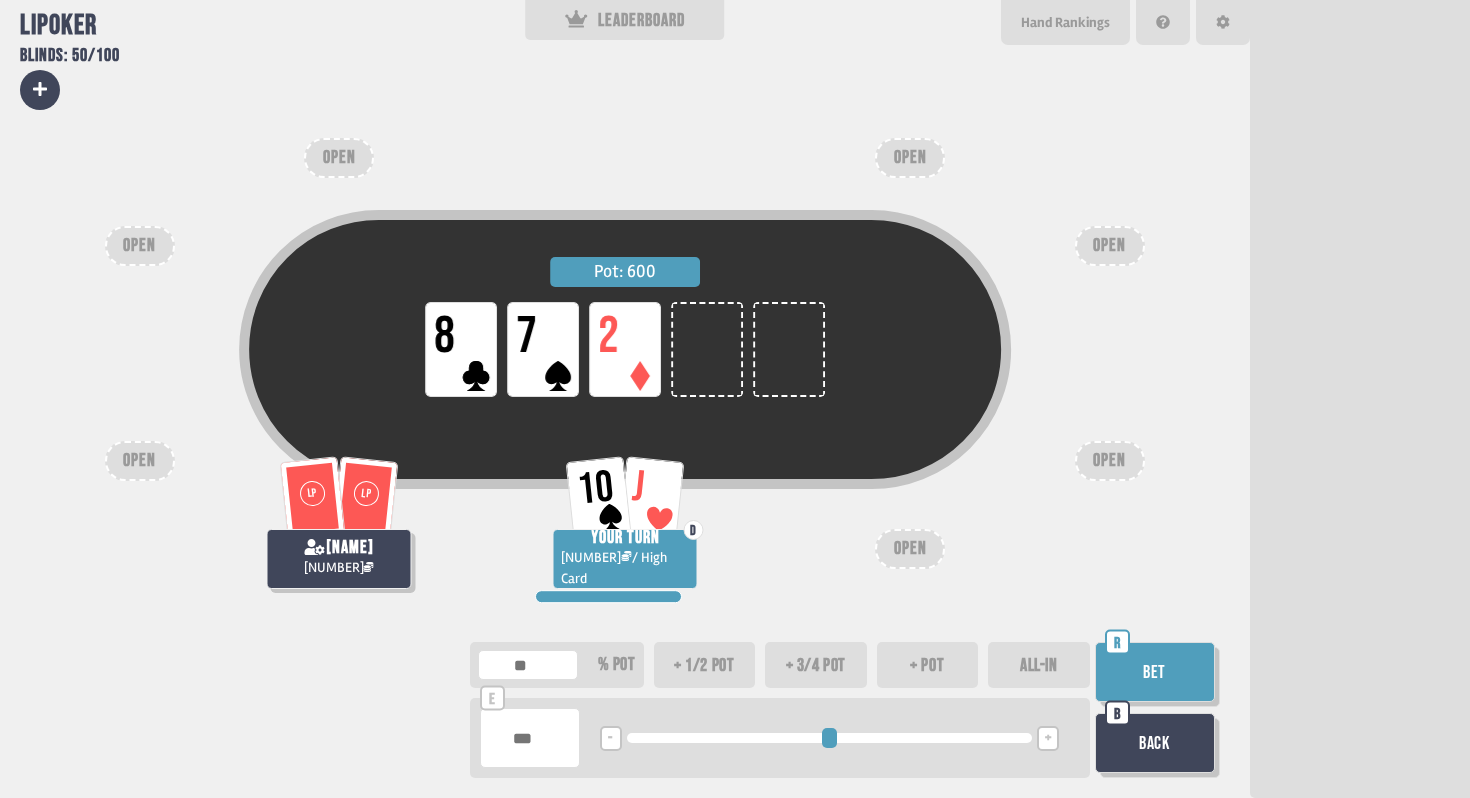 click on "Back" at bounding box center (1155, 743) 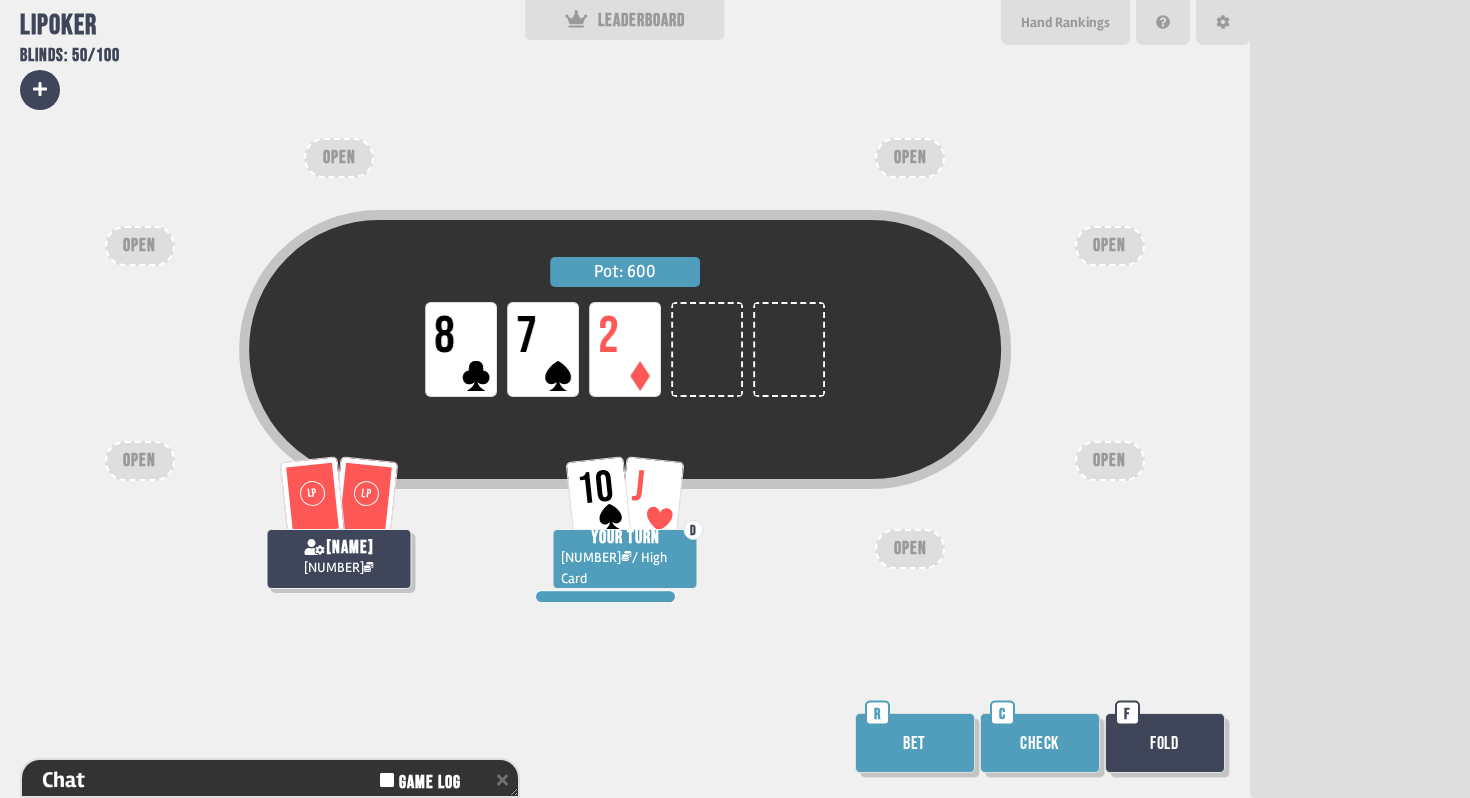 click on "Check" at bounding box center [1040, 743] 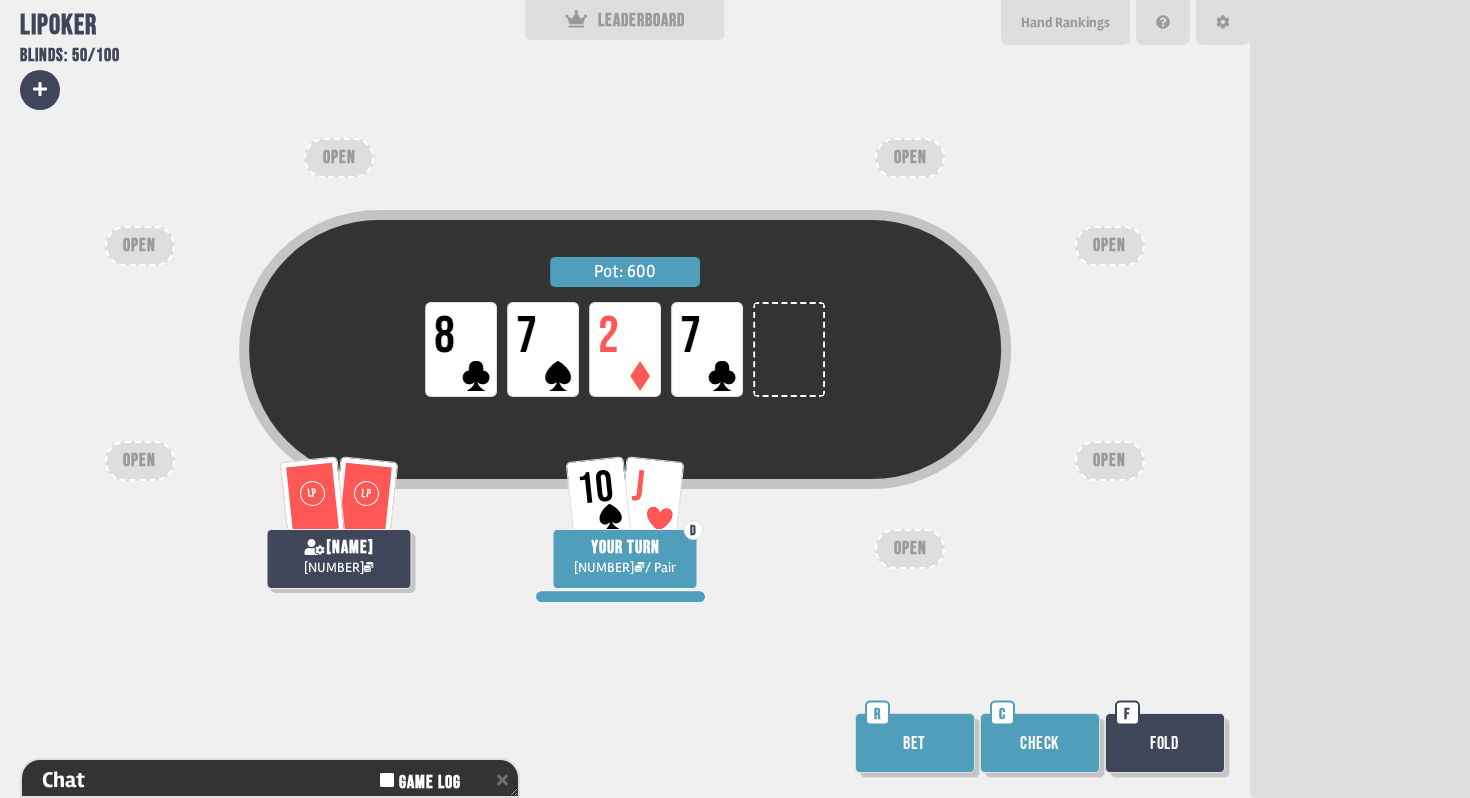 click on "Bet" at bounding box center [915, 743] 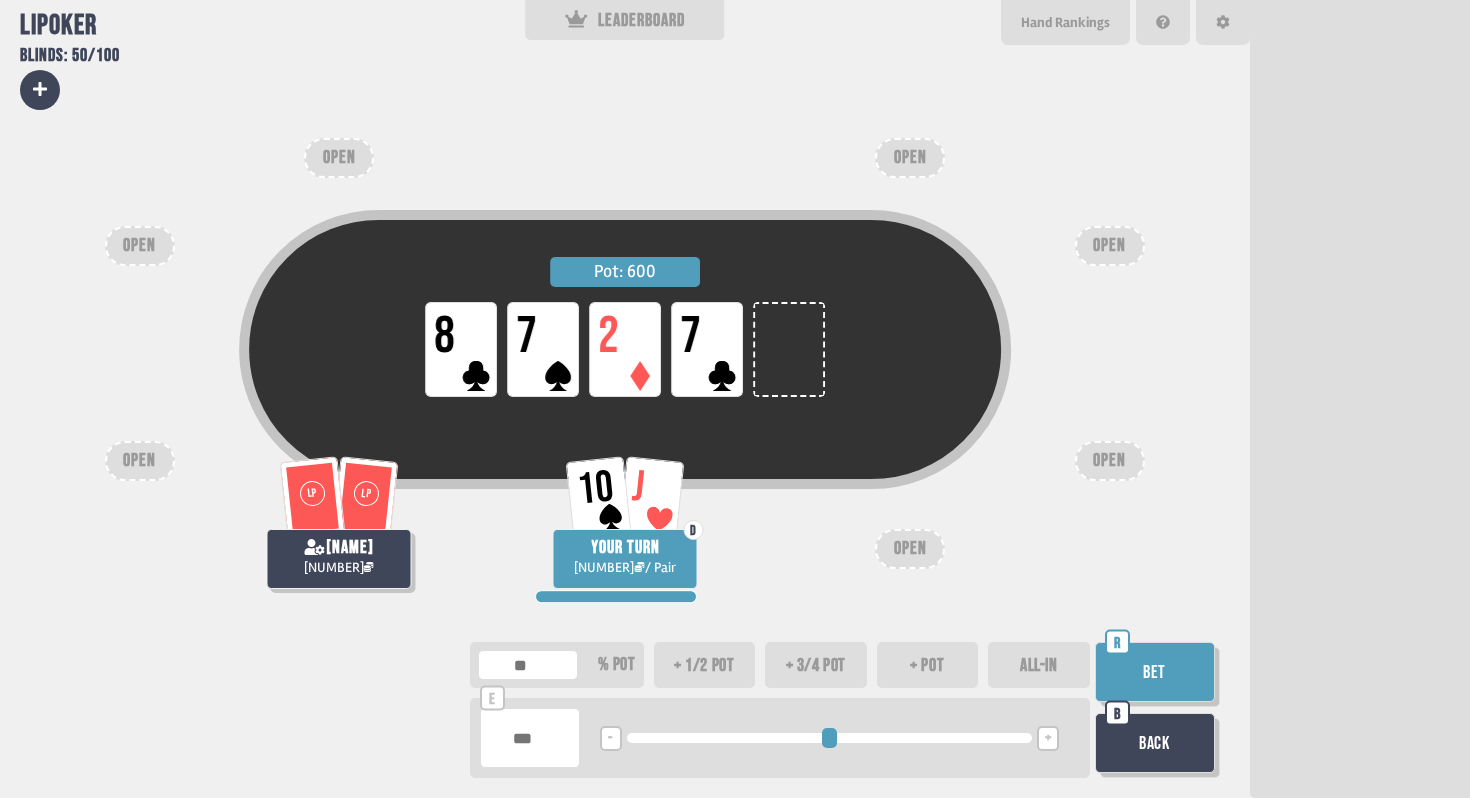 click on "Back" at bounding box center [1155, 743] 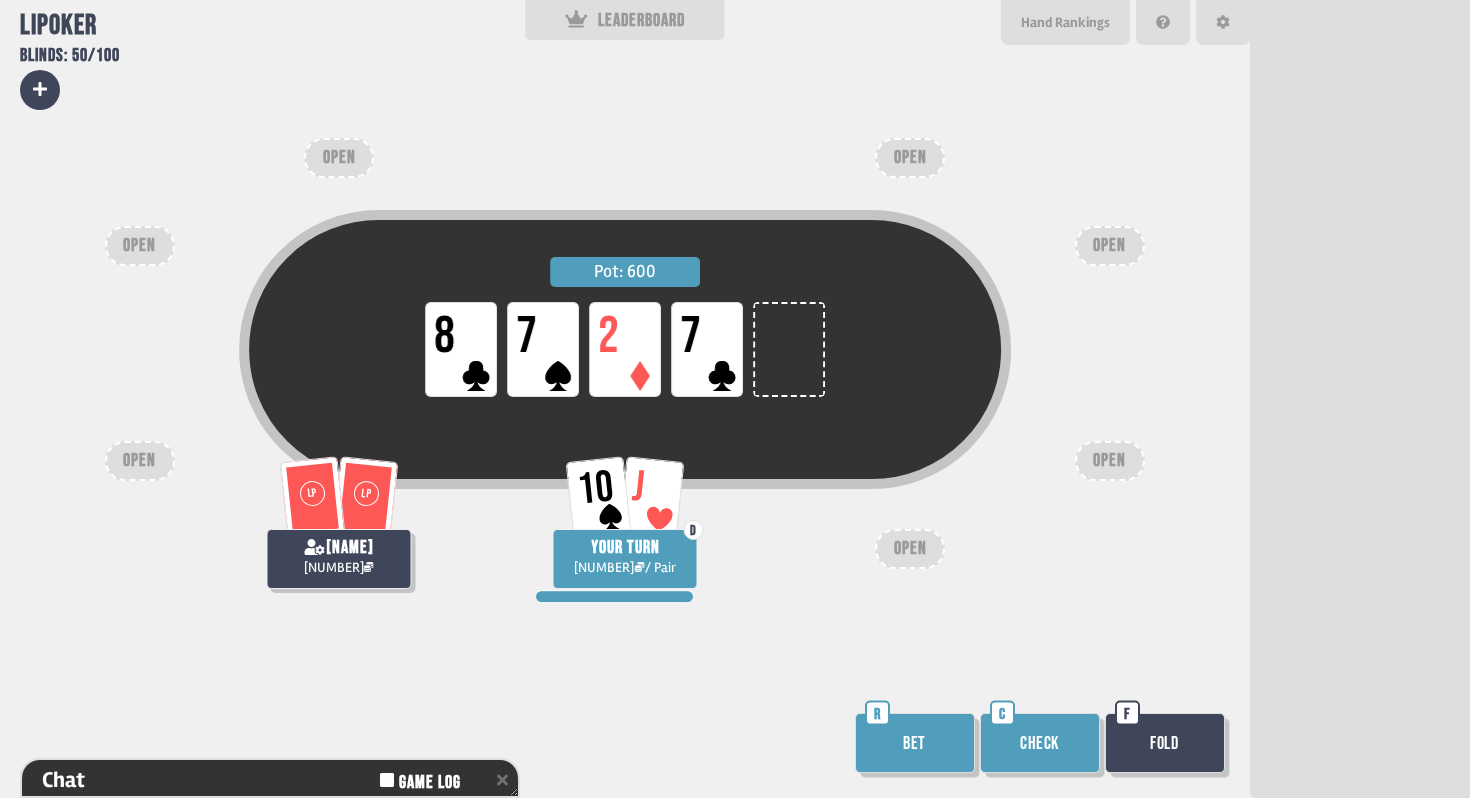 click on "Check" at bounding box center (1040, 743) 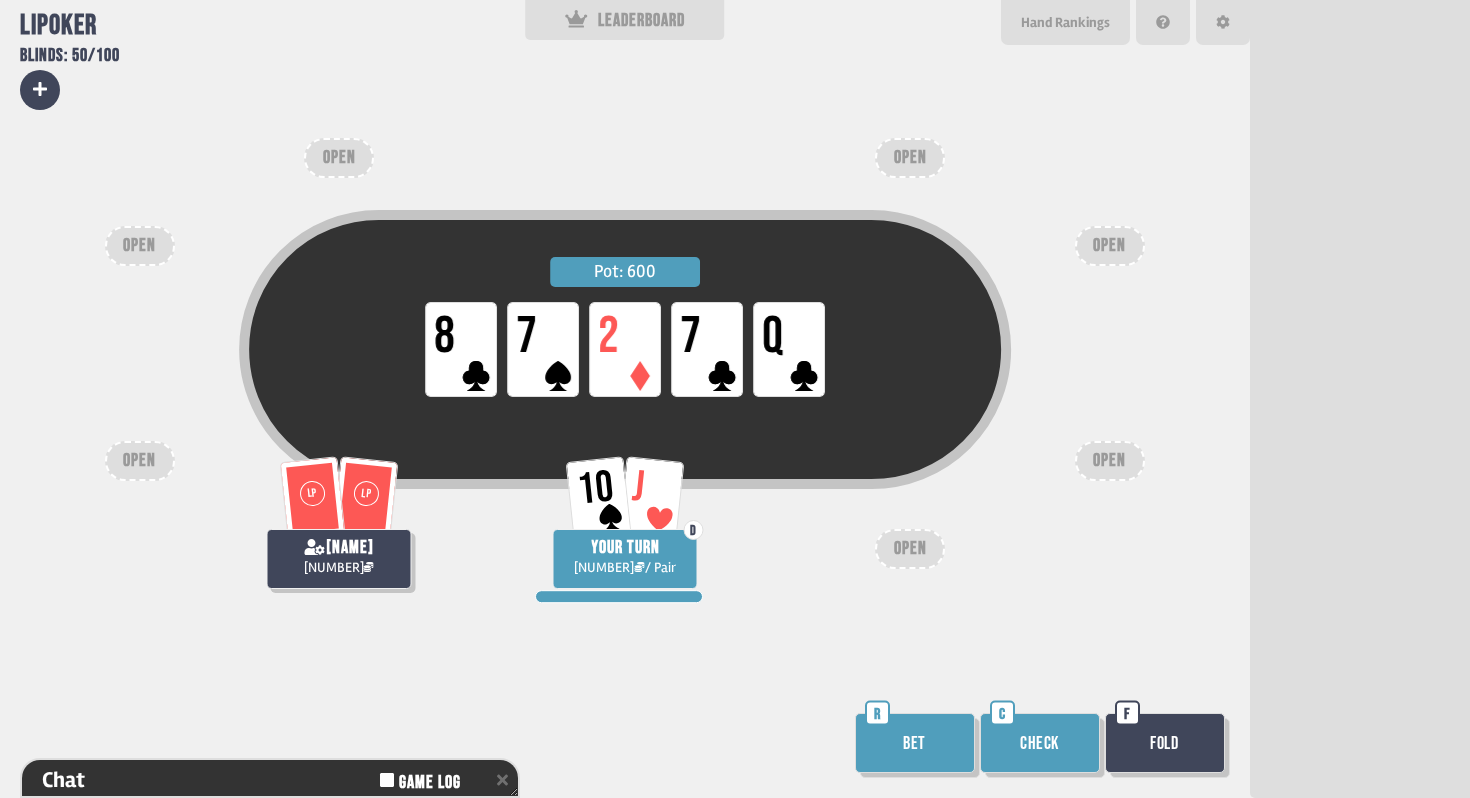 click on "Bet" at bounding box center [915, 743] 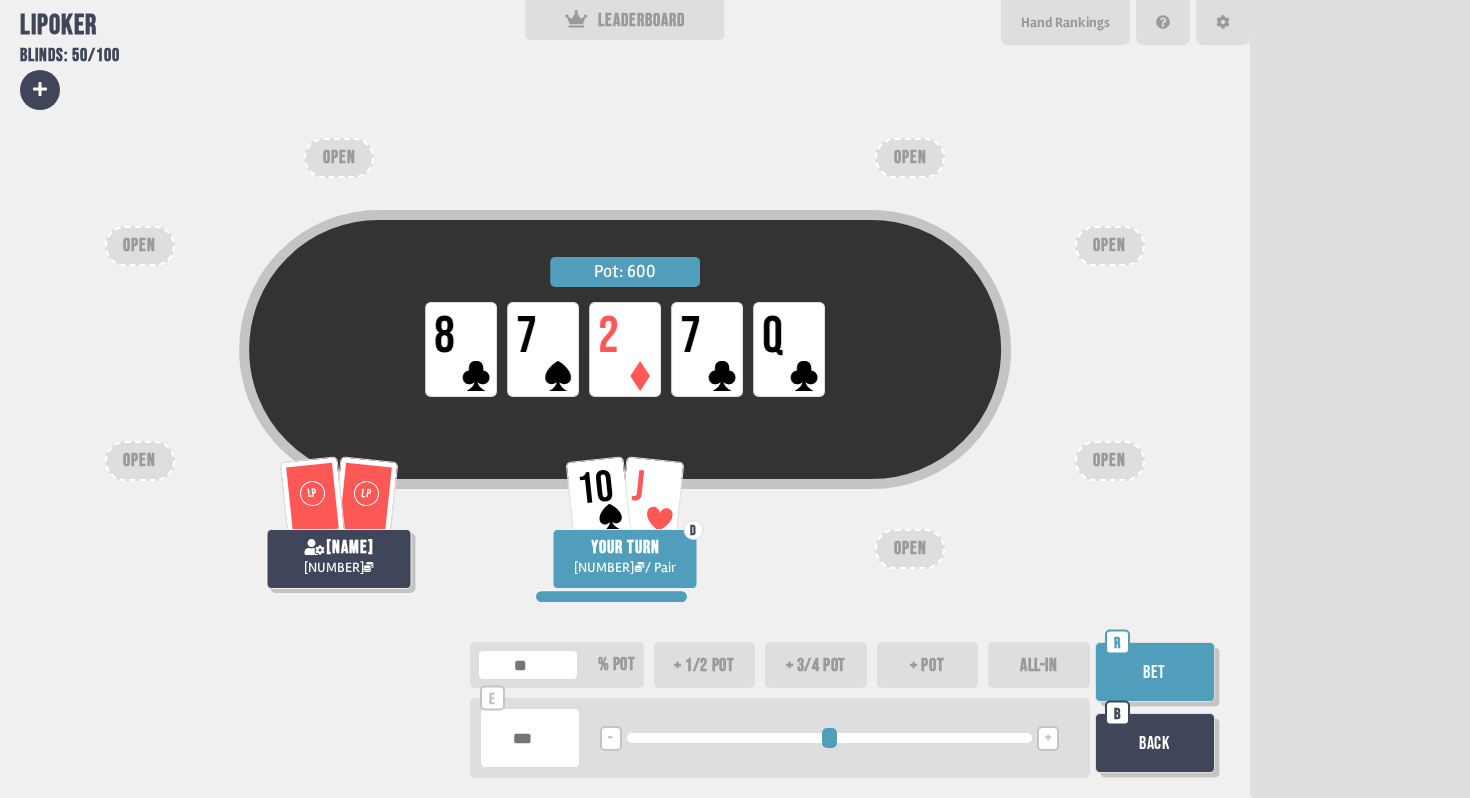 click at bounding box center (530, 738) 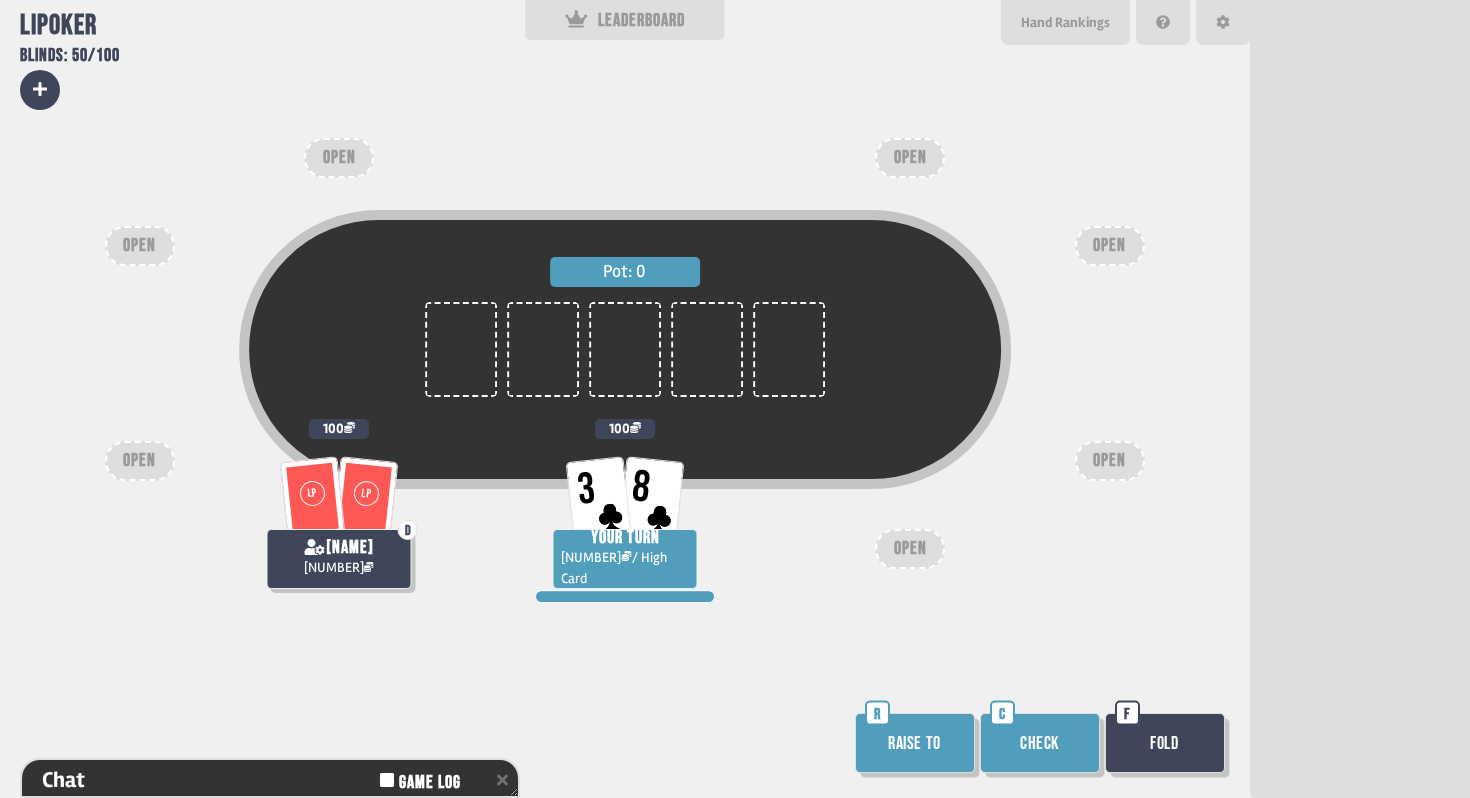 click on "Raise to" at bounding box center [915, 743] 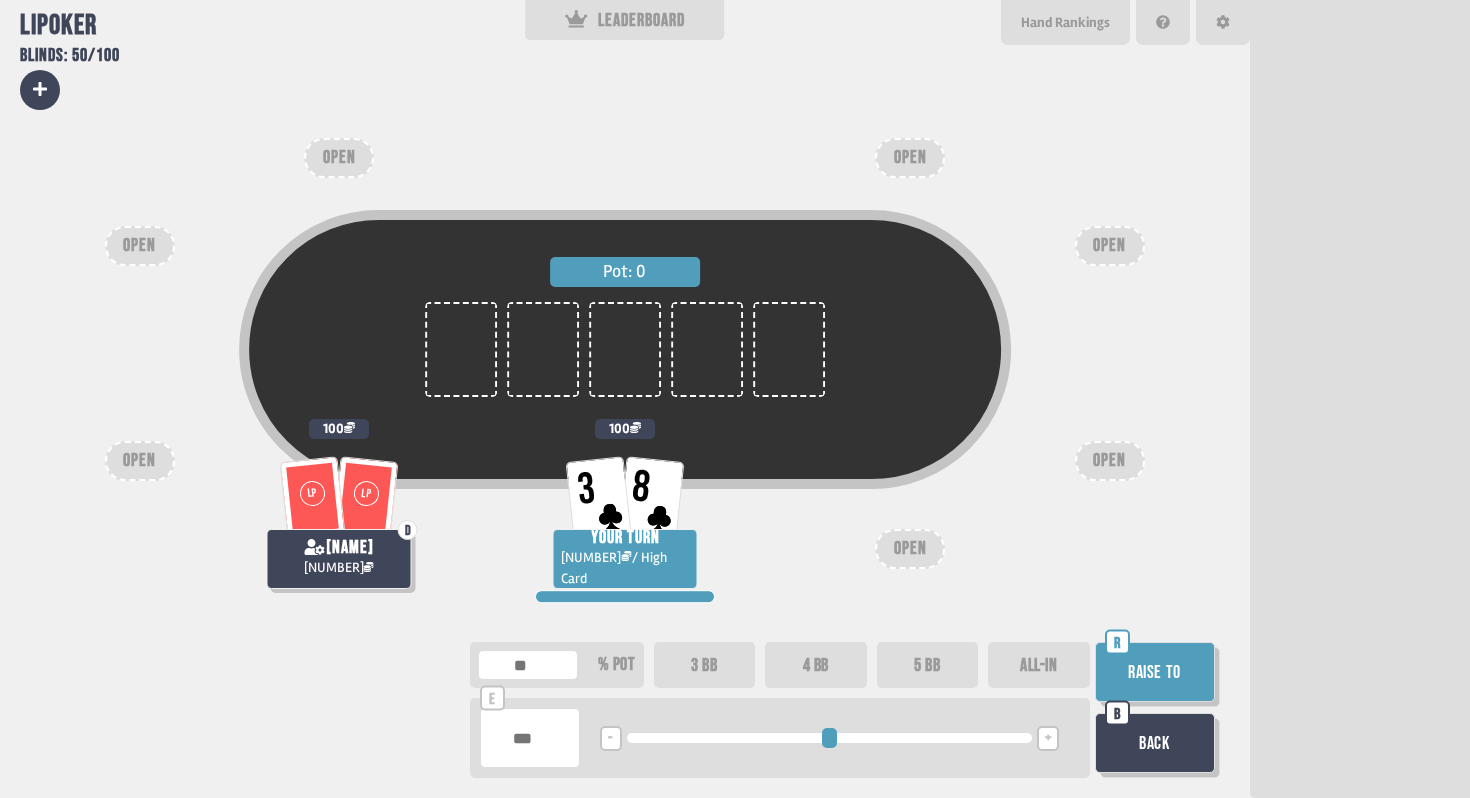 click on "3 BB" at bounding box center [705, 665] 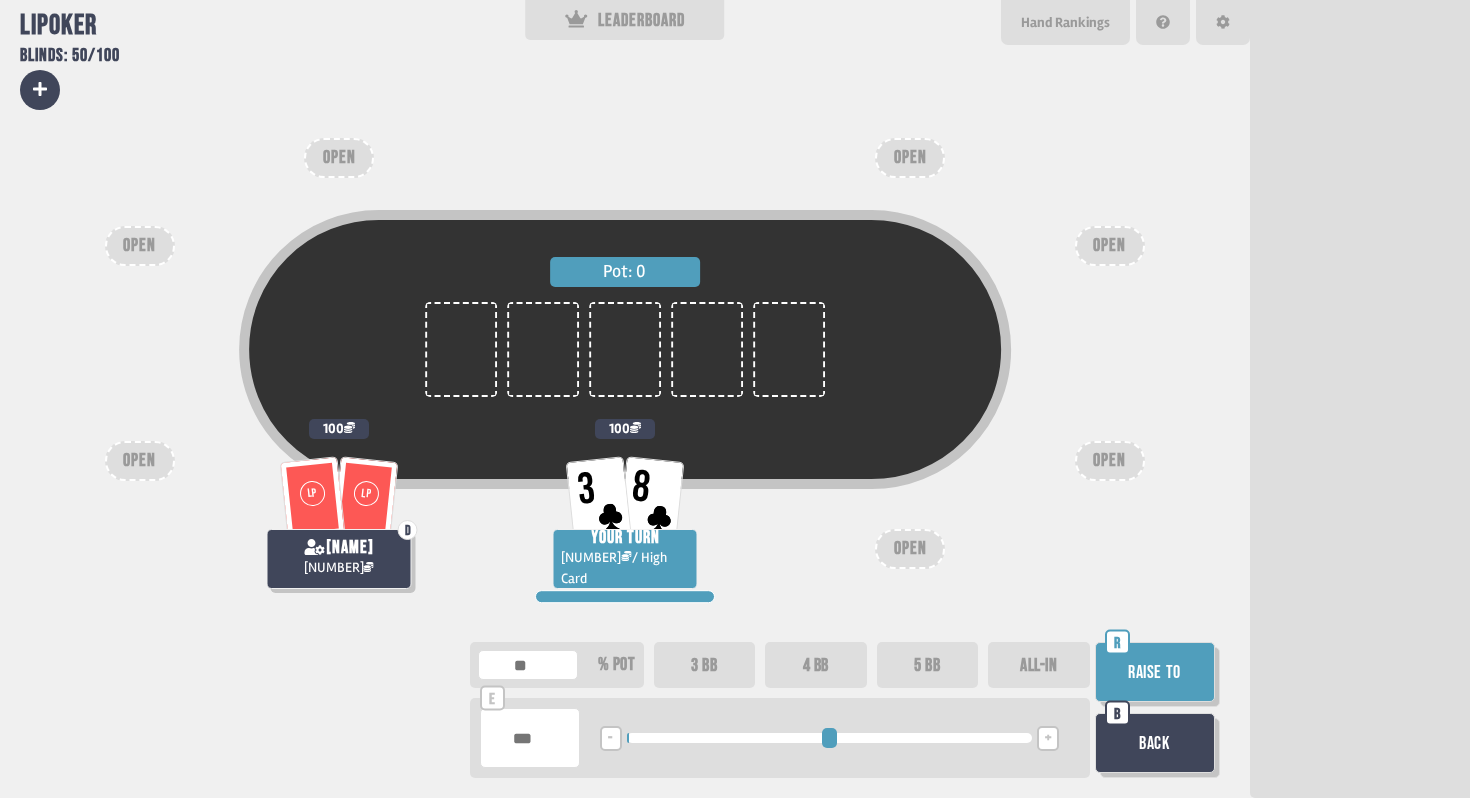 click on "Raise to" at bounding box center [1155, 672] 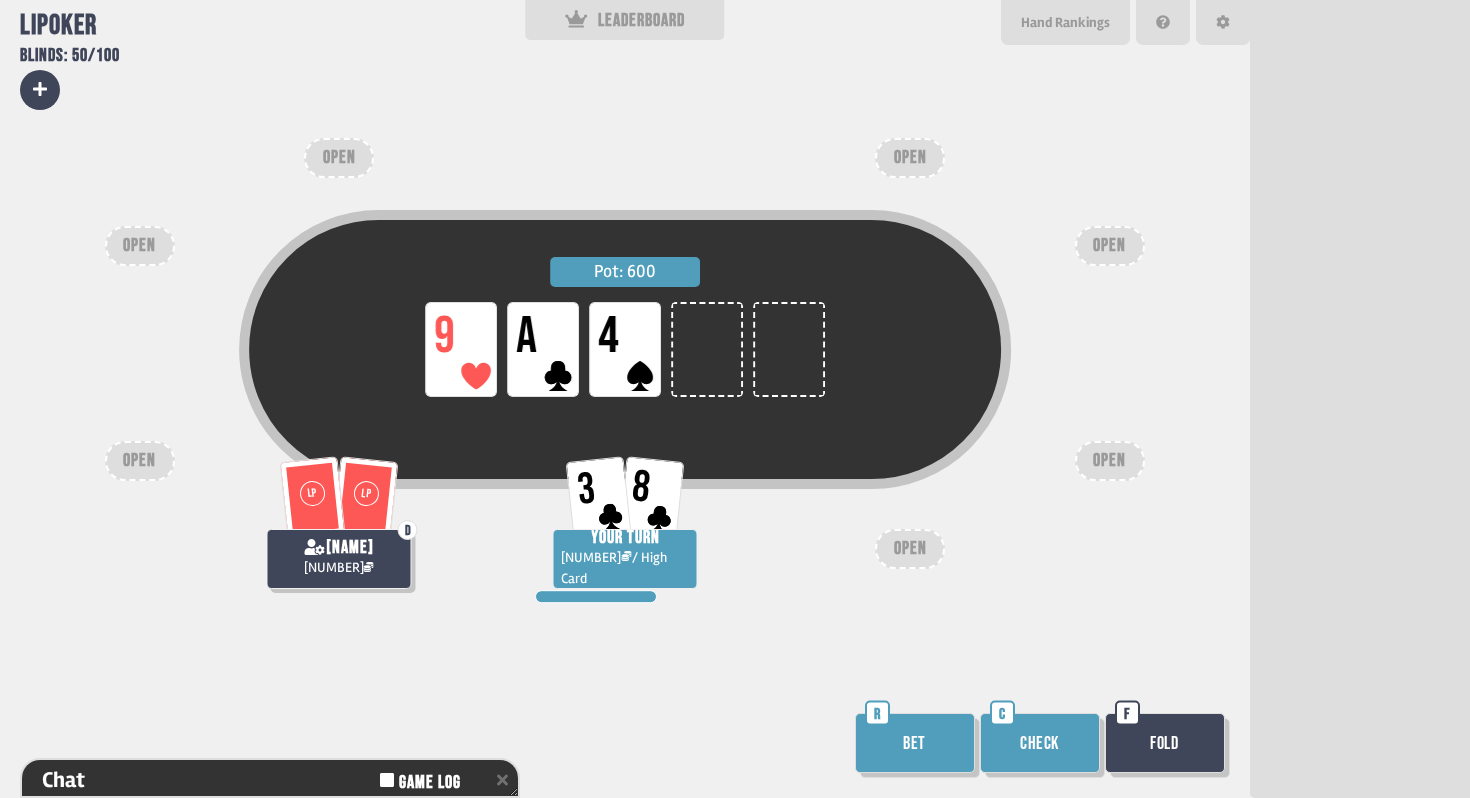 click on "Check" at bounding box center (1040, 743) 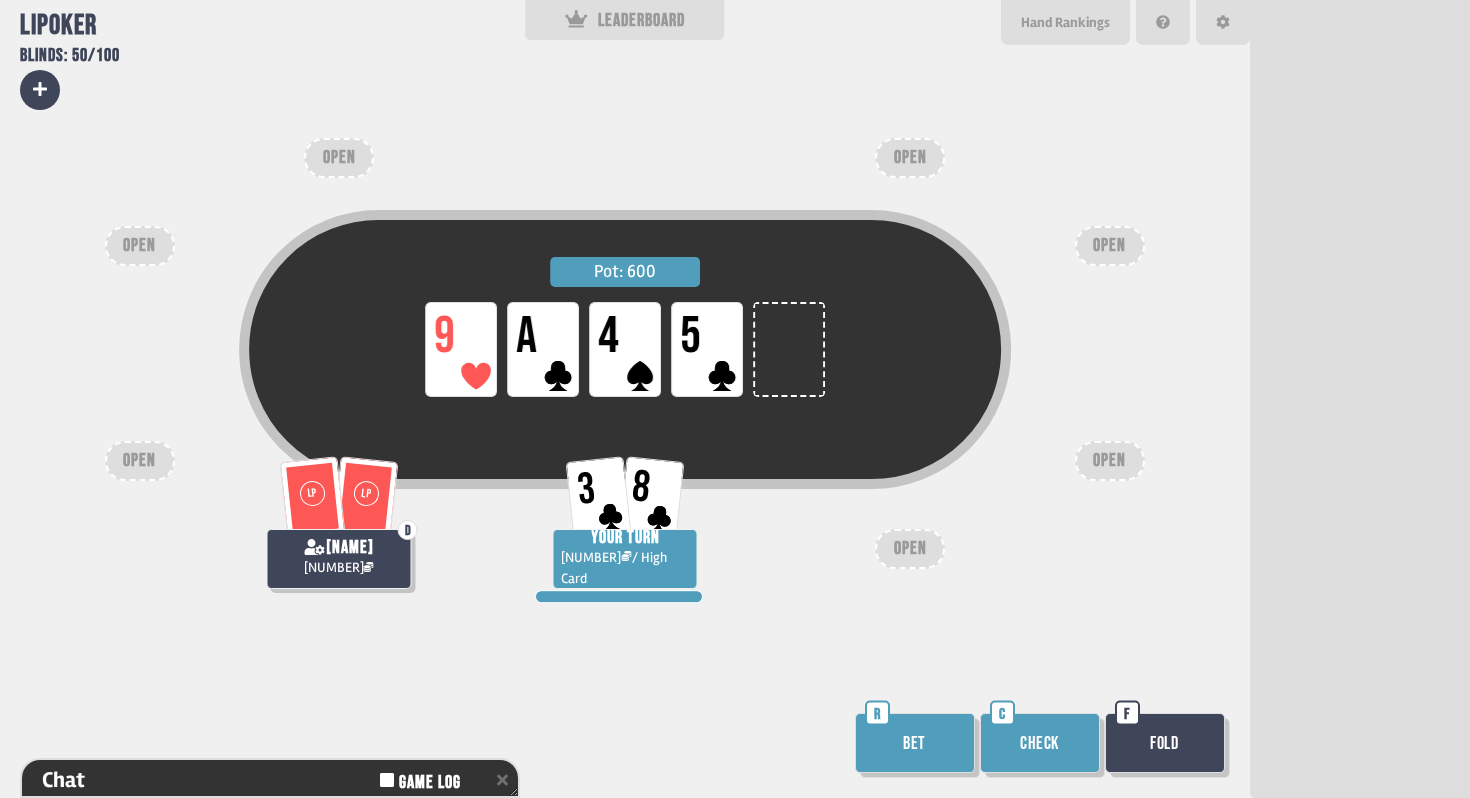 click on "Bet R" at bounding box center (917, 745) 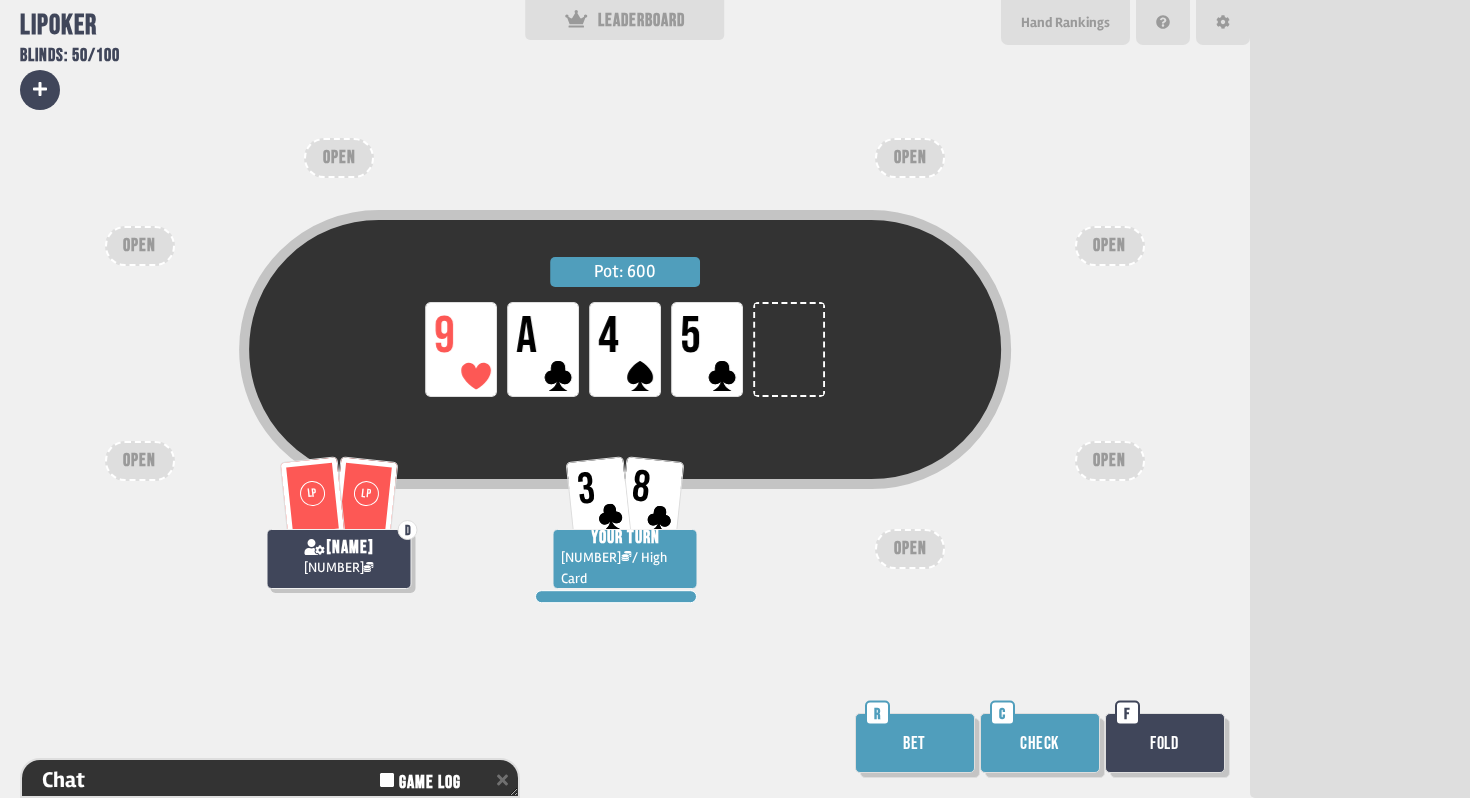 click on "Bet" at bounding box center (915, 743) 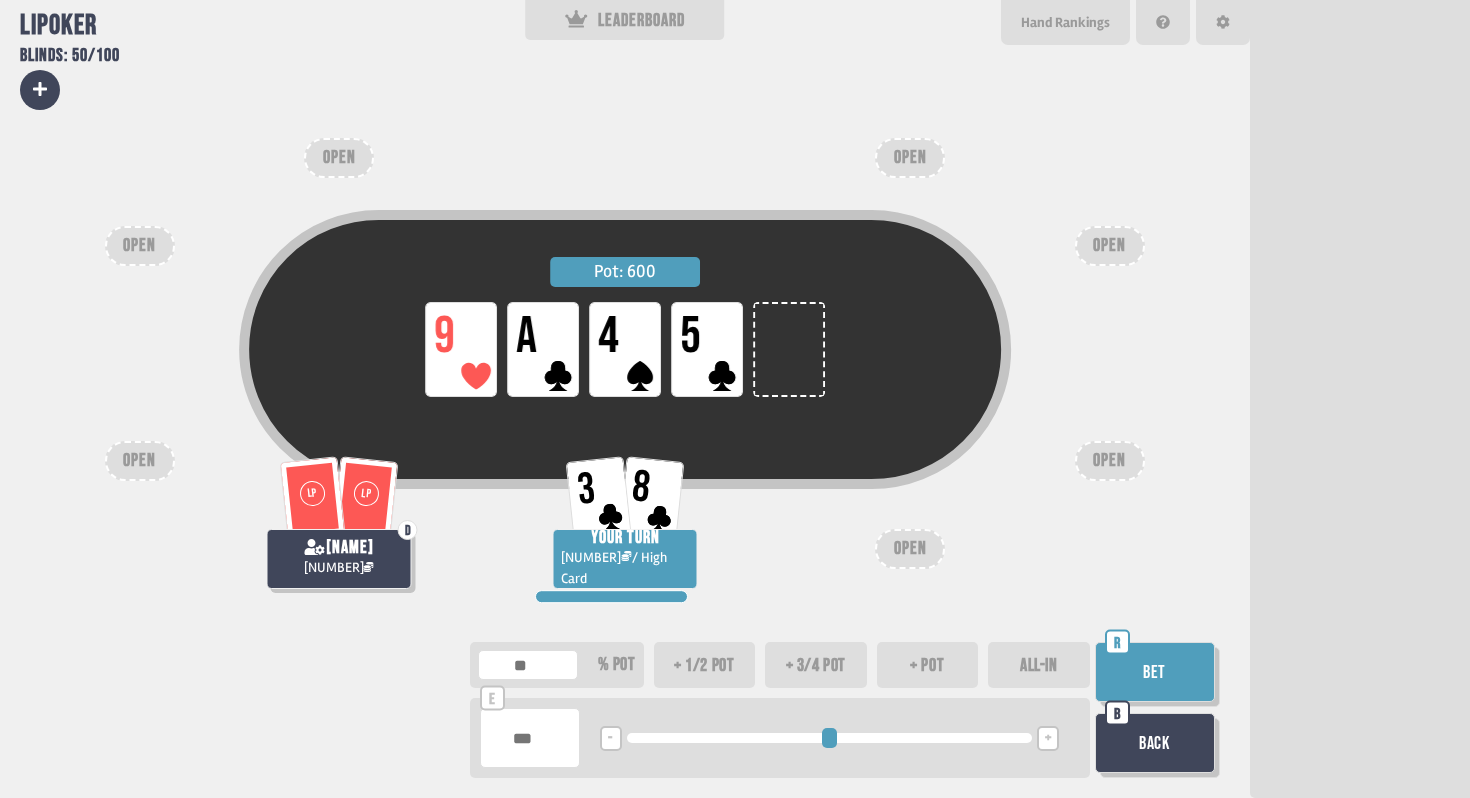 click at bounding box center [530, 738] 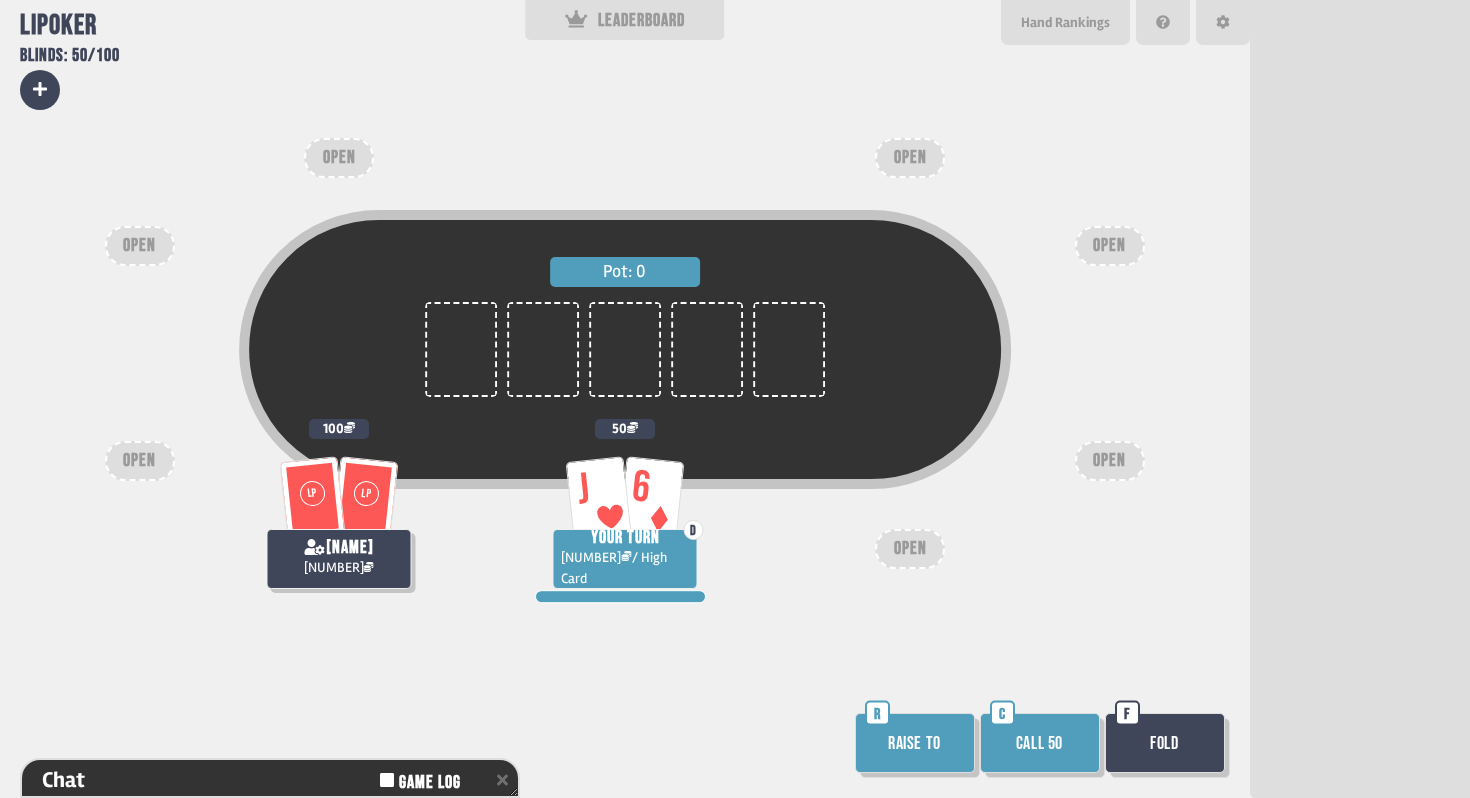 click on "Raise to" at bounding box center (915, 743) 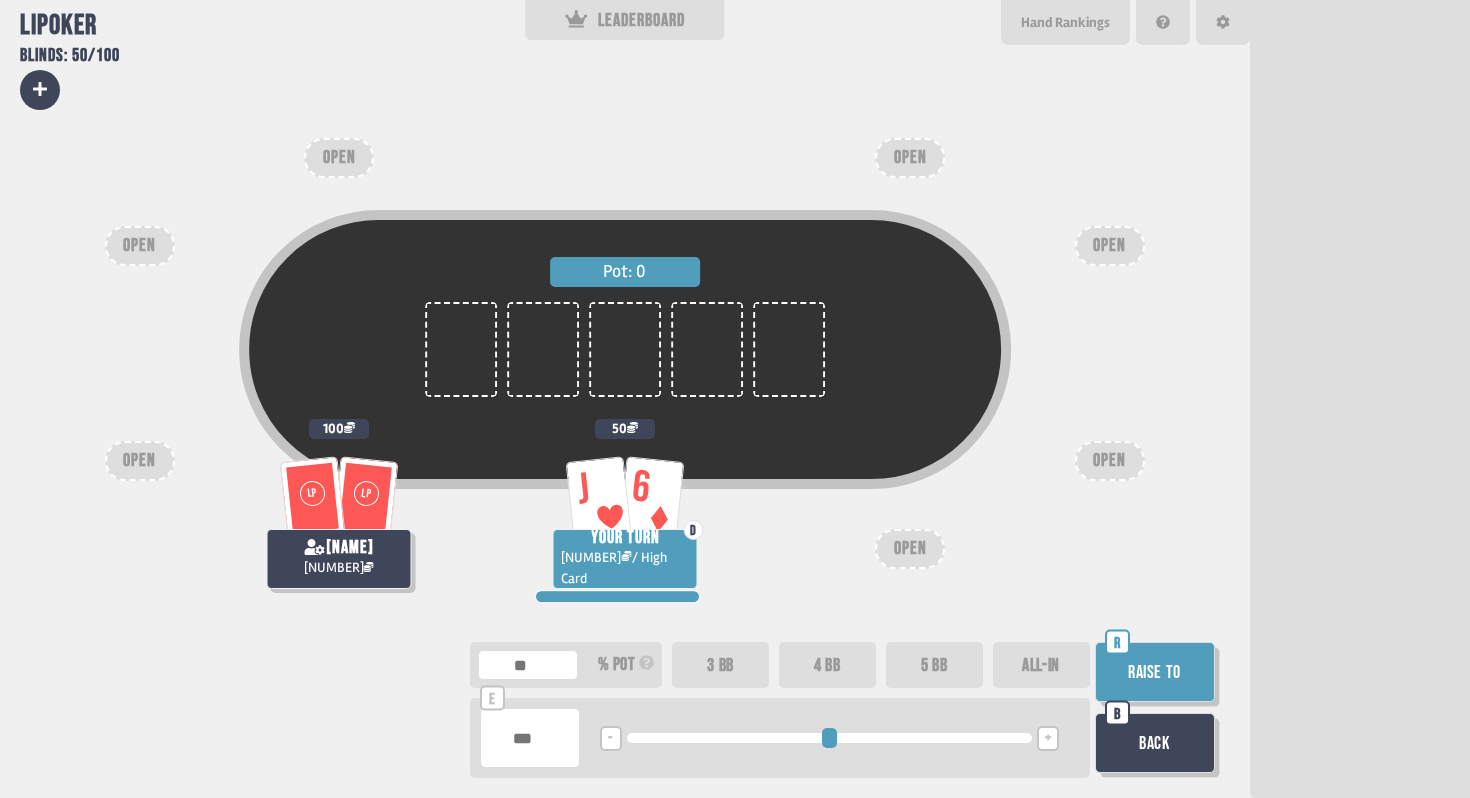 click on "3 BB" at bounding box center [720, 665] 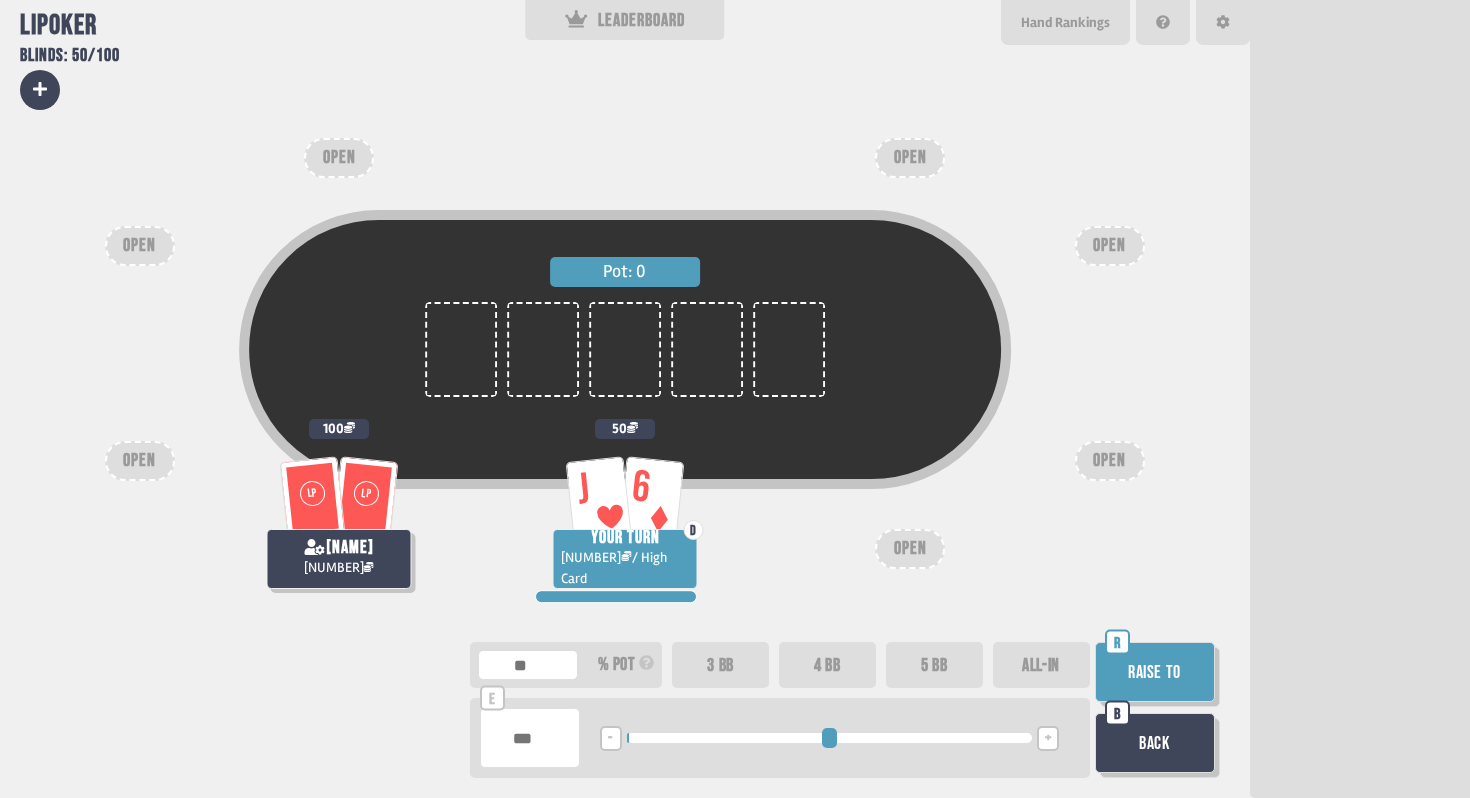 click on "Raise to" at bounding box center [1155, 672] 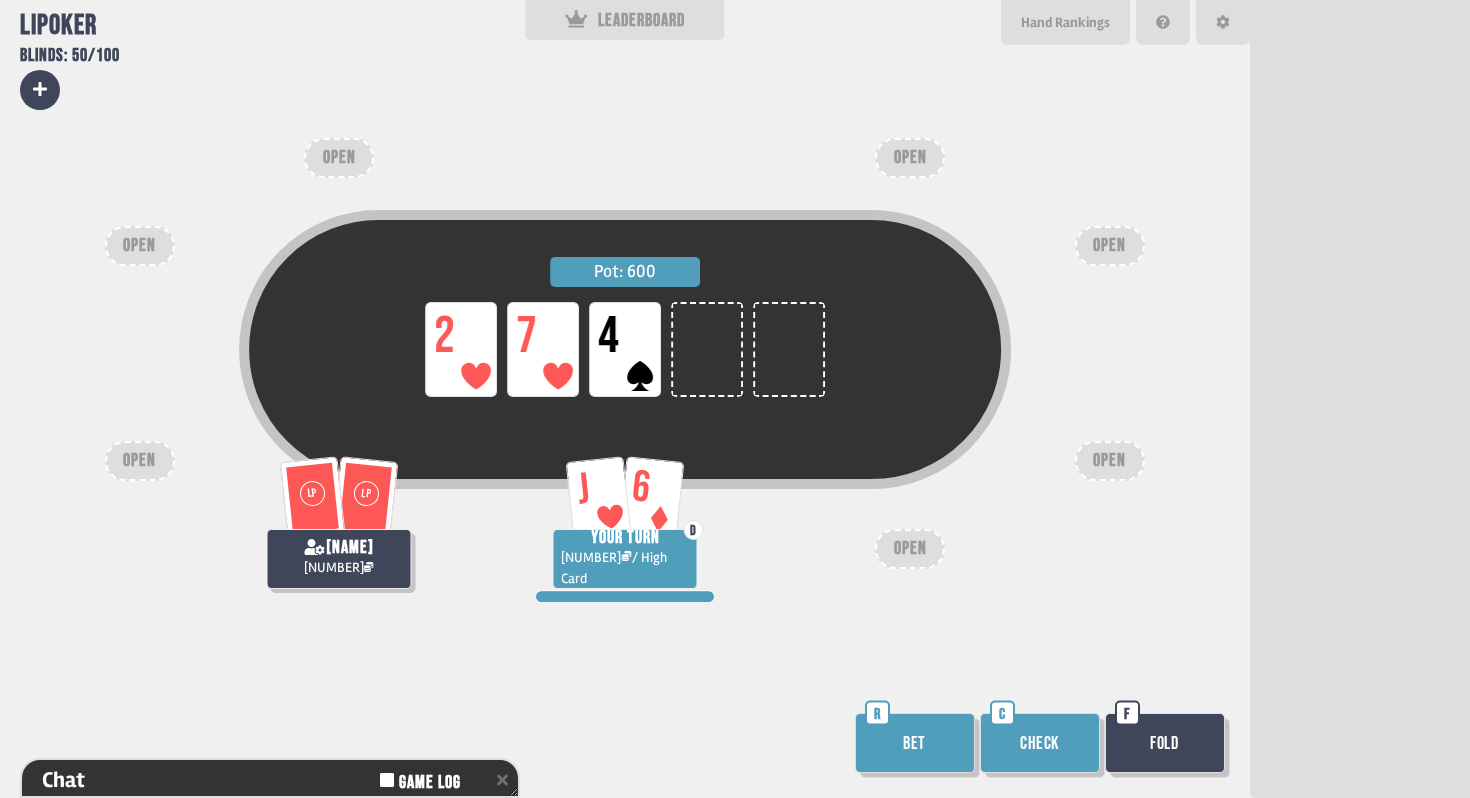 click on "Check" at bounding box center [1040, 743] 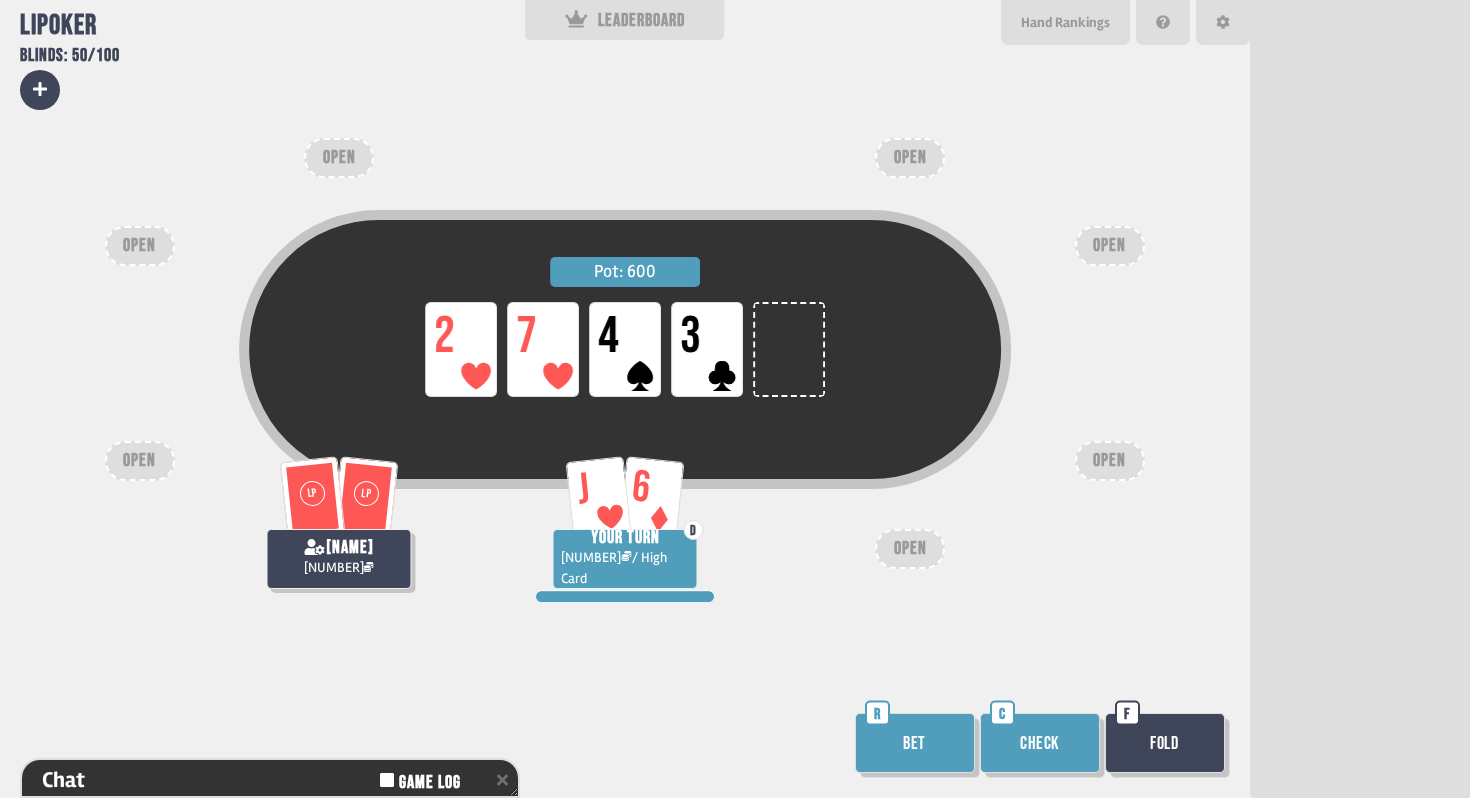 click on "Bet" at bounding box center (915, 743) 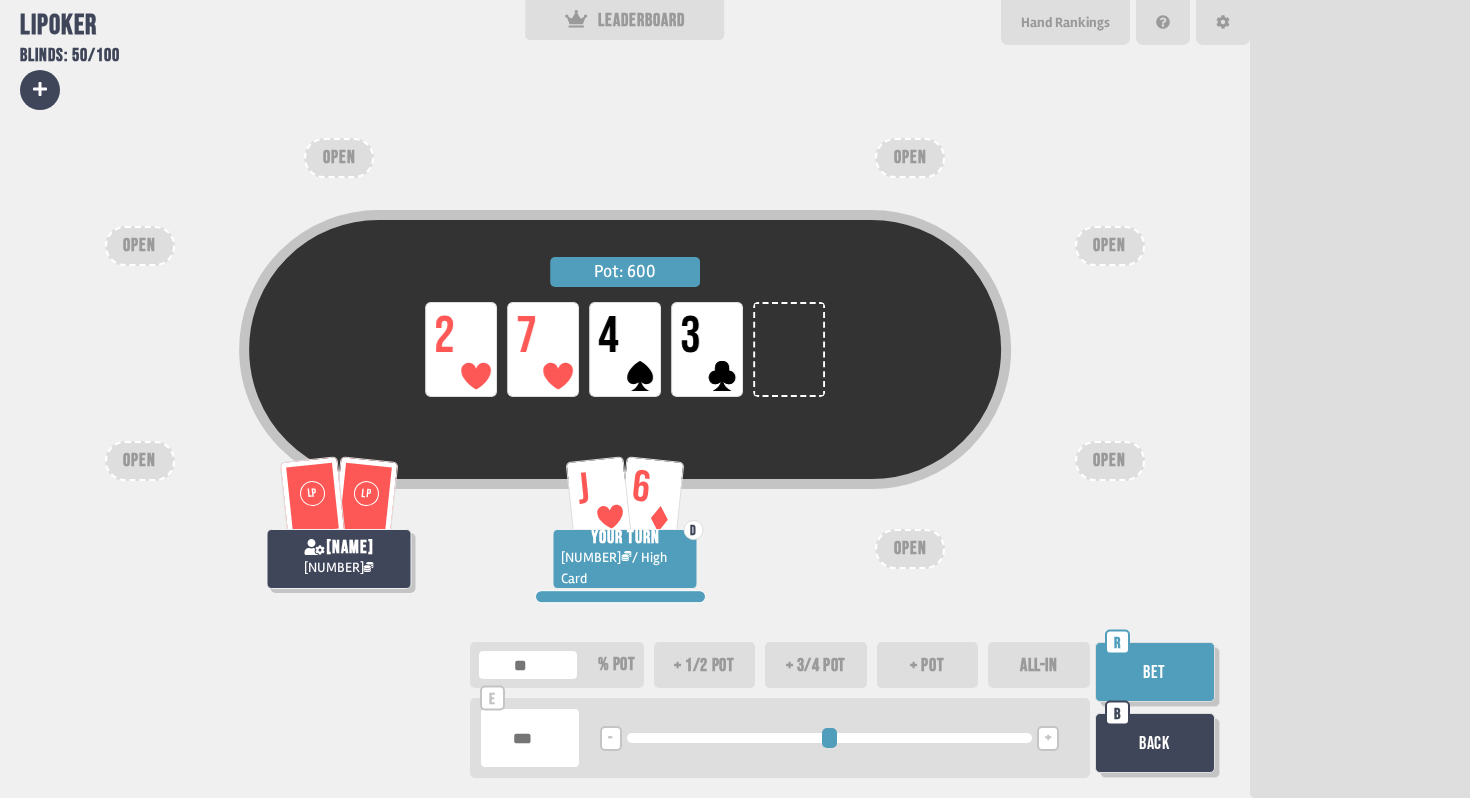 click at bounding box center [530, 738] 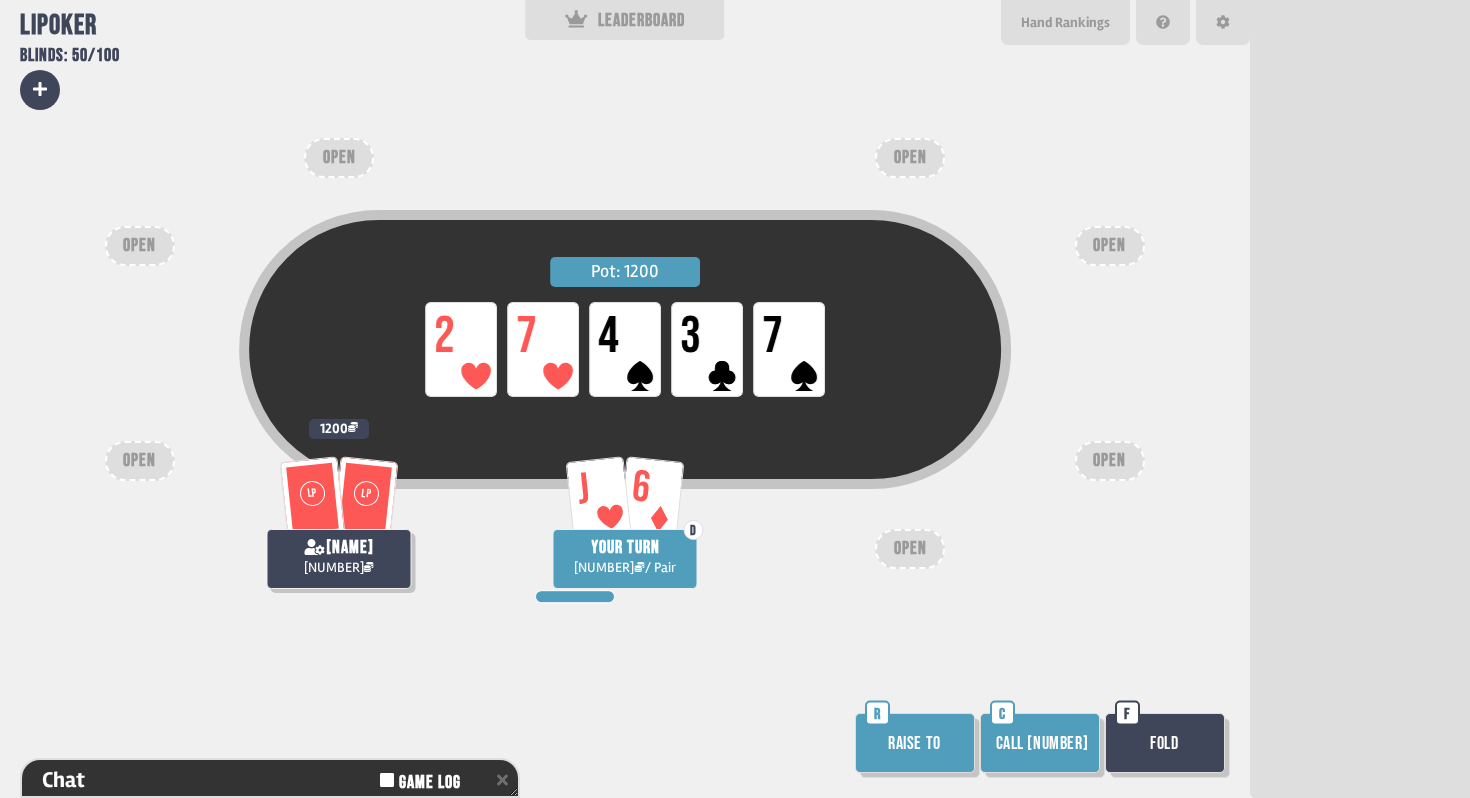 click on "Fold" at bounding box center (1165, 743) 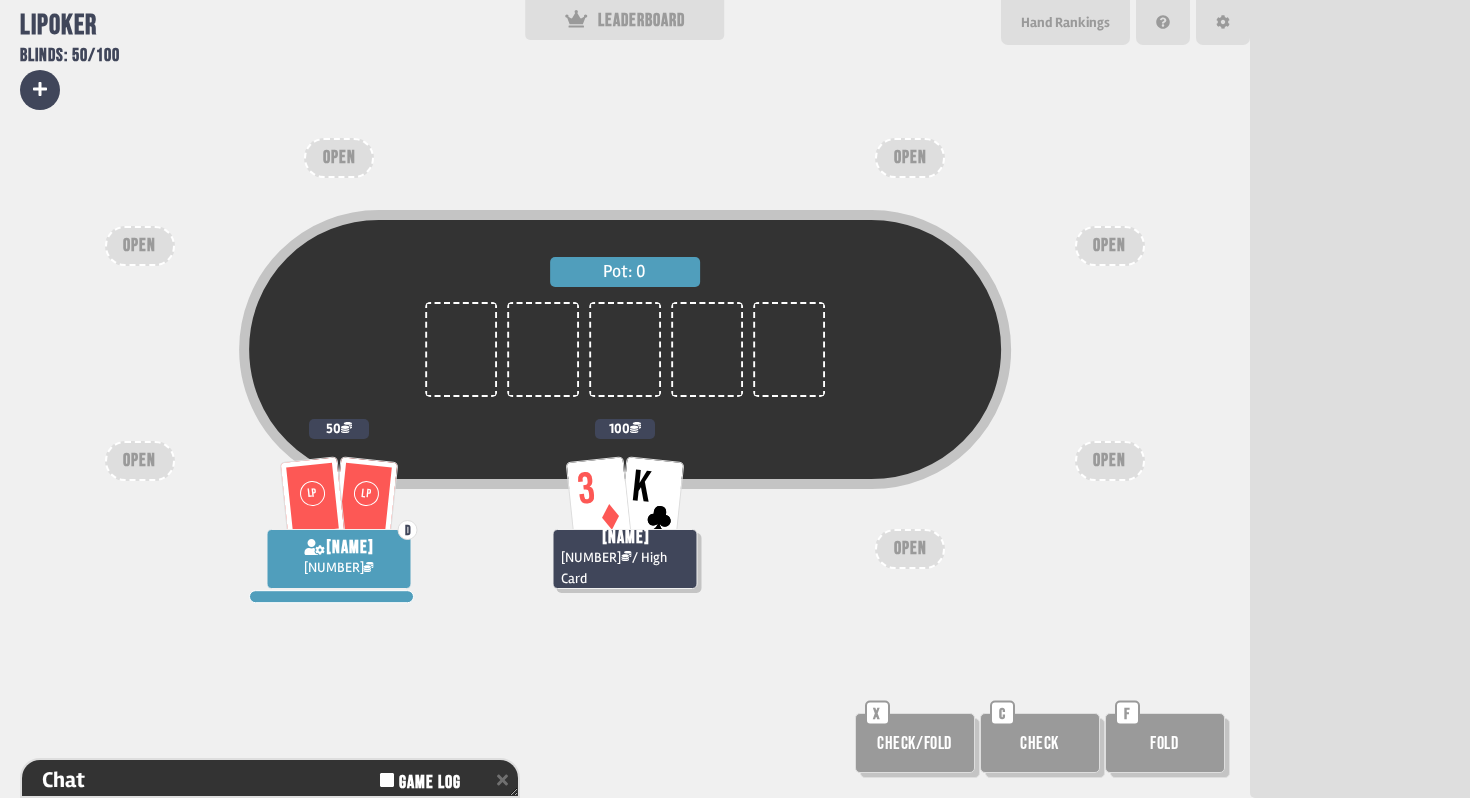 click on "Check/Fold" at bounding box center [915, 743] 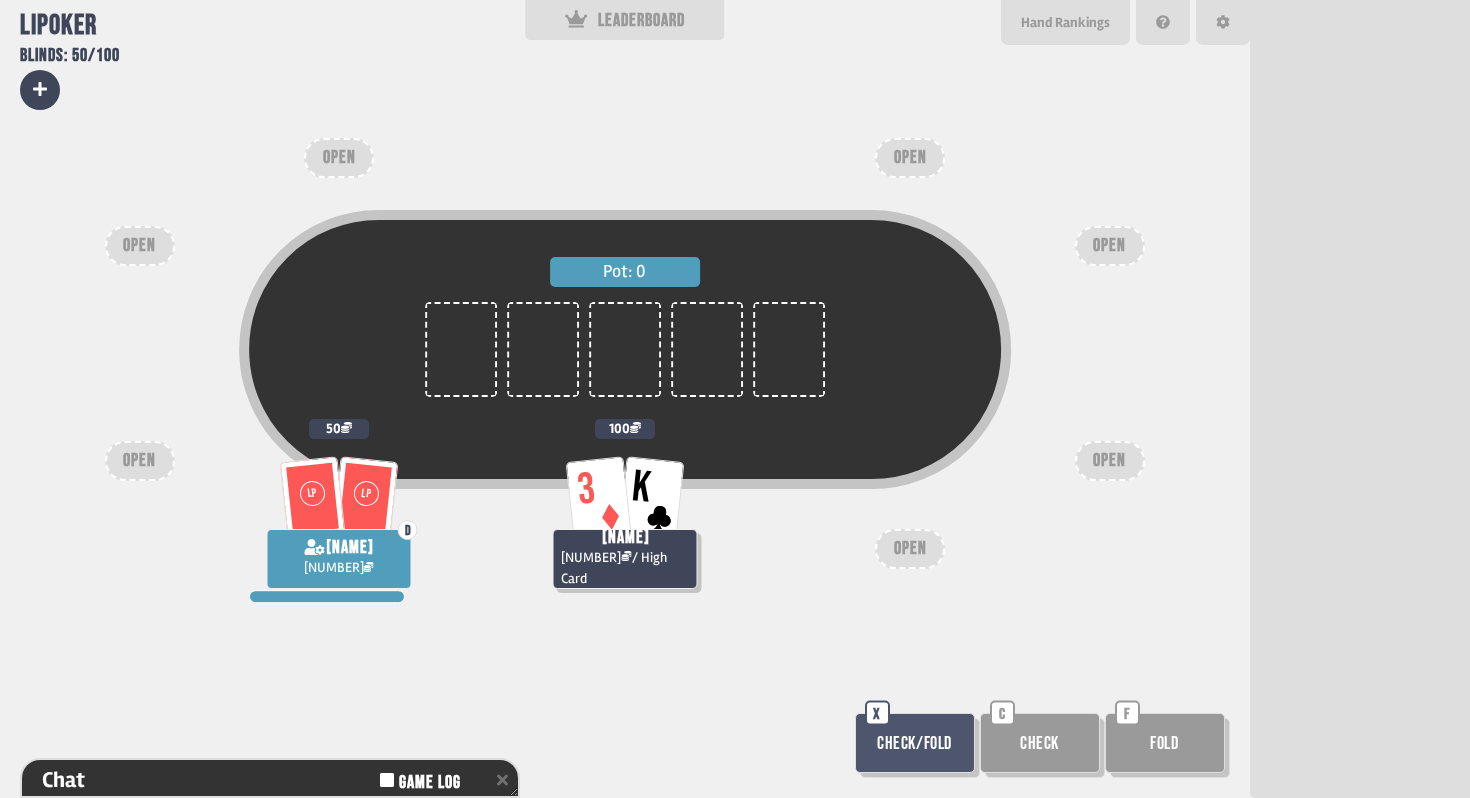 click on "Check/Fold" at bounding box center (915, 743) 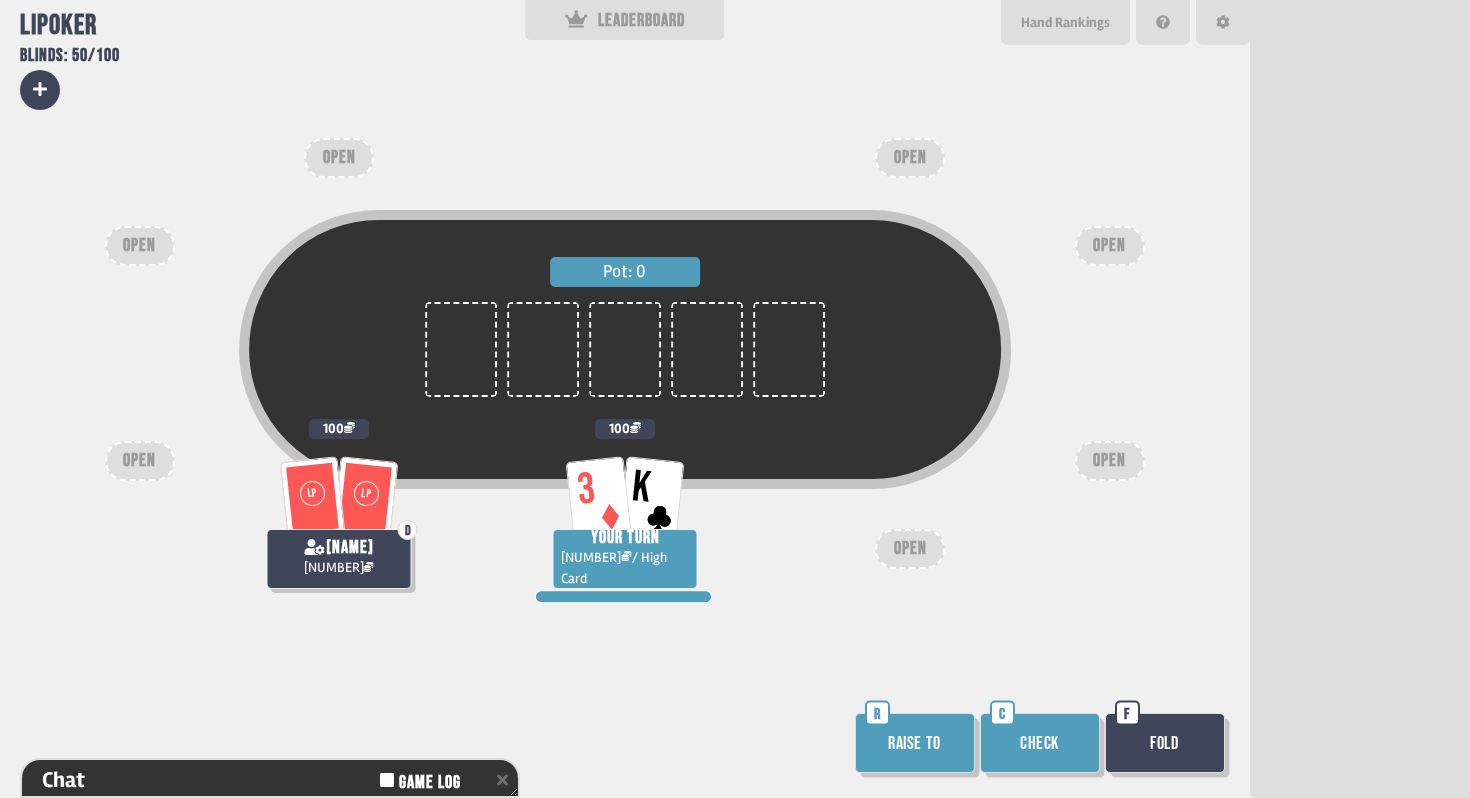 click on "Raise to" at bounding box center (915, 743) 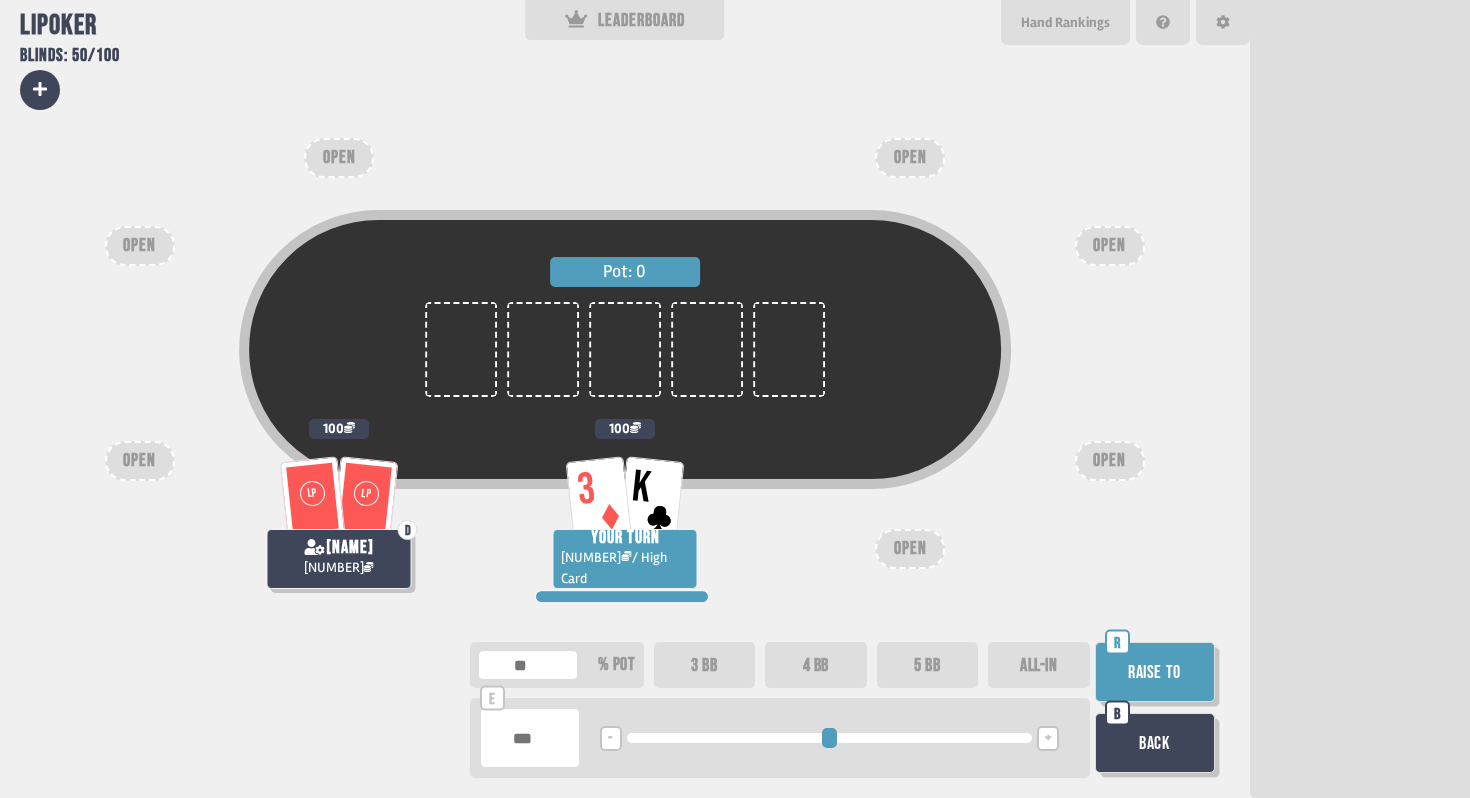 click on "3 BB" at bounding box center (705, 665) 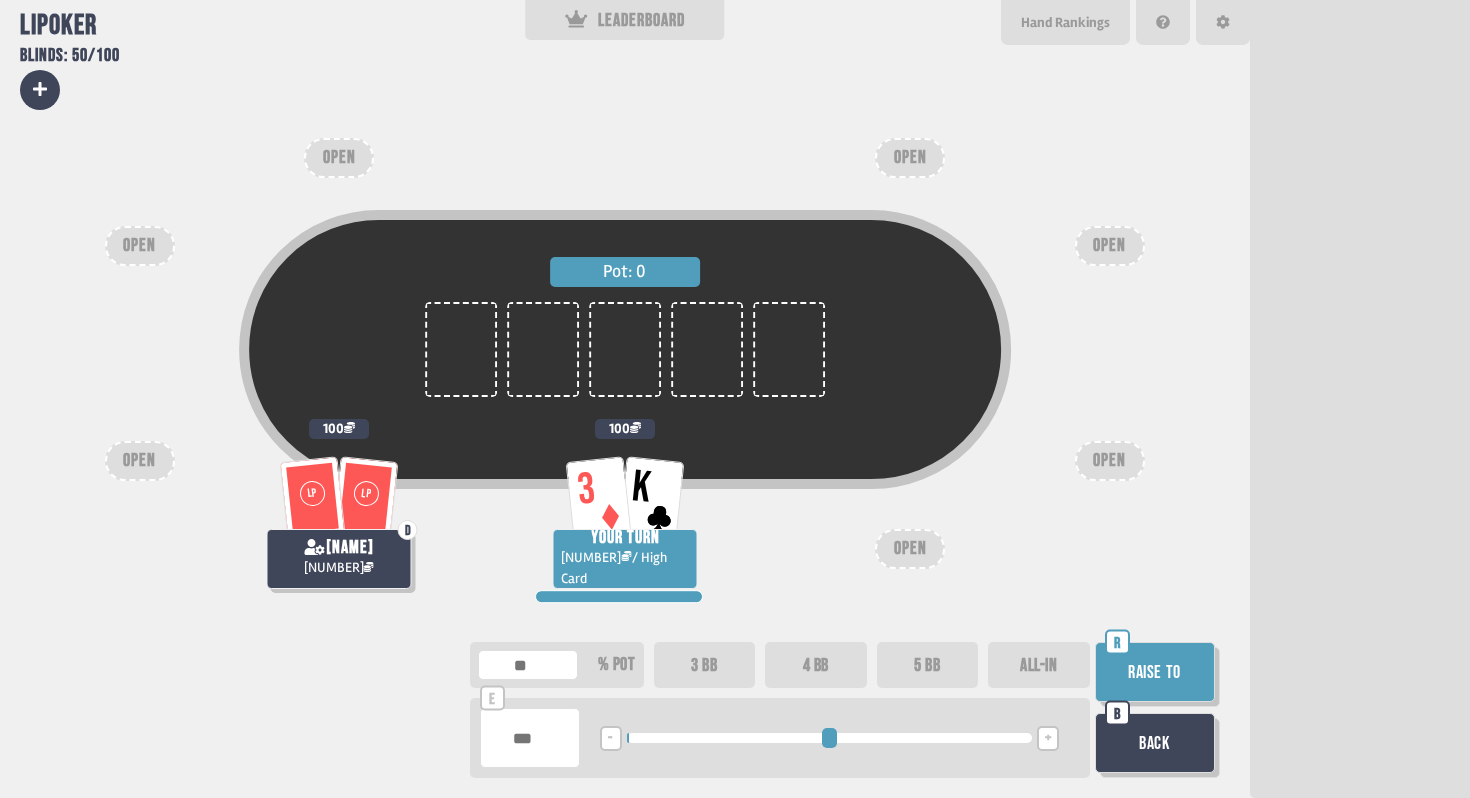 click on "Raise to" at bounding box center [1155, 672] 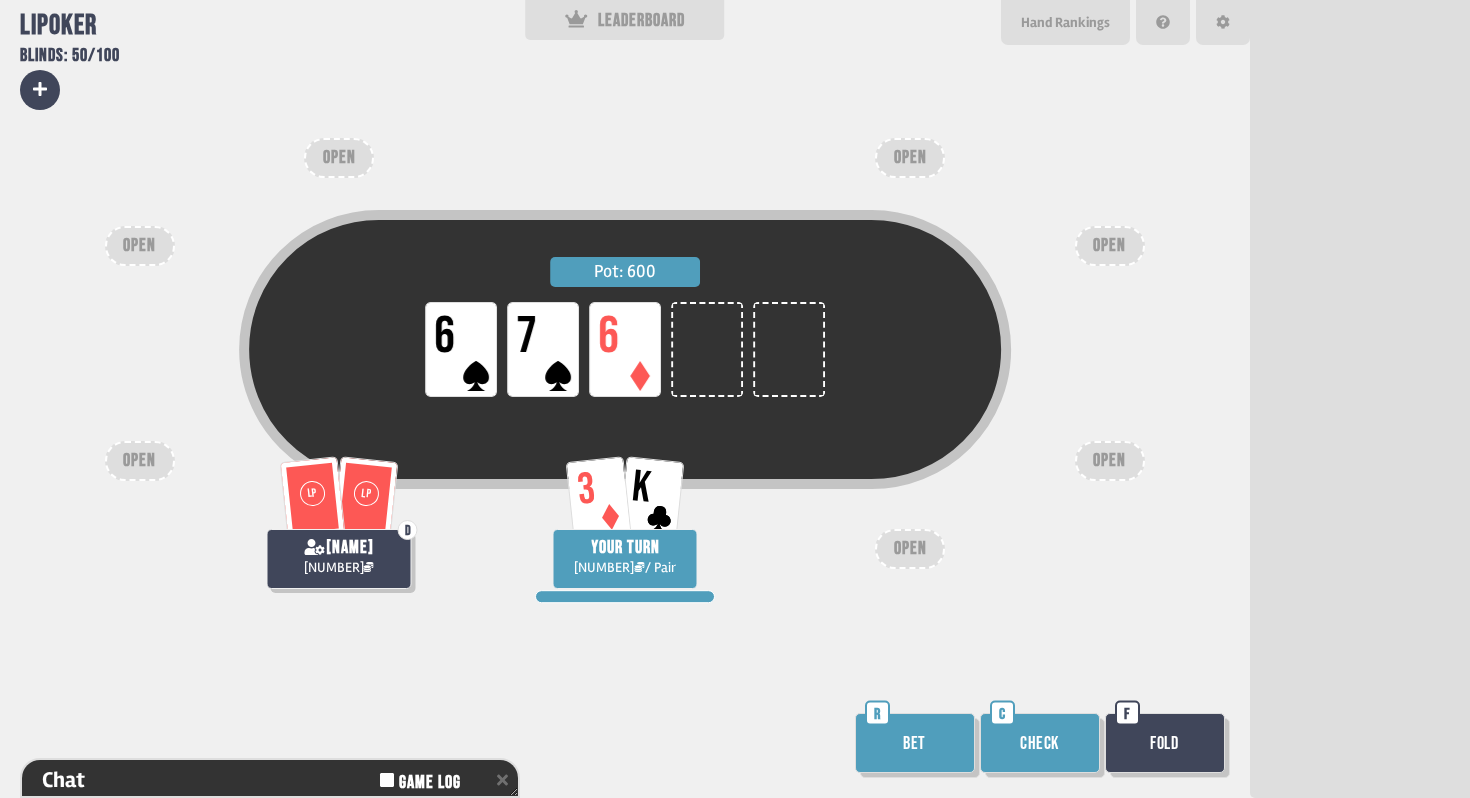 click on "Bet" at bounding box center [915, 743] 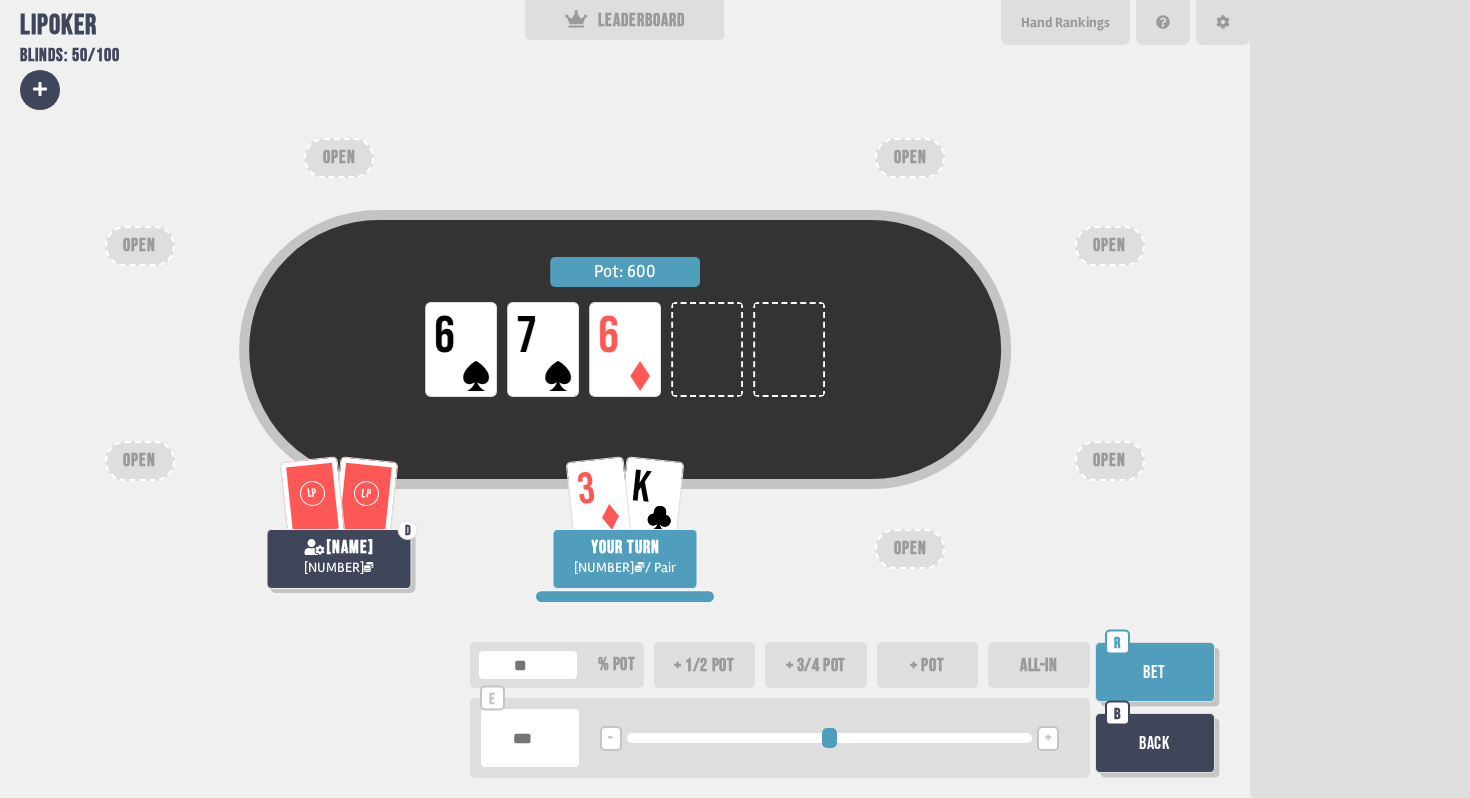 click at bounding box center (530, 738) 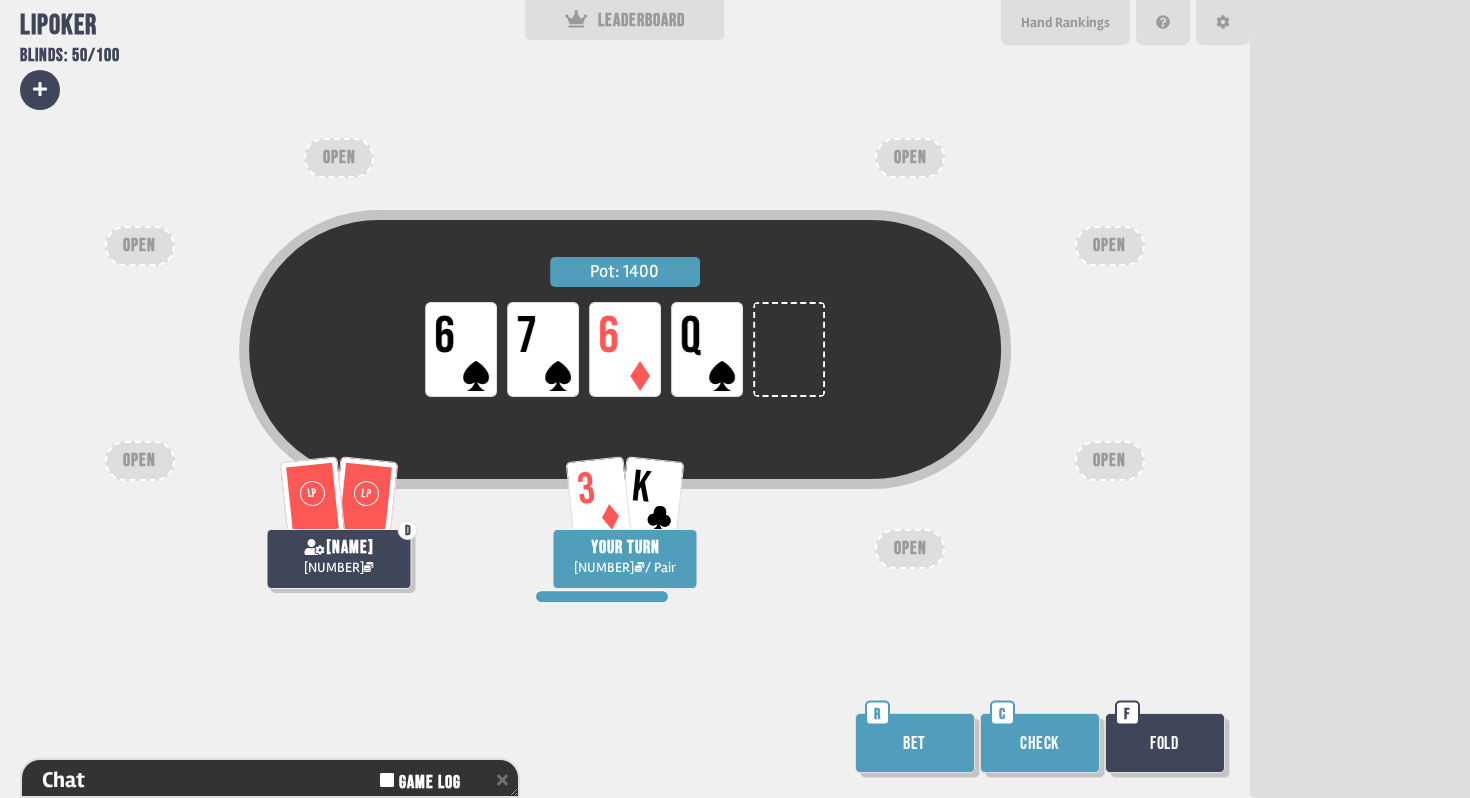click on "Check" at bounding box center [1040, 743] 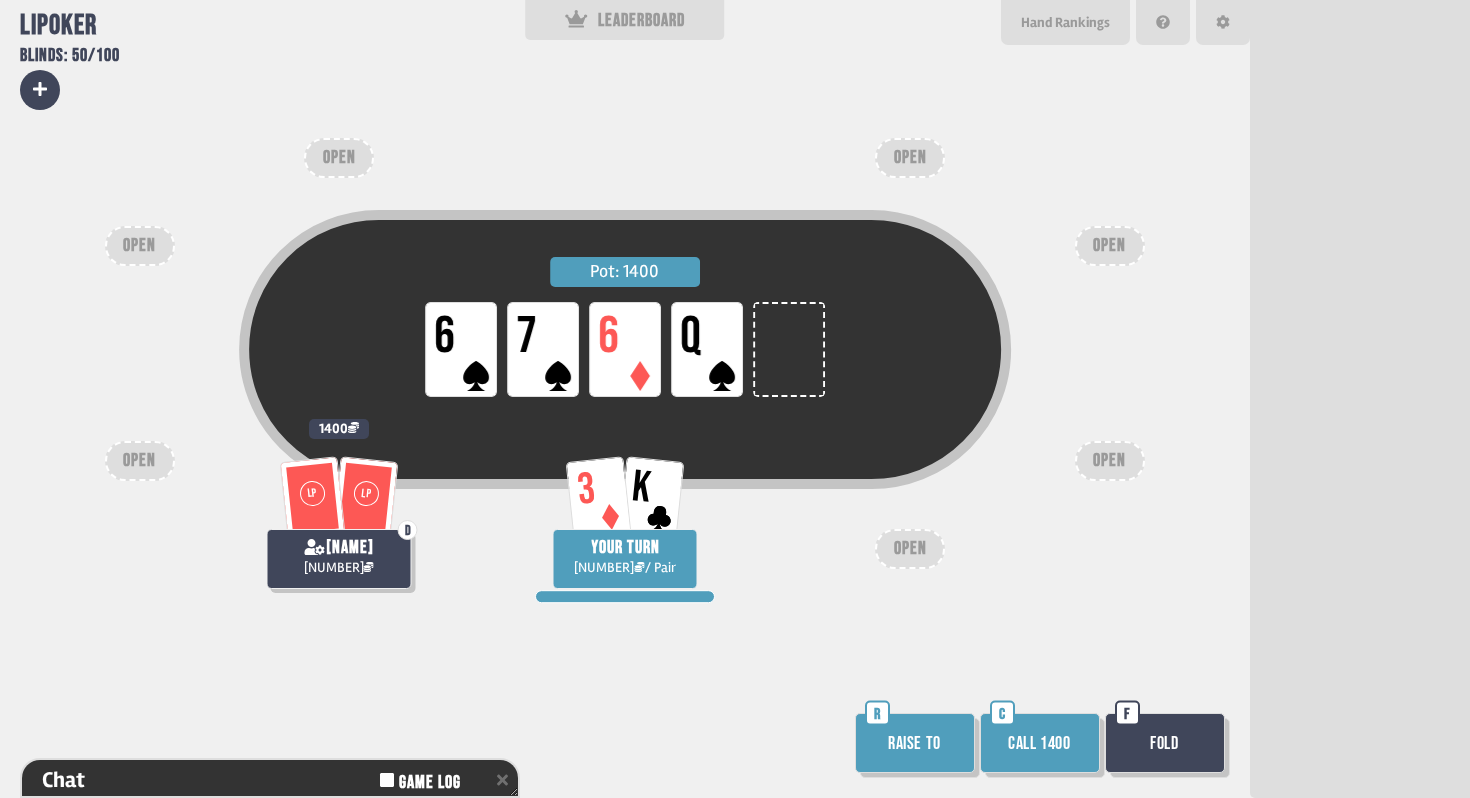 click on "Fold" at bounding box center (1165, 743) 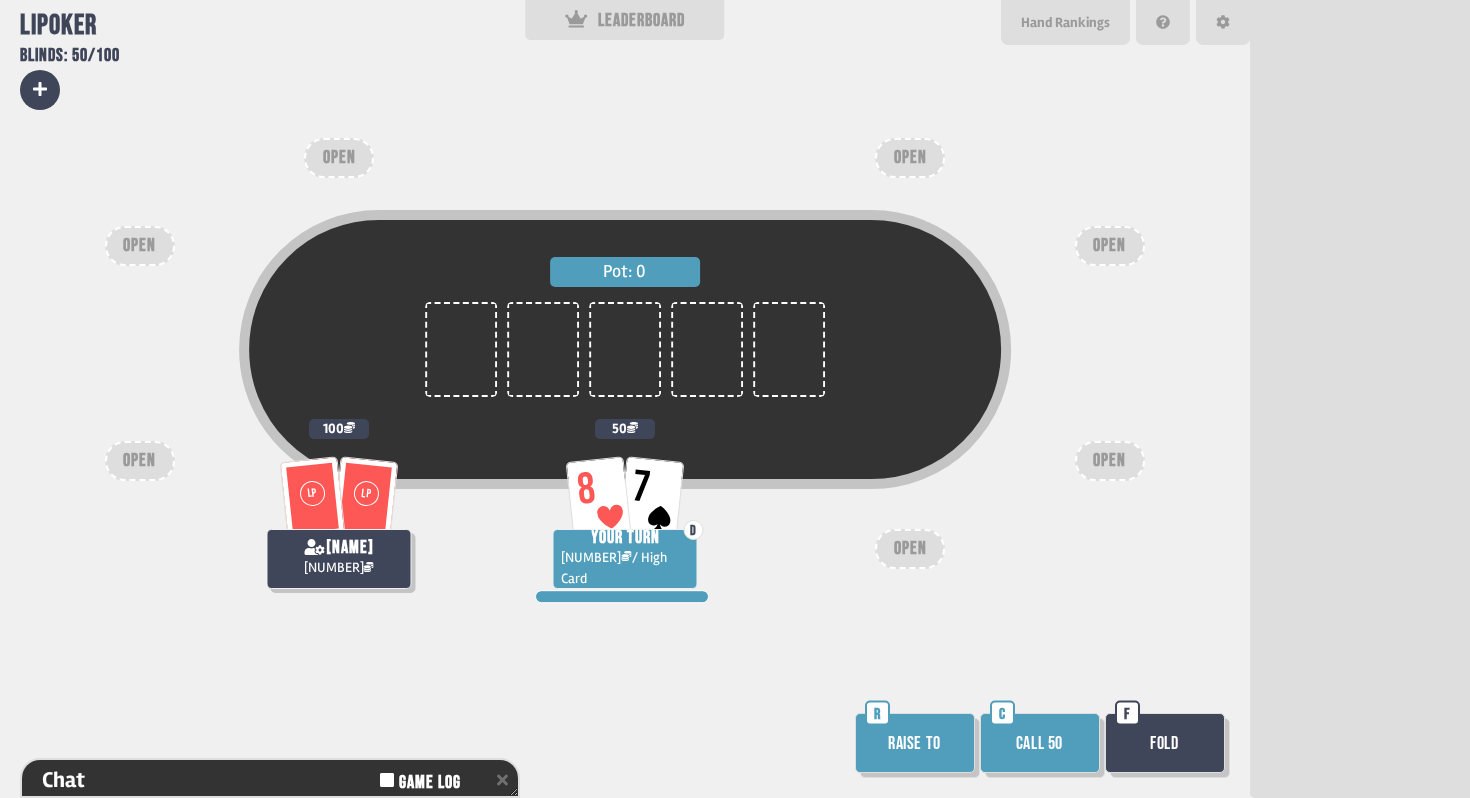 click on "Raise to" at bounding box center [915, 743] 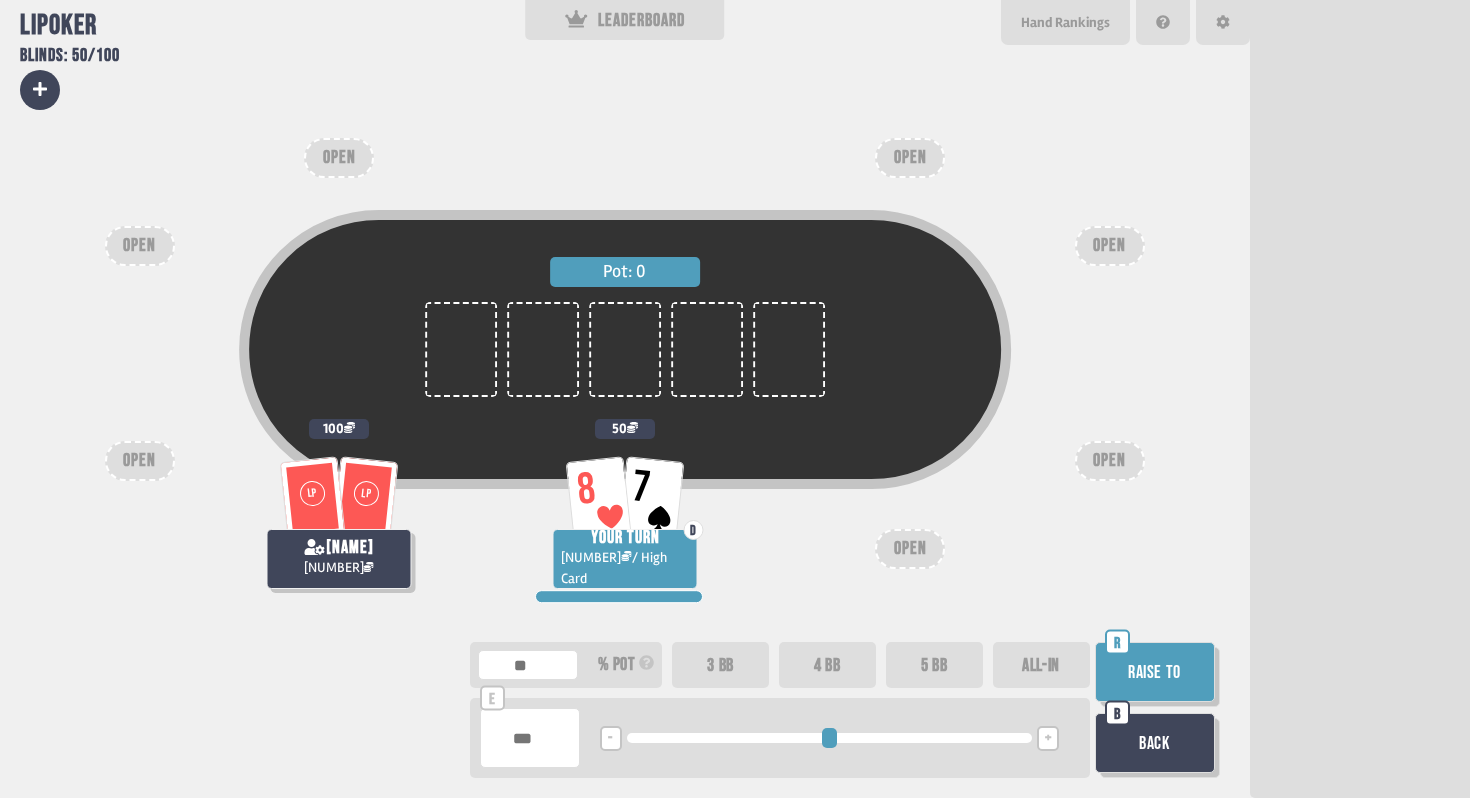 click on "3 BB" at bounding box center [720, 665] 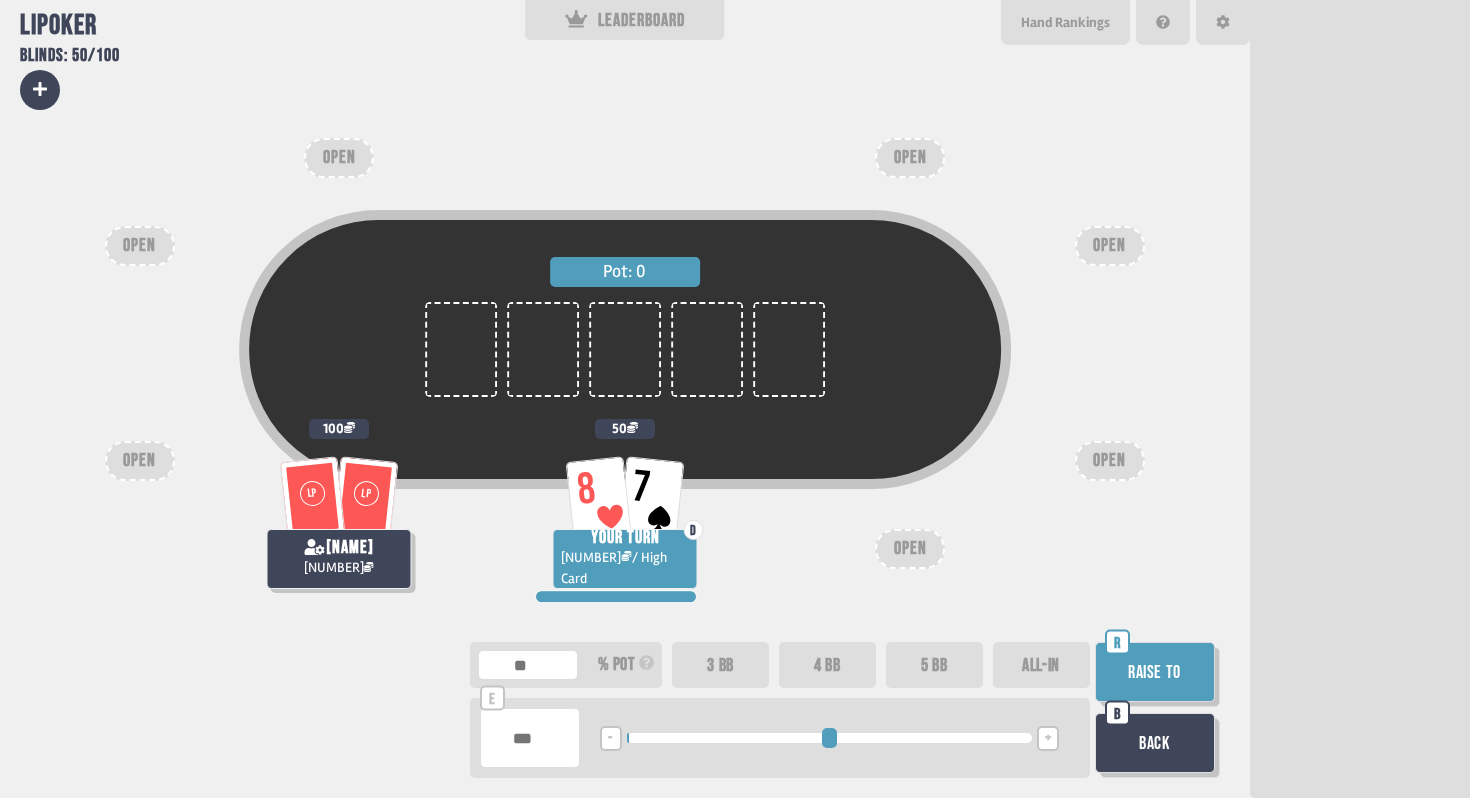 click on "Raise to" at bounding box center [1155, 672] 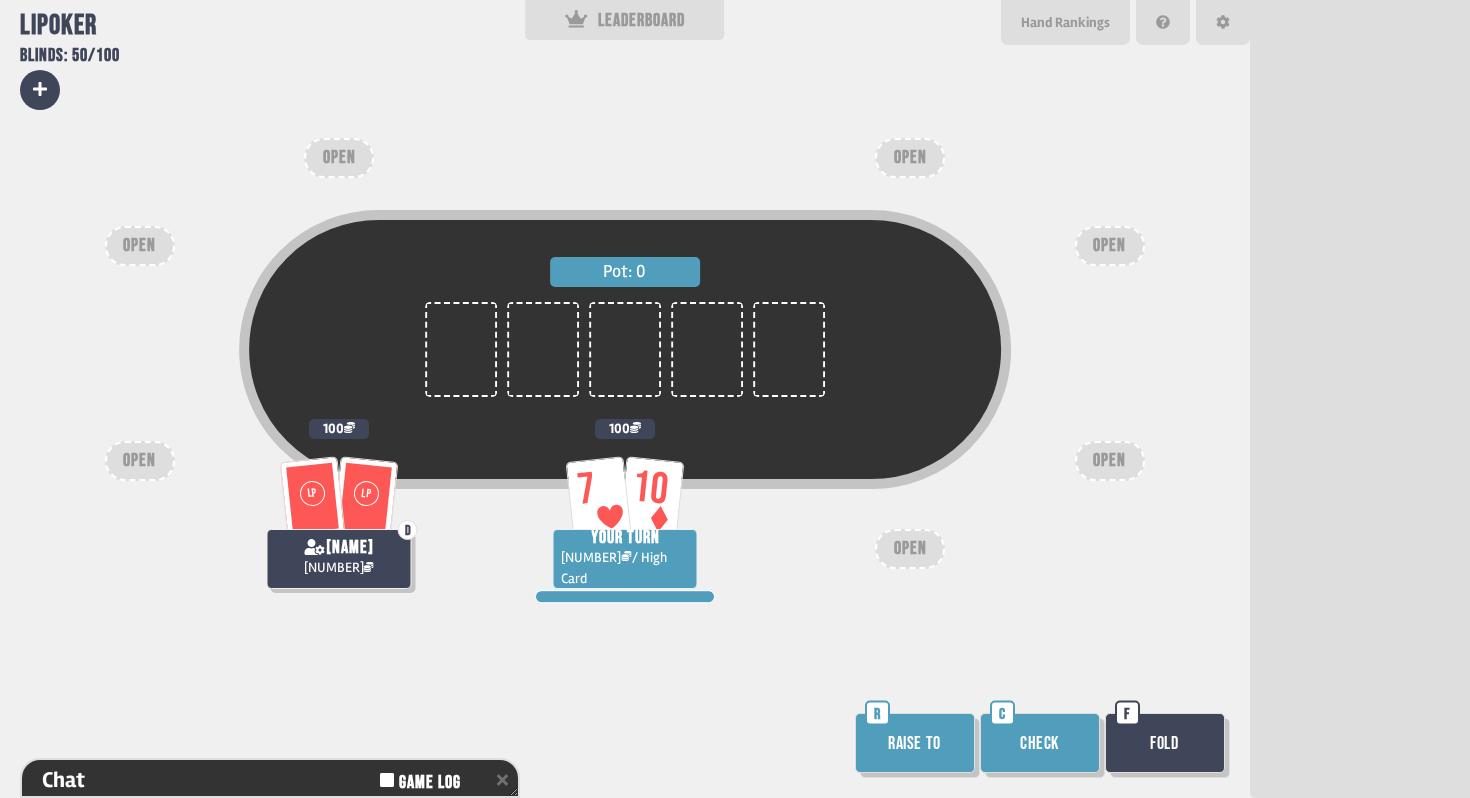 click on "Raise to" at bounding box center [915, 743] 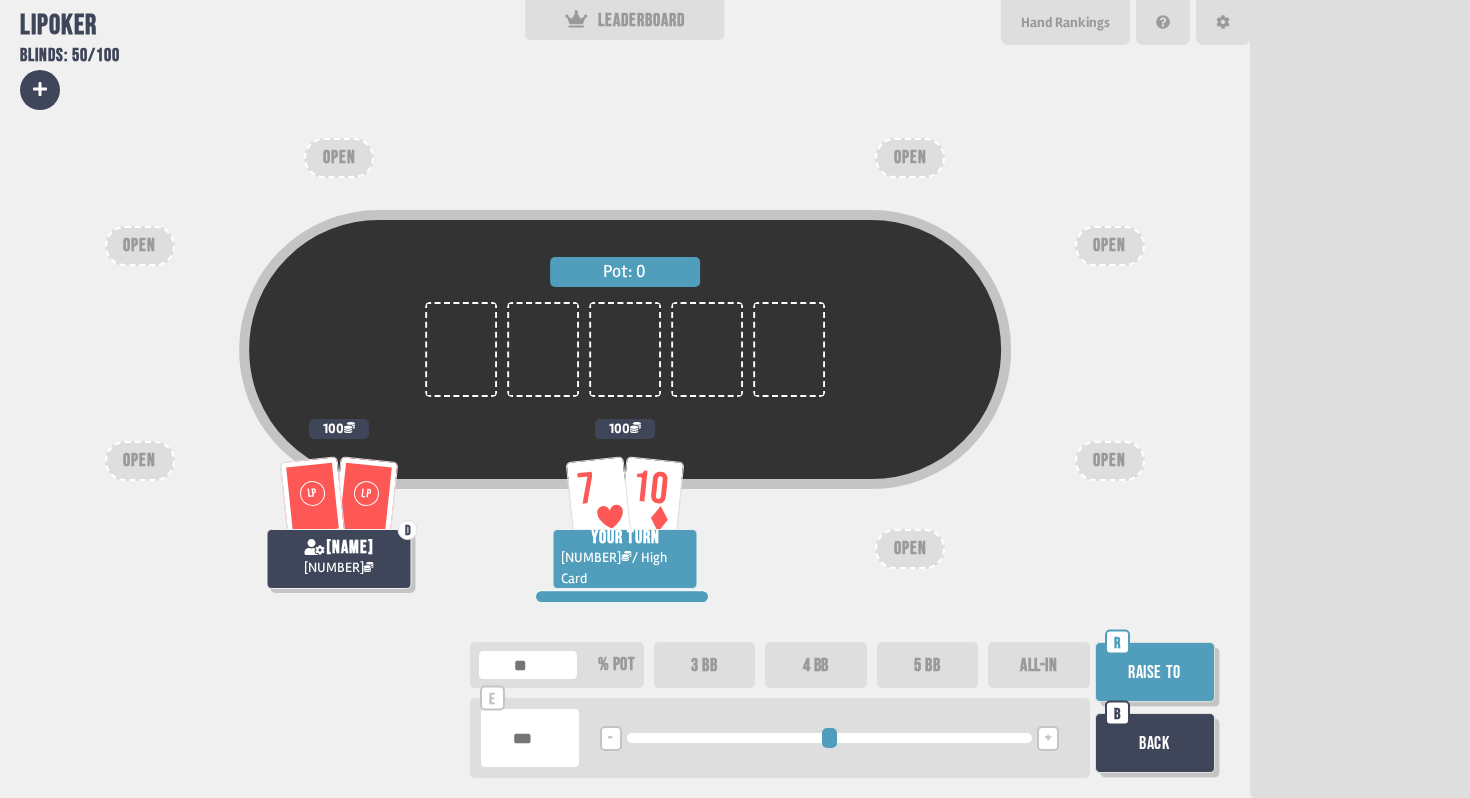 click on "3 BB" at bounding box center [705, 665] 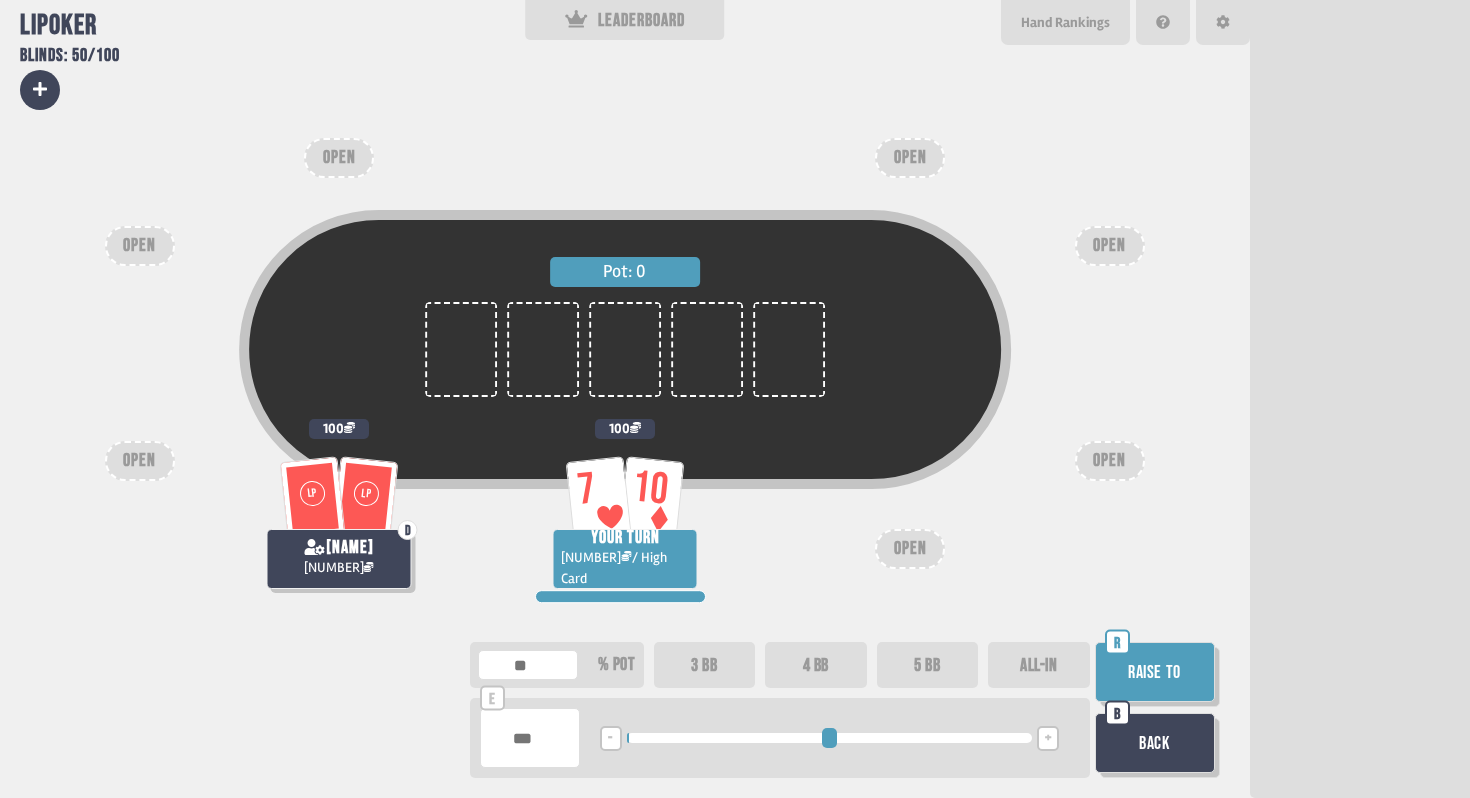 click on "Raise to" at bounding box center (1155, 672) 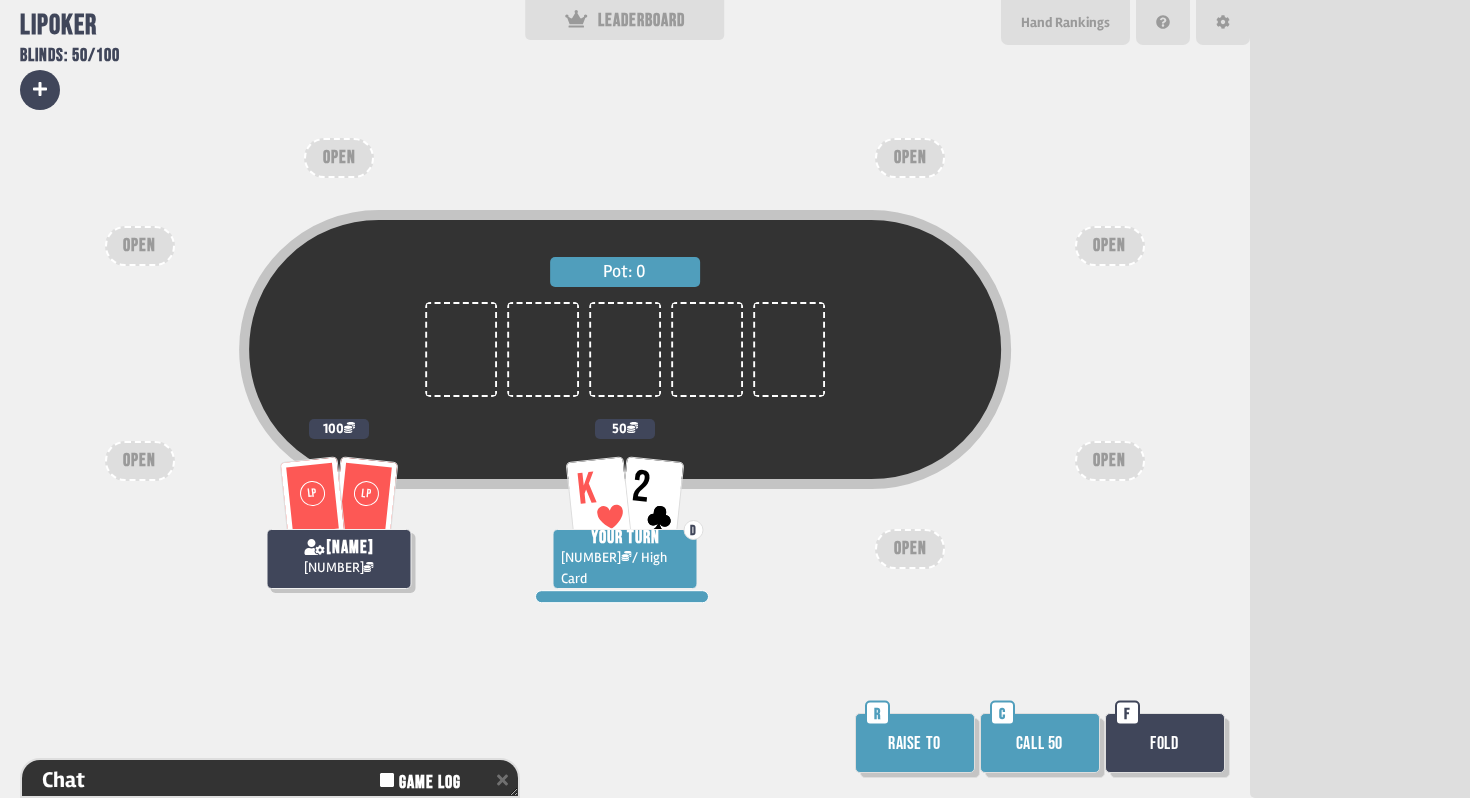 click on "Raise to" at bounding box center [915, 743] 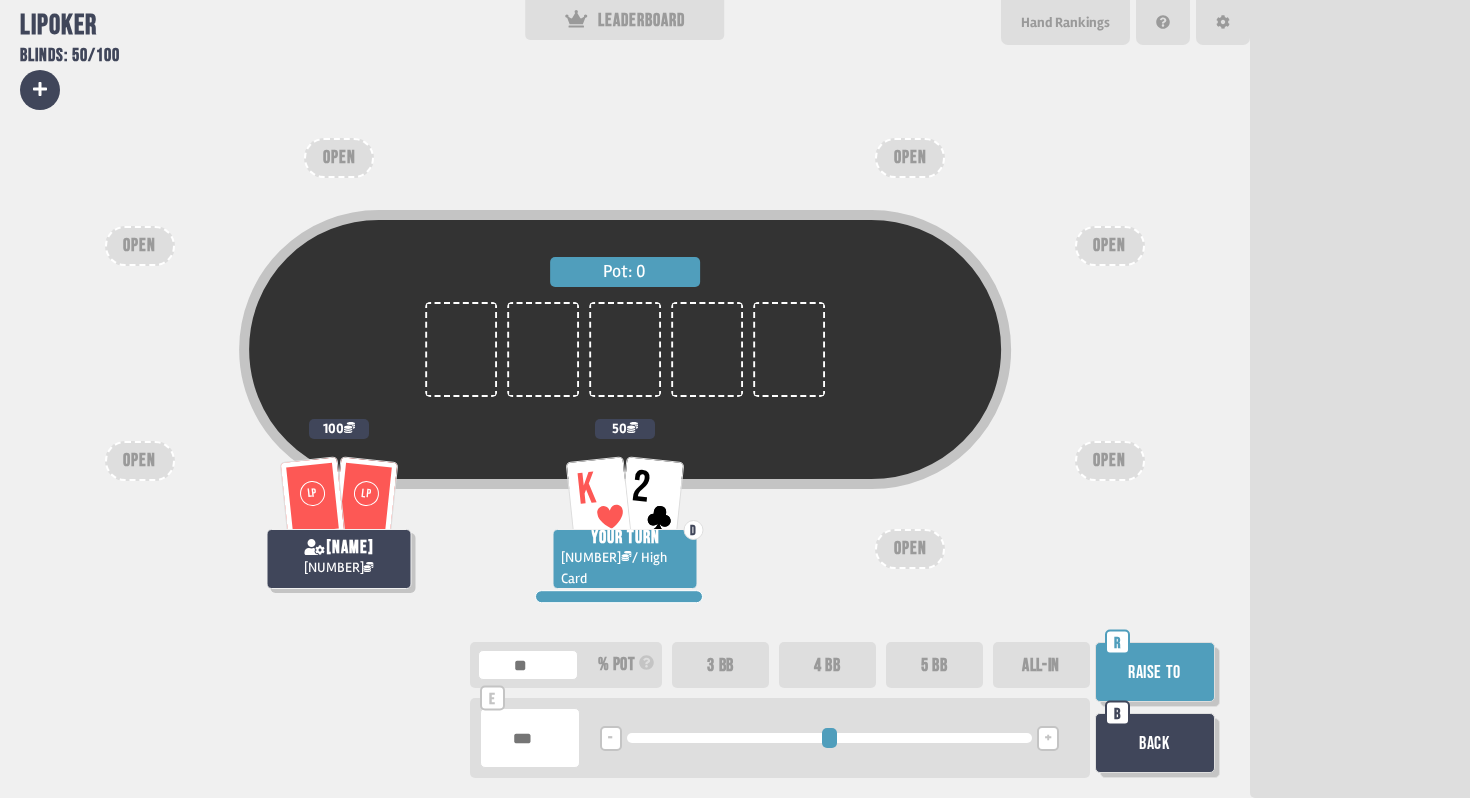 click on "3 BB" at bounding box center (720, 665) 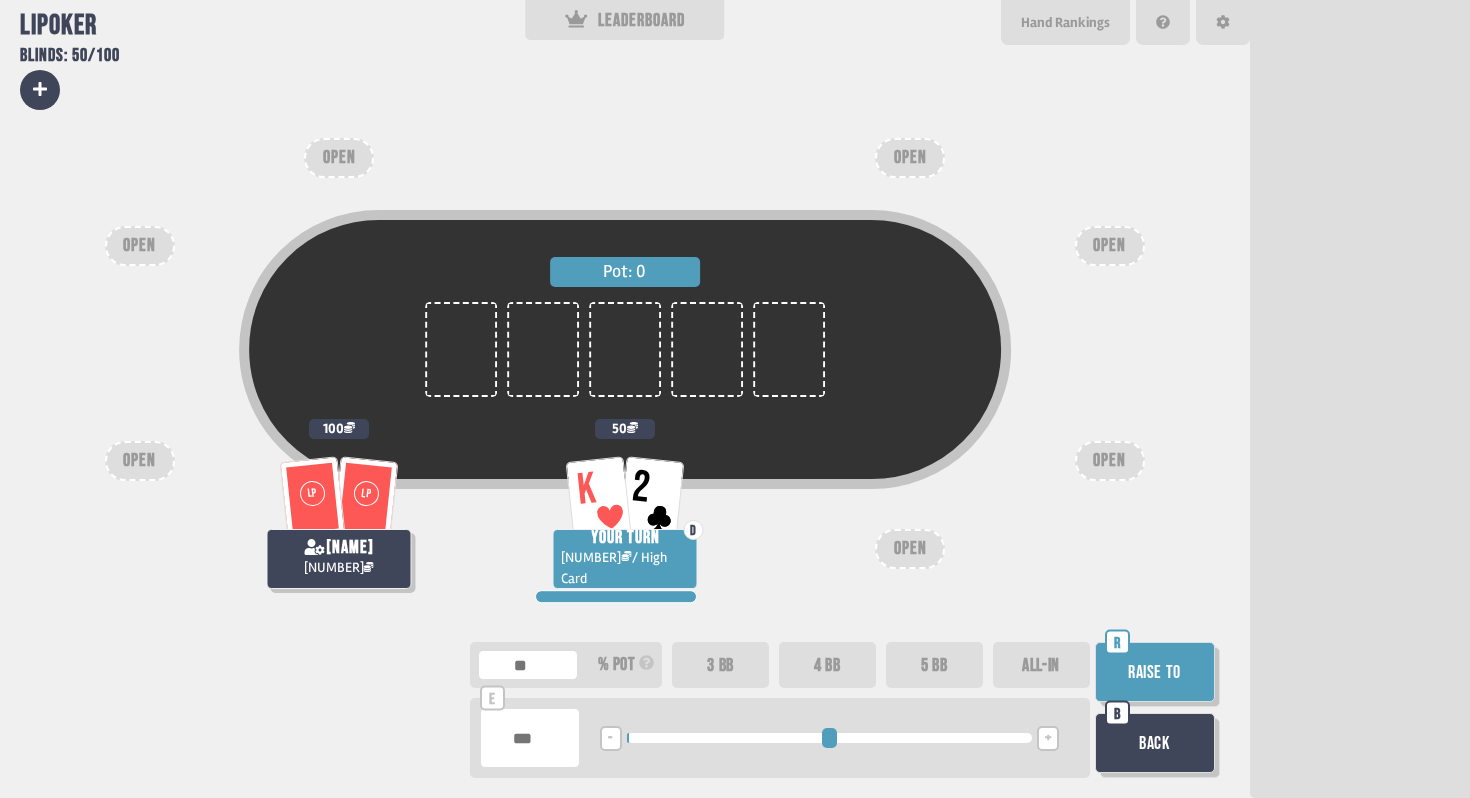 click on "Raise to" at bounding box center [1155, 672] 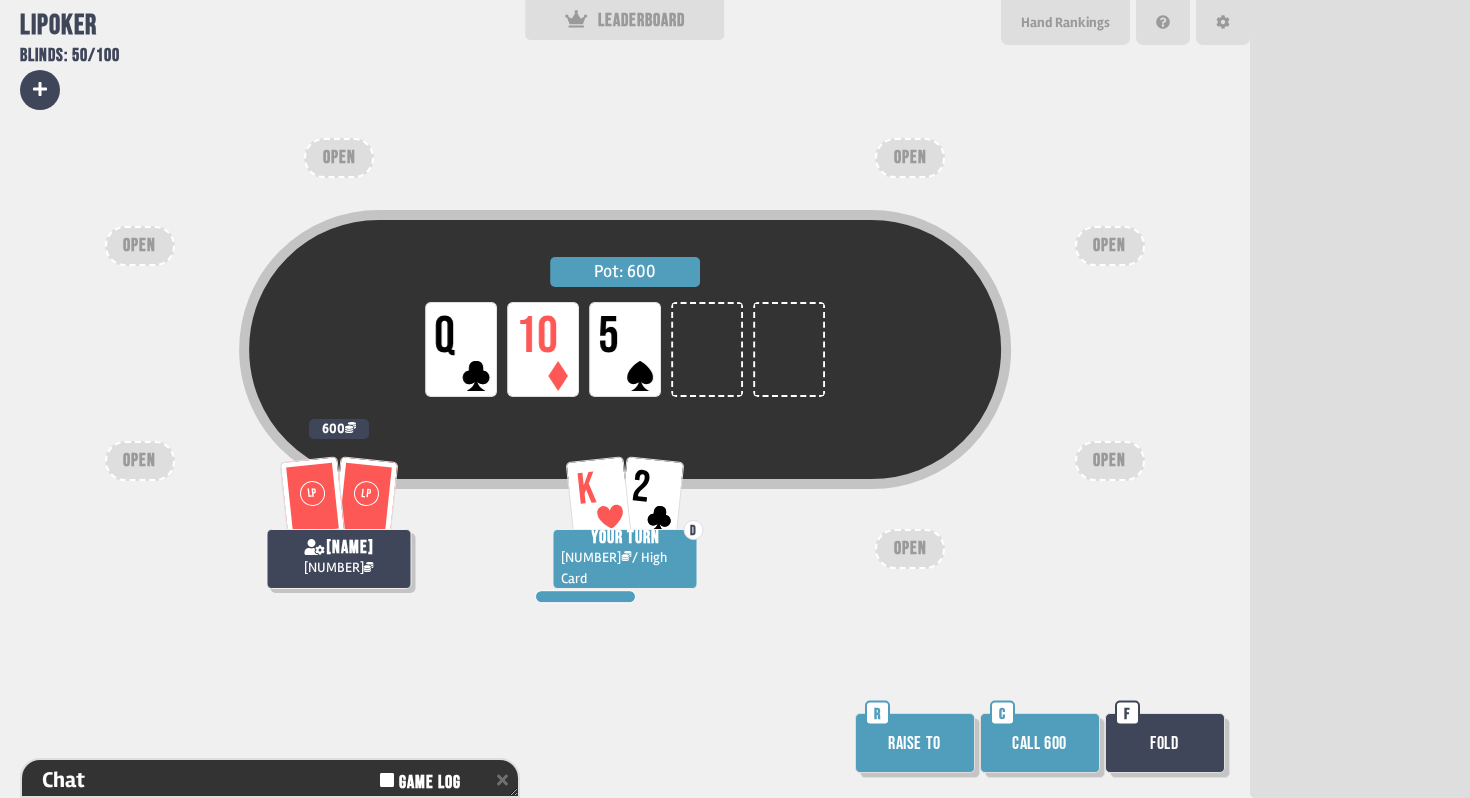 click on "Fold" at bounding box center (1165, 743) 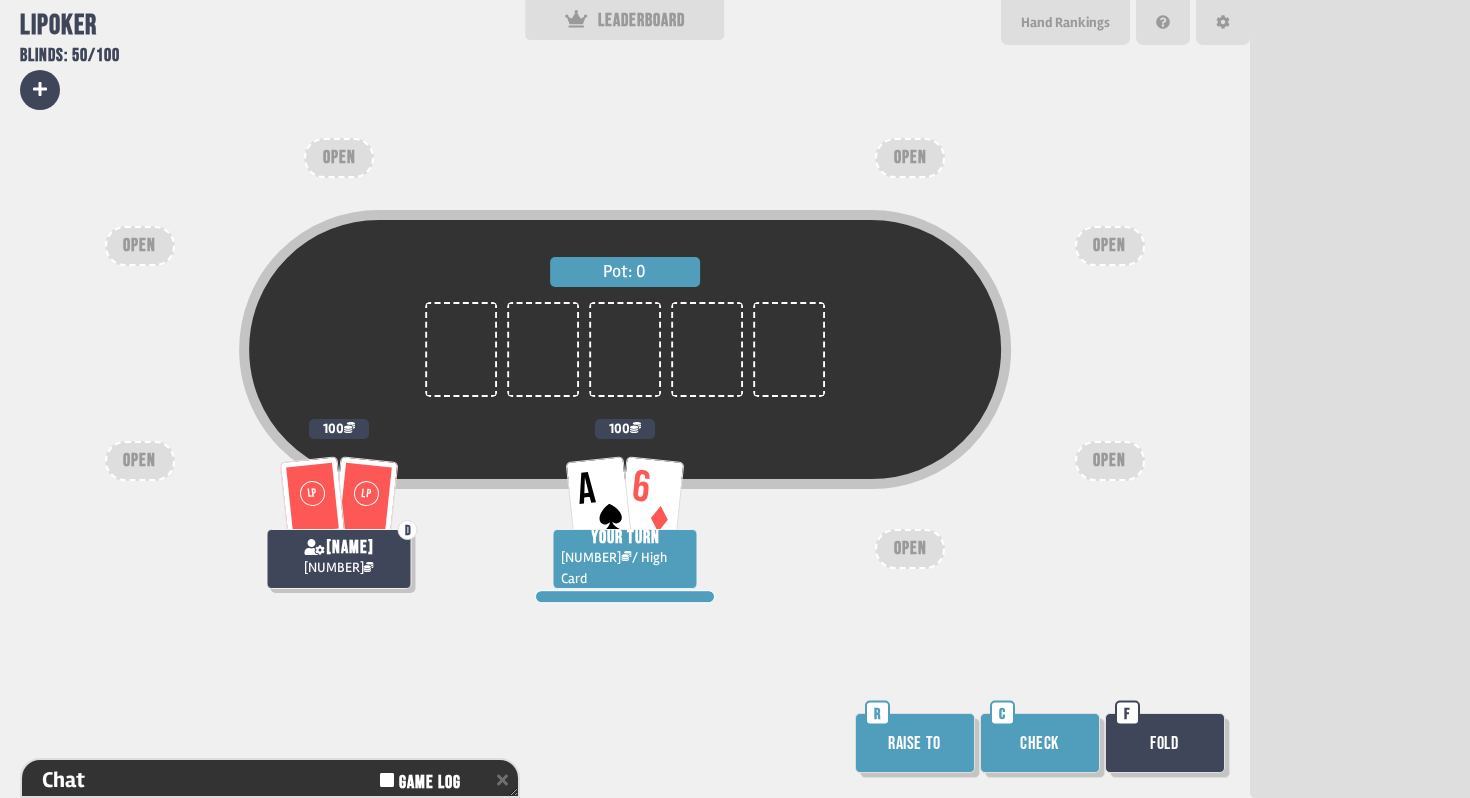 click on "Raise to" at bounding box center (915, 743) 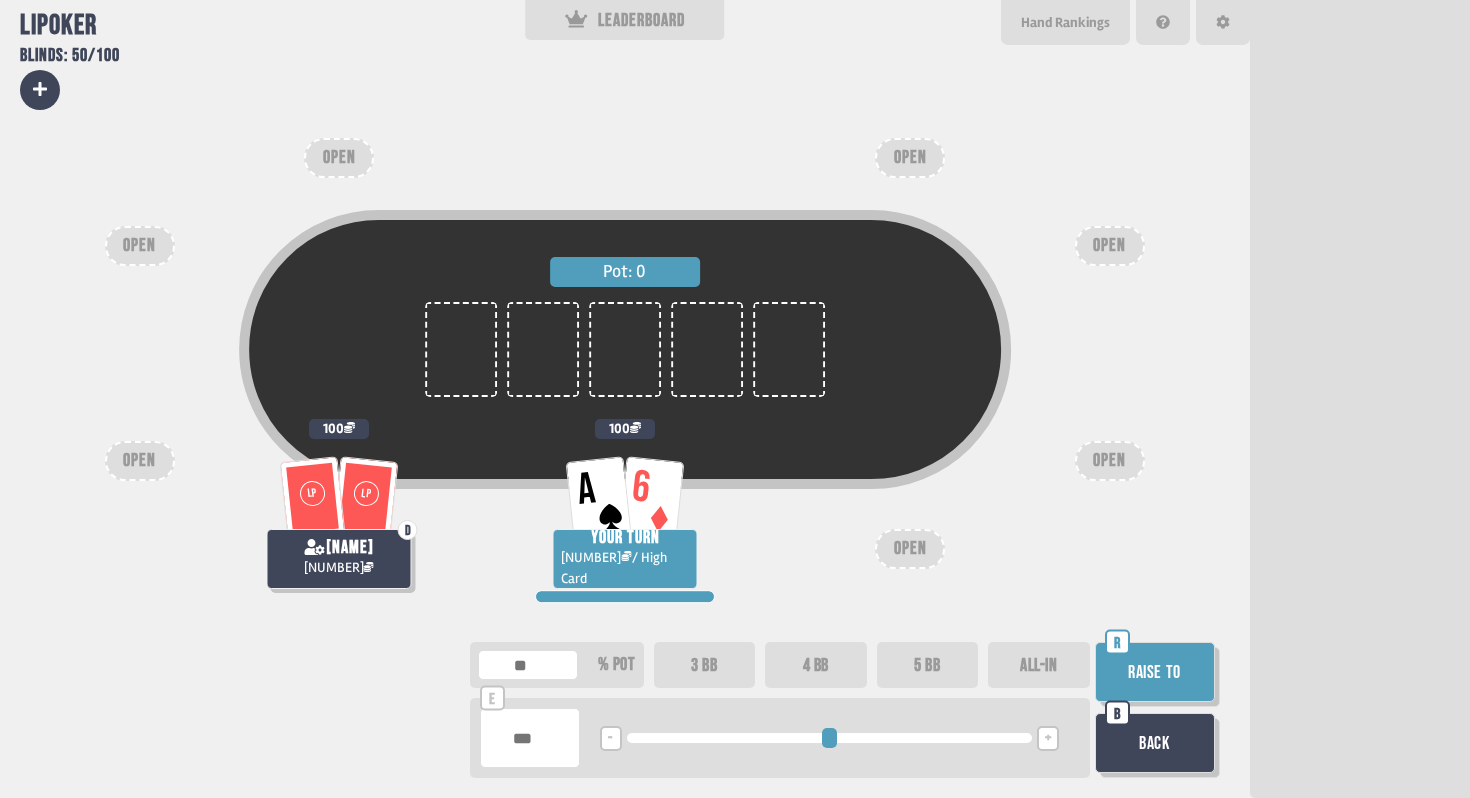 click on "3 BB" at bounding box center [705, 665] 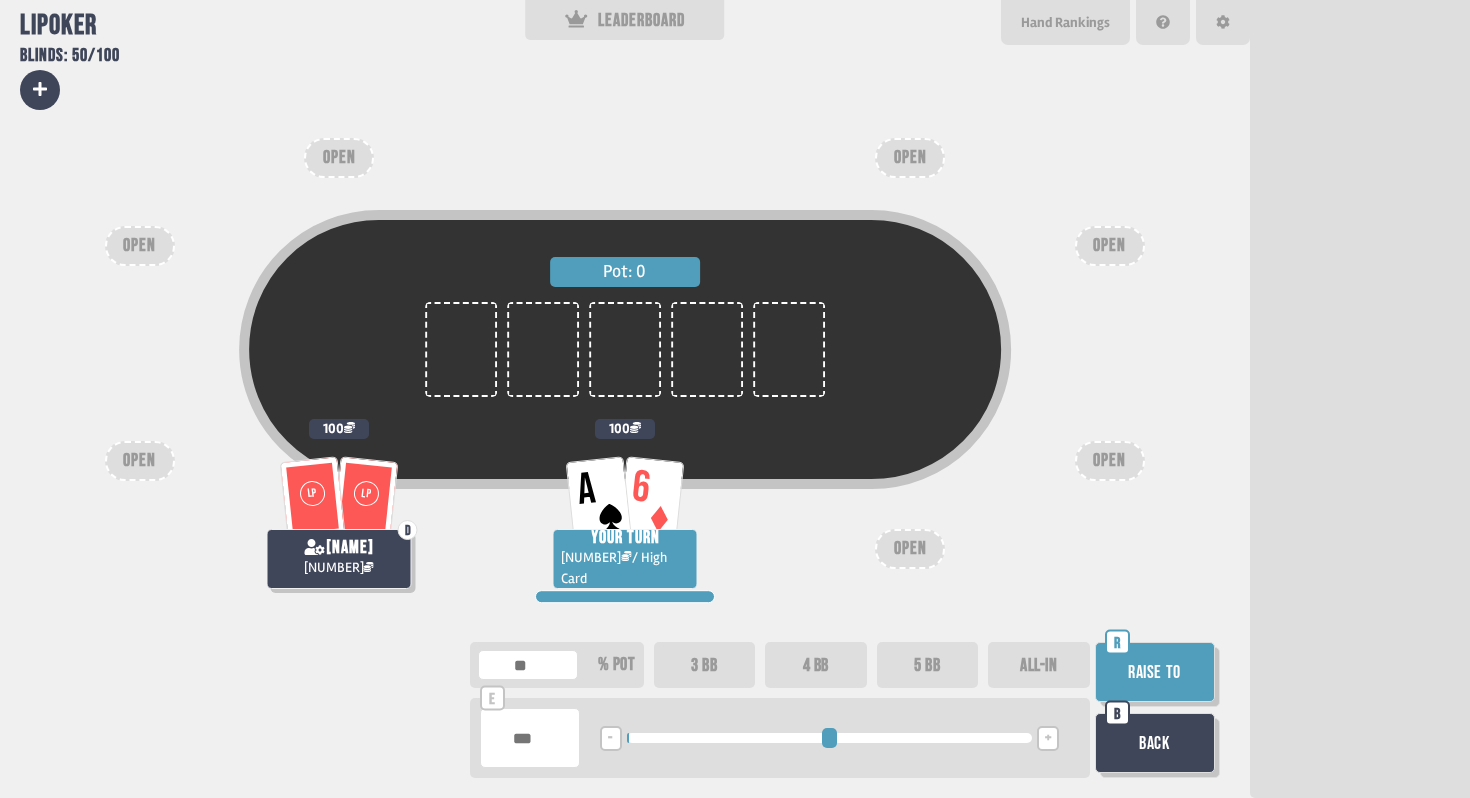 click on "Raise to" at bounding box center [1155, 672] 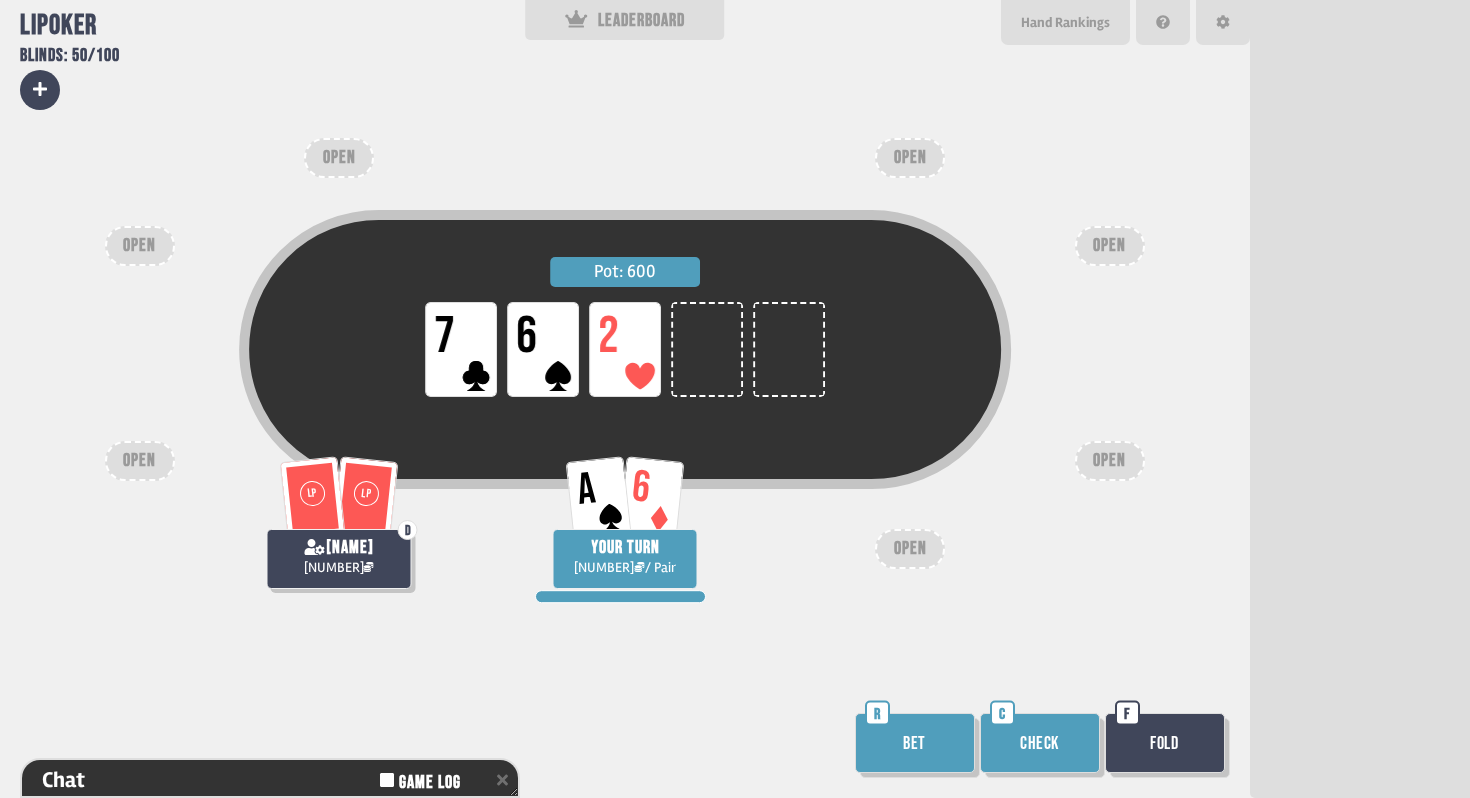 click on "Bet" at bounding box center (915, 743) 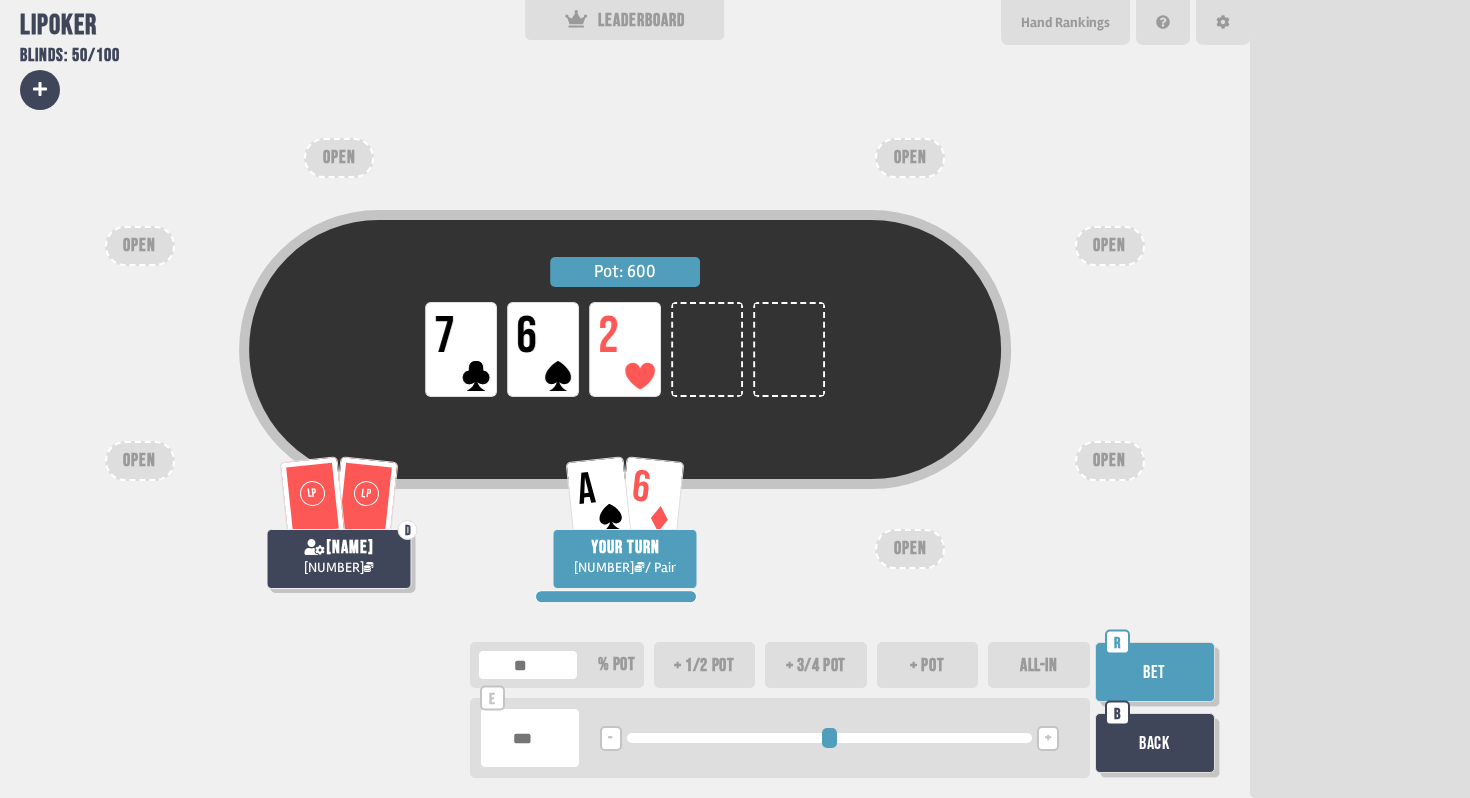 click at bounding box center [530, 738] 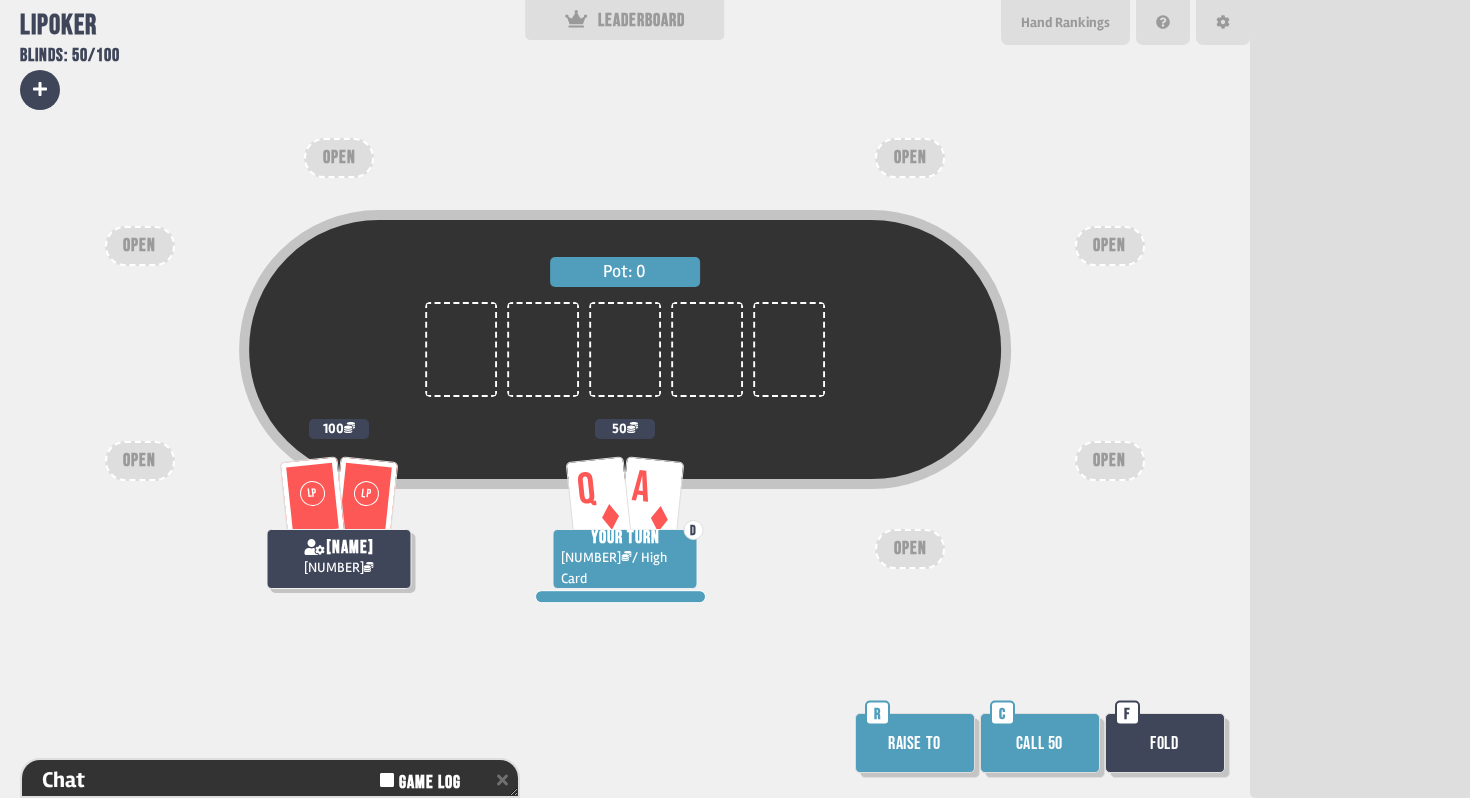 click on "Raise to" at bounding box center (915, 743) 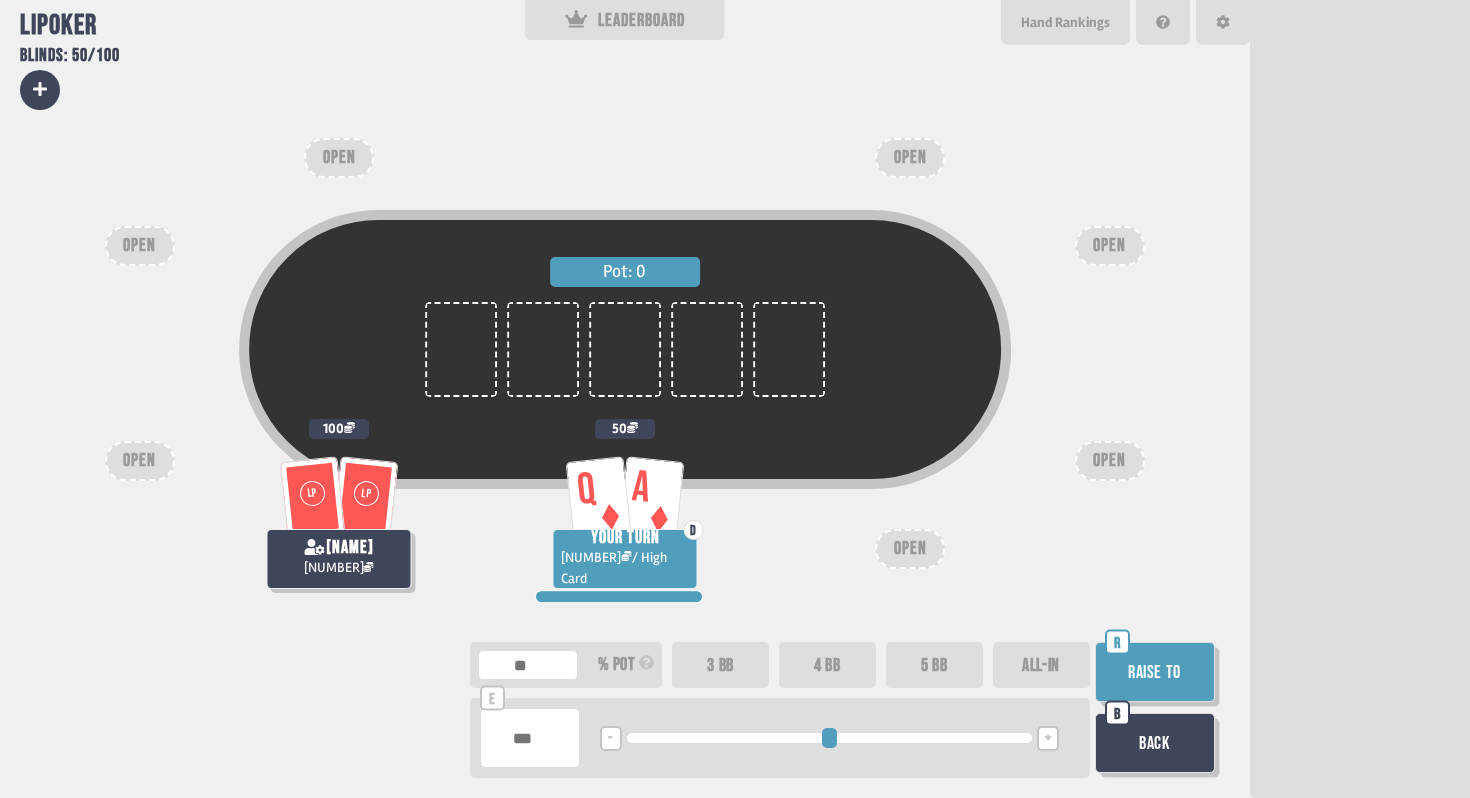 click on "3 BB" at bounding box center [720, 665] 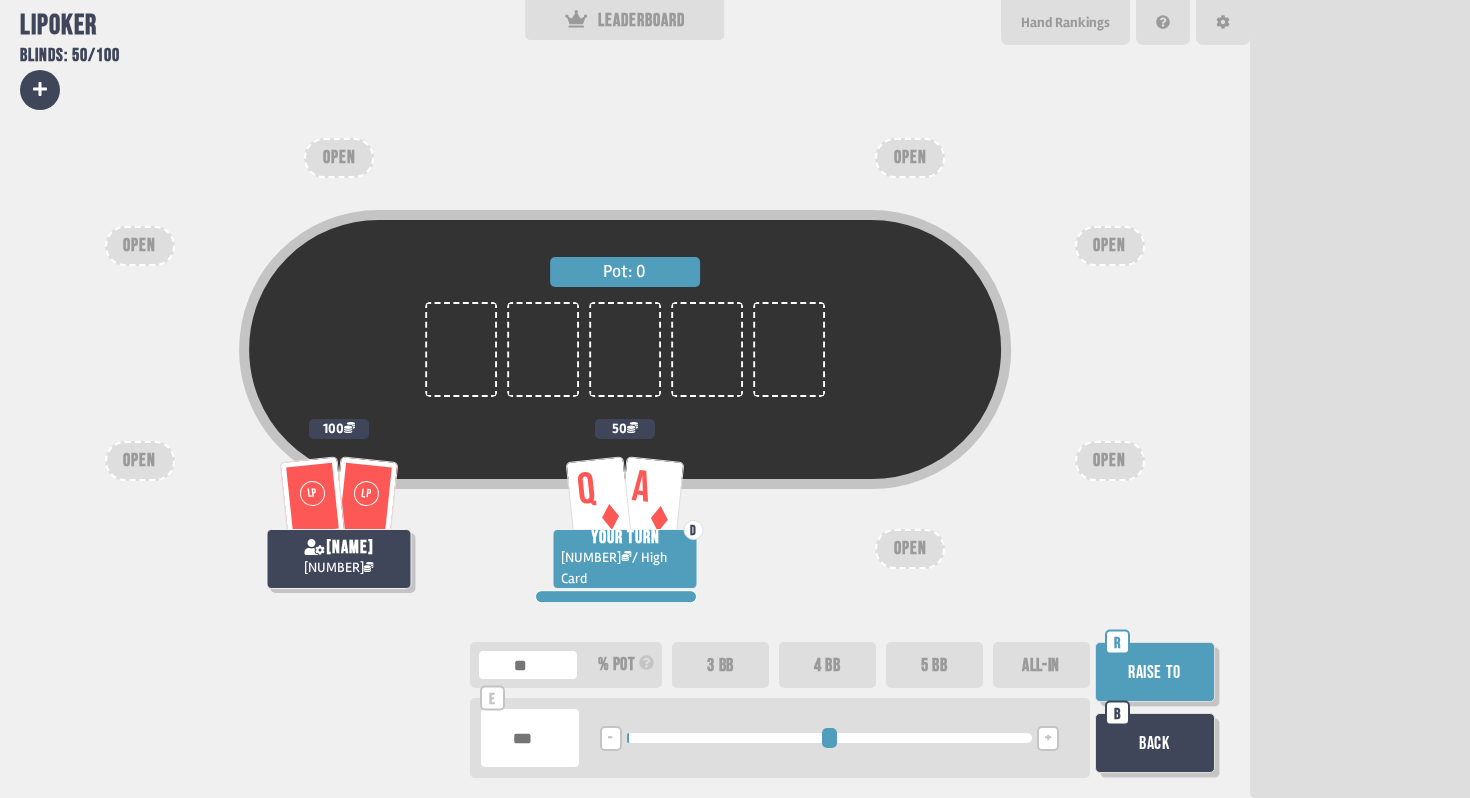 click on "Raise to" at bounding box center [1155, 672] 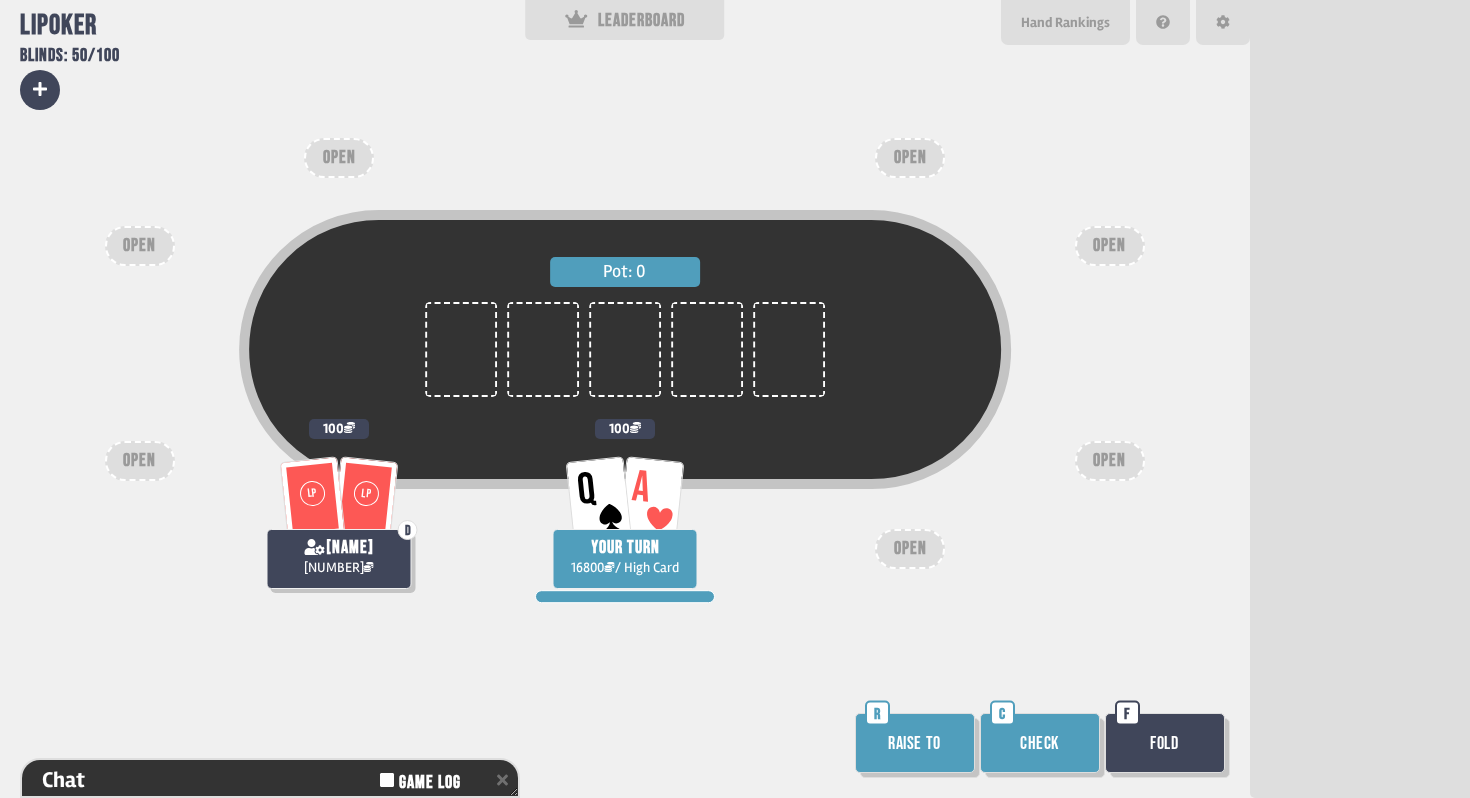 click on "Raise to" at bounding box center (915, 743) 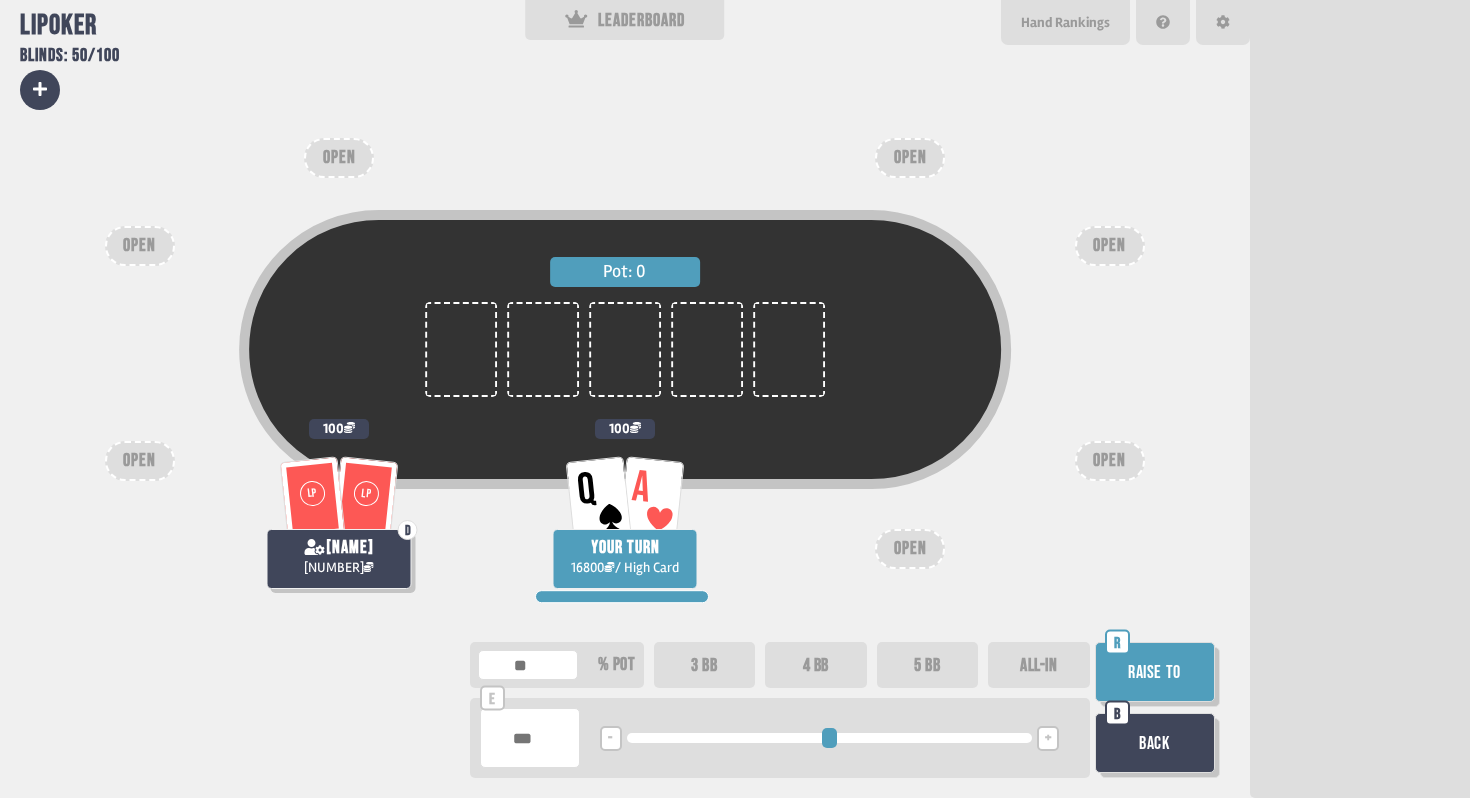click on "3 BB" at bounding box center (705, 665) 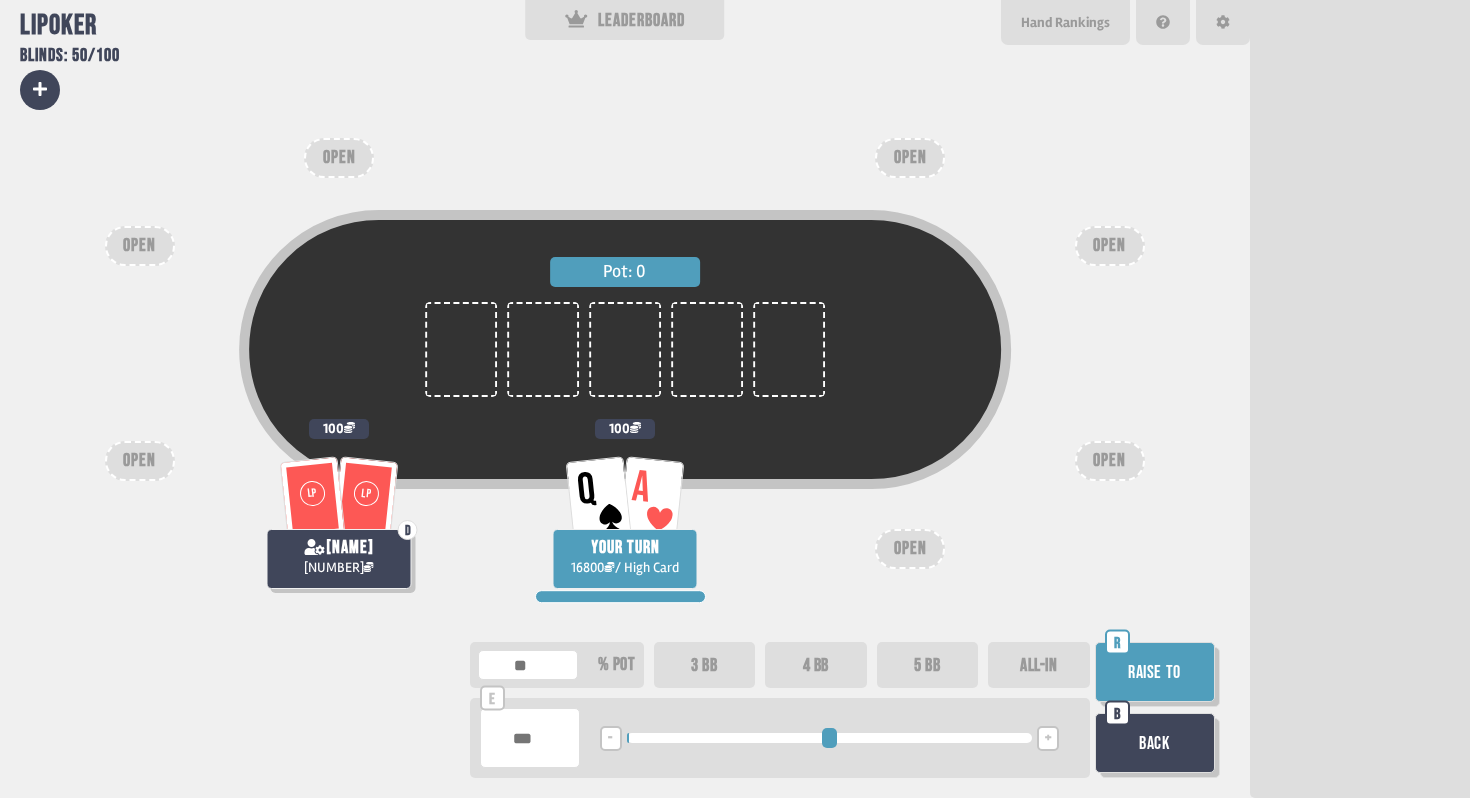 click on "Raise to" at bounding box center [1155, 672] 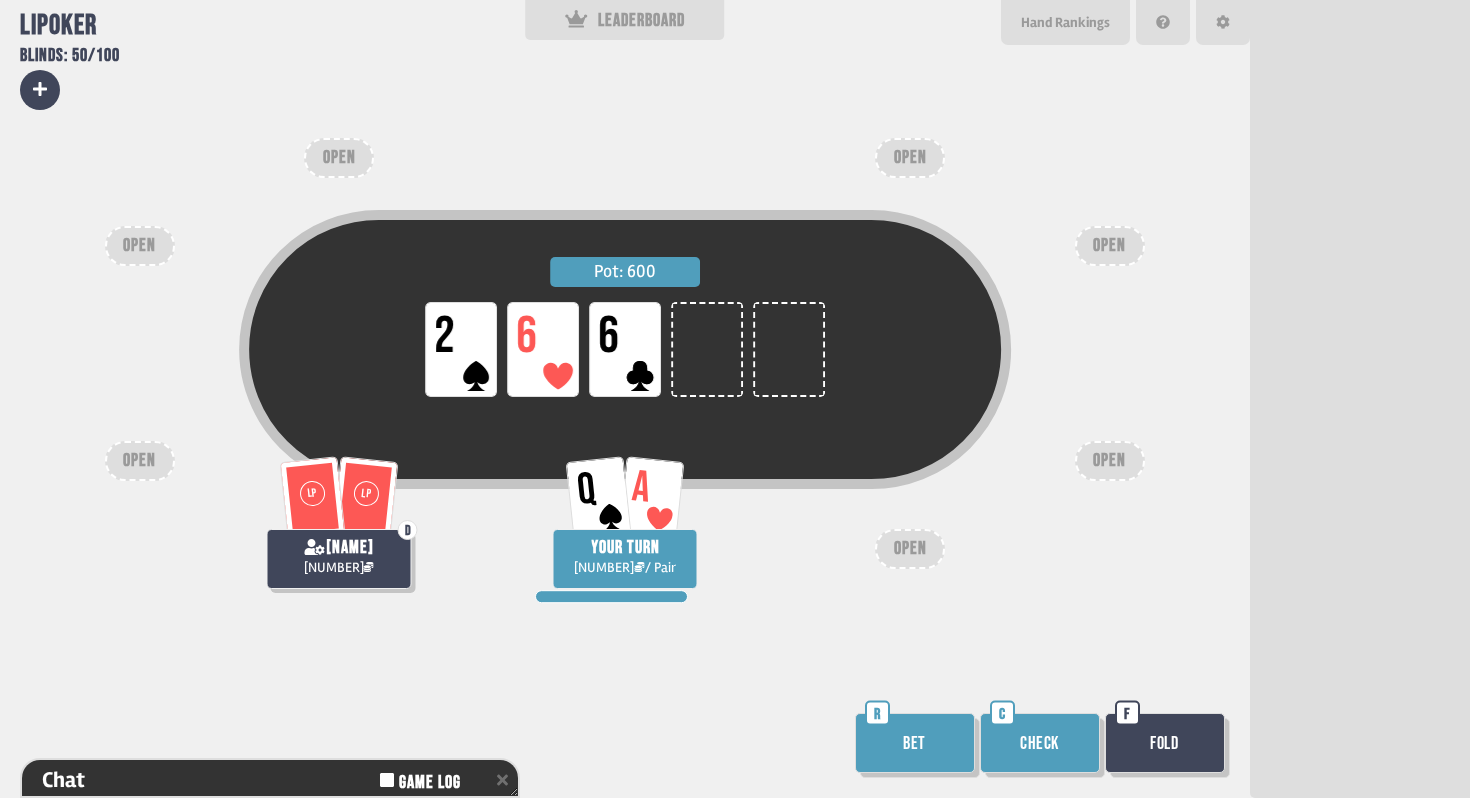 click on "Bet" at bounding box center (915, 743) 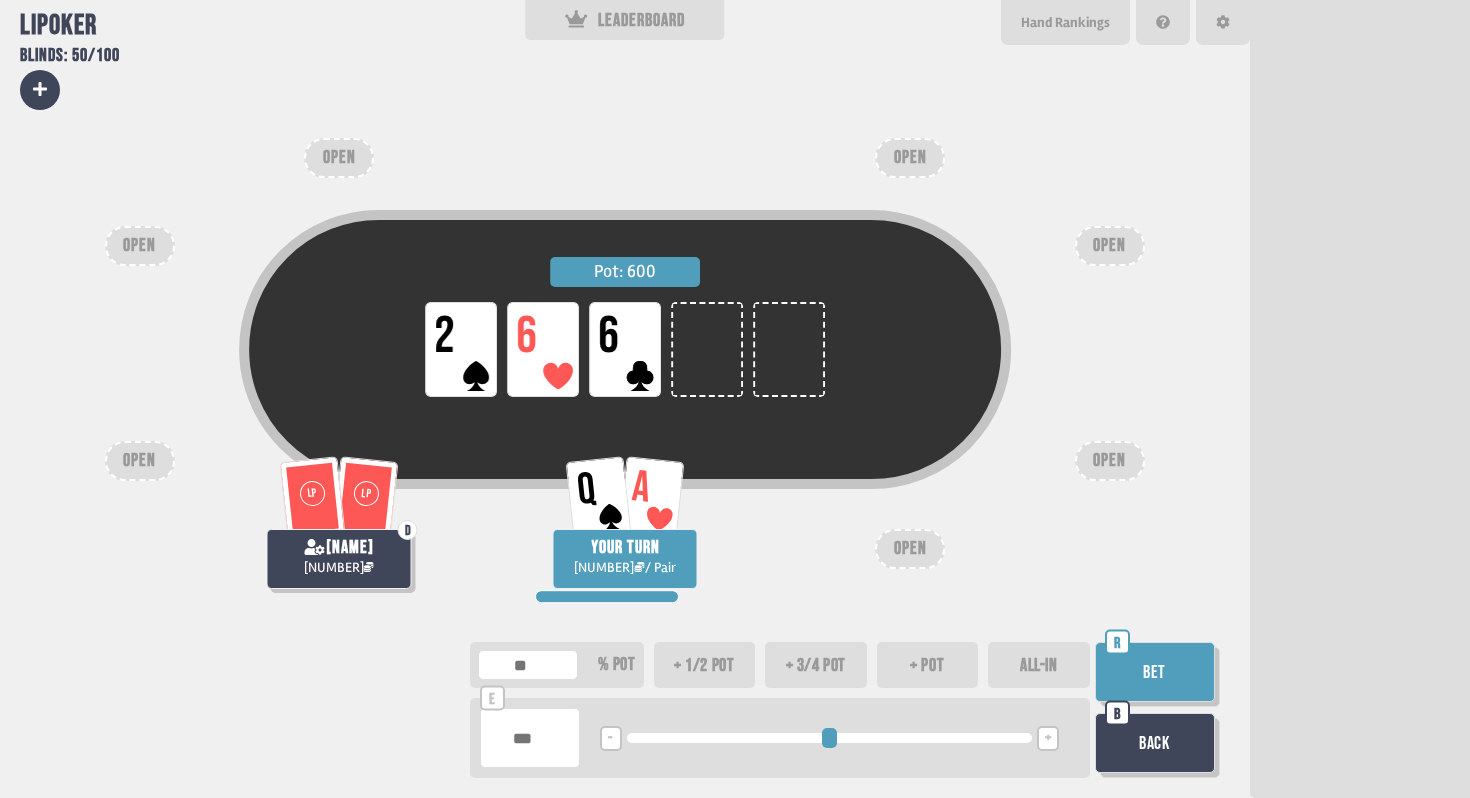 click at bounding box center (530, 738) 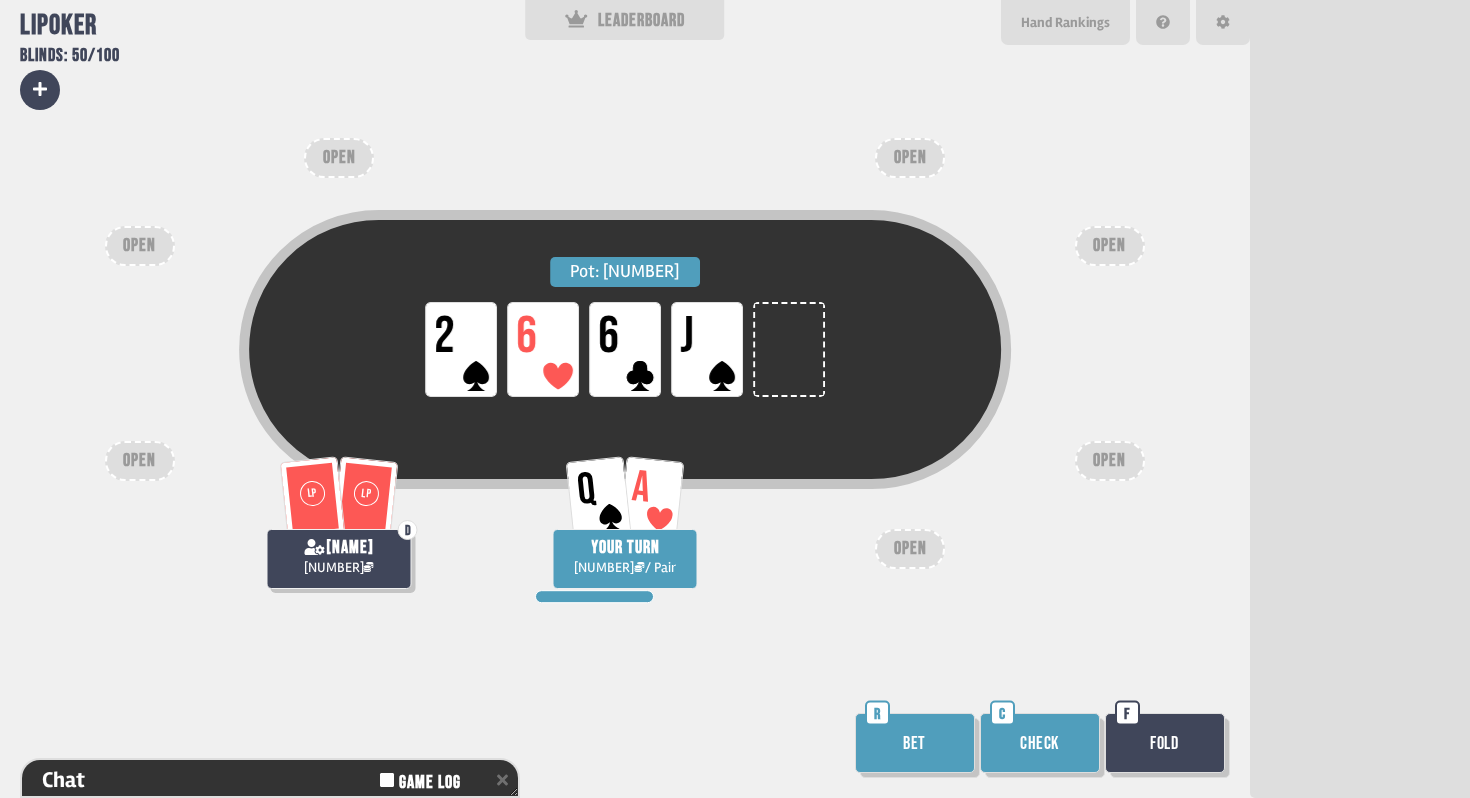click on "Bet" at bounding box center [915, 743] 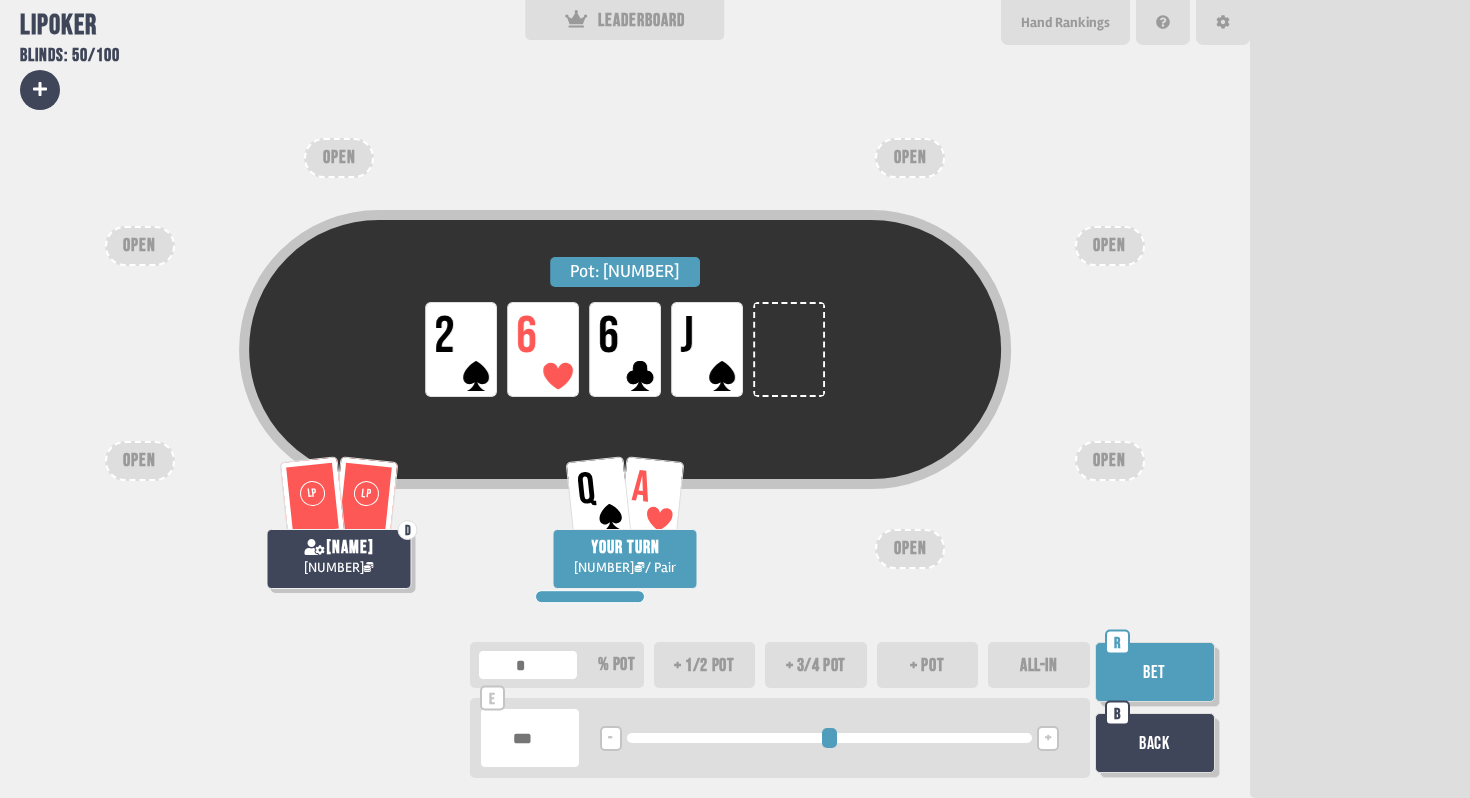 click at bounding box center (530, 738) 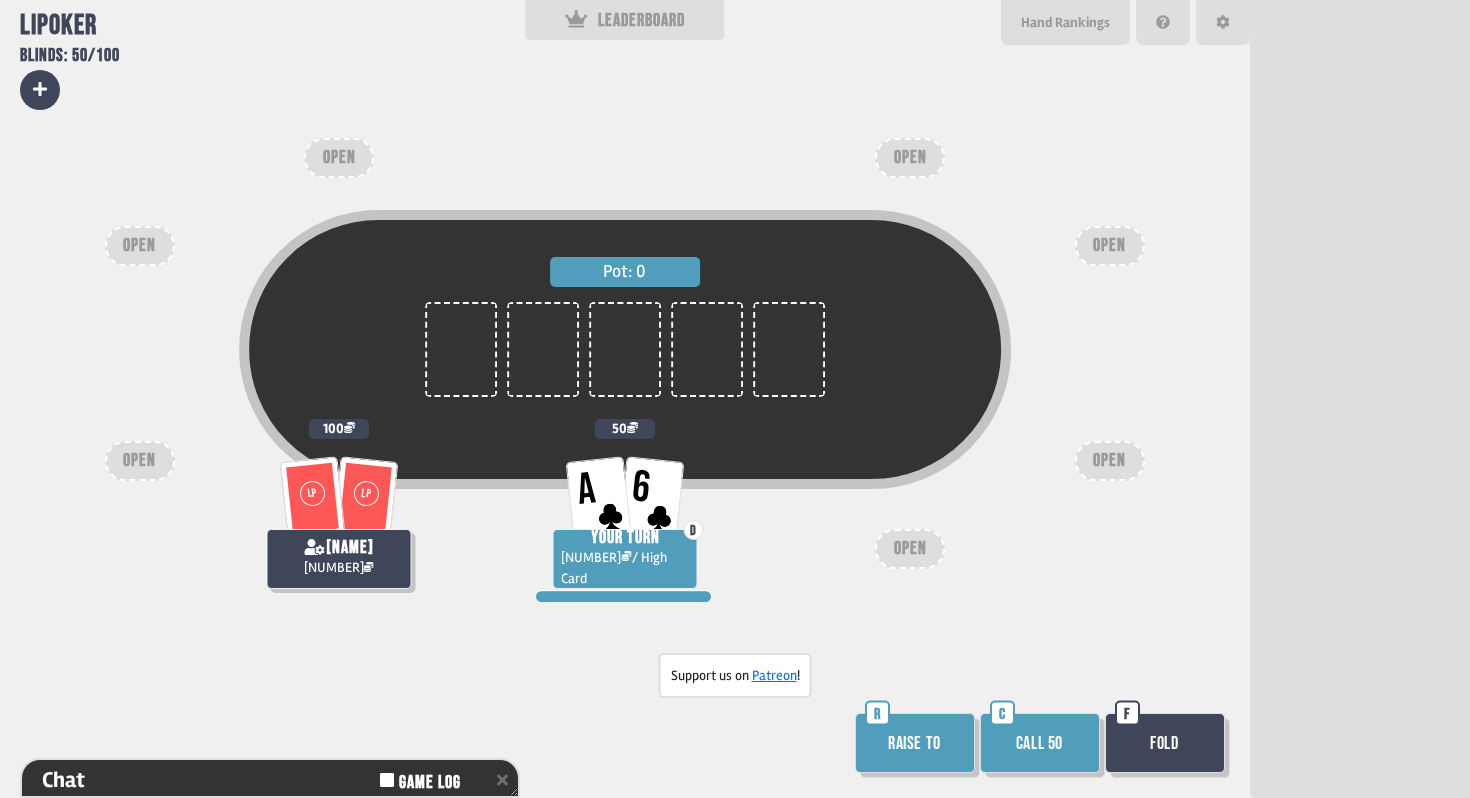 click on "Raise to" at bounding box center (915, 743) 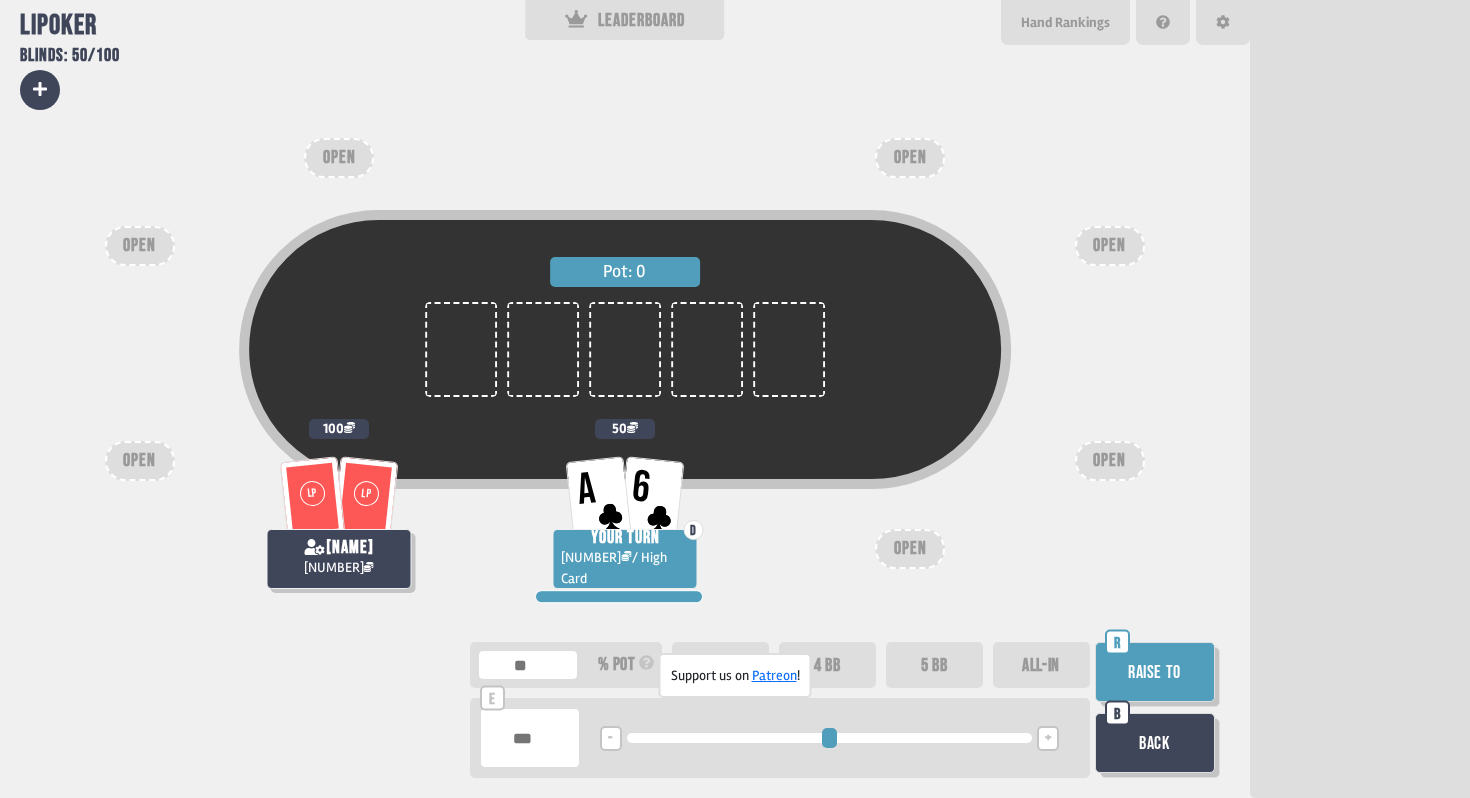 click on "3 BB" at bounding box center (720, 665) 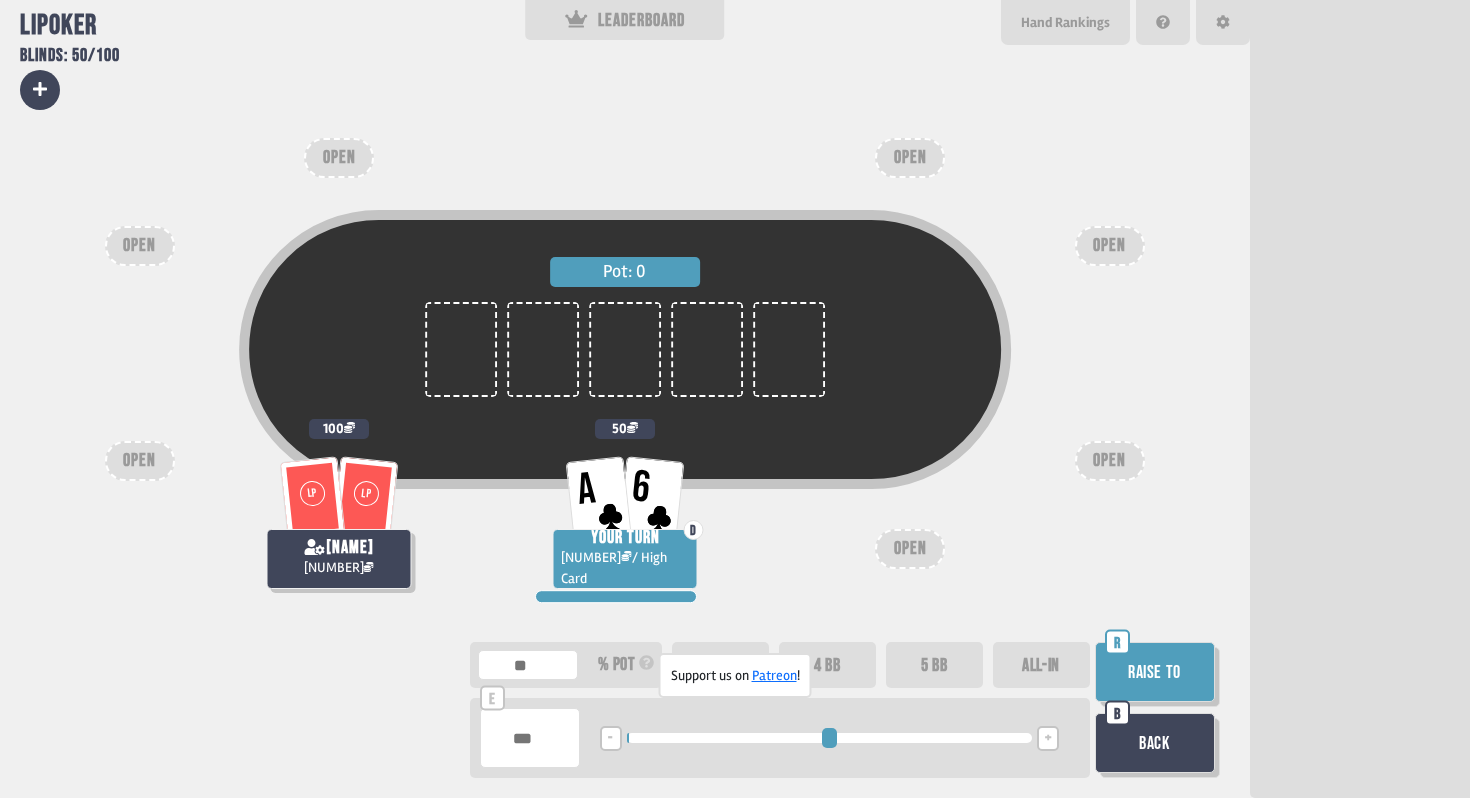 click on "Raise to" at bounding box center [1155, 672] 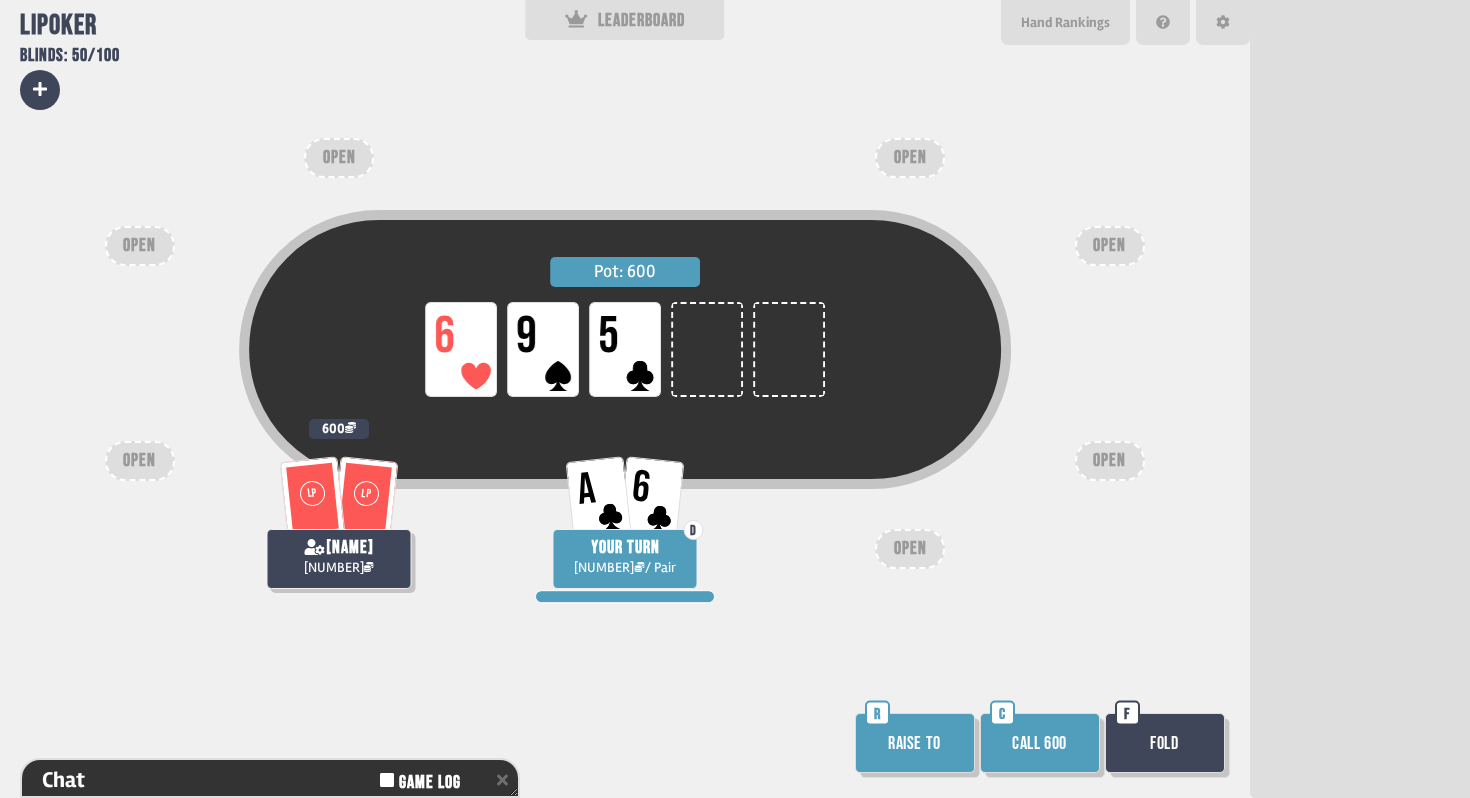 click on "Call 600" at bounding box center [1040, 743] 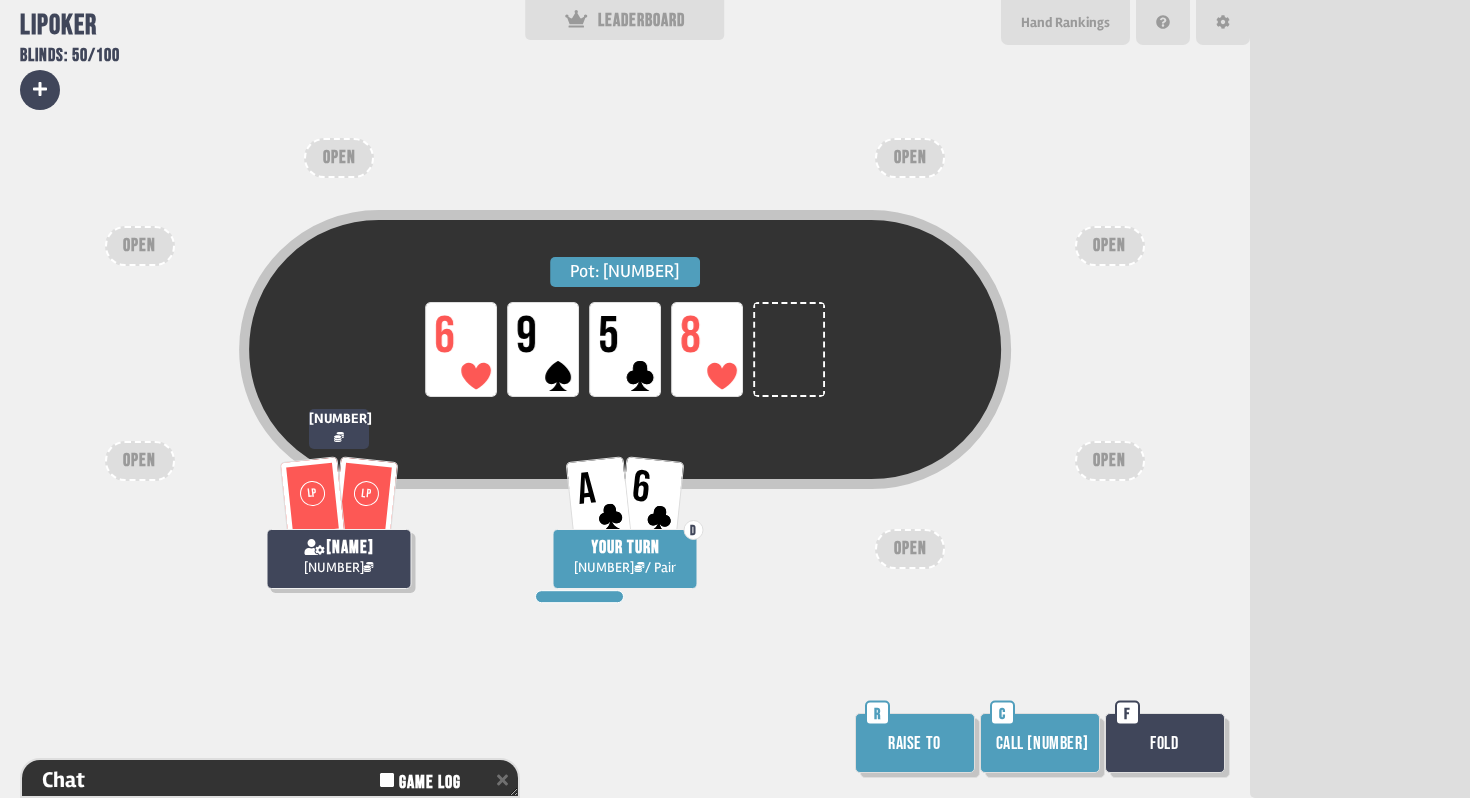 click on "Fold" at bounding box center [1165, 743] 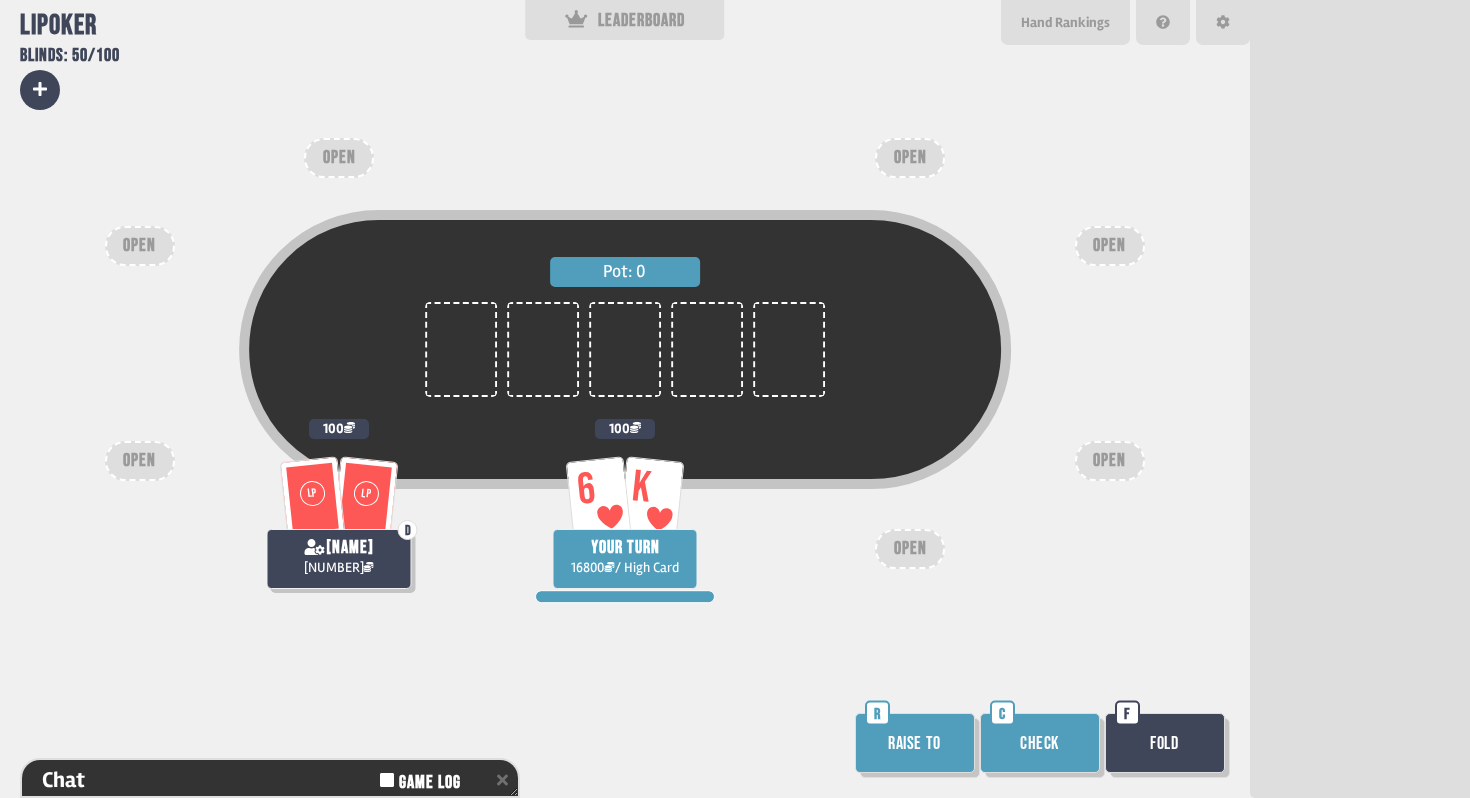 click on "Raise to" at bounding box center [915, 743] 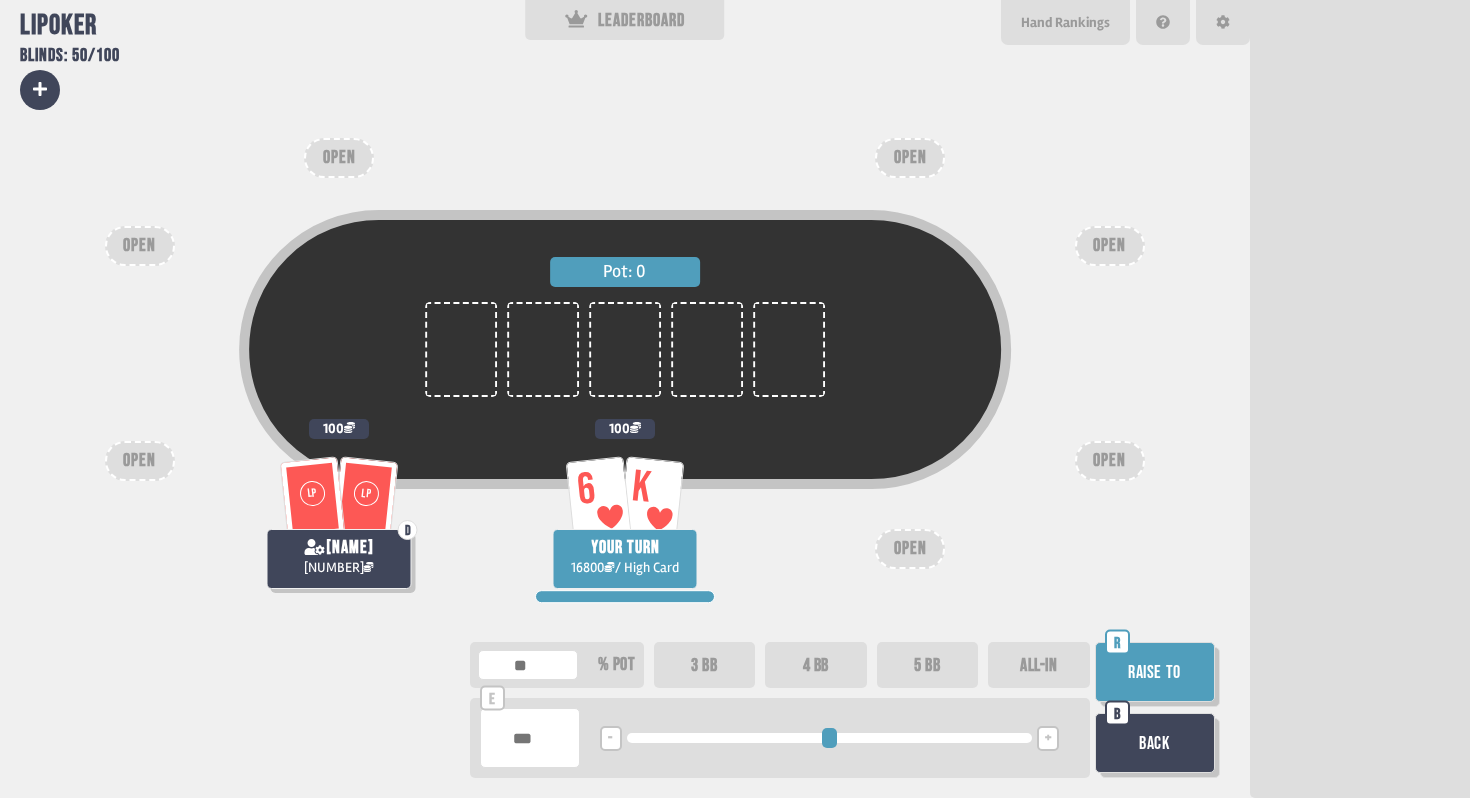 click on "3 BB" at bounding box center [705, 665] 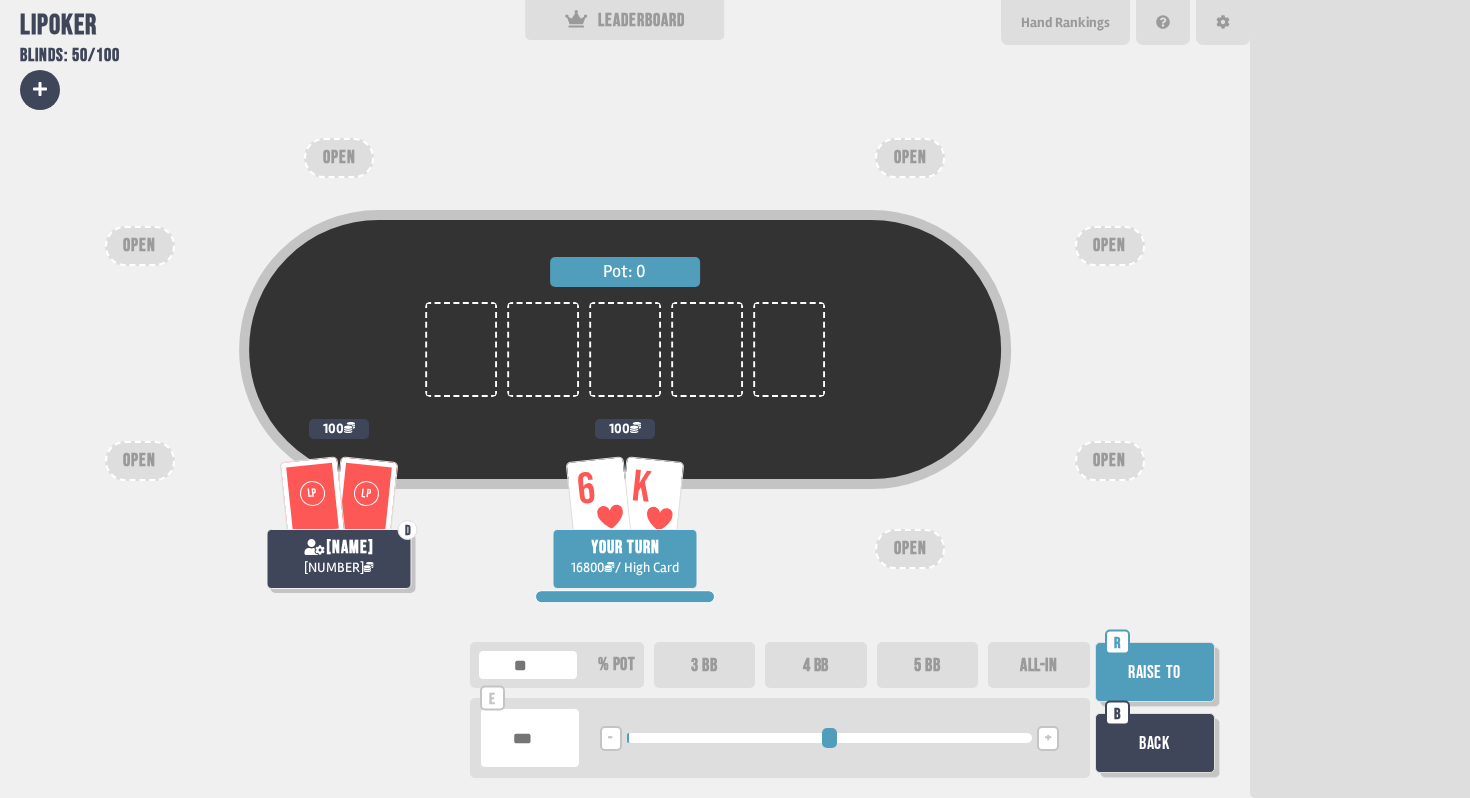 click on "Raise to" at bounding box center (1155, 672) 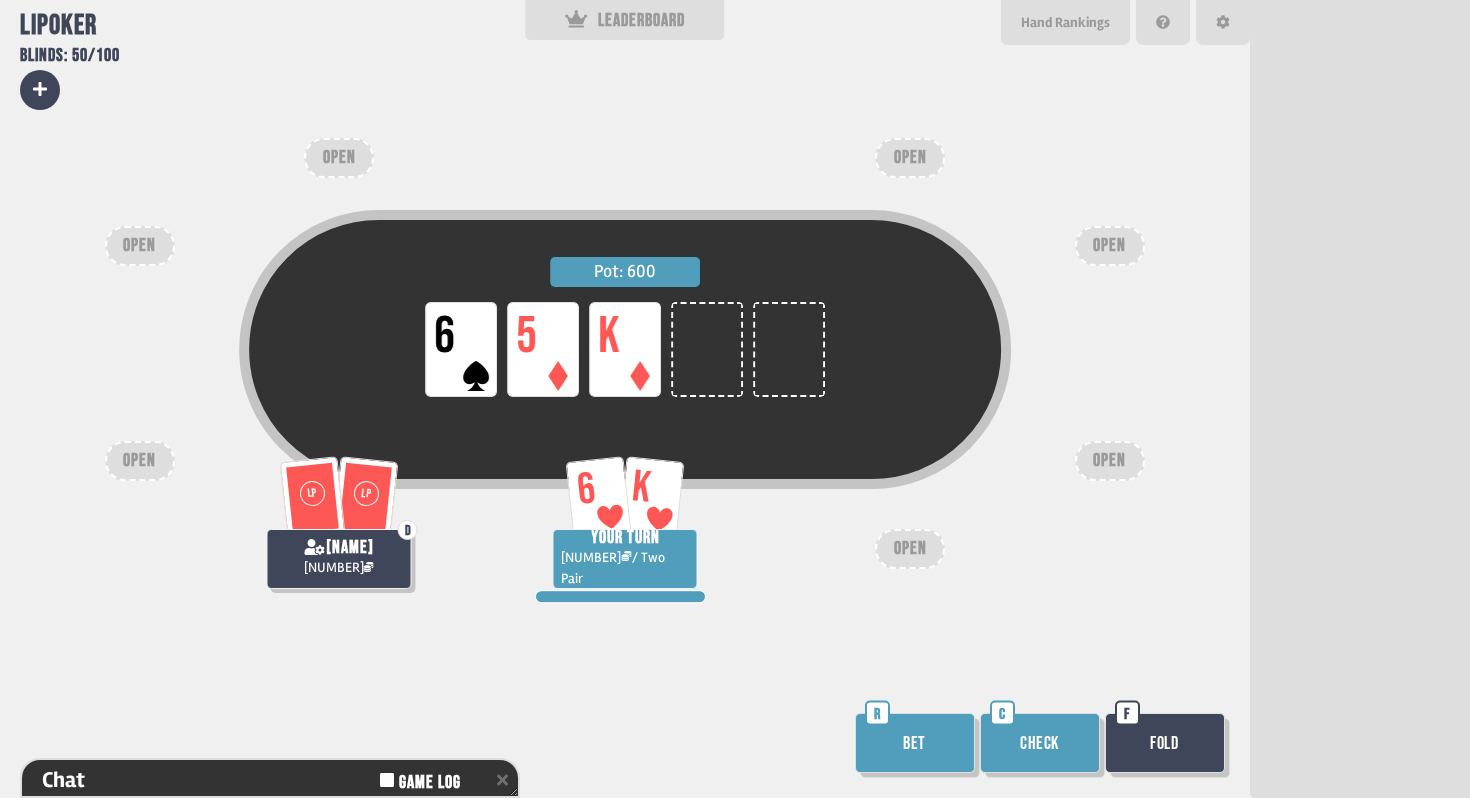click on "Bet" at bounding box center [915, 743] 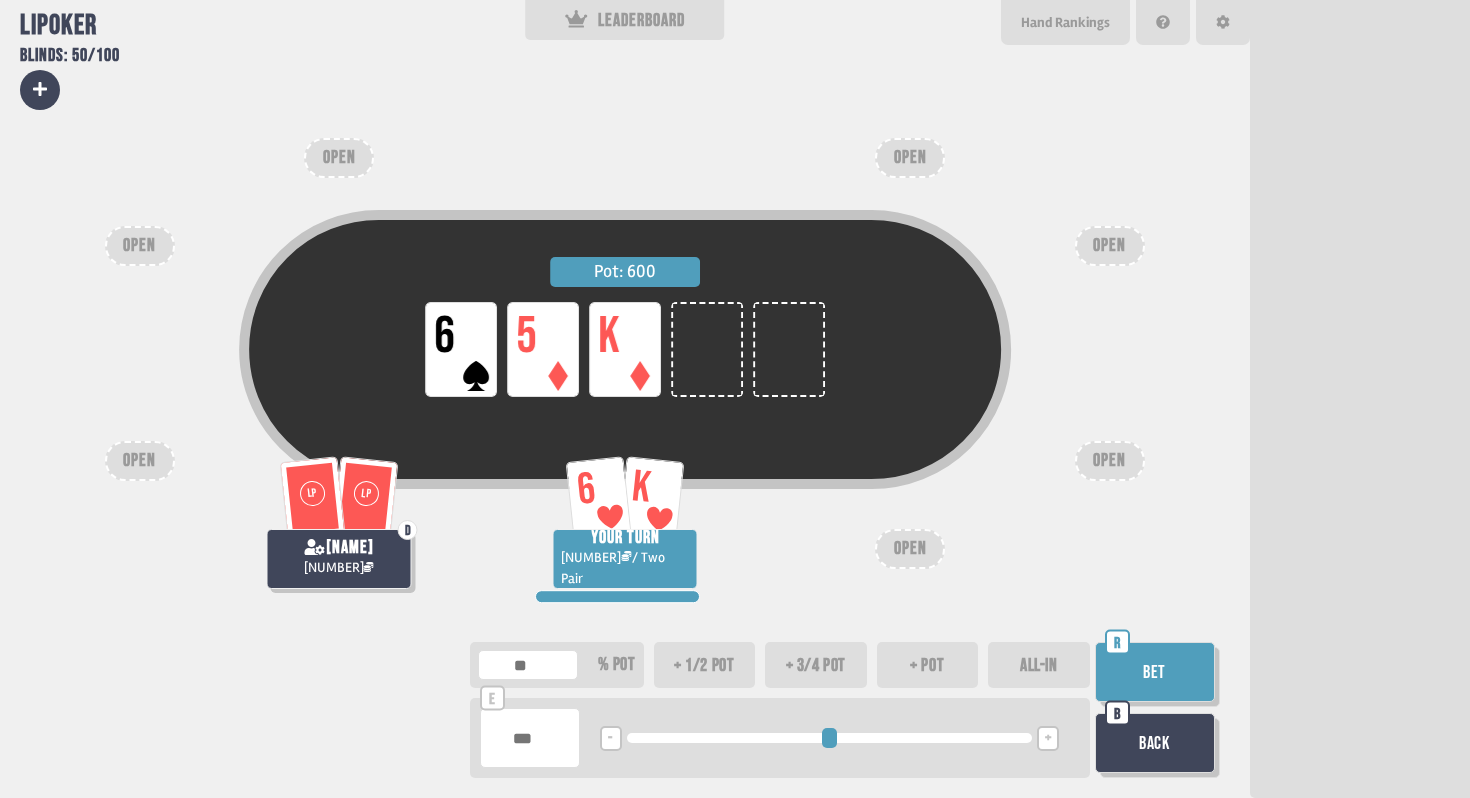 click at bounding box center [530, 738] 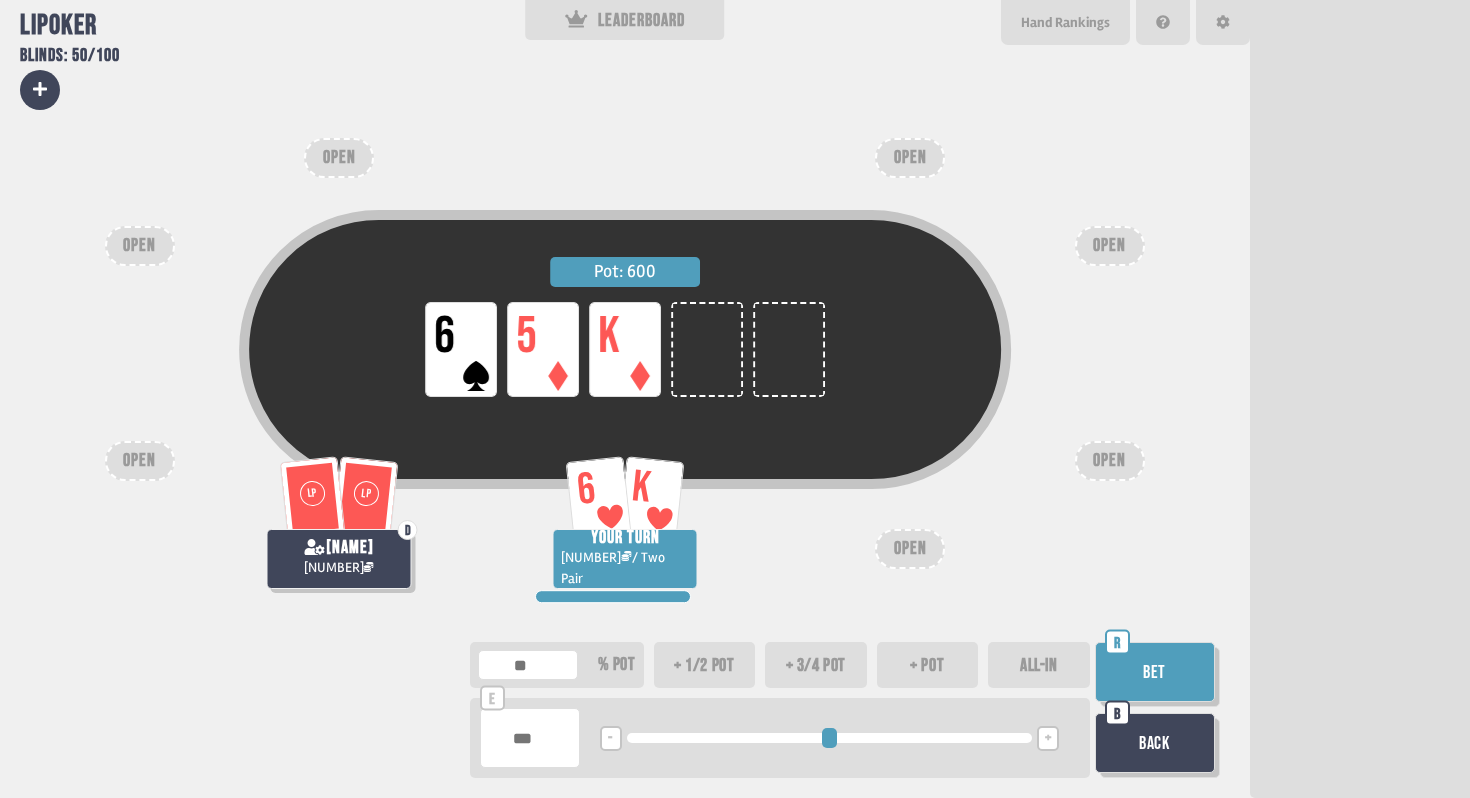 click on "Back" at bounding box center (1155, 743) 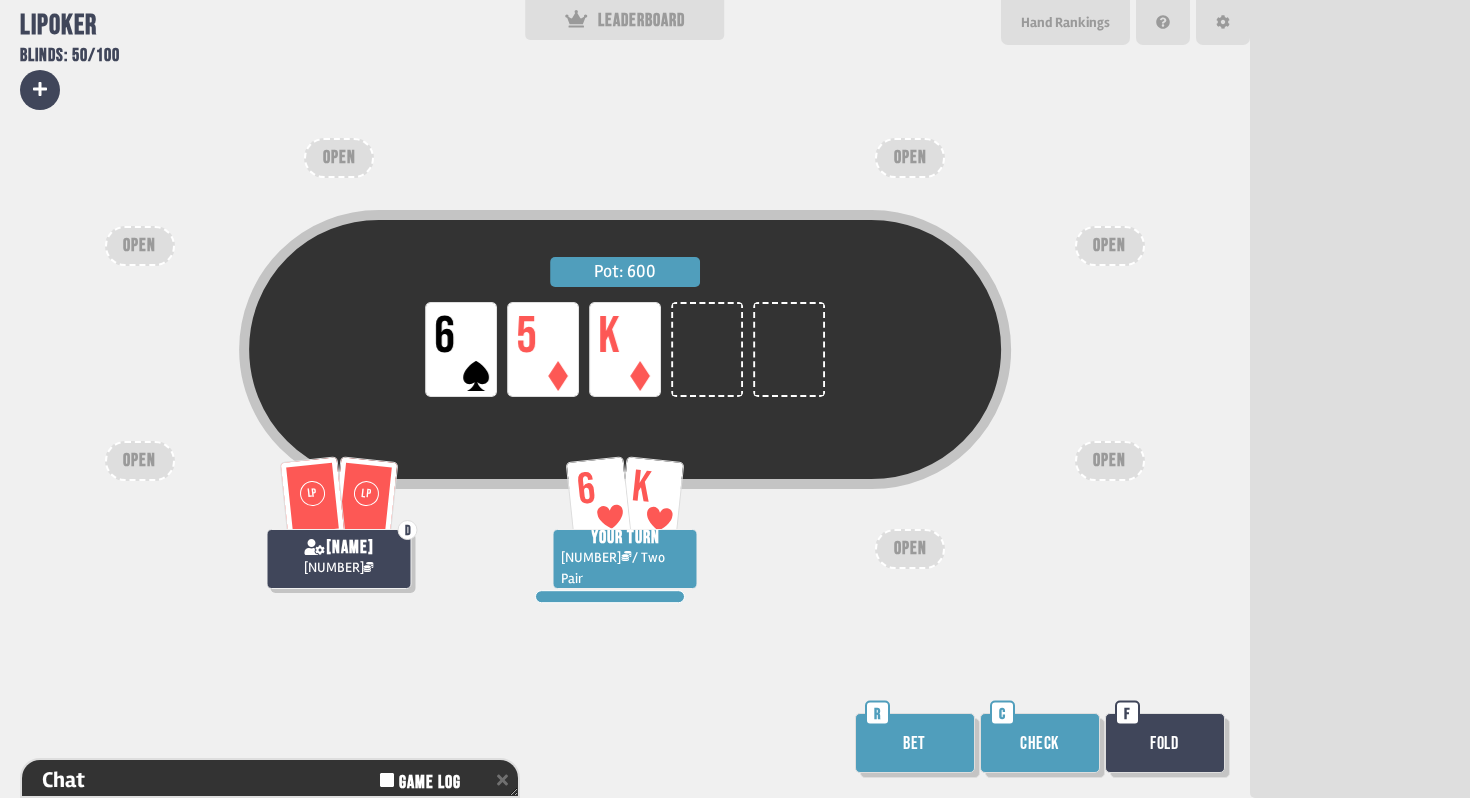 click on "Check" at bounding box center (1040, 743) 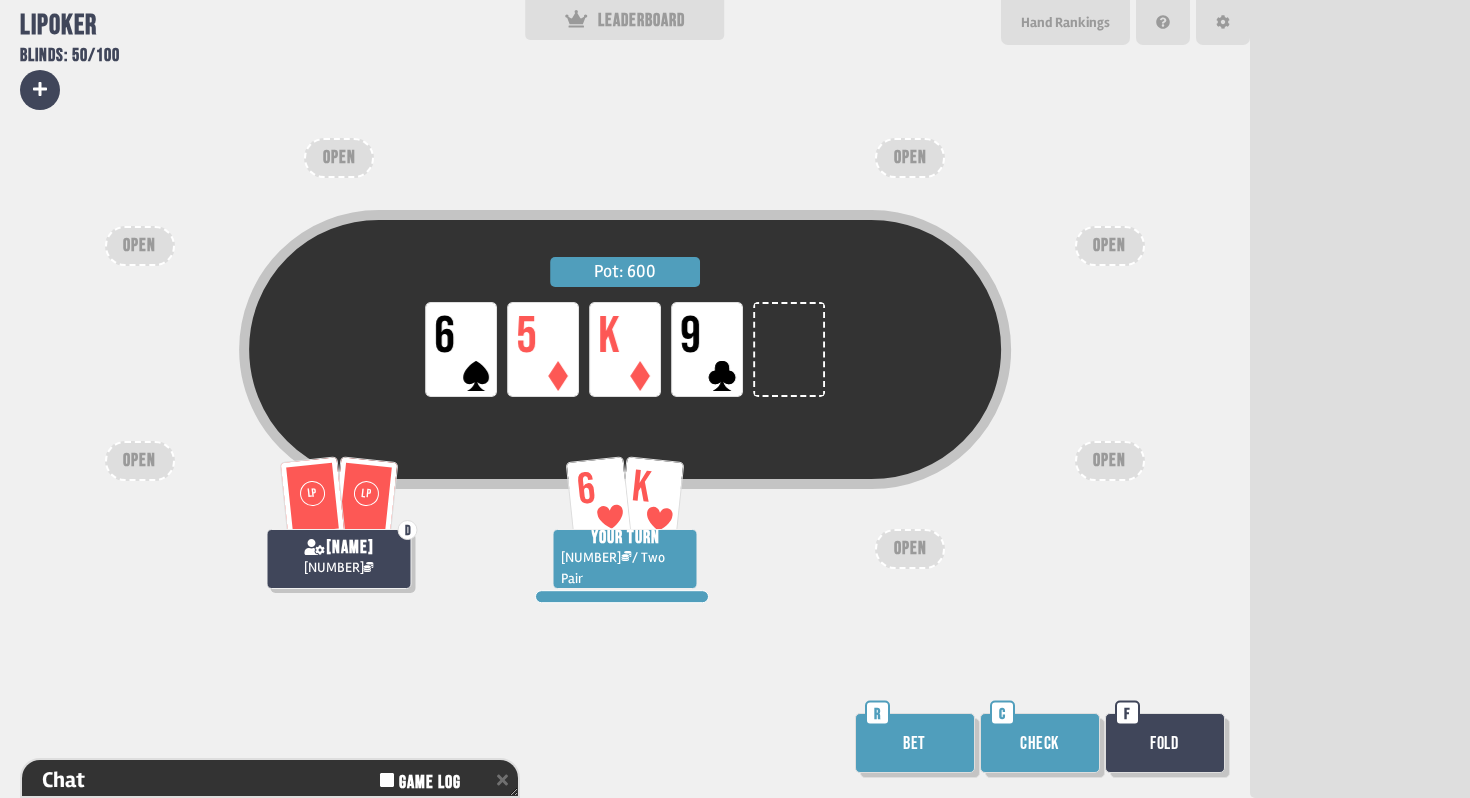 click on "Bet" at bounding box center [915, 743] 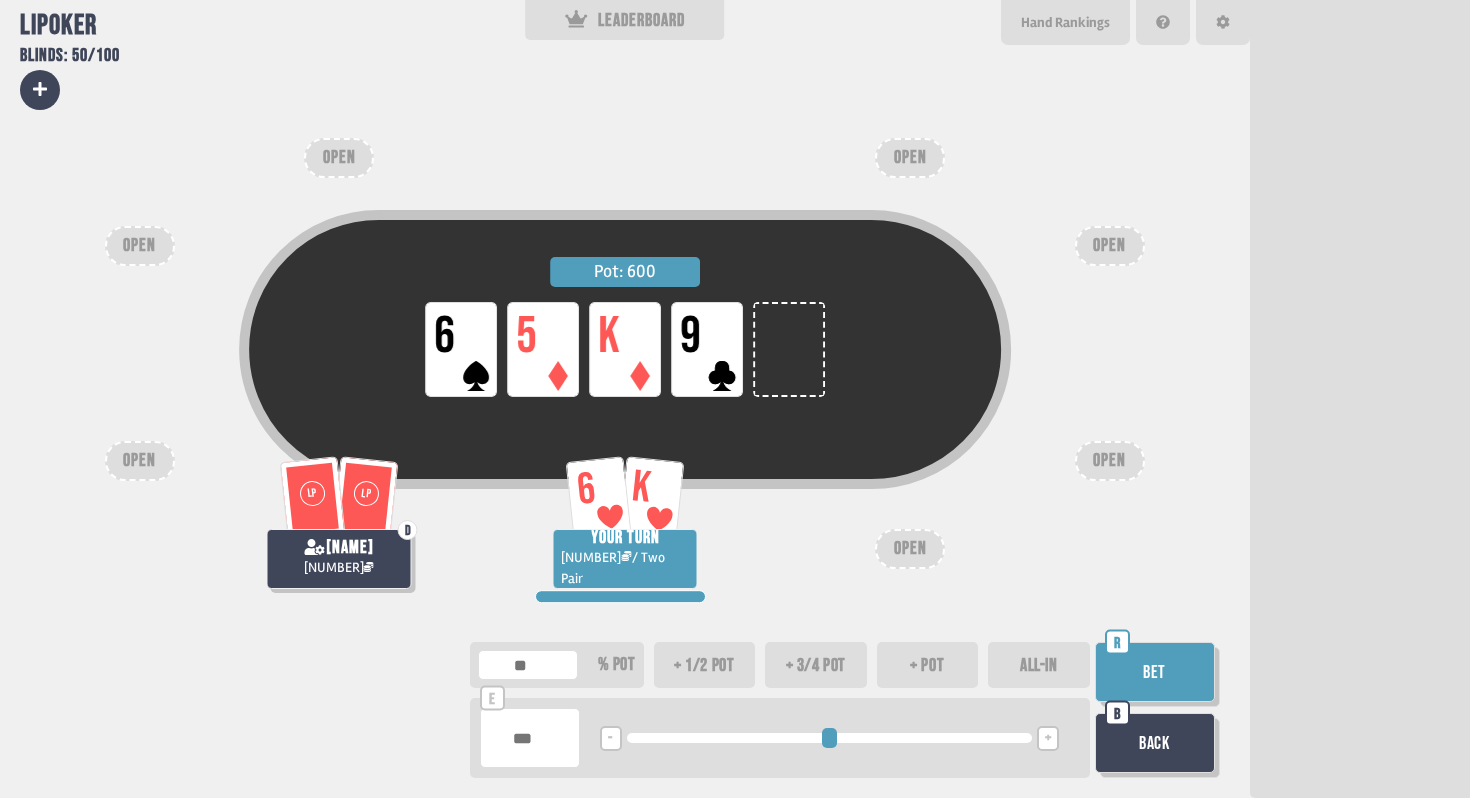 click at bounding box center [530, 738] 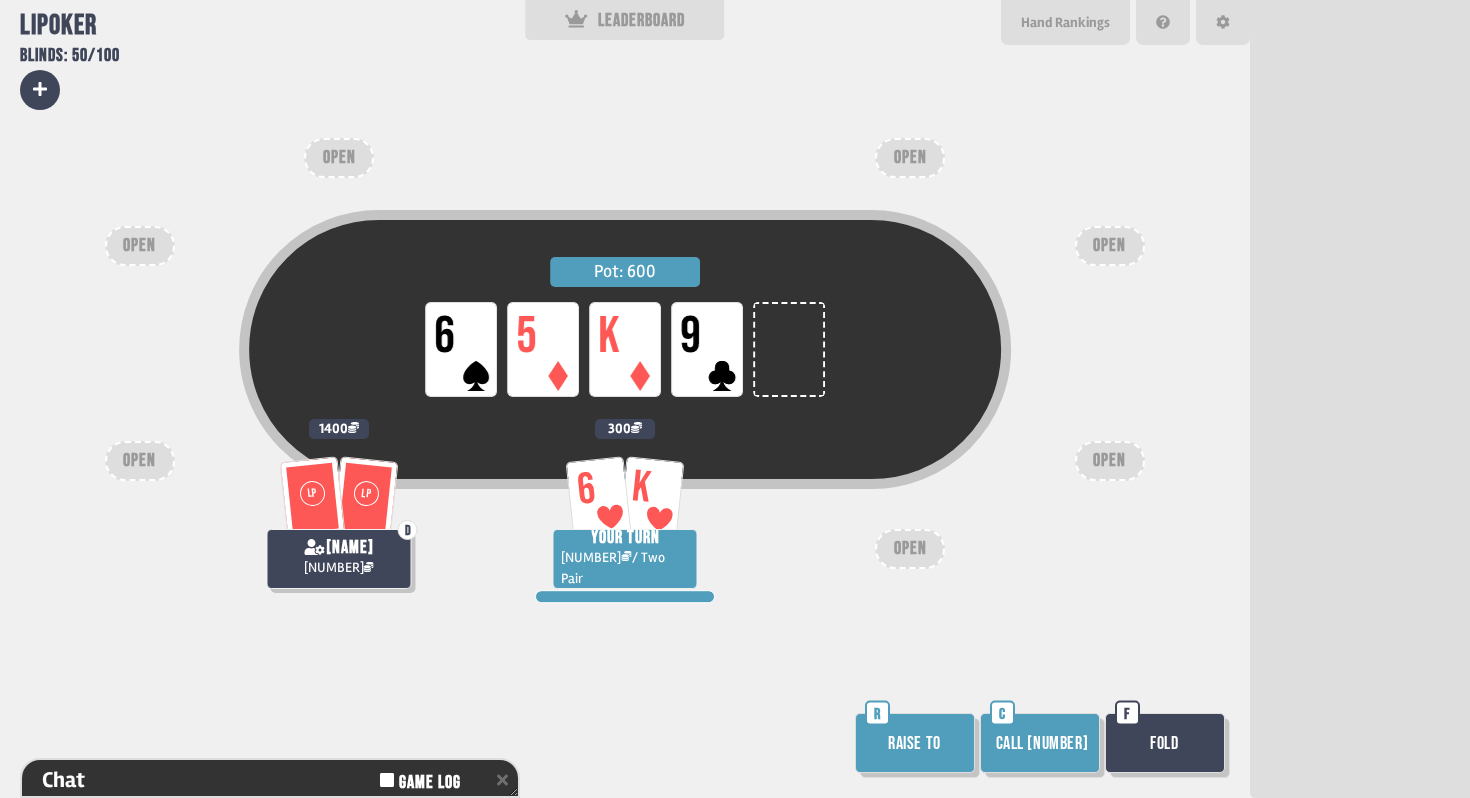 click on "Call [NUMBER]" at bounding box center [1040, 743] 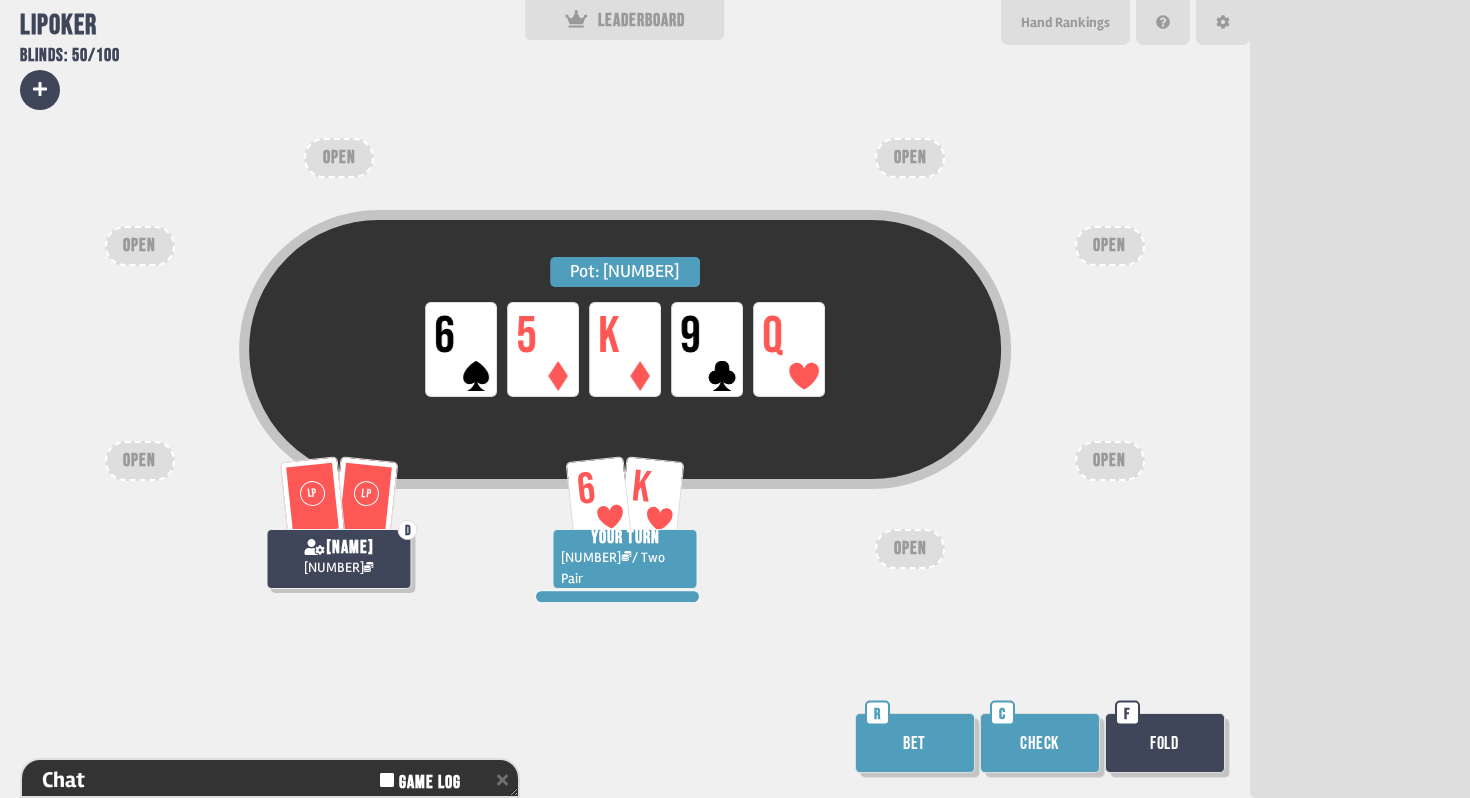 click on "Check" at bounding box center [1040, 743] 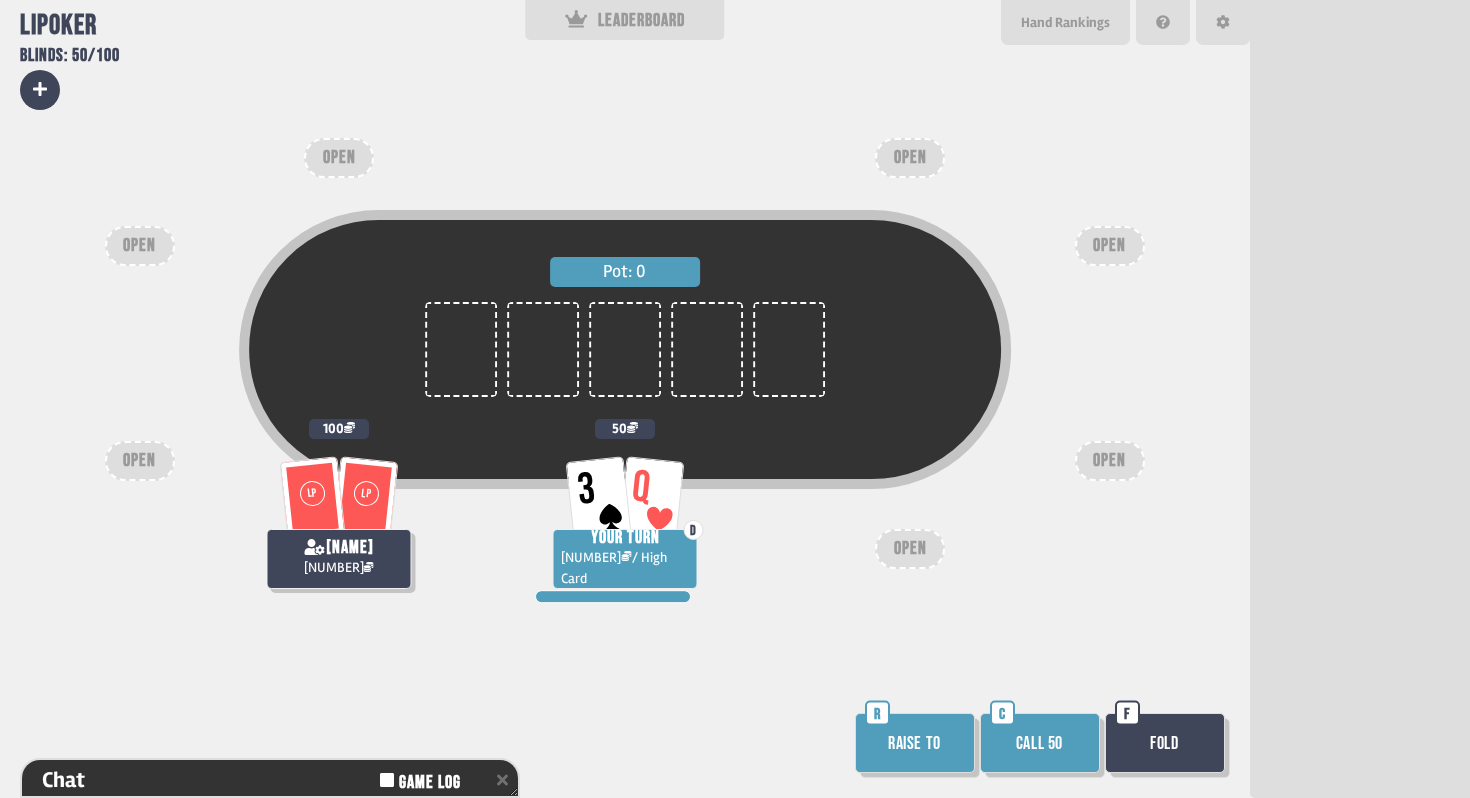 click on "Raise to" at bounding box center (915, 743) 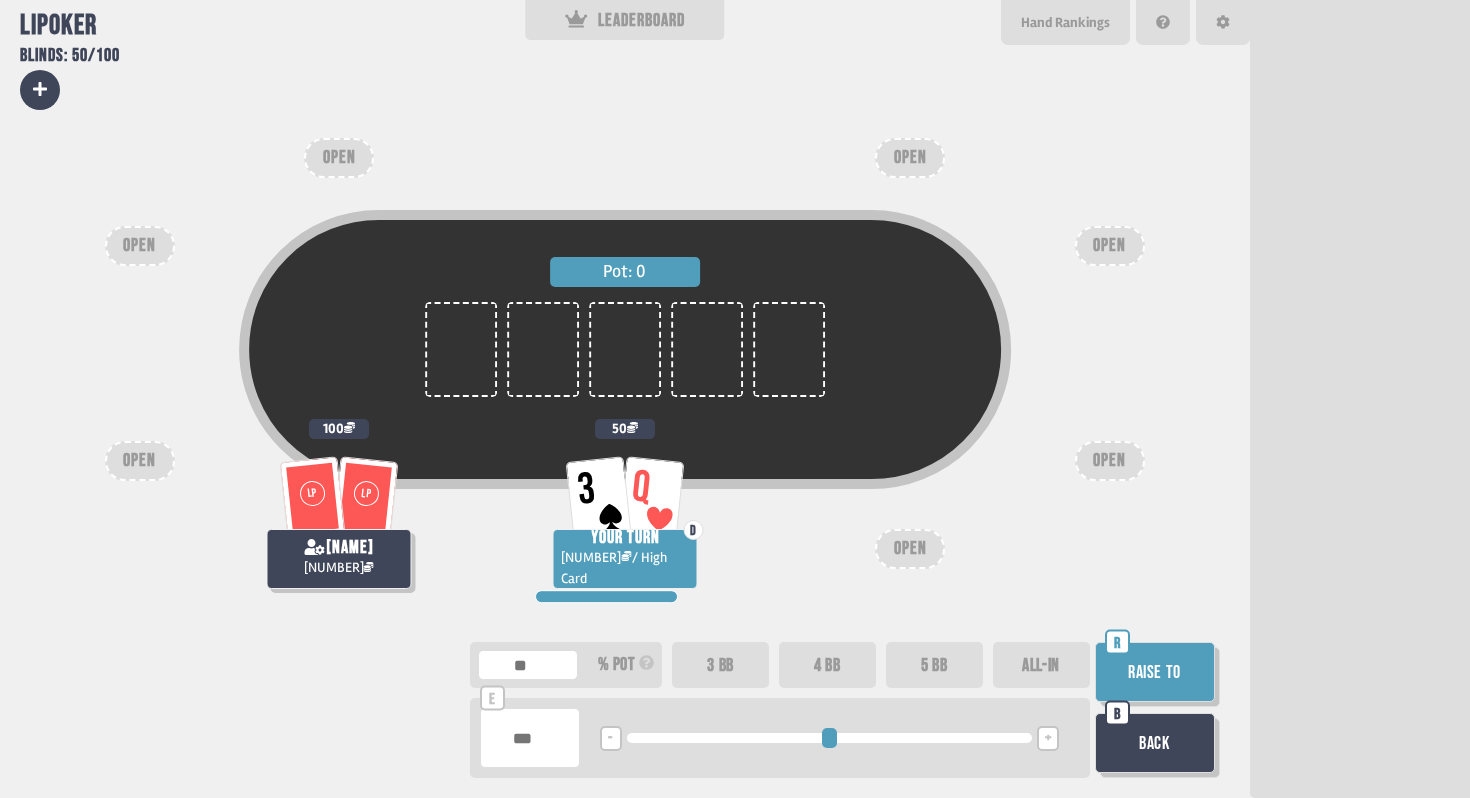 click on "3 BB" at bounding box center (720, 665) 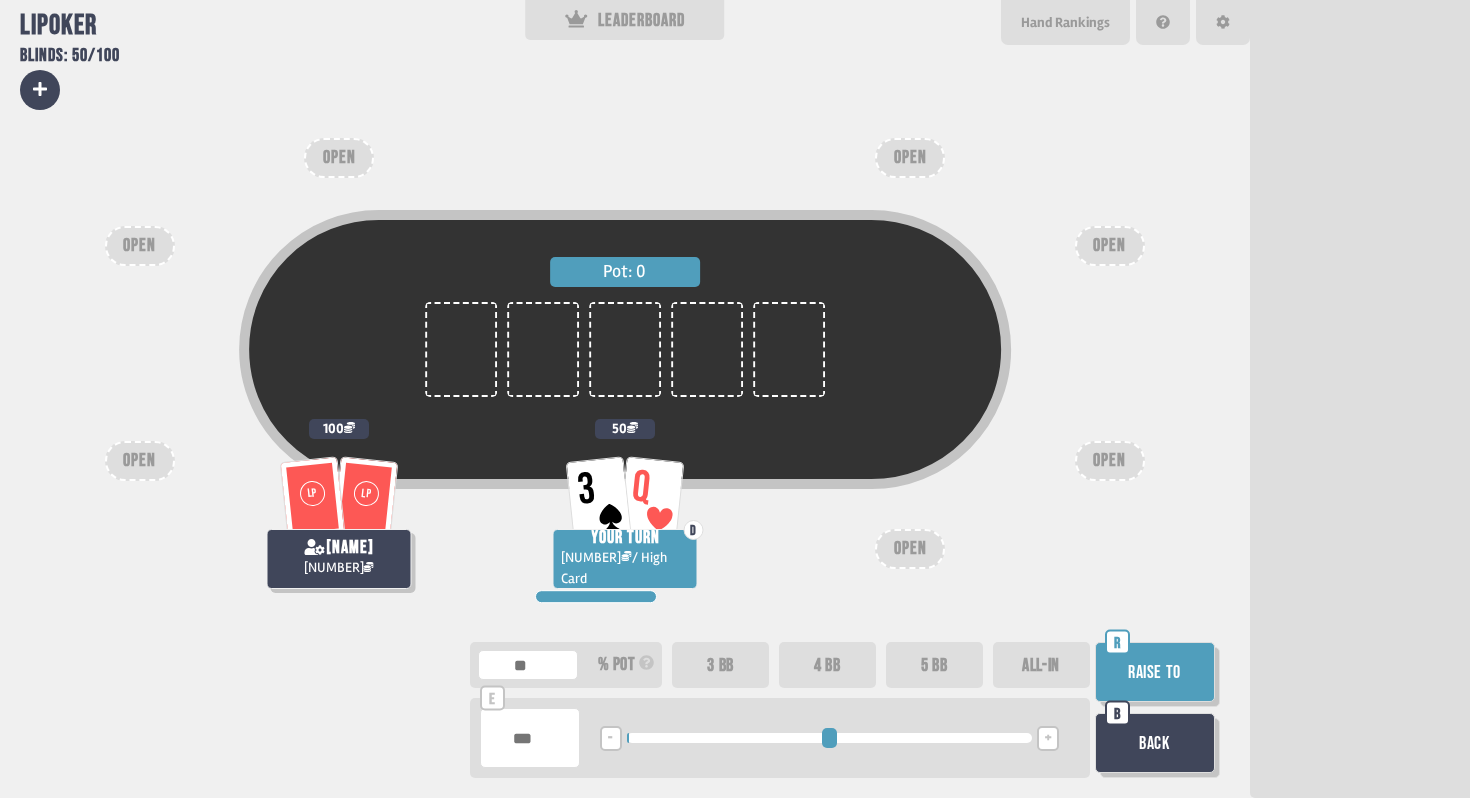 click on "Raise to" at bounding box center (1155, 672) 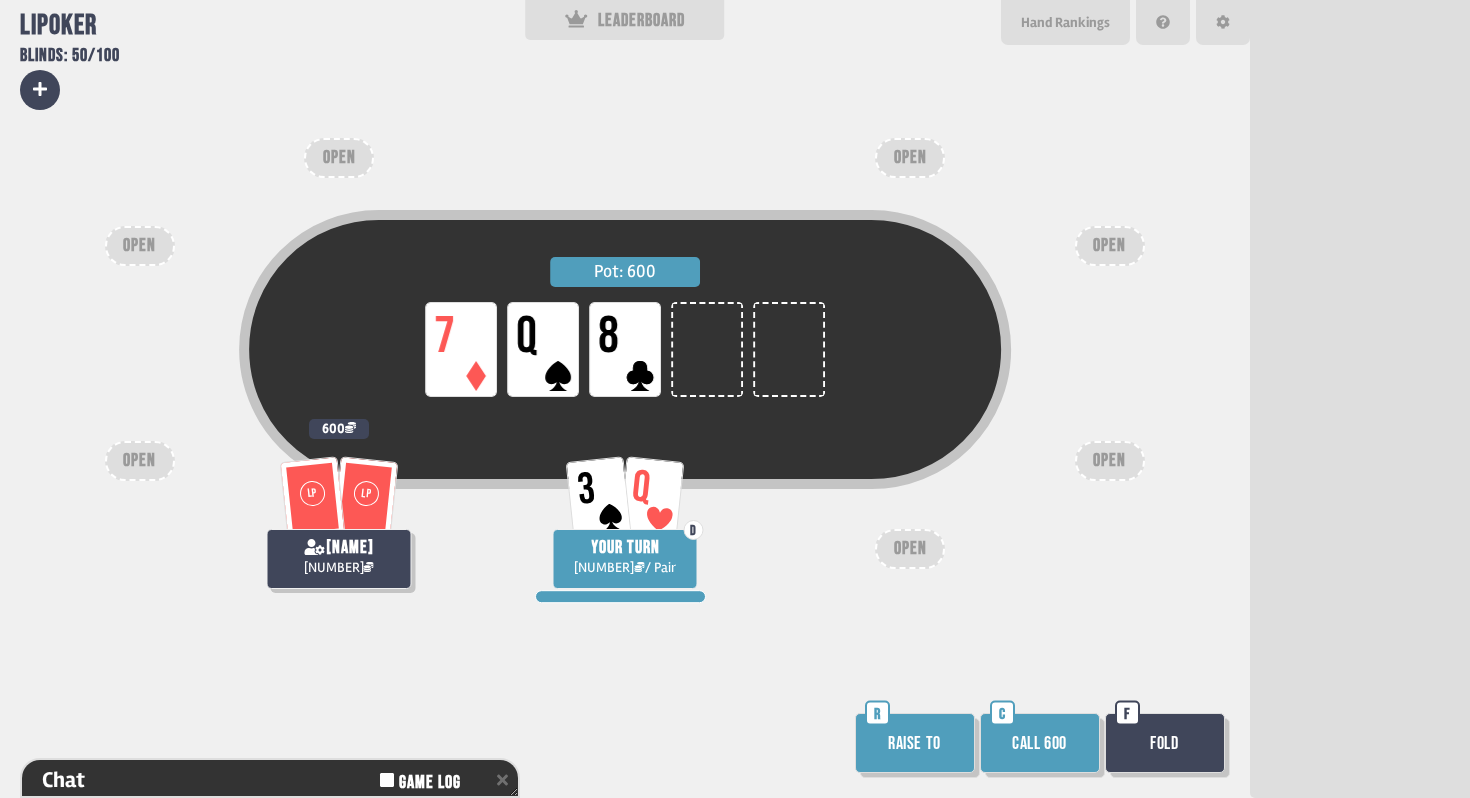 click on "Call 600" at bounding box center [1040, 743] 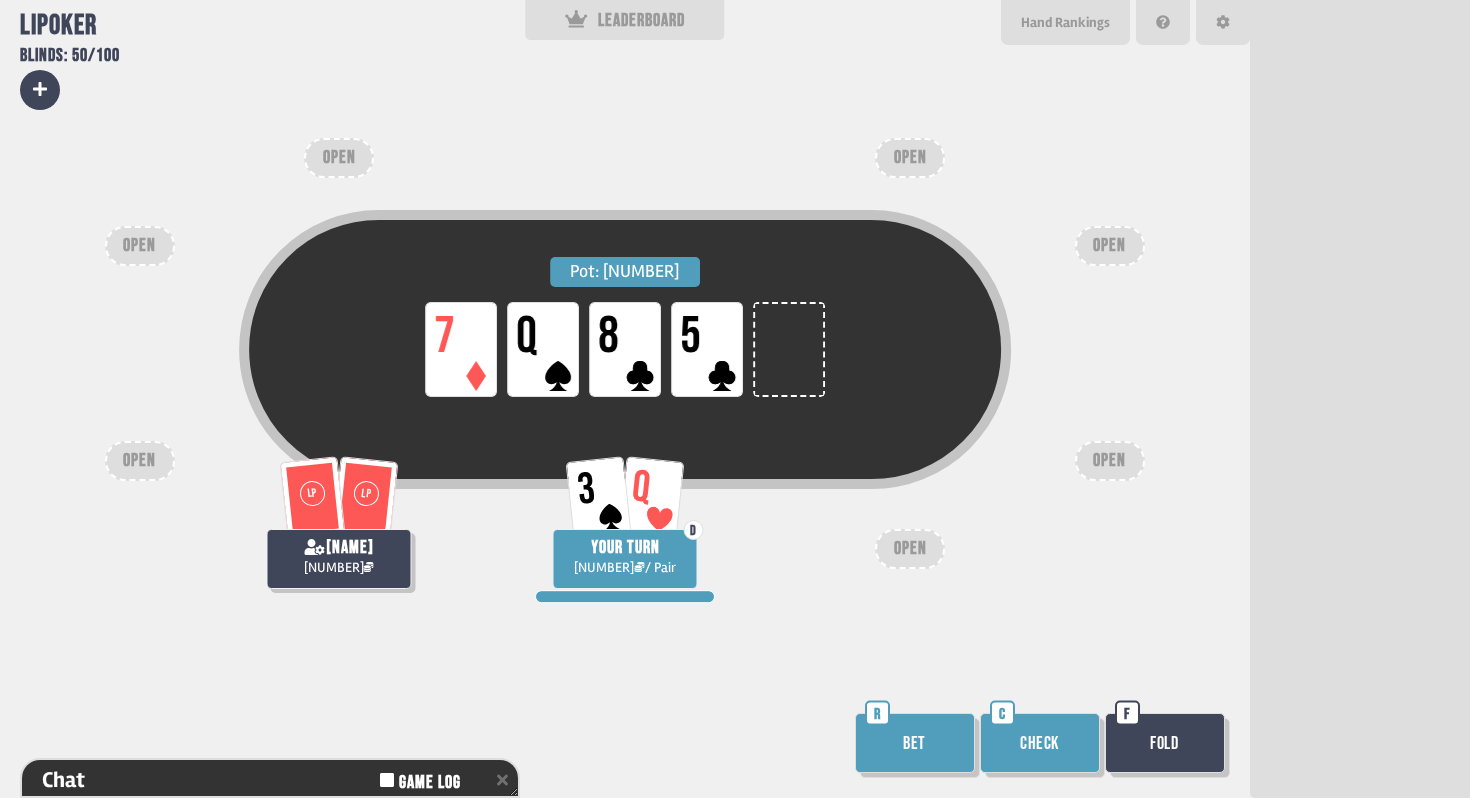 click on "Check" at bounding box center [1040, 743] 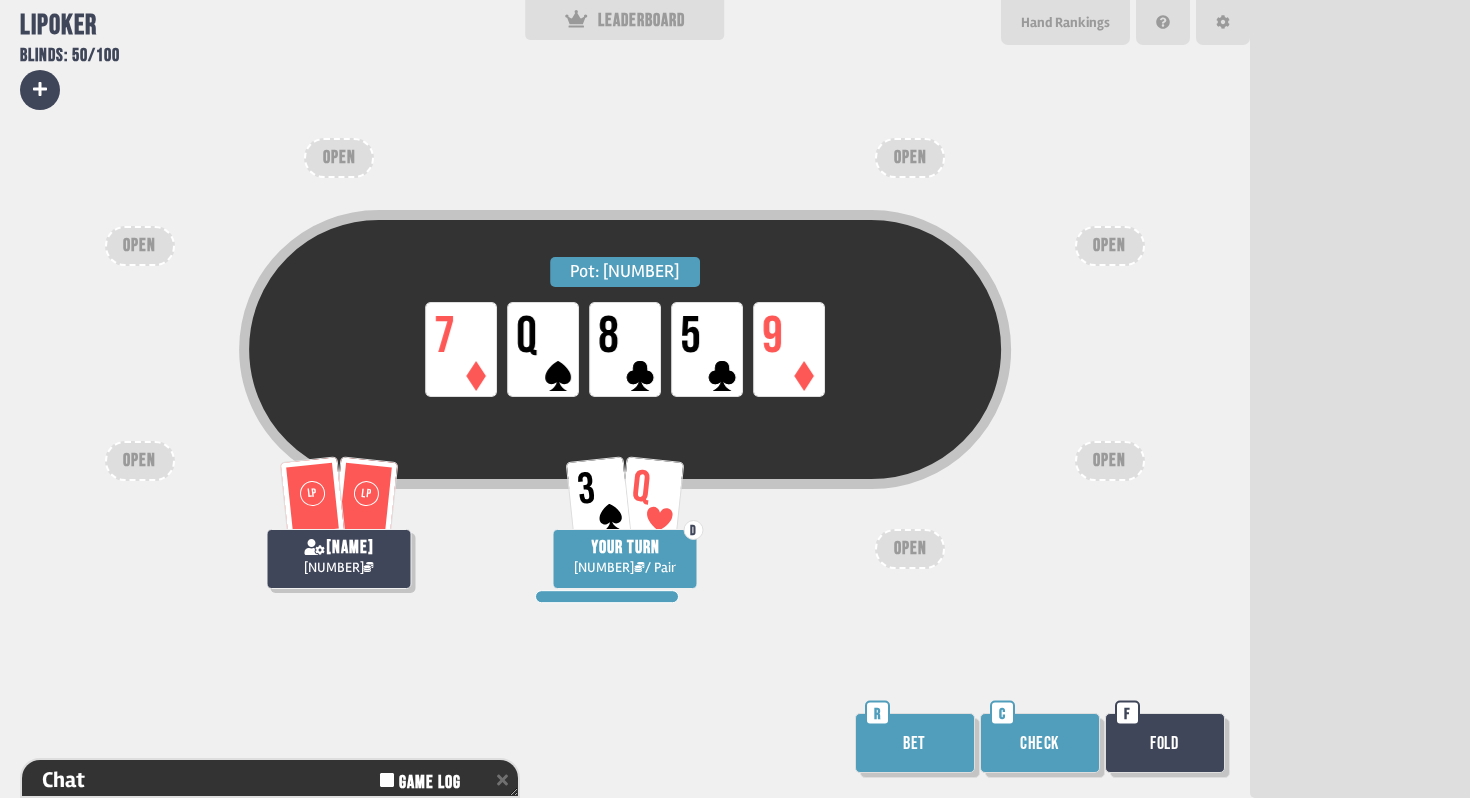 click on "Check" at bounding box center (1040, 743) 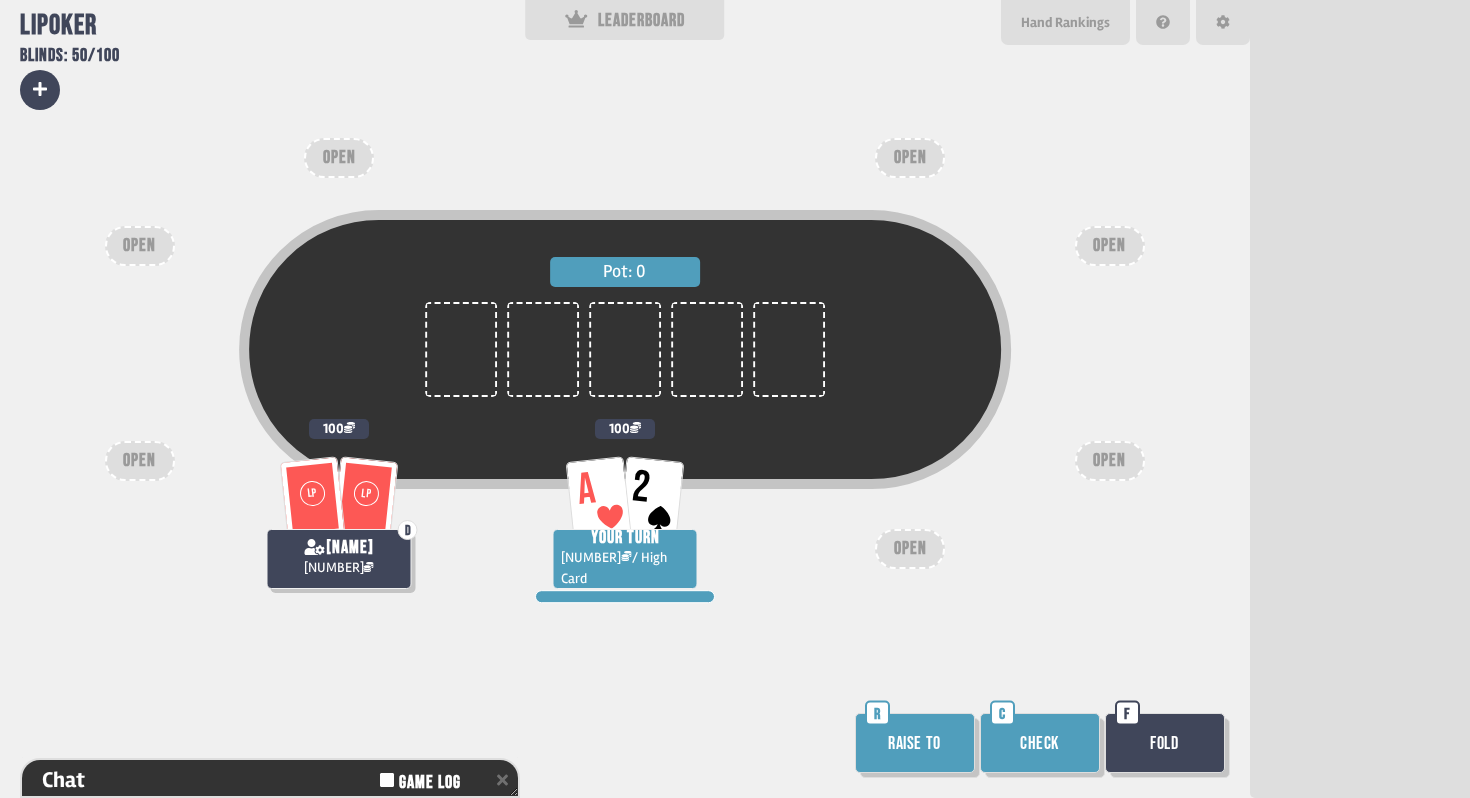 click on "Raise to" at bounding box center [915, 743] 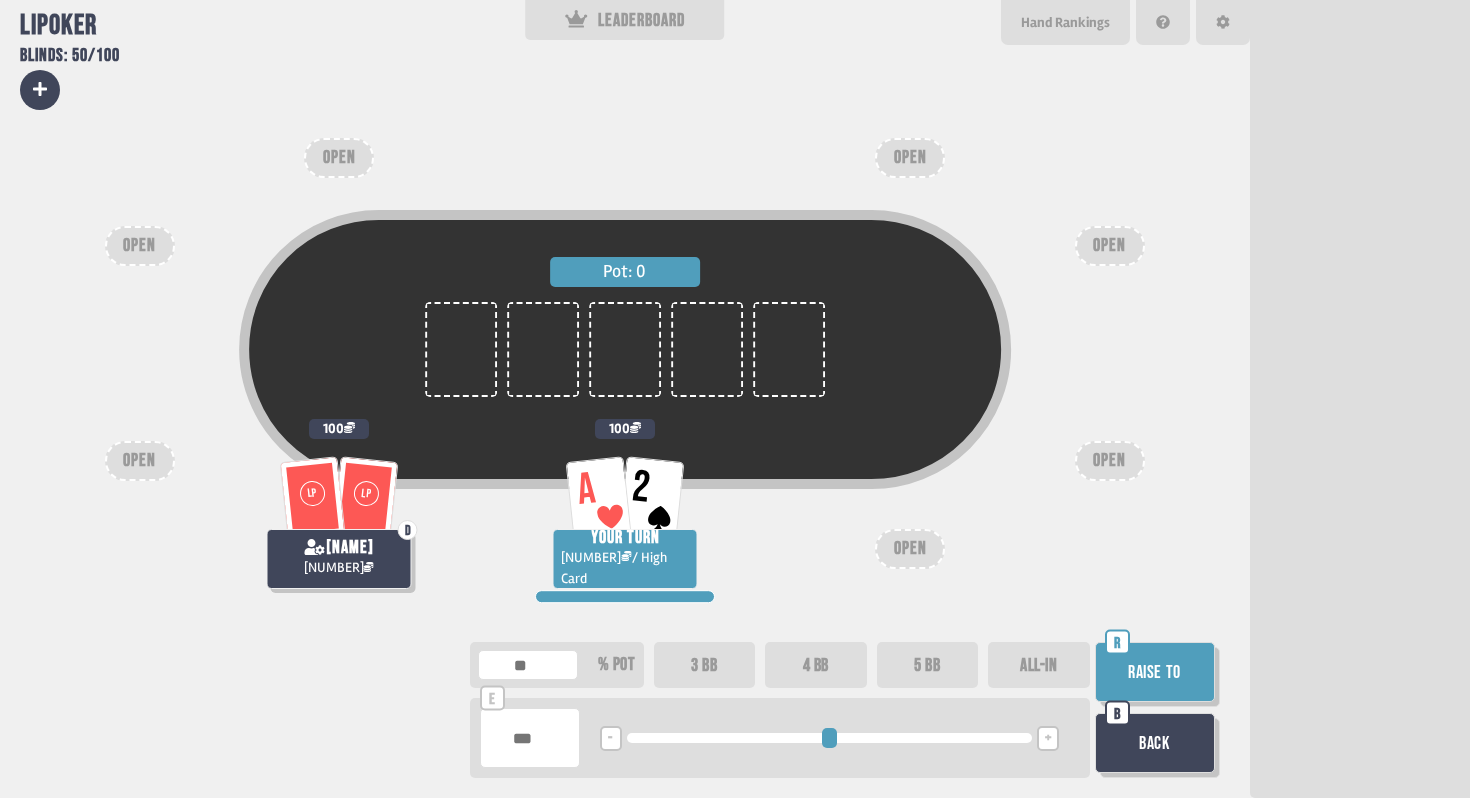click on "3 BB" at bounding box center (705, 665) 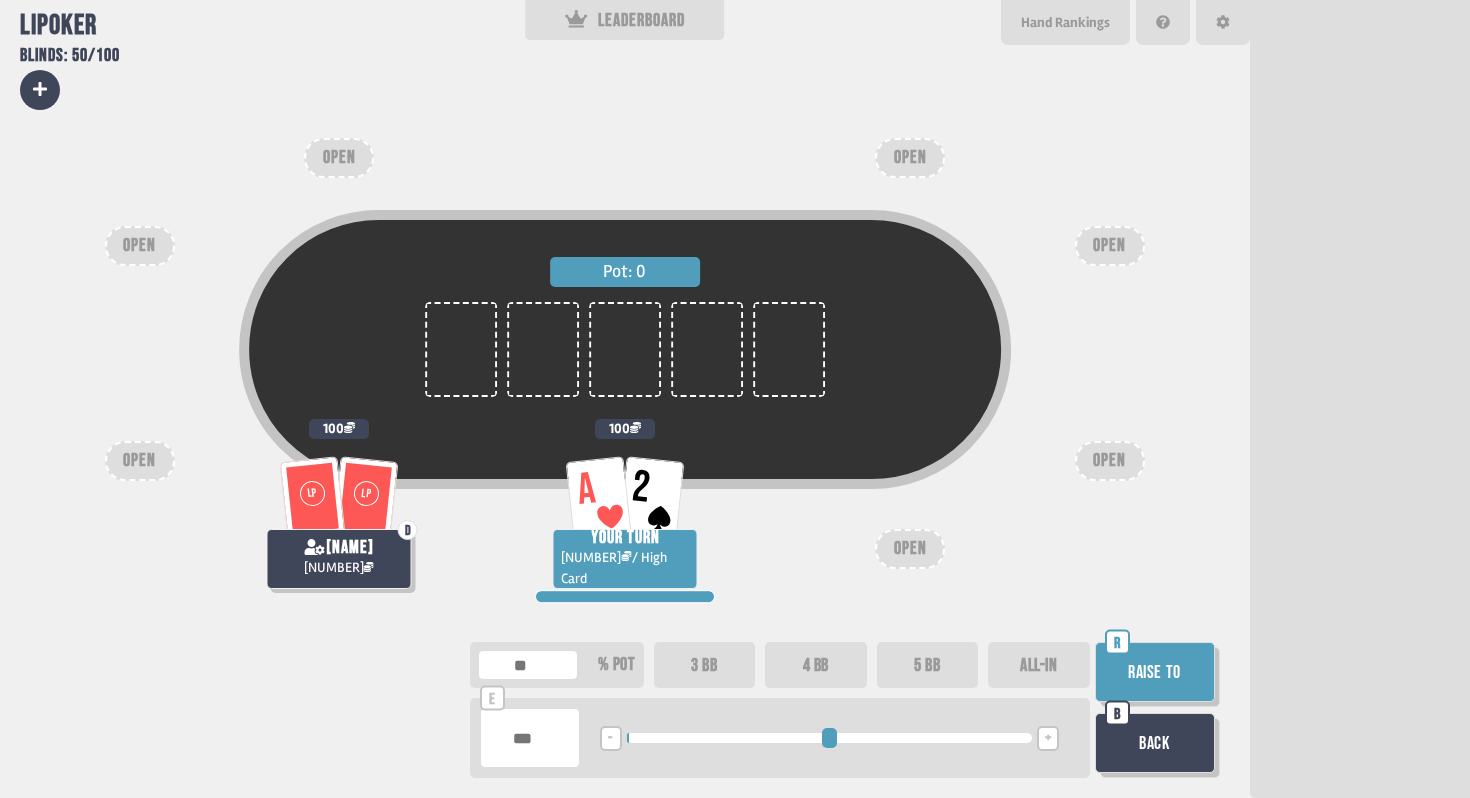 click on "Raise to" at bounding box center (1155, 672) 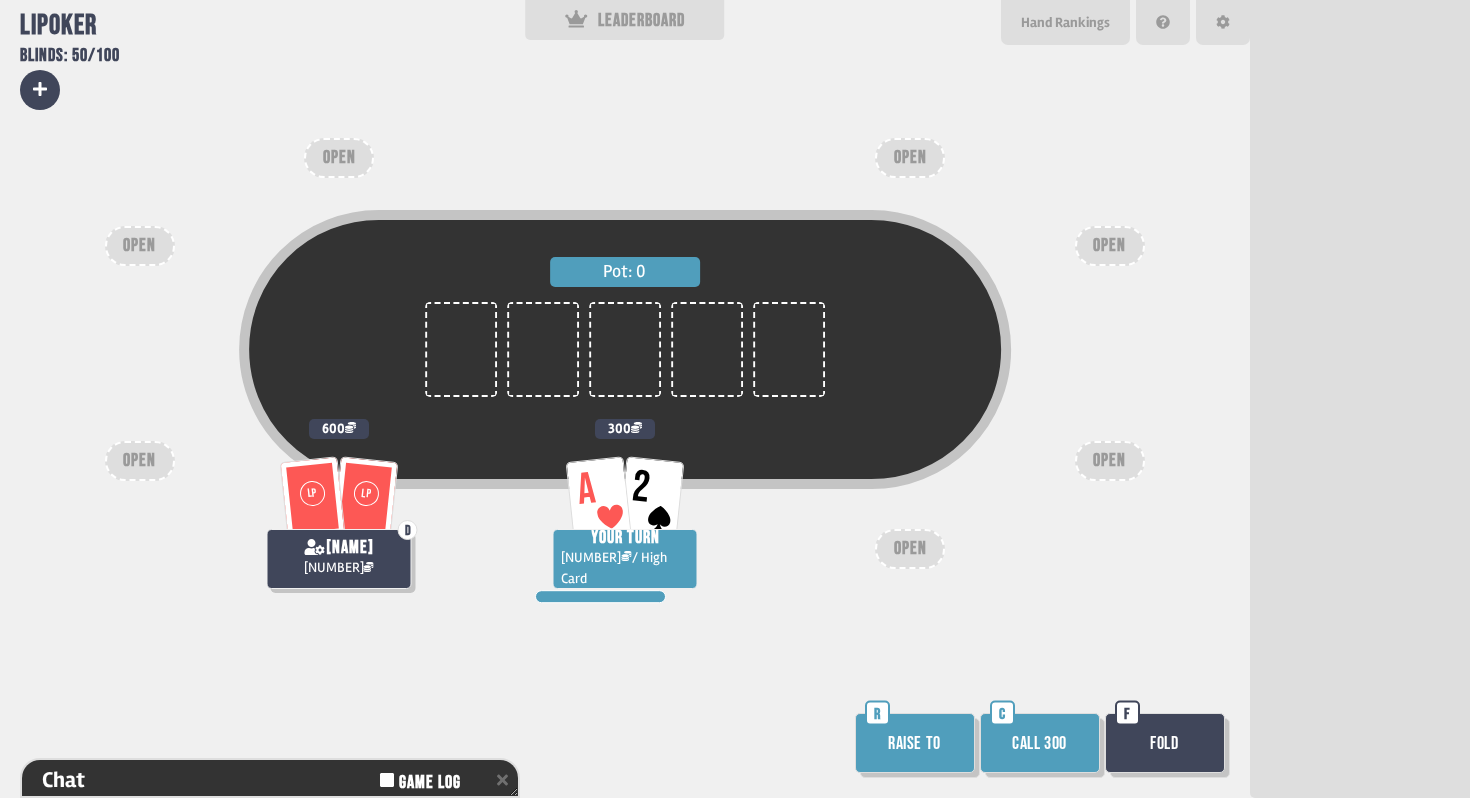 click on "Call 300" at bounding box center [1040, 743] 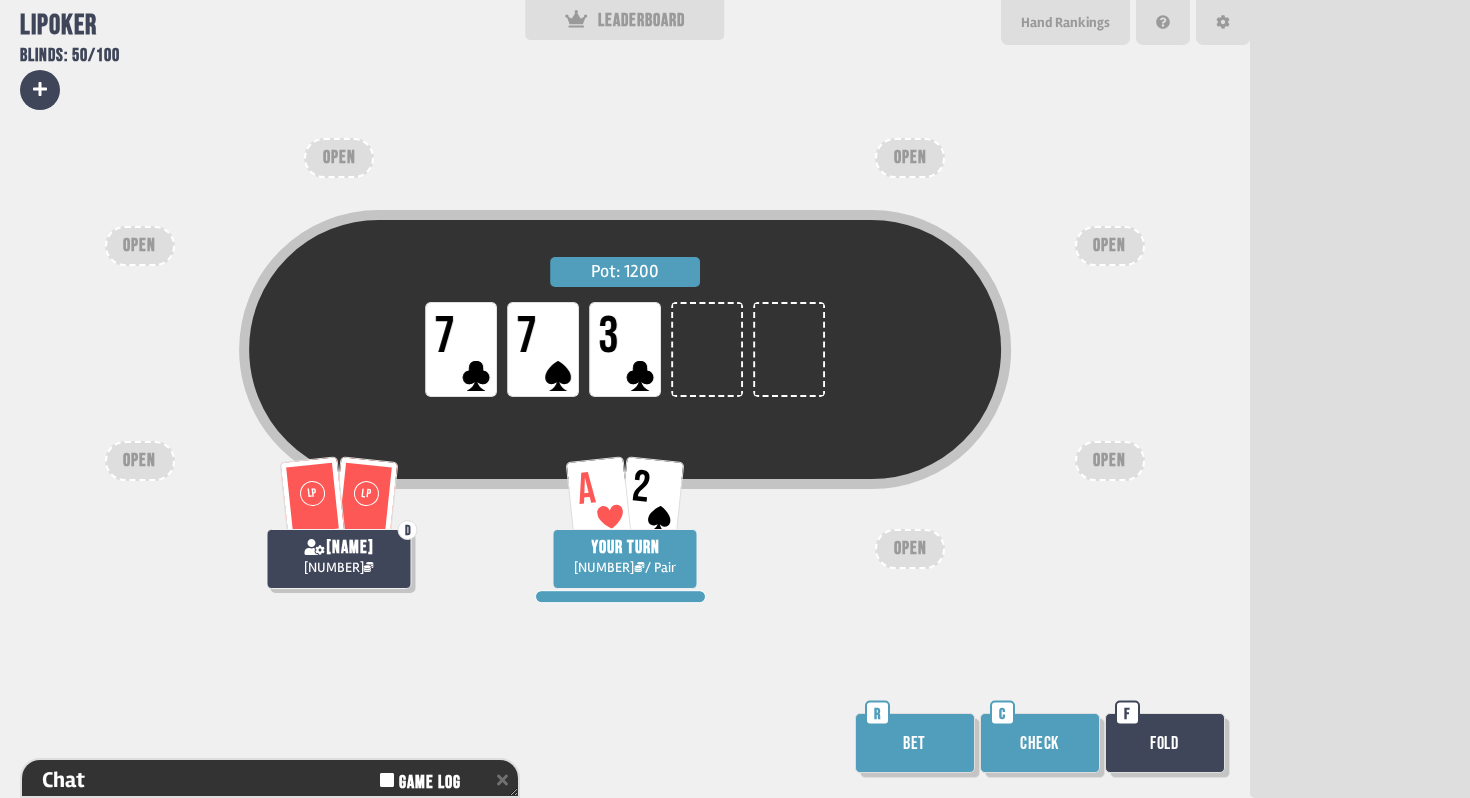 click on "Check" at bounding box center [1040, 743] 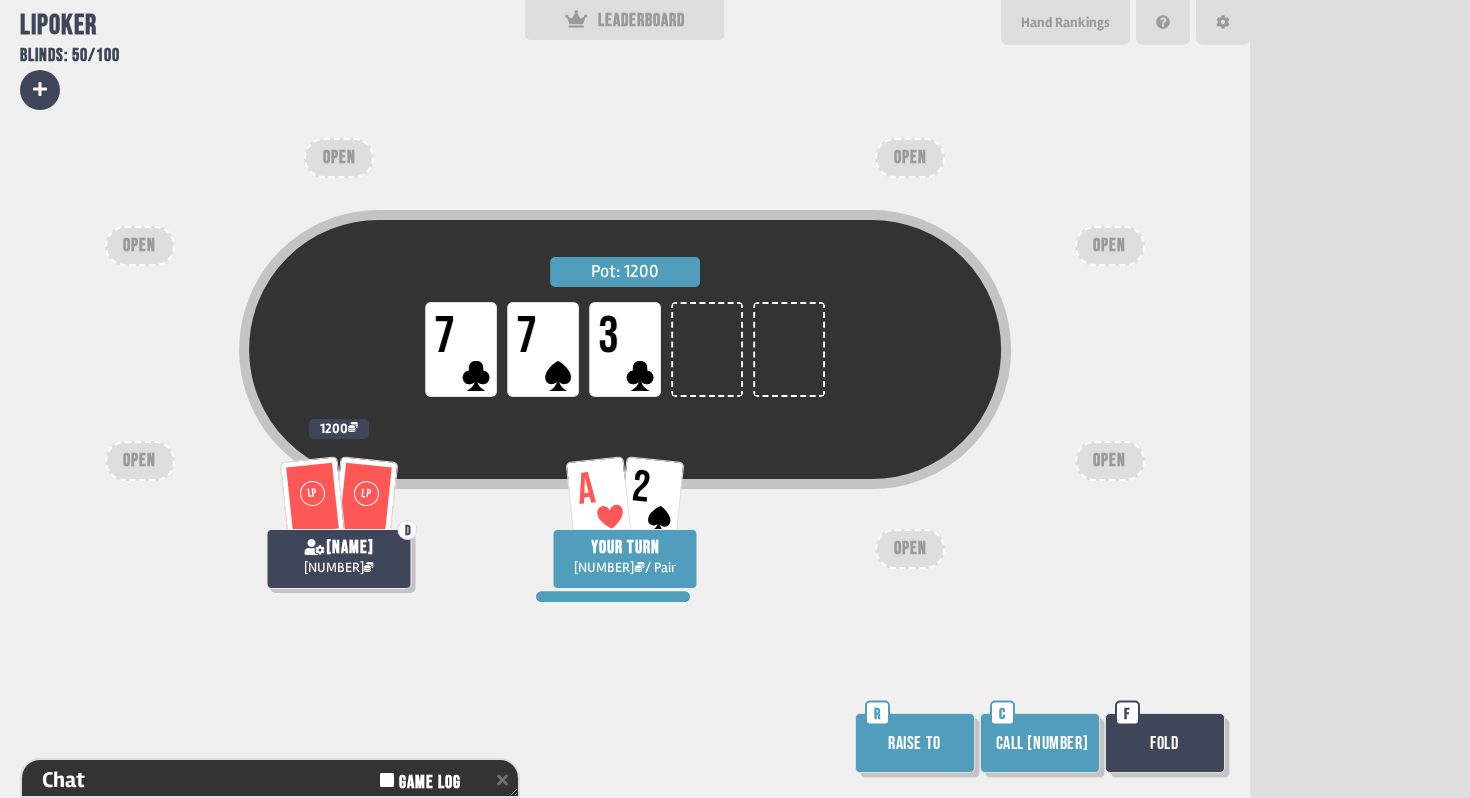 click on "Fold" at bounding box center (1165, 743) 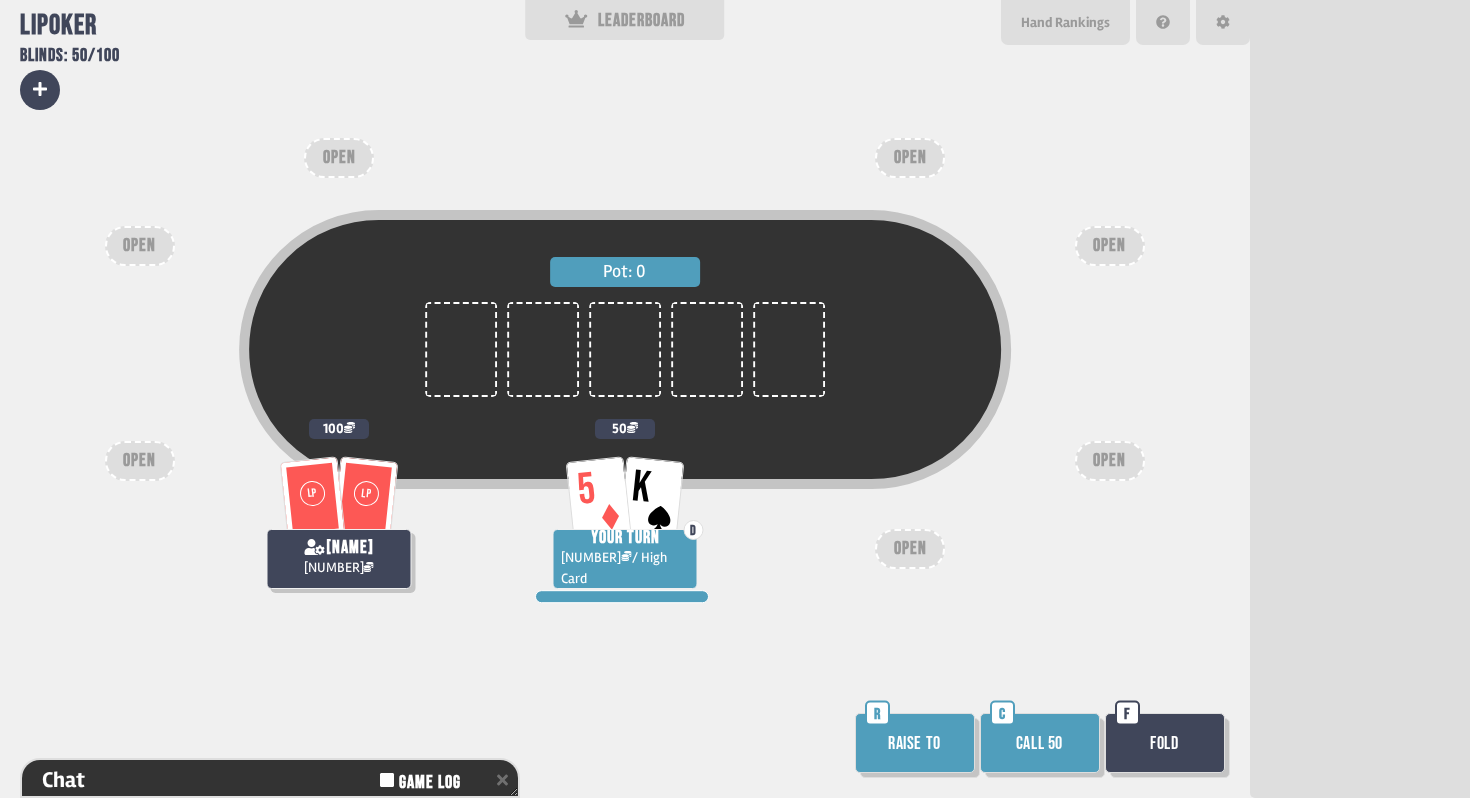 click on "Raise to" at bounding box center [915, 743] 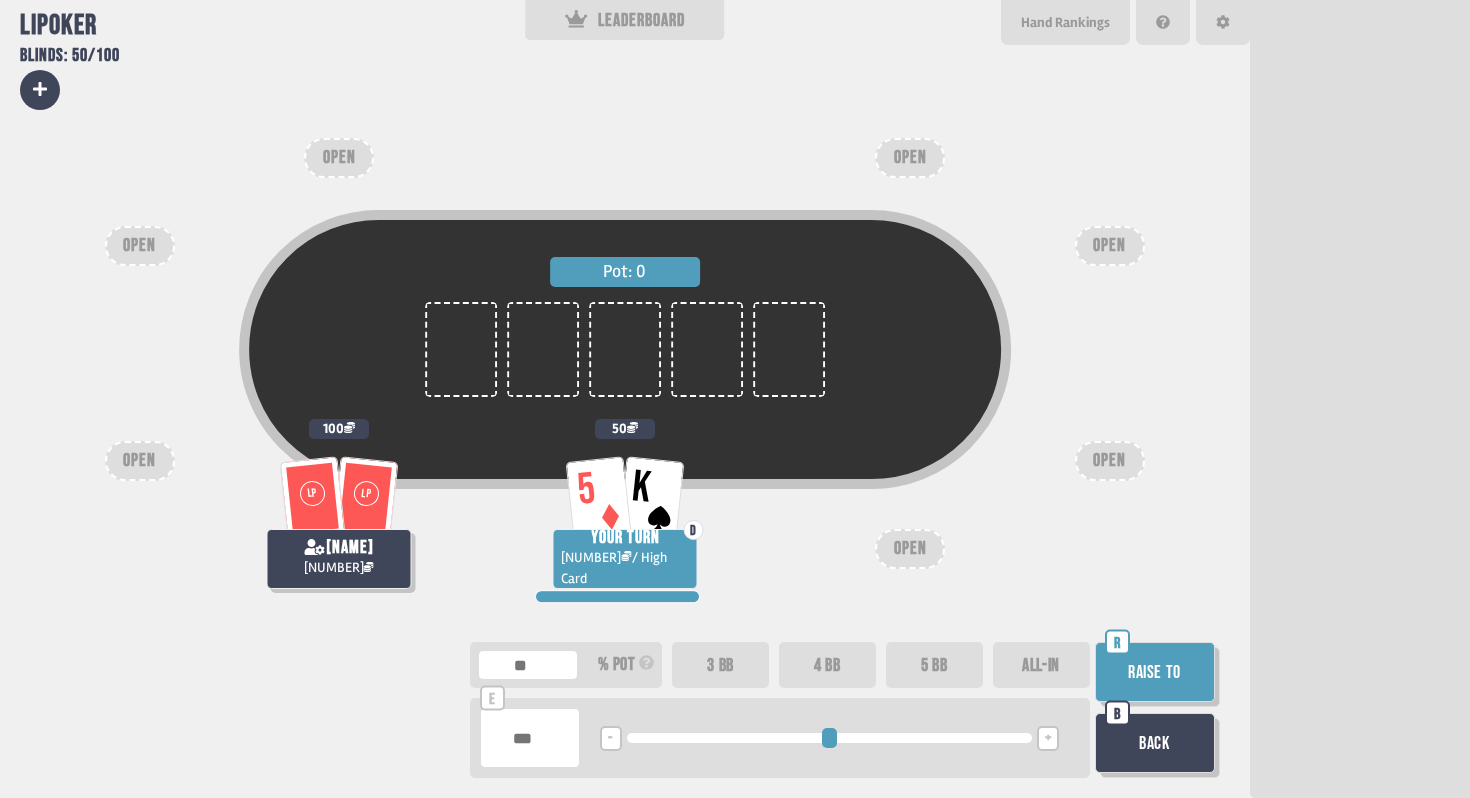 click on "3 BB" at bounding box center (720, 665) 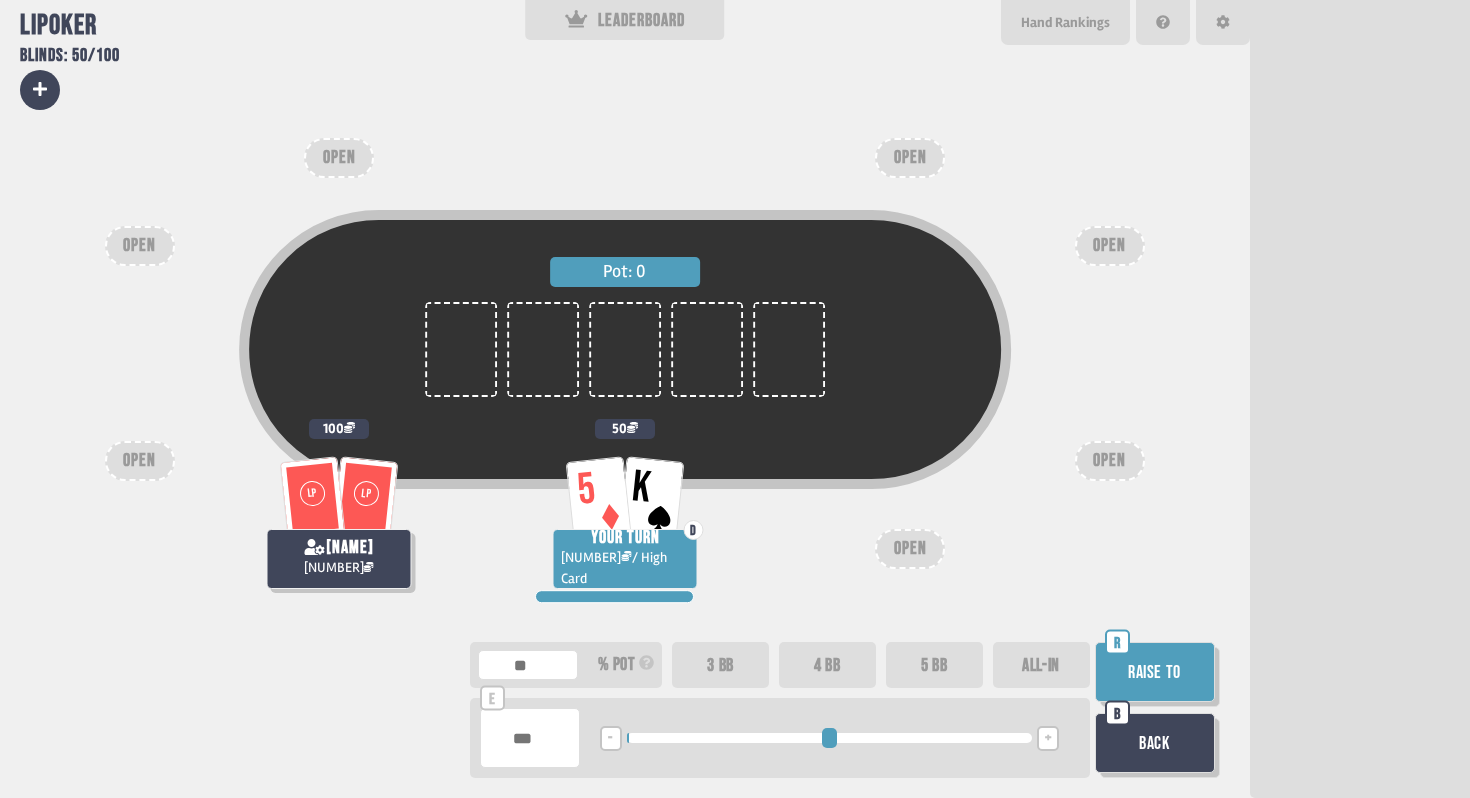 click on "Raise to" at bounding box center [1155, 672] 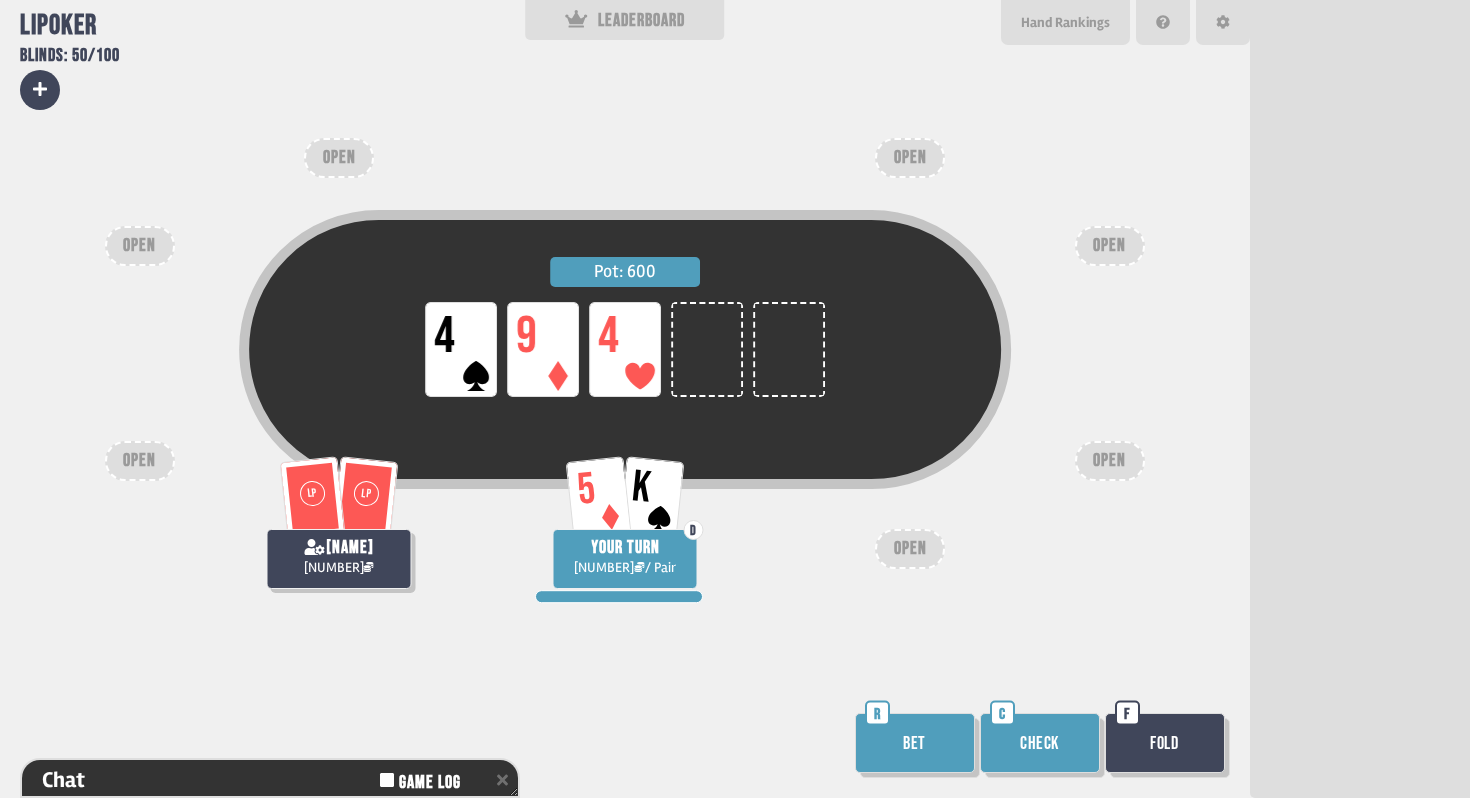 click on "Check" at bounding box center (1040, 743) 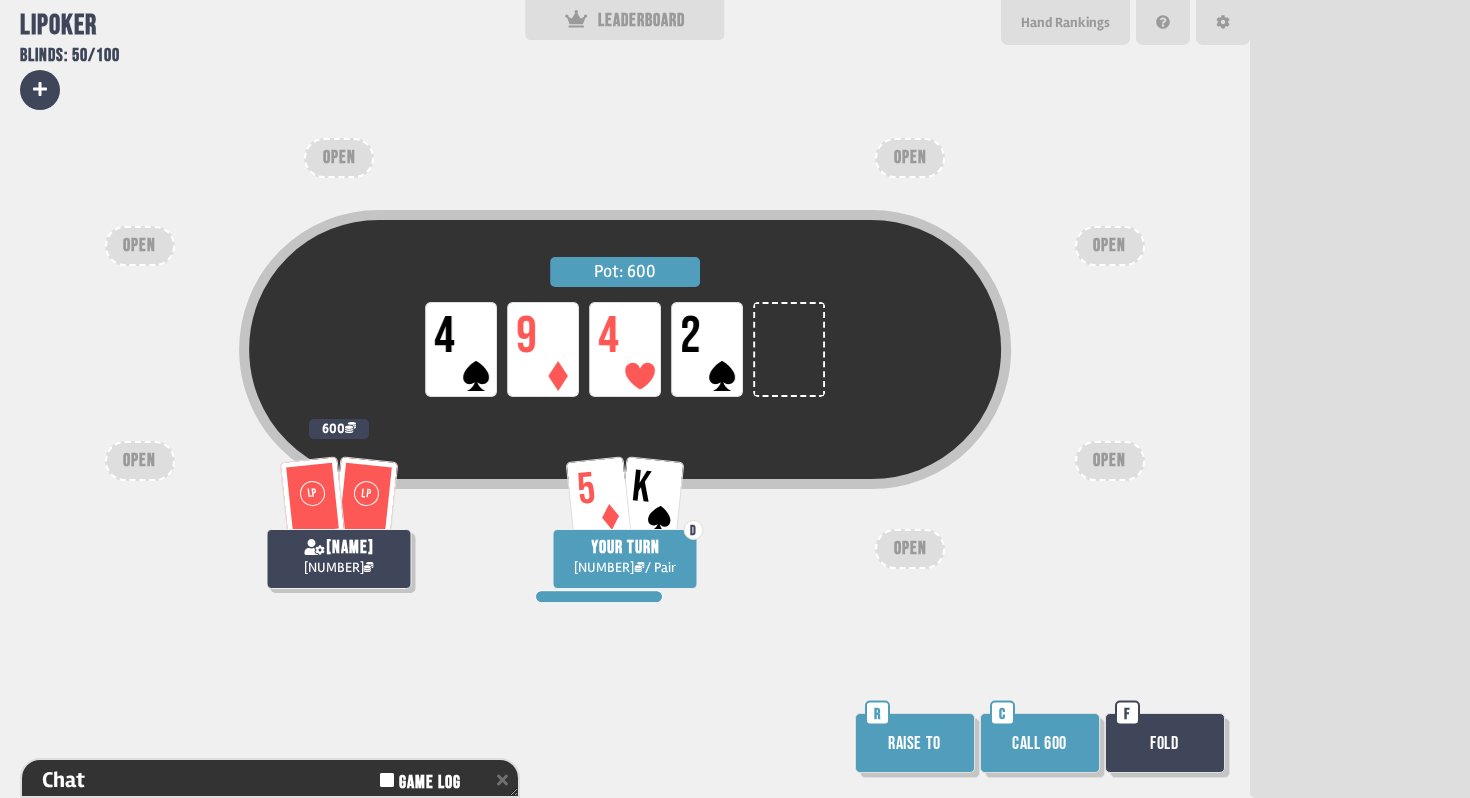click on "Fold" at bounding box center (1165, 743) 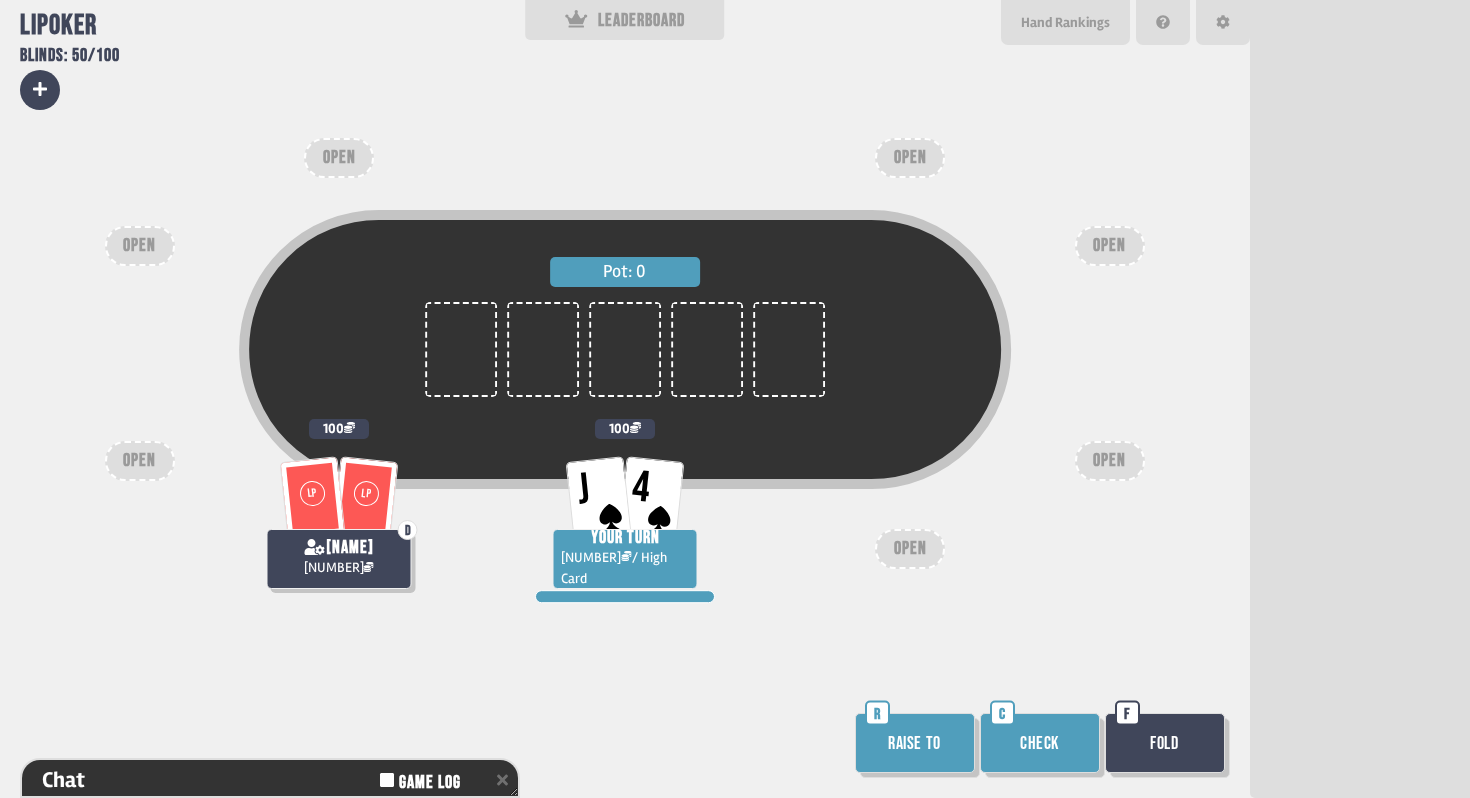 click on "Raise to" at bounding box center (915, 743) 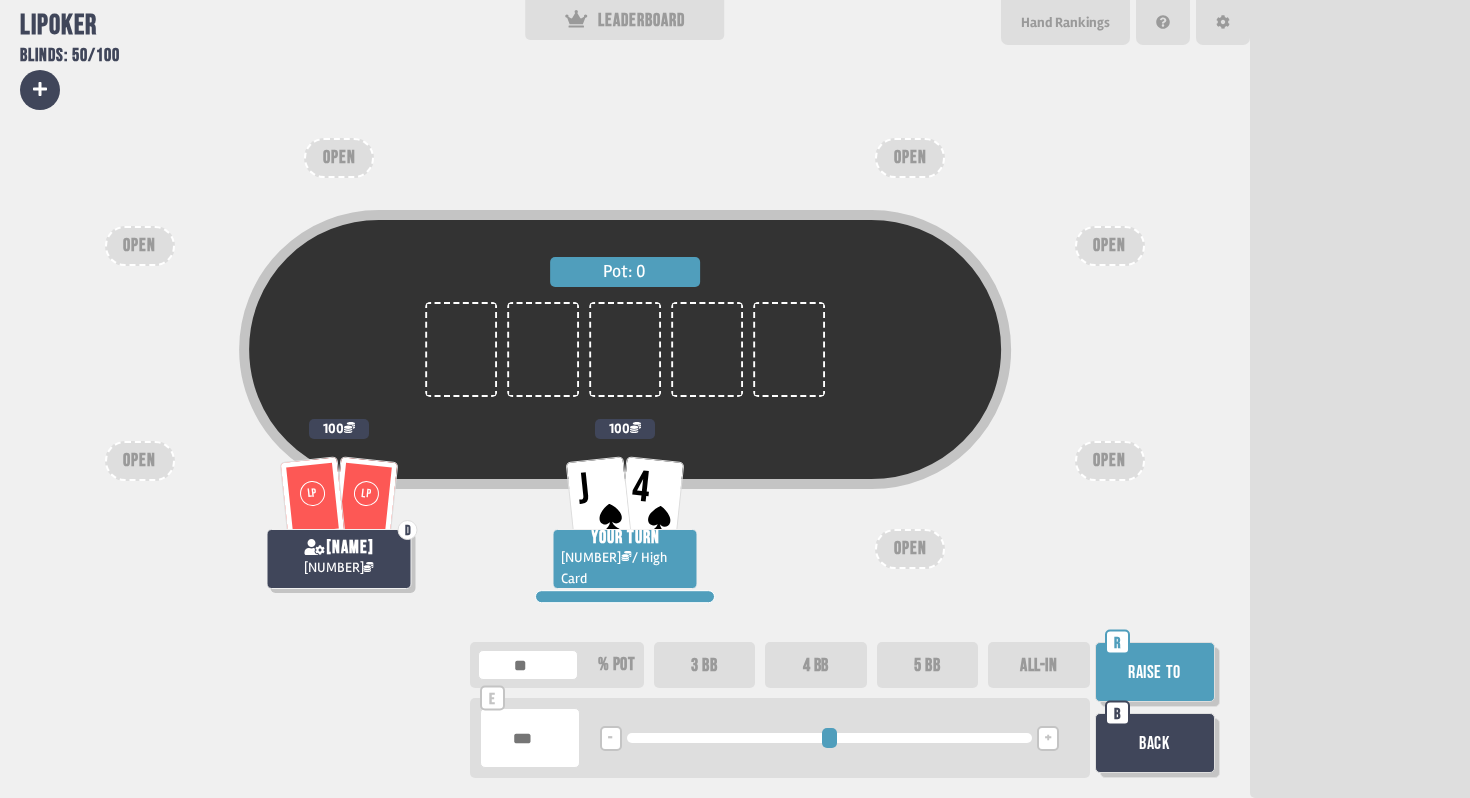 click on "3 BB" at bounding box center [705, 665] 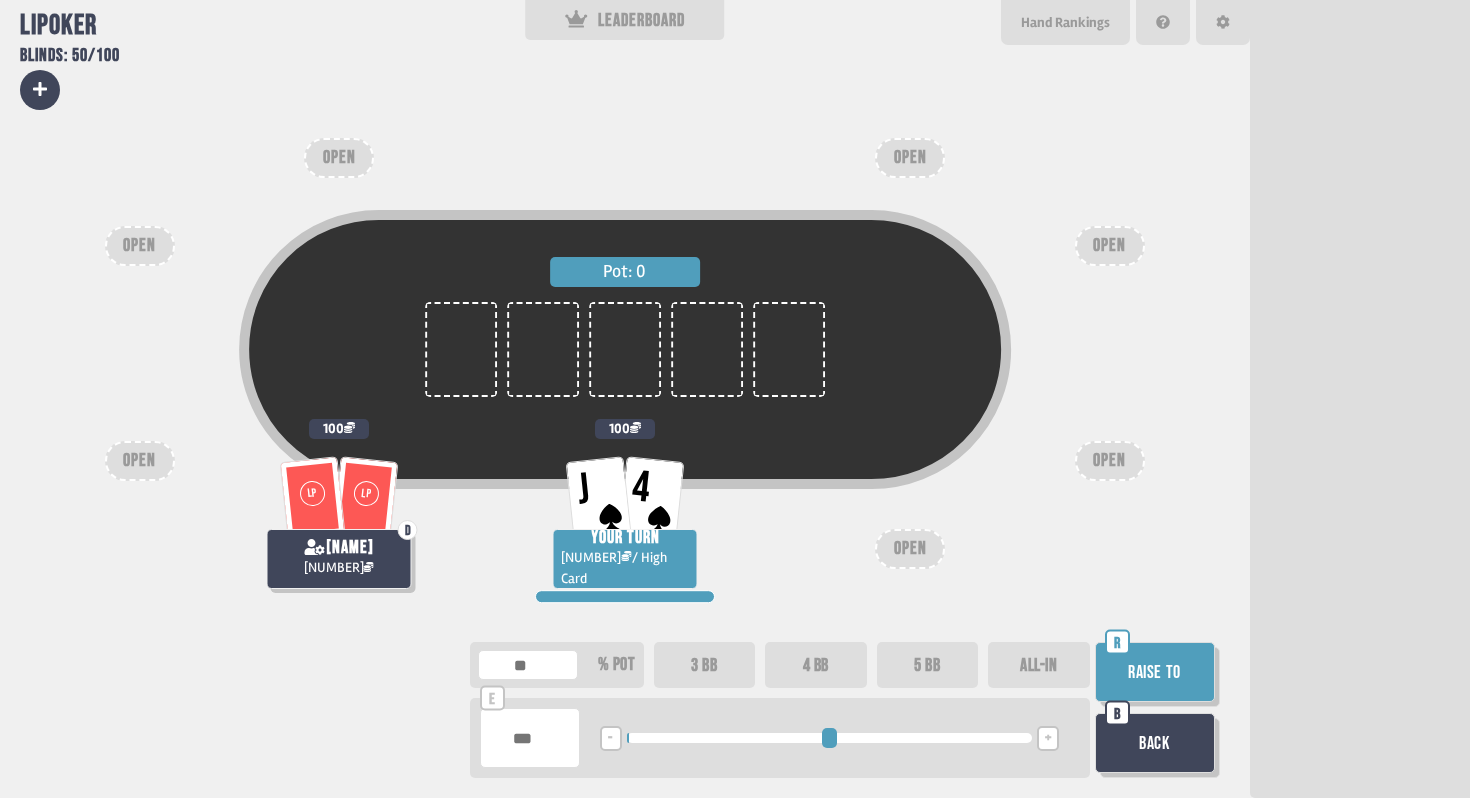 click on "Raise to" at bounding box center [1155, 672] 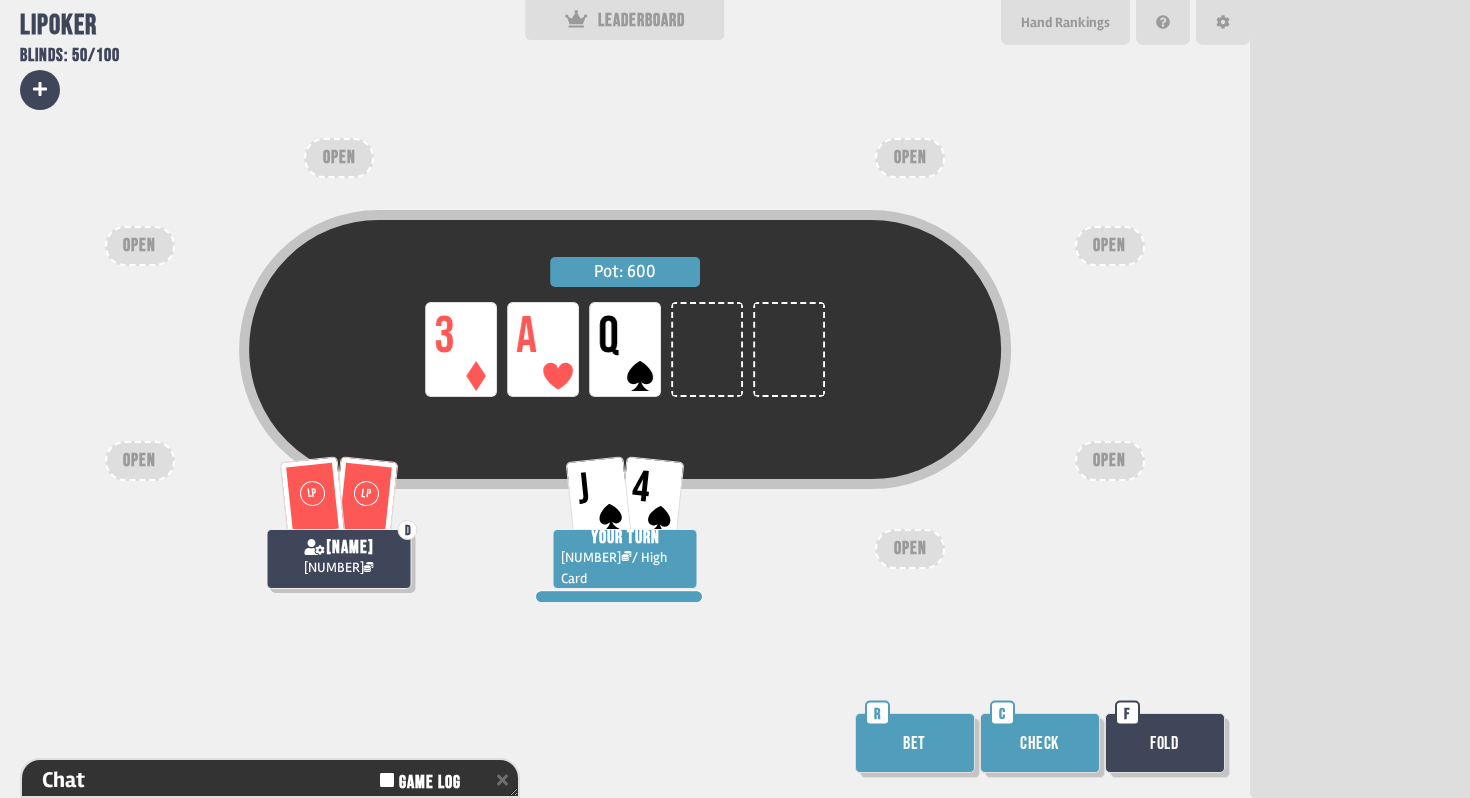 click on "Bet" at bounding box center [915, 743] 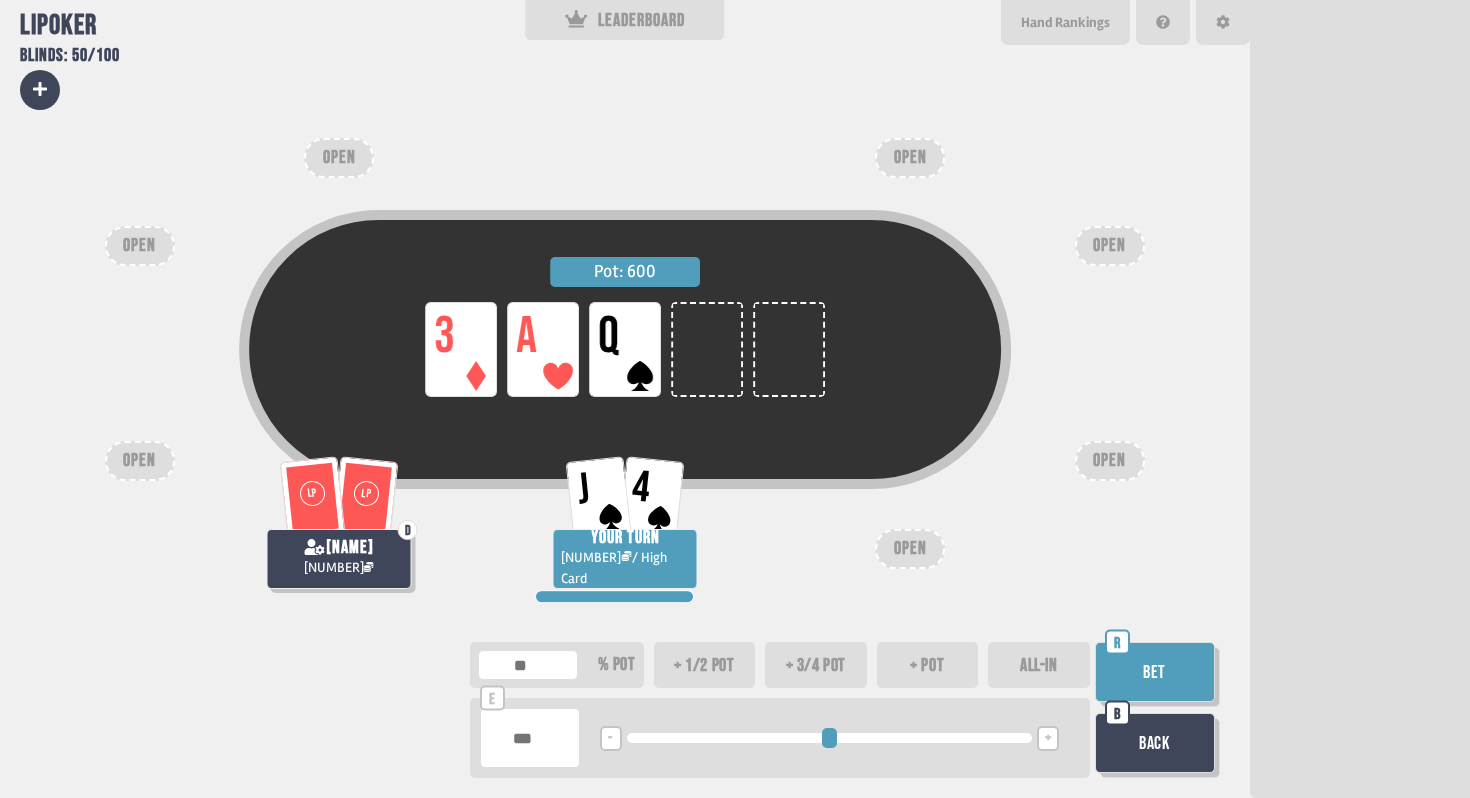 click on "Back" at bounding box center (1155, 743) 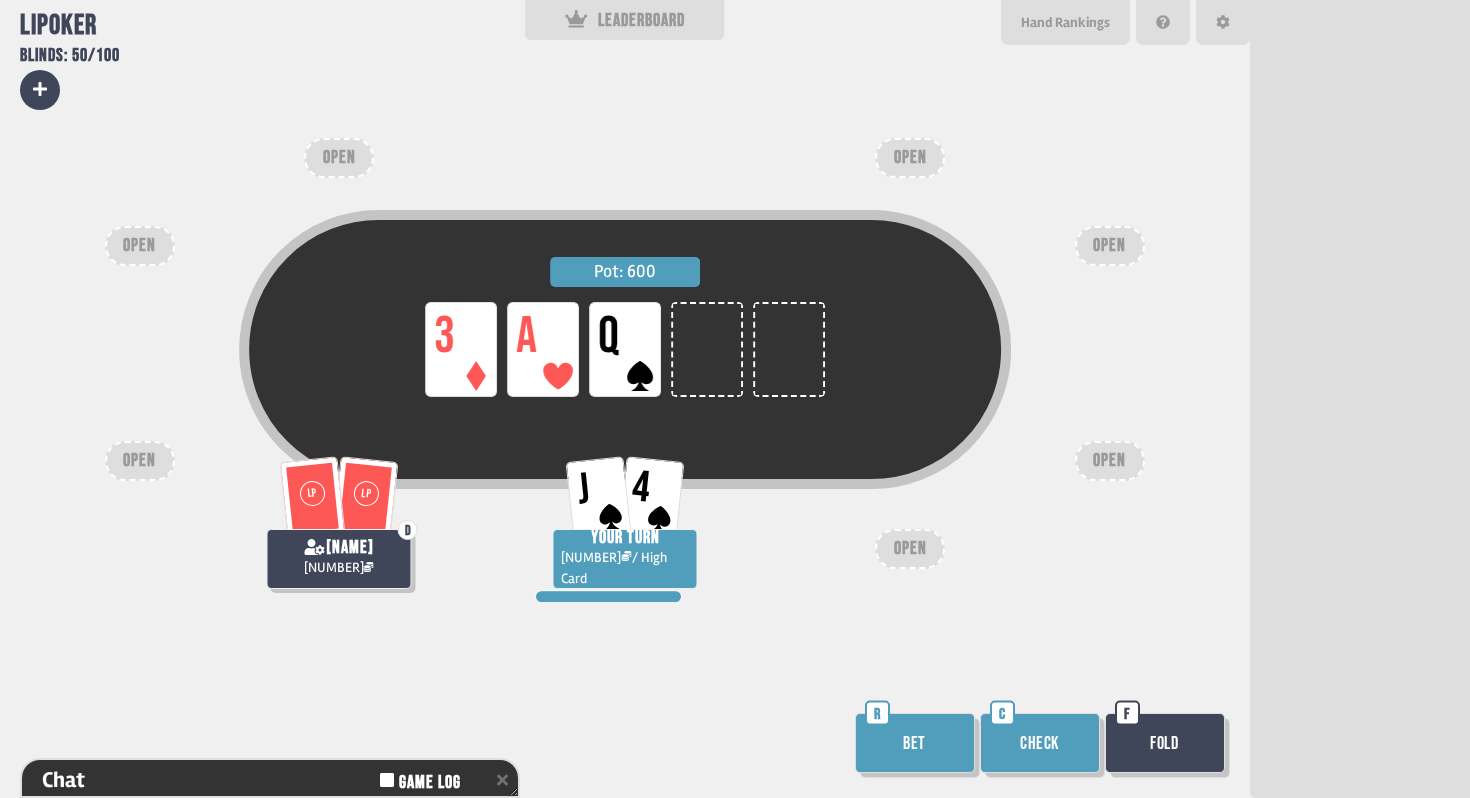 click on "Check" at bounding box center (1040, 743) 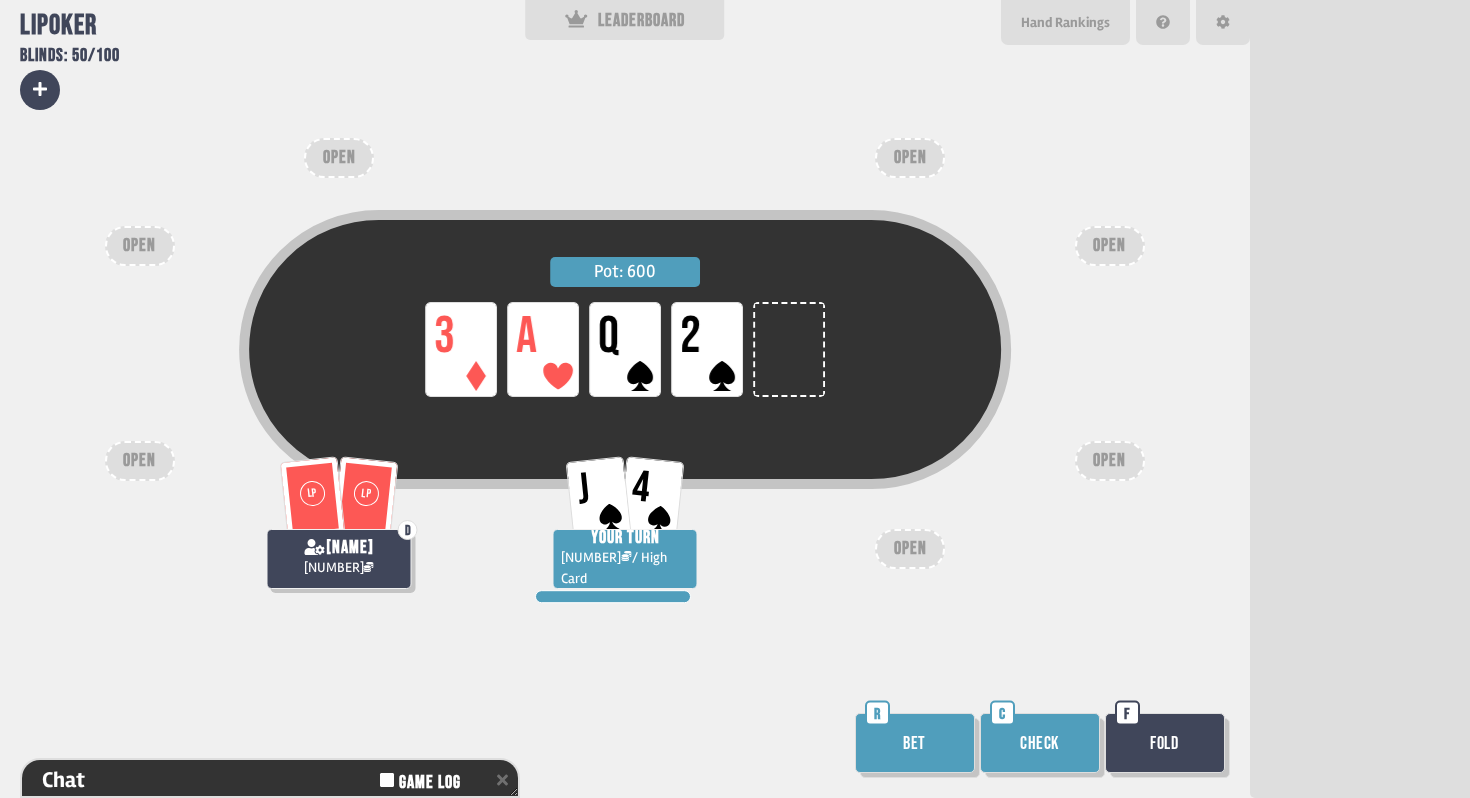 click on "Check" at bounding box center [1040, 743] 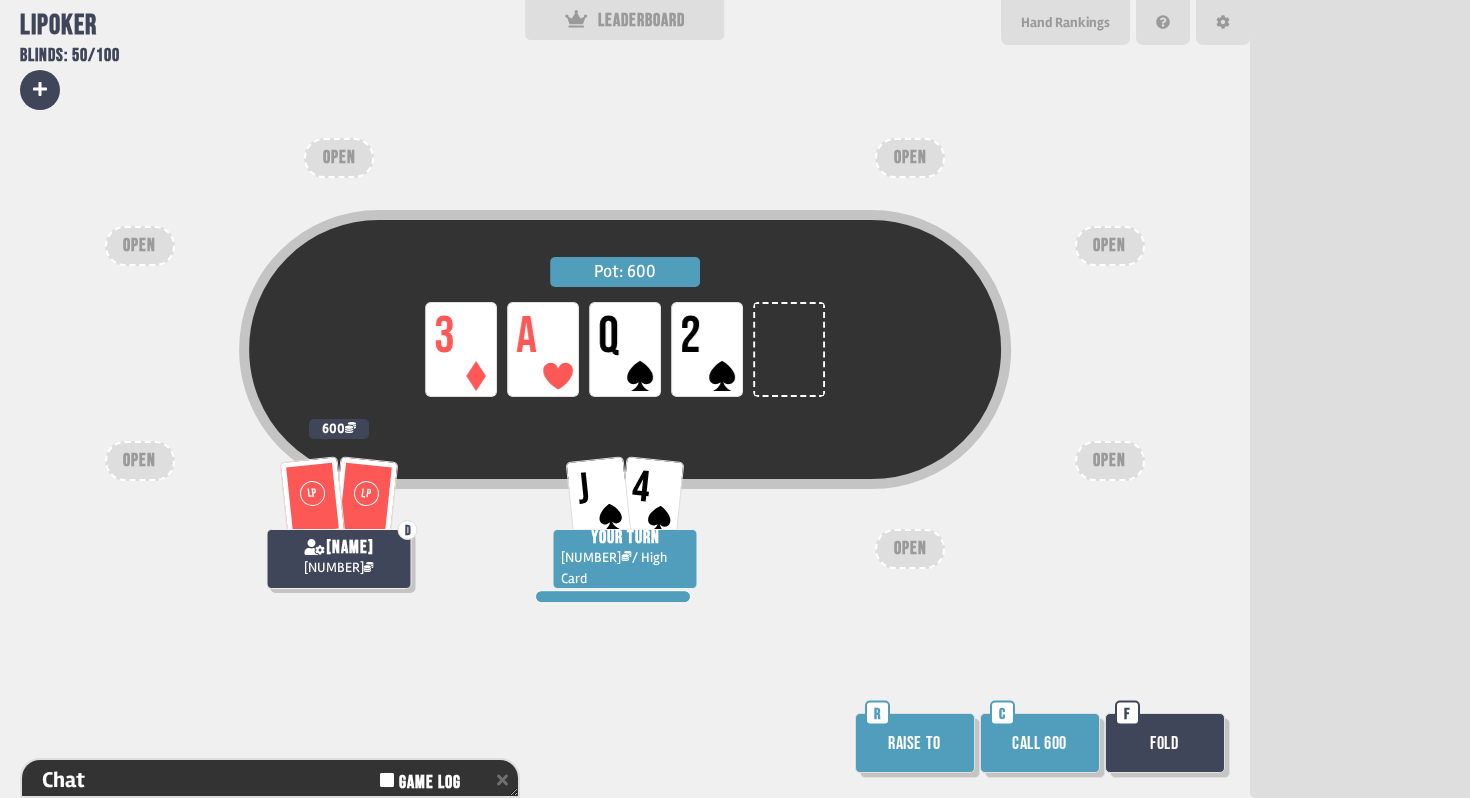 click on "Call 600" at bounding box center (1040, 743) 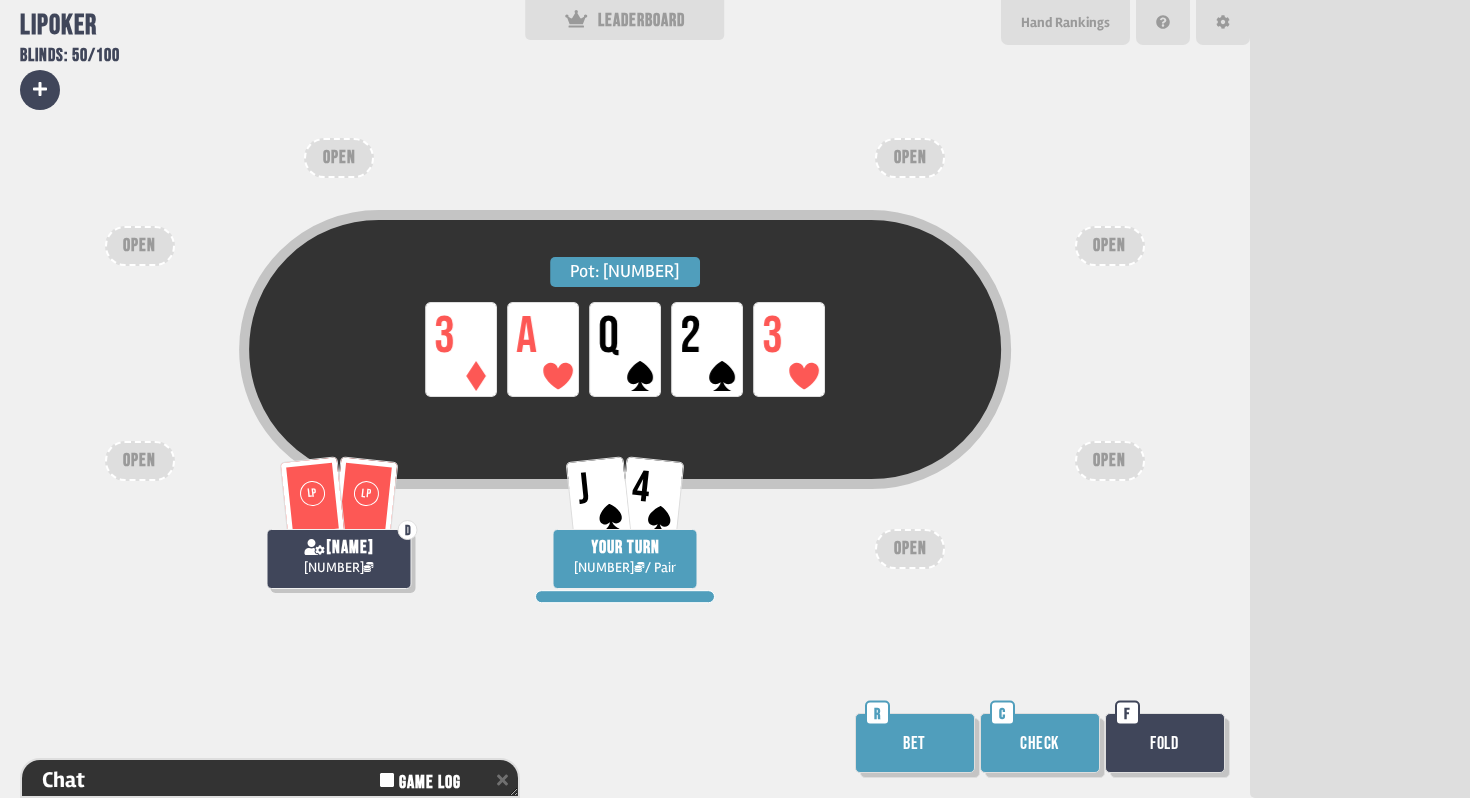 click on "Check" at bounding box center (1040, 743) 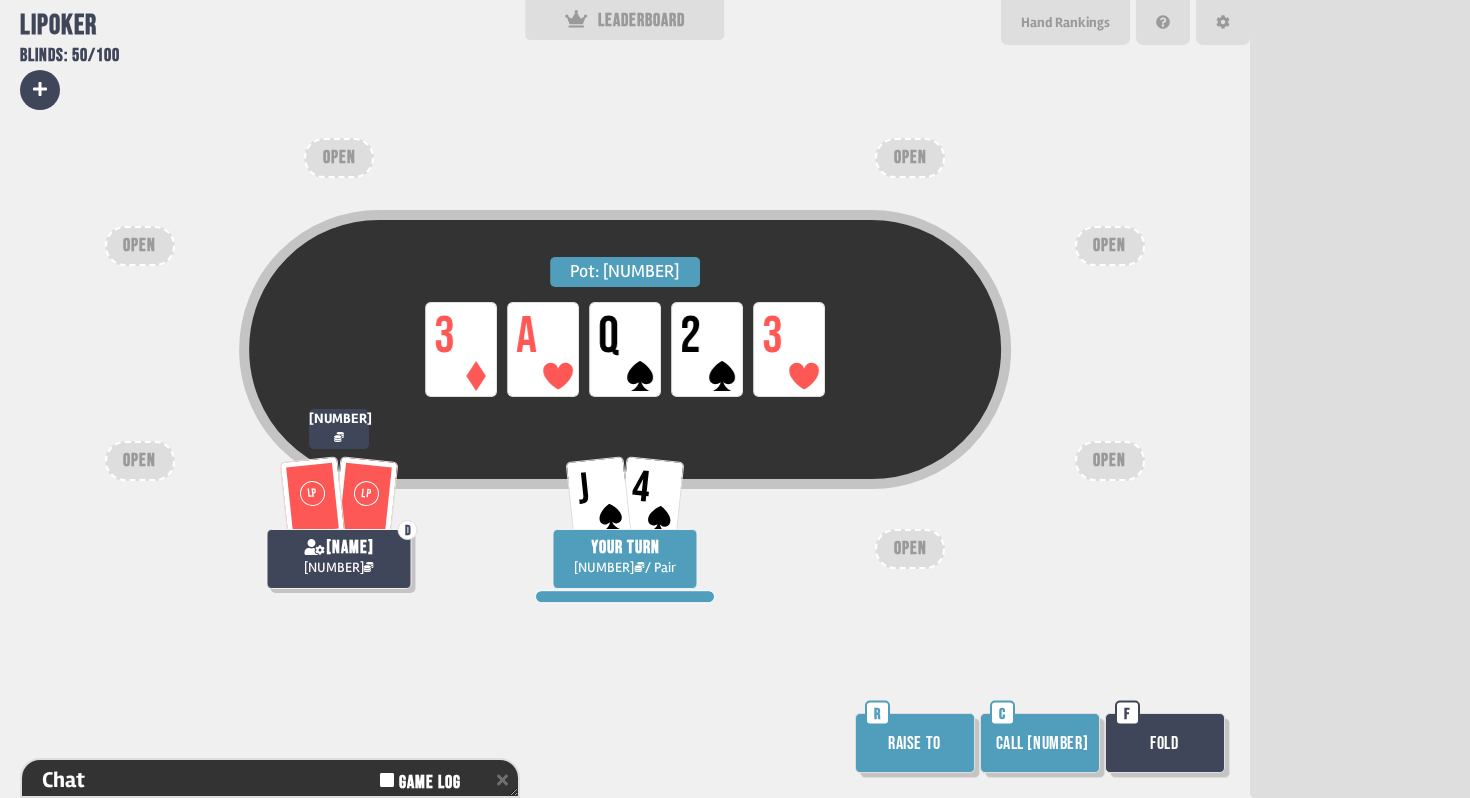 click on "Fold" at bounding box center [1165, 743] 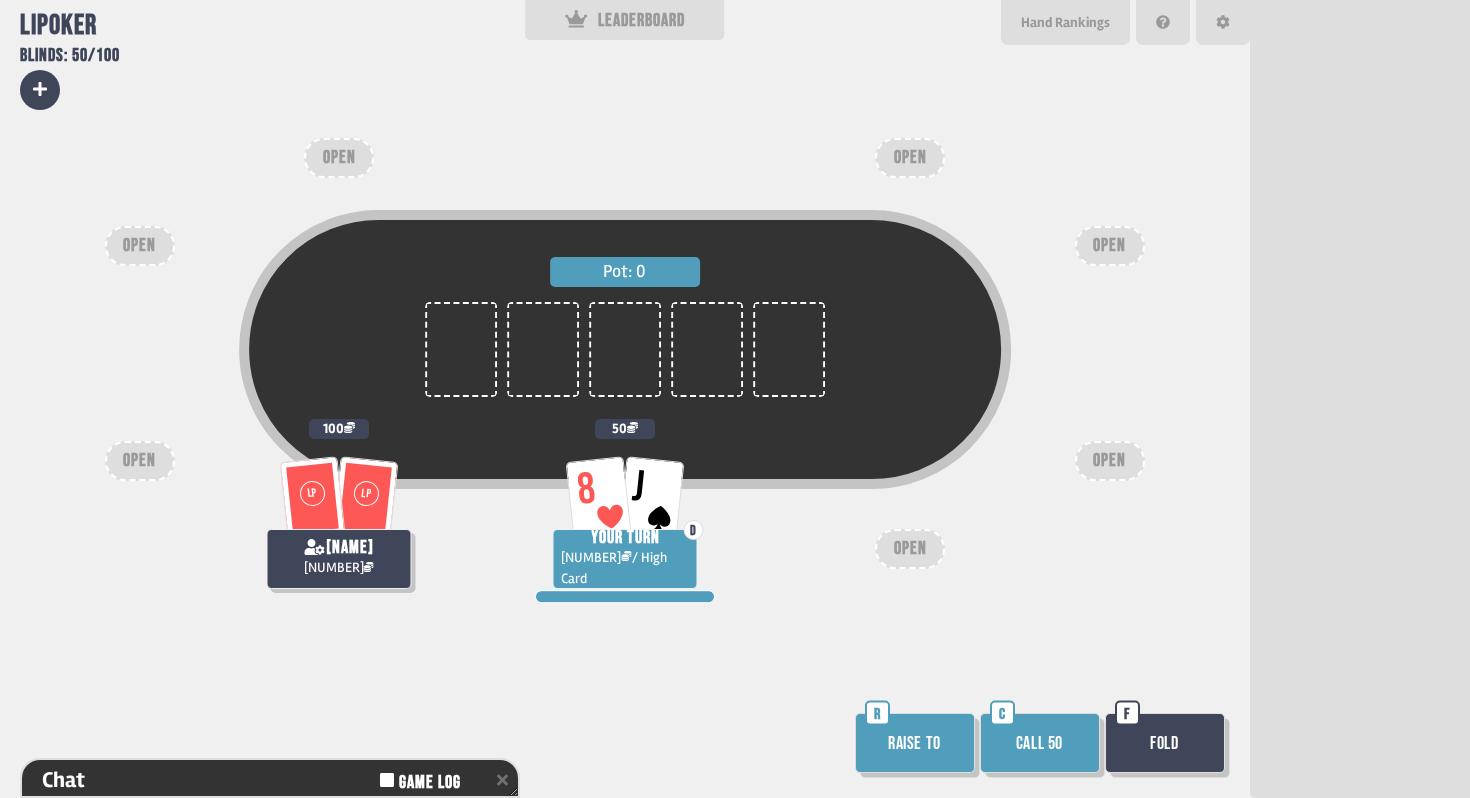 click on "Raise to" at bounding box center [915, 743] 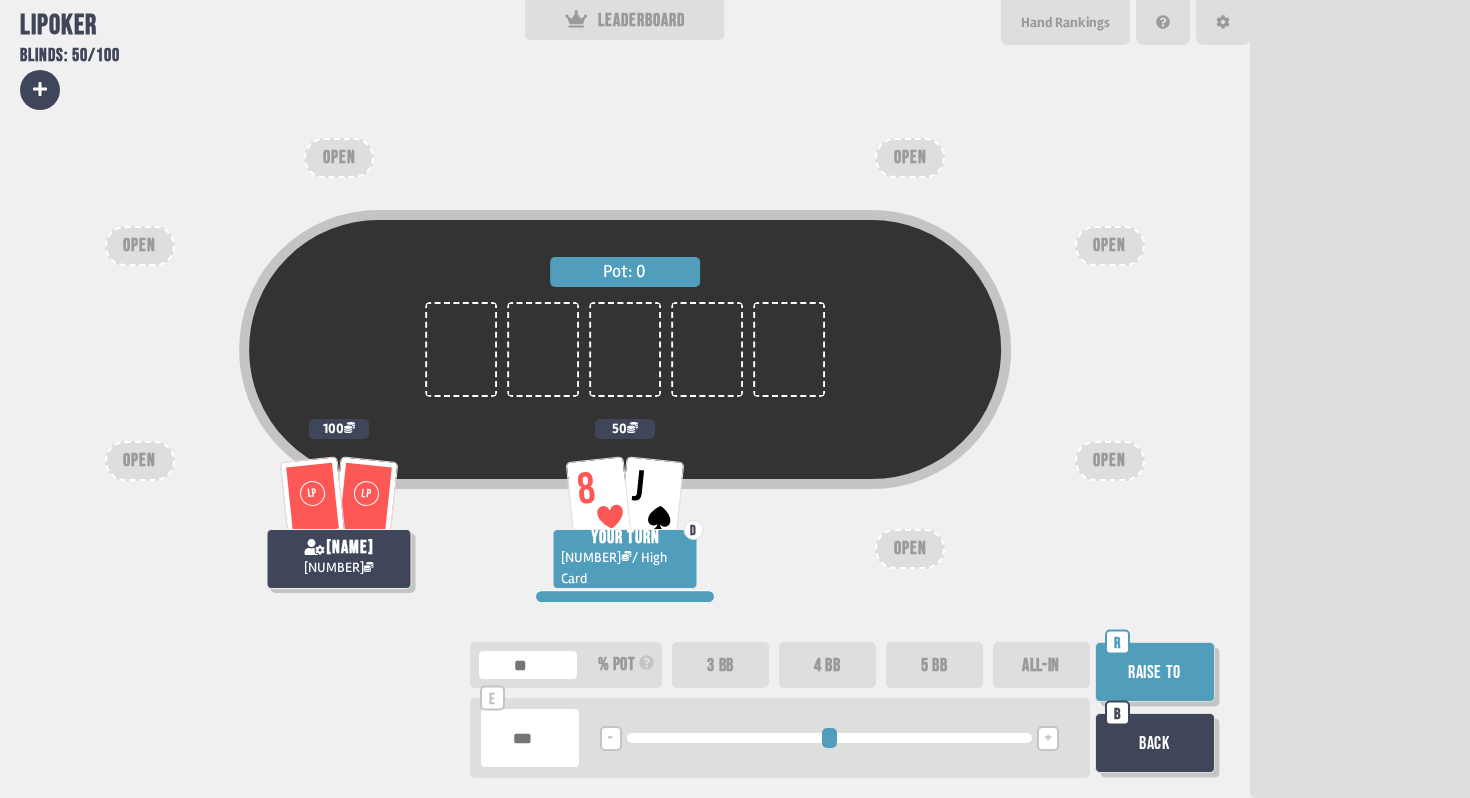 click on "3 BB" at bounding box center [720, 665] 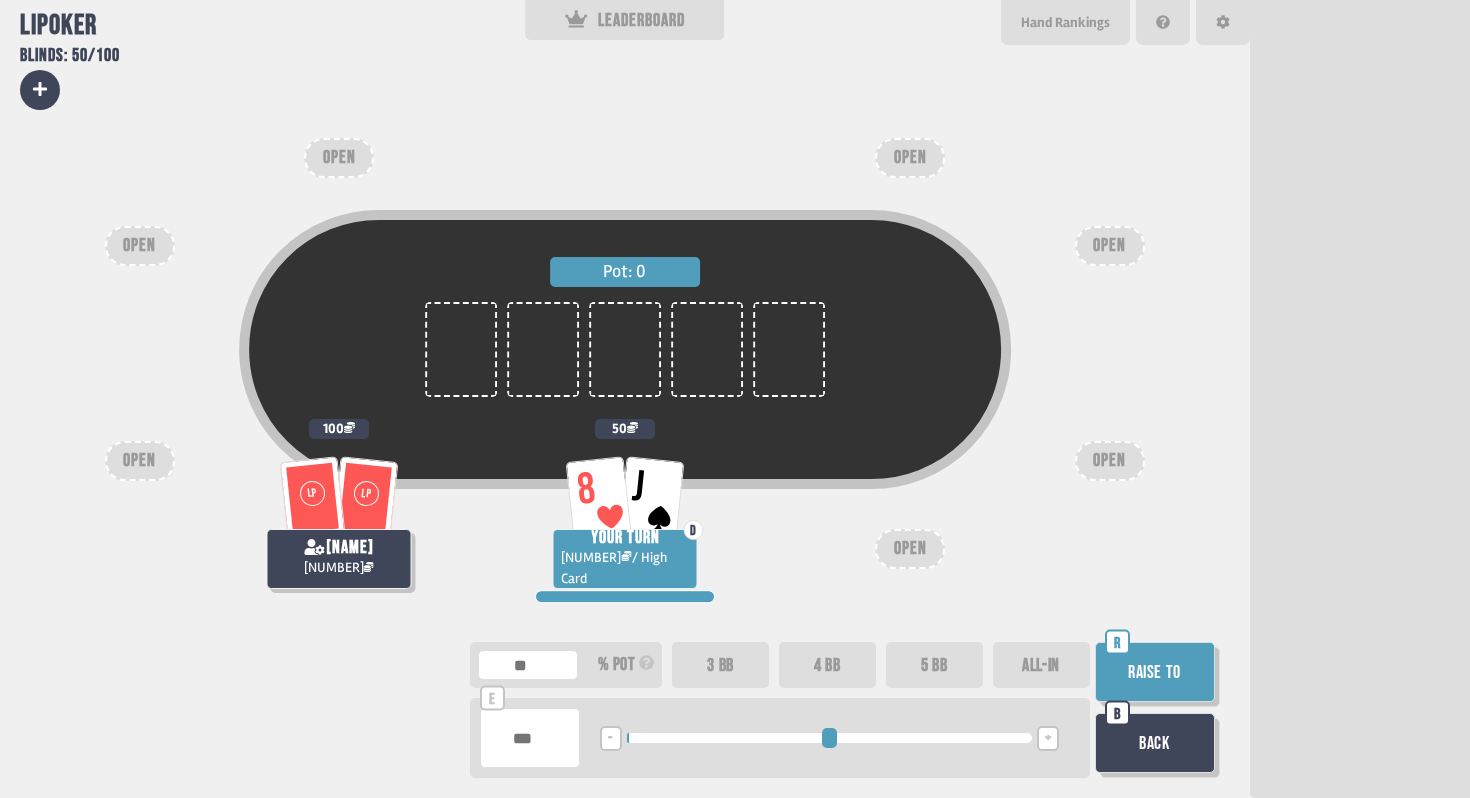 click on "Raise to" at bounding box center (1155, 672) 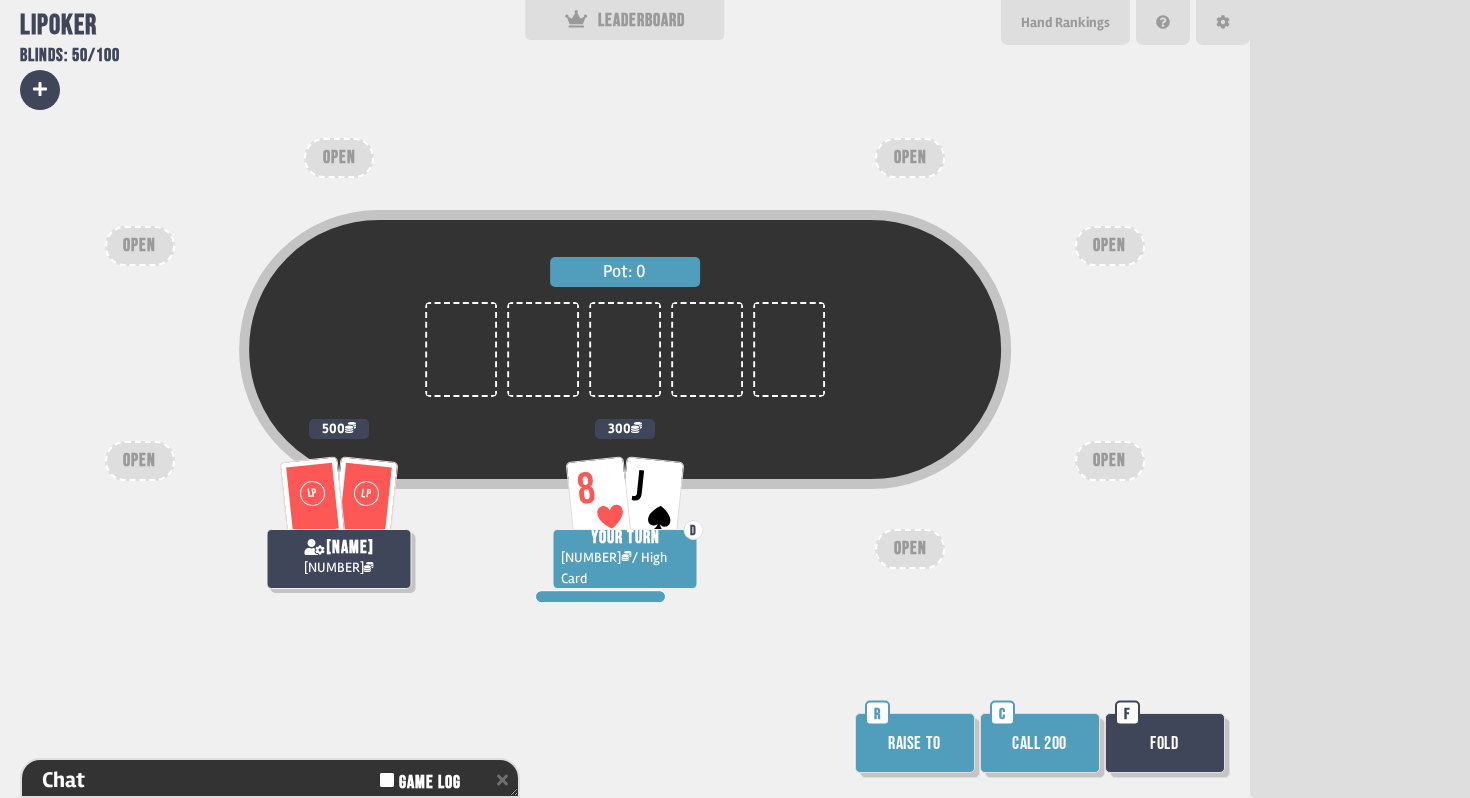 click on "Call 200" at bounding box center [1040, 743] 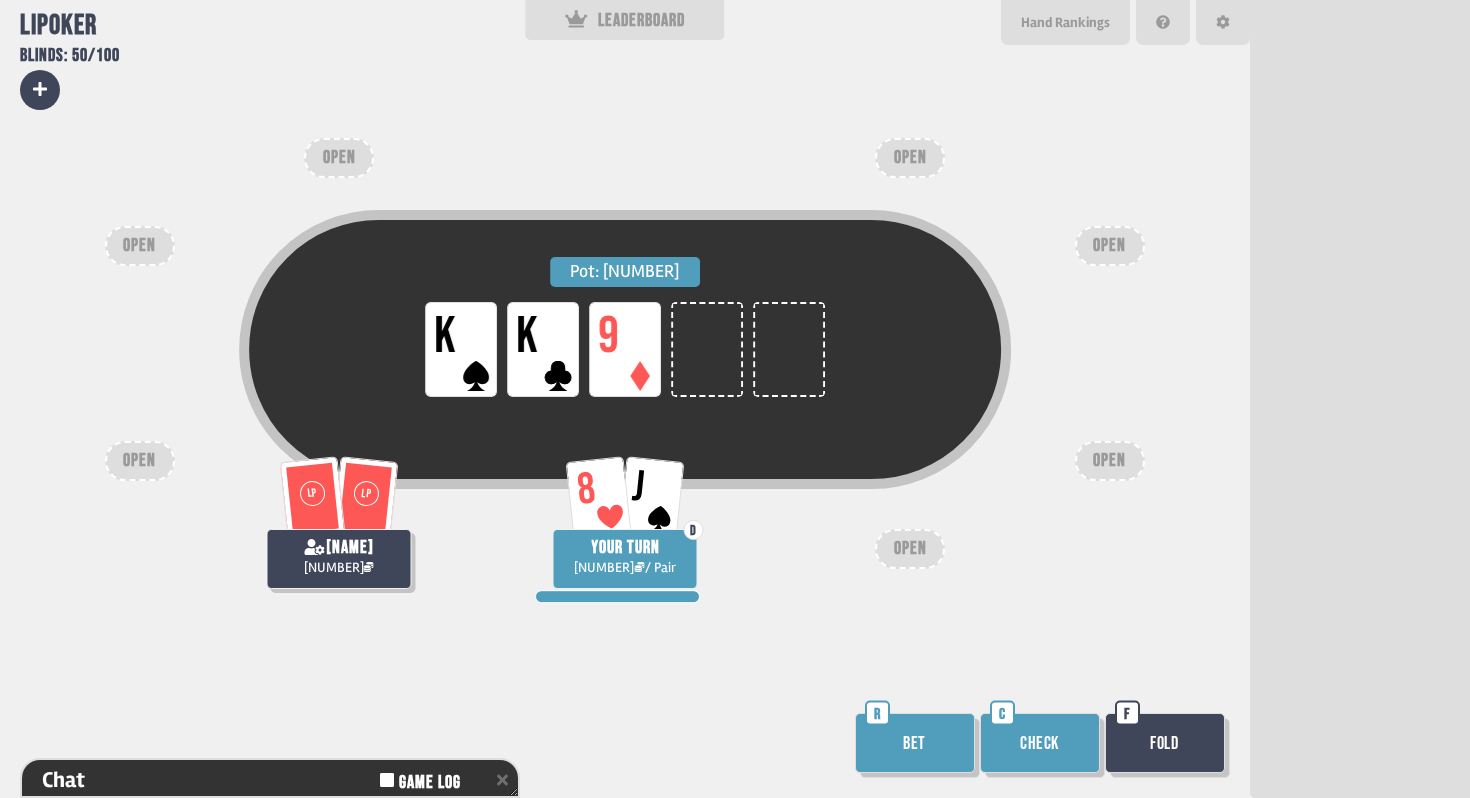 click on "Bet" at bounding box center (915, 743) 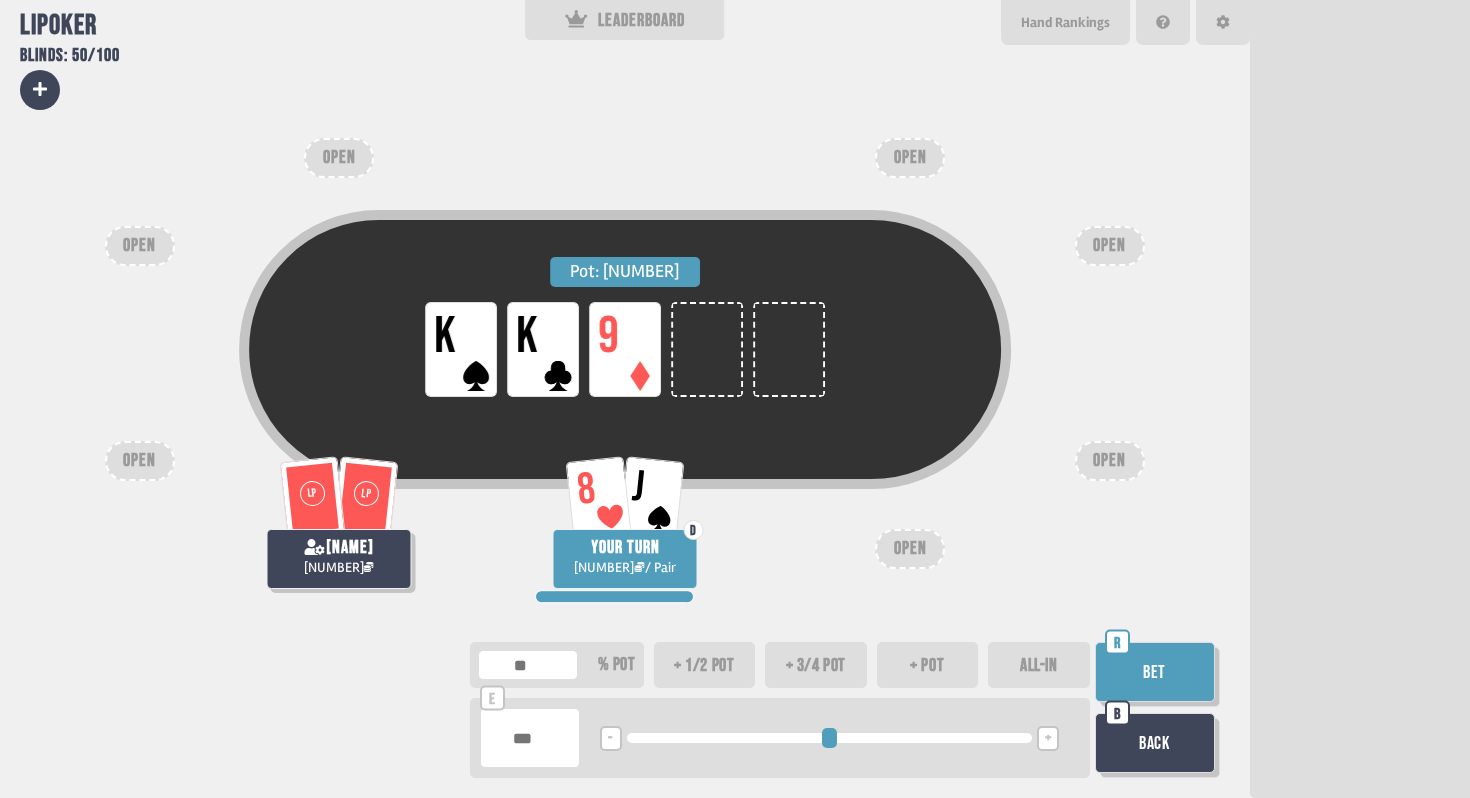click at bounding box center (530, 738) 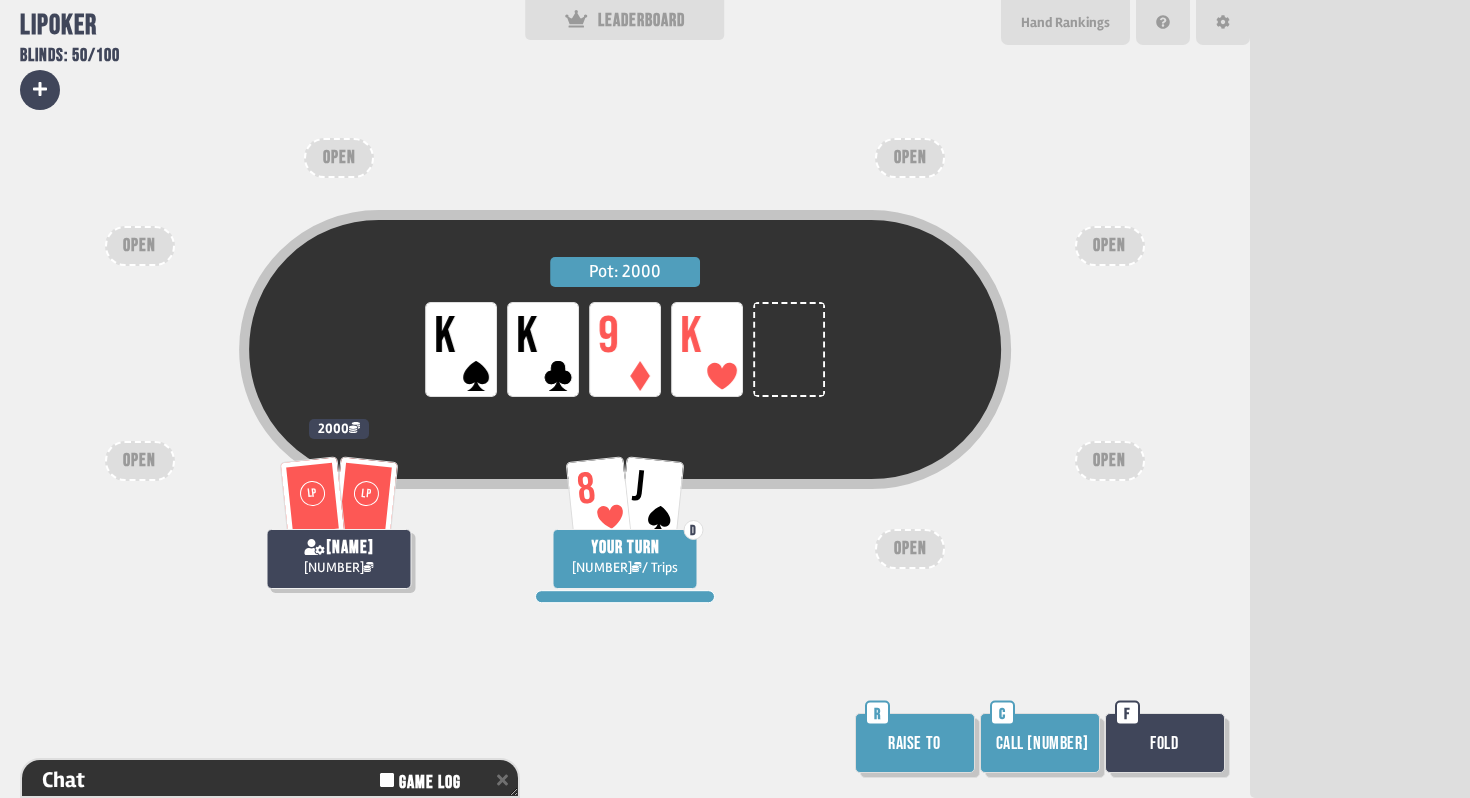 click on "Fold" at bounding box center [1165, 743] 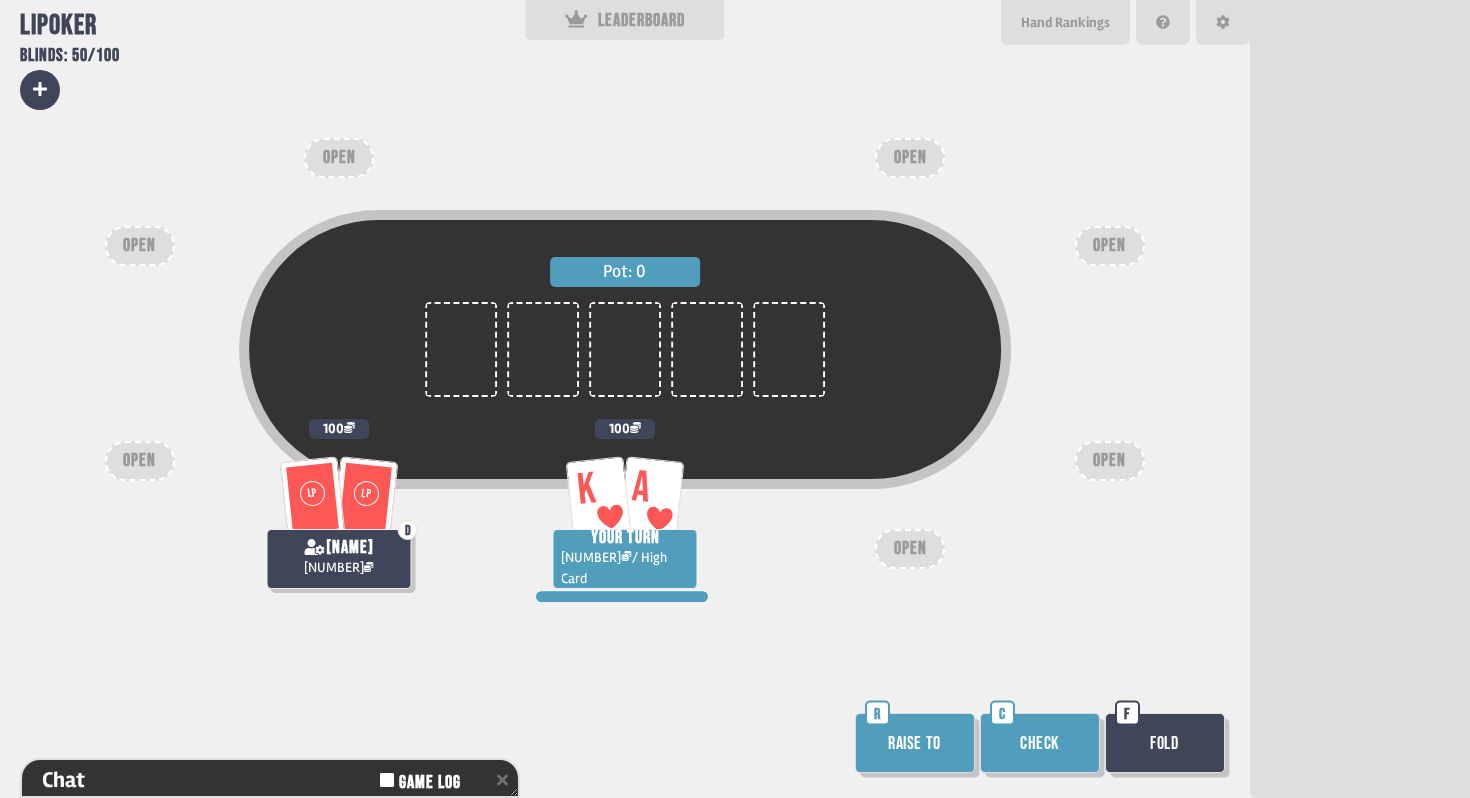 click on "Raise to" at bounding box center [915, 743] 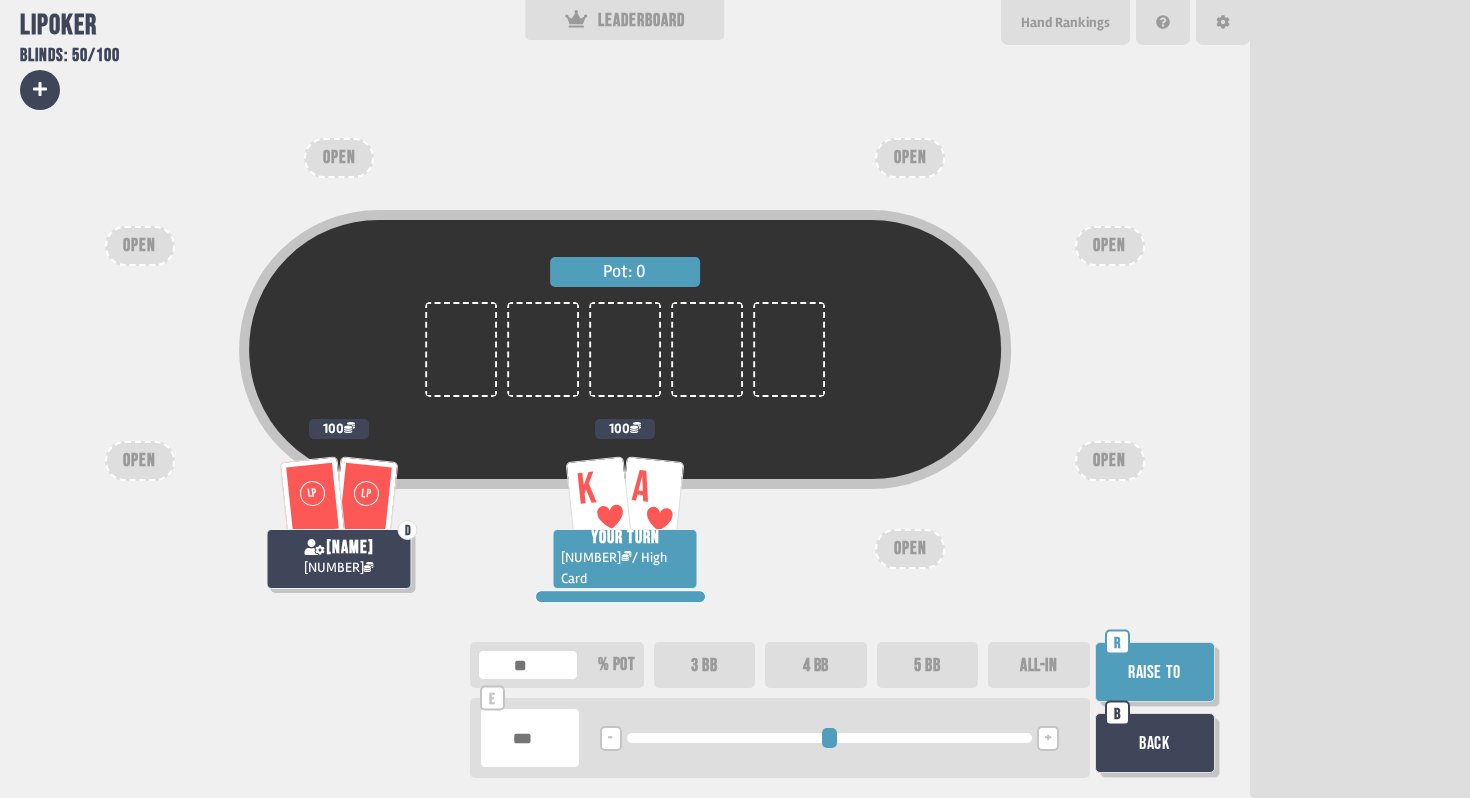 click on "3 BB" at bounding box center (705, 665) 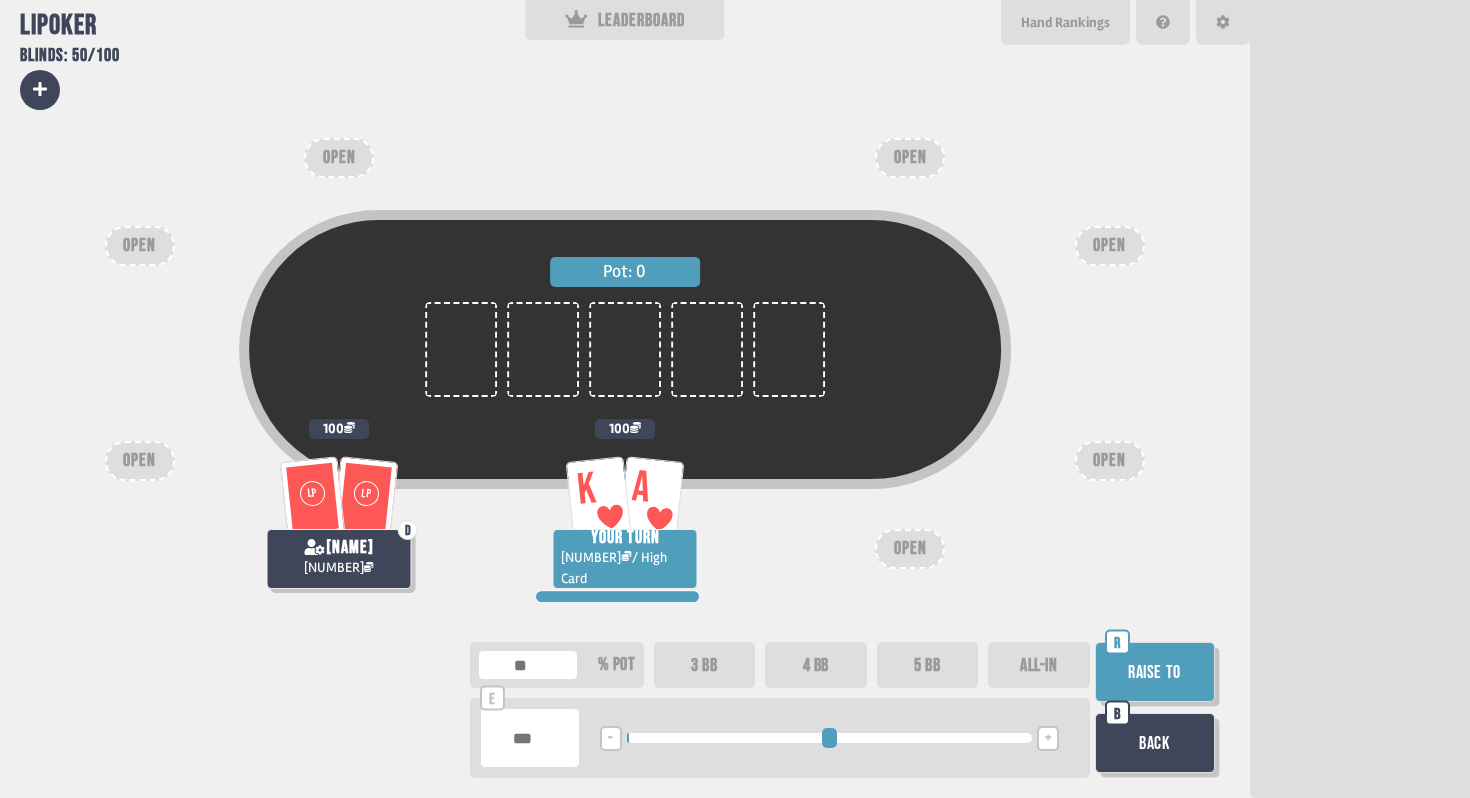 click on "Raise to" at bounding box center [1155, 672] 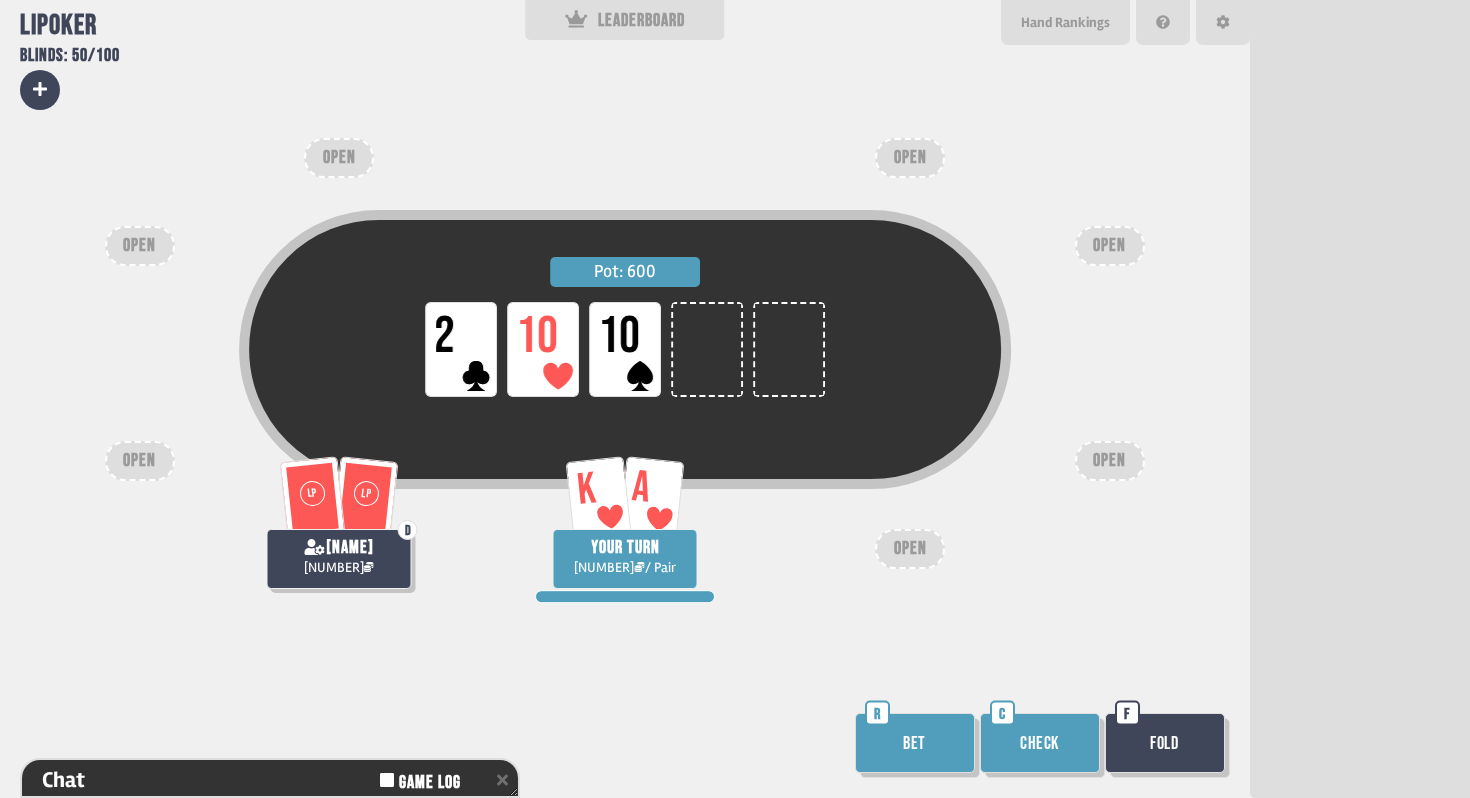 click on "Bet" at bounding box center (915, 743) 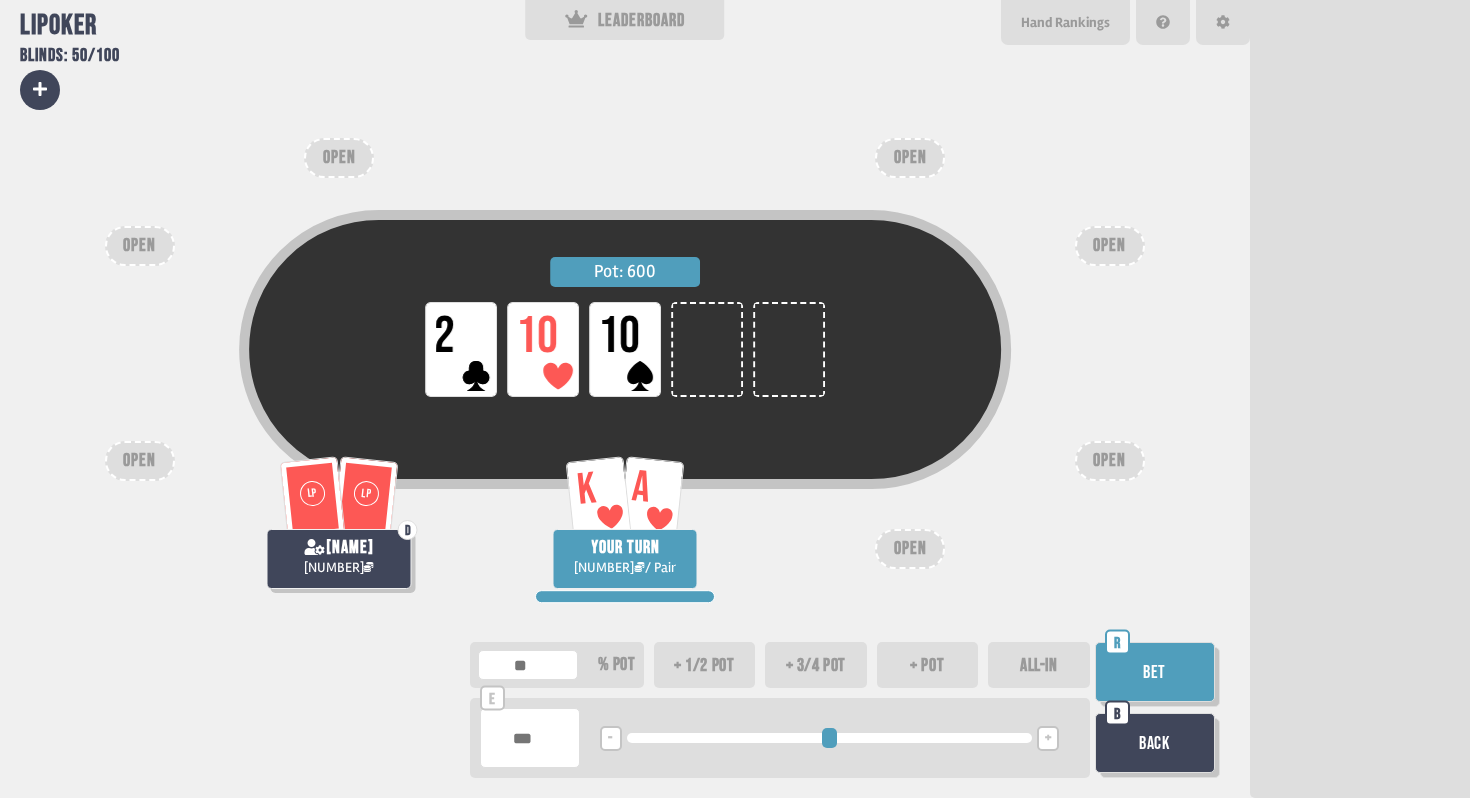 click on "+ 1/2 pot" at bounding box center (705, 665) 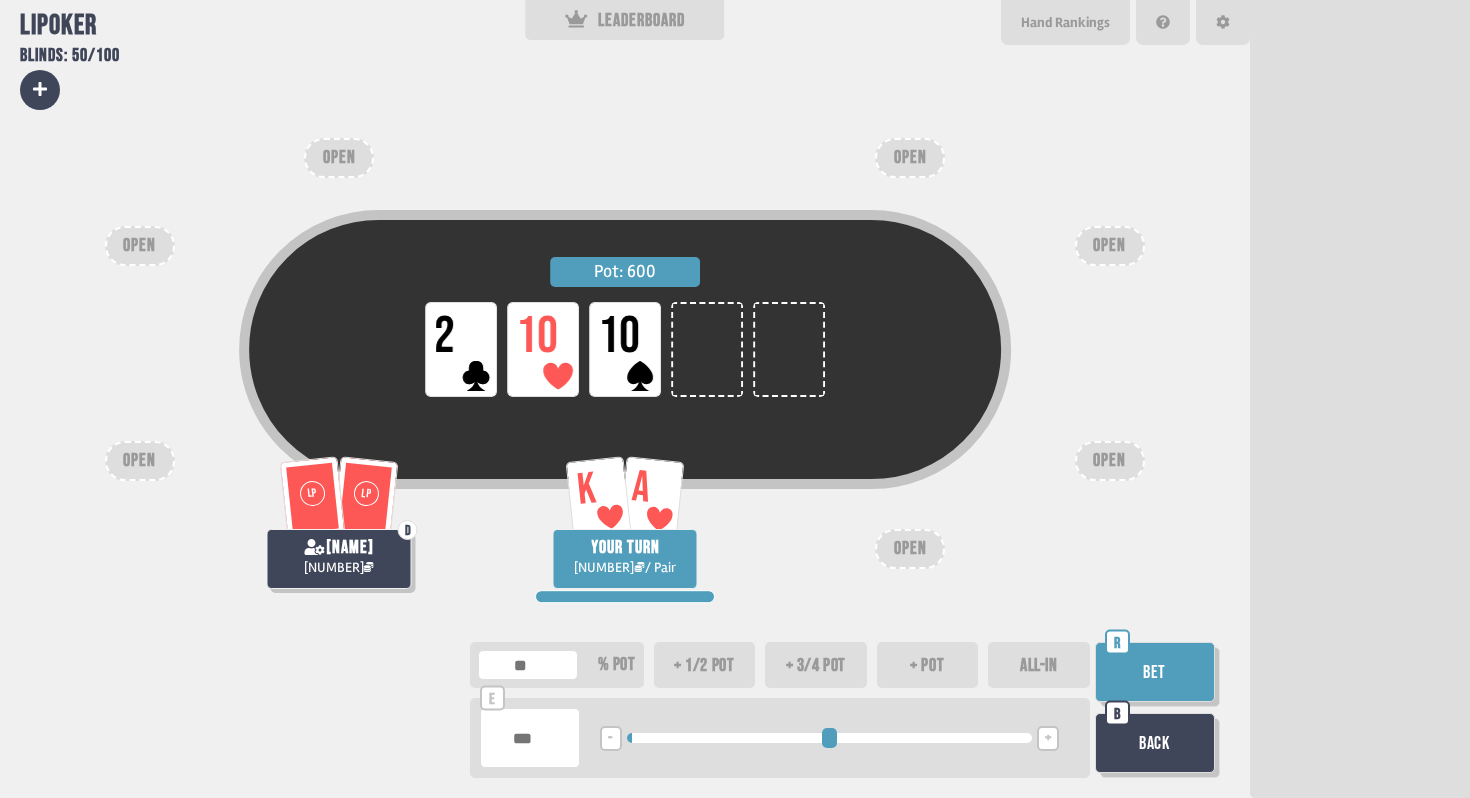 click on "Bet" at bounding box center [1155, 672] 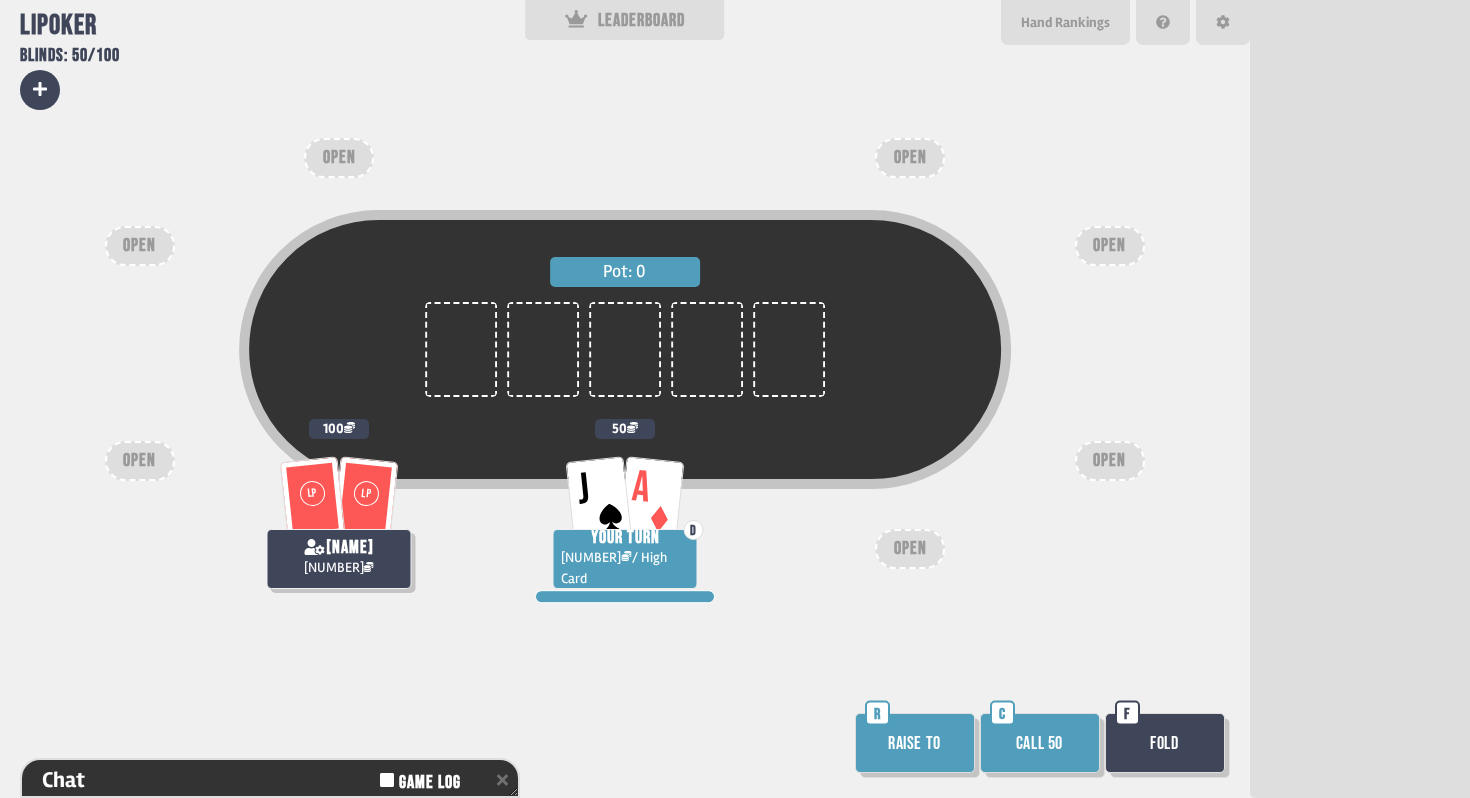 click on "Raise to" at bounding box center [915, 743] 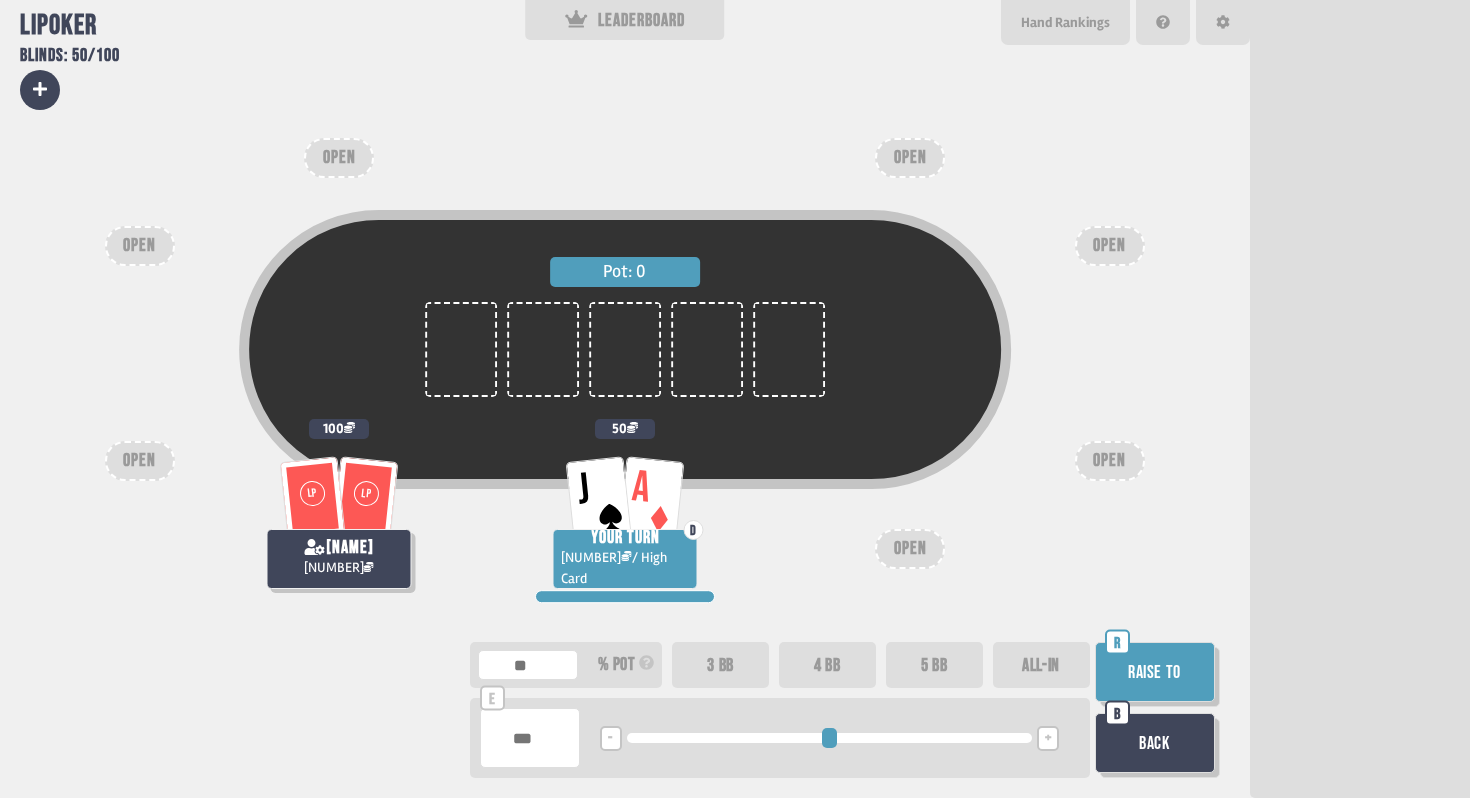 click on "4 BB" at bounding box center [827, 665] 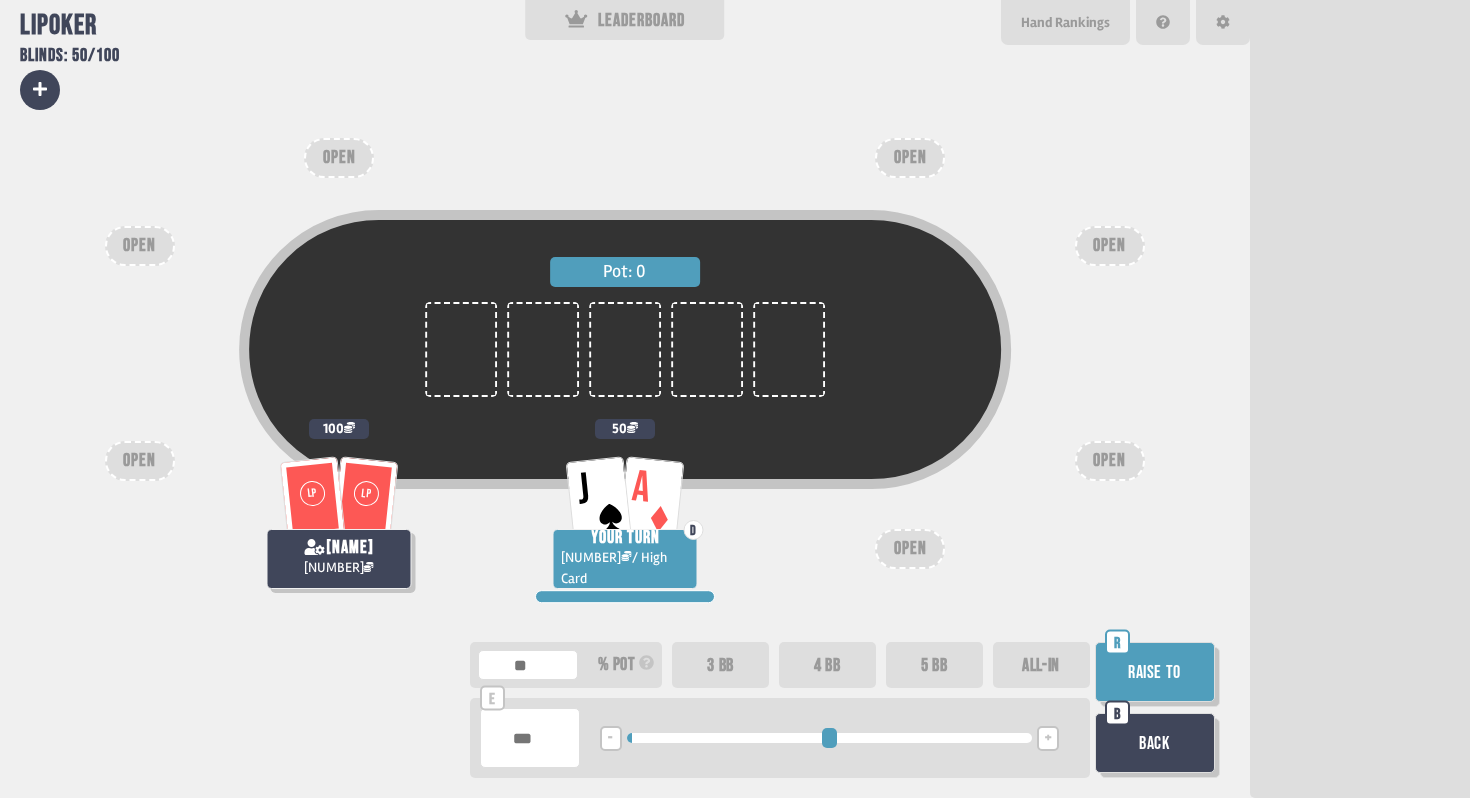 click on "3 BB" at bounding box center (720, 665) 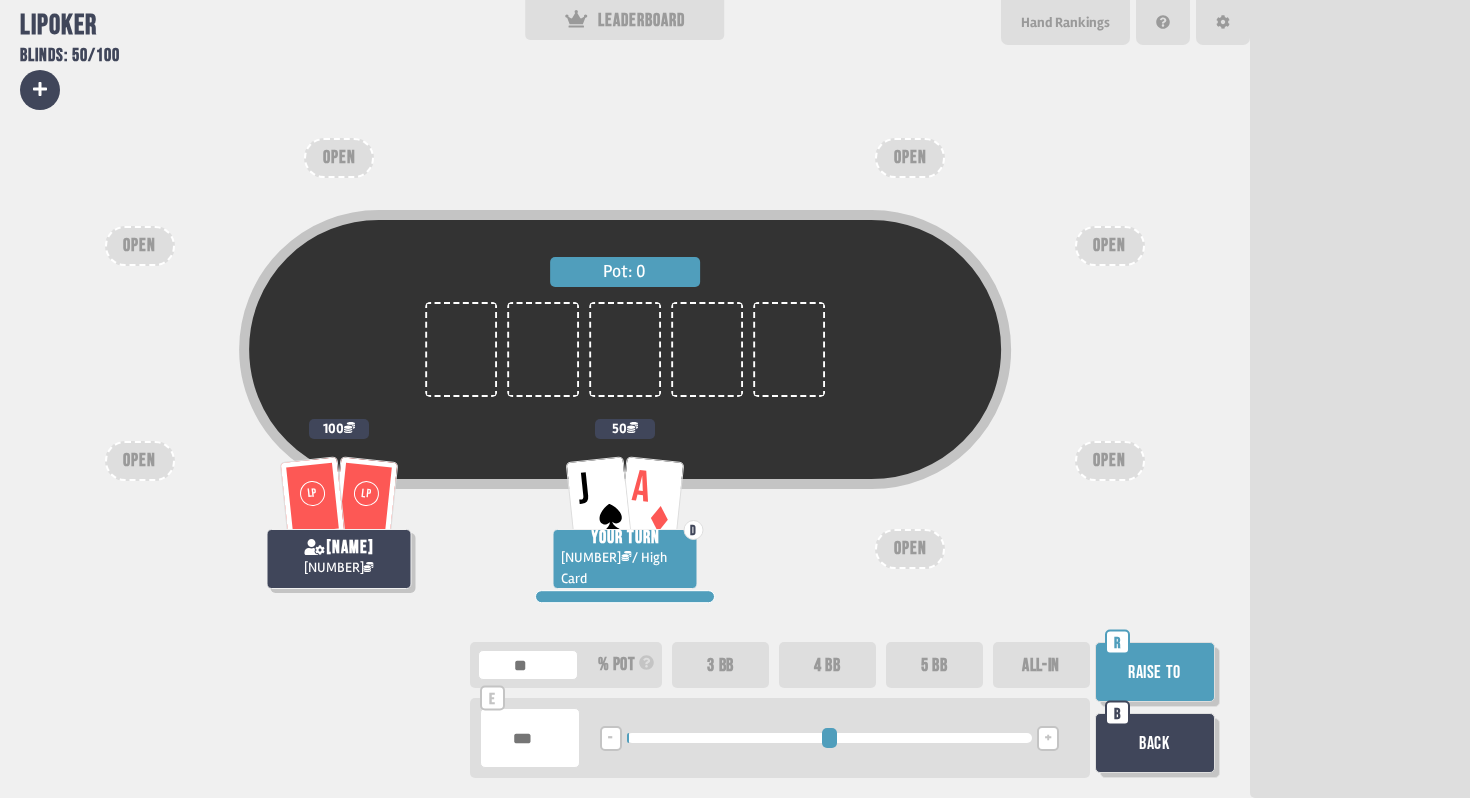 click on "Raise to" at bounding box center (1155, 672) 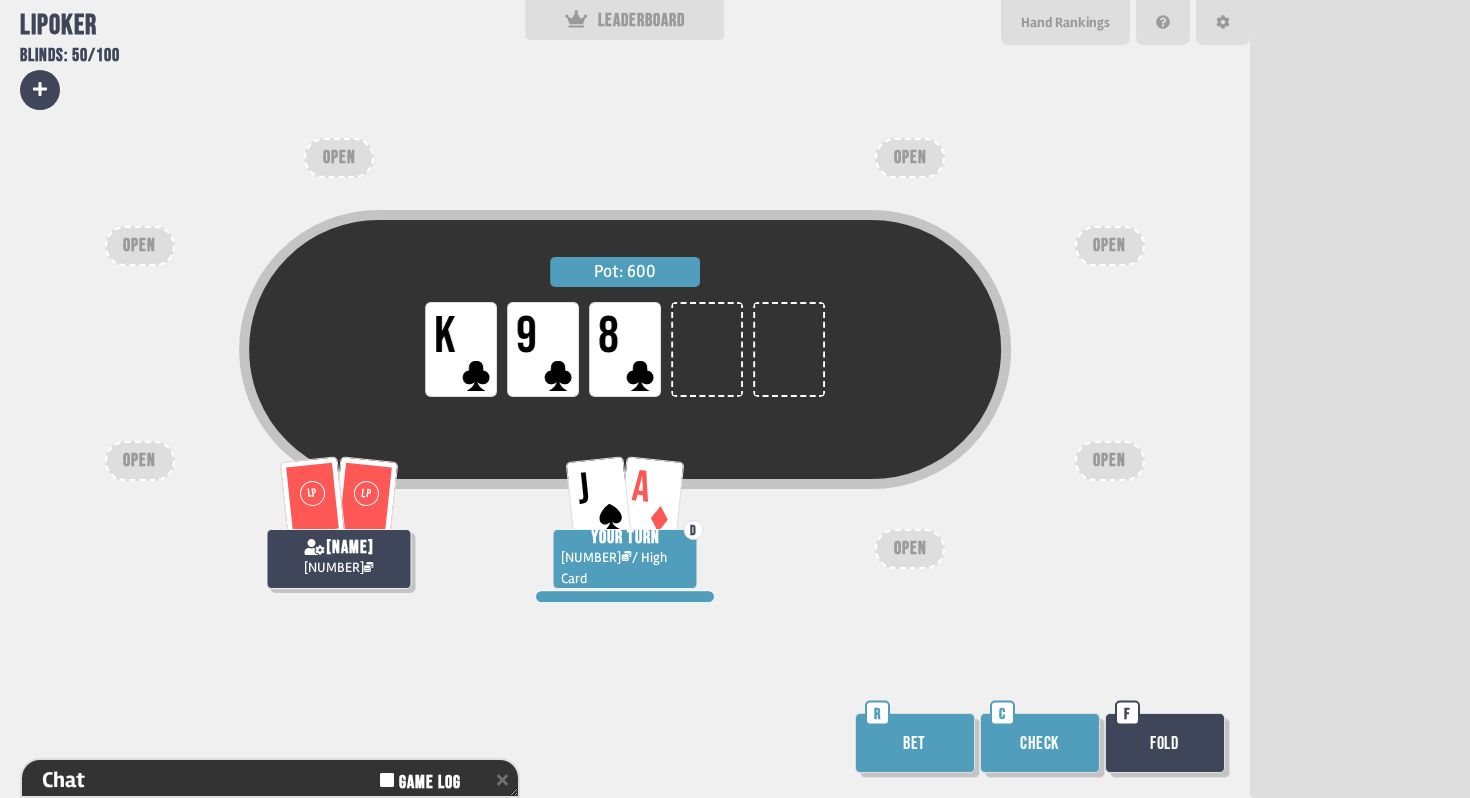 click on "Bet" at bounding box center [915, 743] 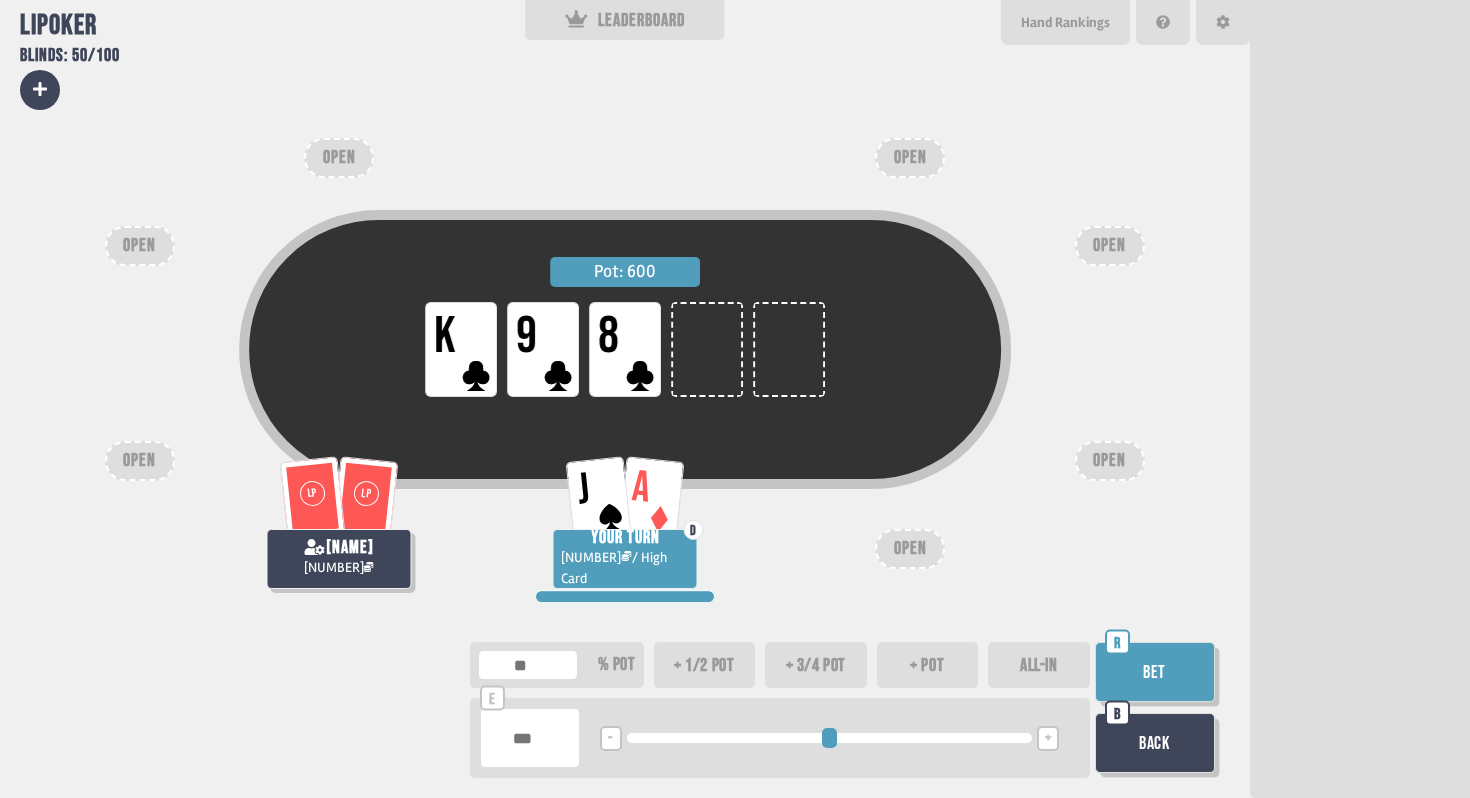 click at bounding box center [530, 738] 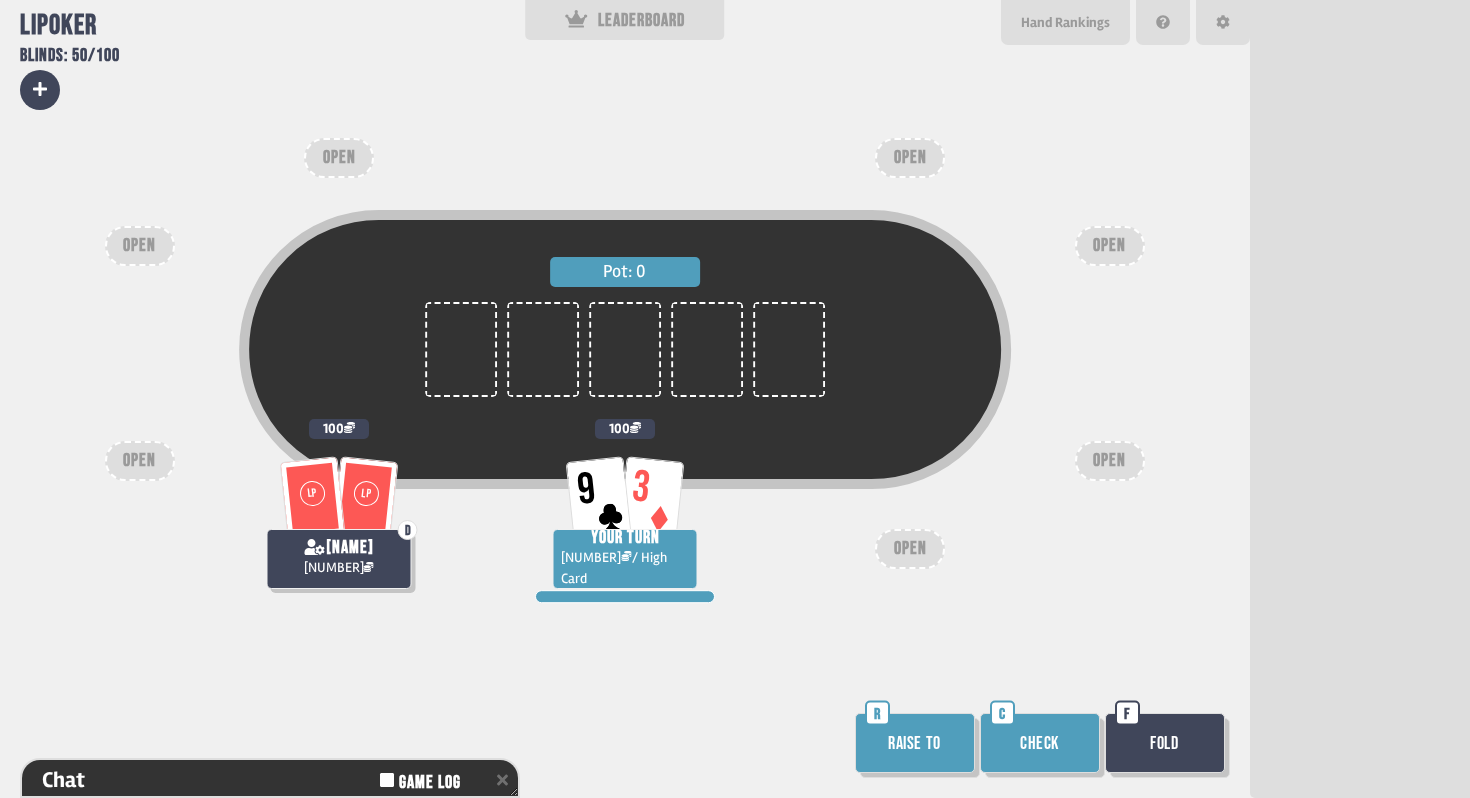 click on "Raise to" at bounding box center [915, 743] 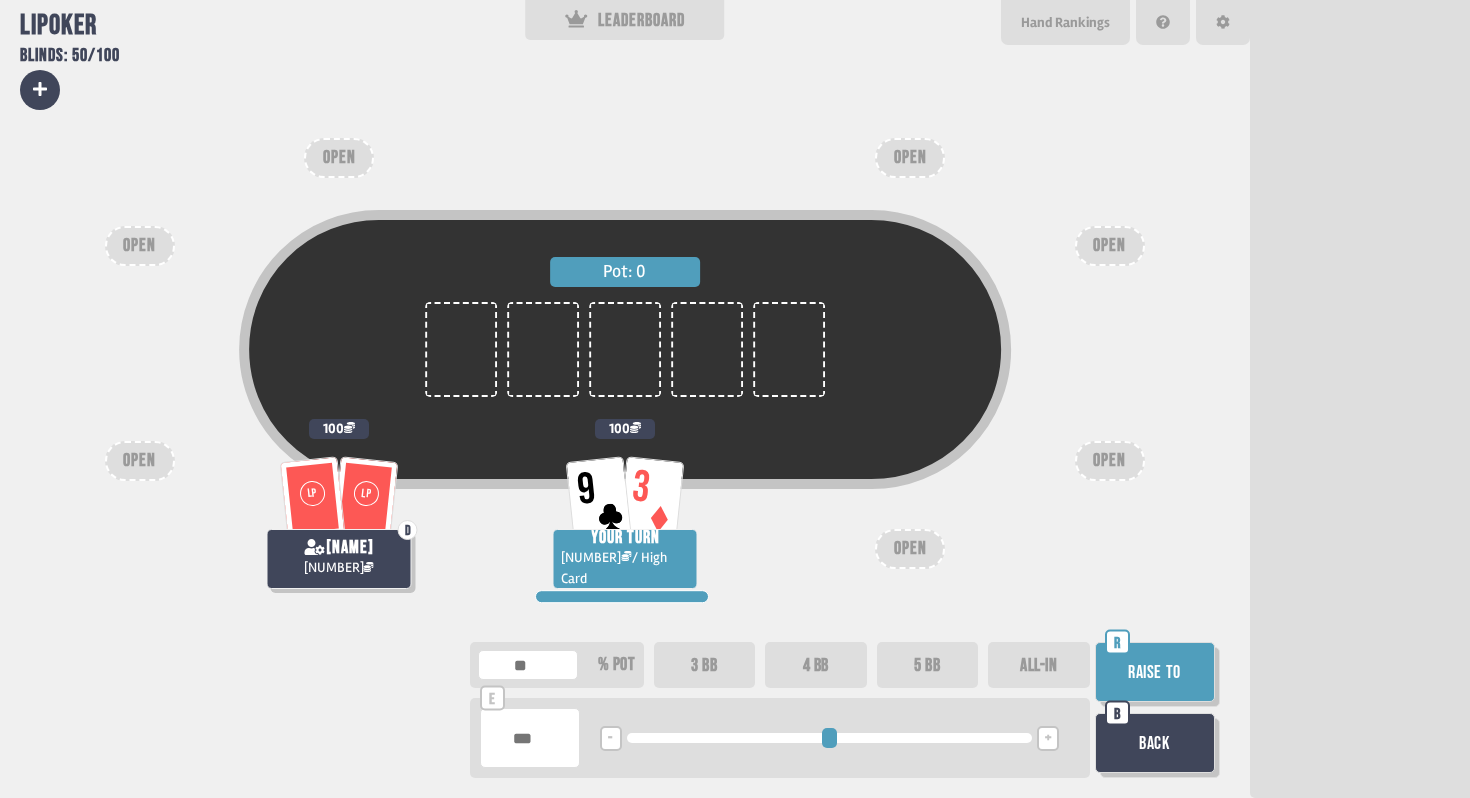 click on "3 BB" at bounding box center (705, 665) 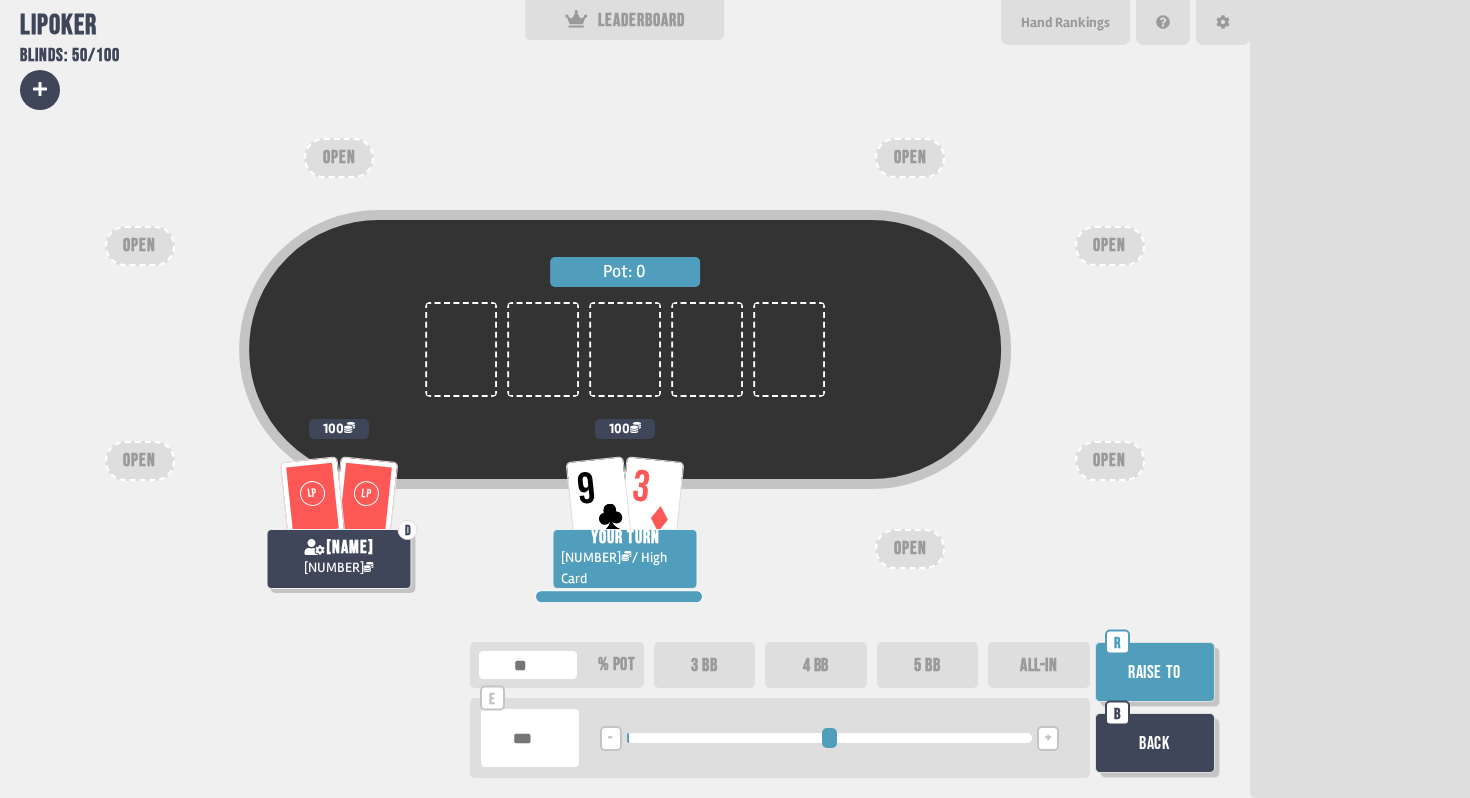 click on "Raise to" at bounding box center (1155, 672) 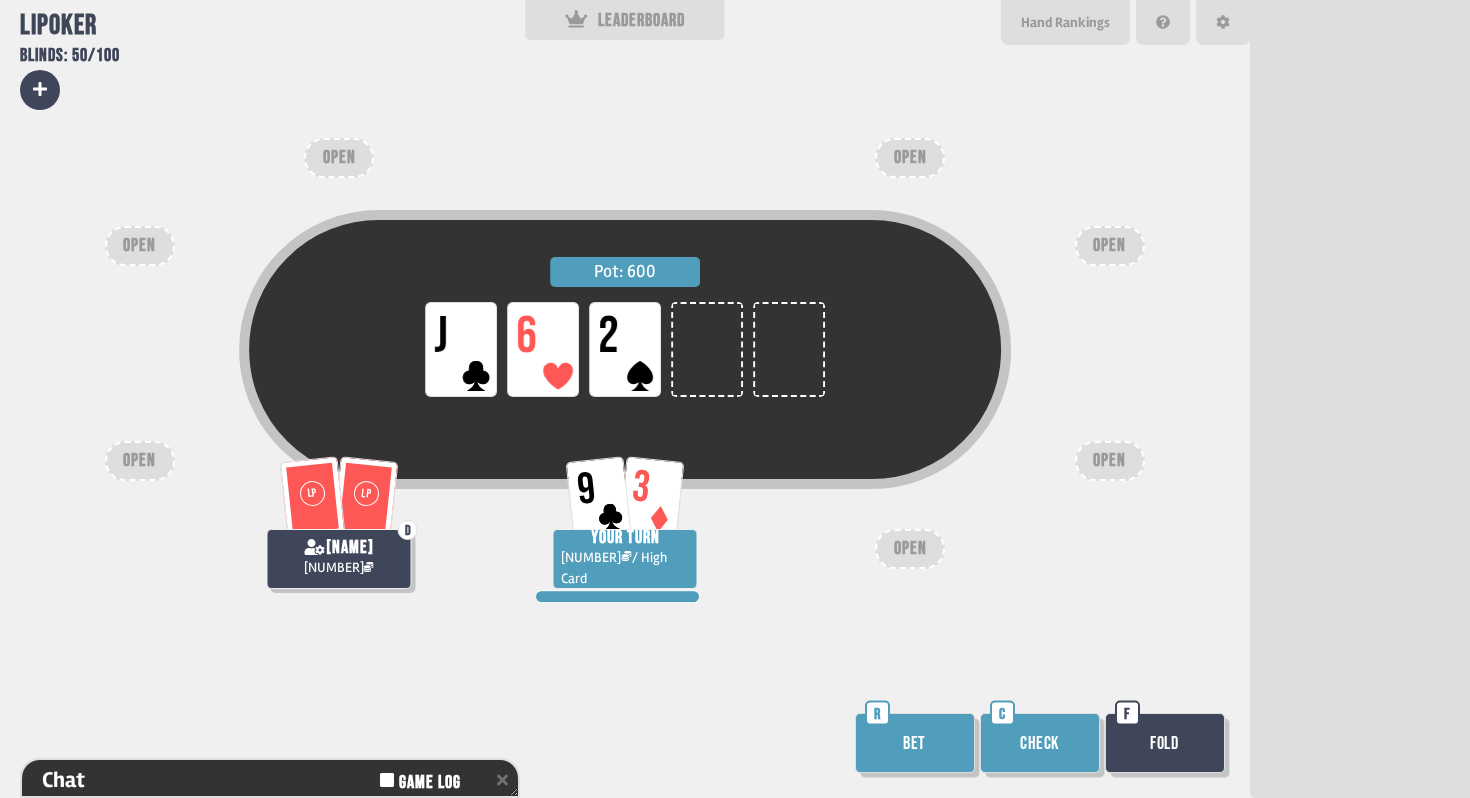 click on "Bet" at bounding box center (915, 743) 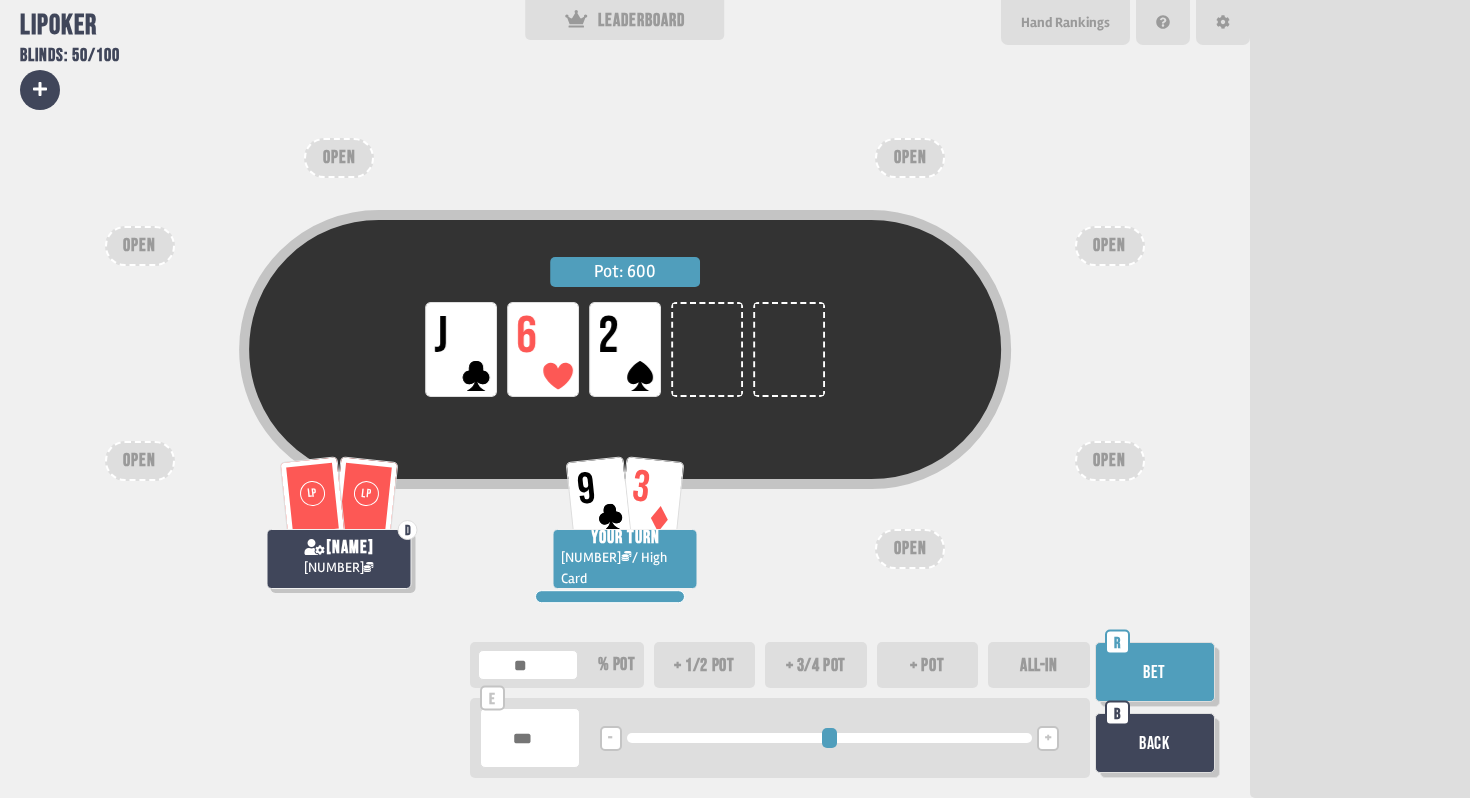click at bounding box center [530, 738] 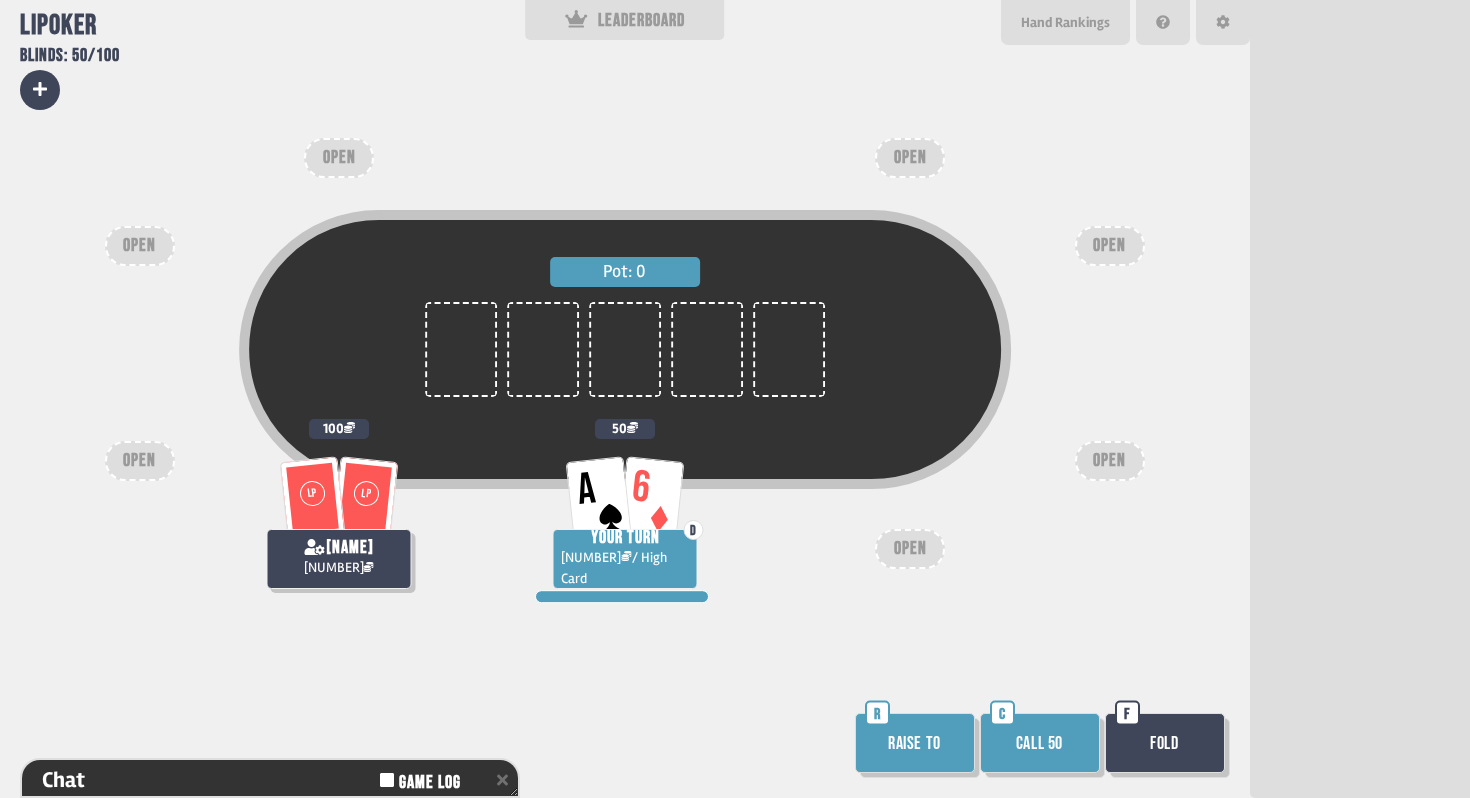 click on "Raise to" at bounding box center [915, 743] 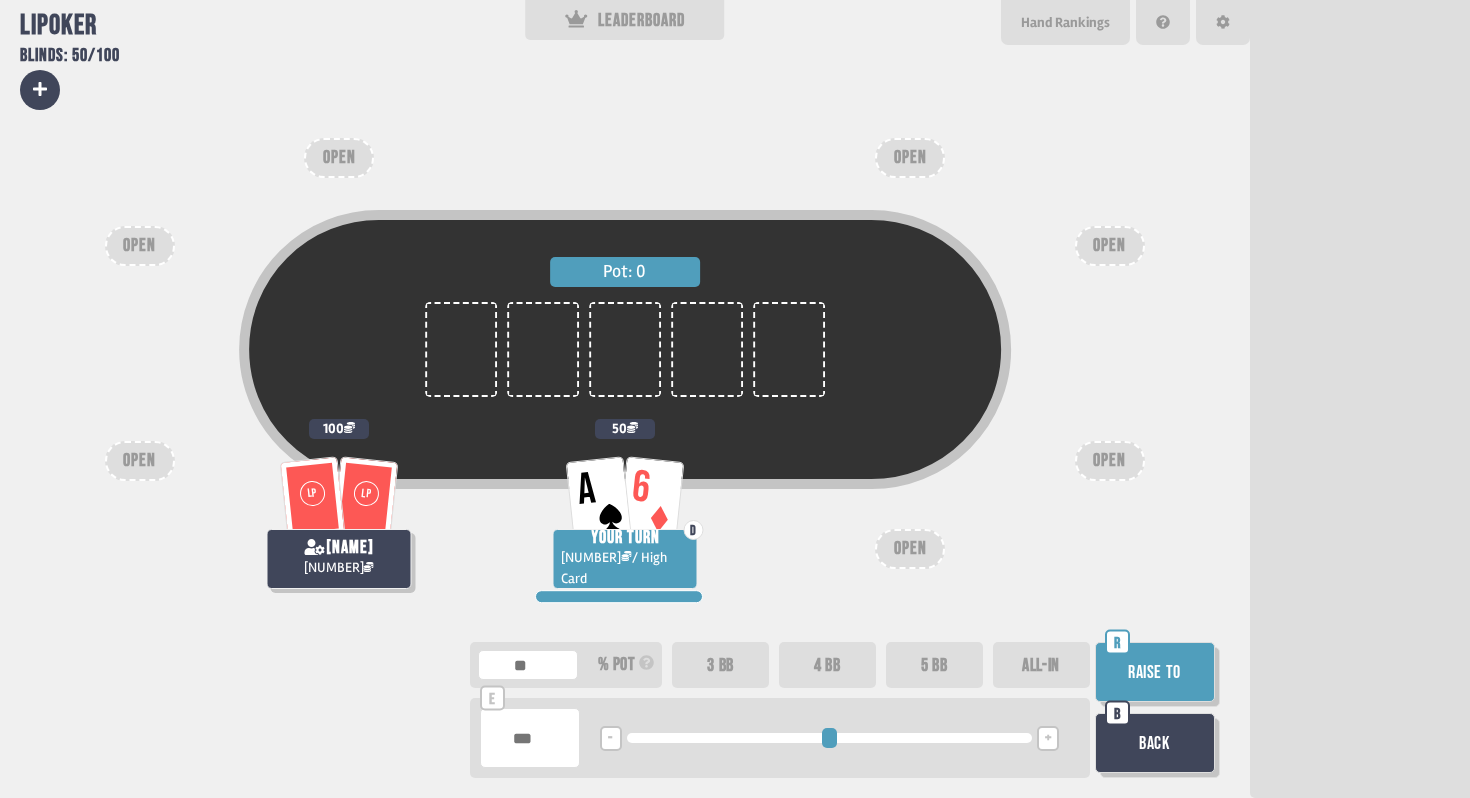 click on "5 BB" at bounding box center [934, 665] 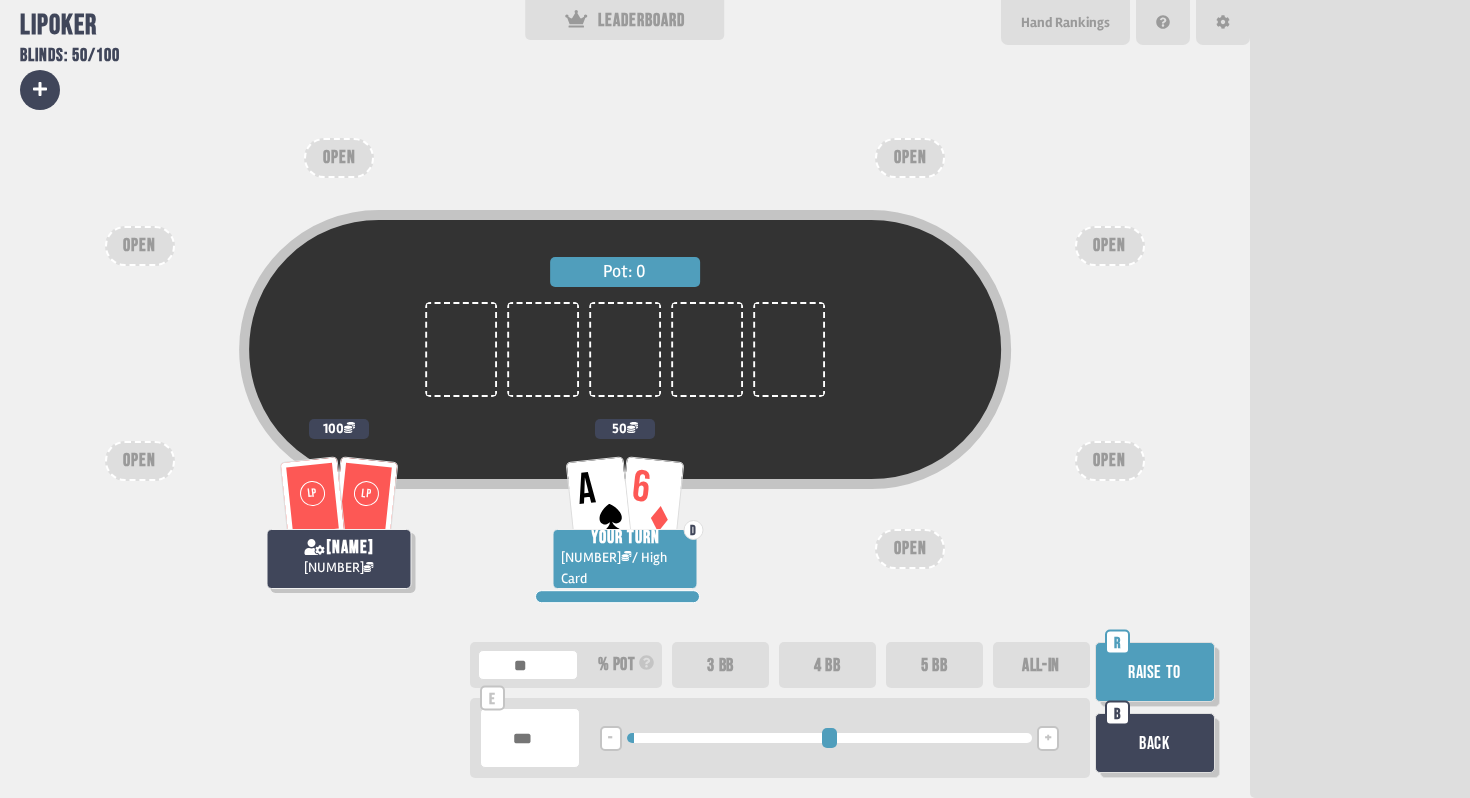 click on "Raise to" at bounding box center (1155, 672) 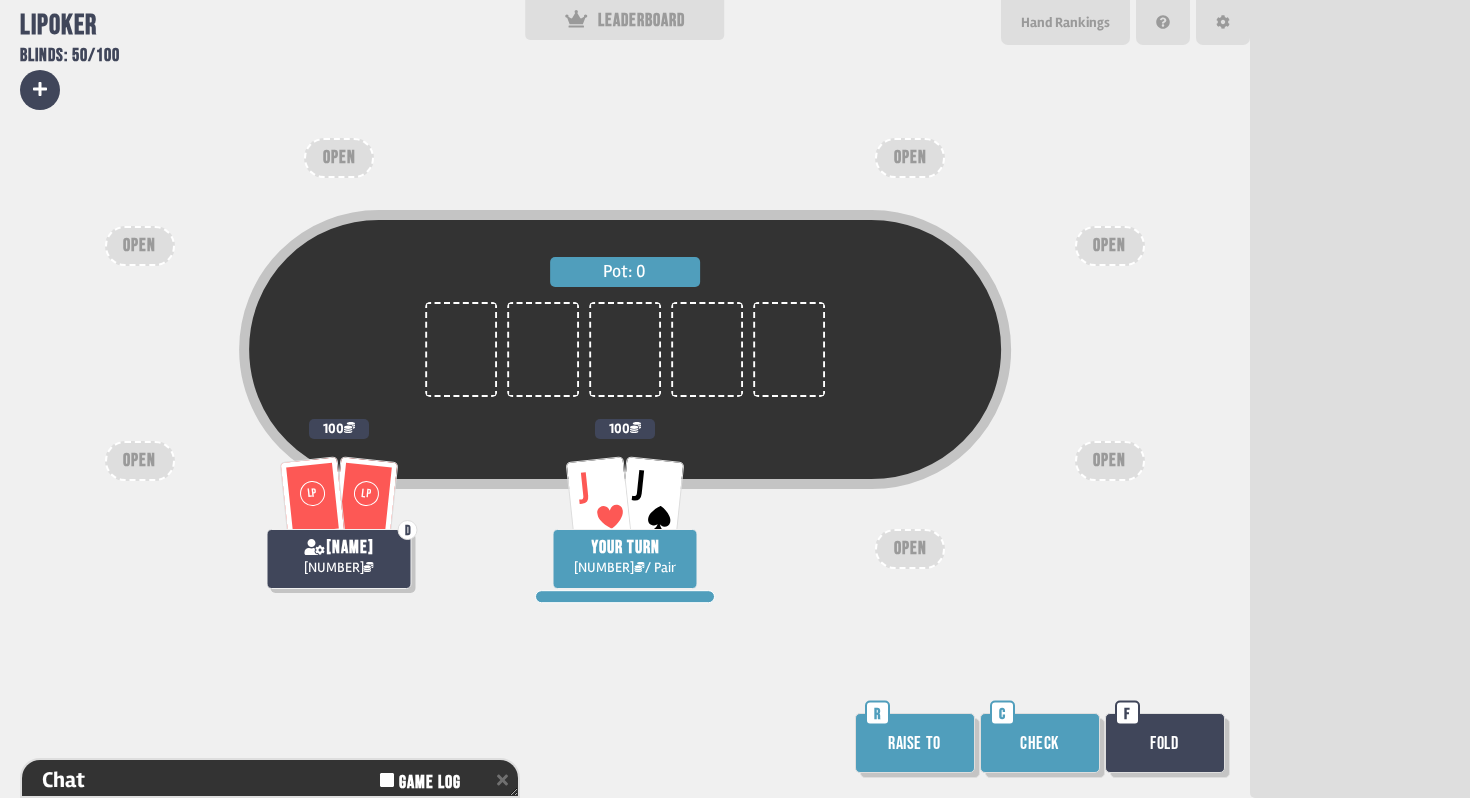 click on "Raise to" at bounding box center [915, 743] 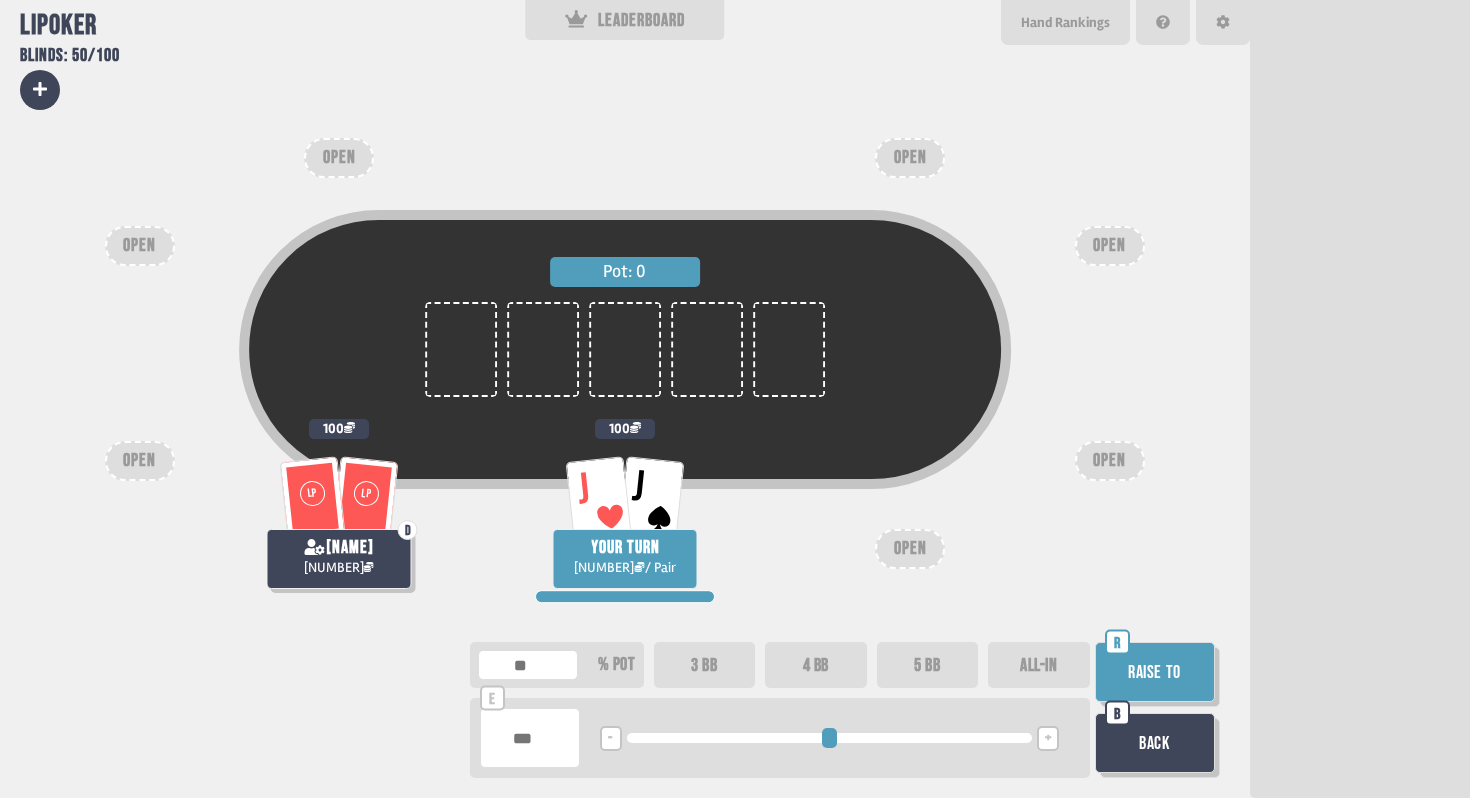 click on "3 BB" at bounding box center [705, 665] 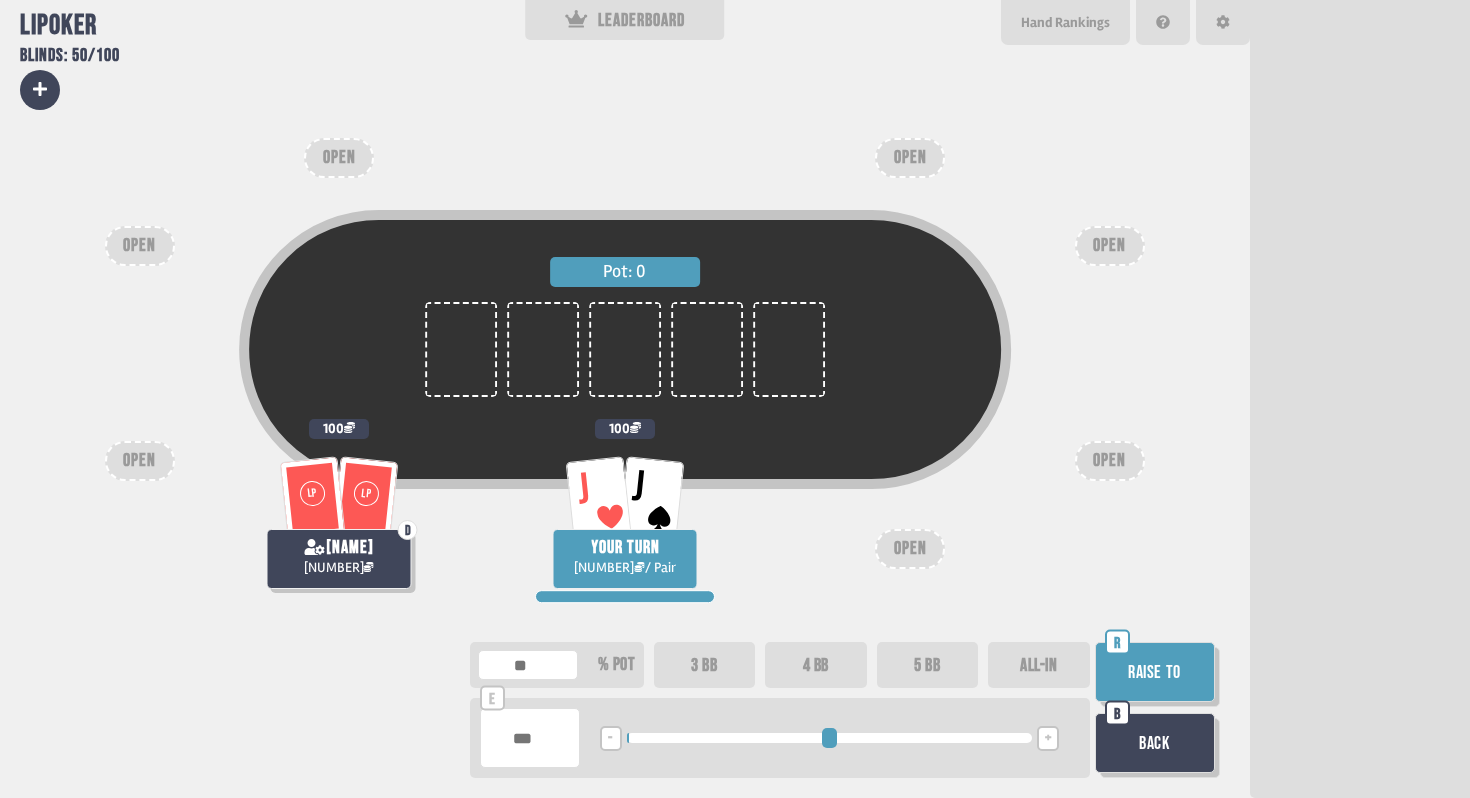 click on "Raise to" at bounding box center [1155, 672] 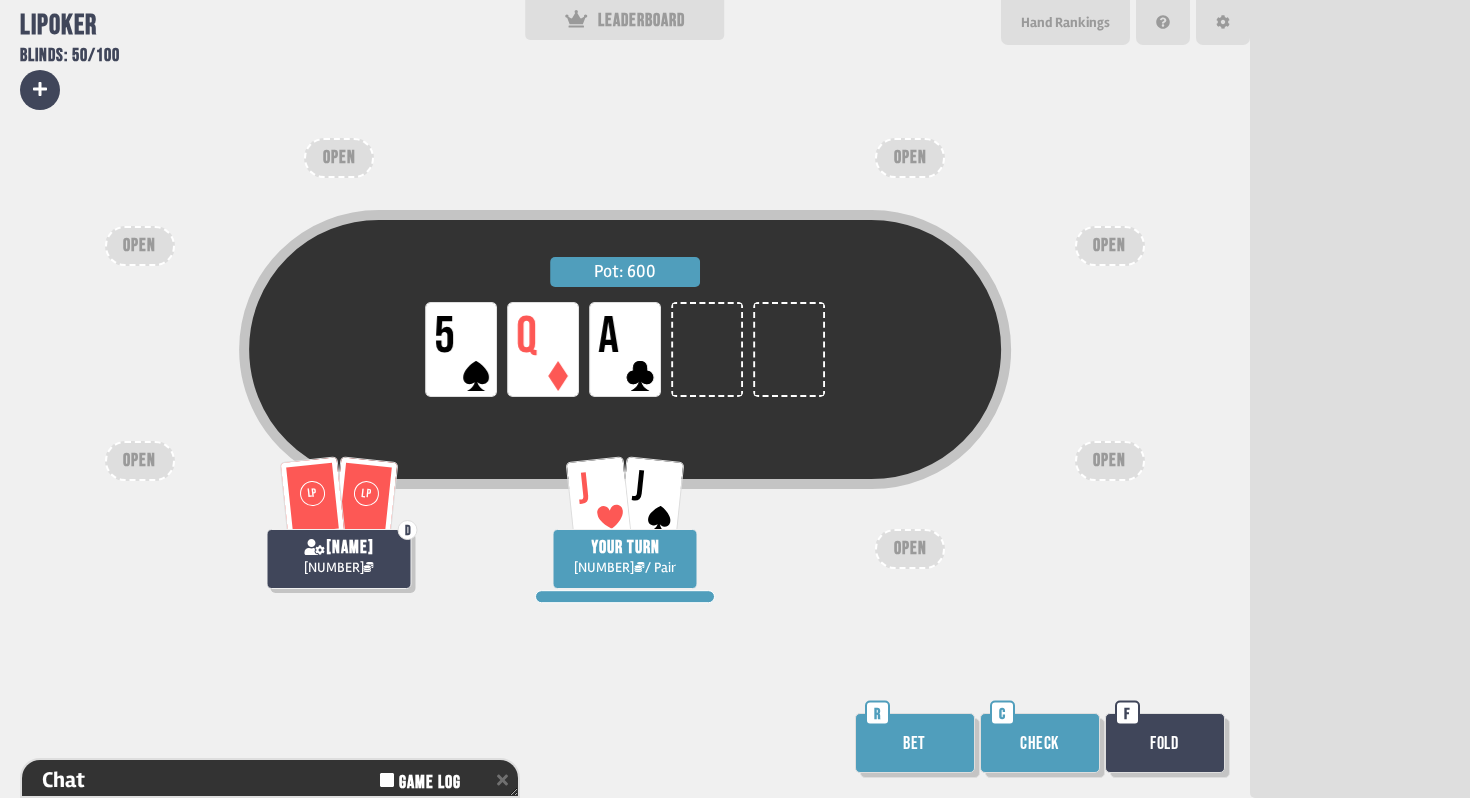 click on "Check" at bounding box center (1040, 743) 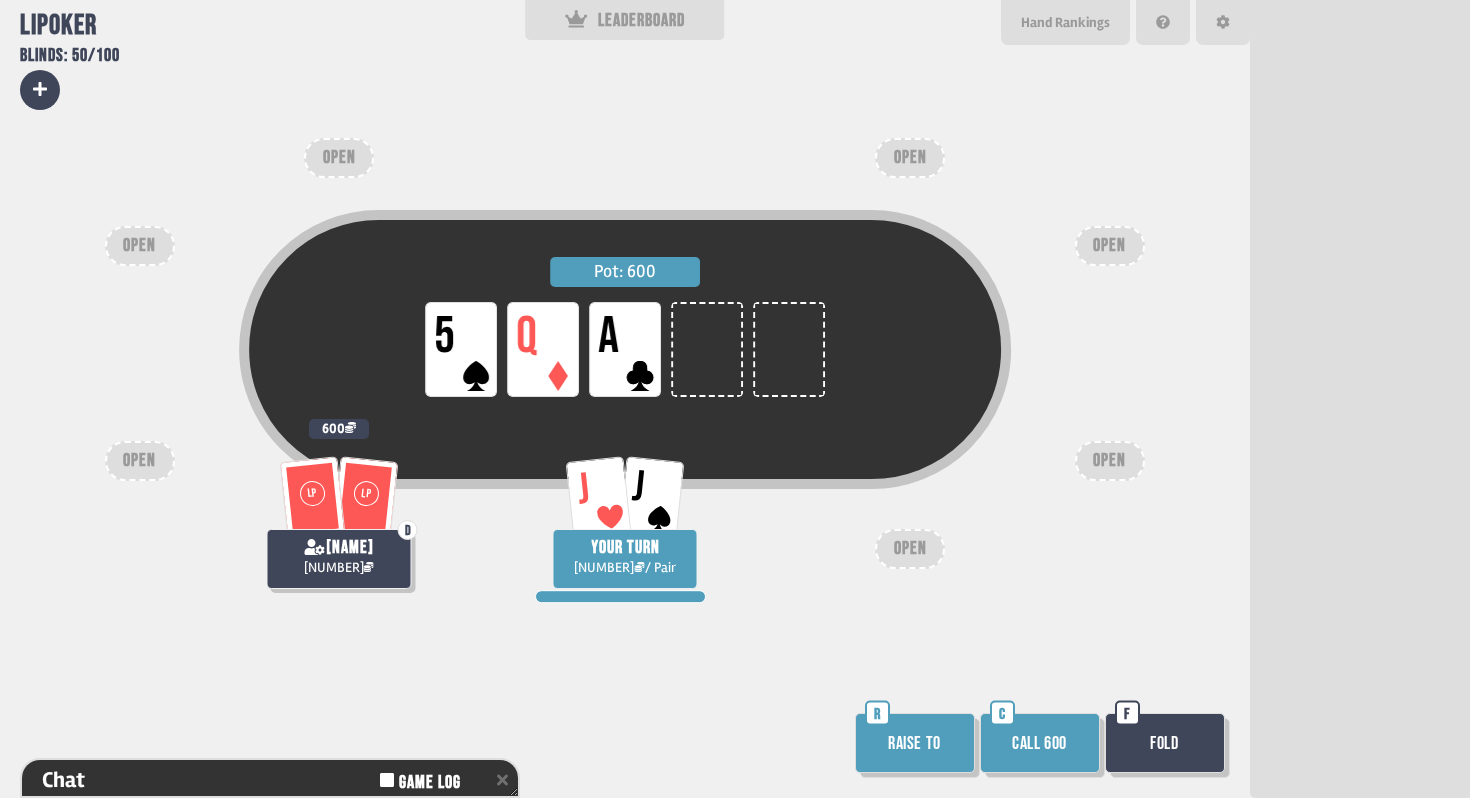 click on "Call 600" at bounding box center [1040, 743] 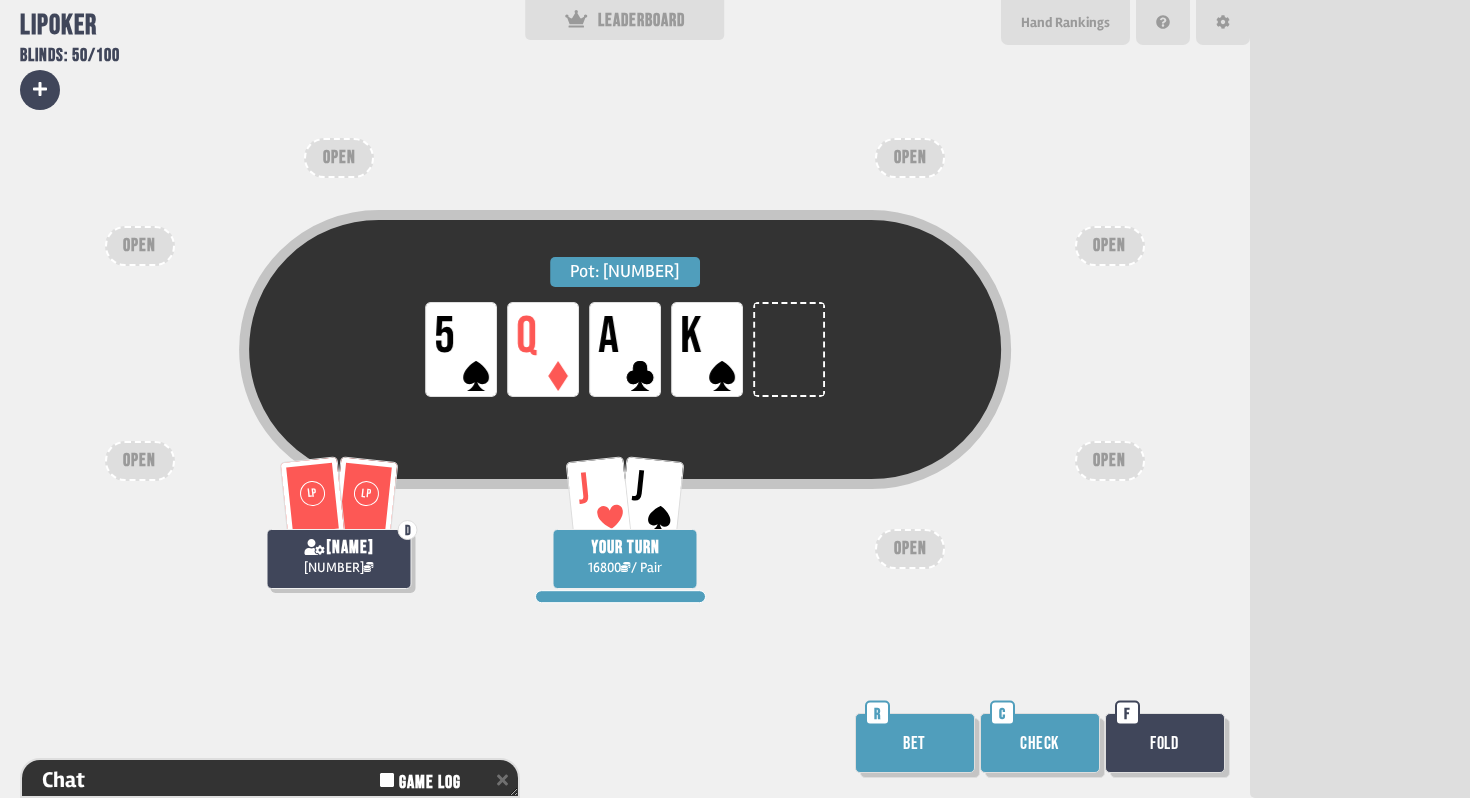 click on "Check" at bounding box center (1040, 743) 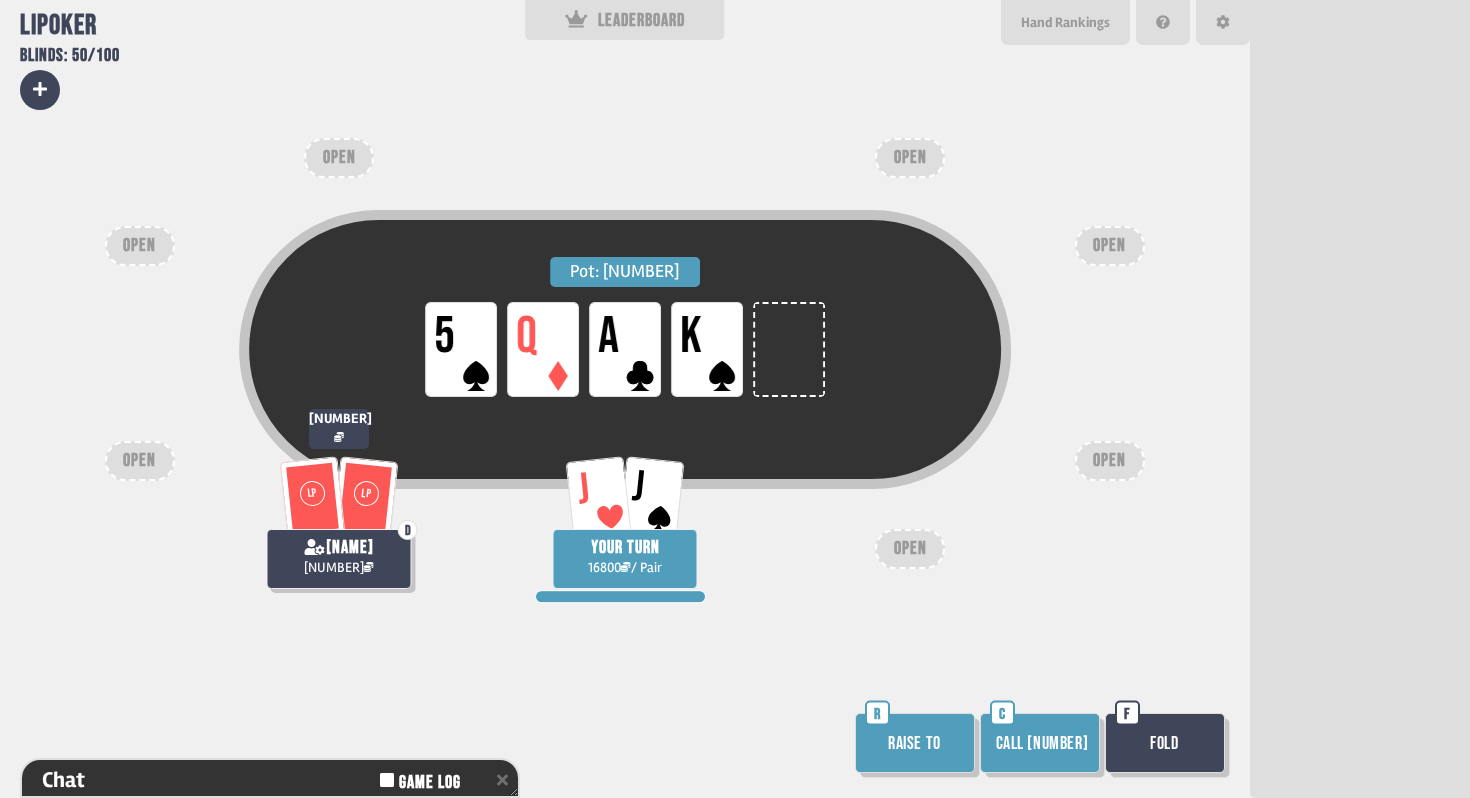 click on "Call [NUMBER]" at bounding box center (1040, 743) 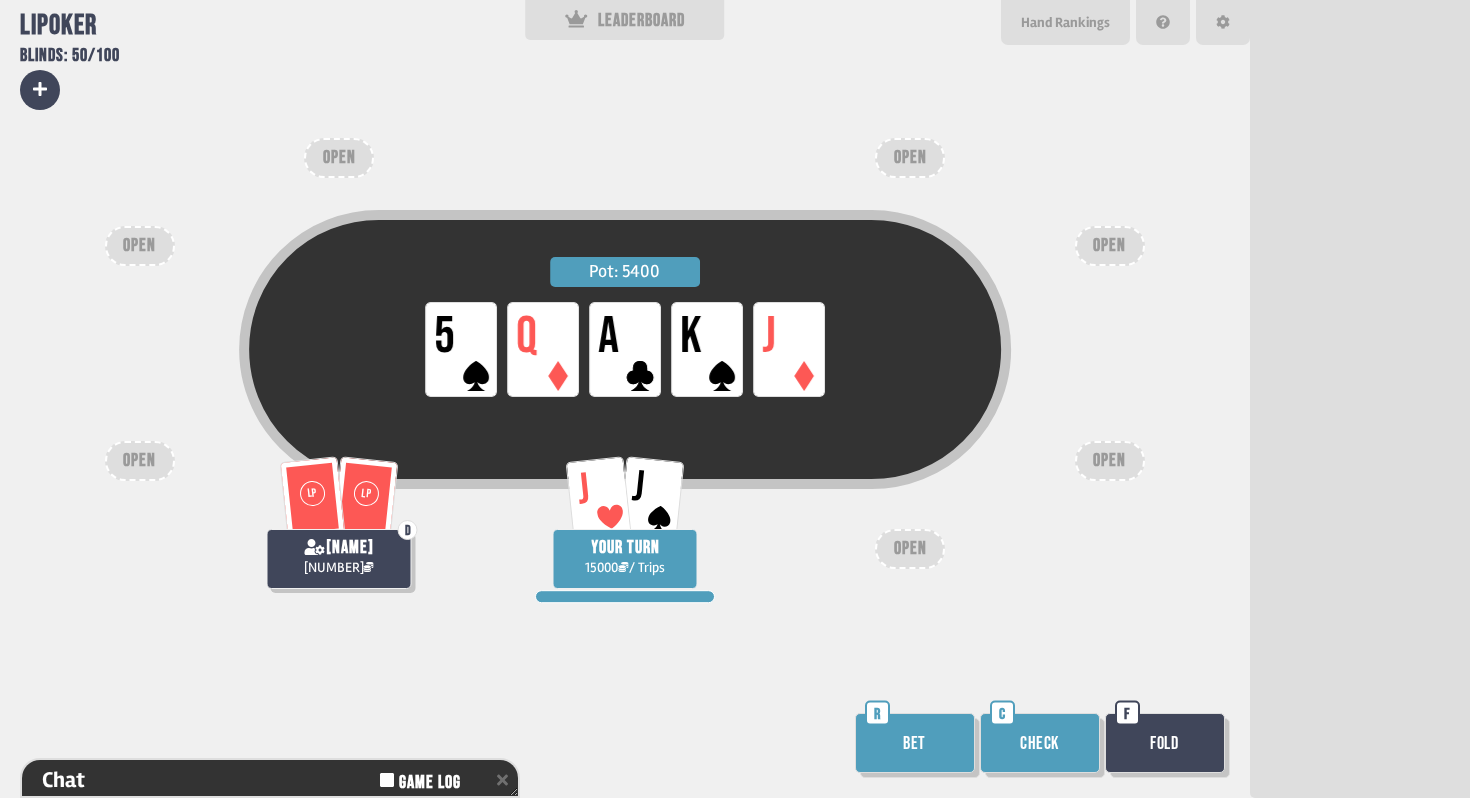 click on "Check" at bounding box center [1040, 743] 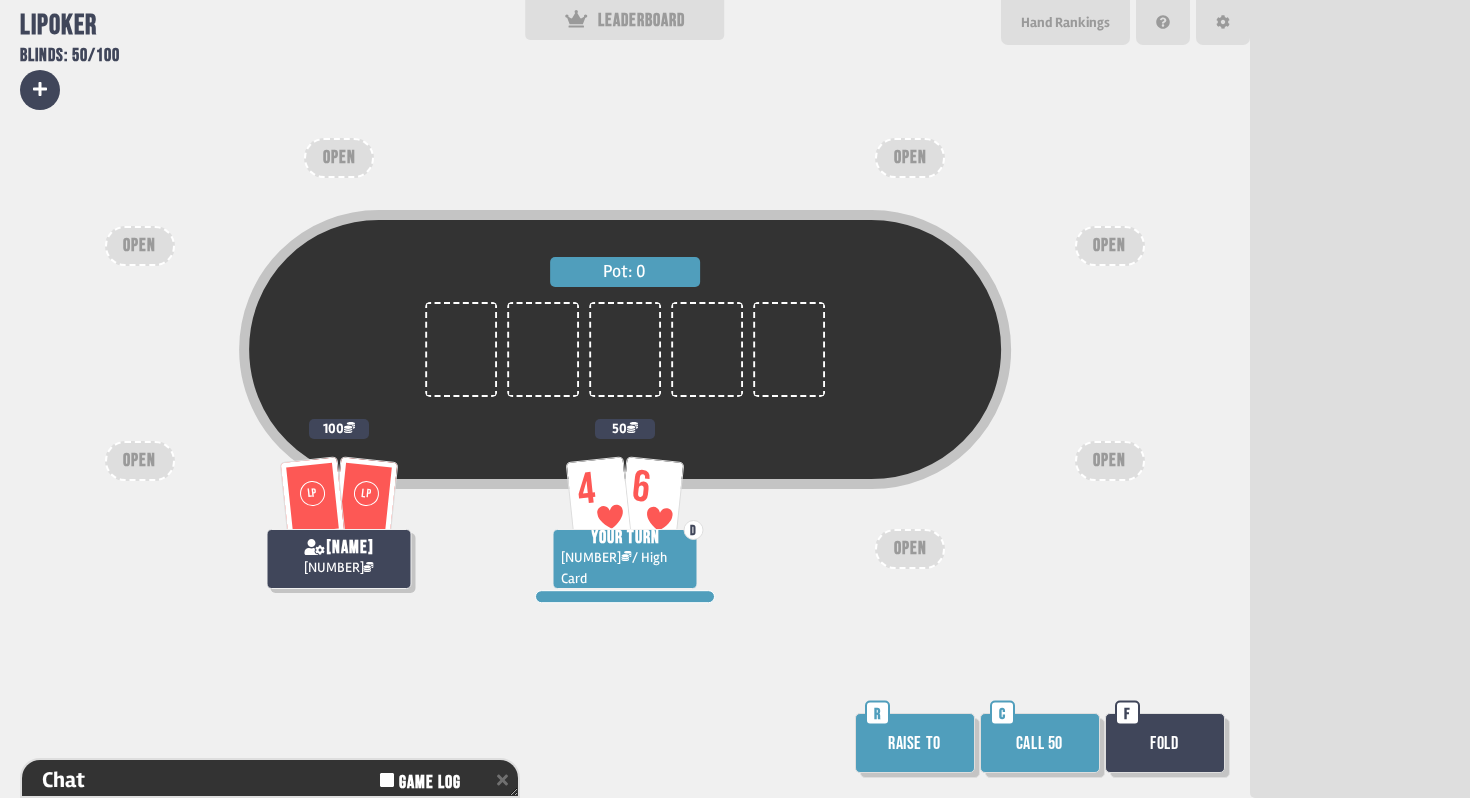 click on "Raise to" at bounding box center [915, 743] 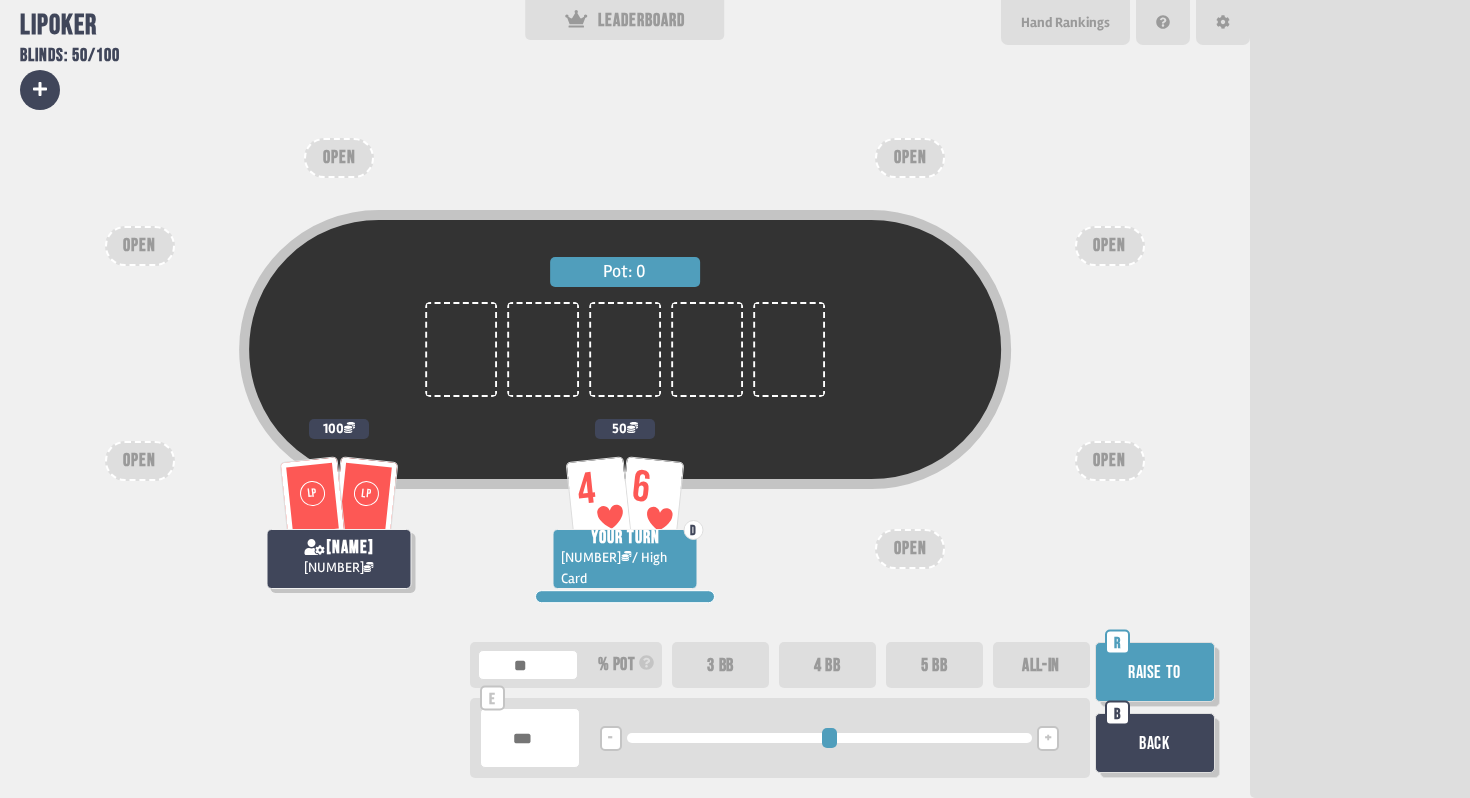 click on "3 BB" at bounding box center [720, 665] 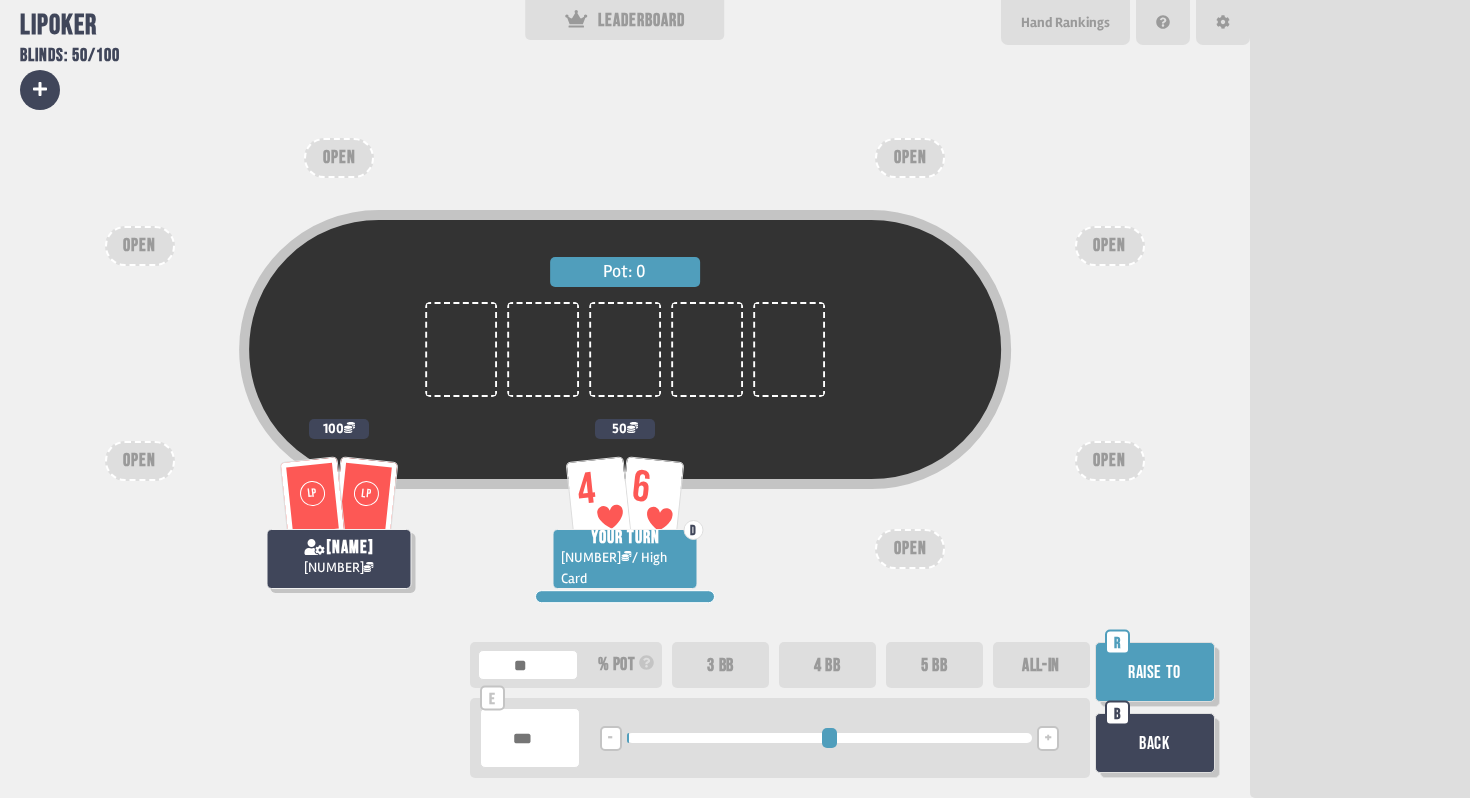 click on "Raise to" at bounding box center [1155, 672] 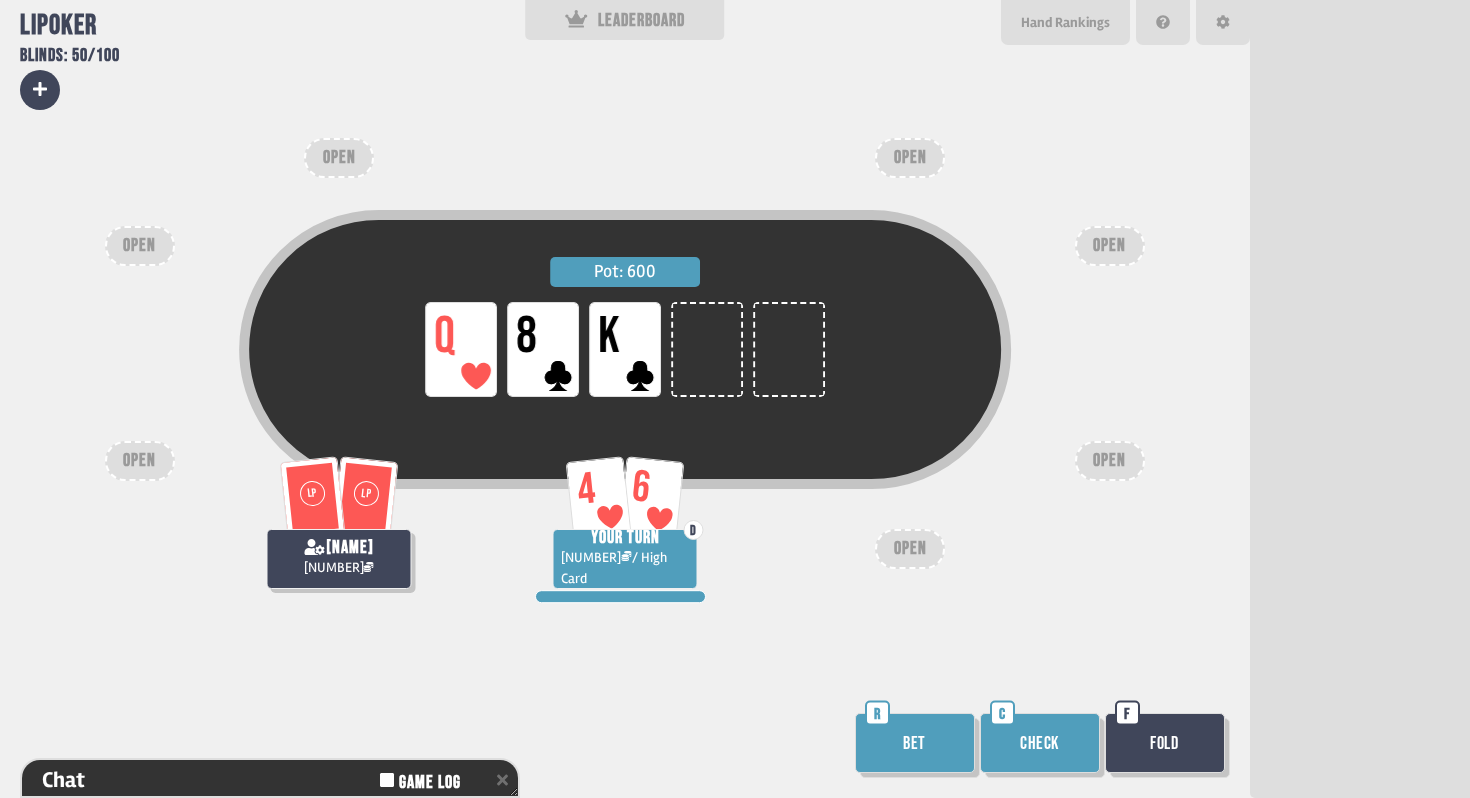 click on "Check" at bounding box center [1040, 743] 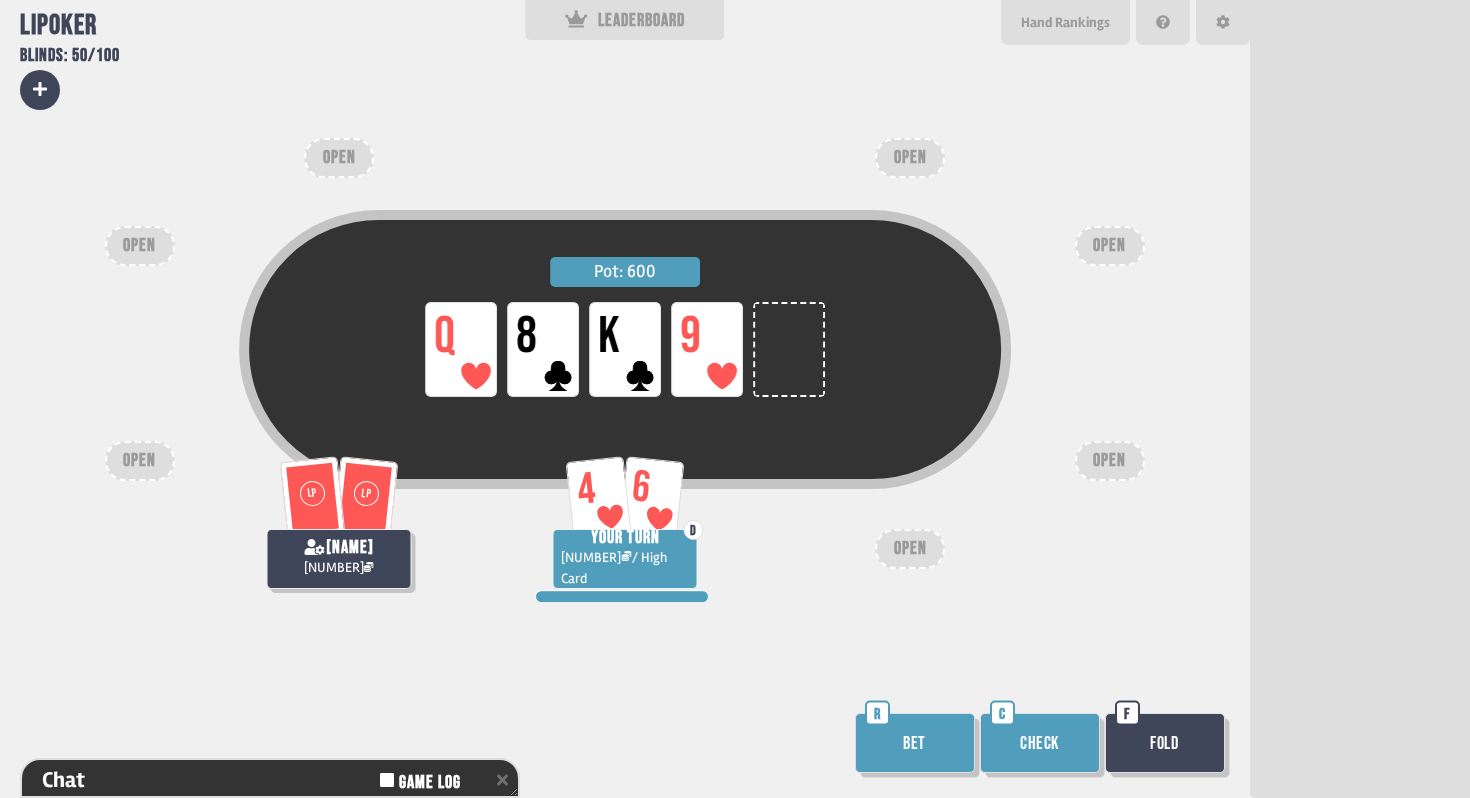click on "Bet" at bounding box center (915, 743) 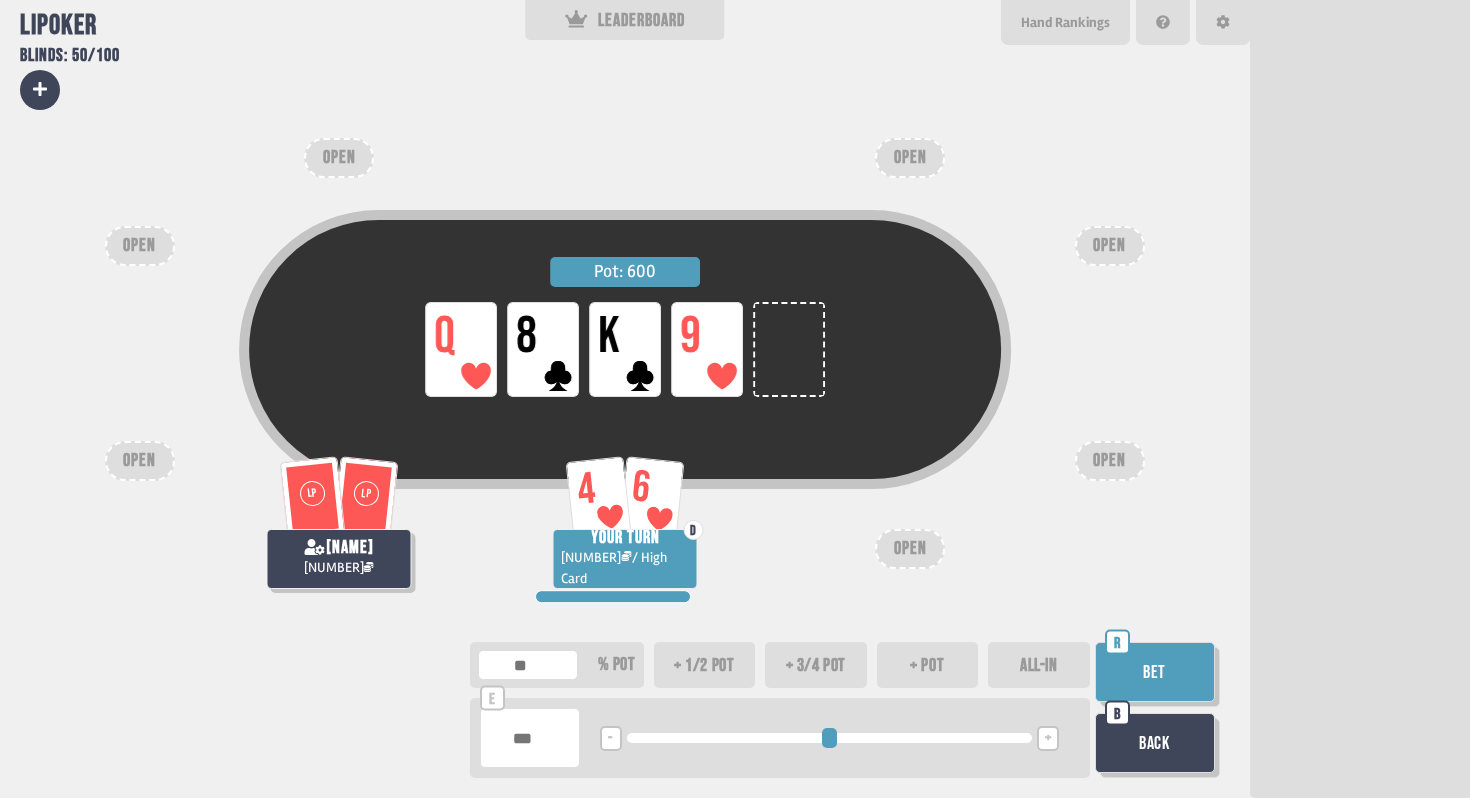 click at bounding box center (530, 738) 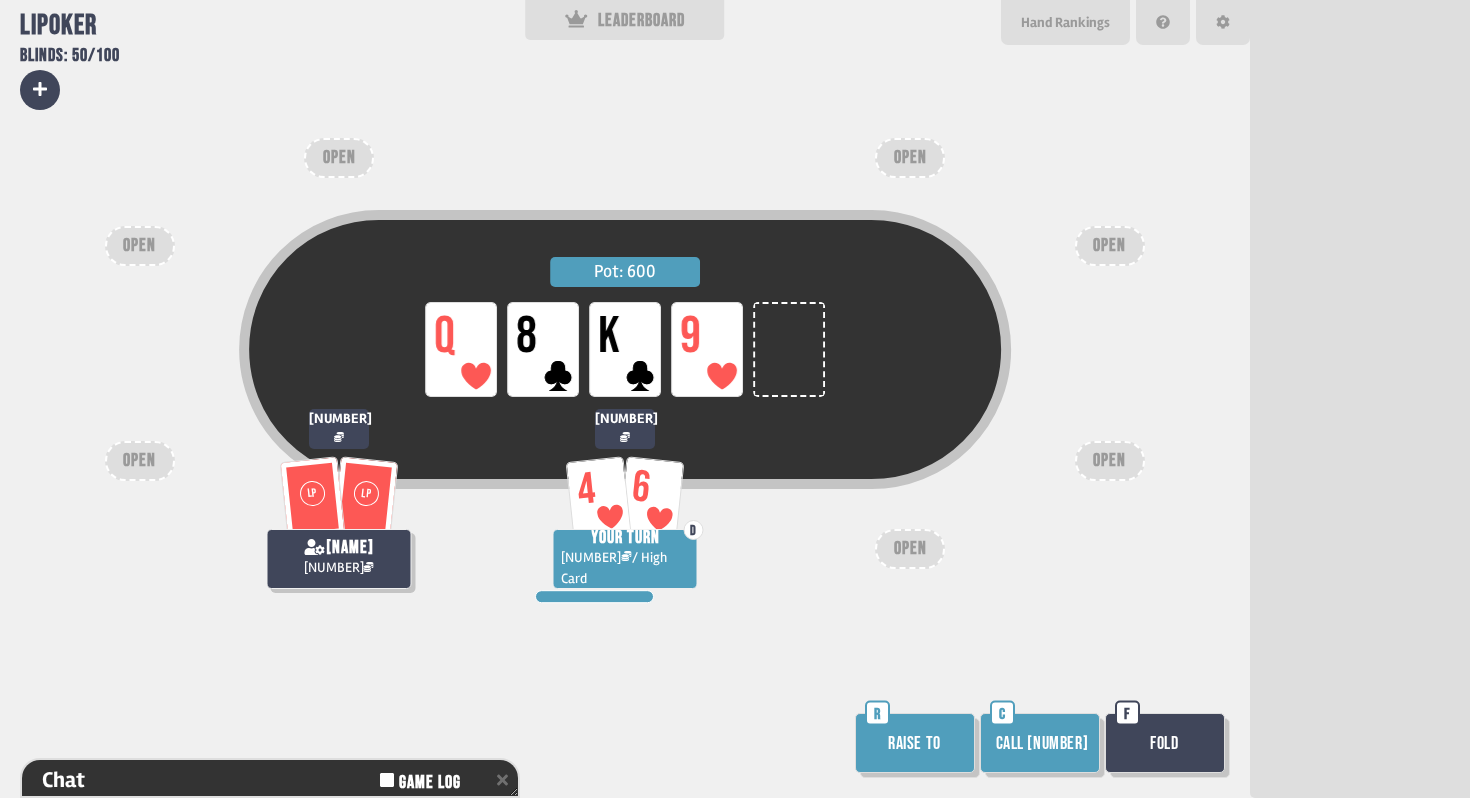 click on "Call [NUMBER]" at bounding box center [1040, 743] 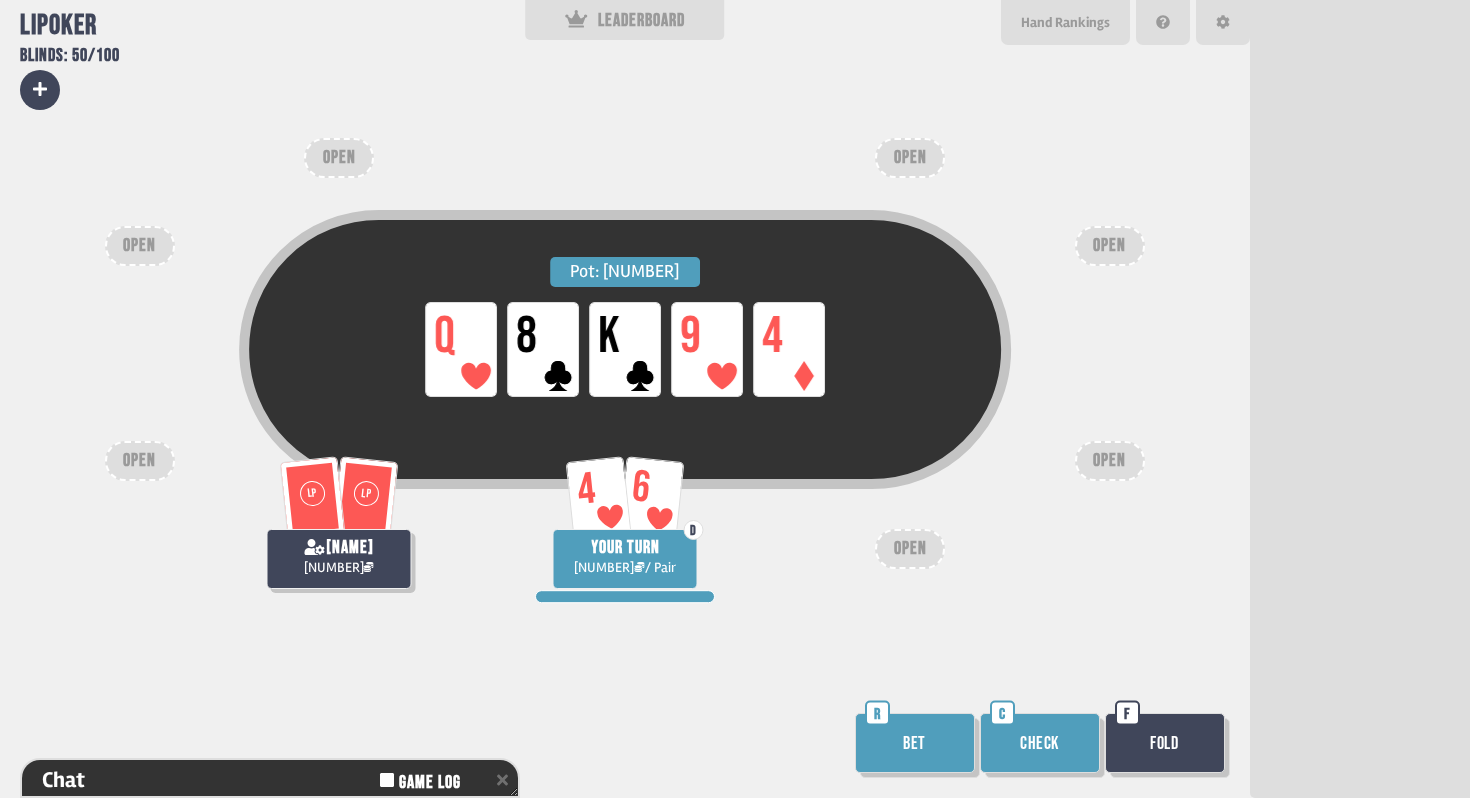 click on "Bet" at bounding box center [915, 743] 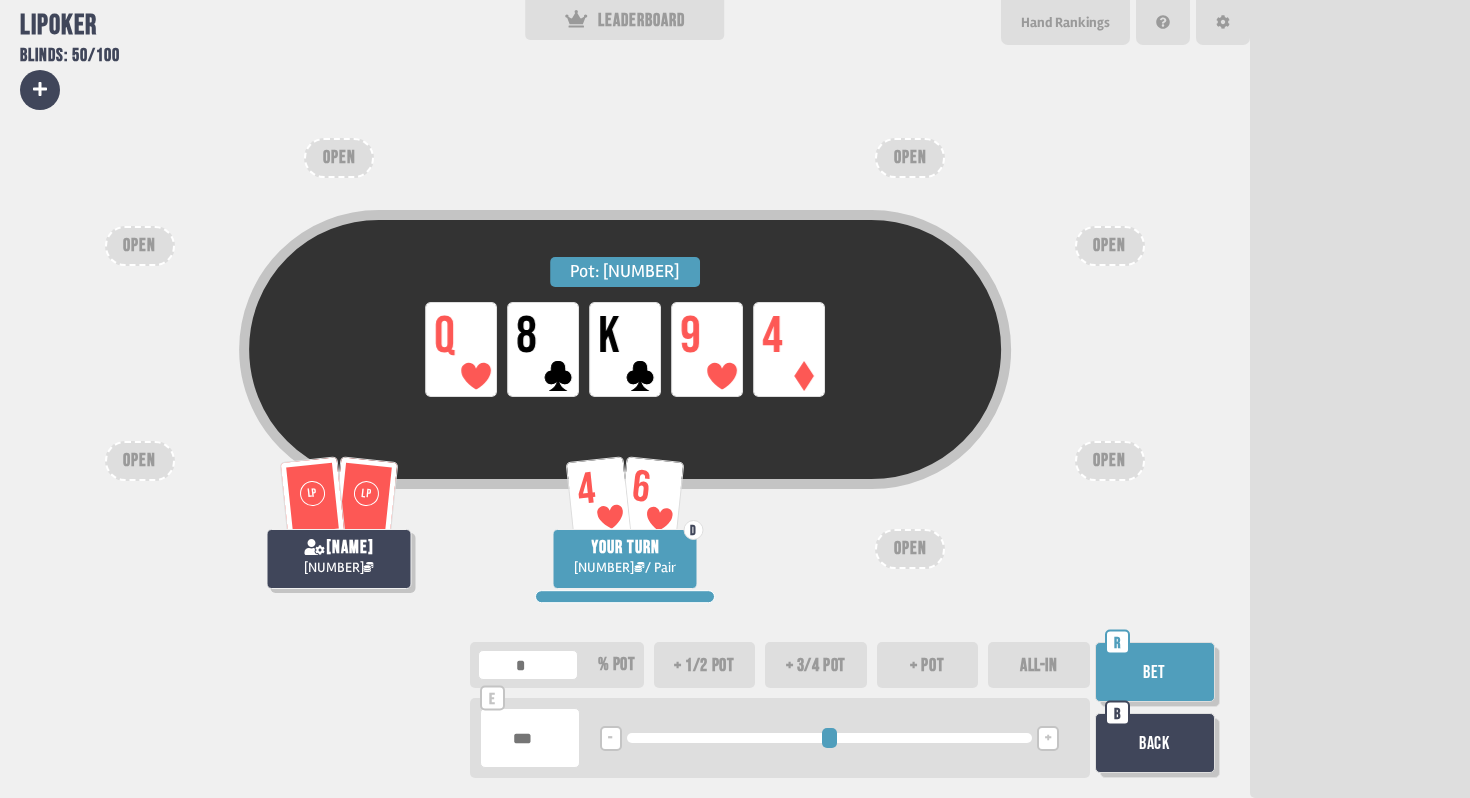click at bounding box center (528, 665) 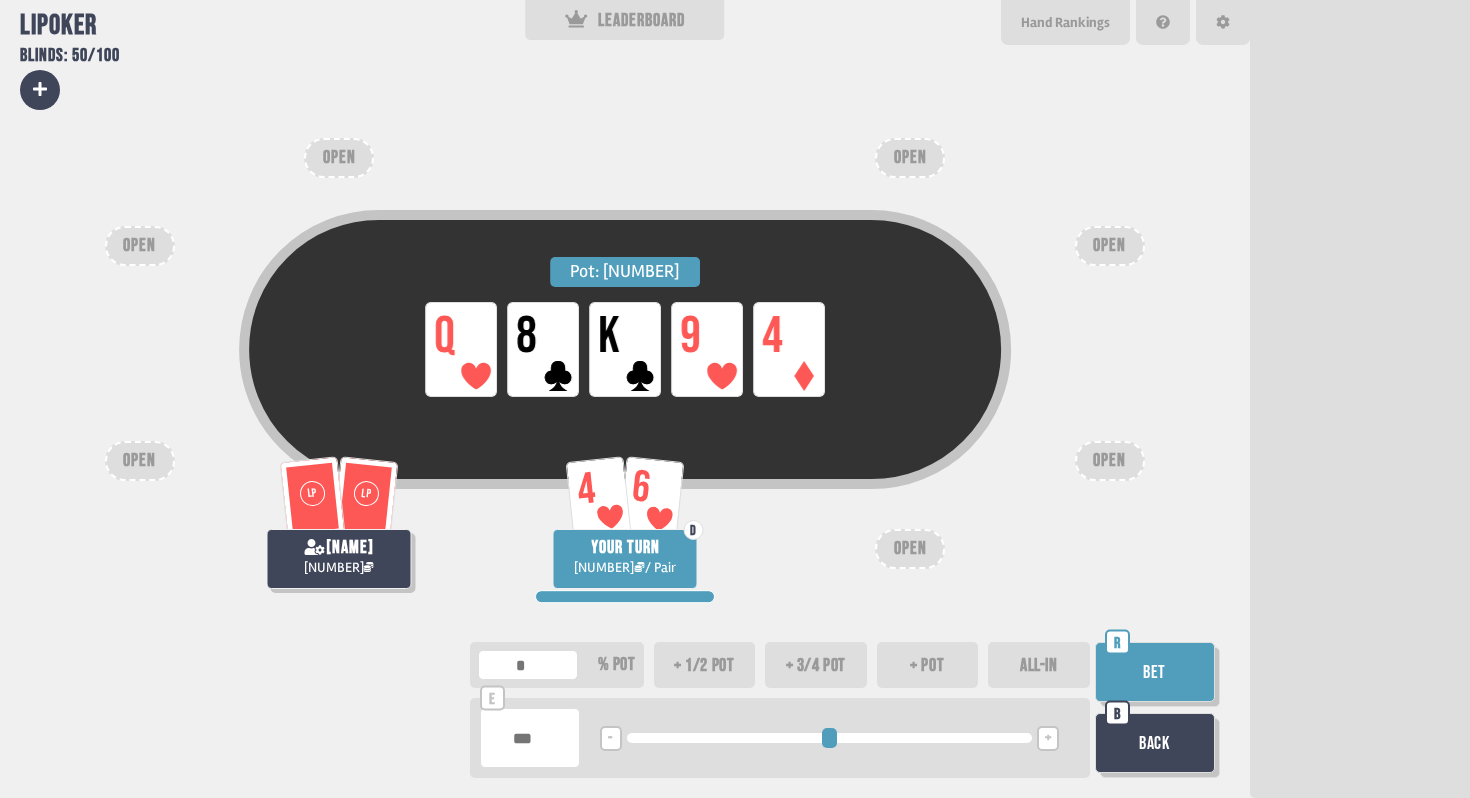 click on "Back" at bounding box center (1155, 743) 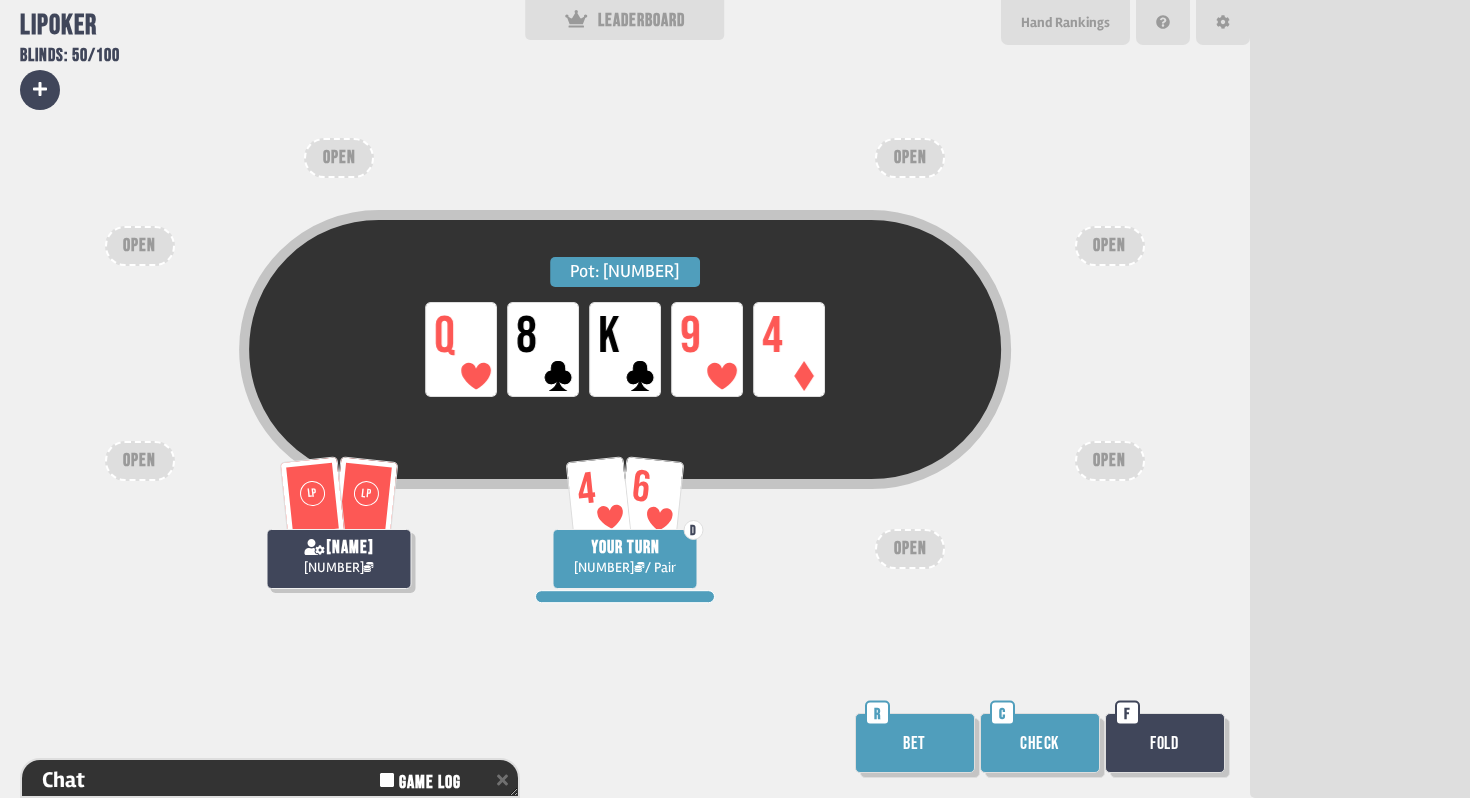 click on "Check" at bounding box center [1040, 743] 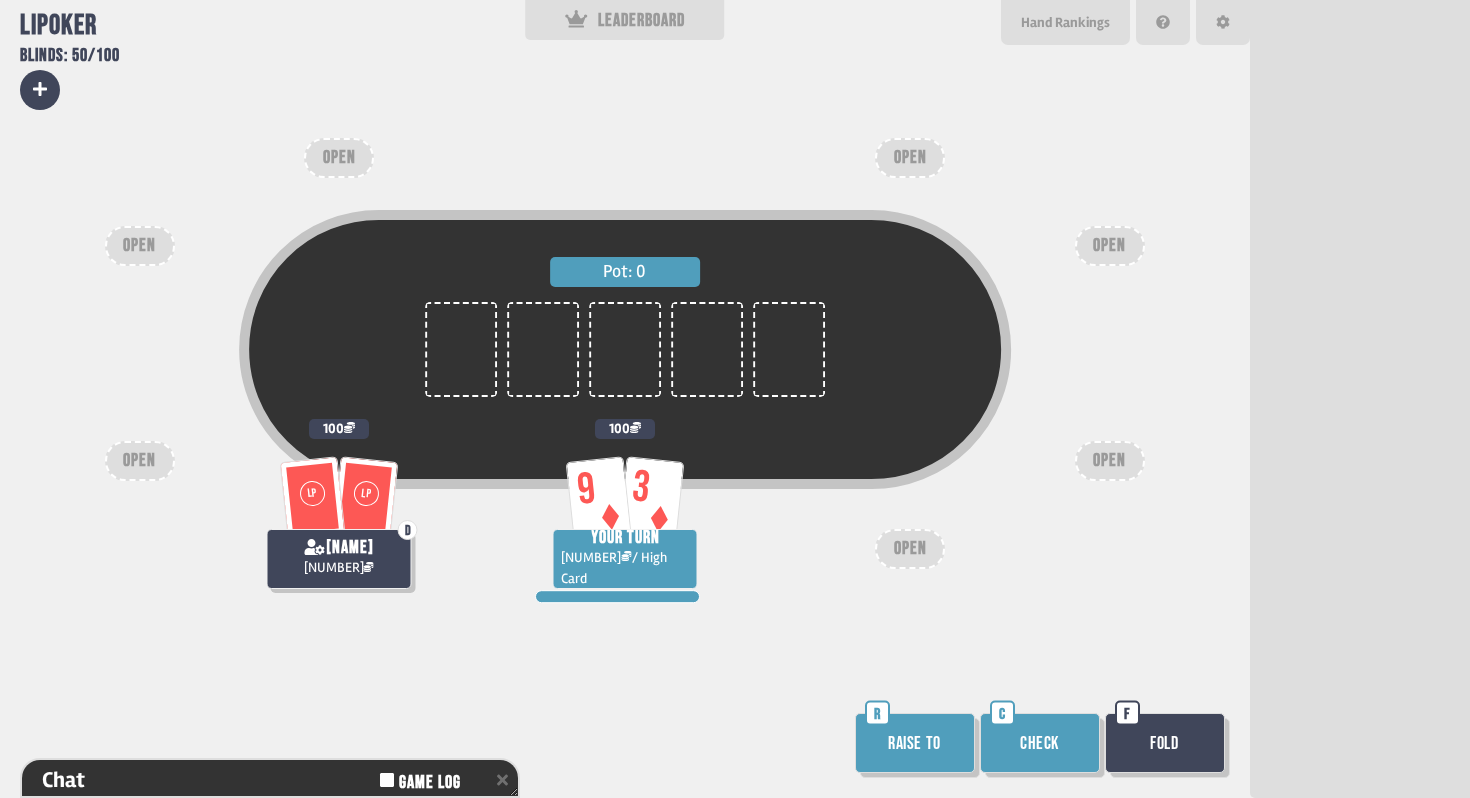 click on "Raise to" at bounding box center (915, 743) 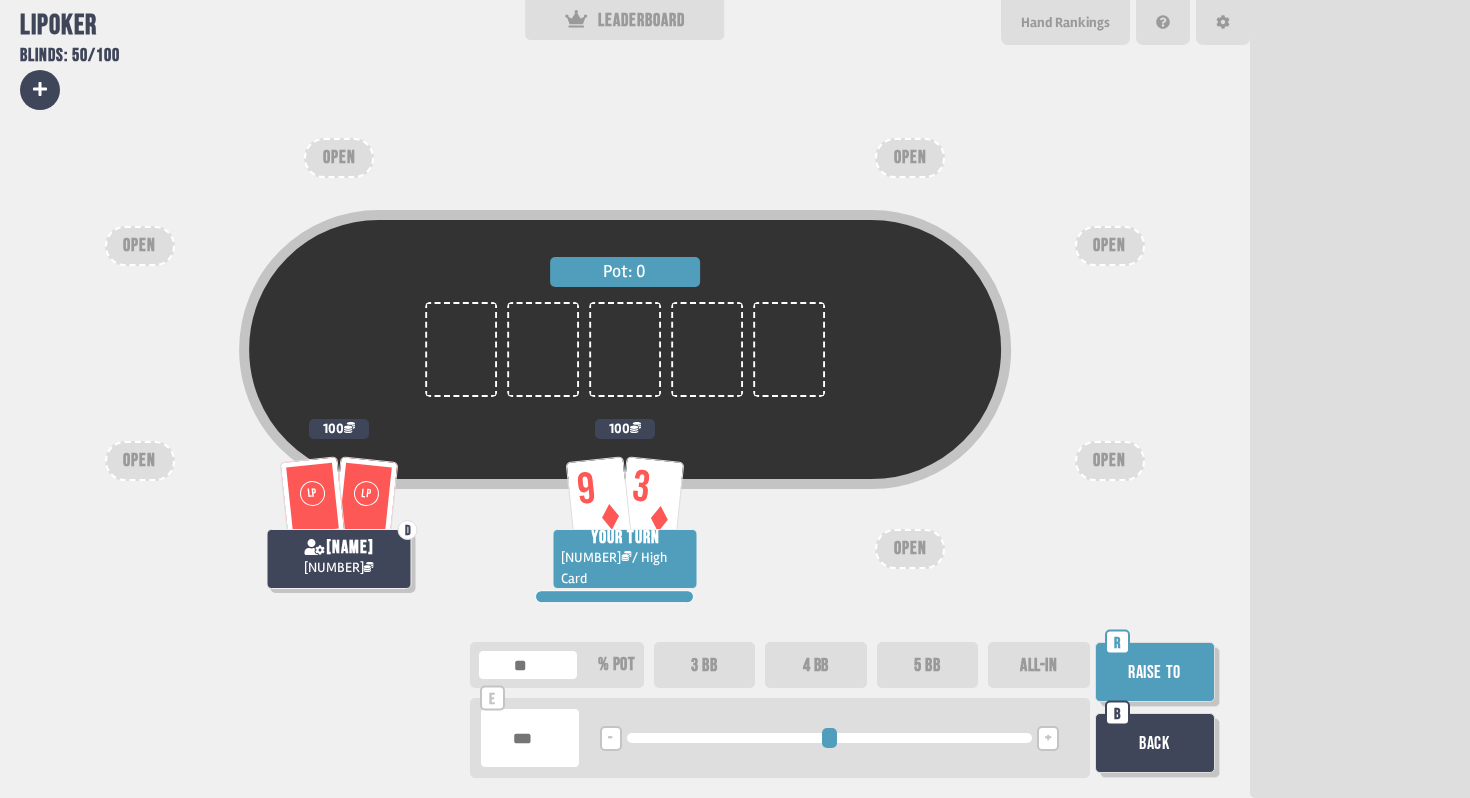 click on "3 BB" at bounding box center (705, 665) 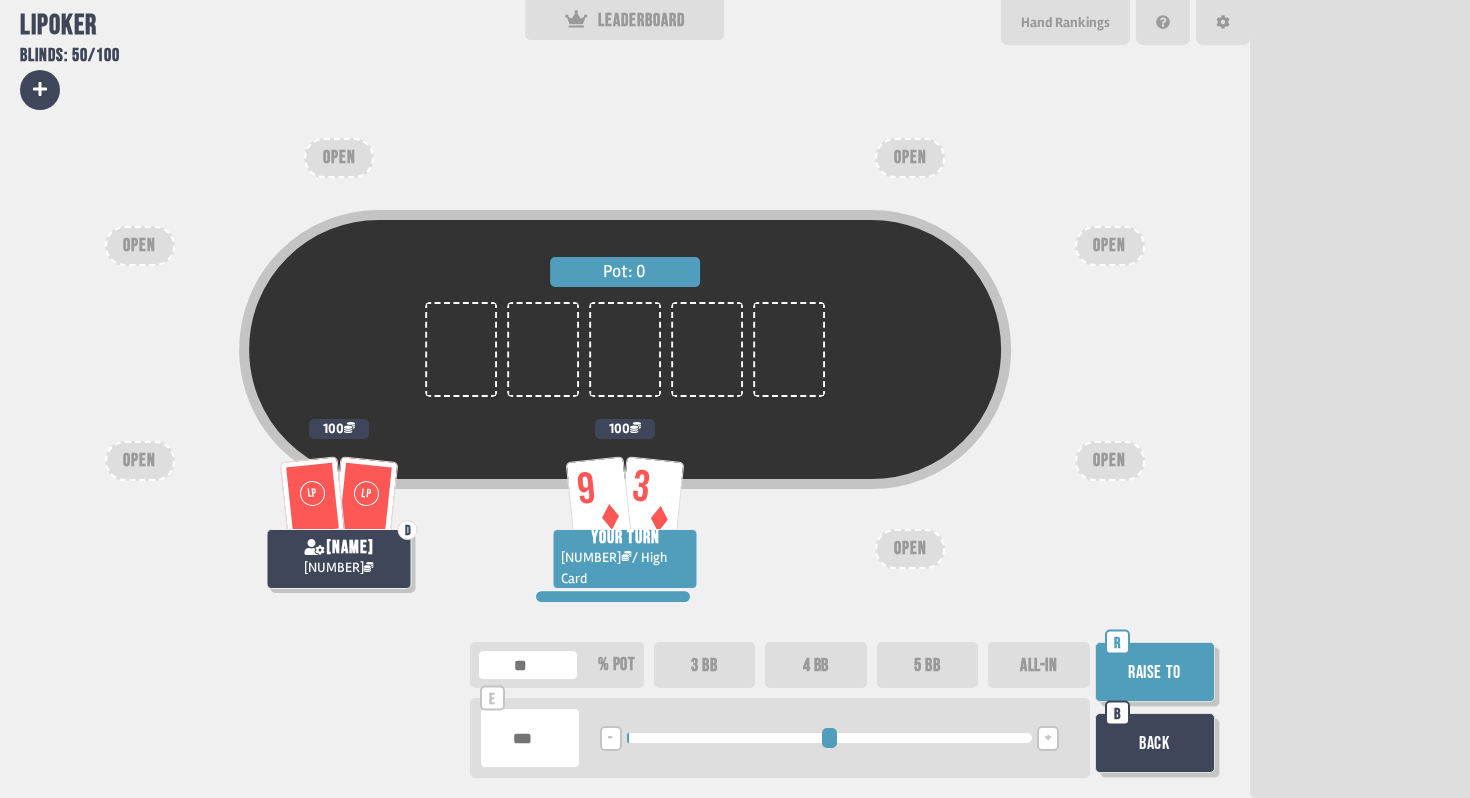click on "Raise to" at bounding box center [1155, 672] 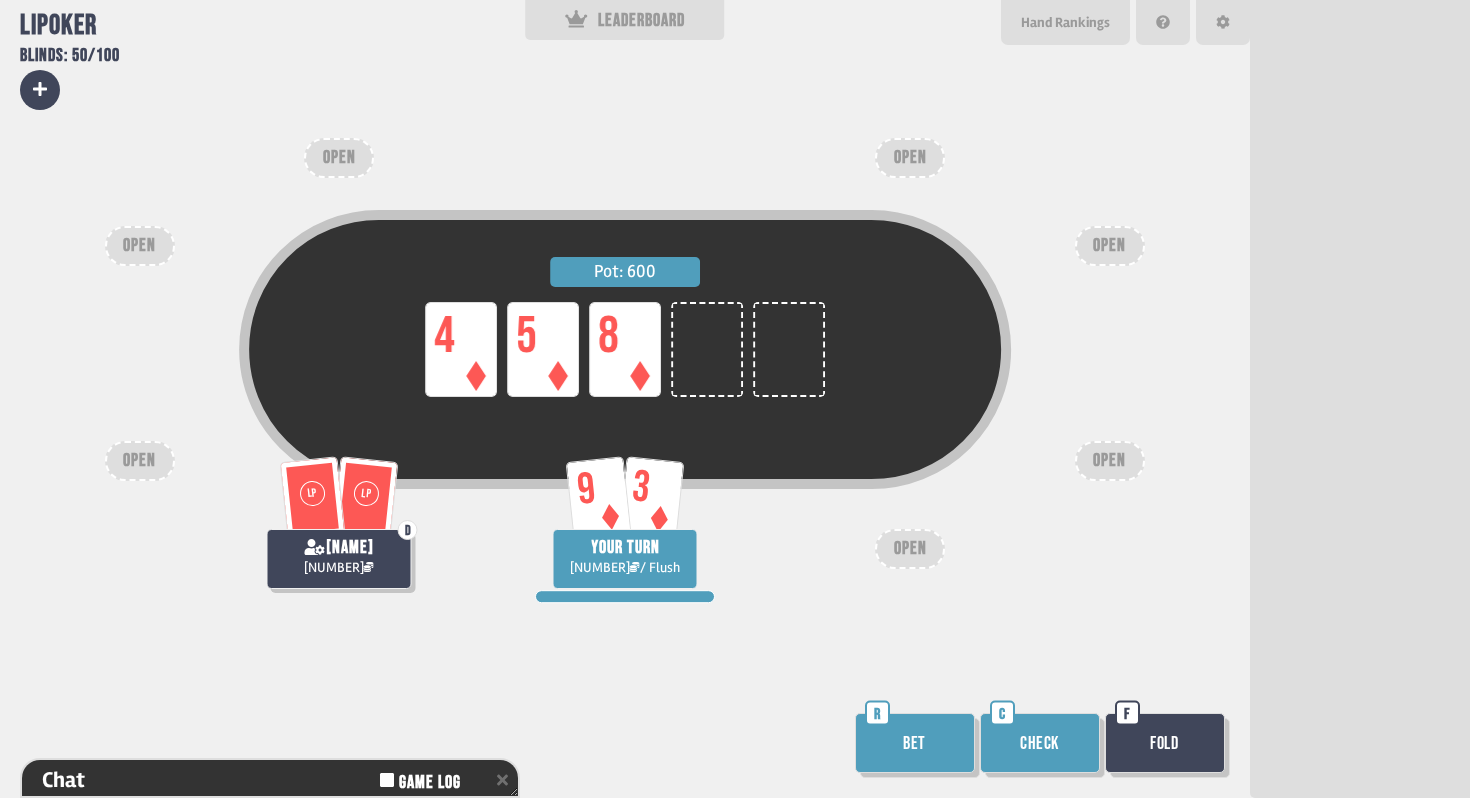 click on "Bet" at bounding box center (915, 743) 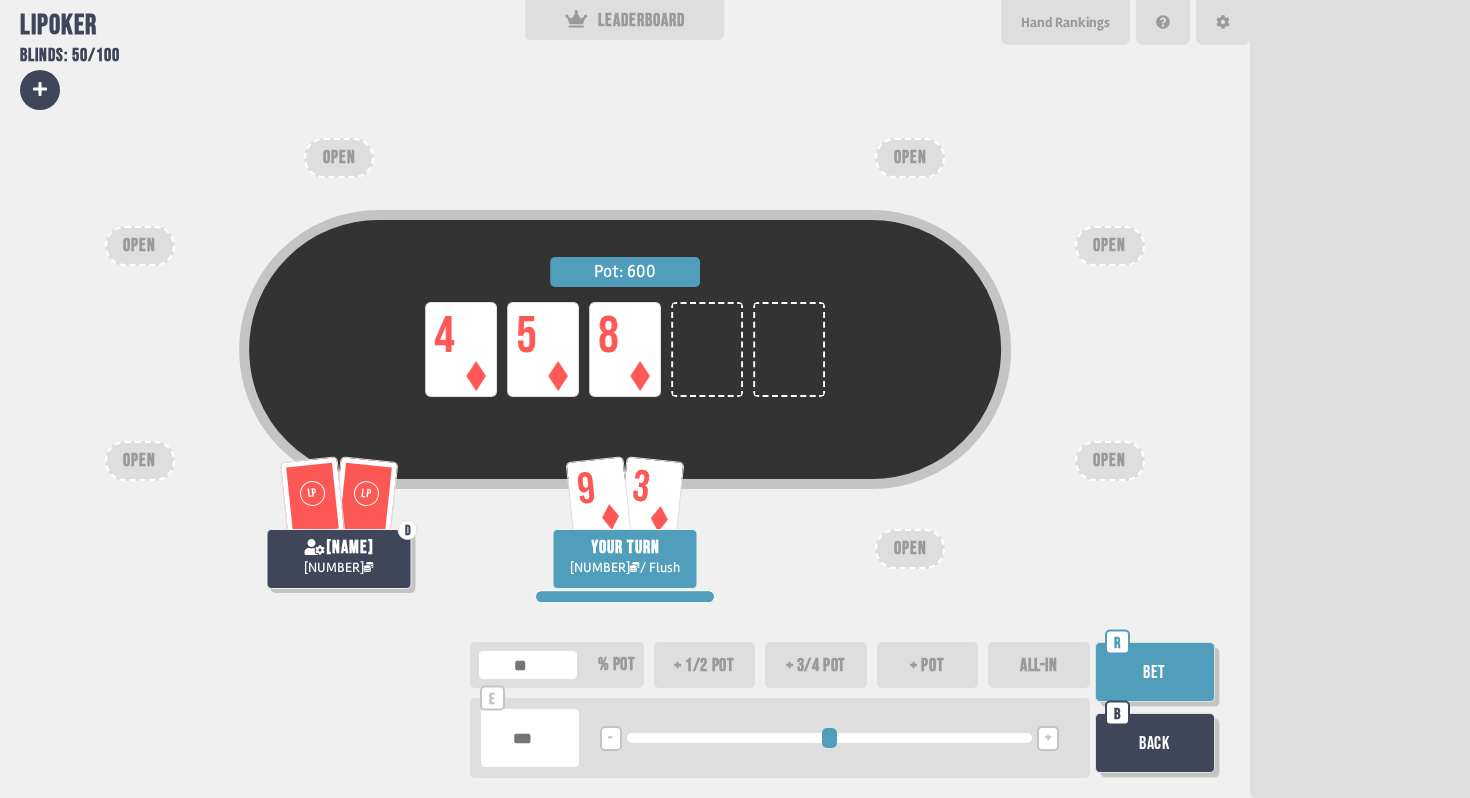click on "Back" at bounding box center (1155, 743) 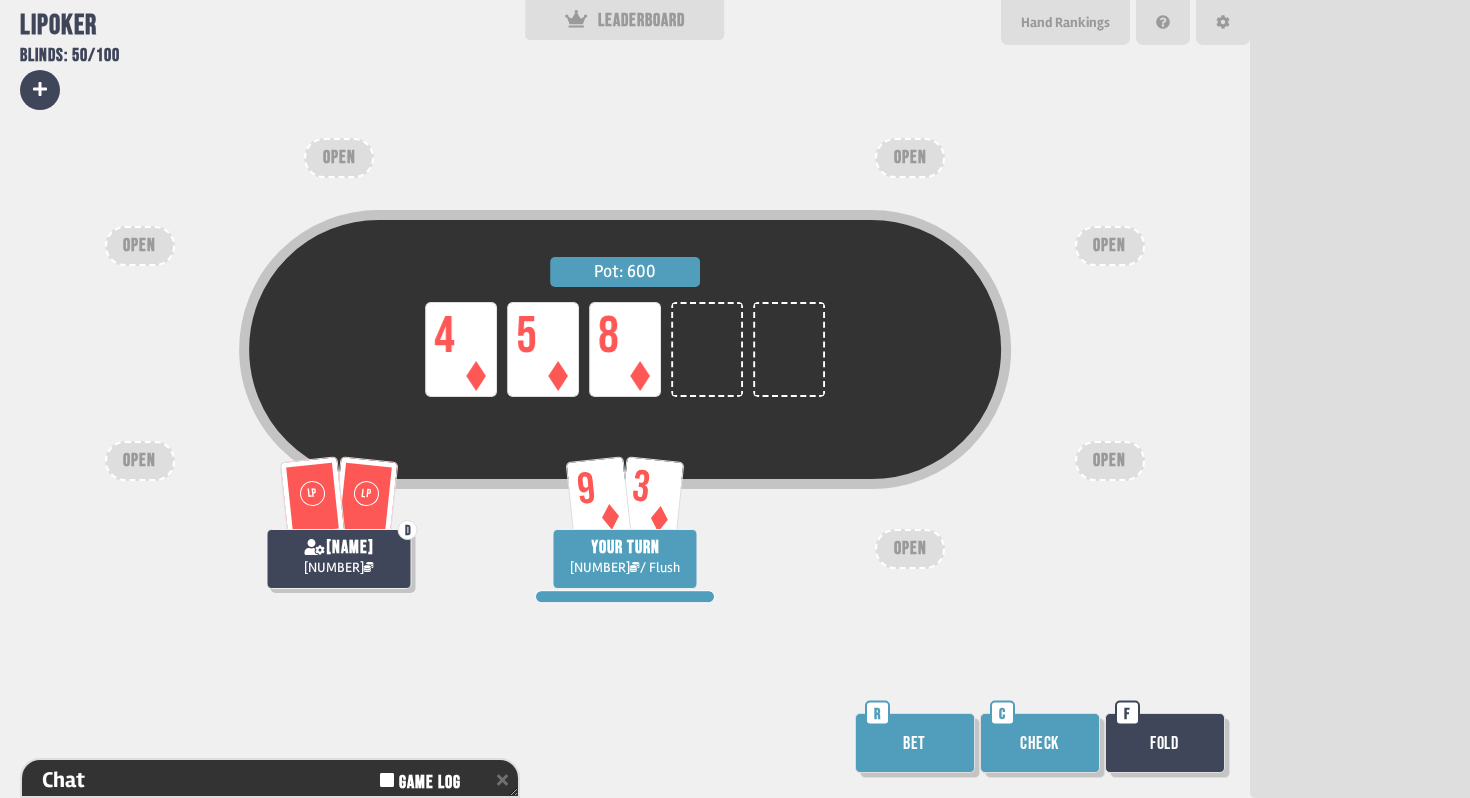click on "Bet" at bounding box center (915, 743) 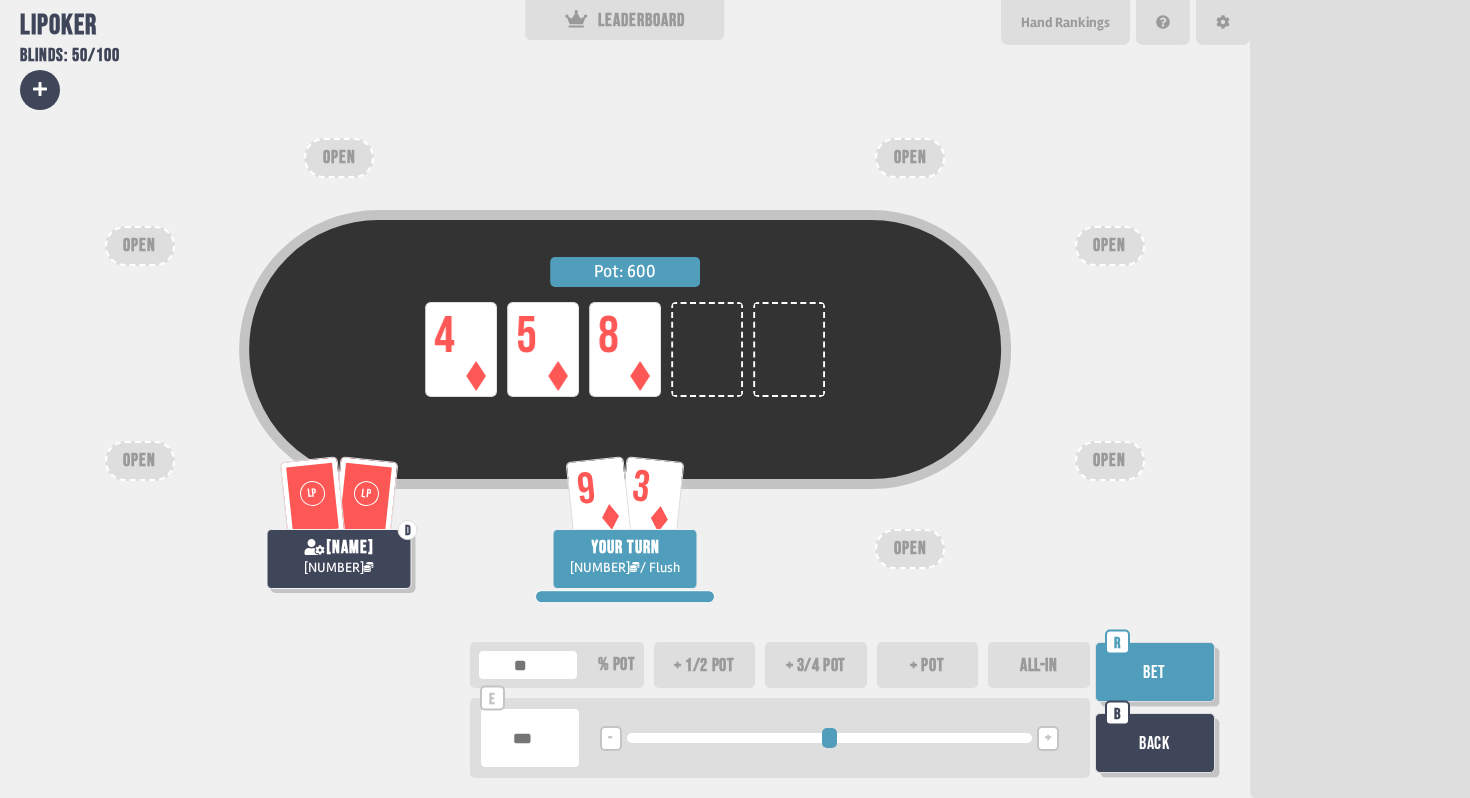 click at bounding box center [528, 665] 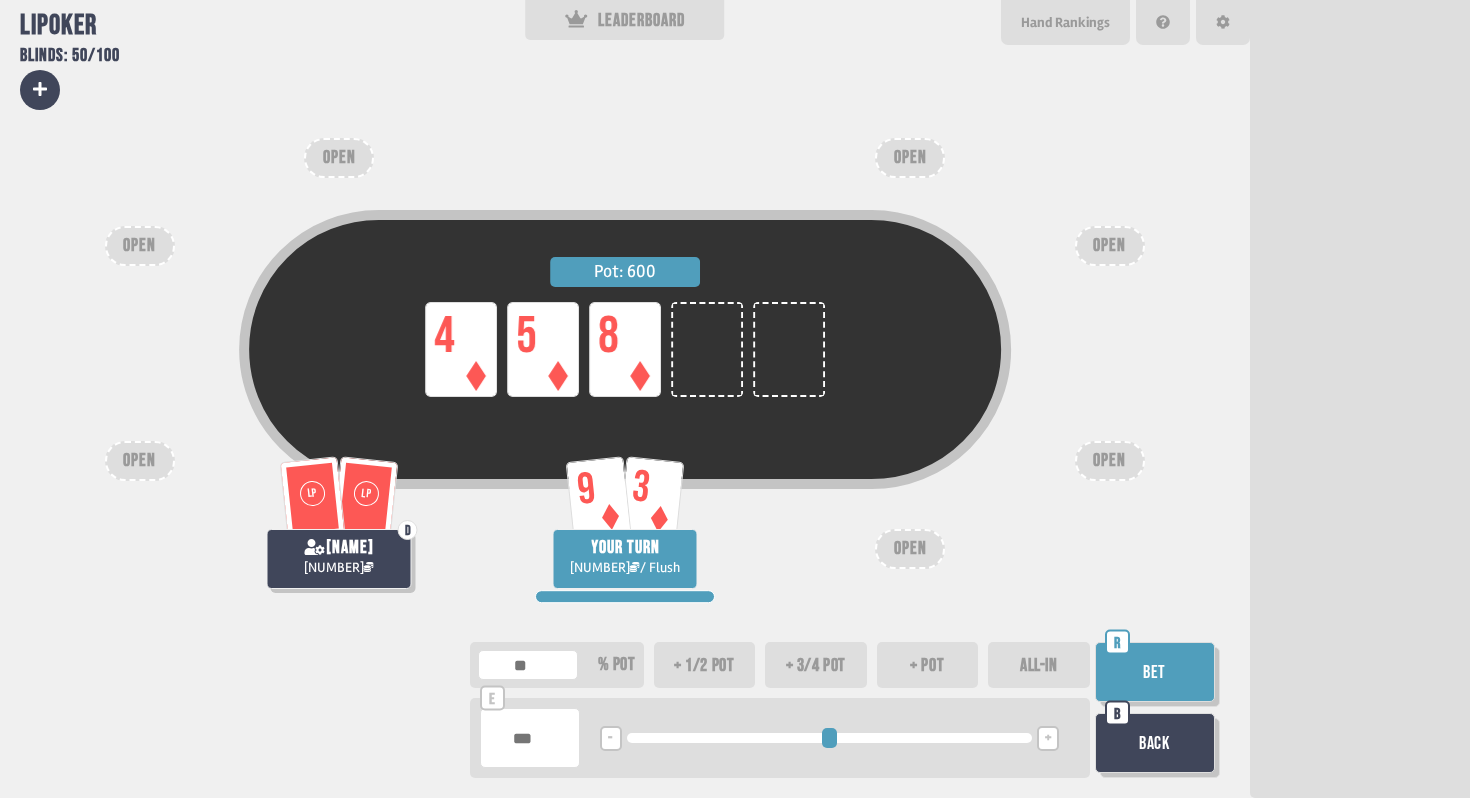 click at bounding box center [530, 738] 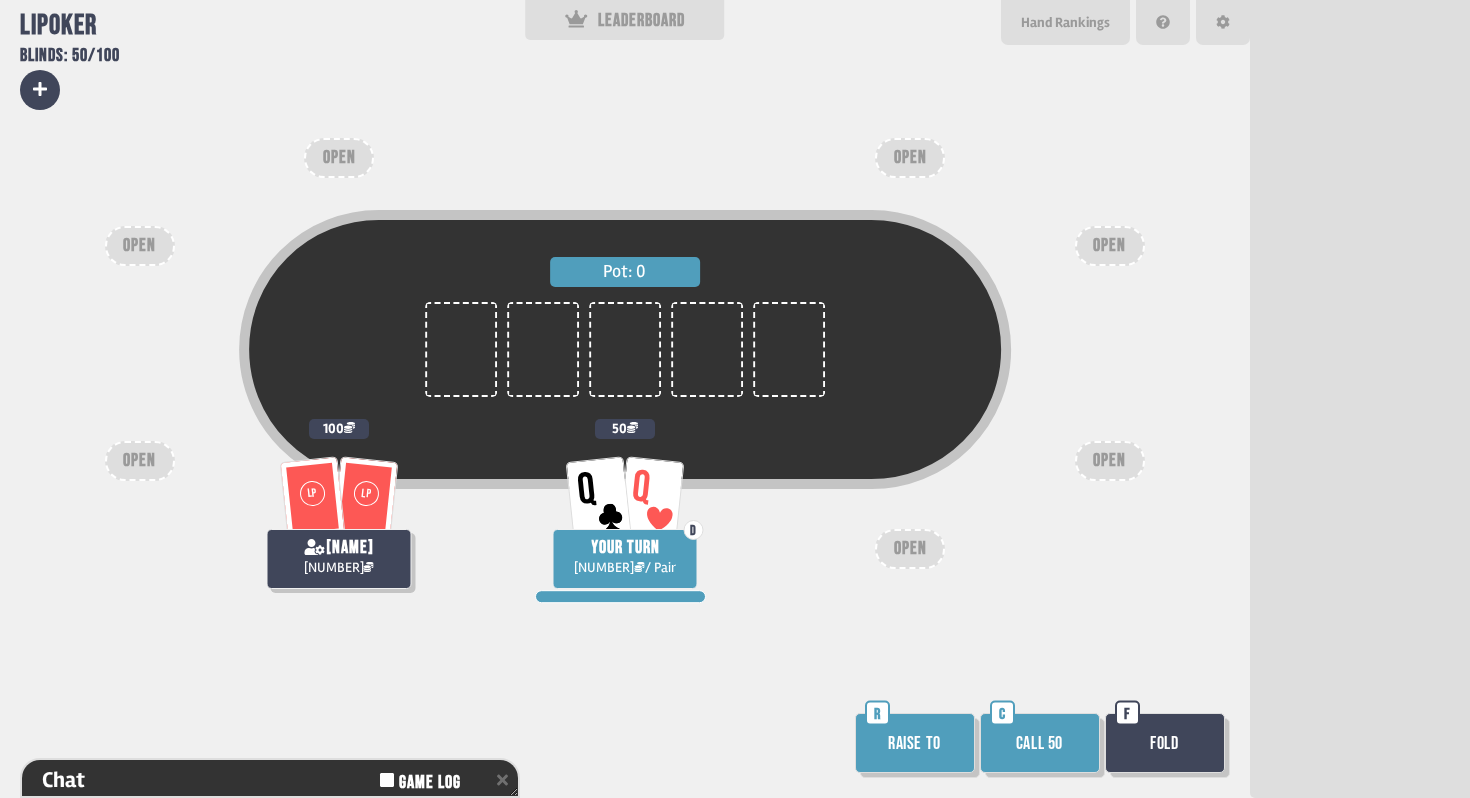 click on "Raise to" at bounding box center [915, 743] 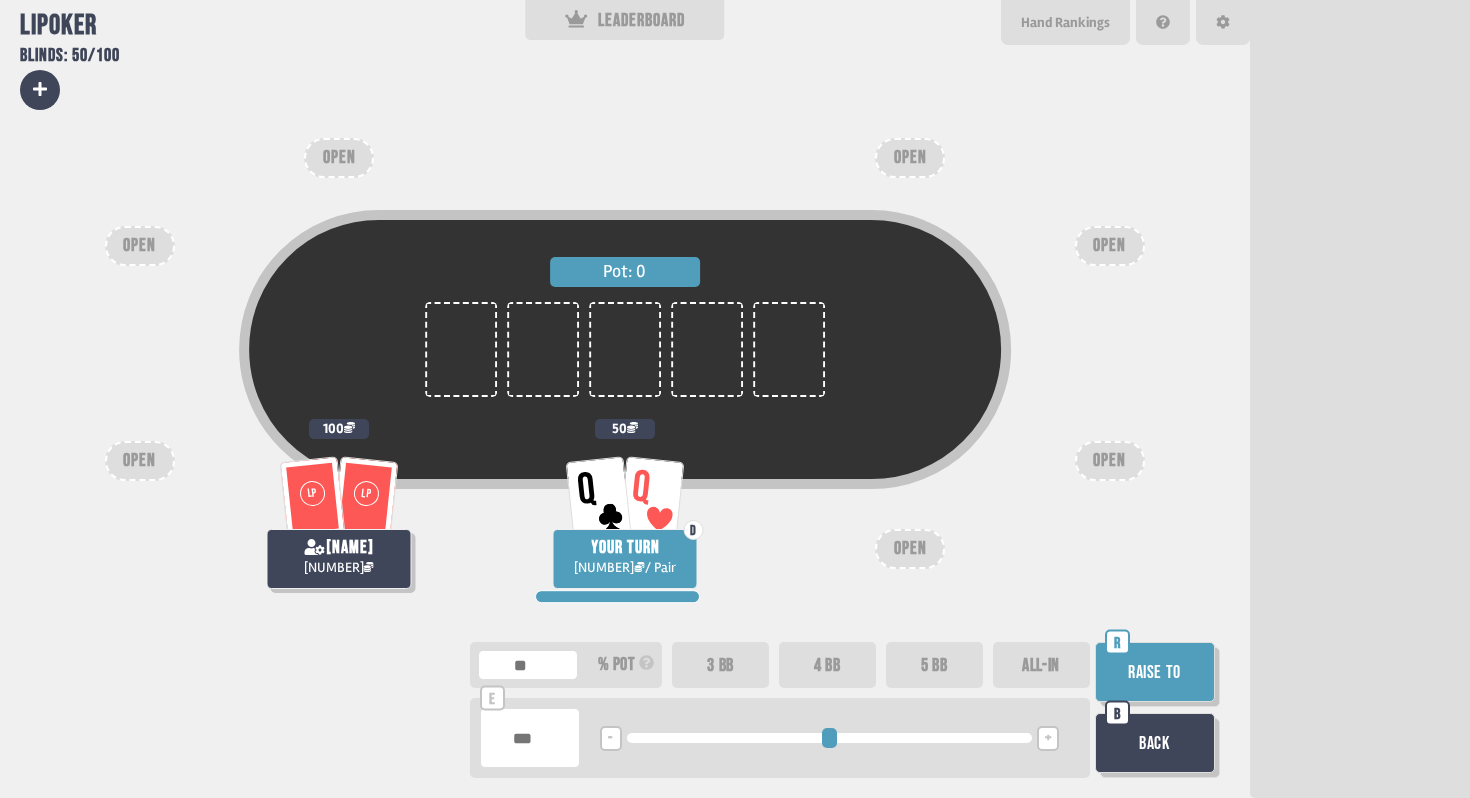 click on "3 BB" at bounding box center (720, 665) 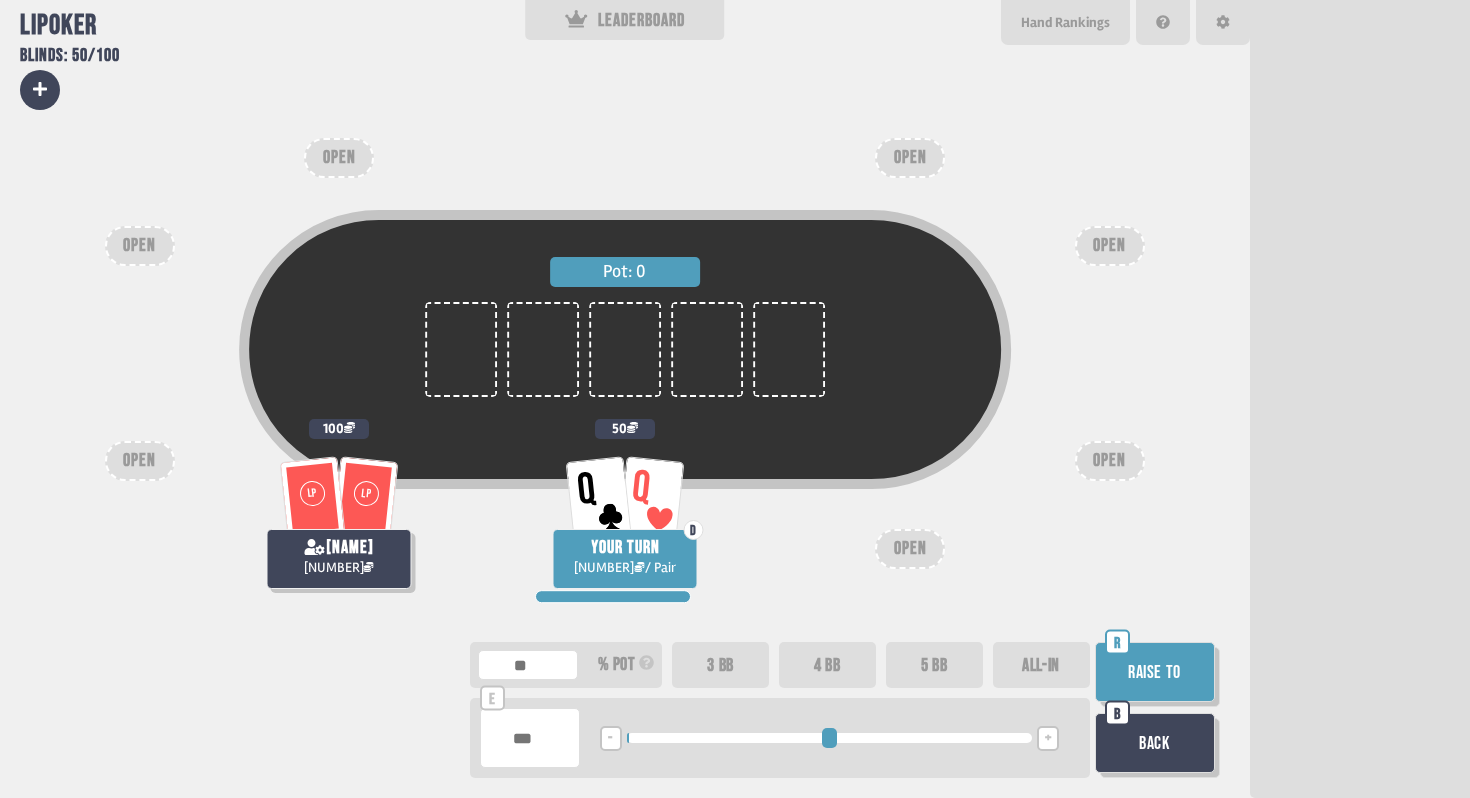 click on "Raise to" at bounding box center [1155, 672] 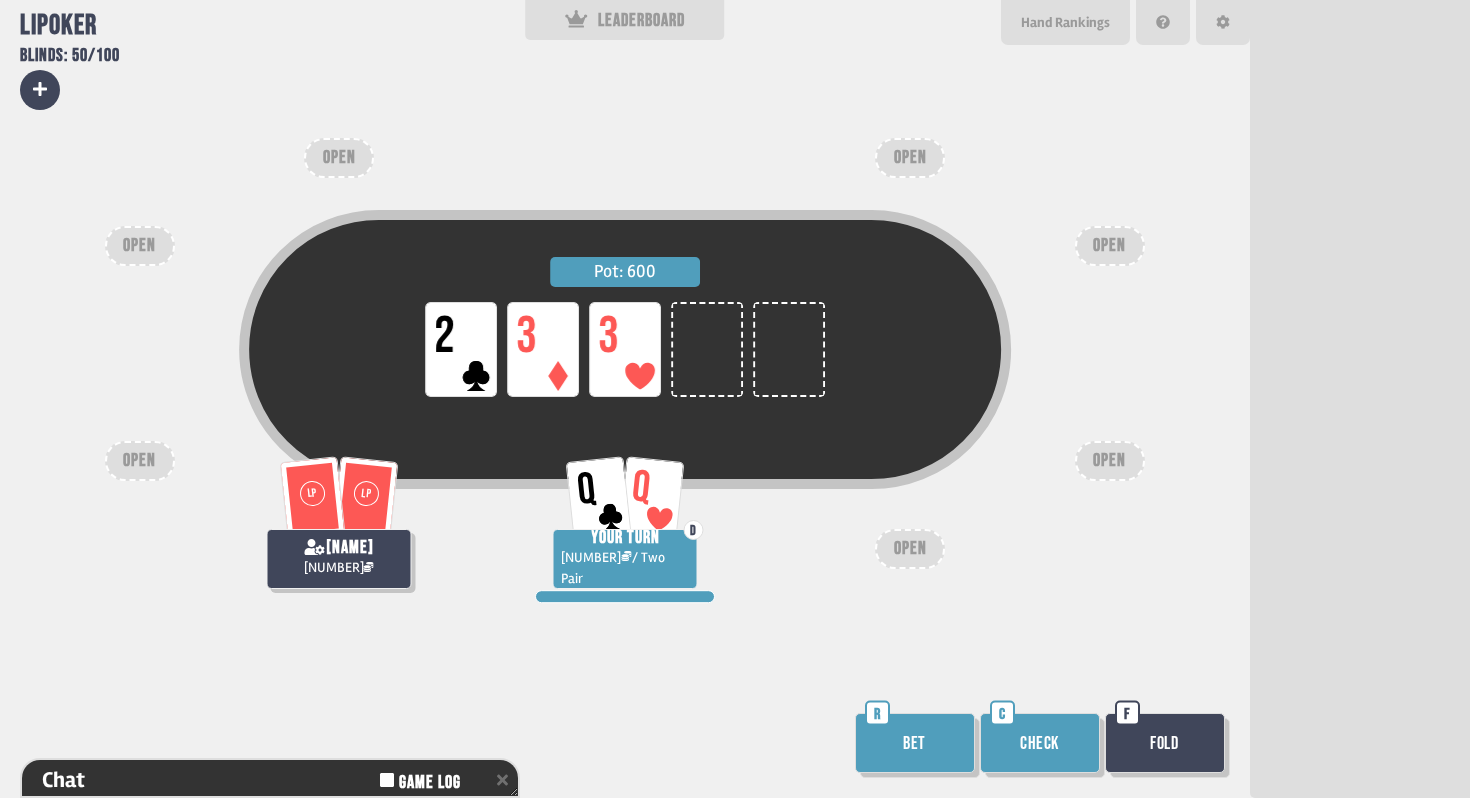 click on "Bet" at bounding box center (915, 743) 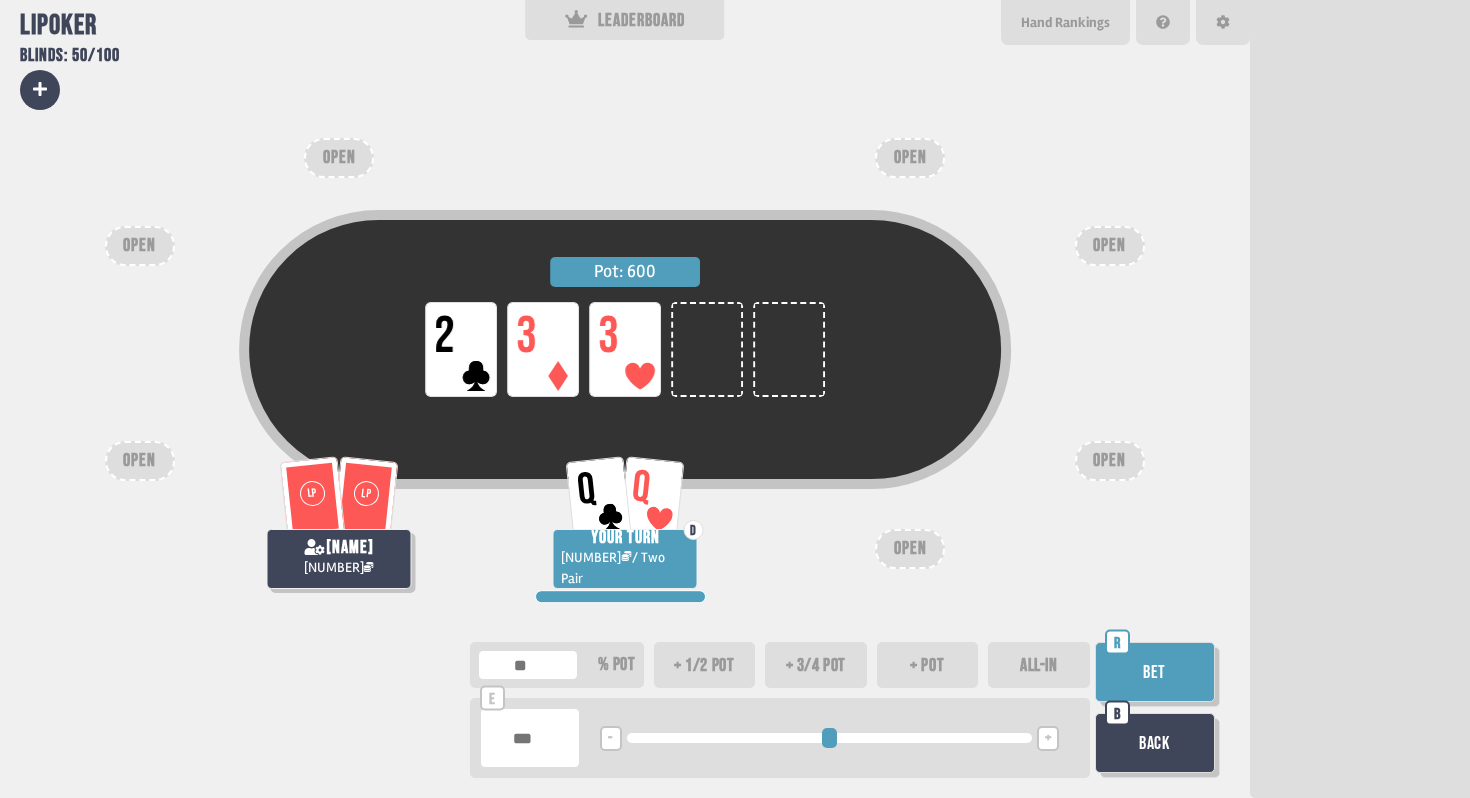 click at bounding box center (530, 738) 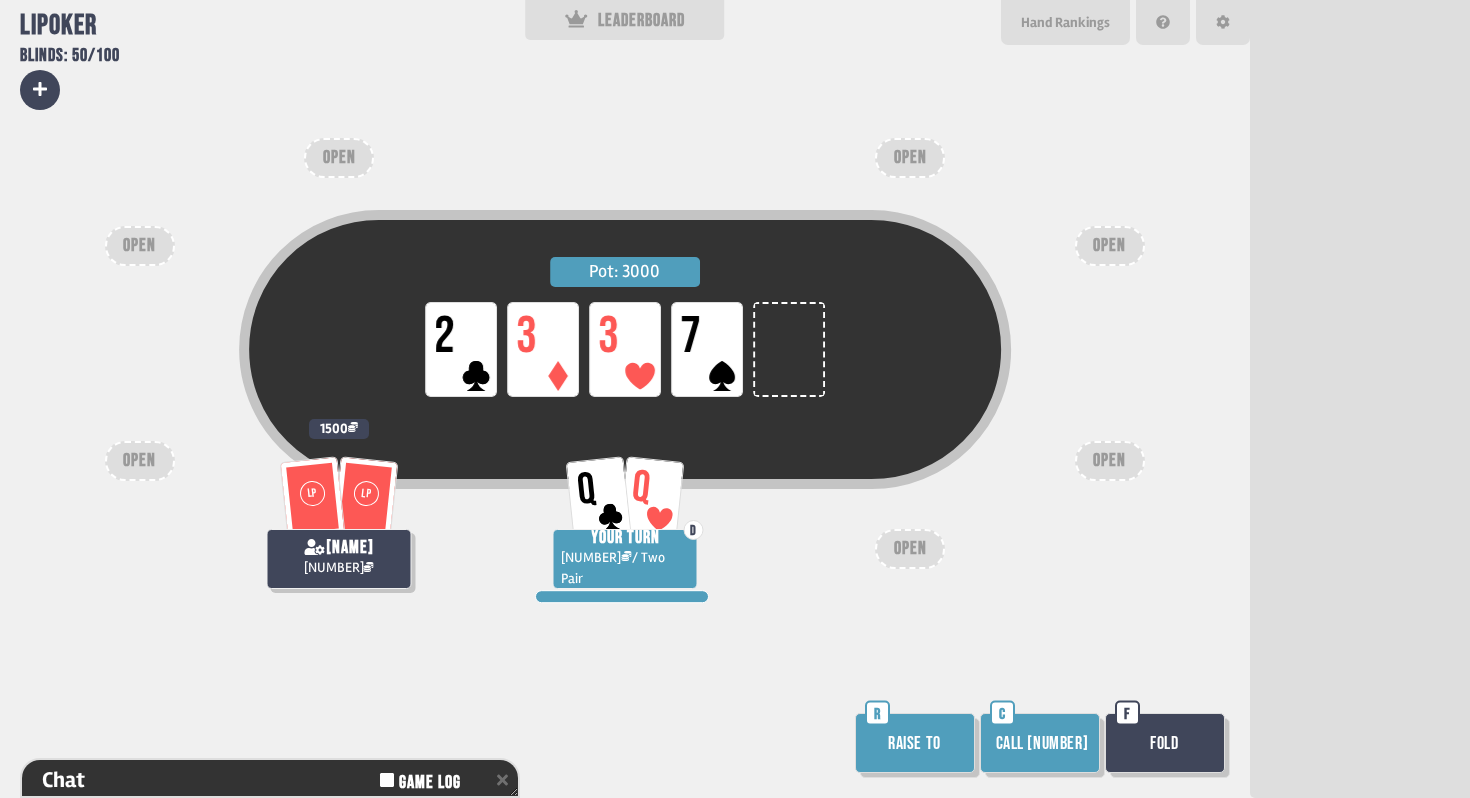 click on "Raise to" at bounding box center (915, 743) 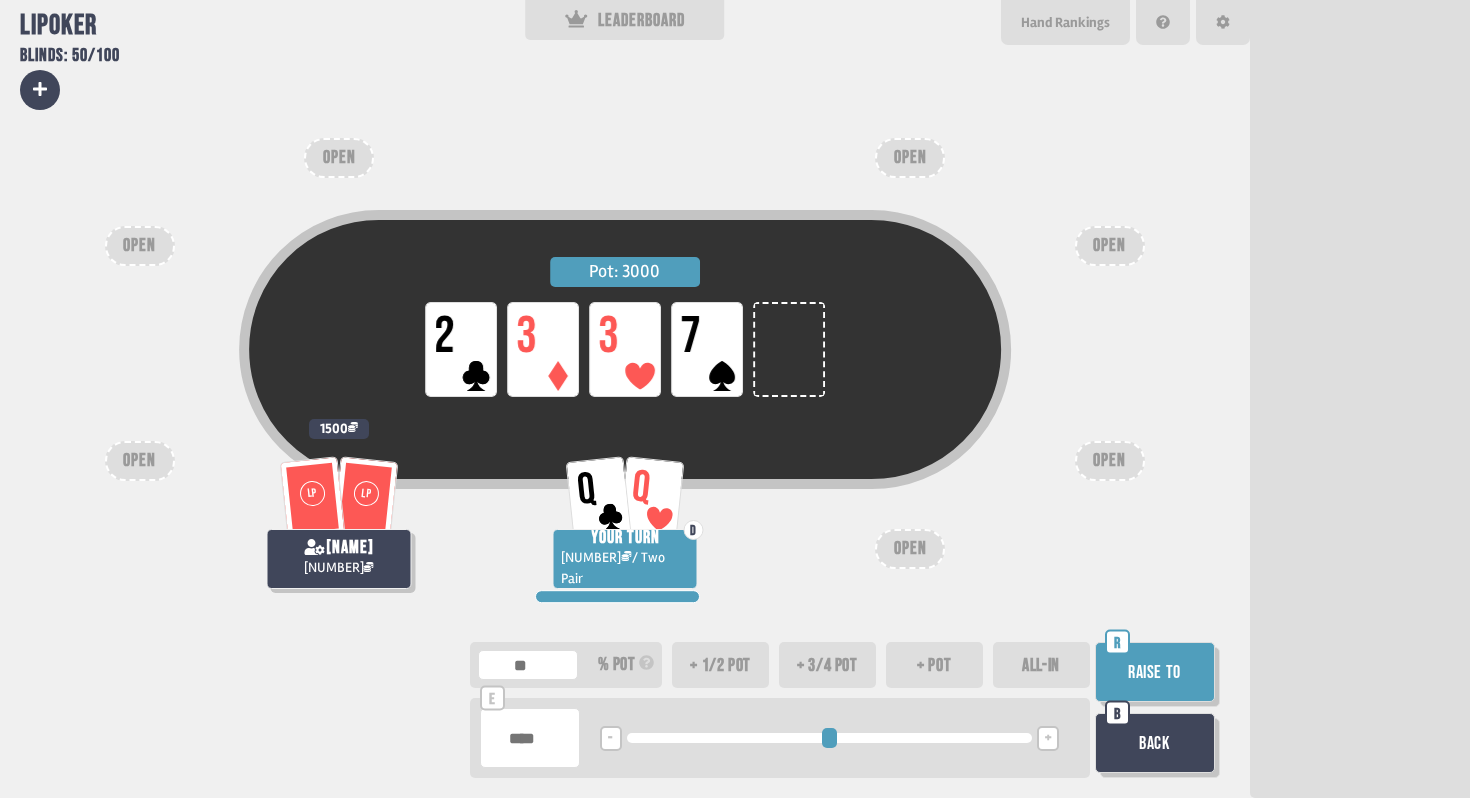 click at bounding box center [530, 738] 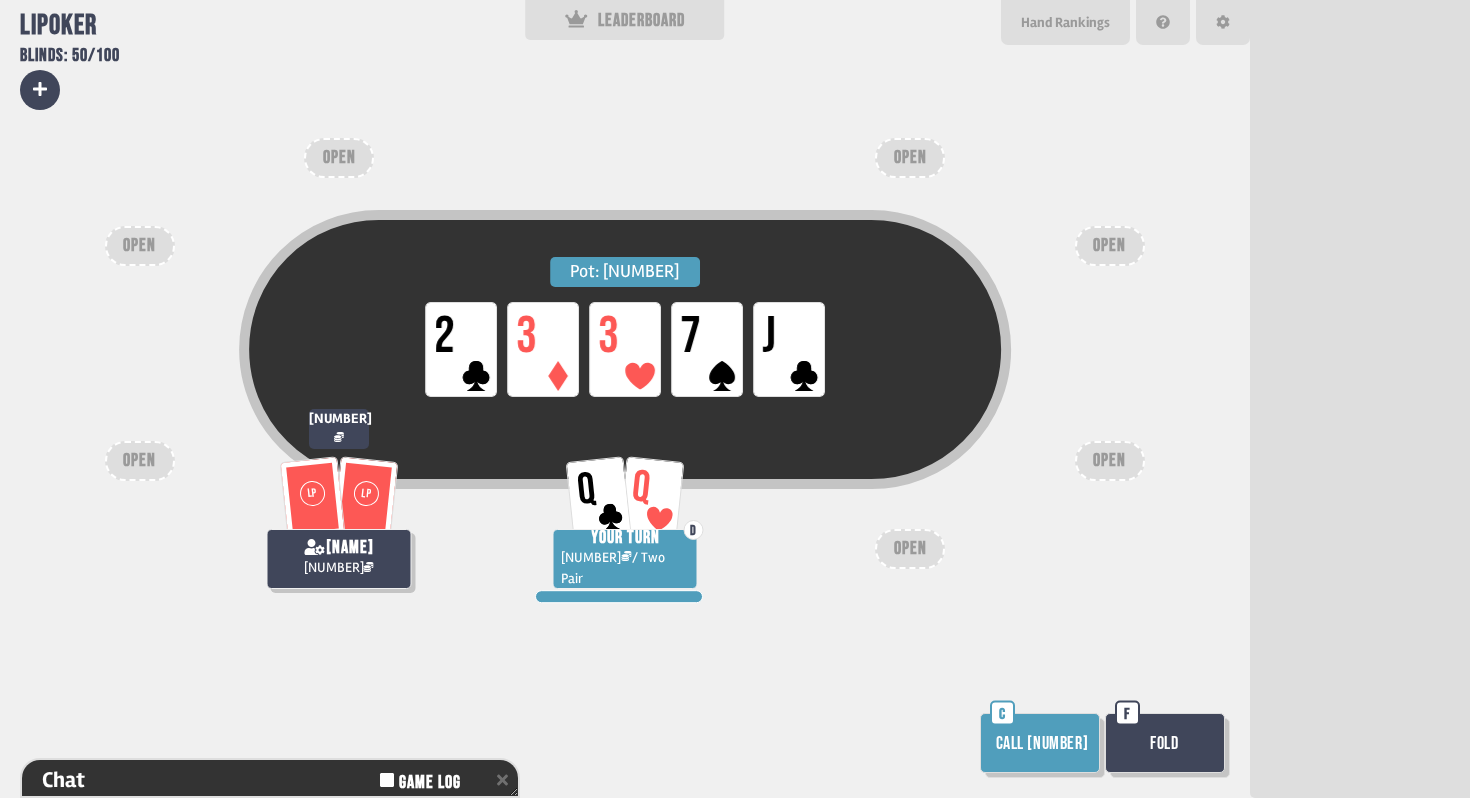 click on "Call [NUMBER]" at bounding box center [1040, 743] 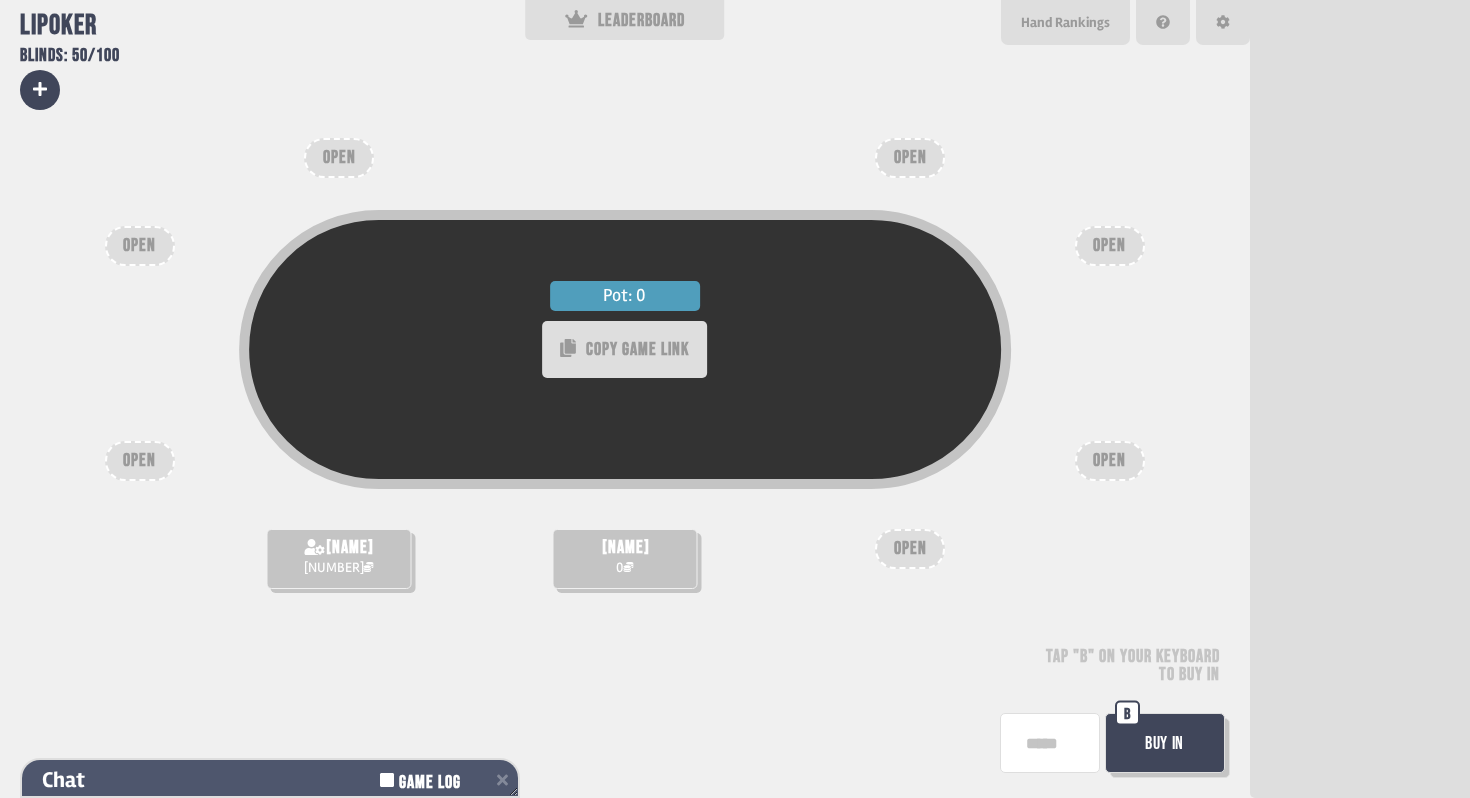 click on "Chat   Game Log" at bounding box center [270, 780] 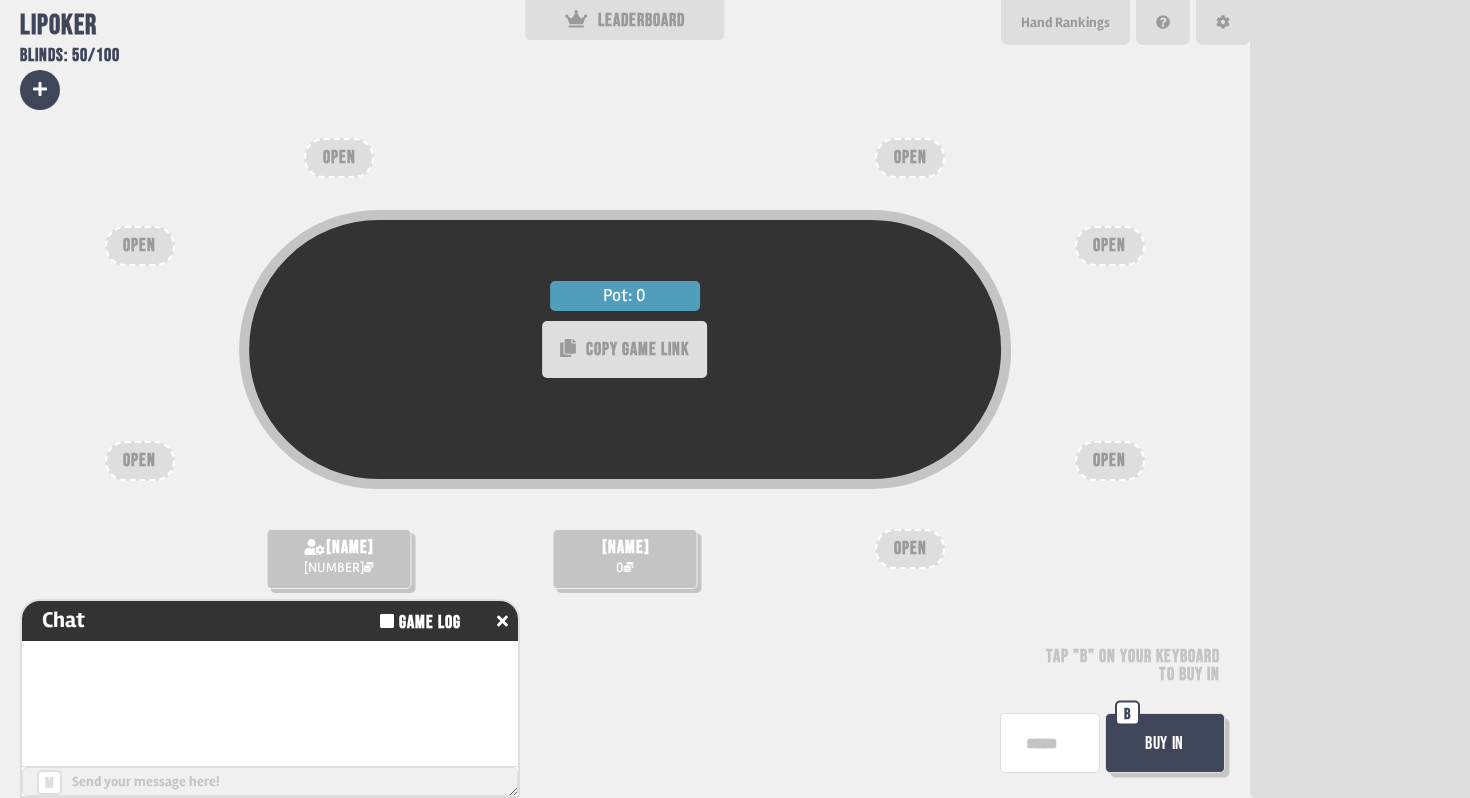 click at bounding box center (270, 781) 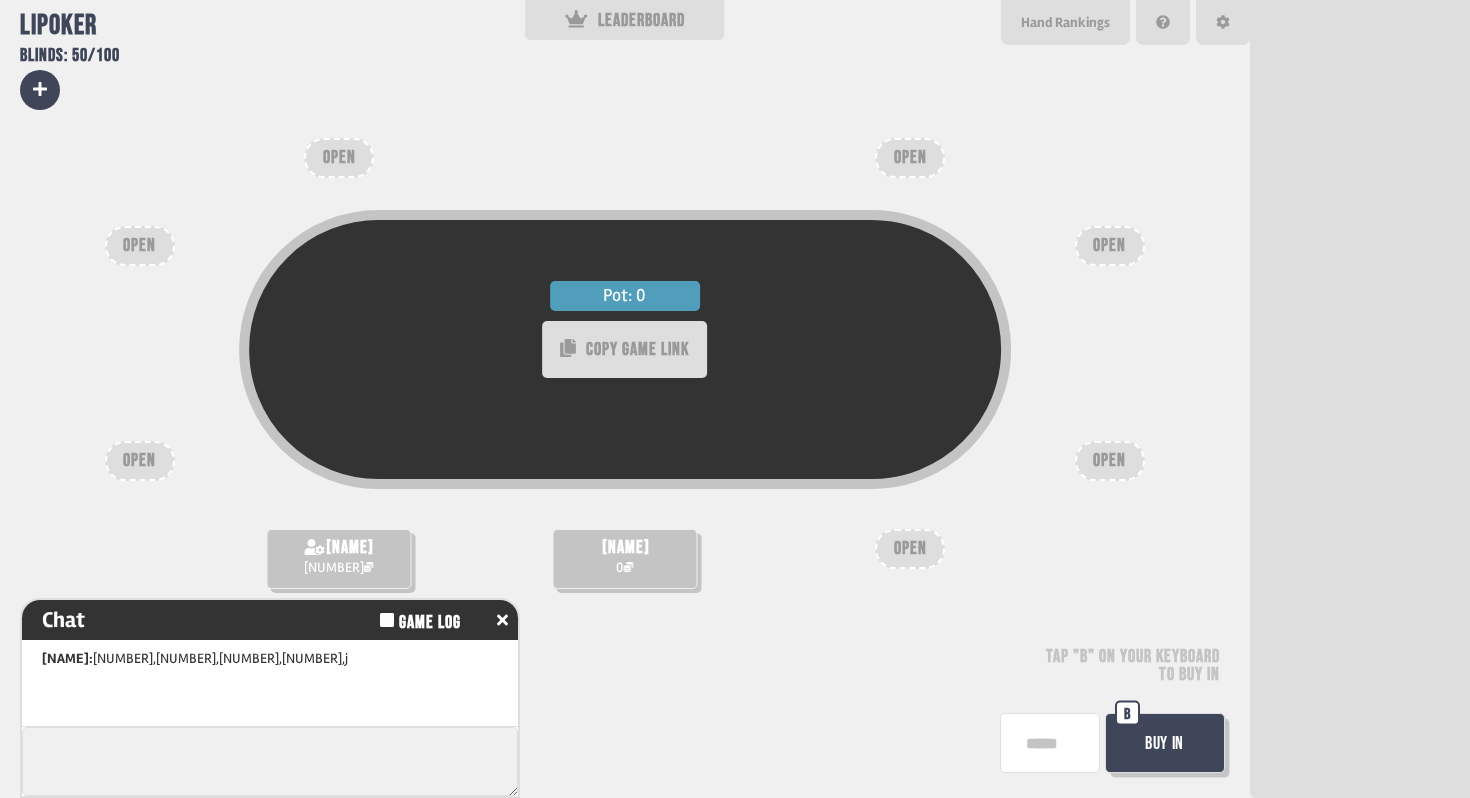 scroll, scrollTop: 6, scrollLeft: 0, axis: vertical 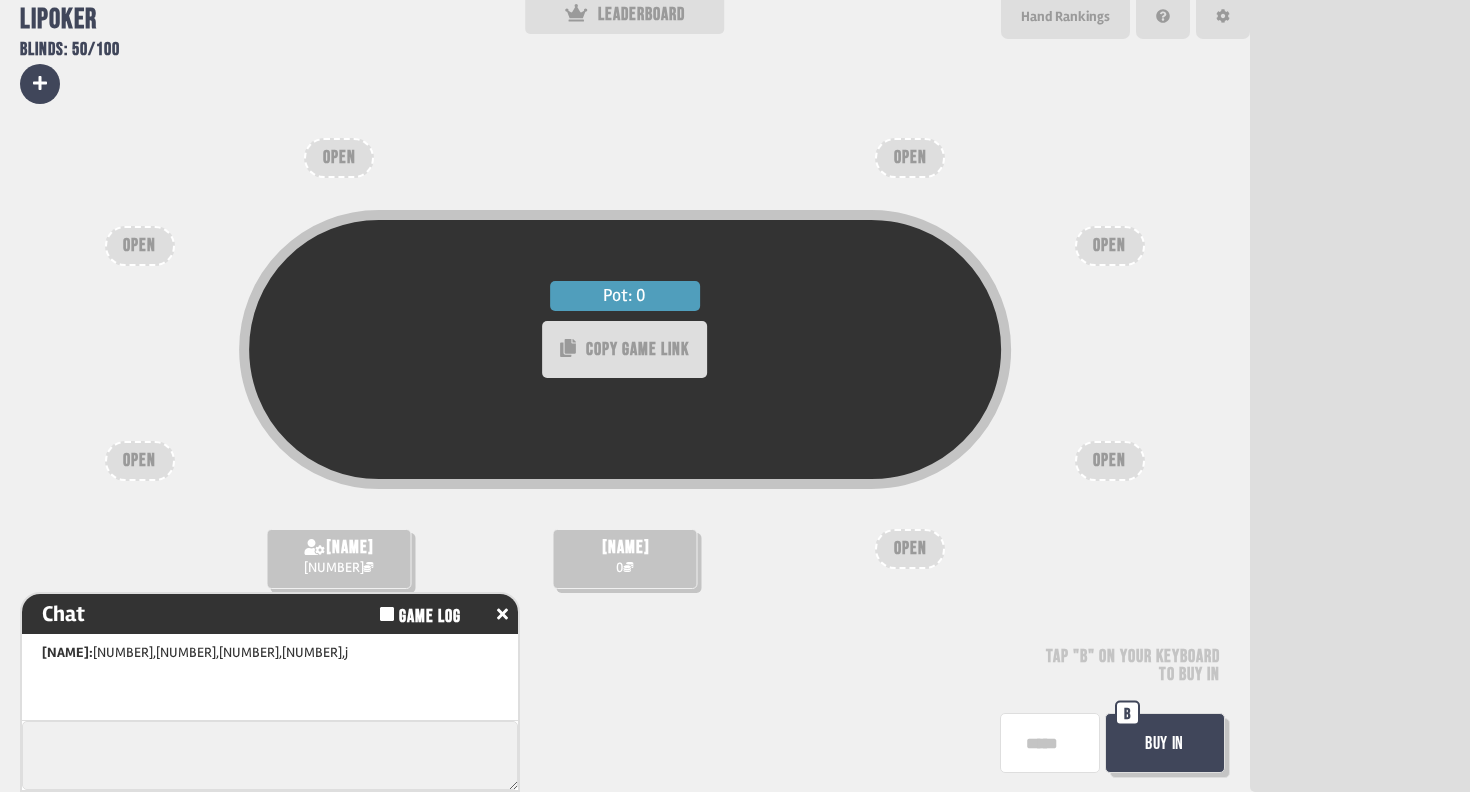 click at bounding box center [270, 755] 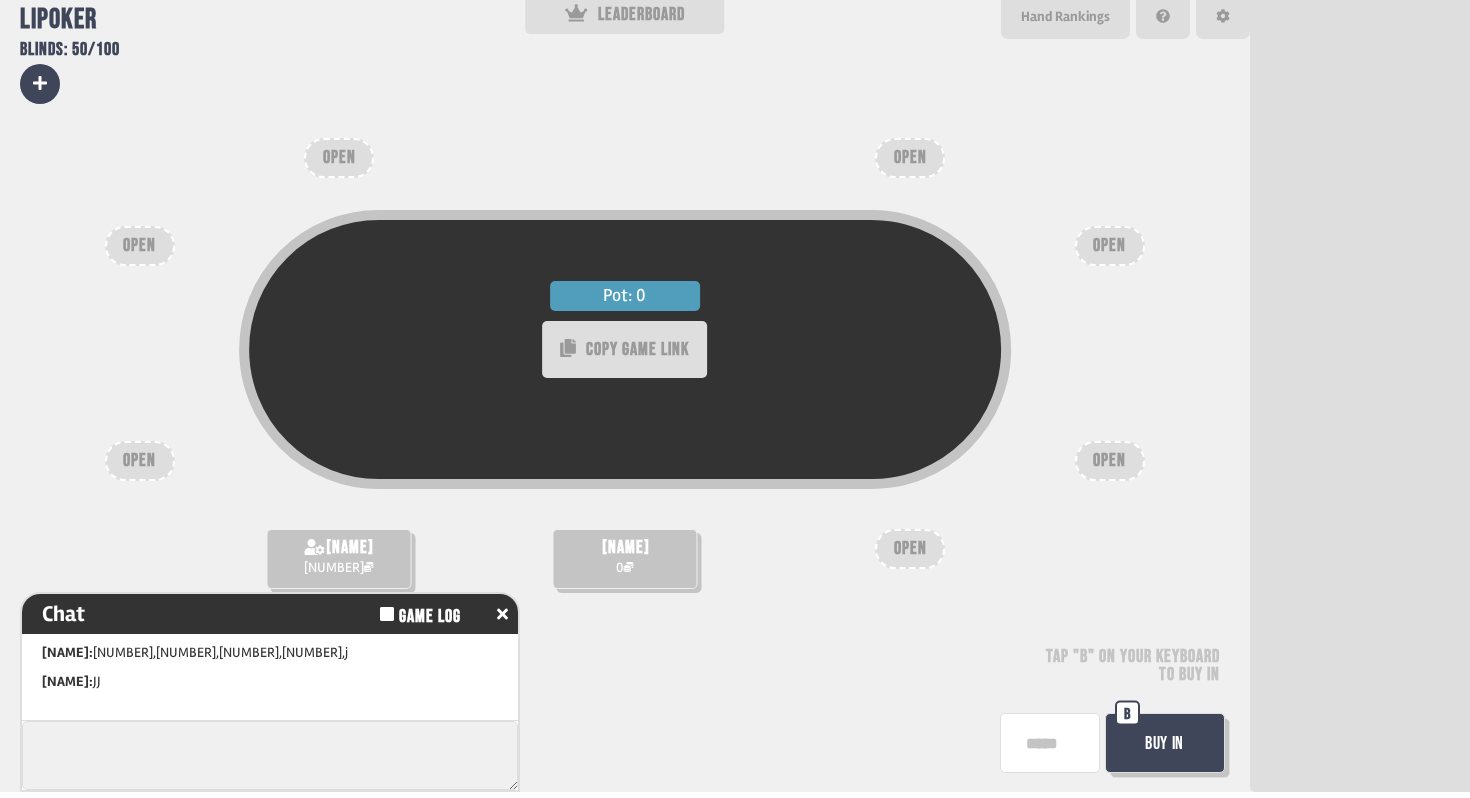 click at bounding box center (270, 755) 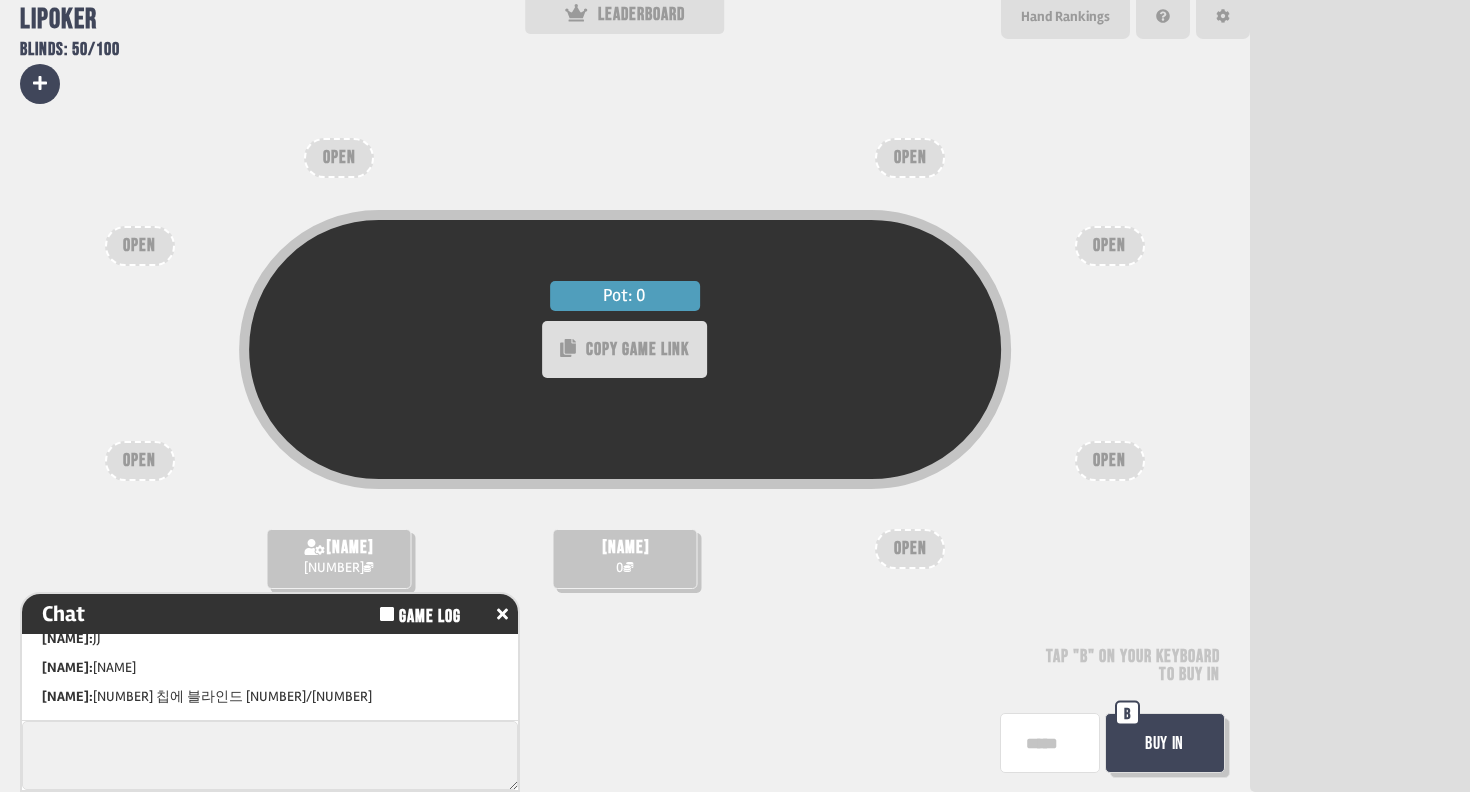 scroll, scrollTop: 72, scrollLeft: 0, axis: vertical 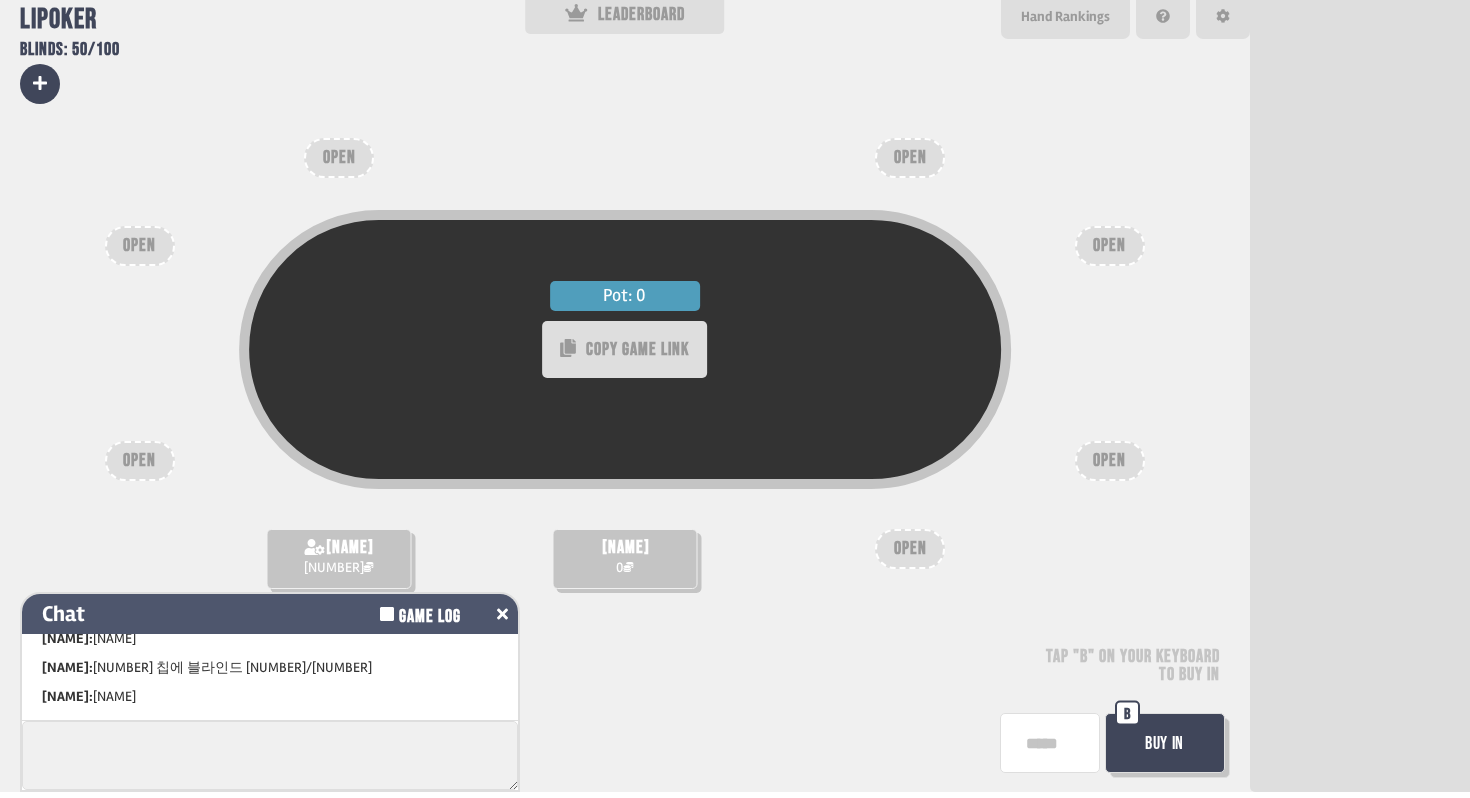 click on "Chat   Game Log" at bounding box center [270, 614] 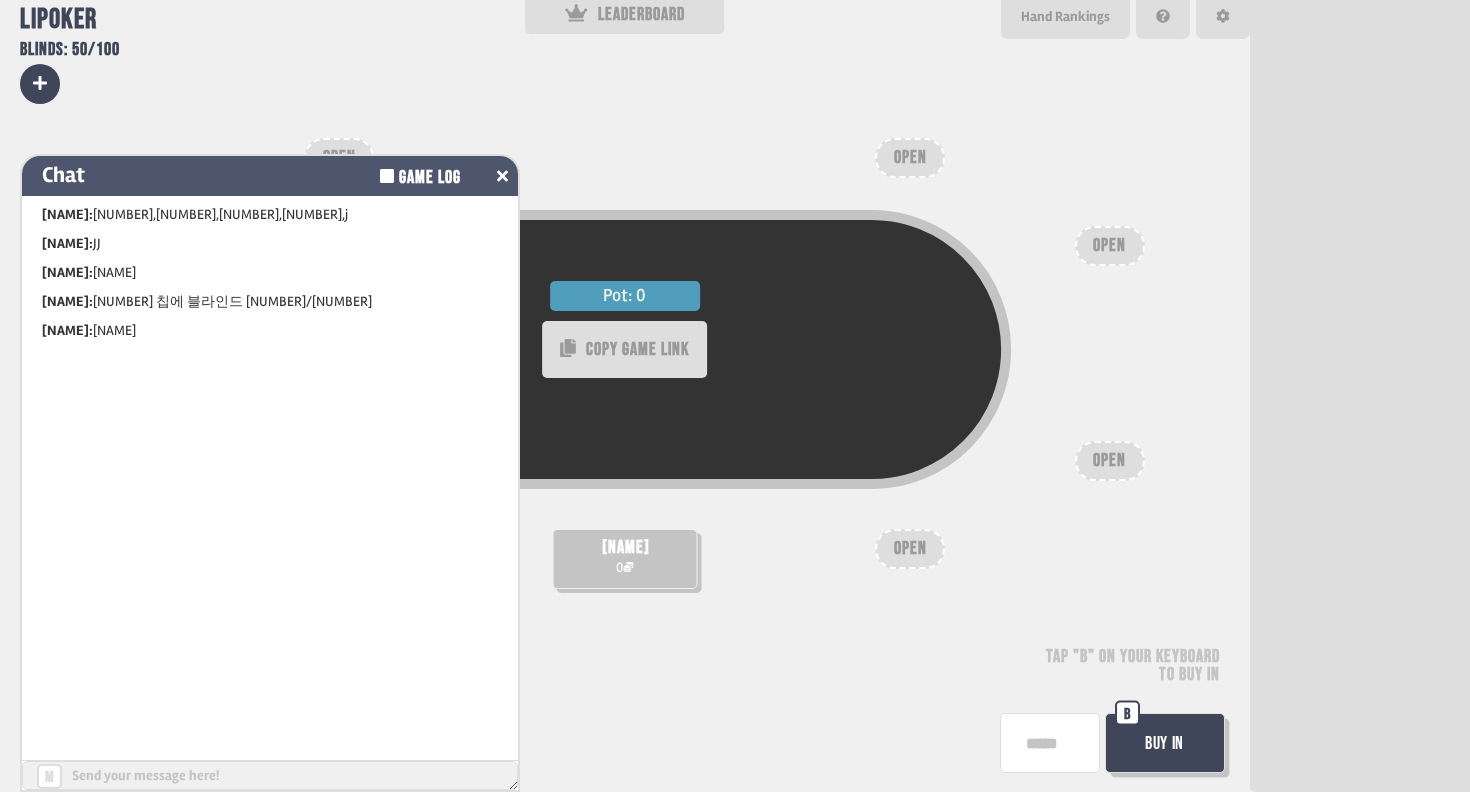 scroll, scrollTop: 0, scrollLeft: 0, axis: both 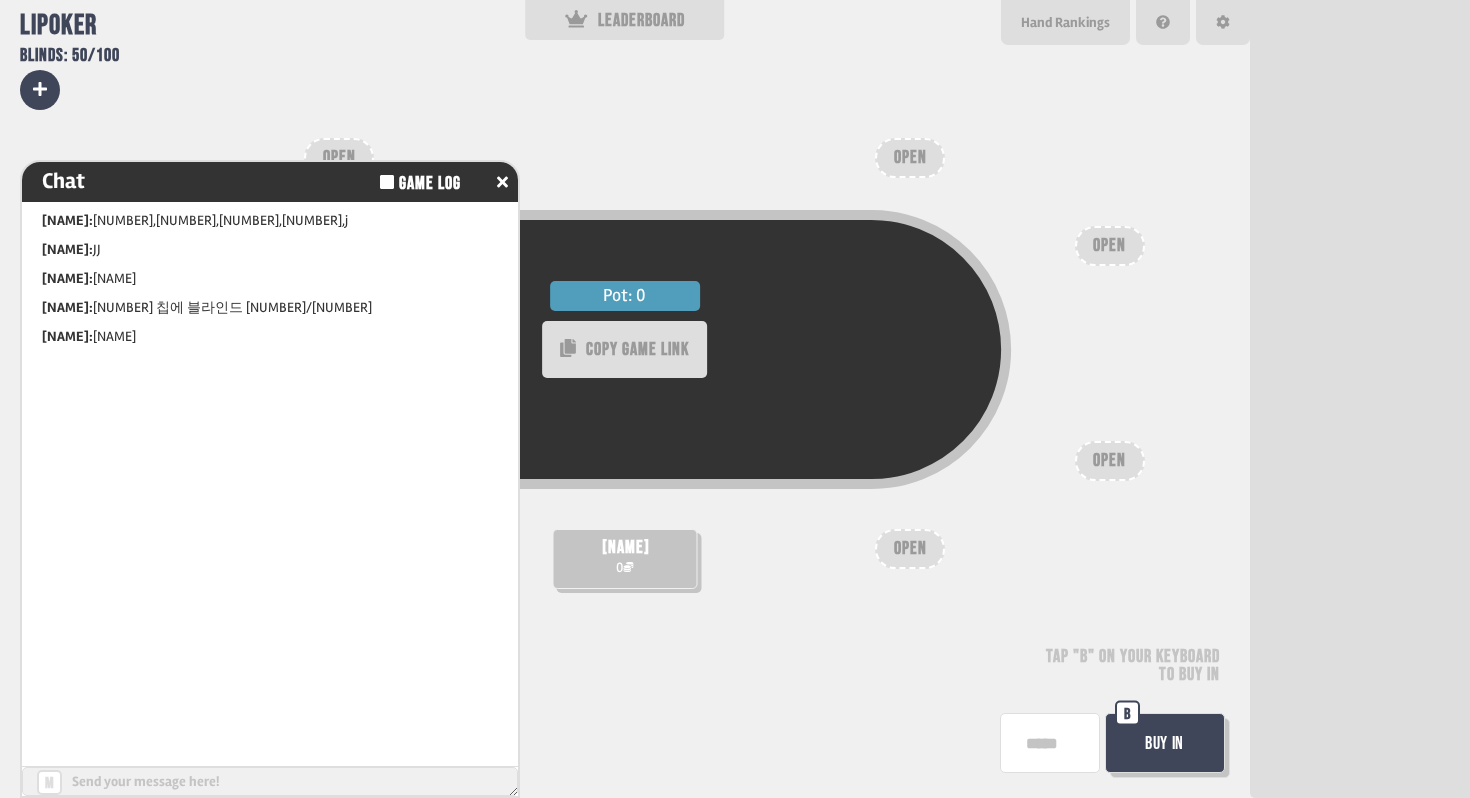 click at bounding box center (270, 781) 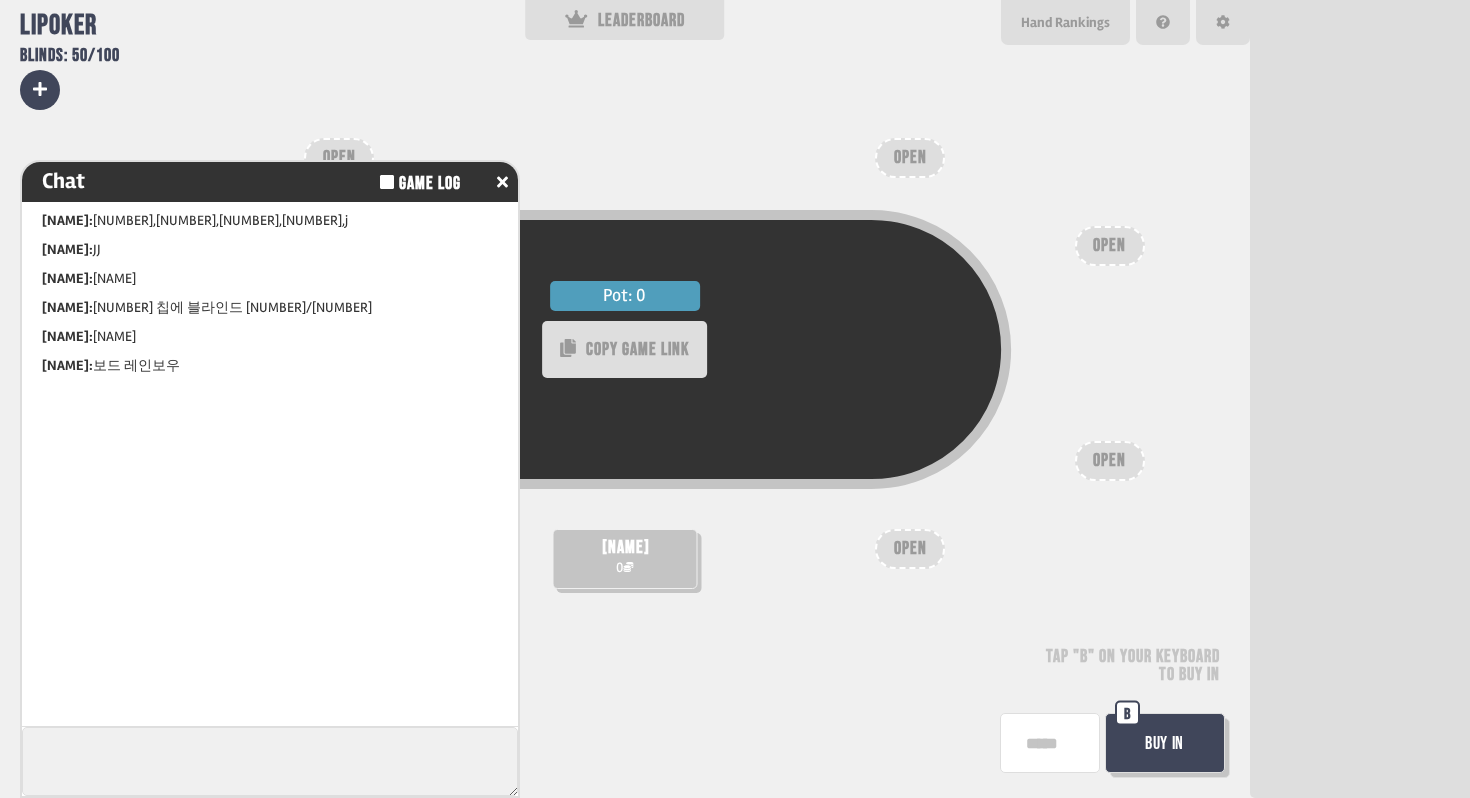 scroll, scrollTop: 6, scrollLeft: 0, axis: vertical 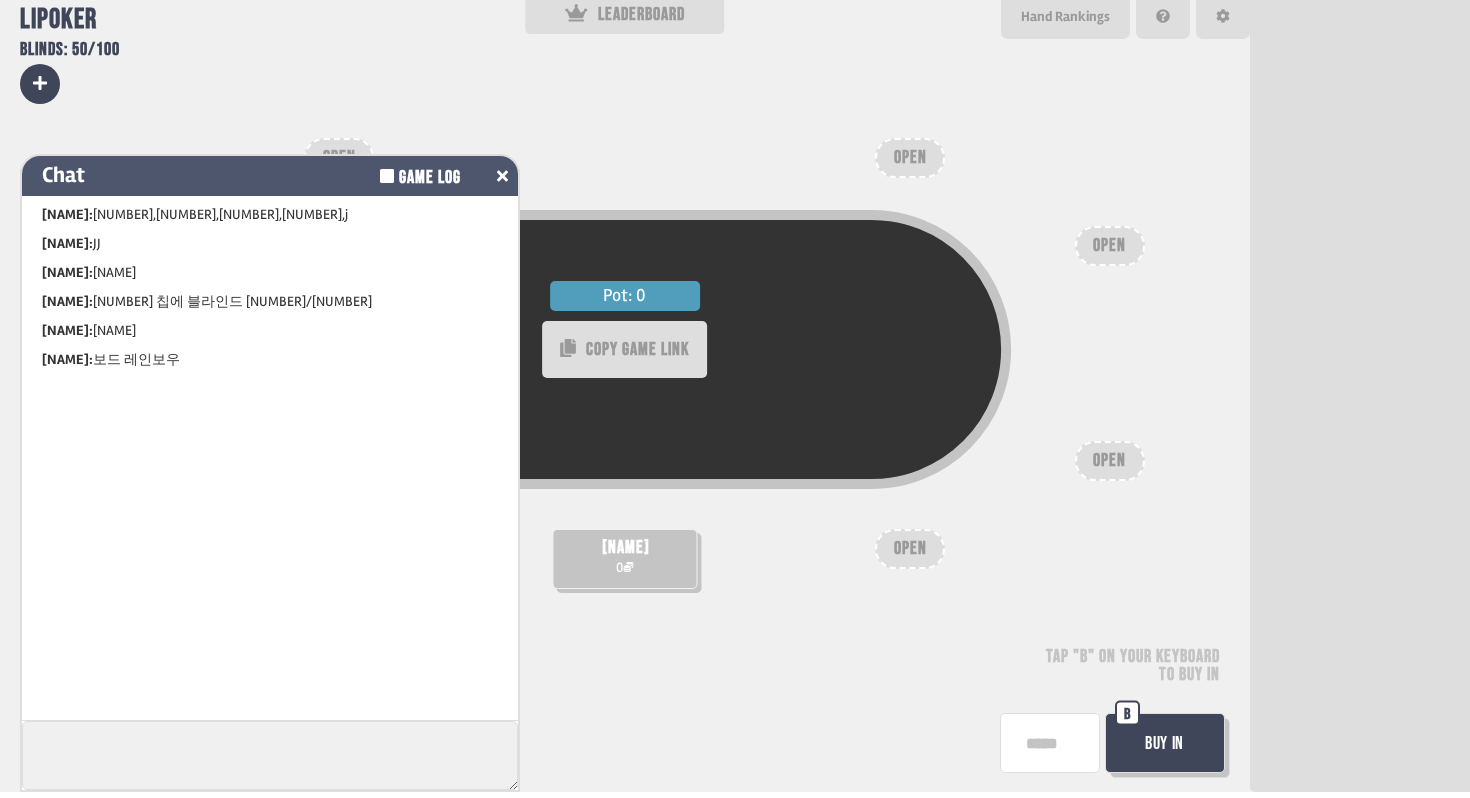 click 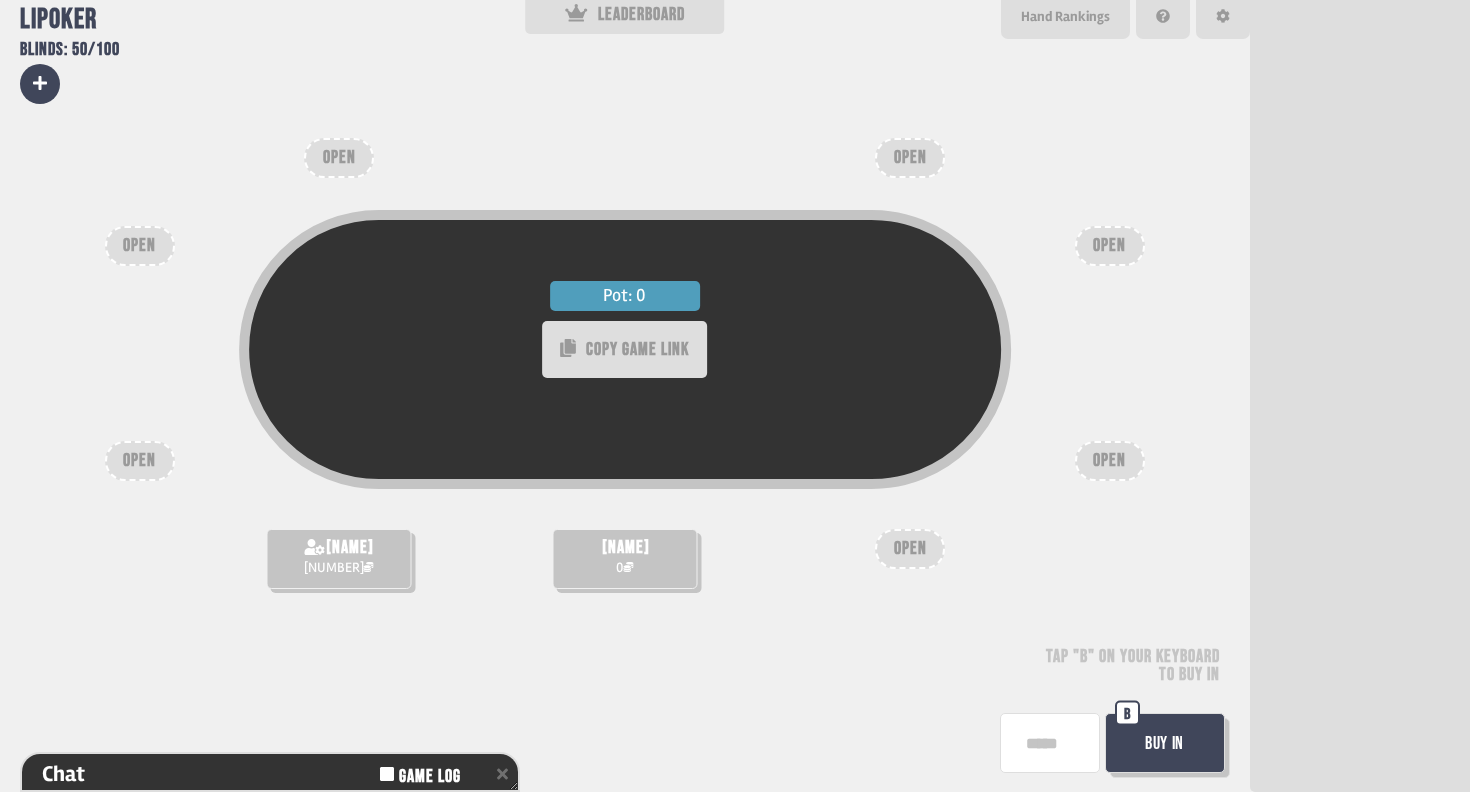 scroll, scrollTop: 182, scrollLeft: 0, axis: vertical 